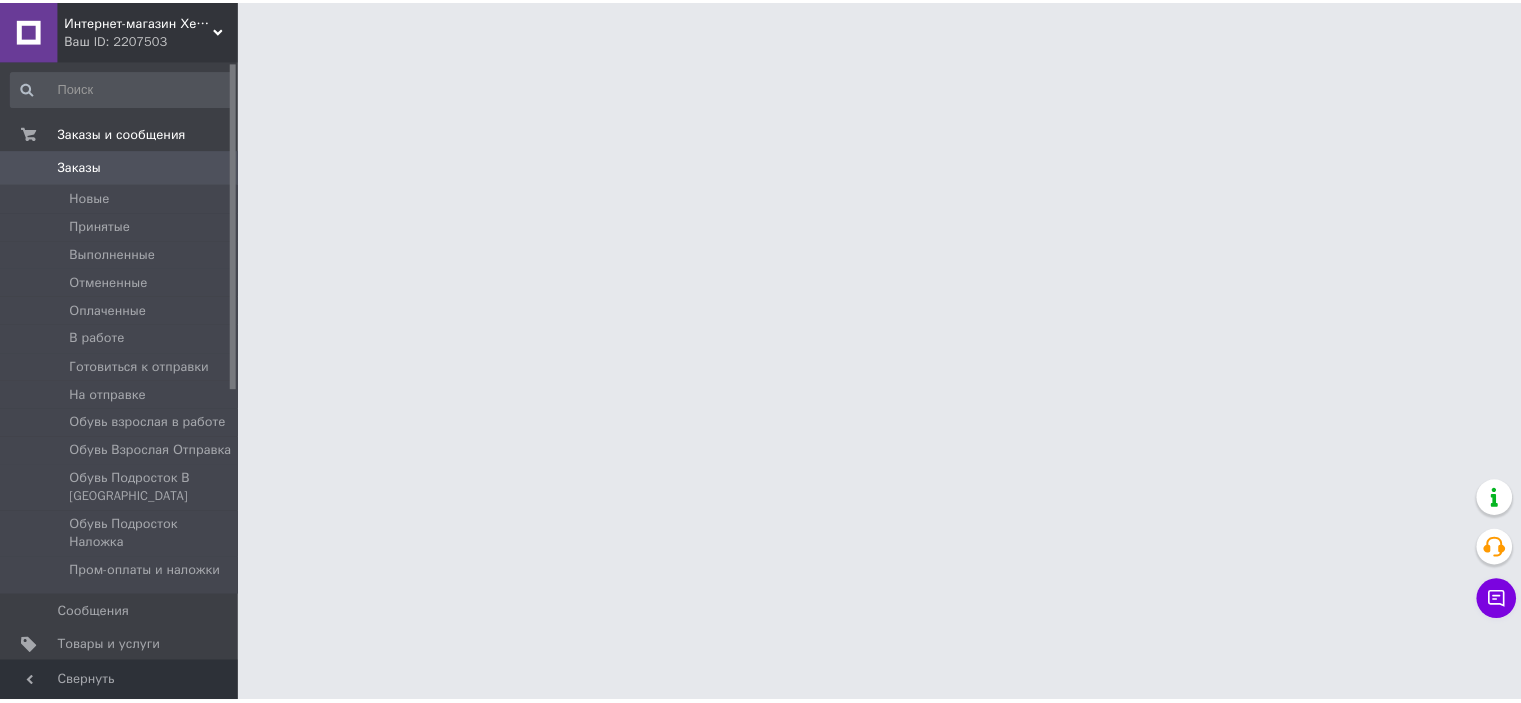 scroll, scrollTop: 0, scrollLeft: 0, axis: both 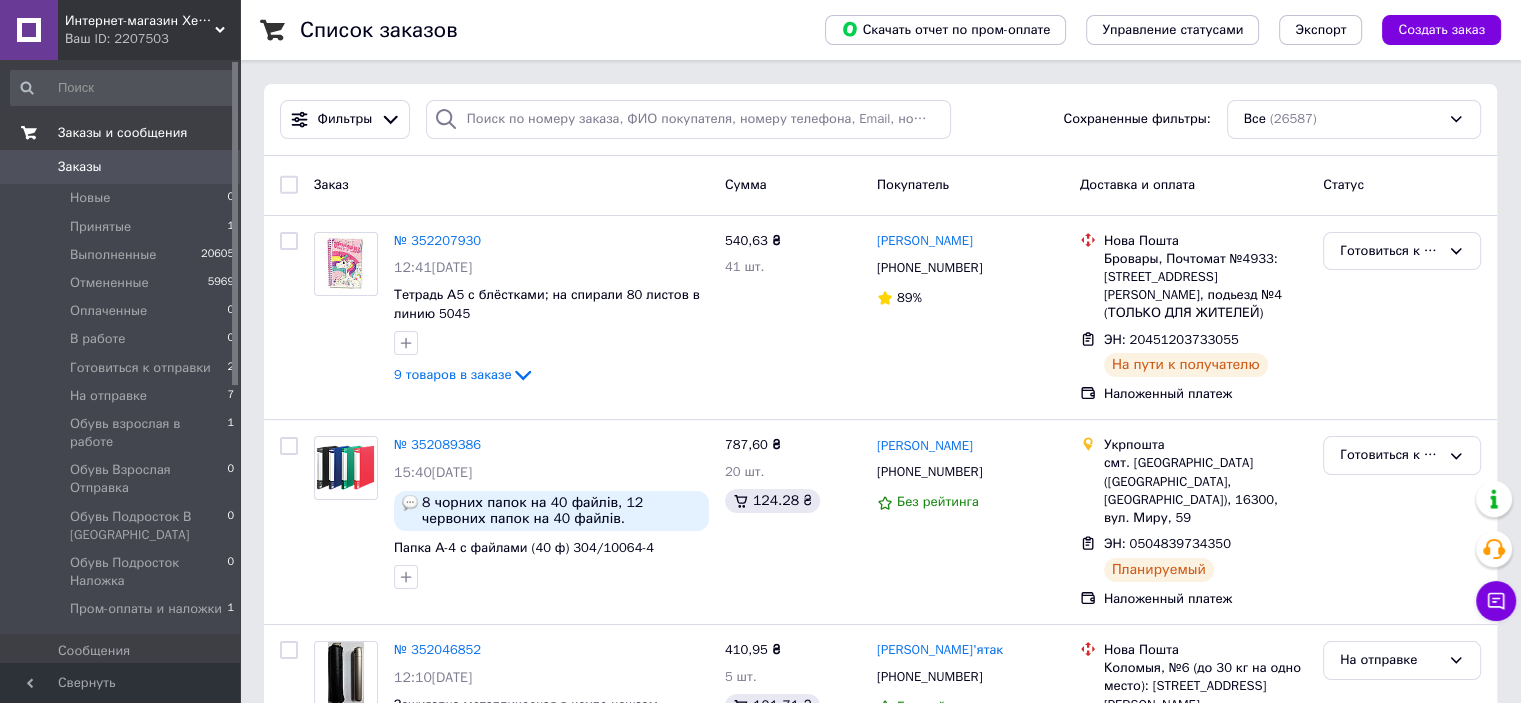 click on "Заказы и сообщения" at bounding box center [122, 133] 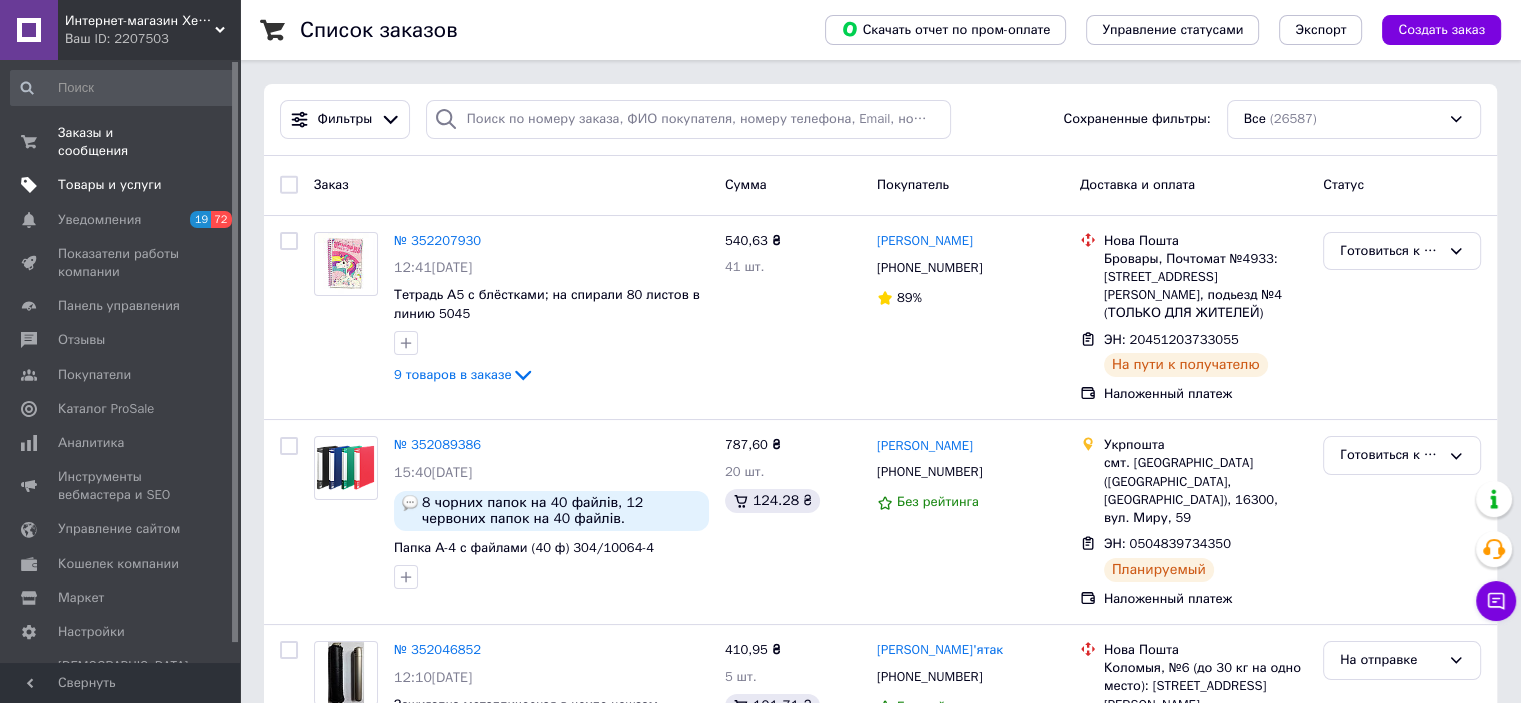 click on "Товары и услуги" at bounding box center (110, 185) 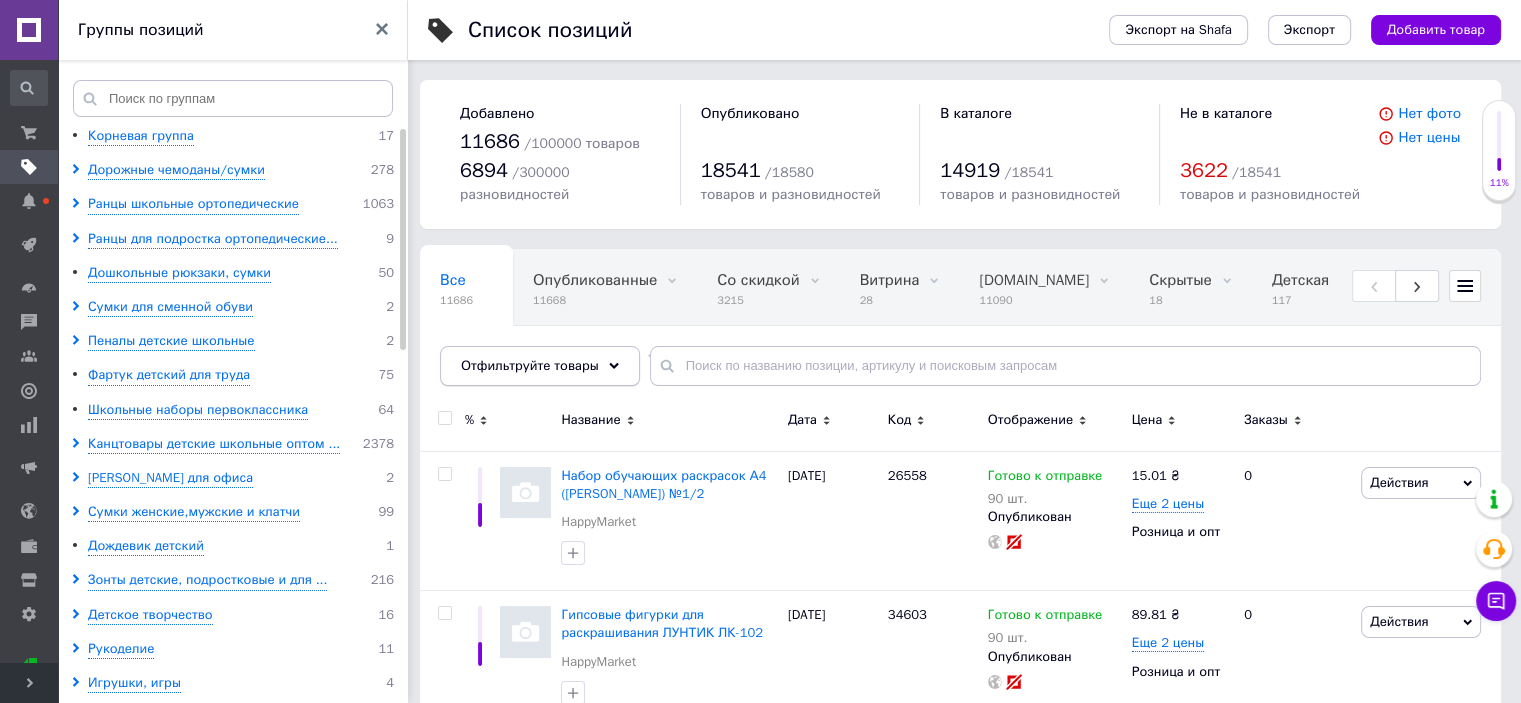 click on "Отфильтруйте товары" at bounding box center [530, 365] 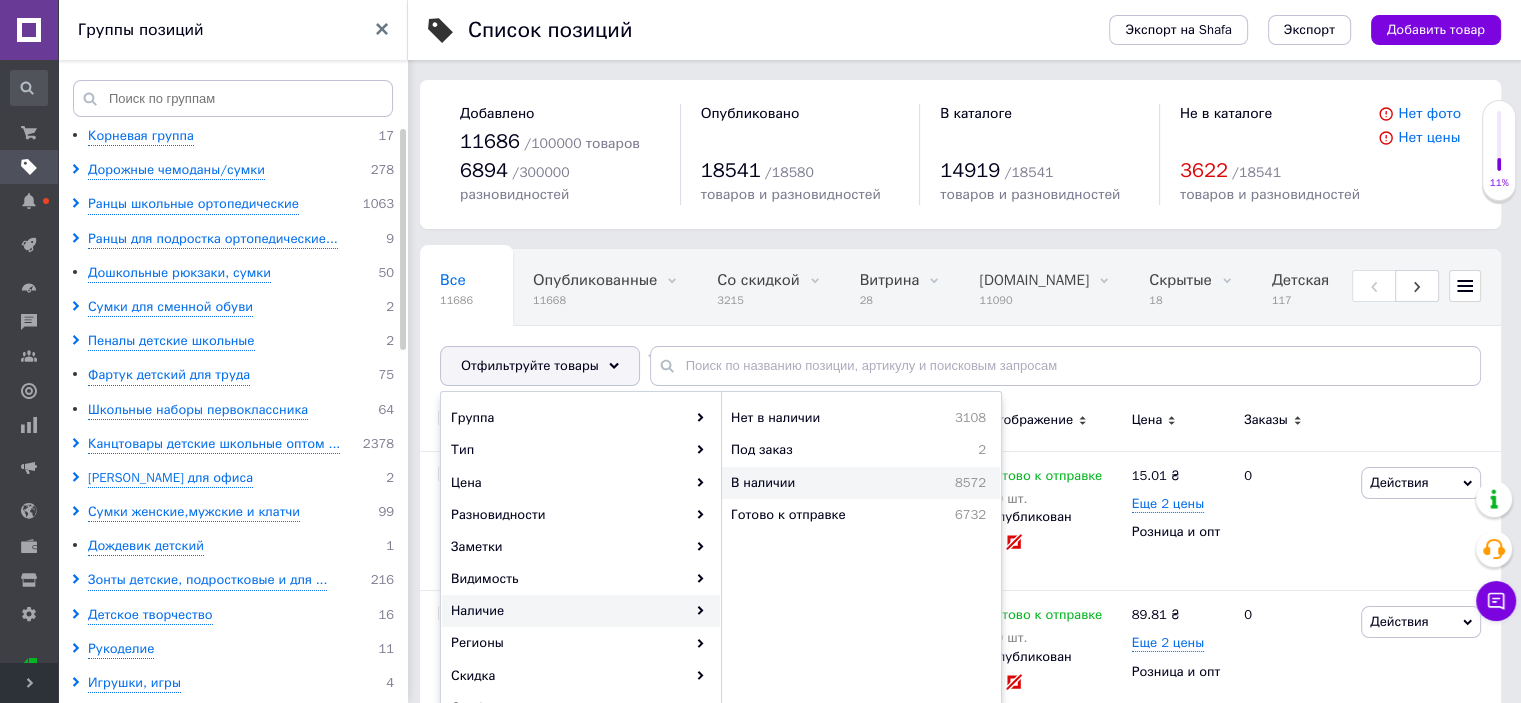 click on "В наличии" at bounding box center (808, 483) 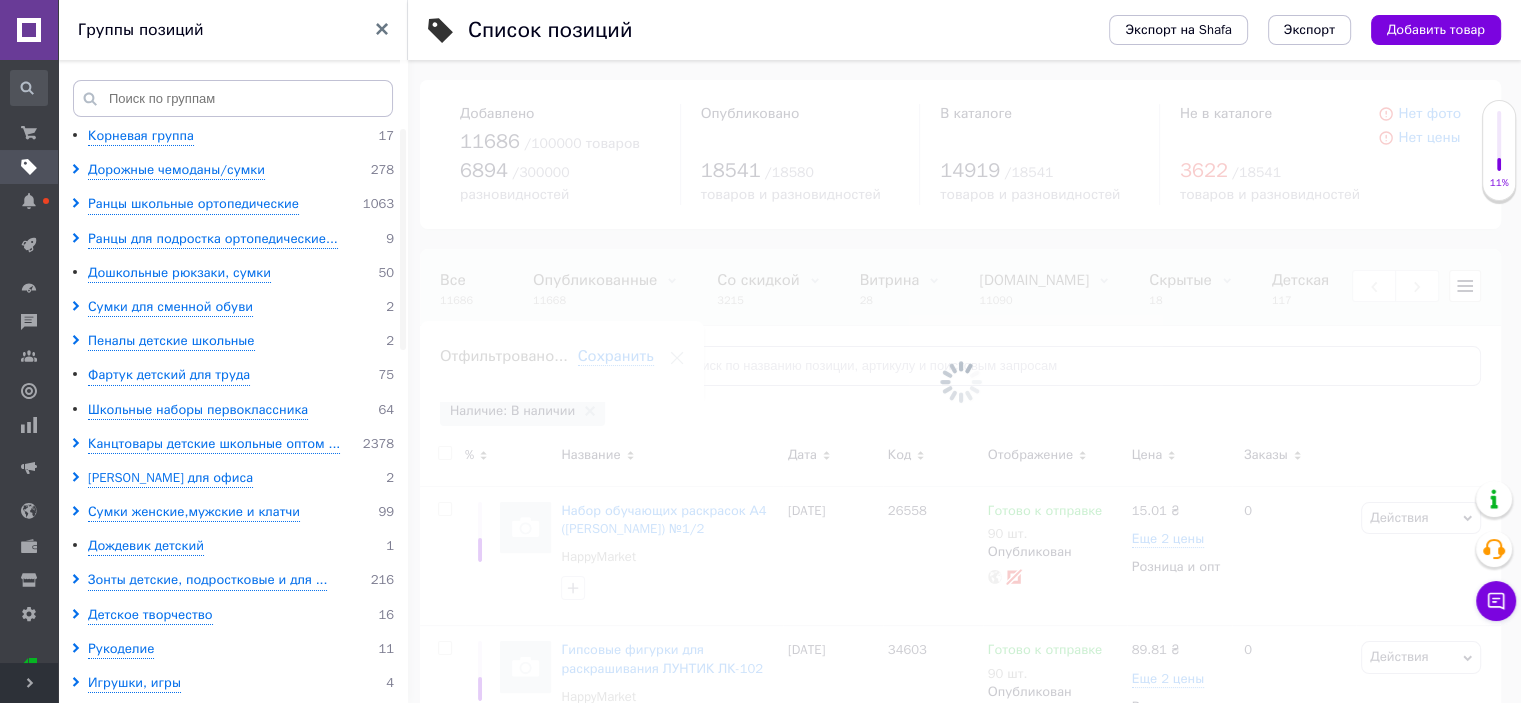 scroll, scrollTop: 0, scrollLeft: 1328, axis: horizontal 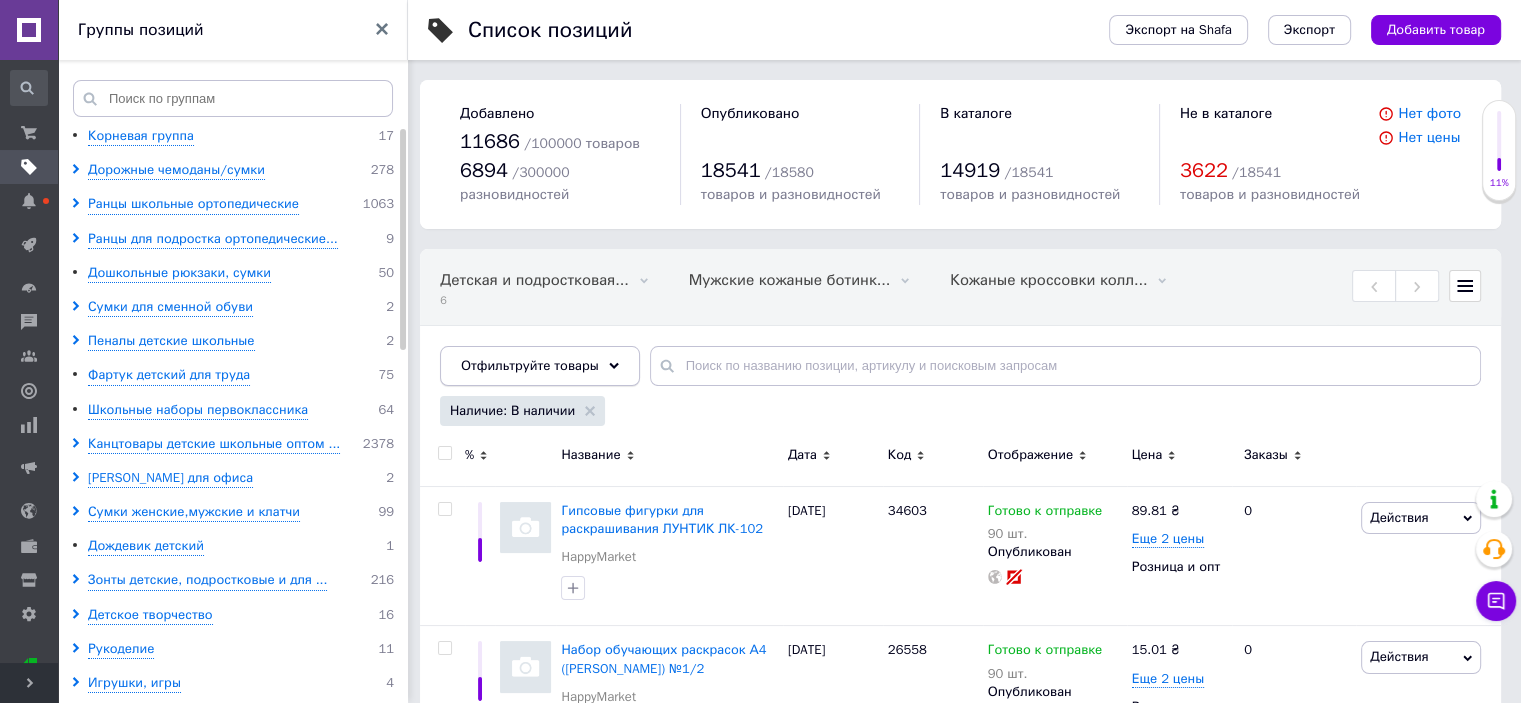 click on "Отфильтруйте товары" at bounding box center (530, 365) 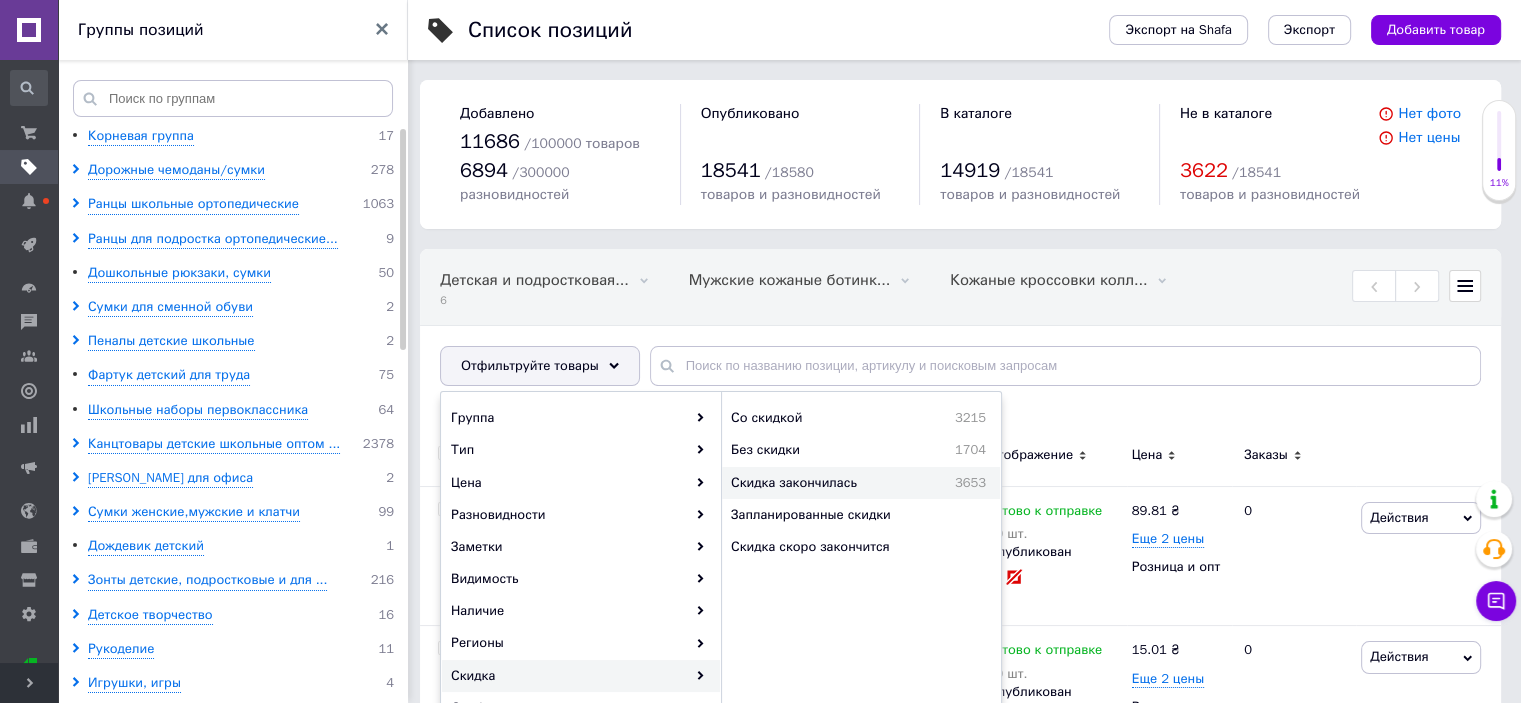 click on "Скидка закончилась  3653" at bounding box center (861, 483) 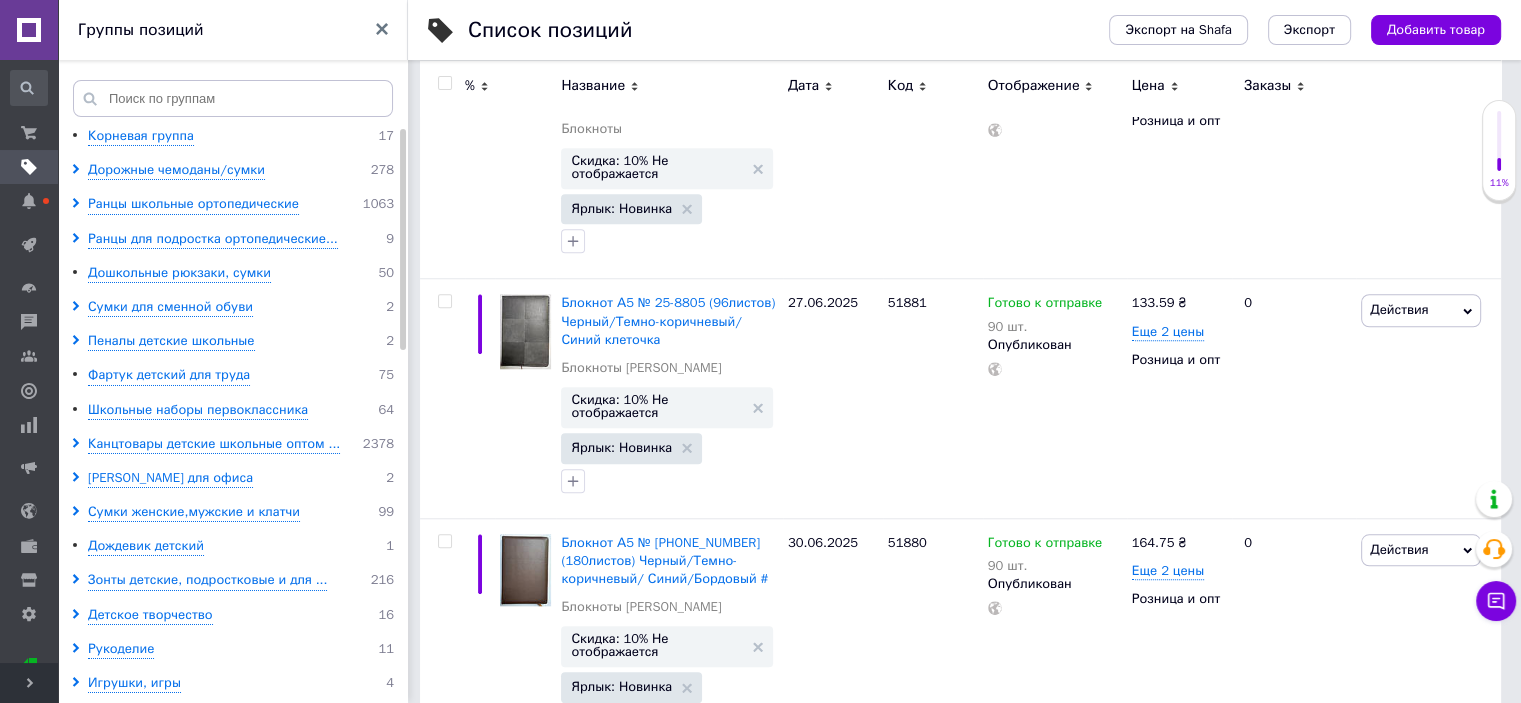 scroll, scrollTop: 24032, scrollLeft: 0, axis: vertical 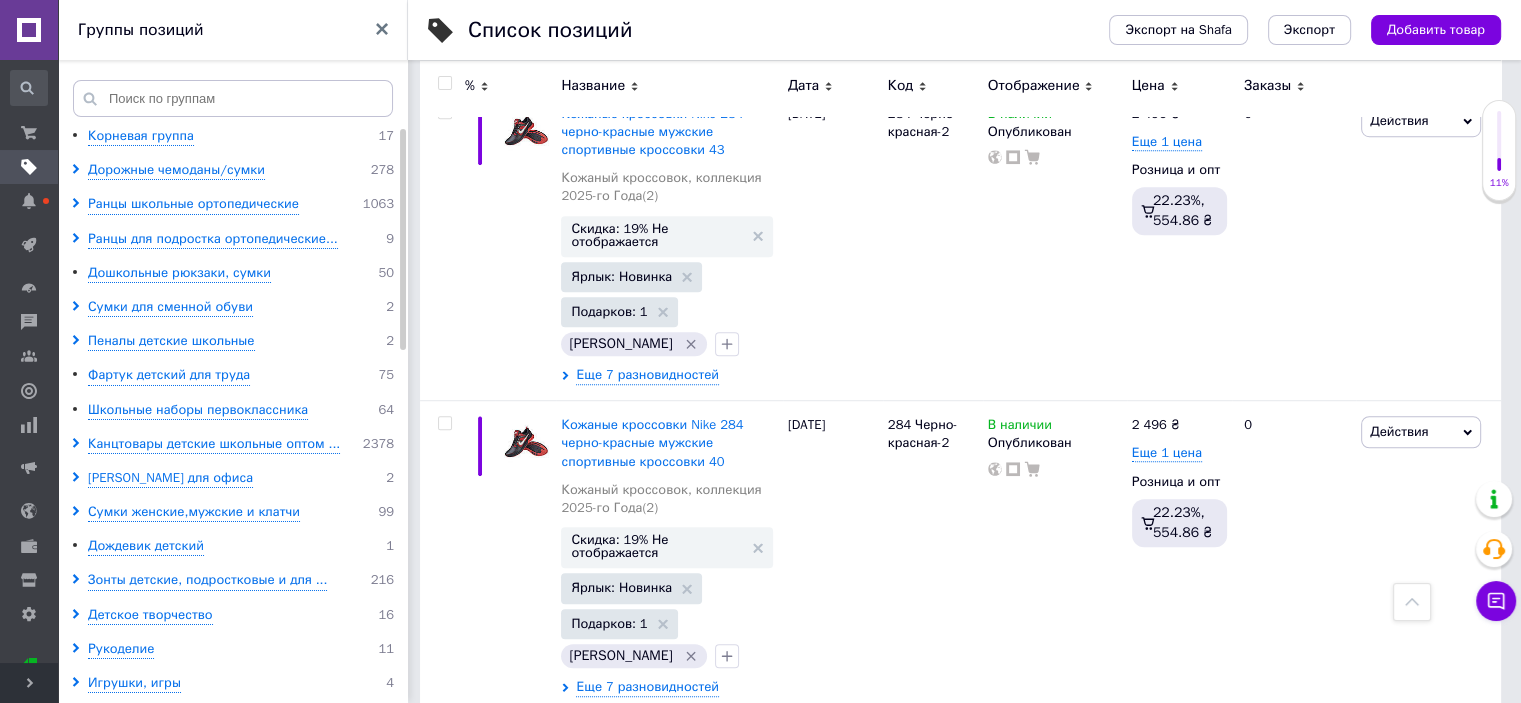 click on "37" at bounding box center [621, 1065] 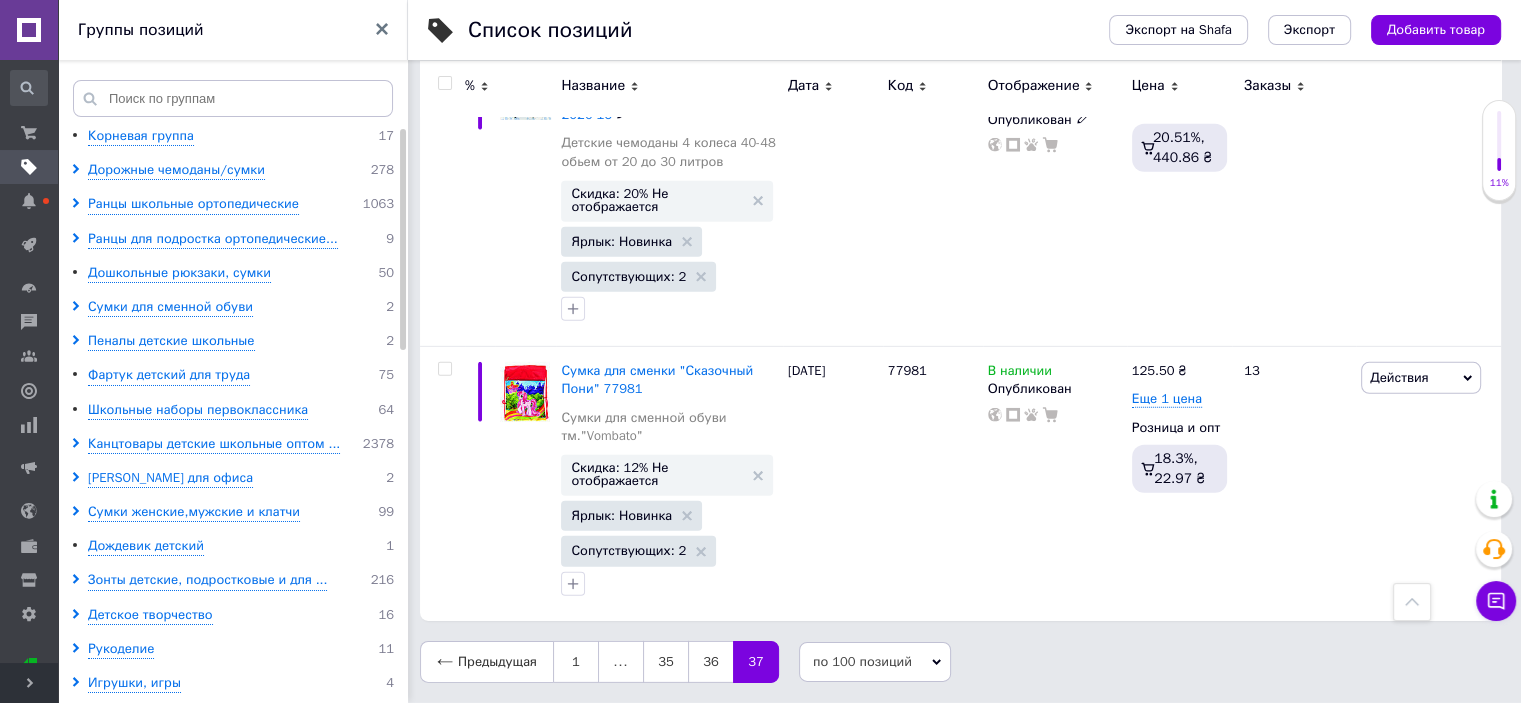 scroll, scrollTop: 13436, scrollLeft: 0, axis: vertical 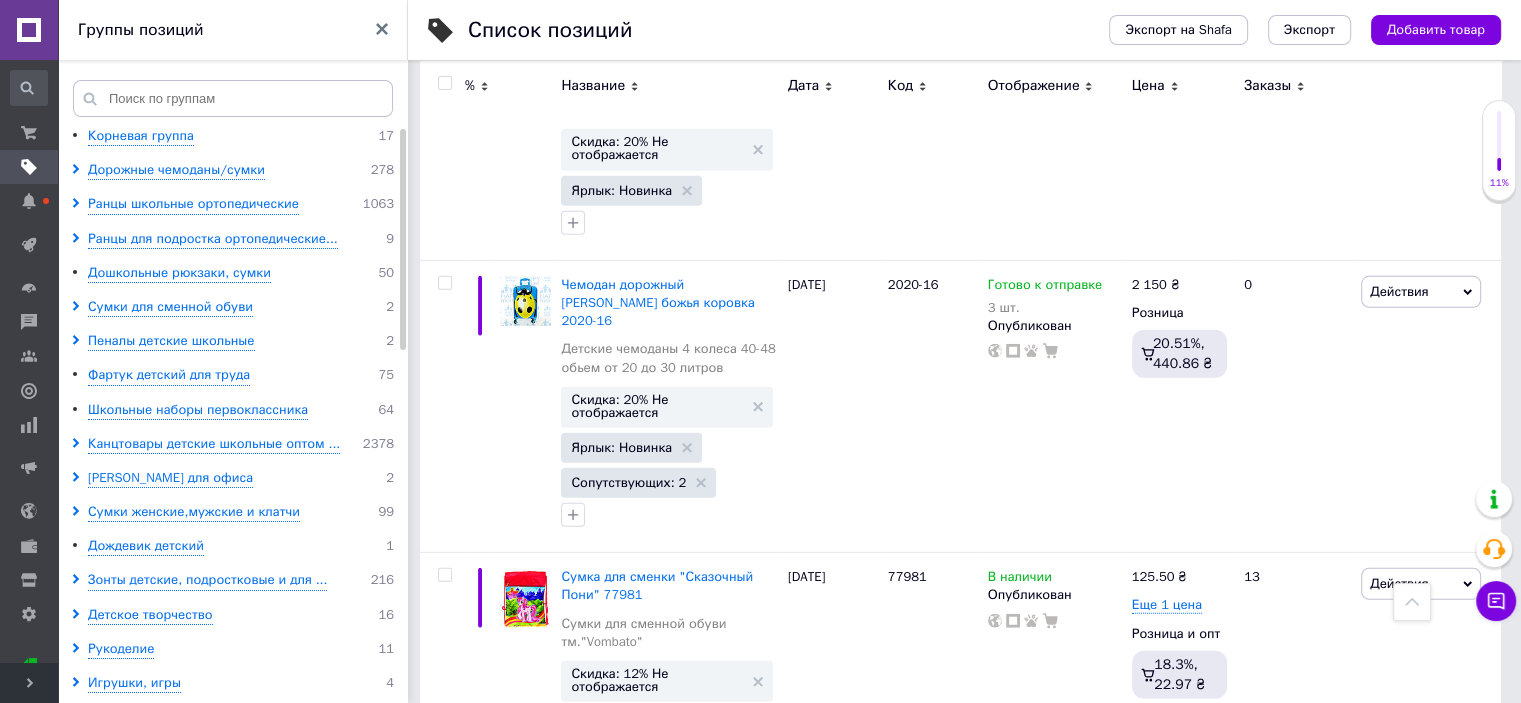 click at bounding box center (444, 83) 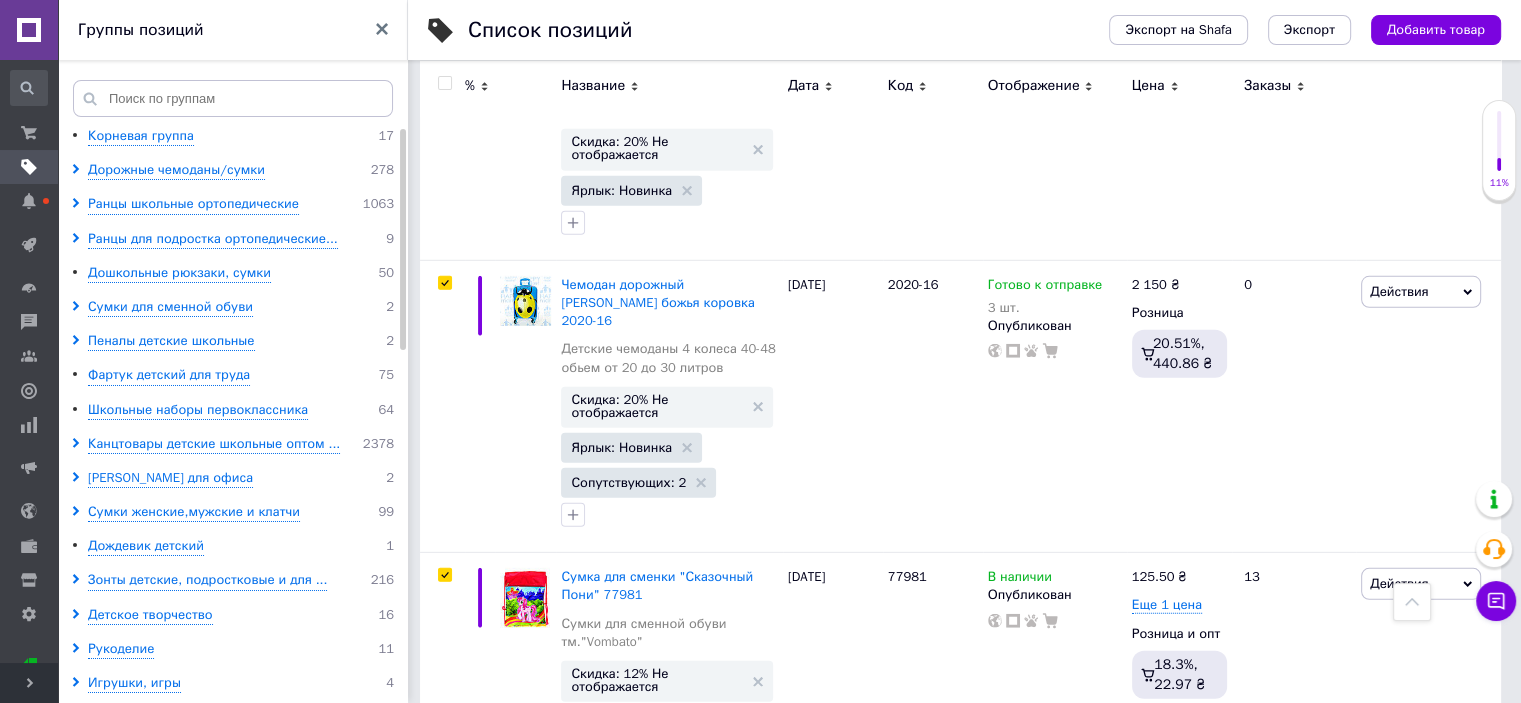 checkbox on "true" 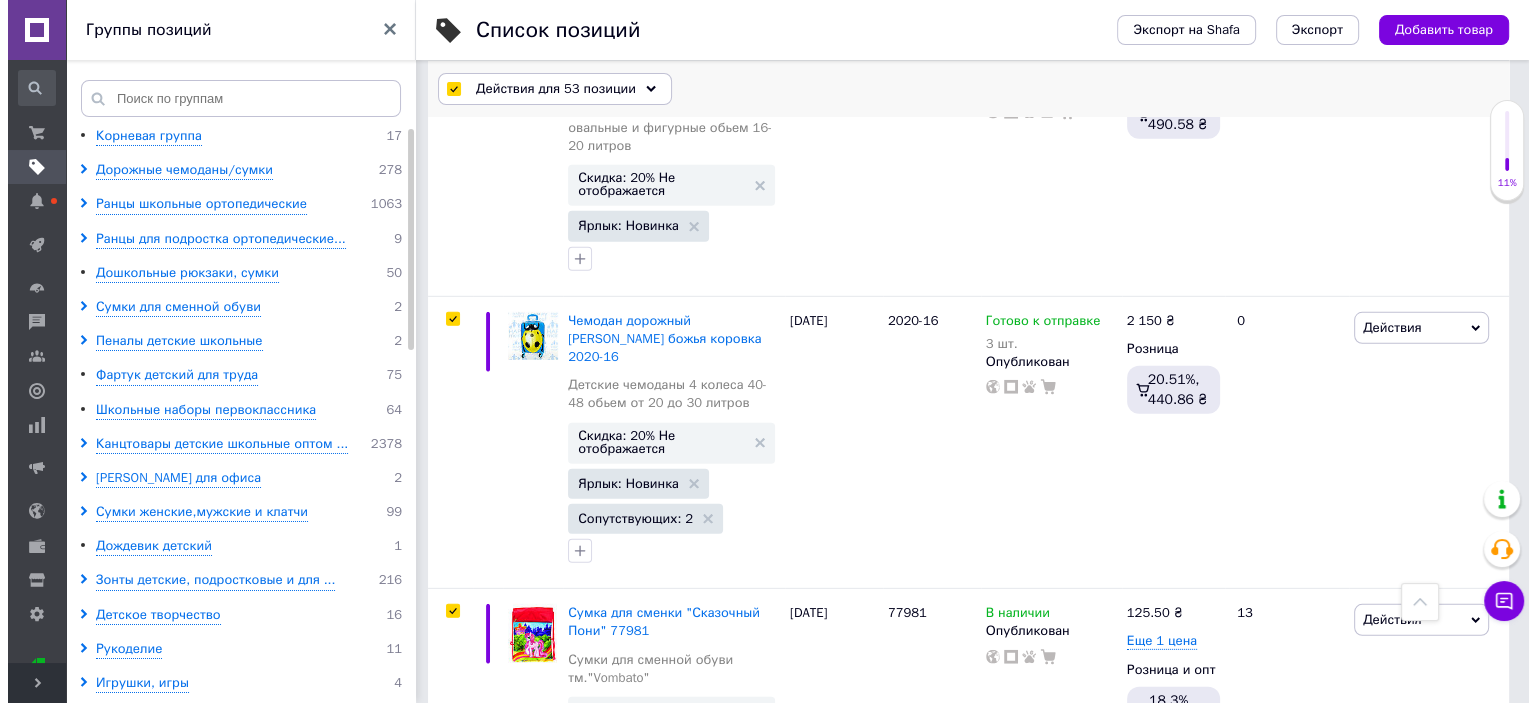 scroll, scrollTop: 13472, scrollLeft: 0, axis: vertical 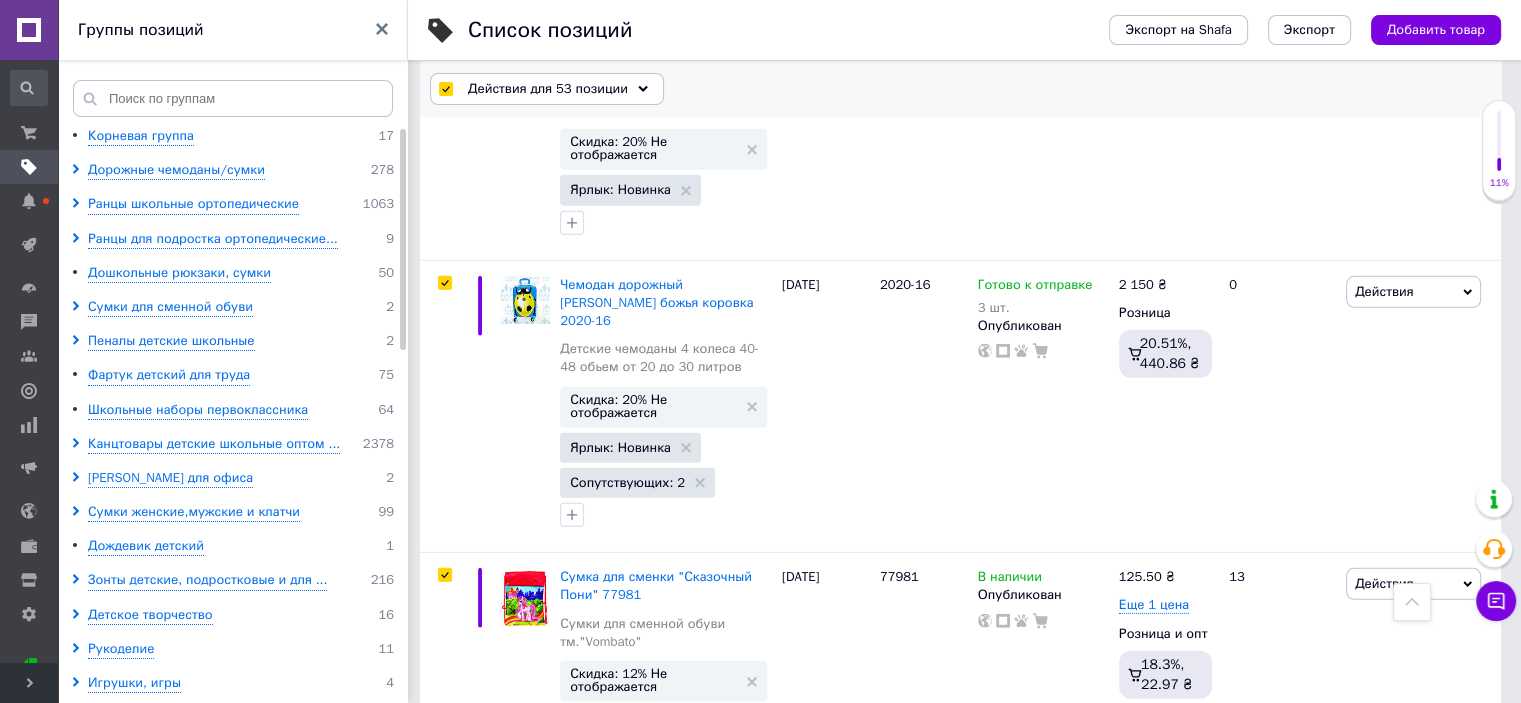 click on "Действия для 53 позиции" at bounding box center [548, 89] 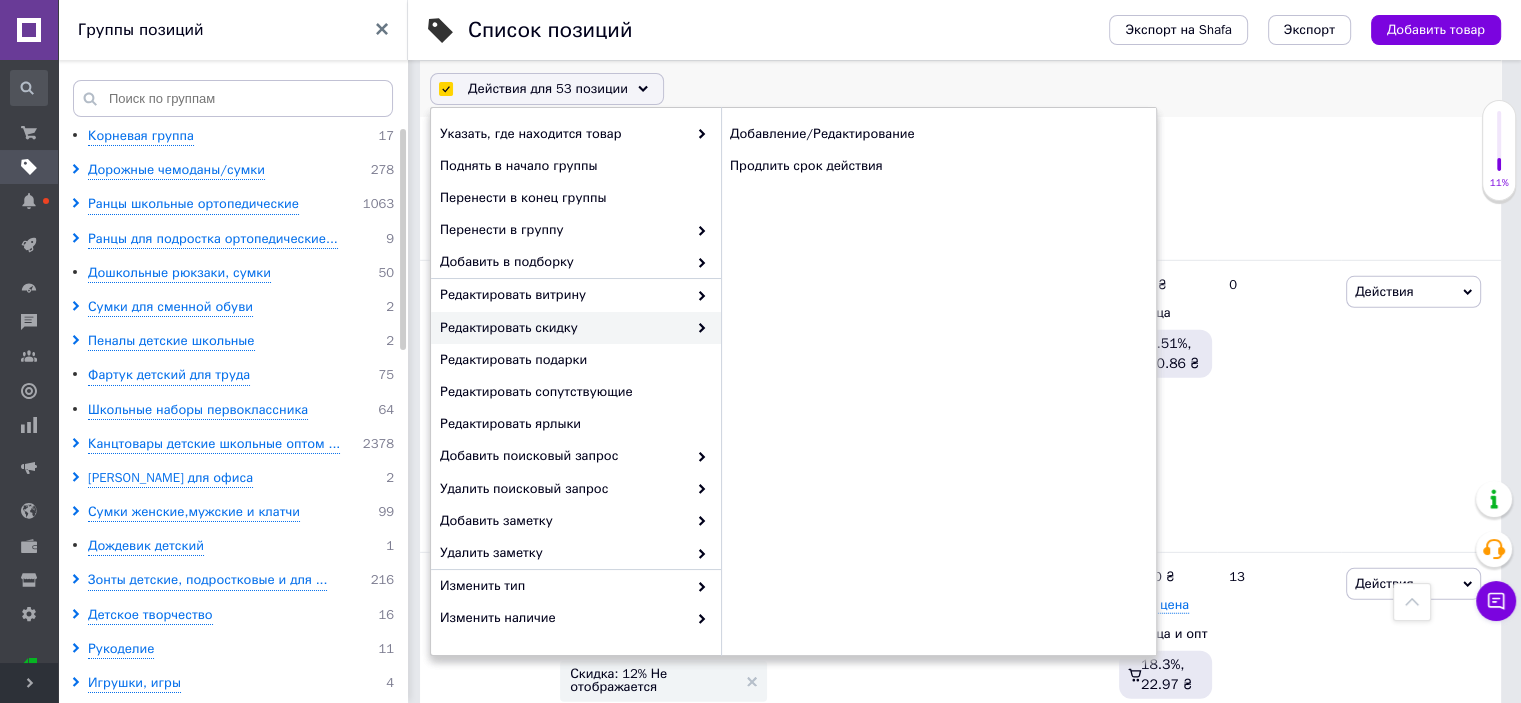 click on "Редактировать скидку" at bounding box center [576, 328] 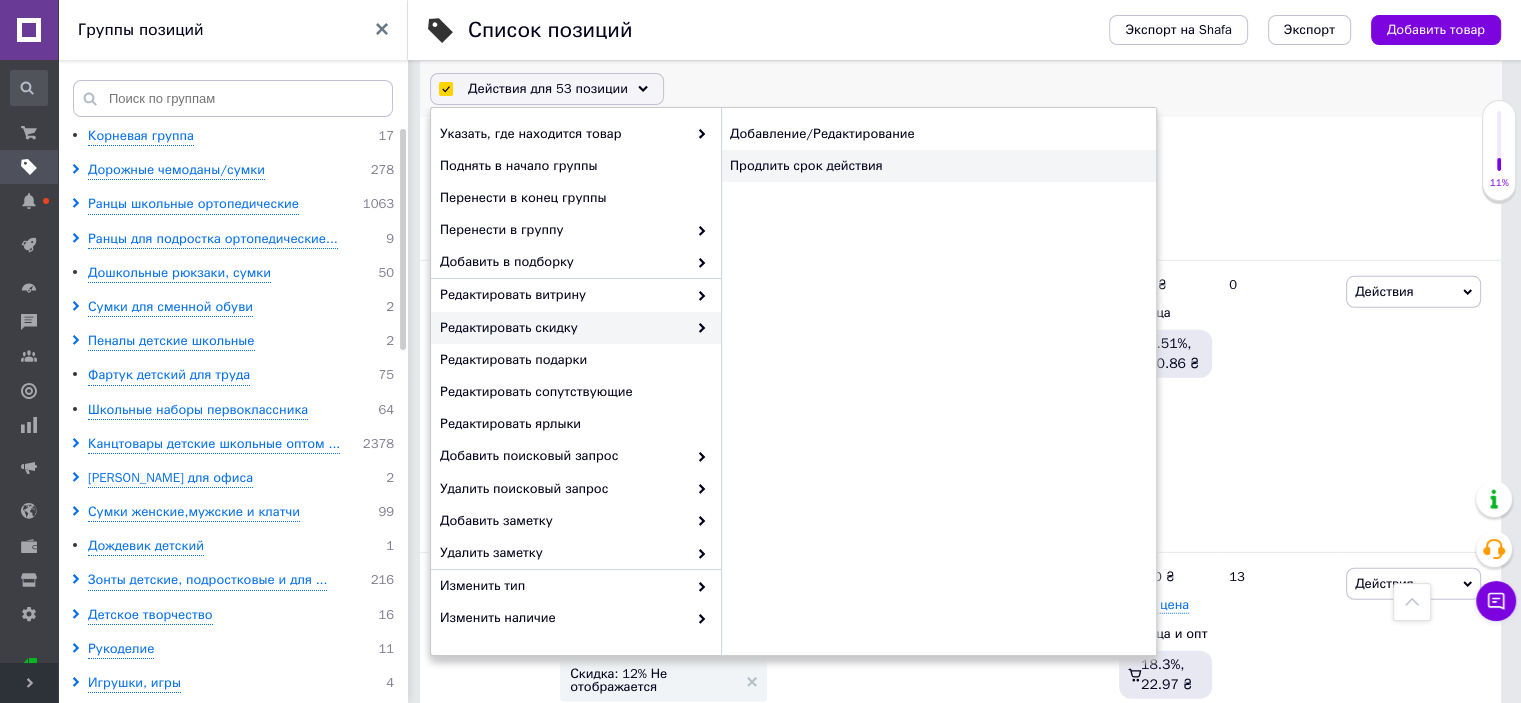 click on "Продлить срок действия" at bounding box center [938, 166] 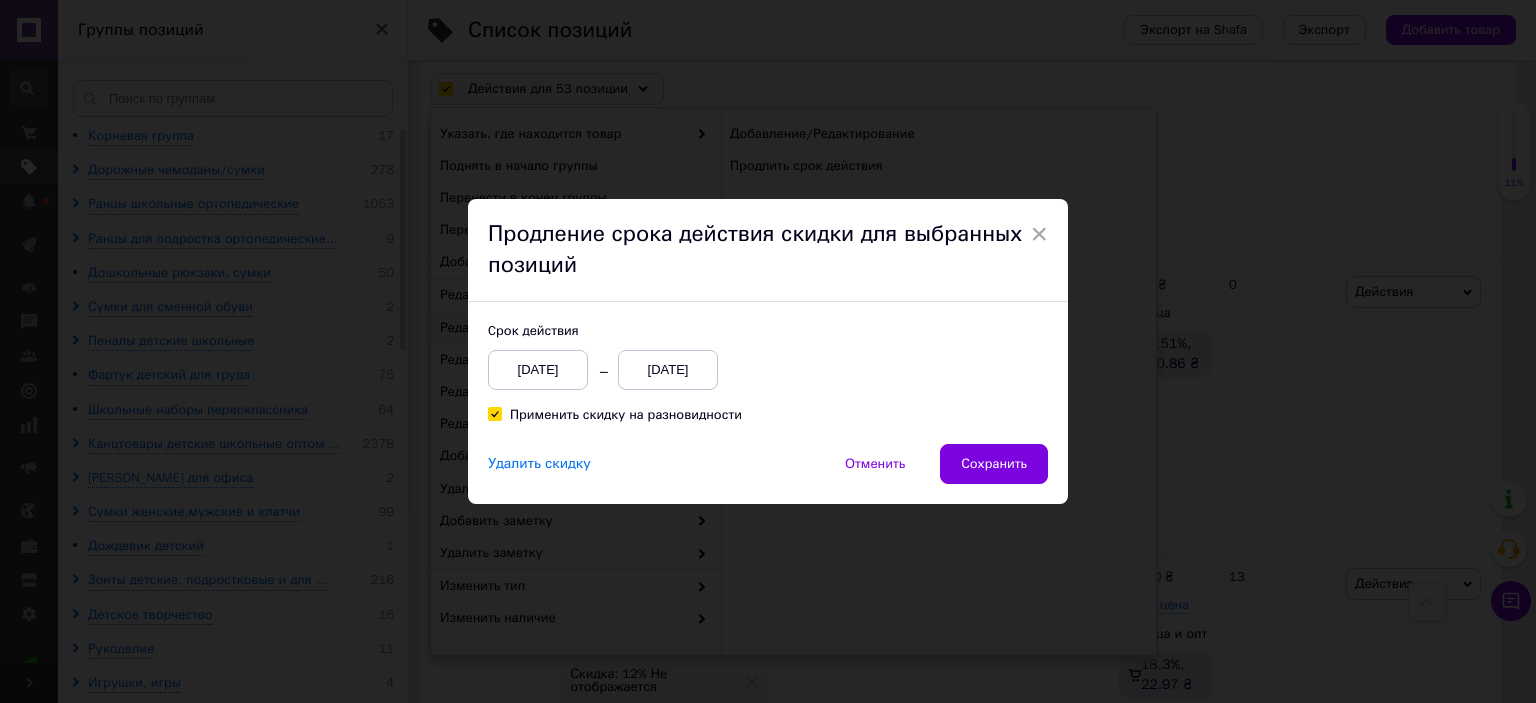 click on "[DATE]" at bounding box center [668, 370] 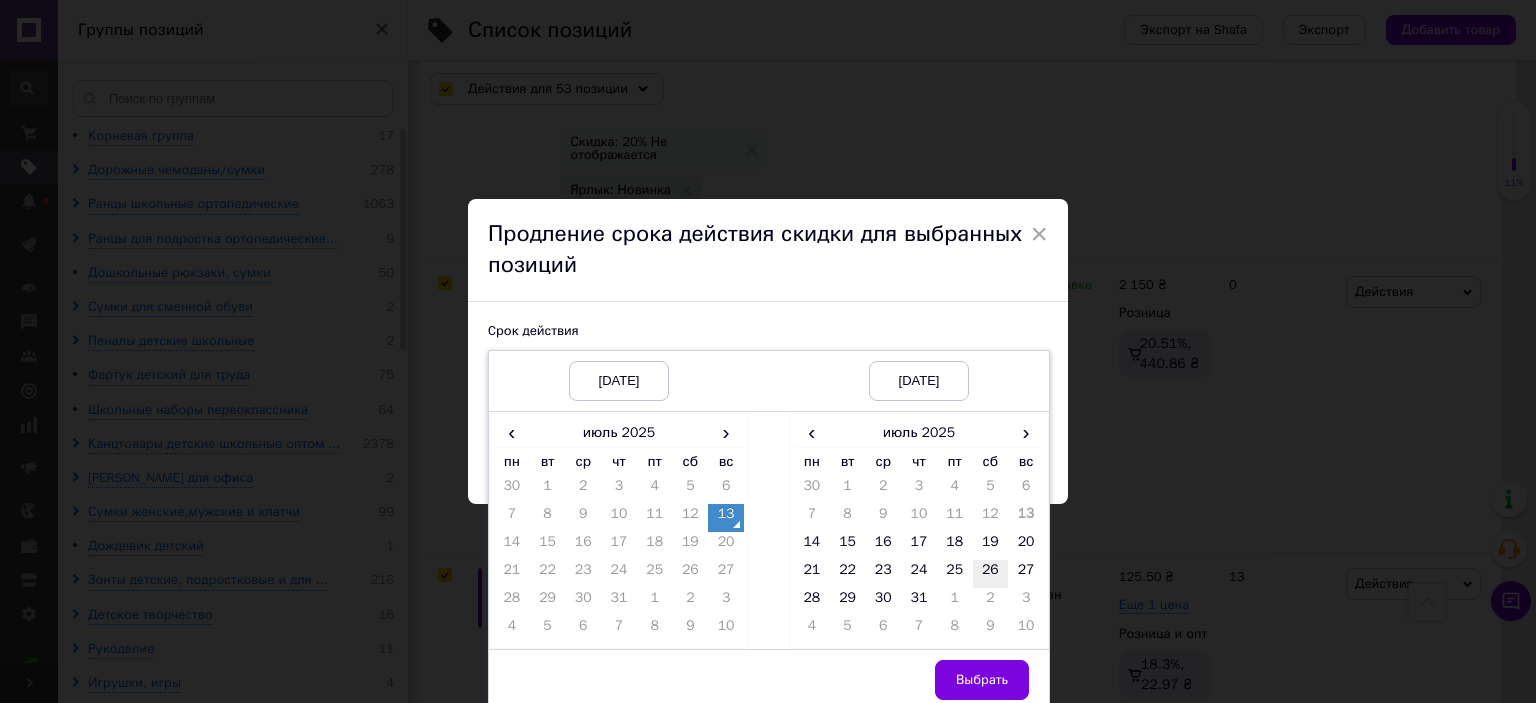 click on "26" at bounding box center (991, 574) 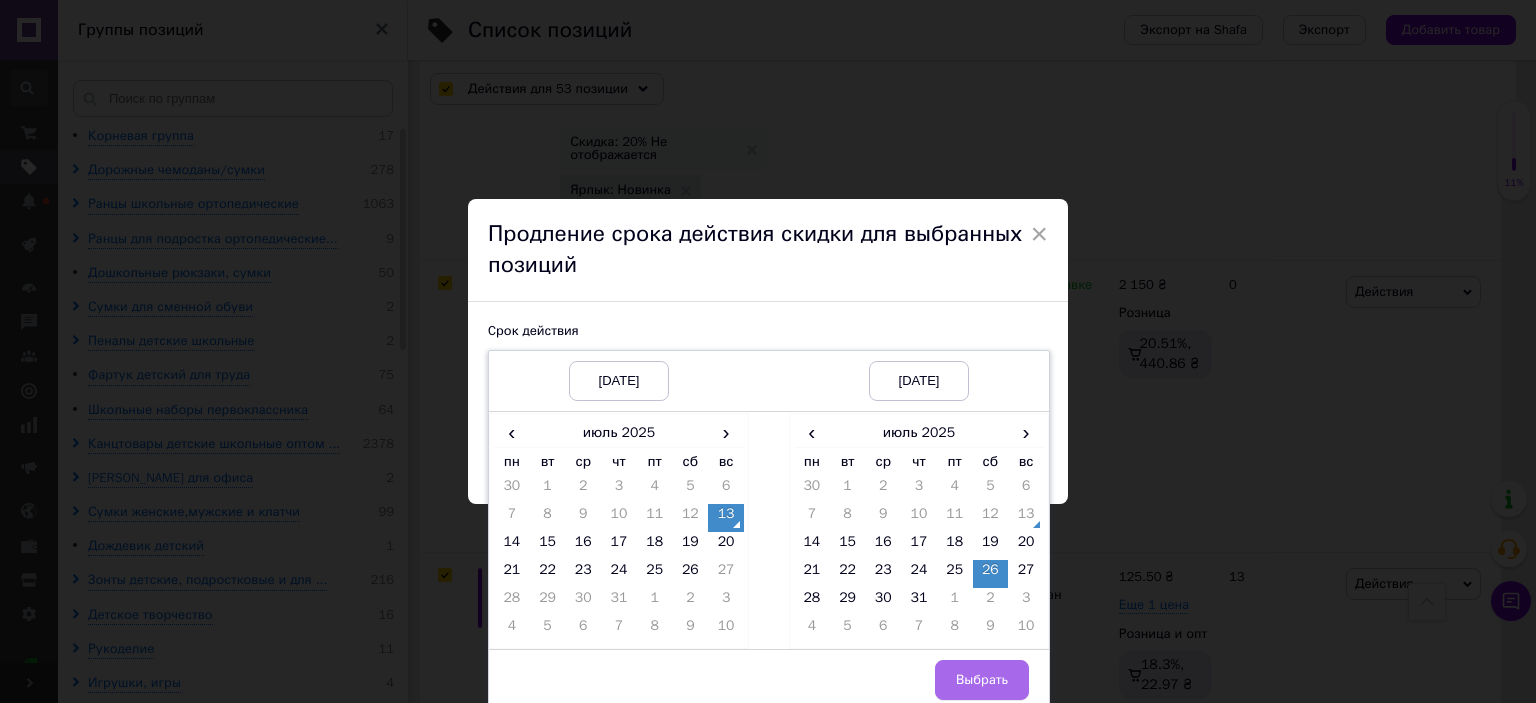 click on "Выбрать" at bounding box center [982, 680] 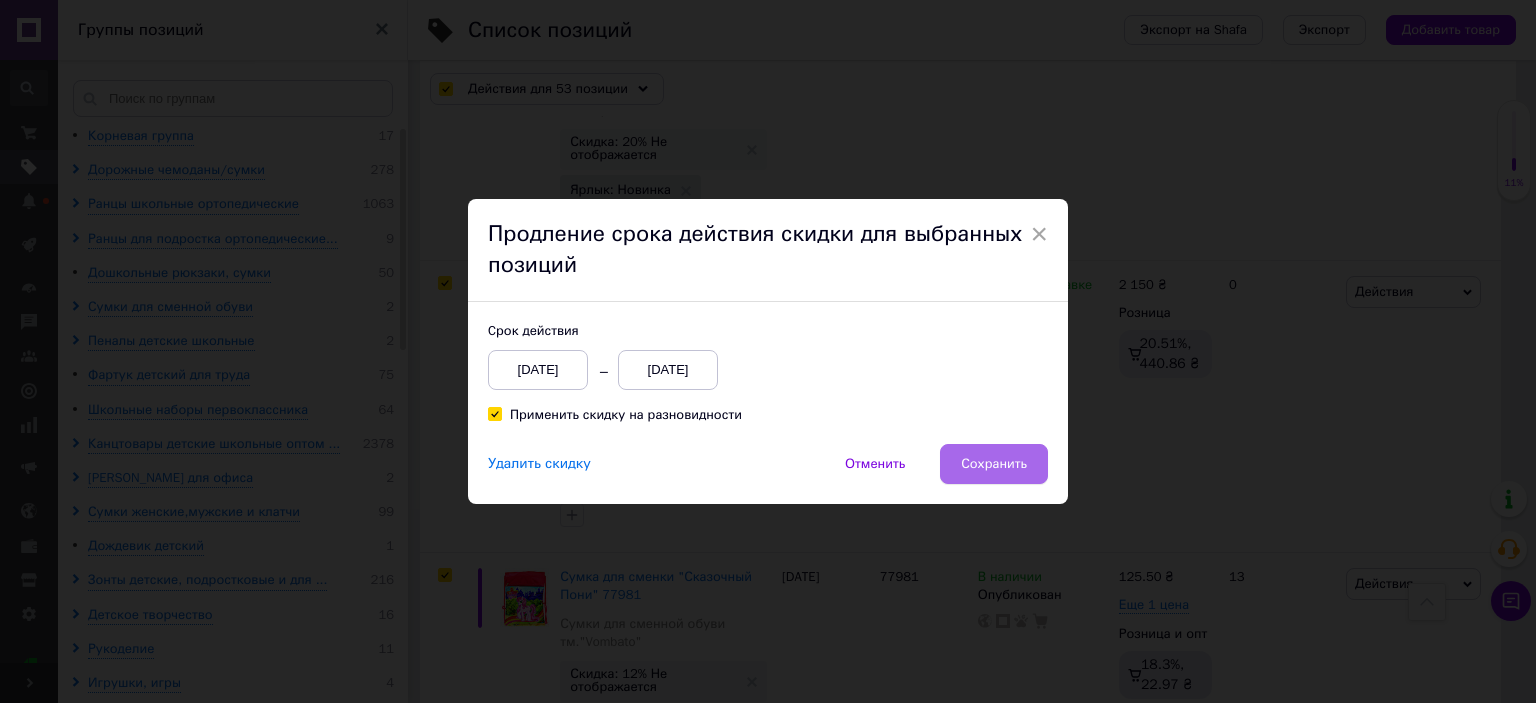 click on "Сохранить" at bounding box center [994, 464] 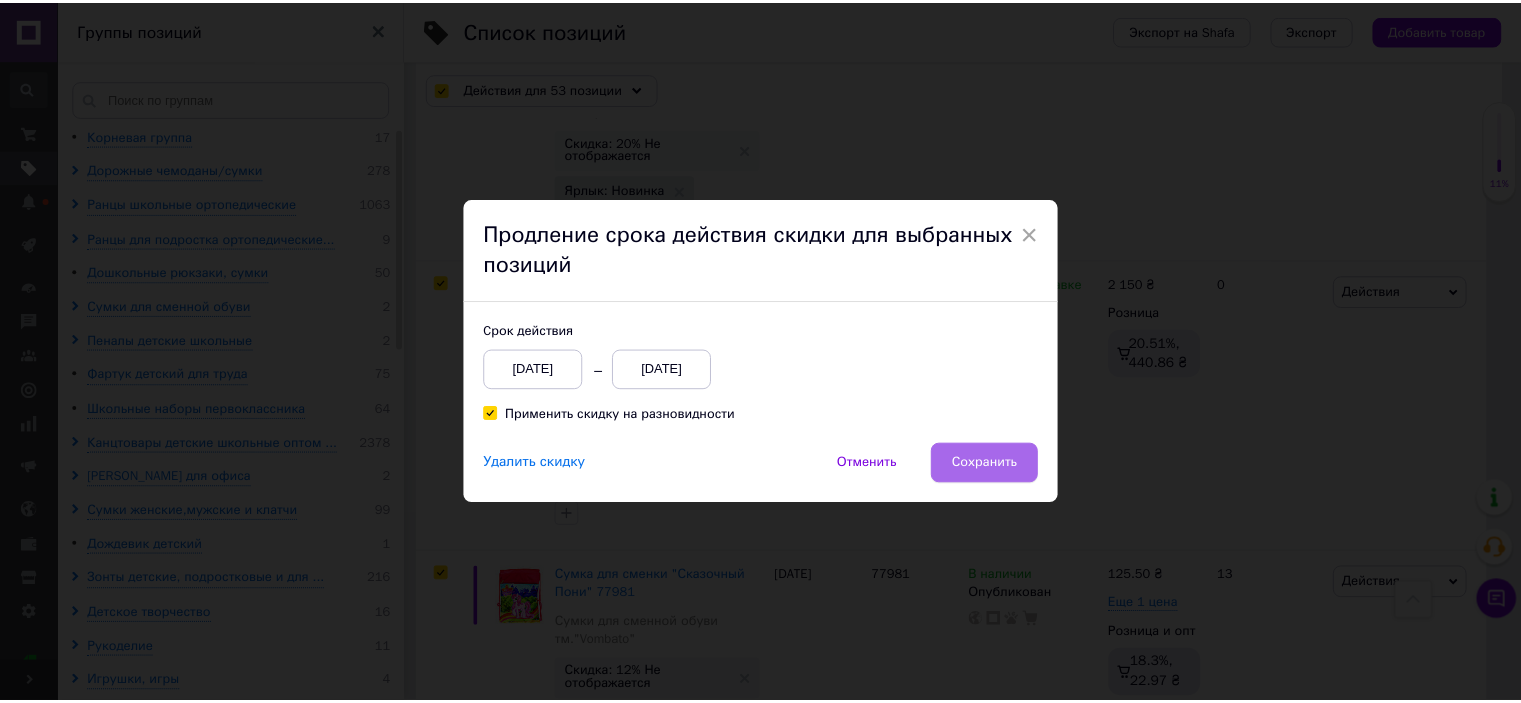 scroll, scrollTop: 13436, scrollLeft: 0, axis: vertical 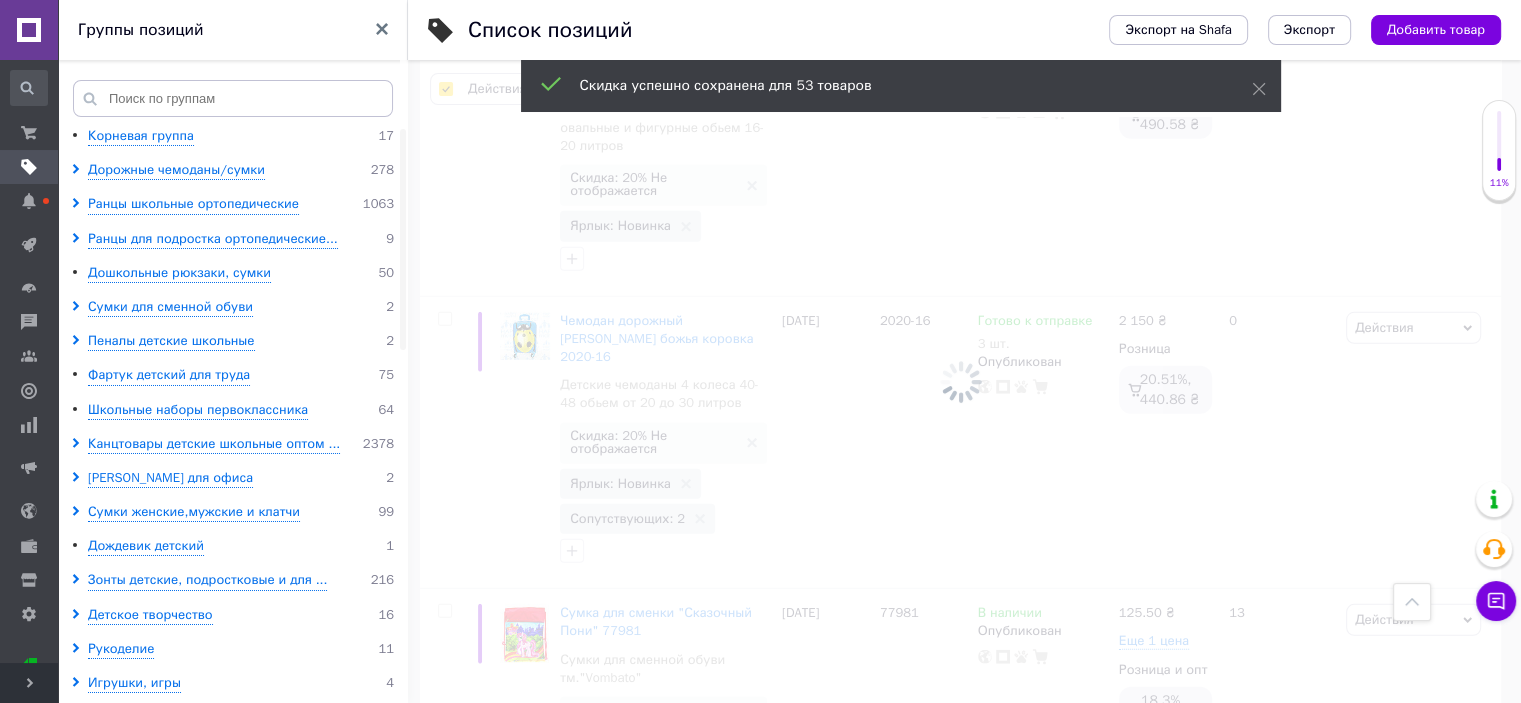 checkbox on "false" 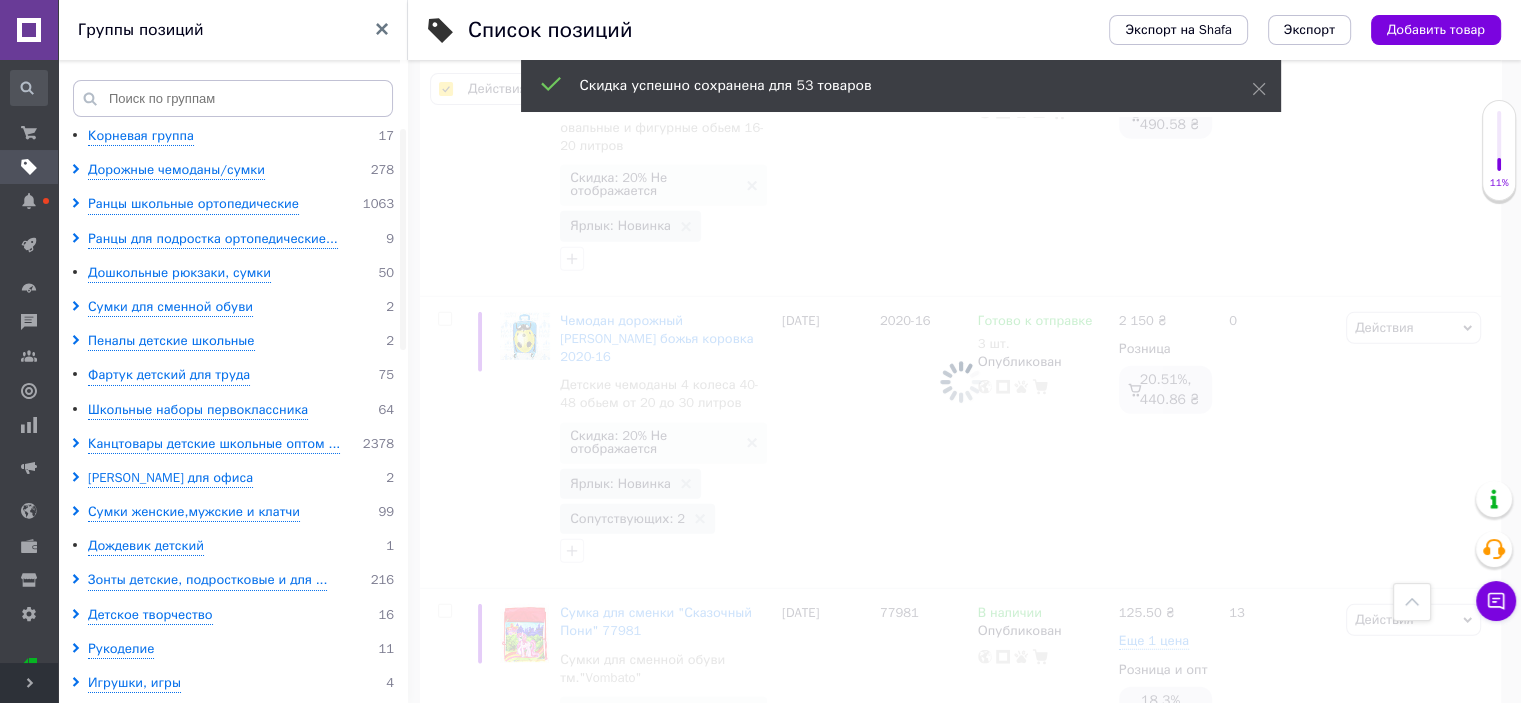 checkbox on "false" 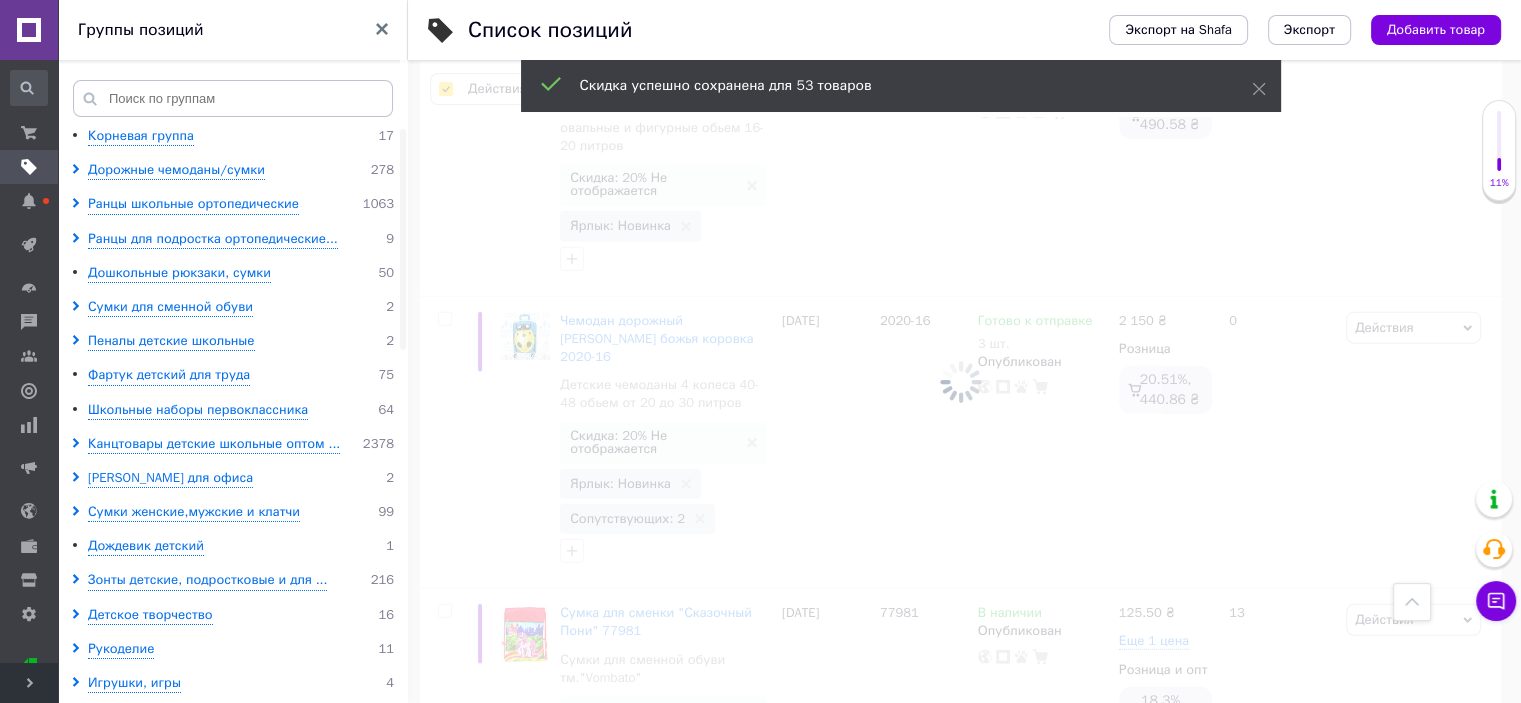 checkbox on "false" 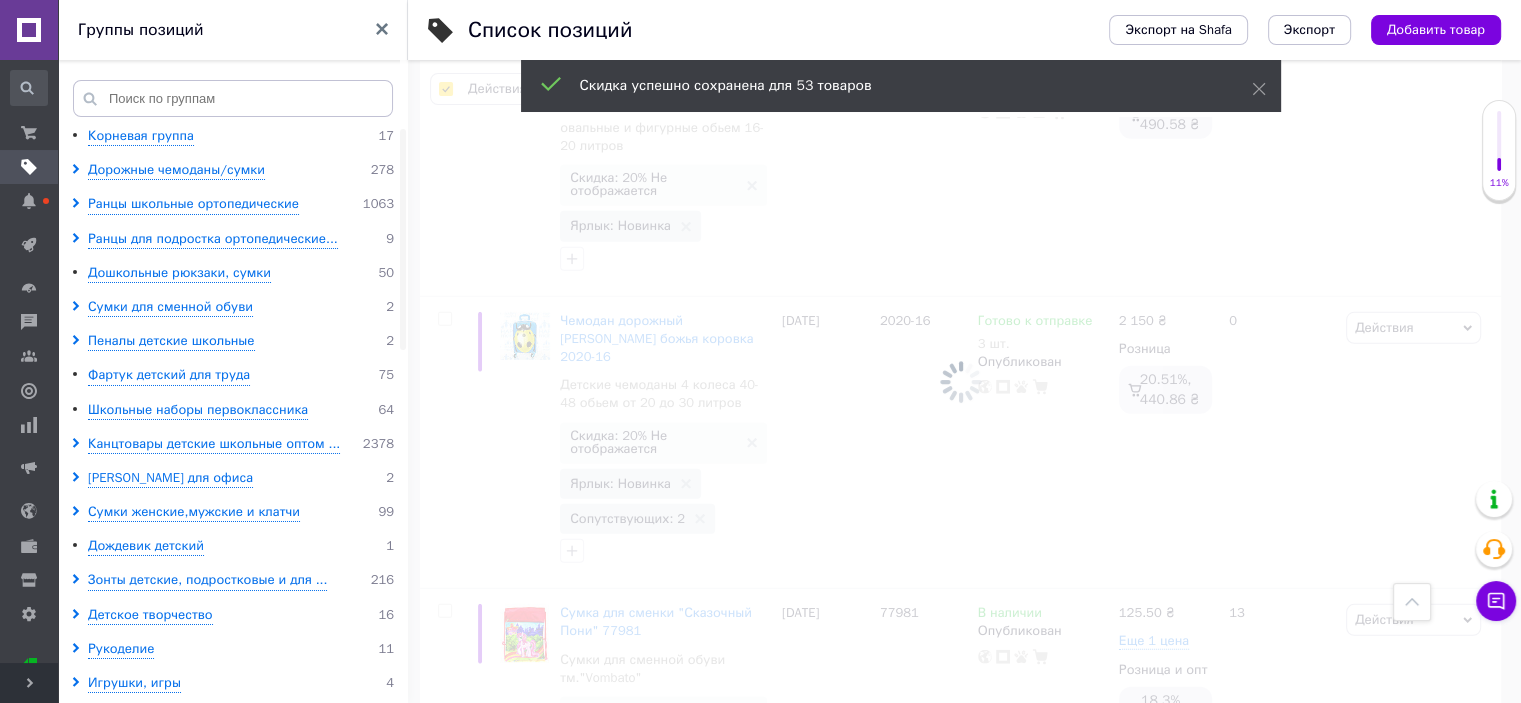 checkbox on "false" 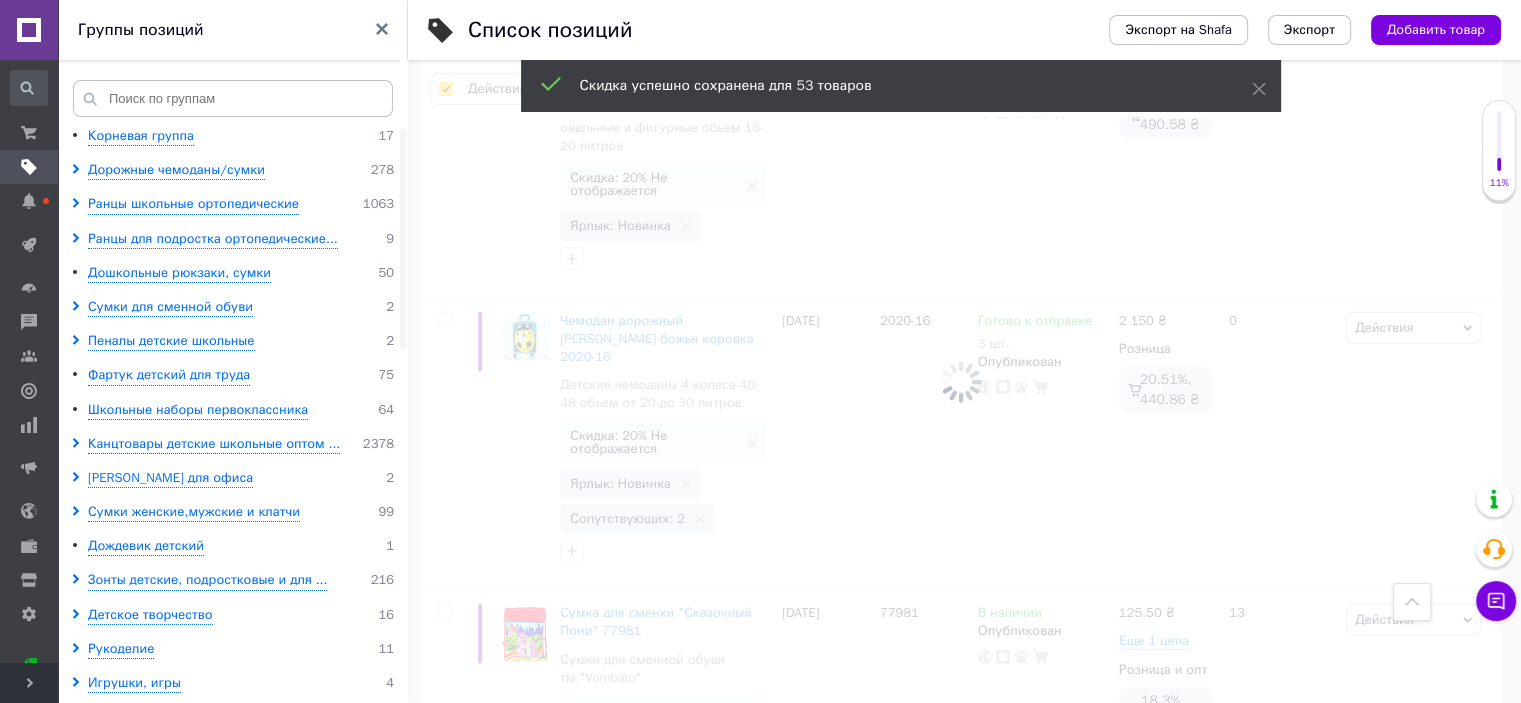 checkbox on "false" 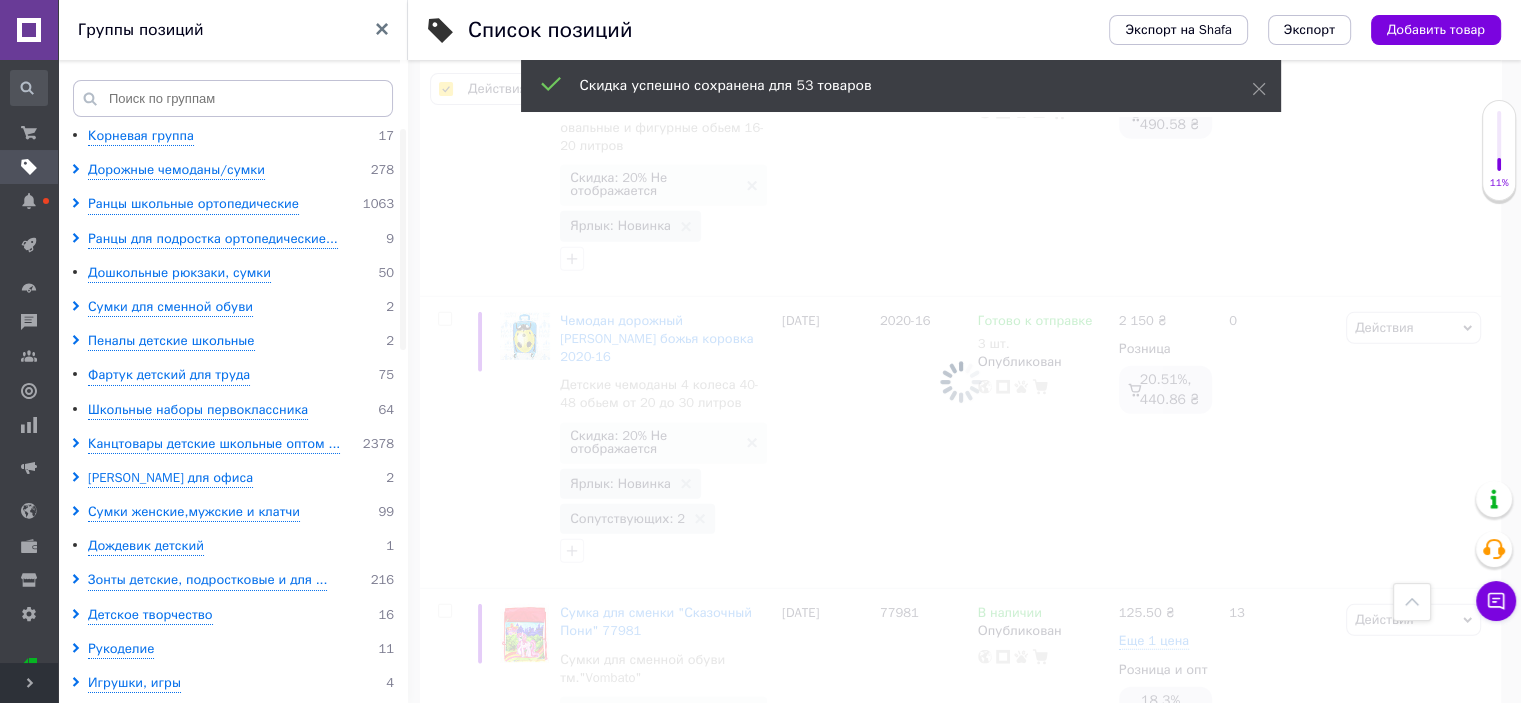 checkbox on "false" 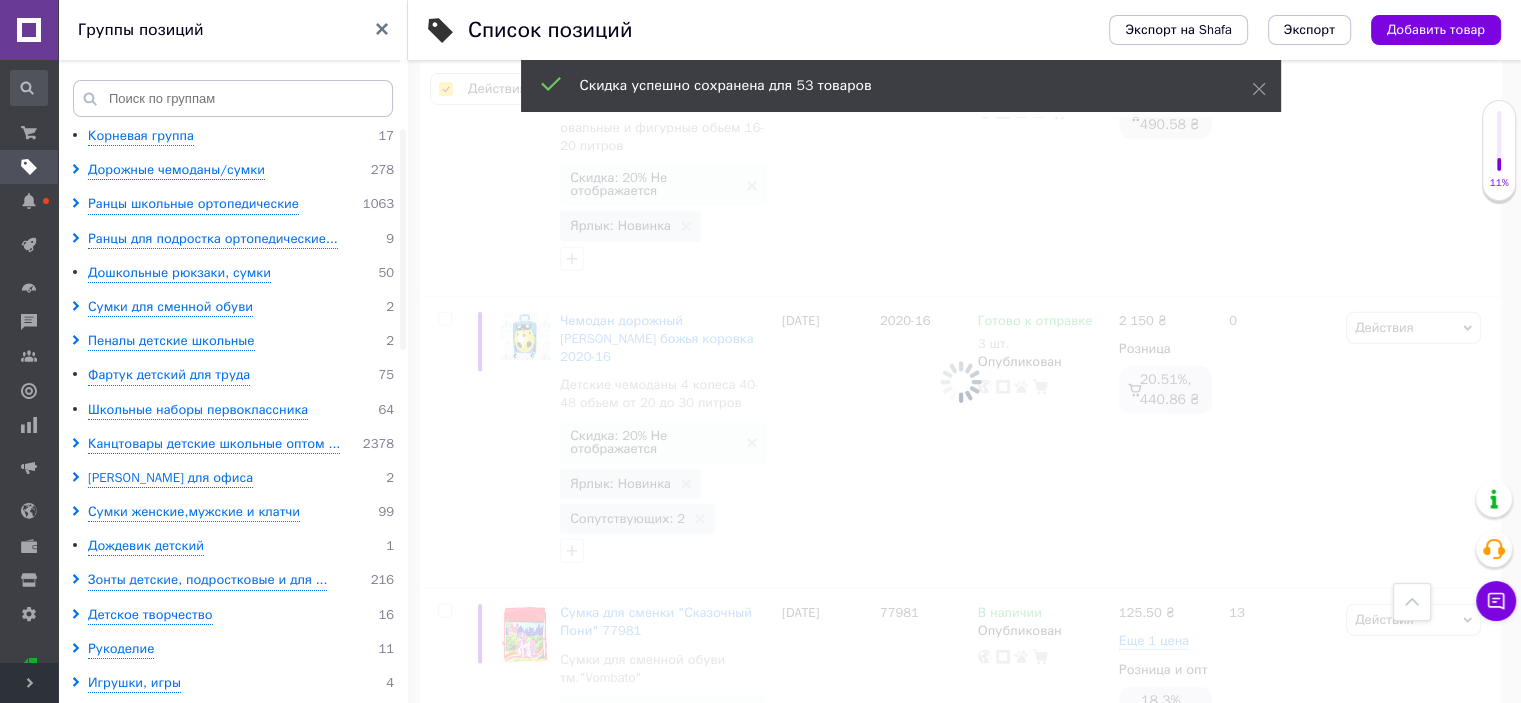 checkbox on "false" 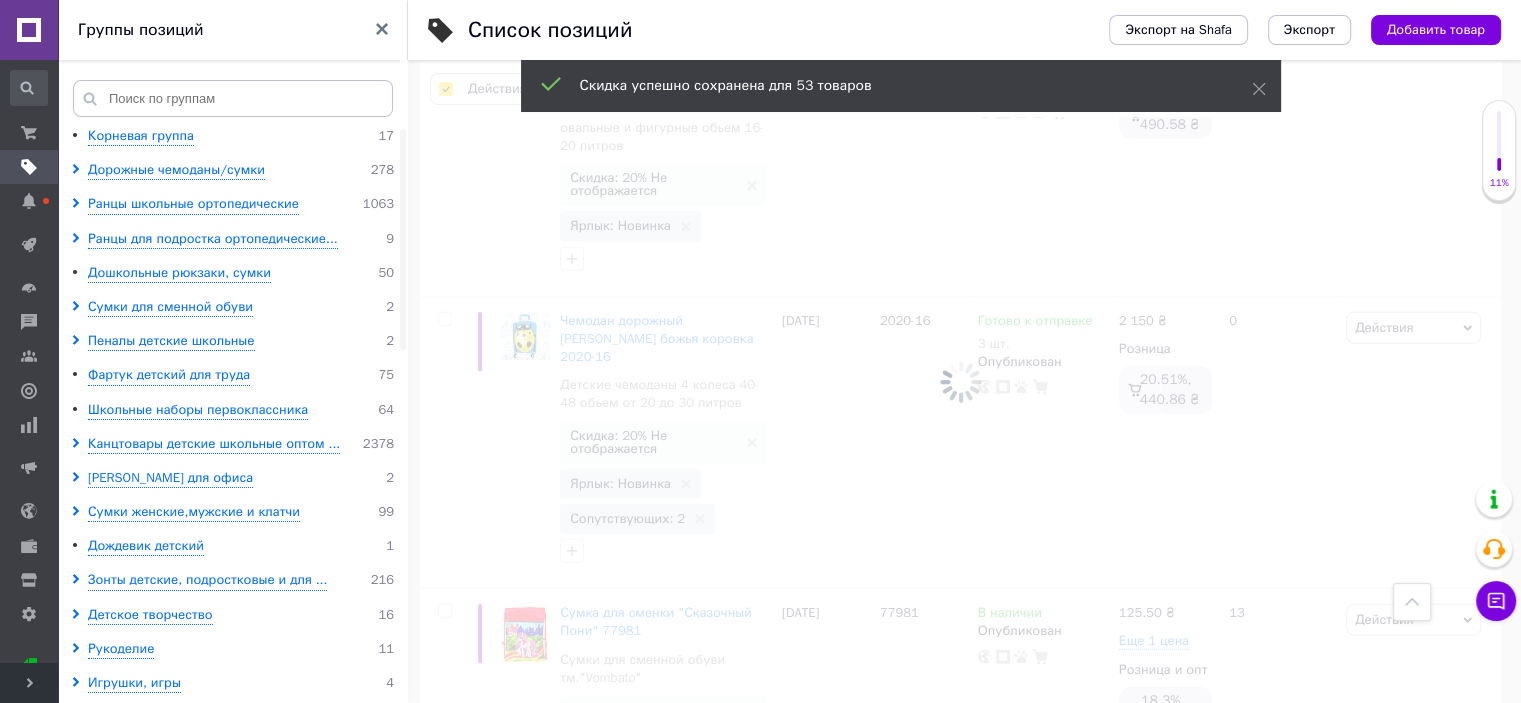 checkbox on "false" 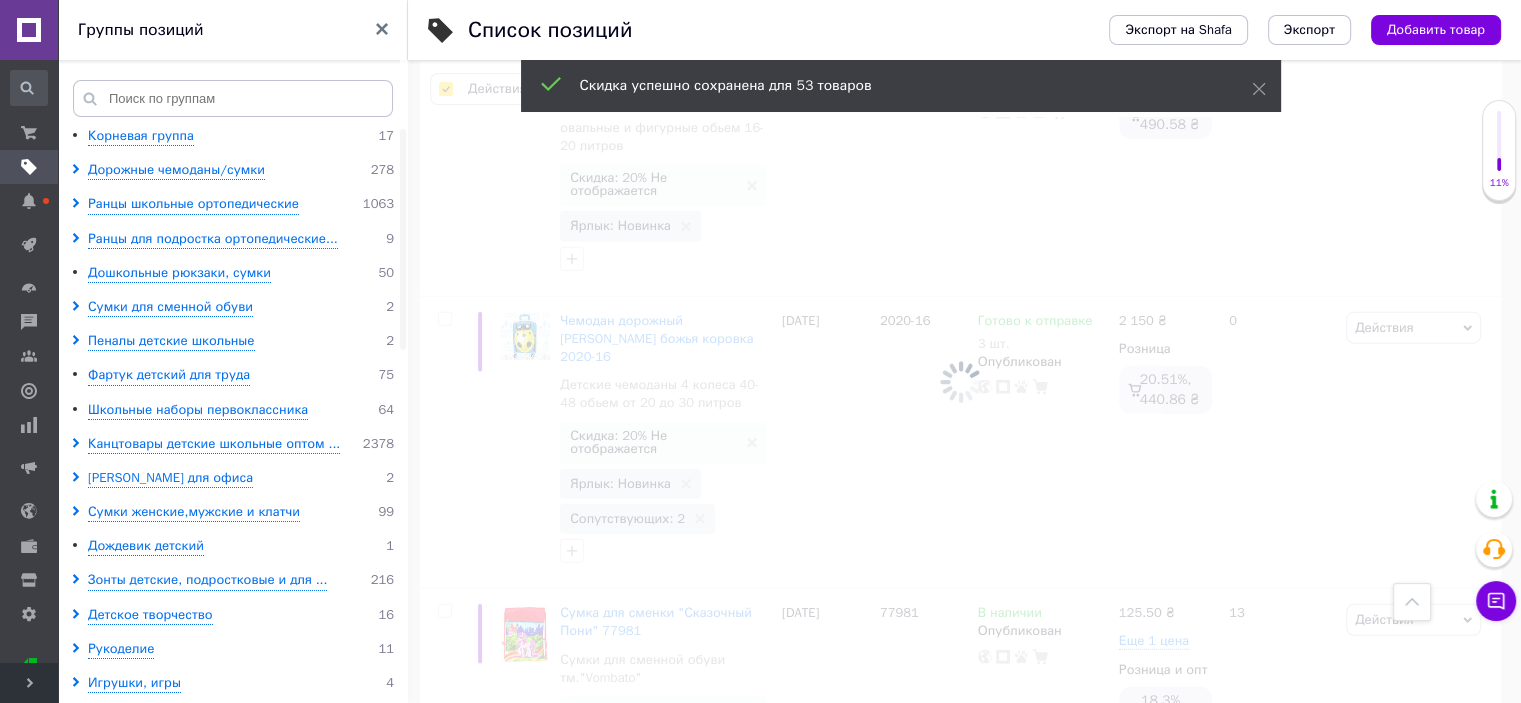 checkbox on "false" 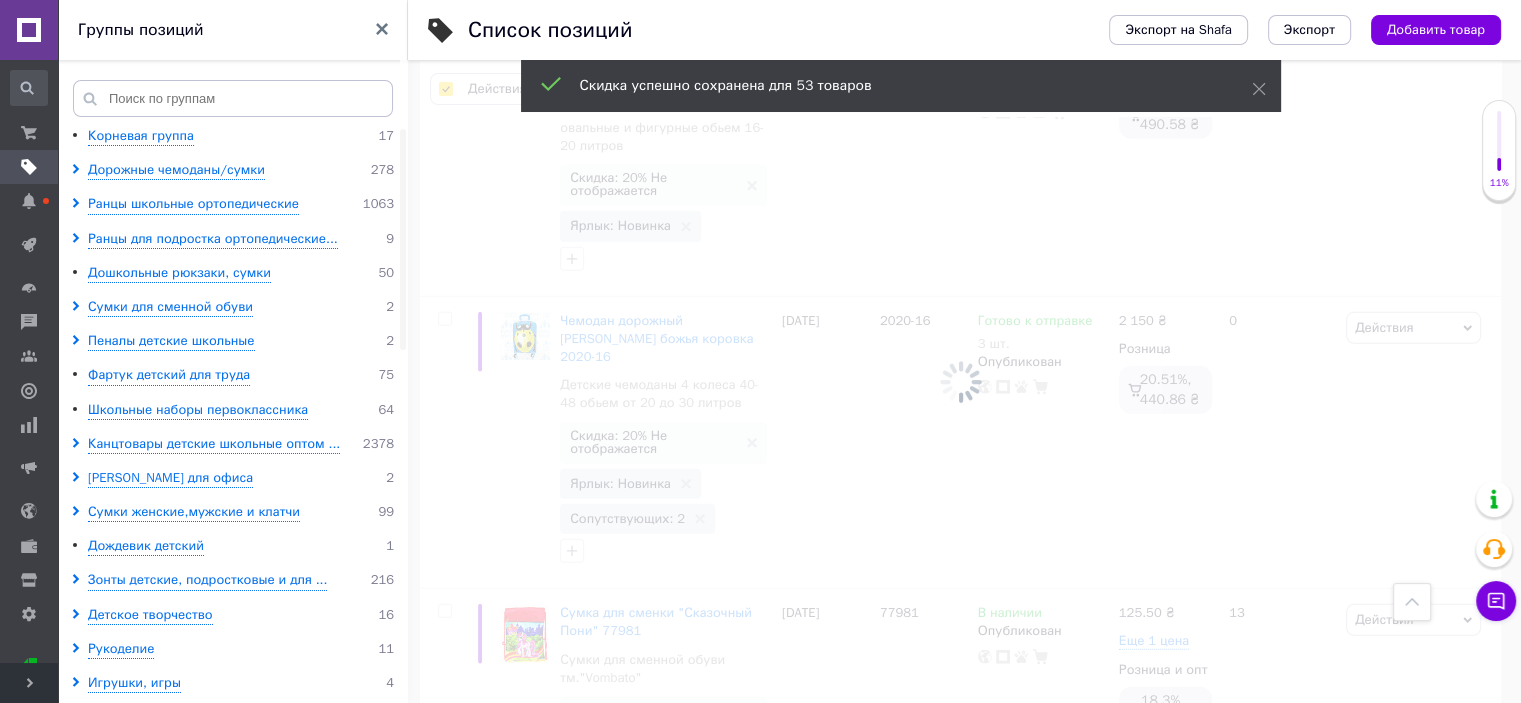 checkbox on "false" 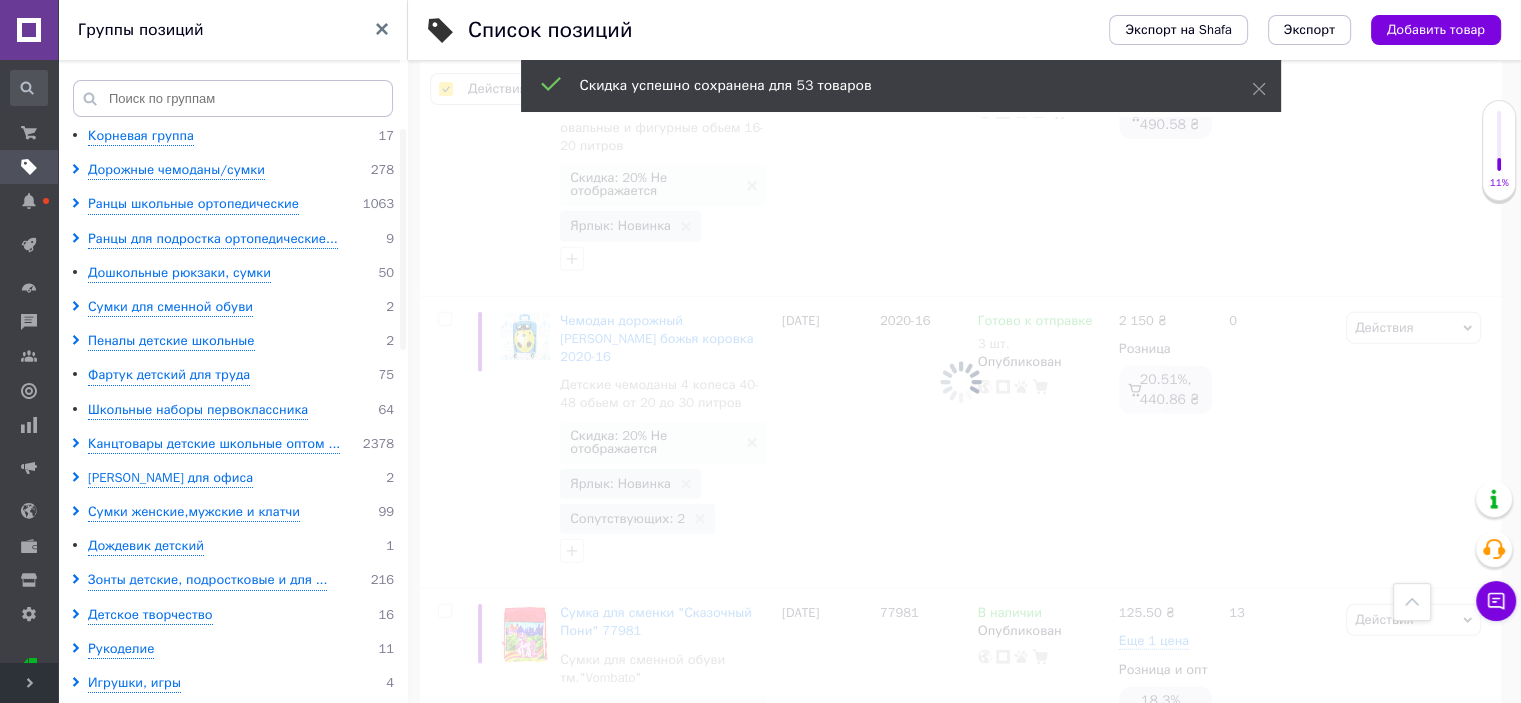 checkbox on "false" 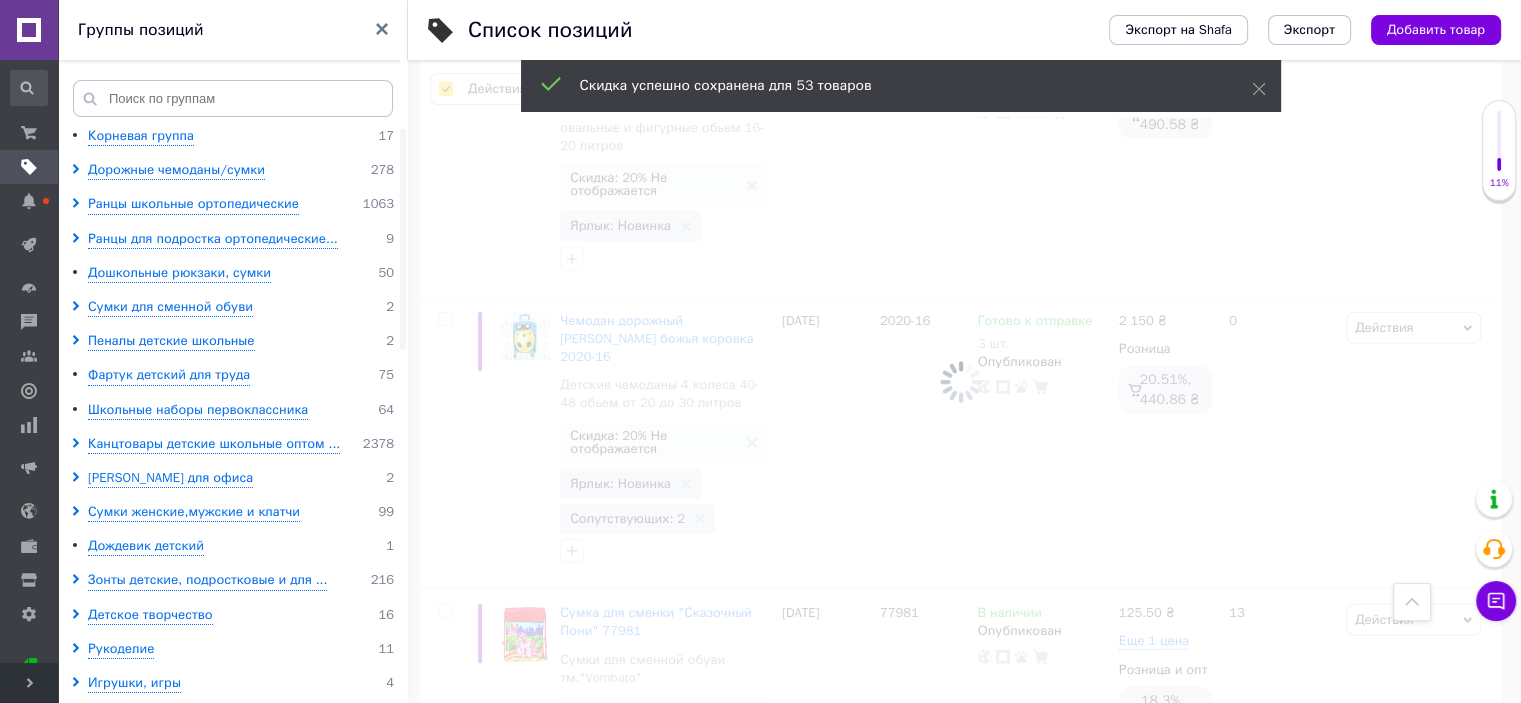 checkbox on "false" 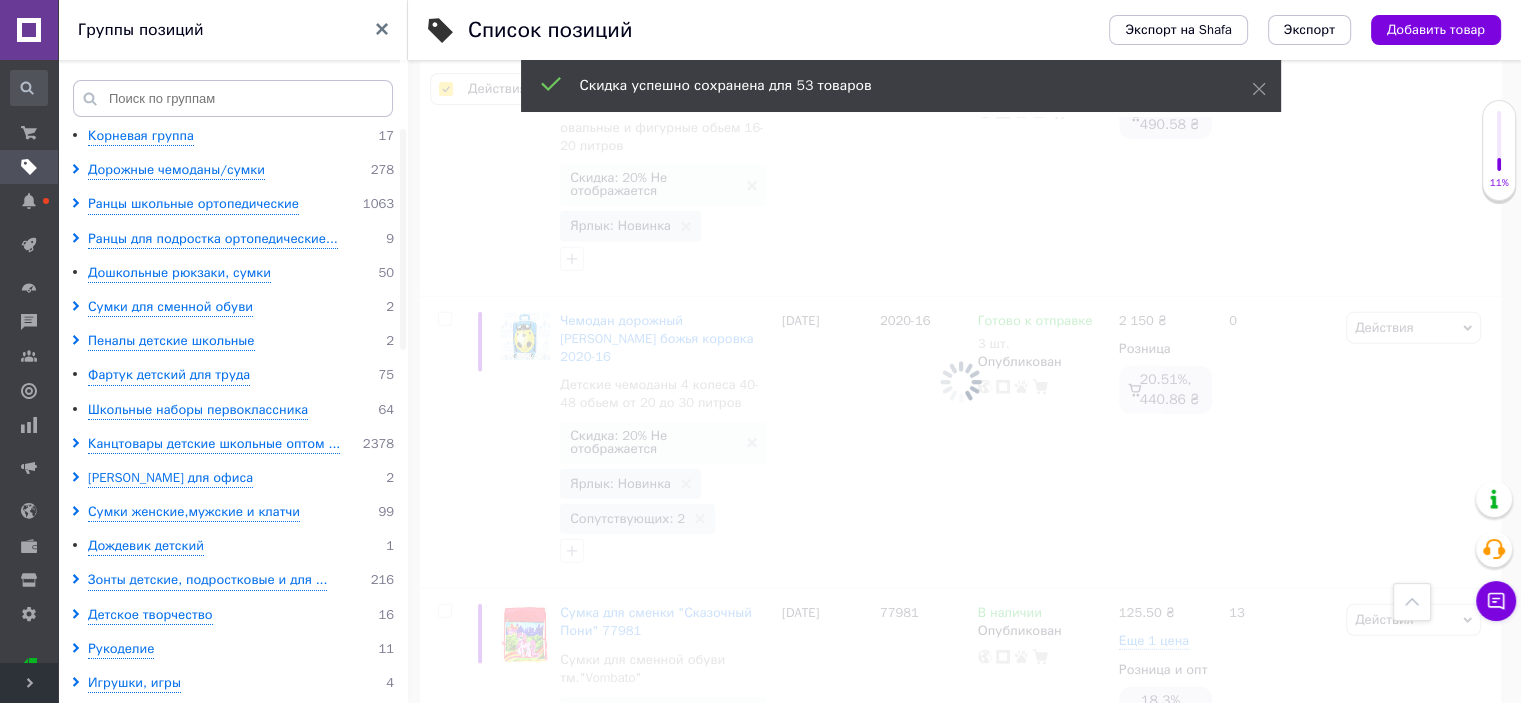checkbox on "false" 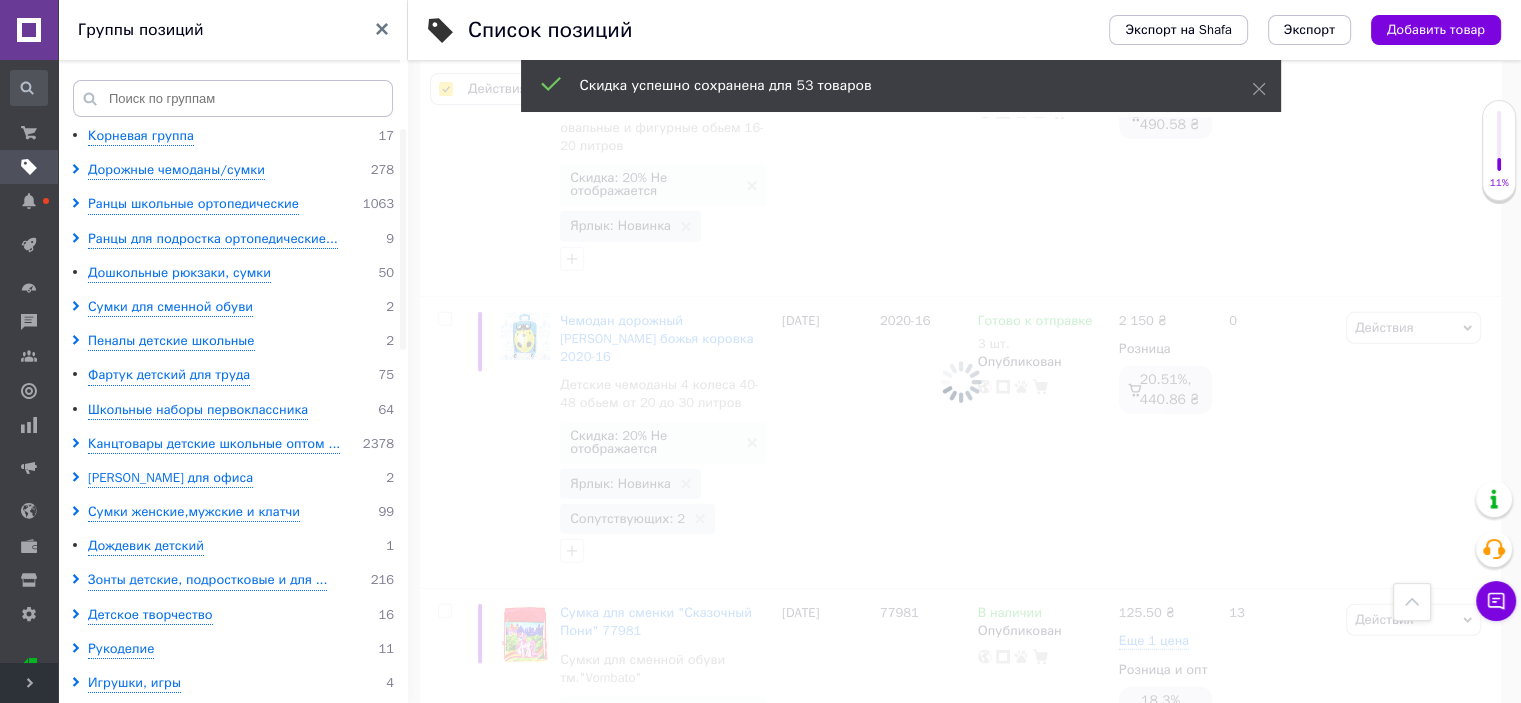 checkbox on "false" 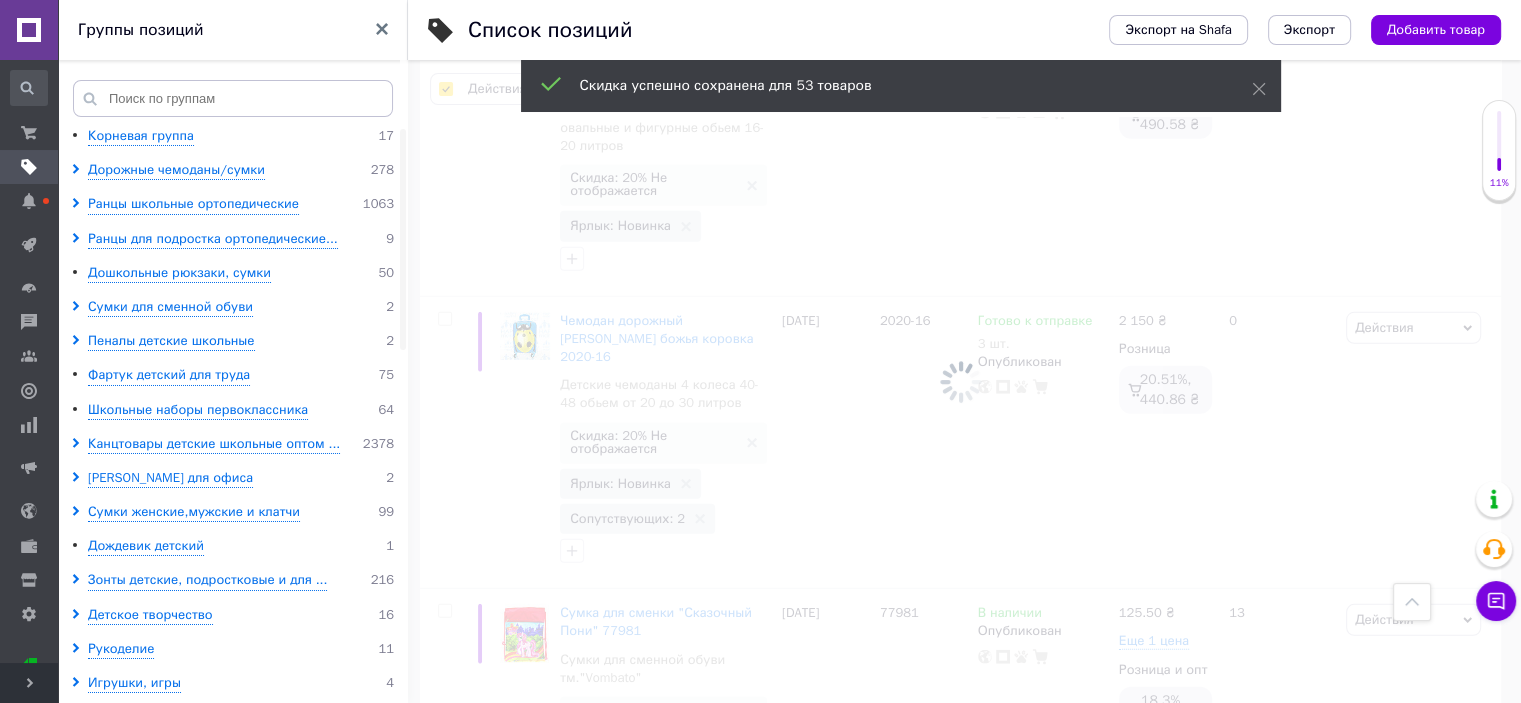 checkbox on "false" 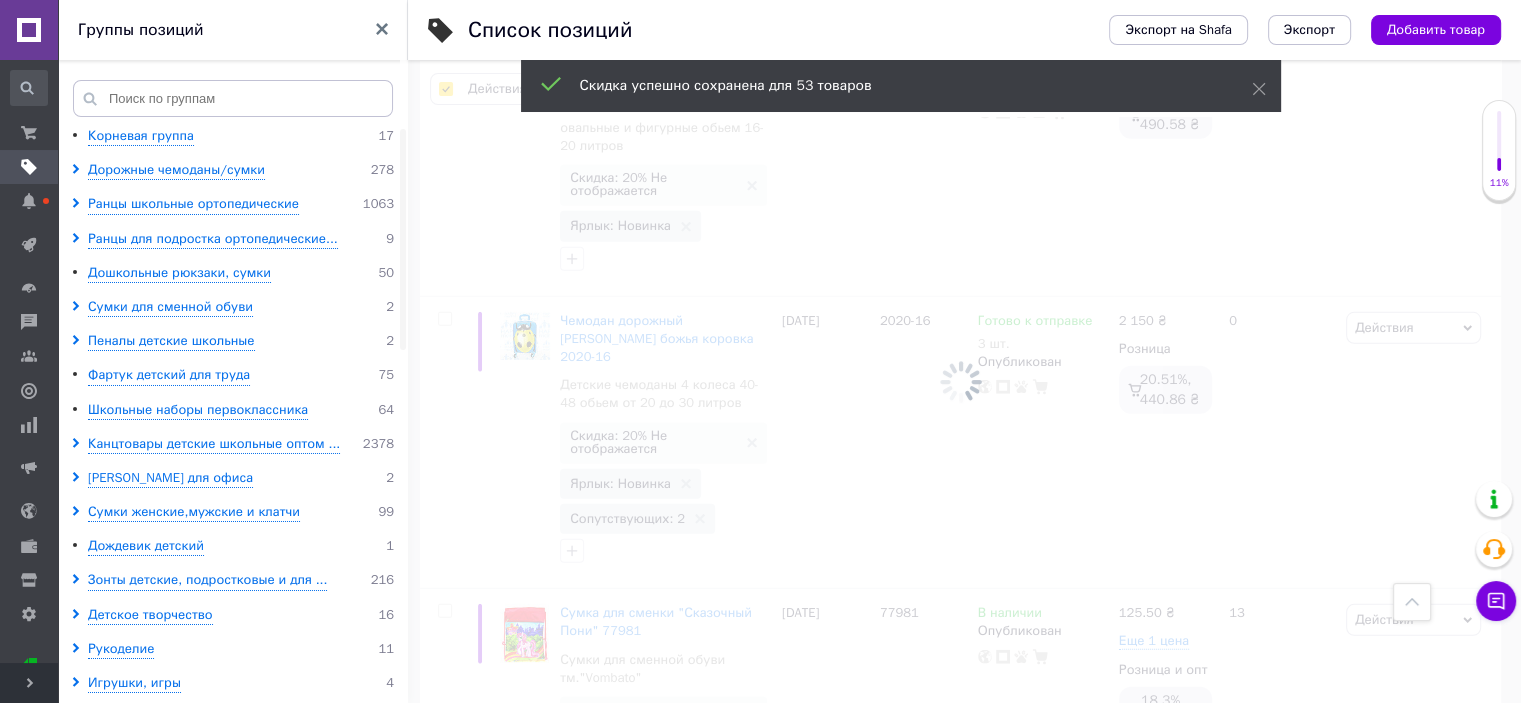 checkbox on "false" 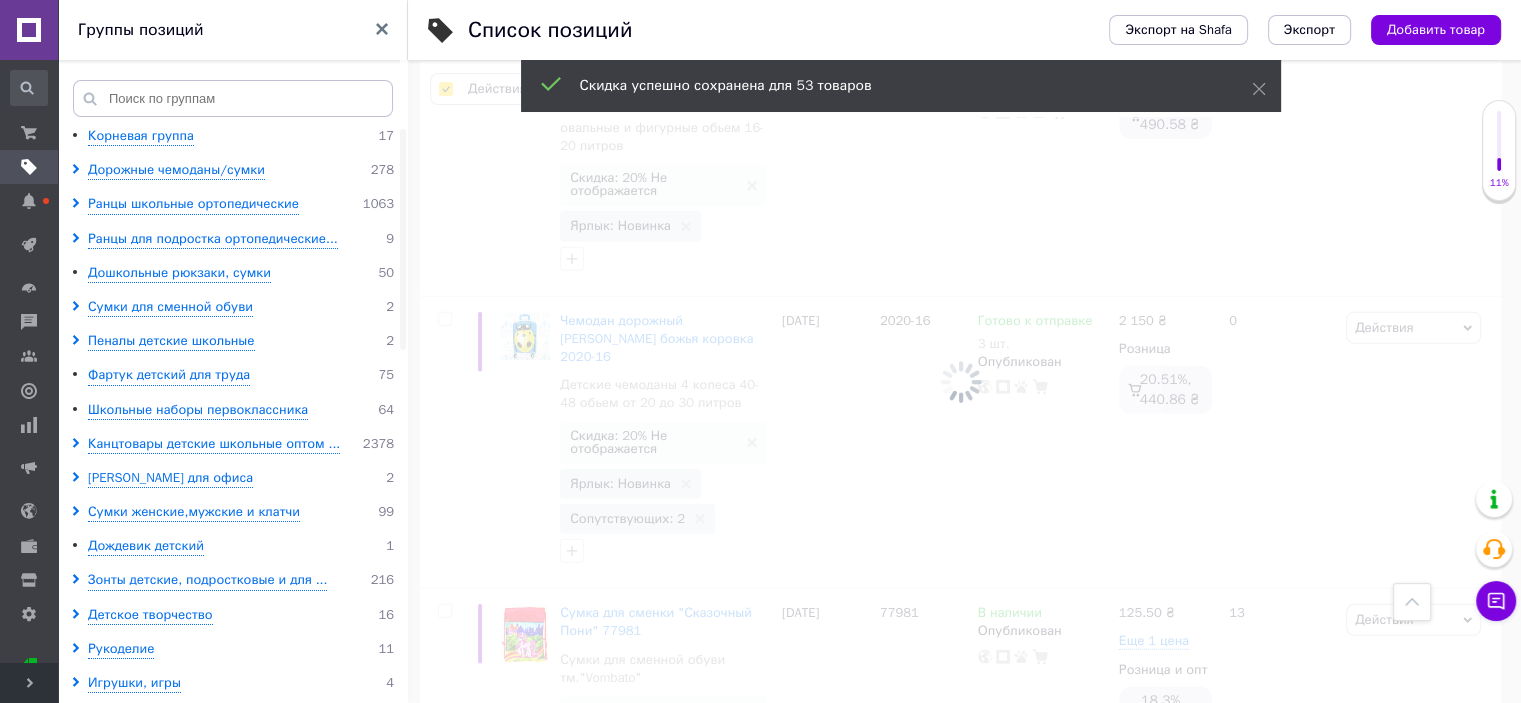 checkbox on "false" 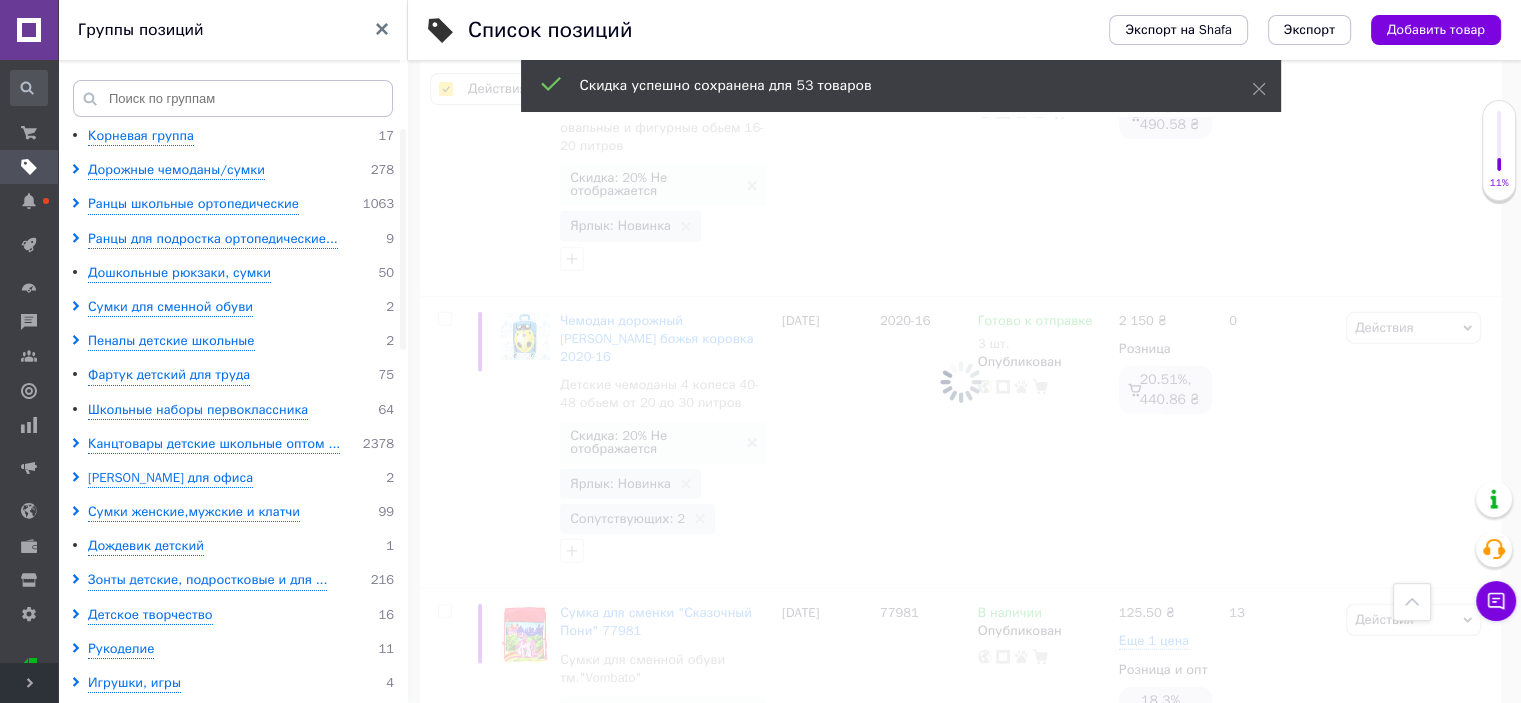checkbox on "false" 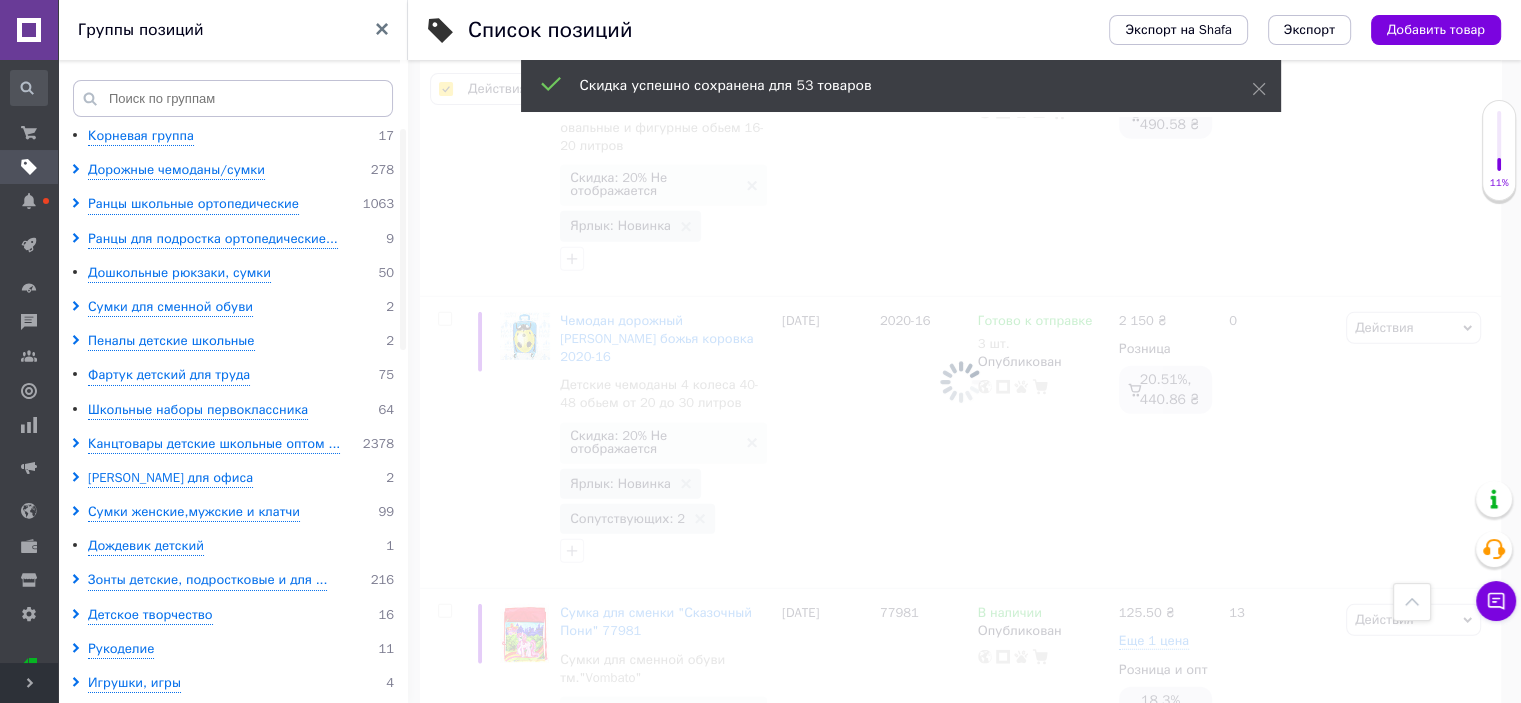 checkbox on "false" 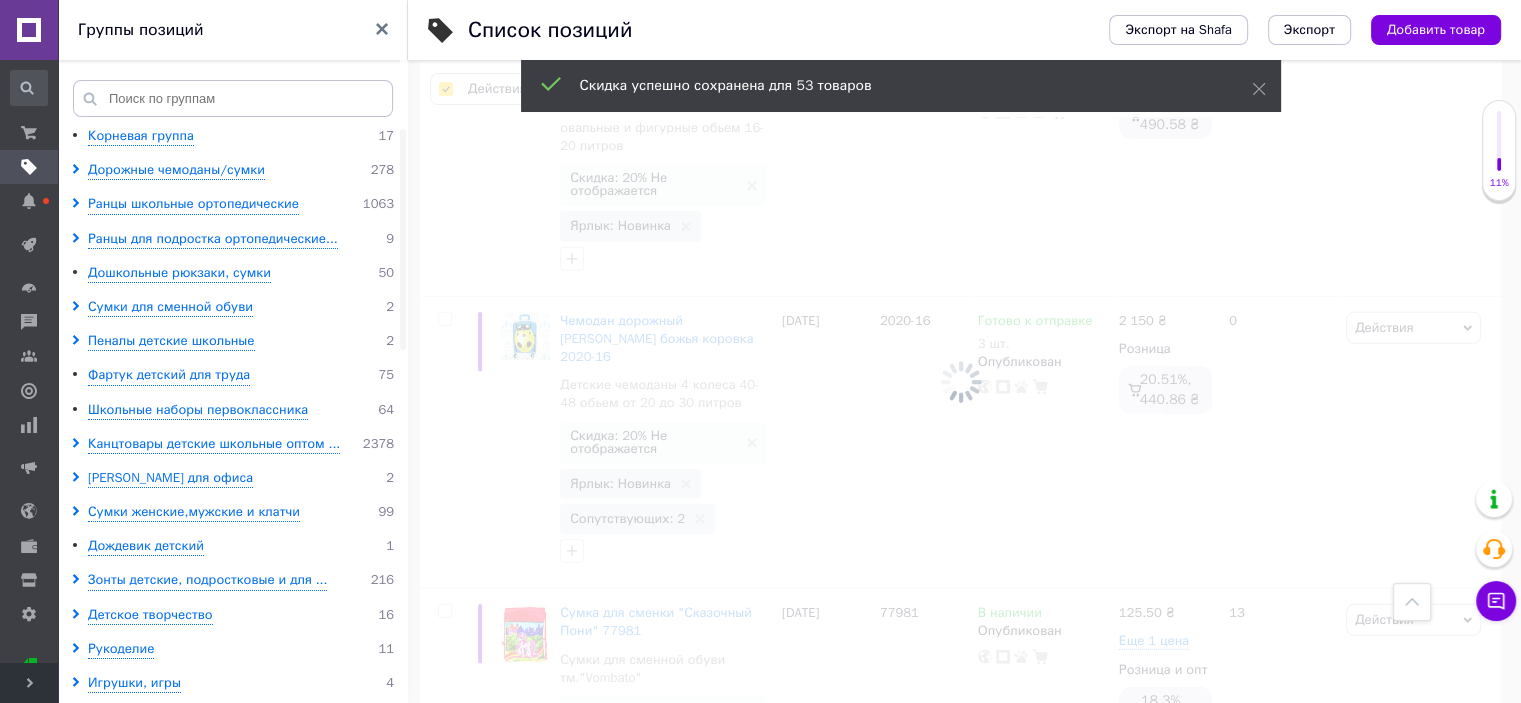 checkbox on "false" 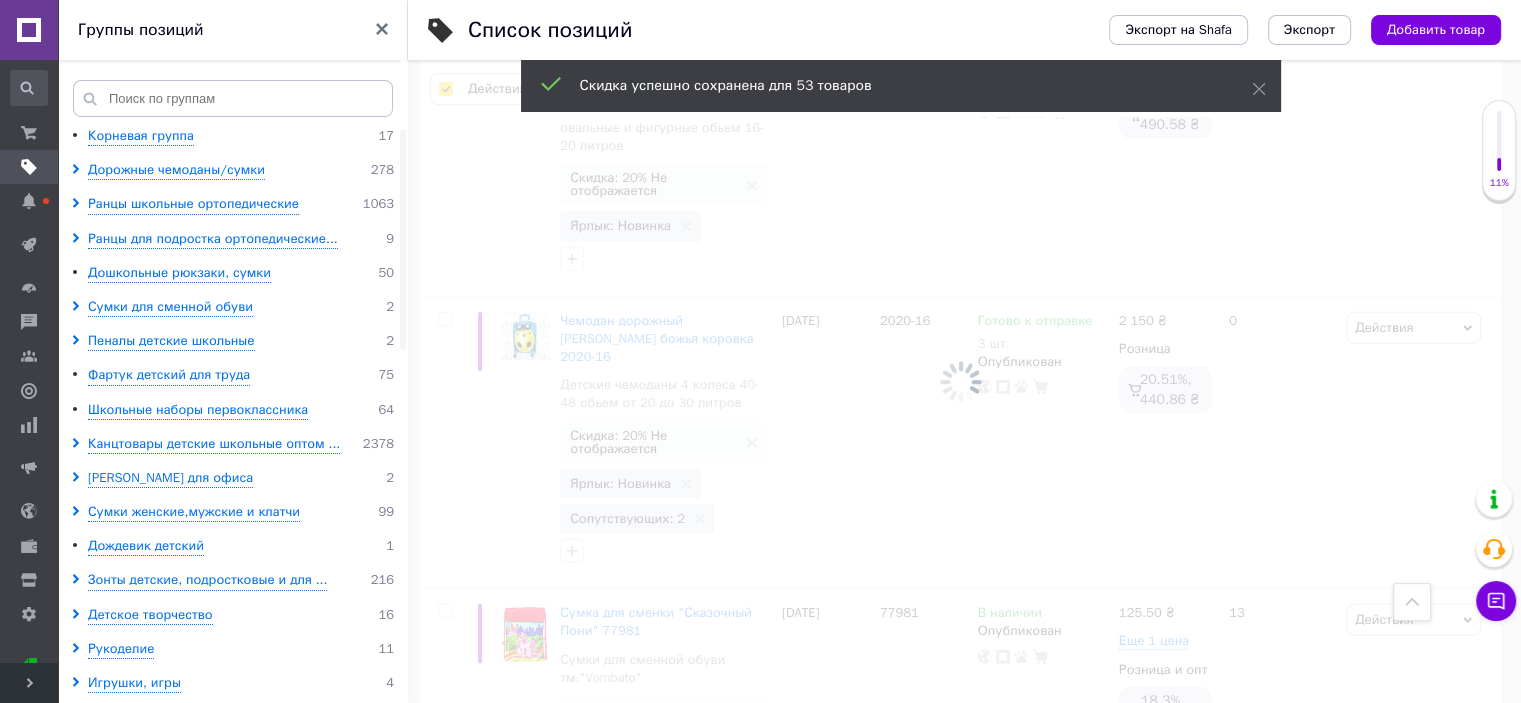 checkbox on "false" 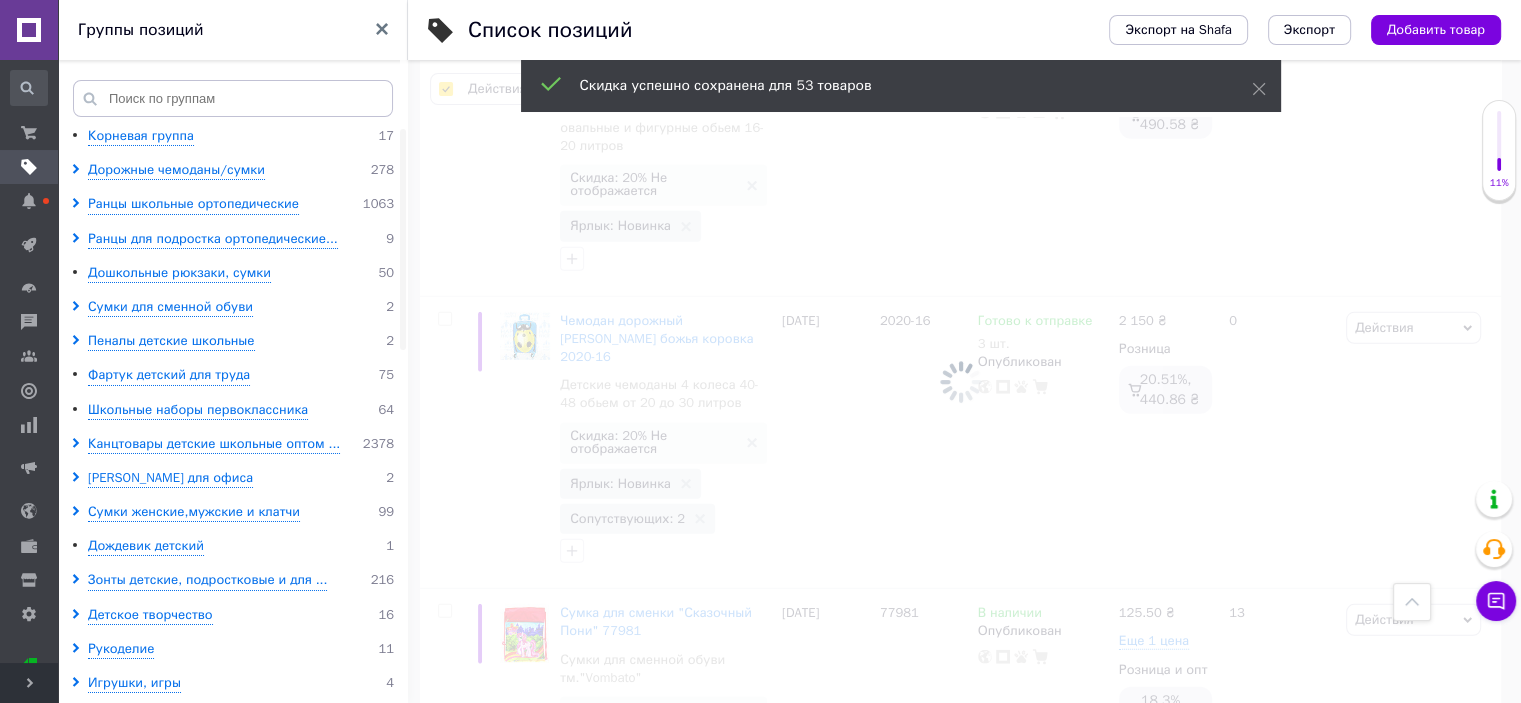 checkbox on "false" 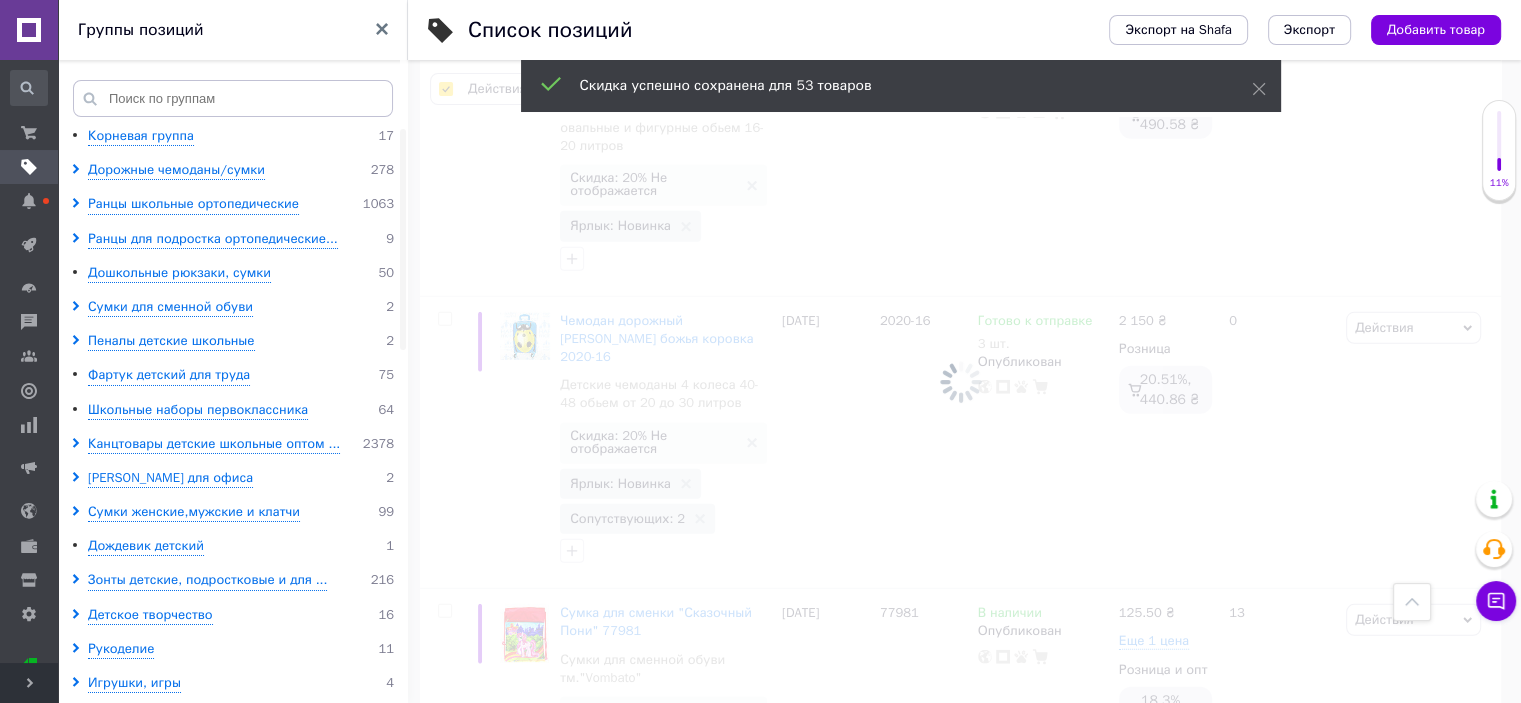 checkbox on "false" 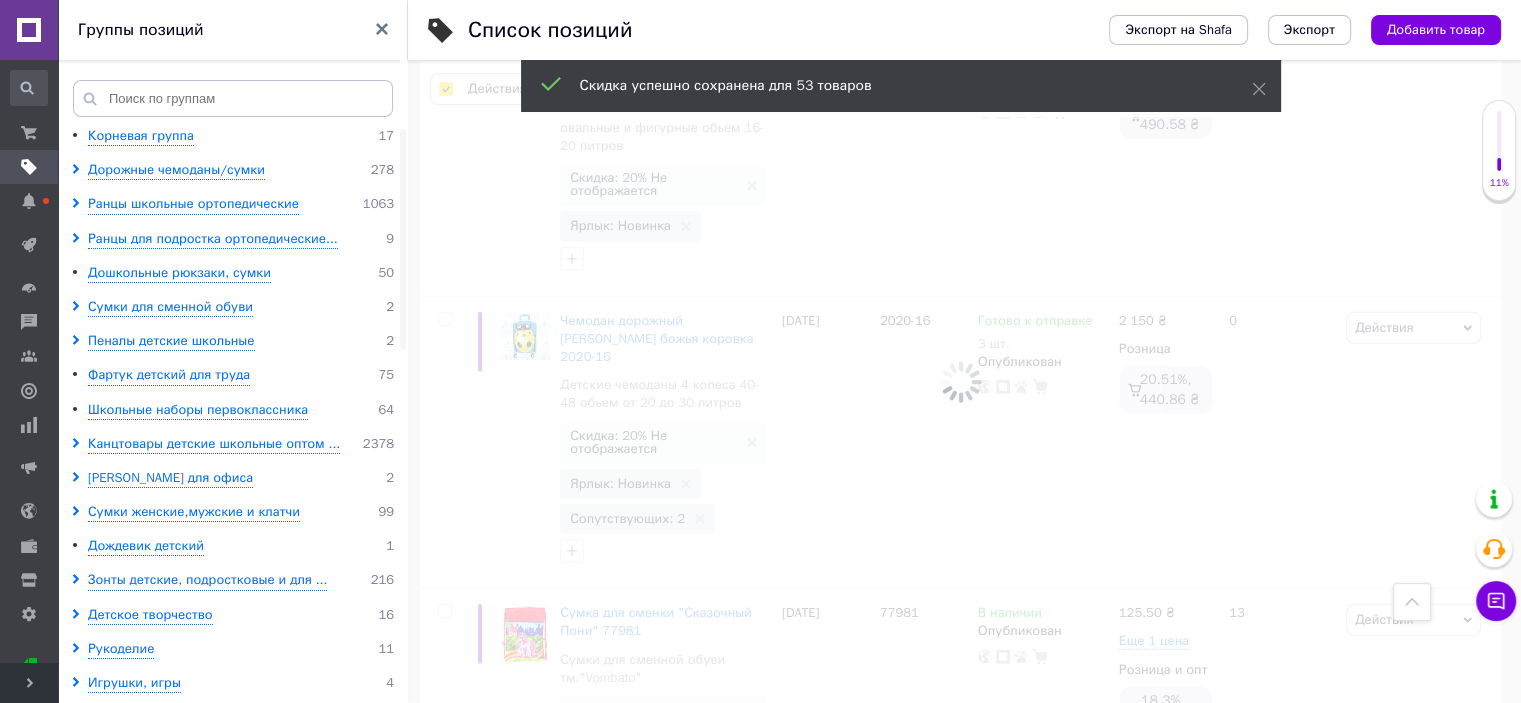 checkbox on "false" 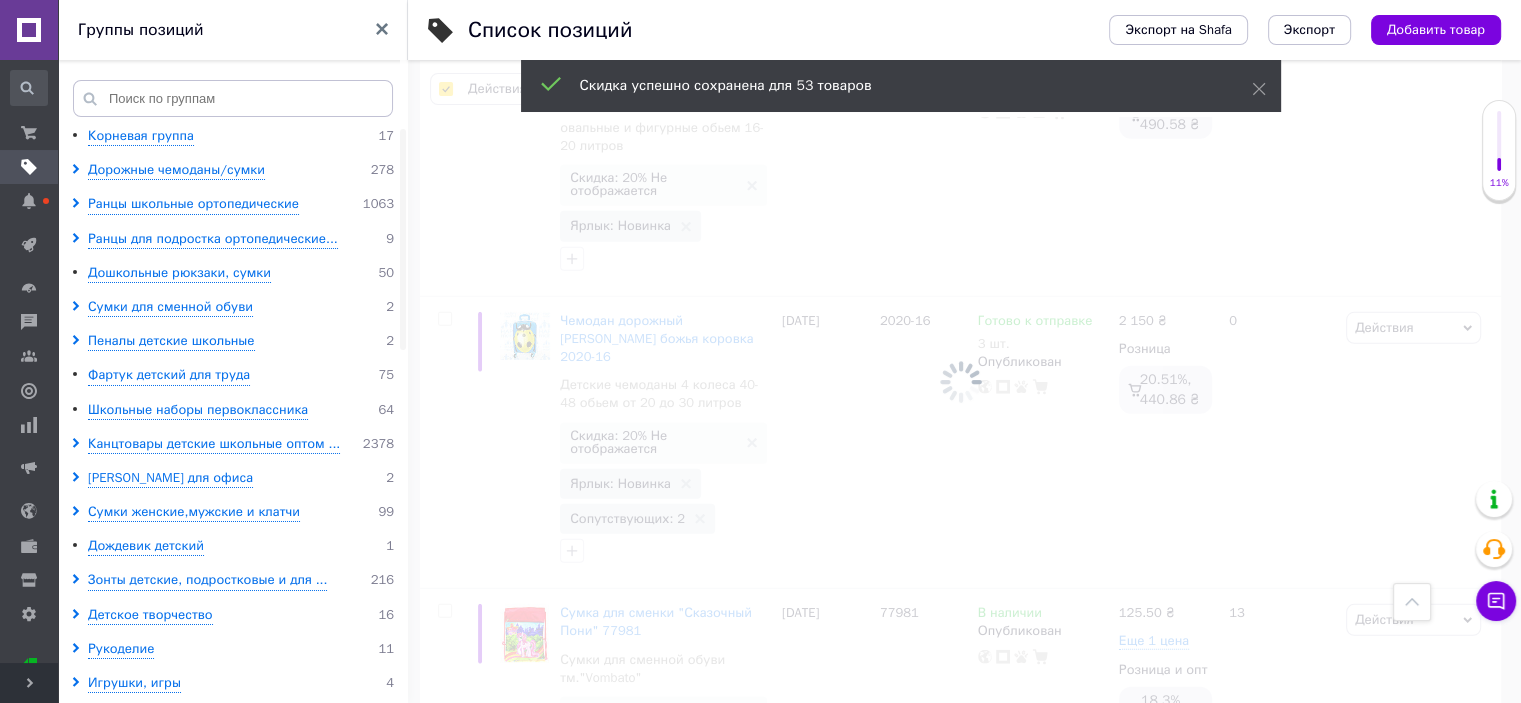 checkbox on "false" 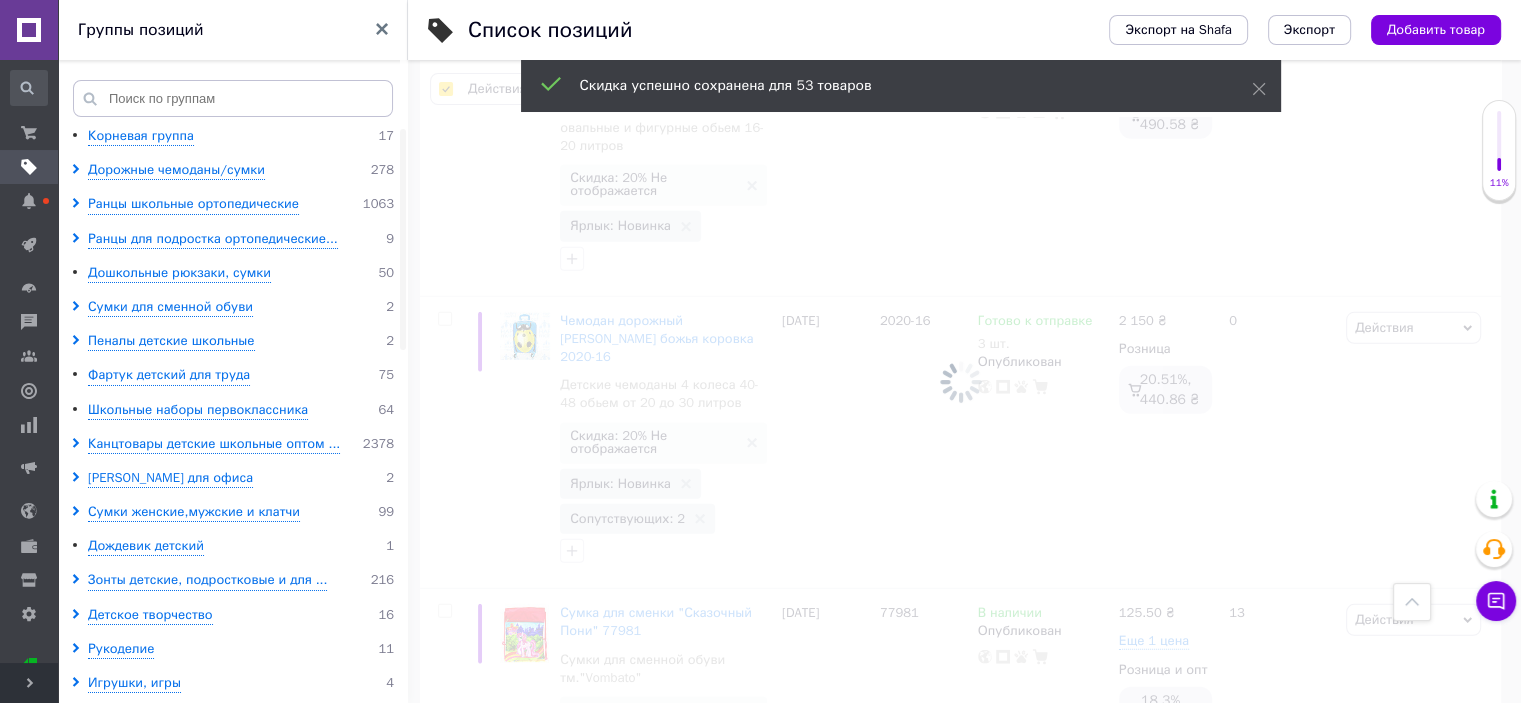 checkbox on "false" 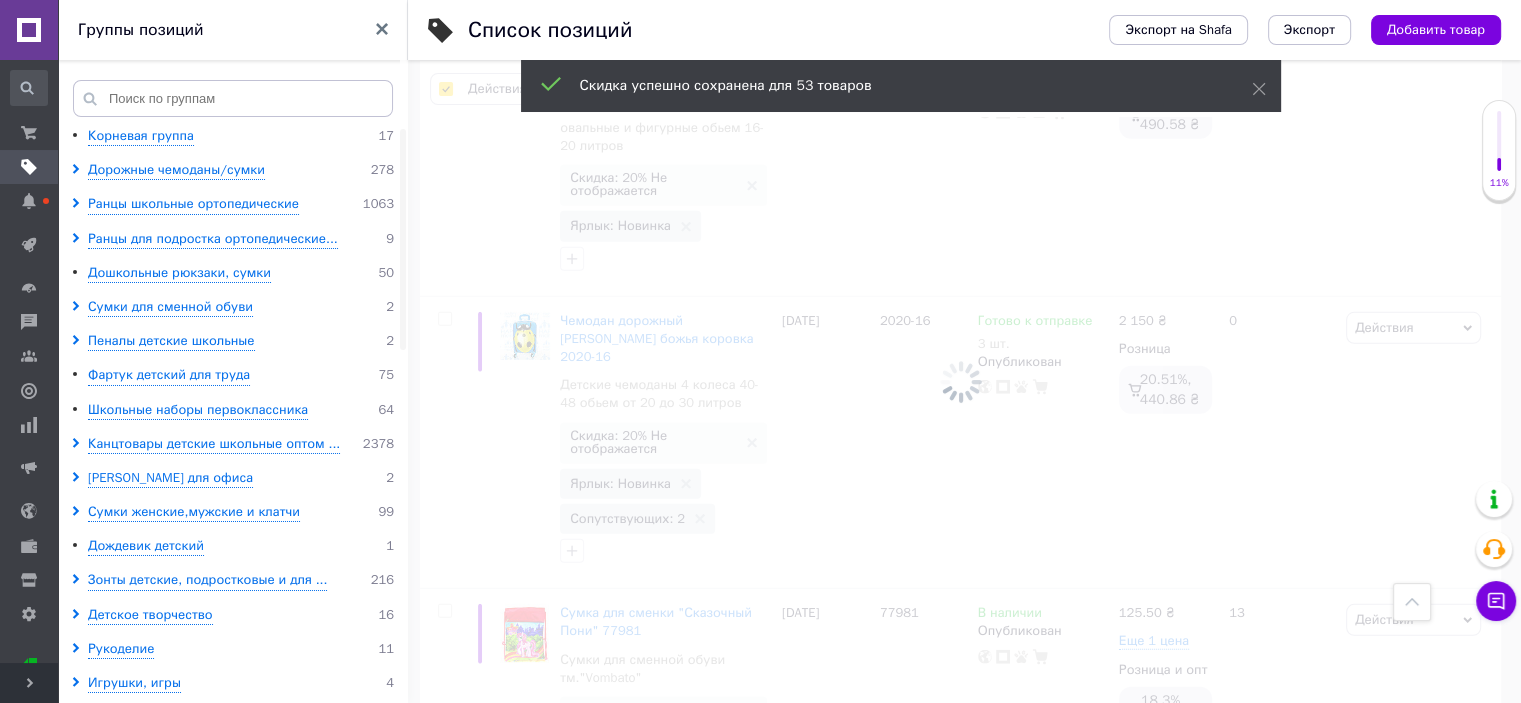 checkbox on "false" 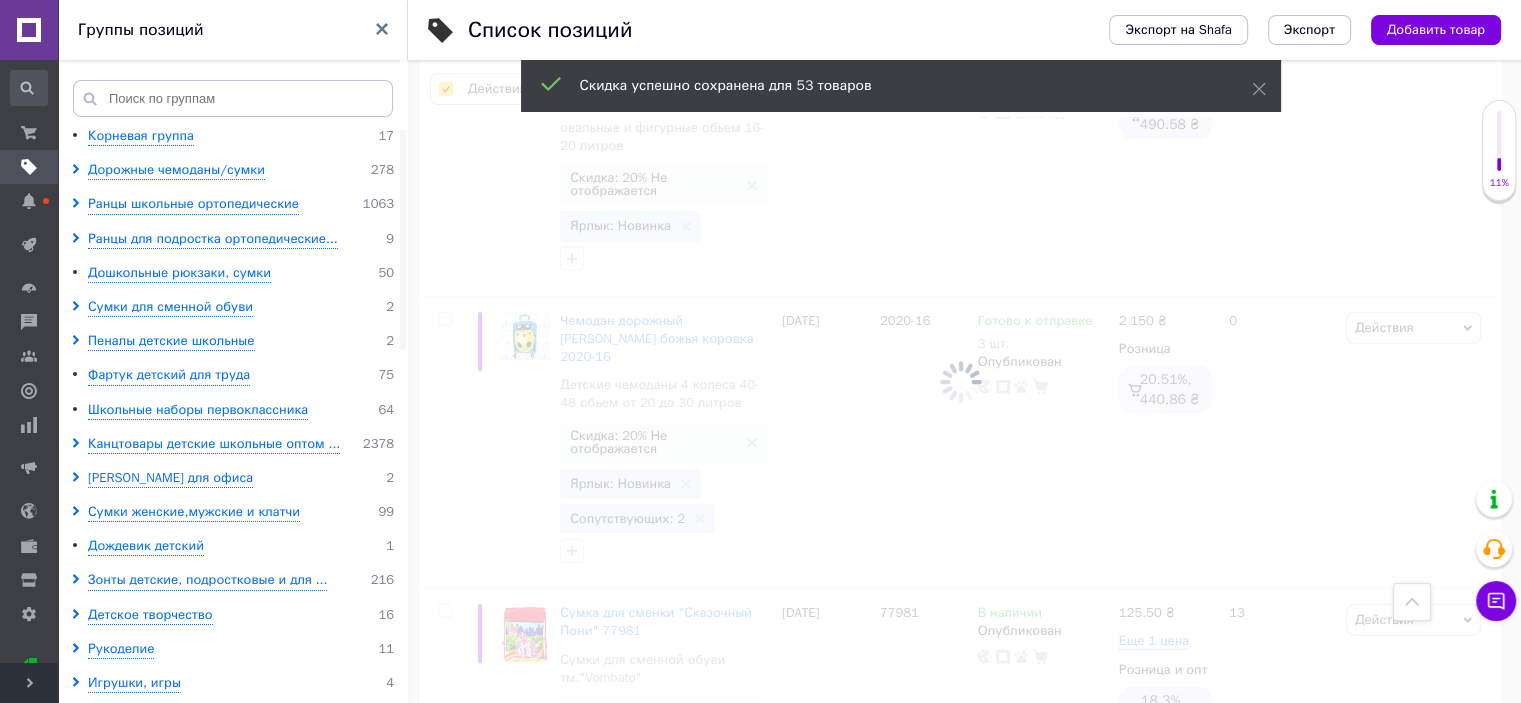 checkbox on "false" 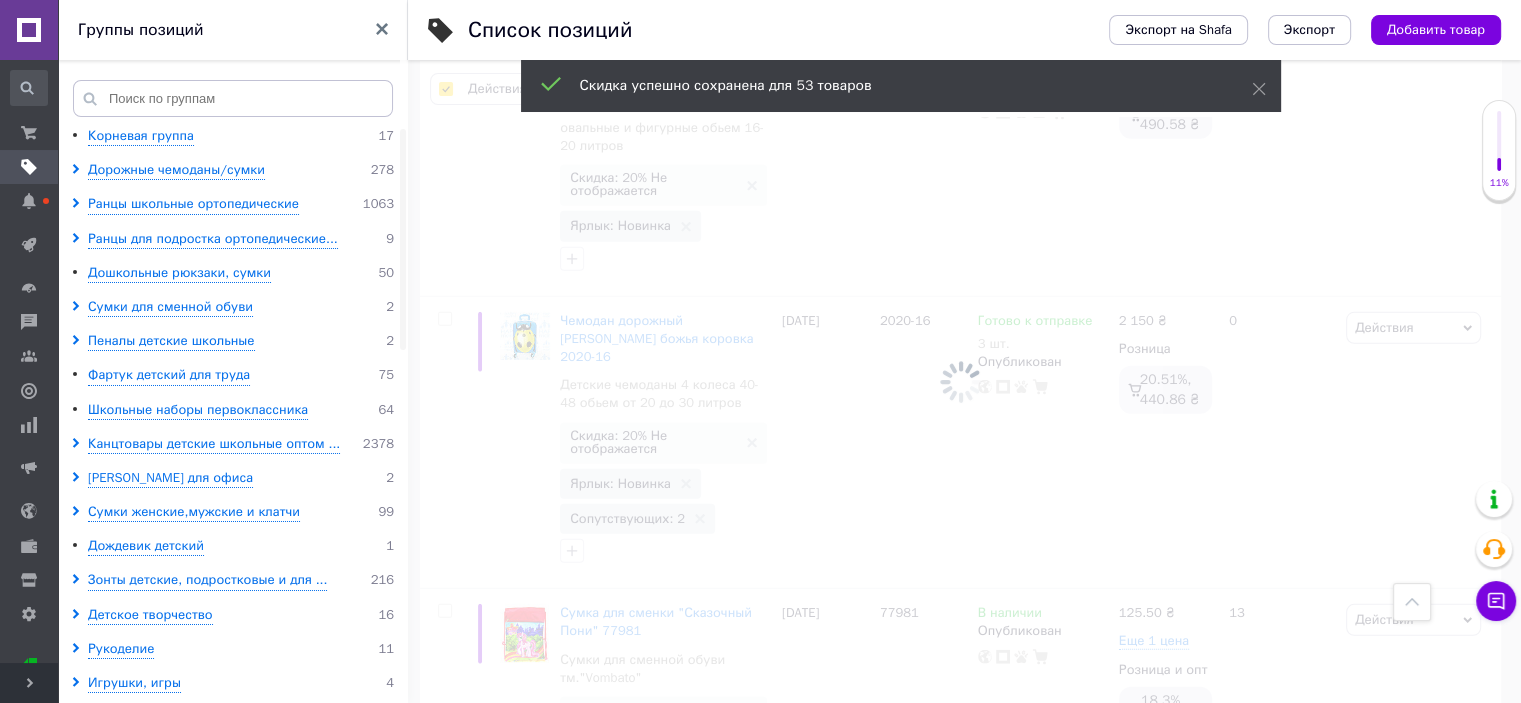 checkbox on "false" 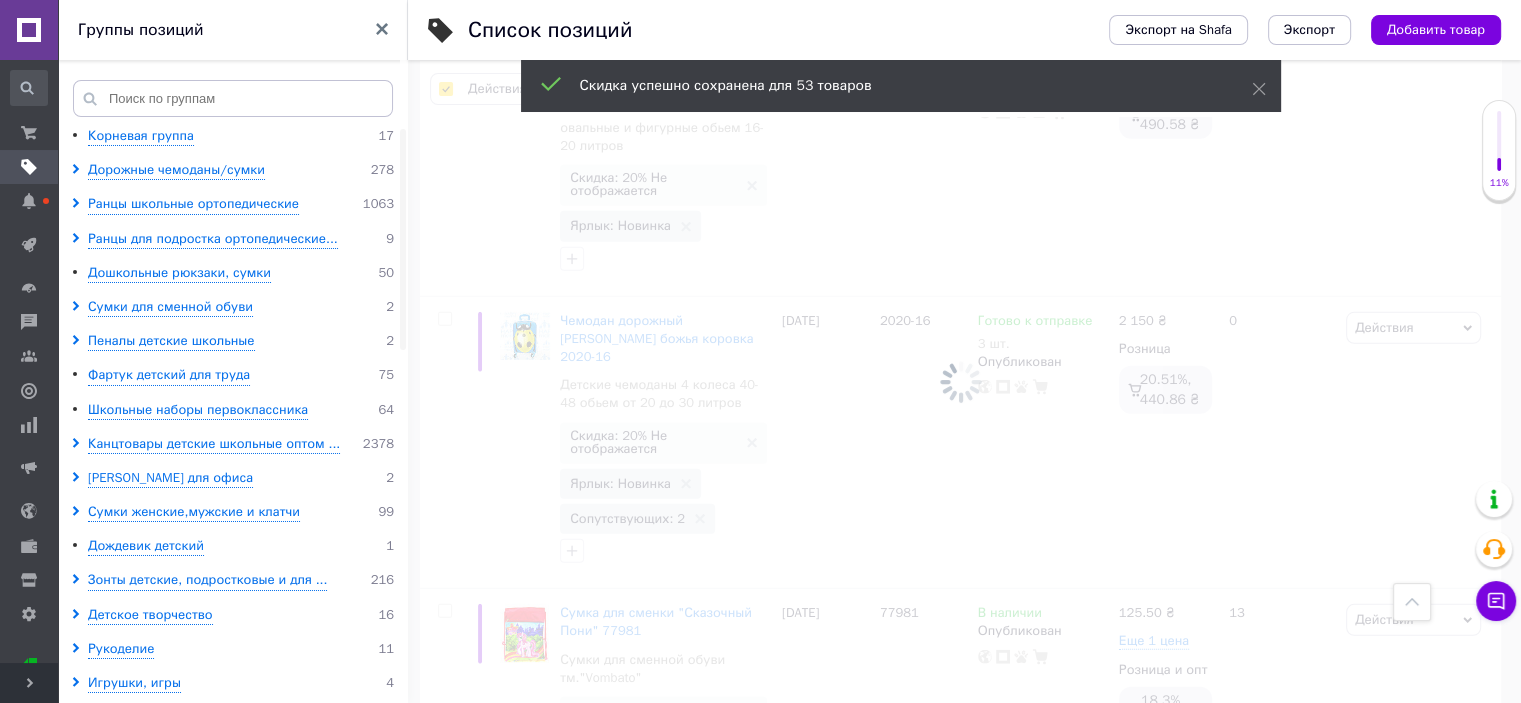 checkbox on "false" 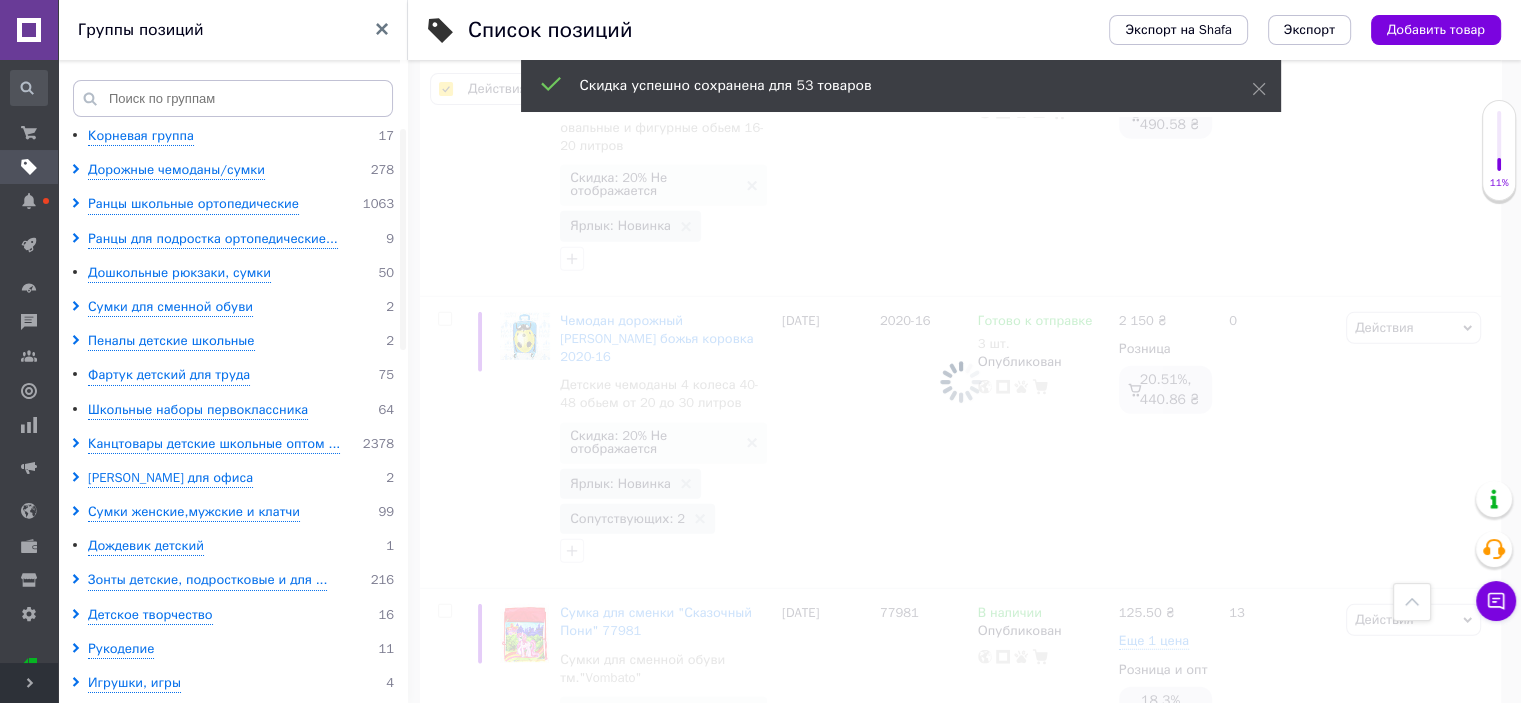 checkbox on "false" 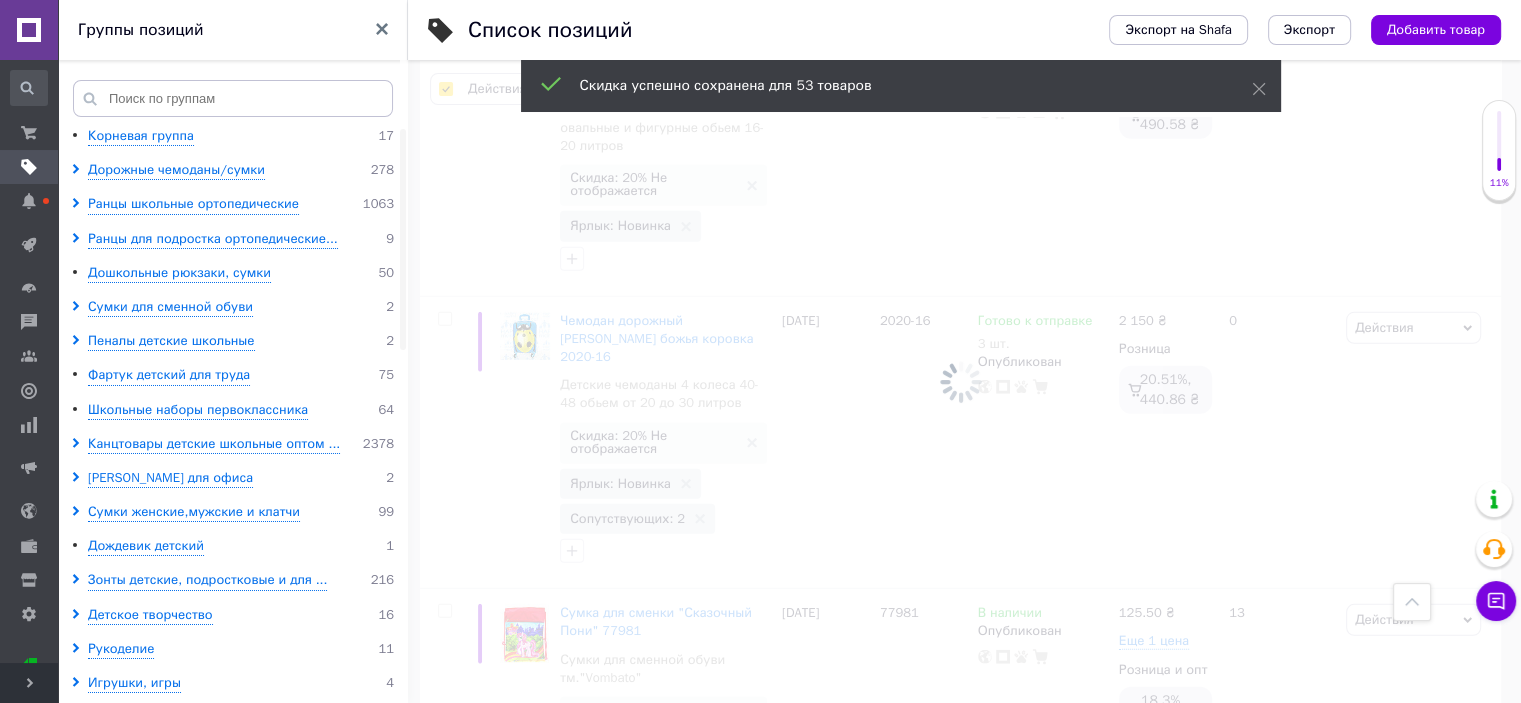 checkbox on "false" 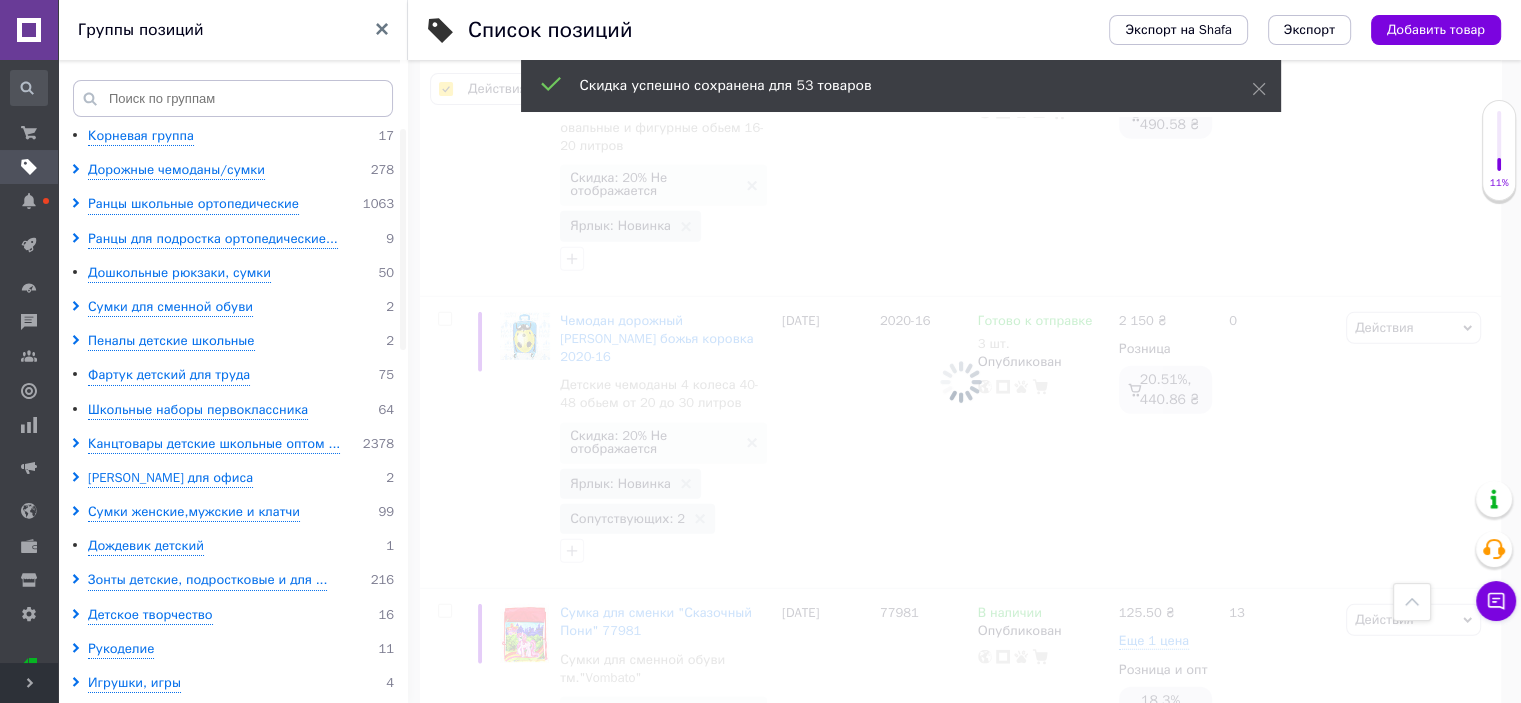 checkbox on "false" 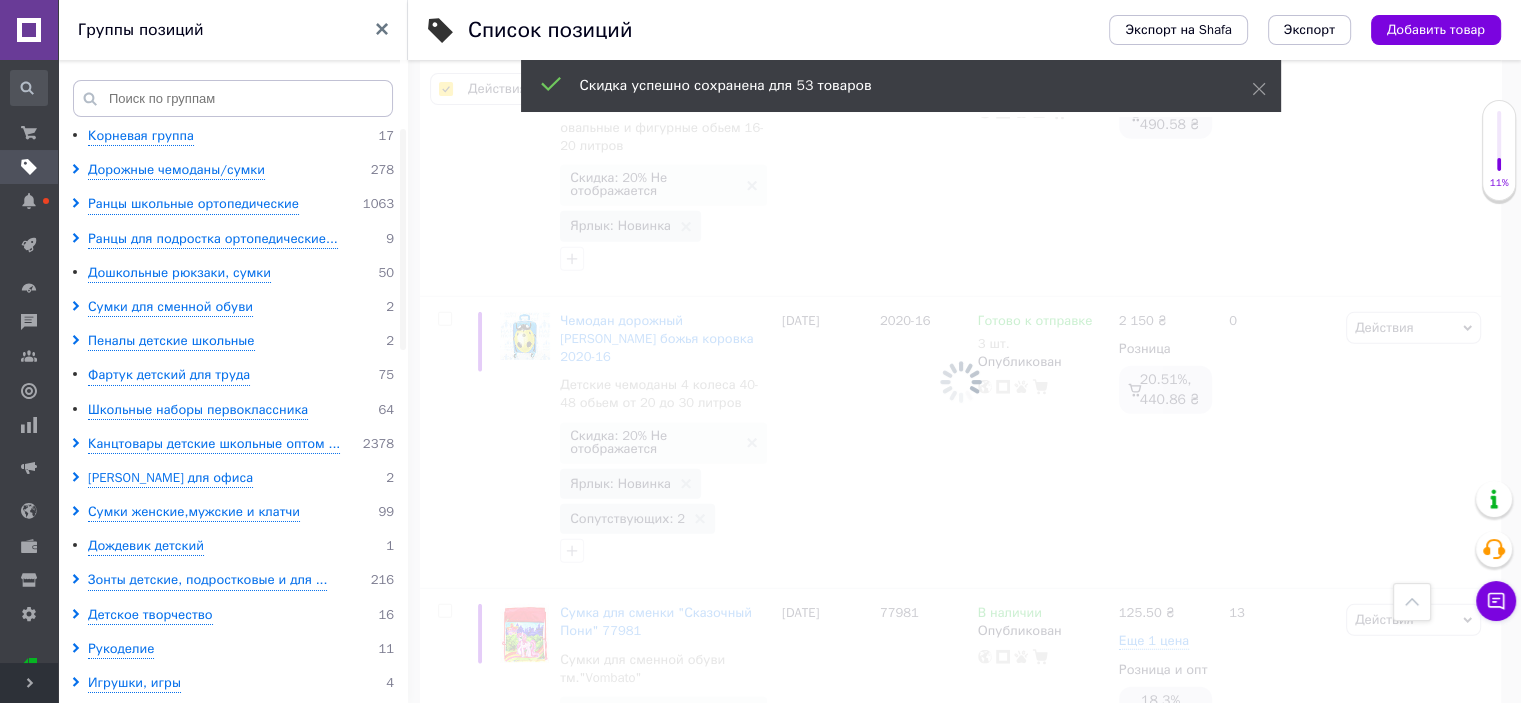 checkbox on "false" 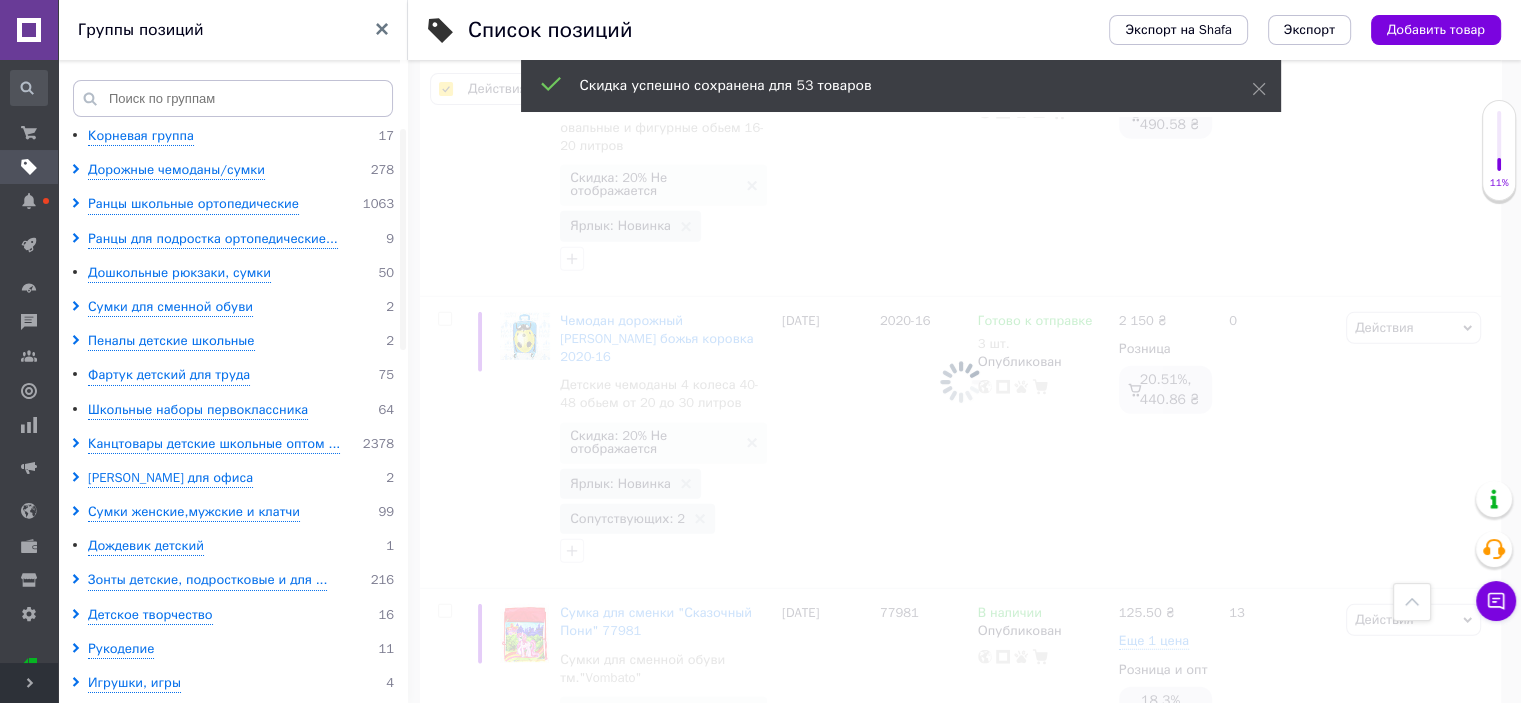 checkbox on "false" 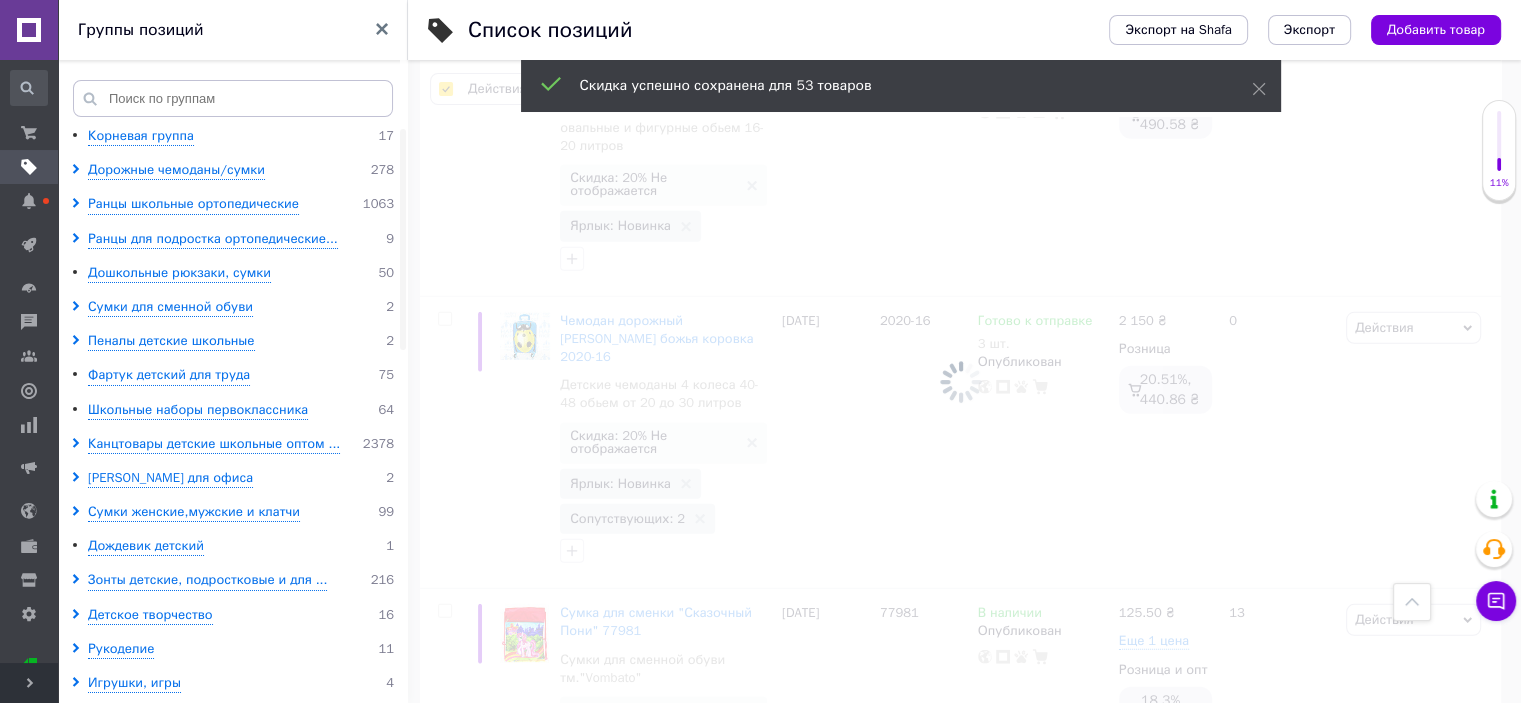 checkbox on "false" 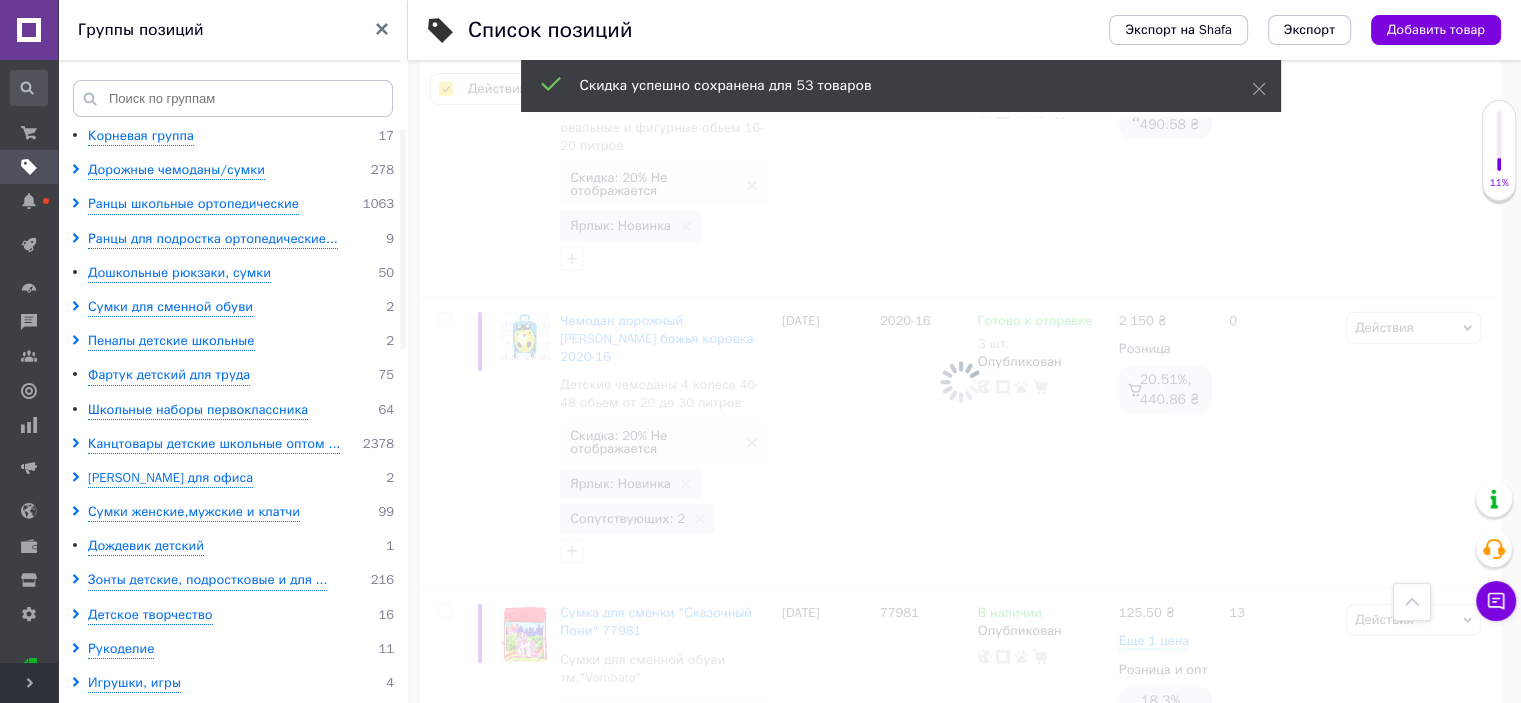 checkbox on "false" 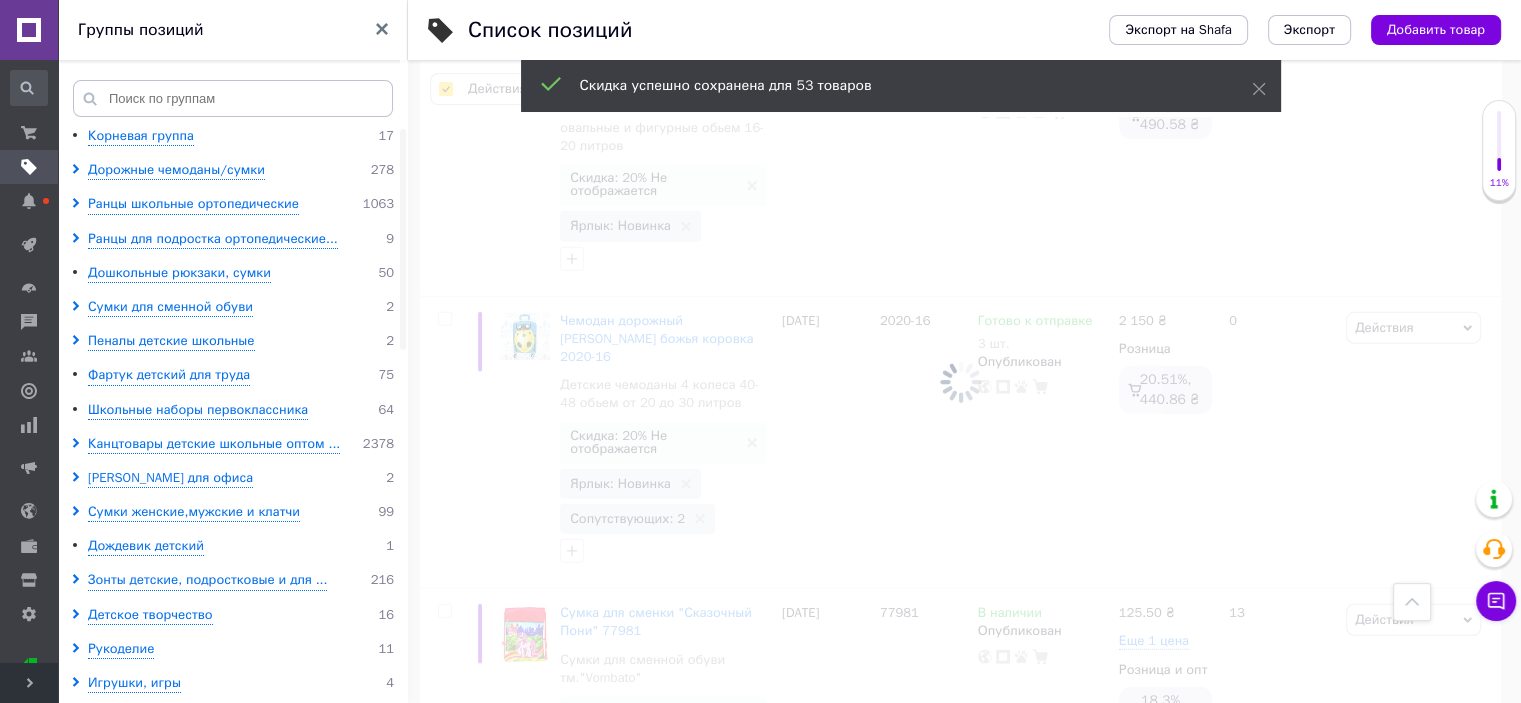checkbox on "false" 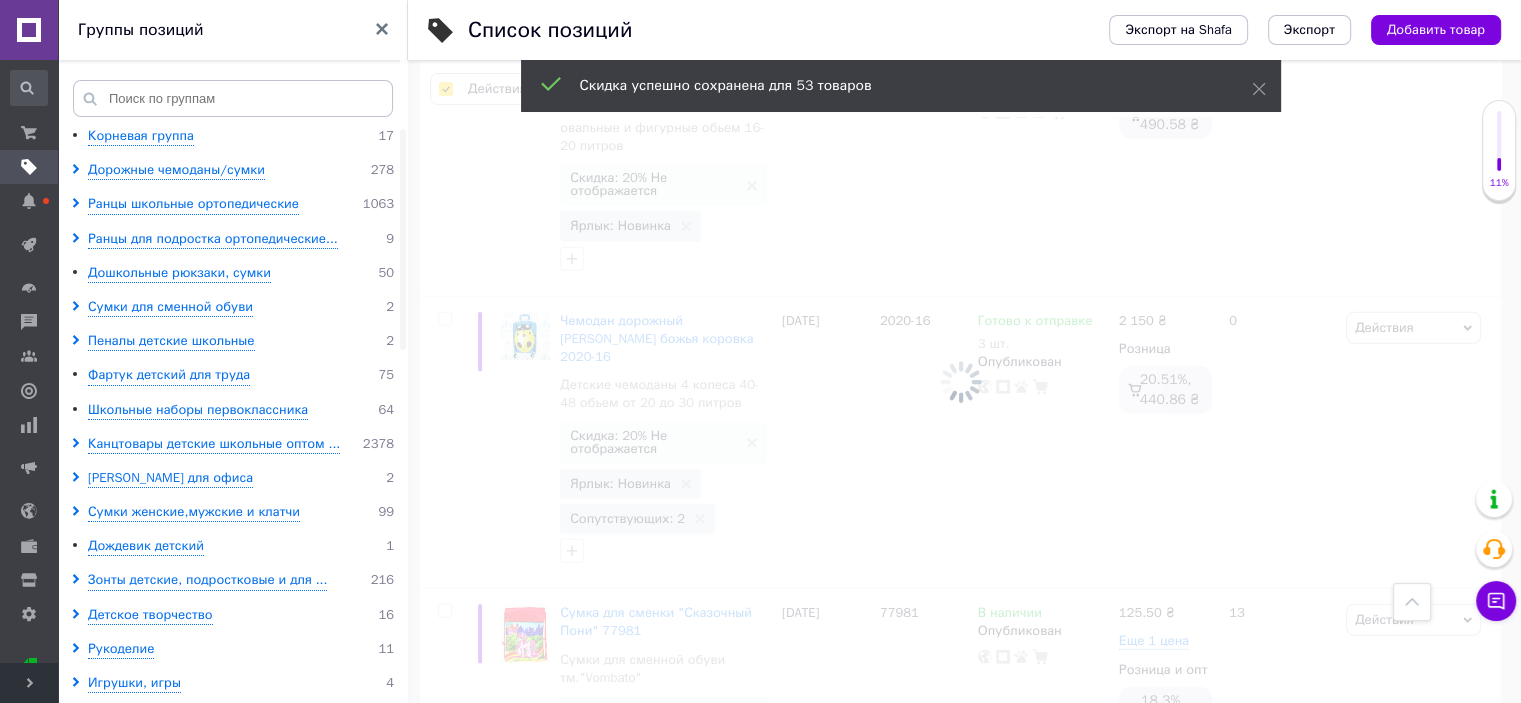 checkbox on "false" 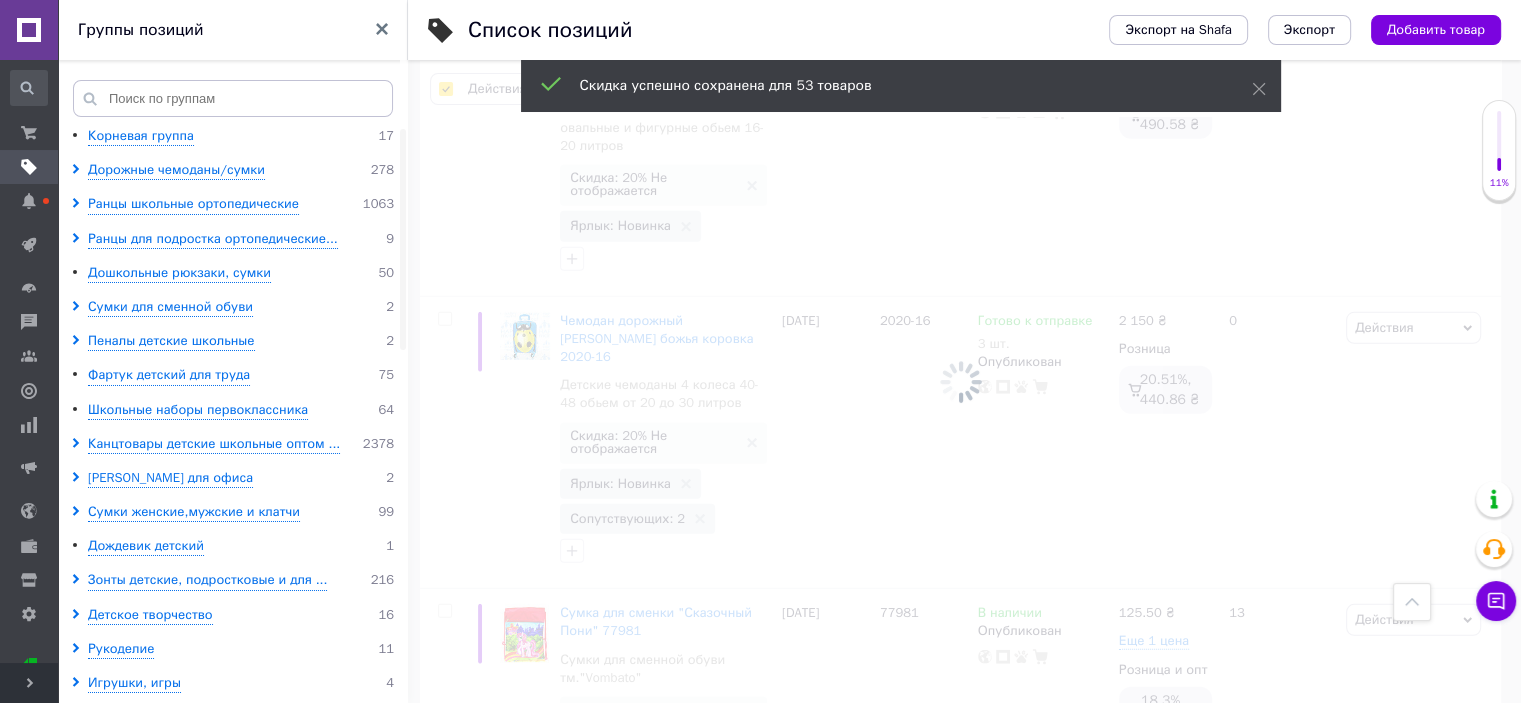 checkbox on "false" 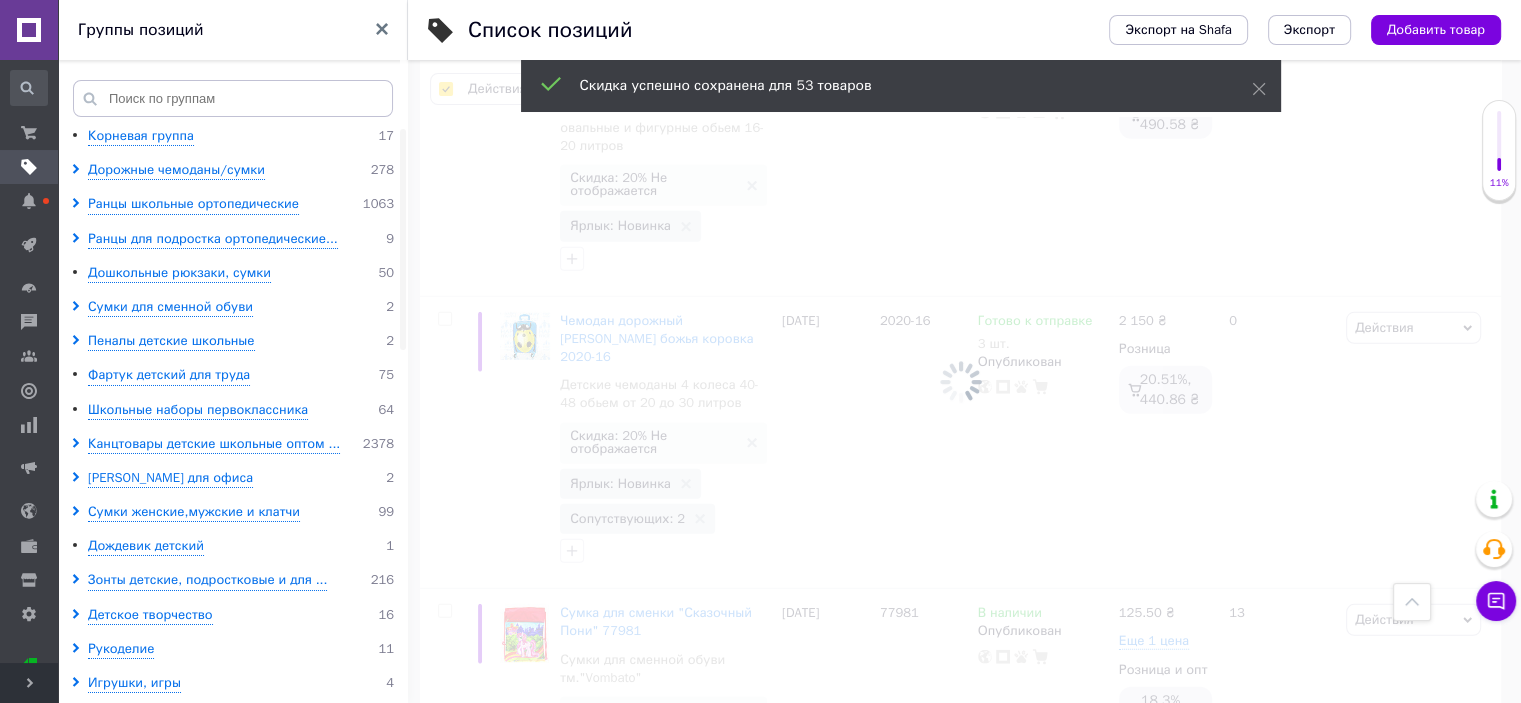 checkbox on "false" 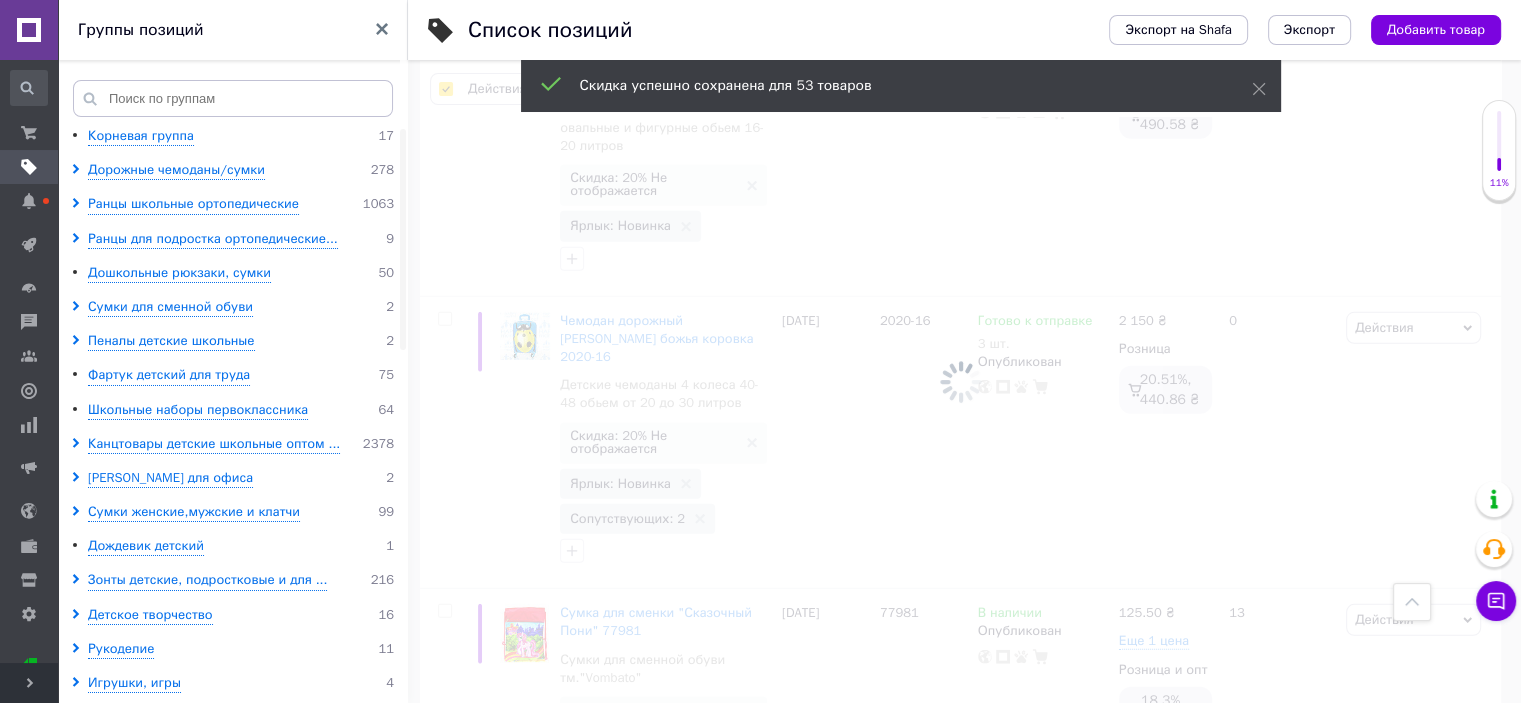 checkbox on "false" 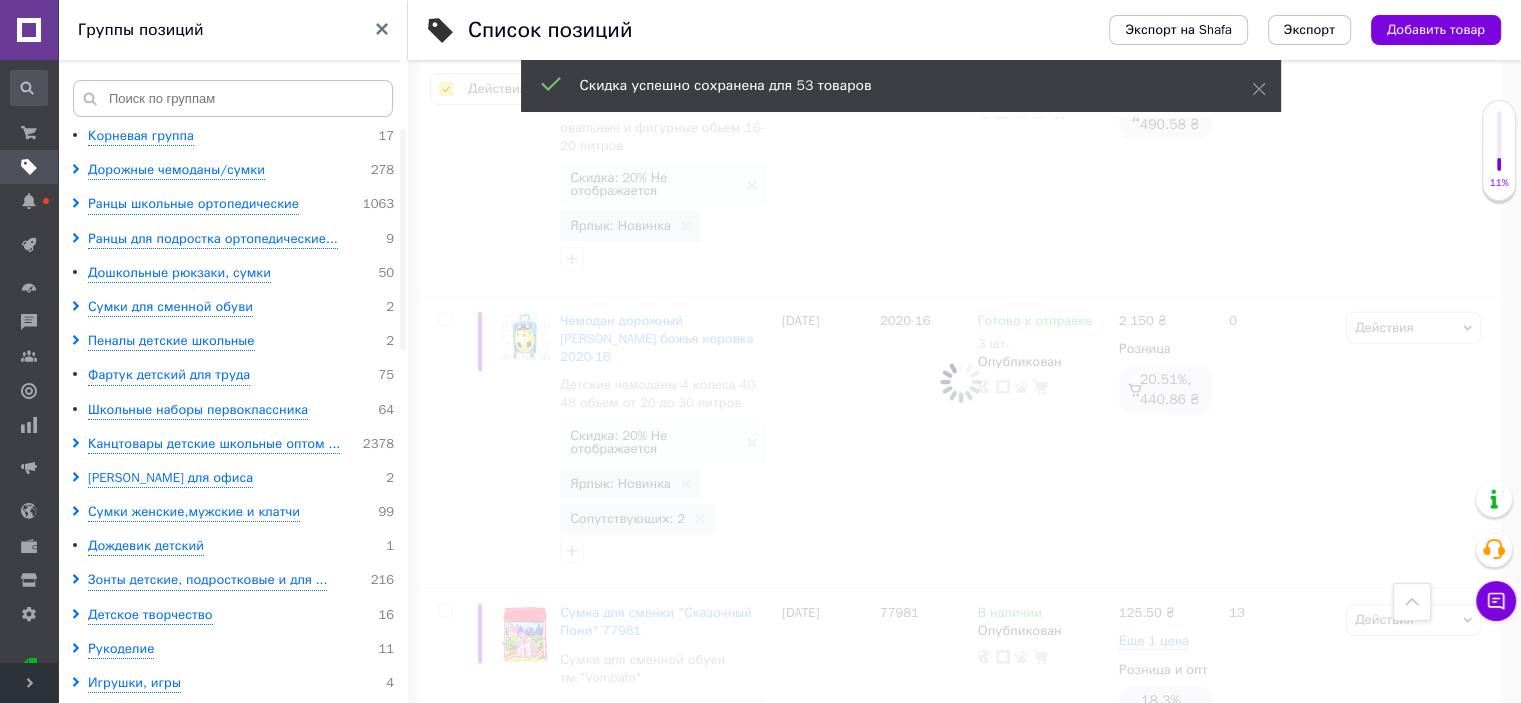 checkbox on "false" 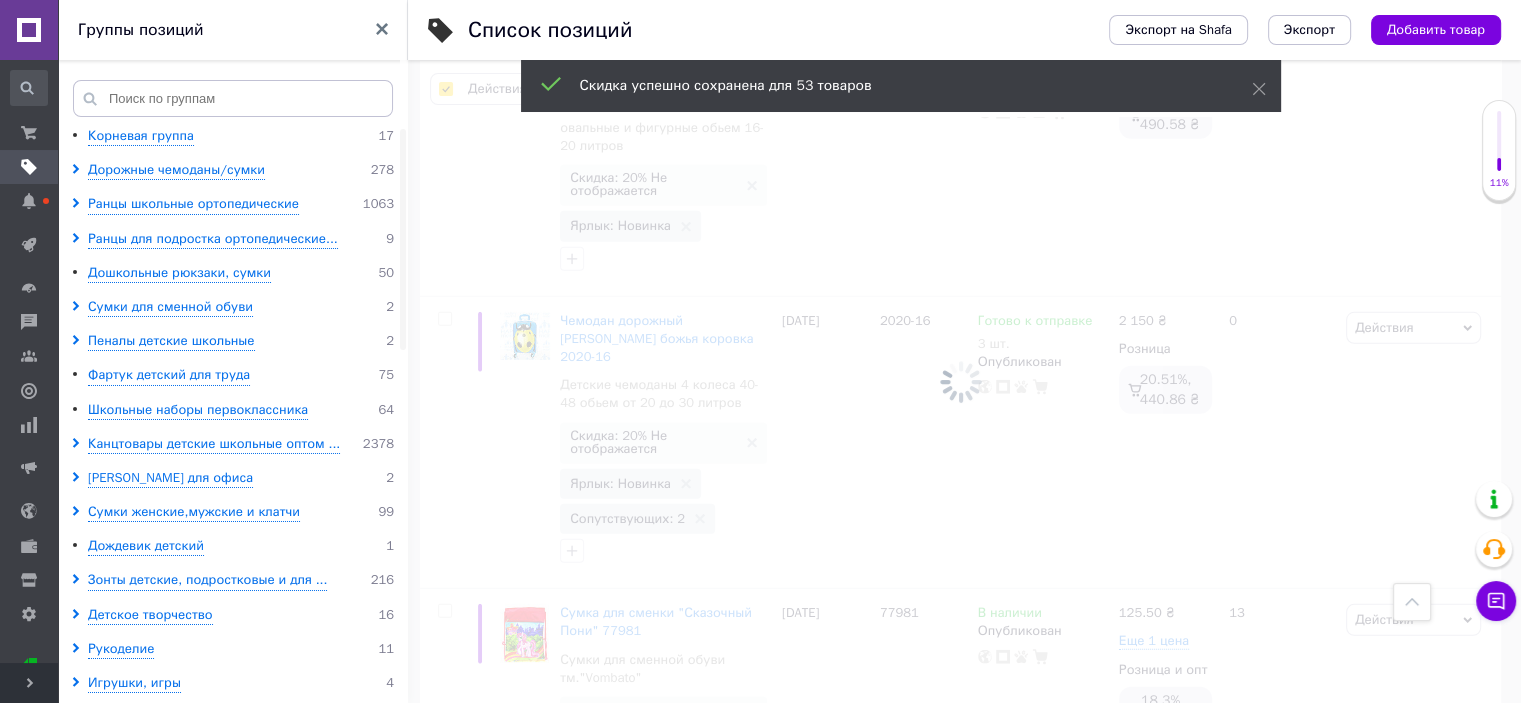 checkbox on "false" 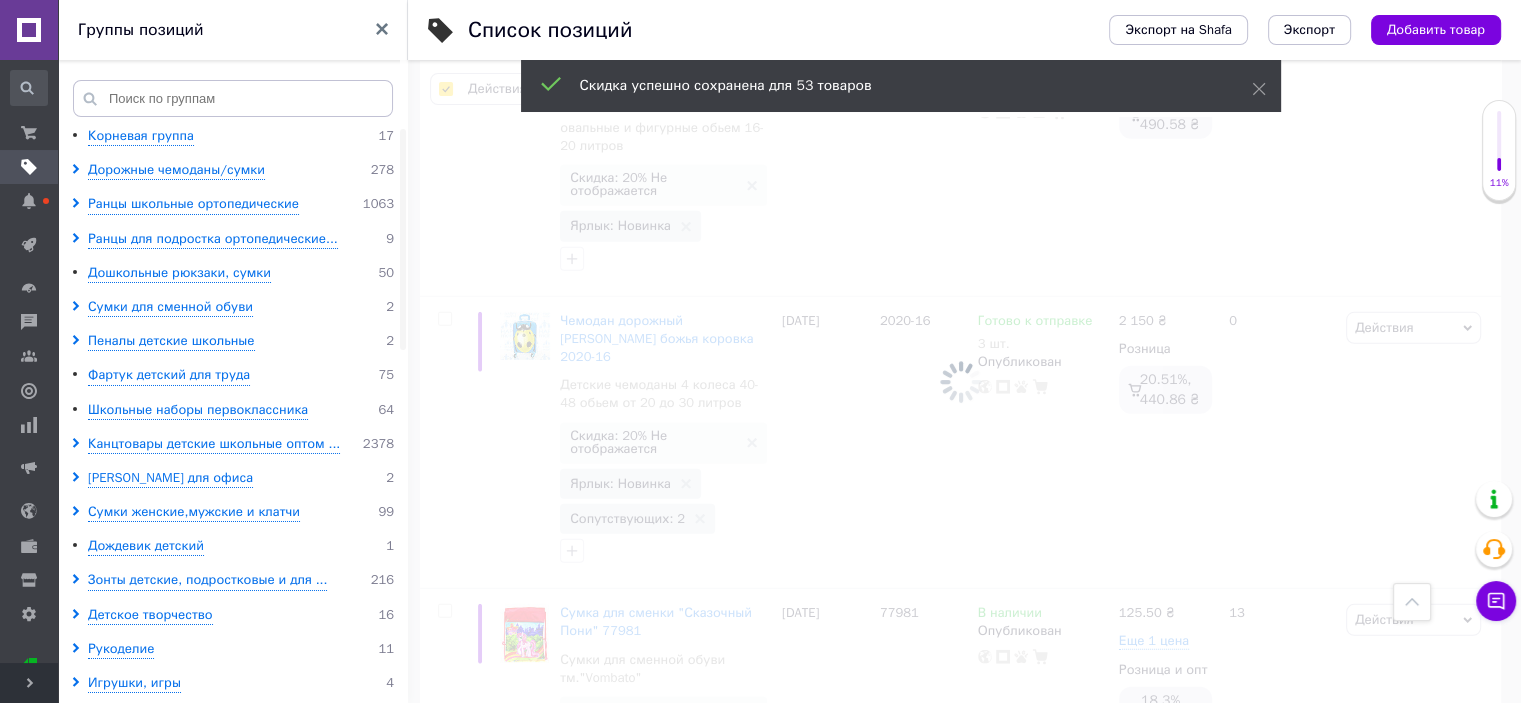 checkbox on "false" 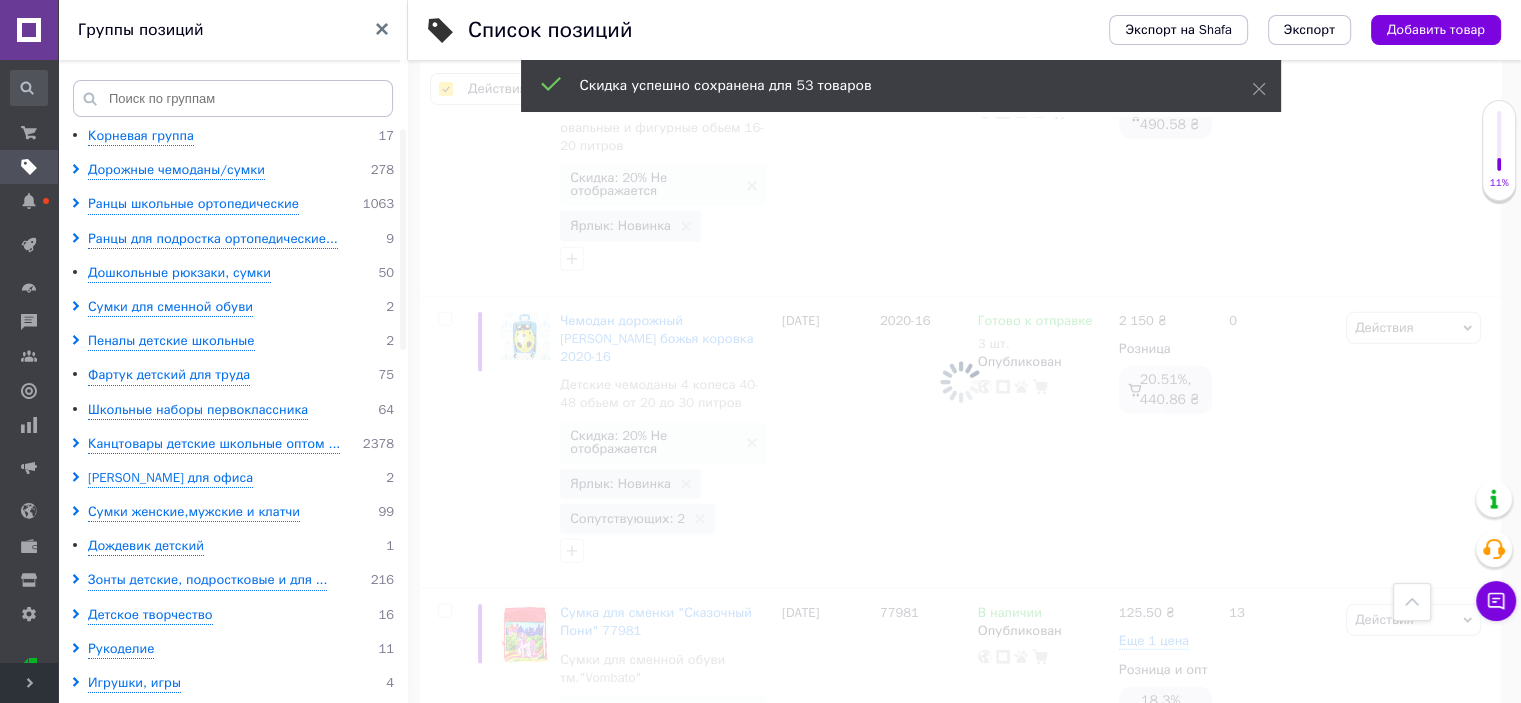 checkbox on "false" 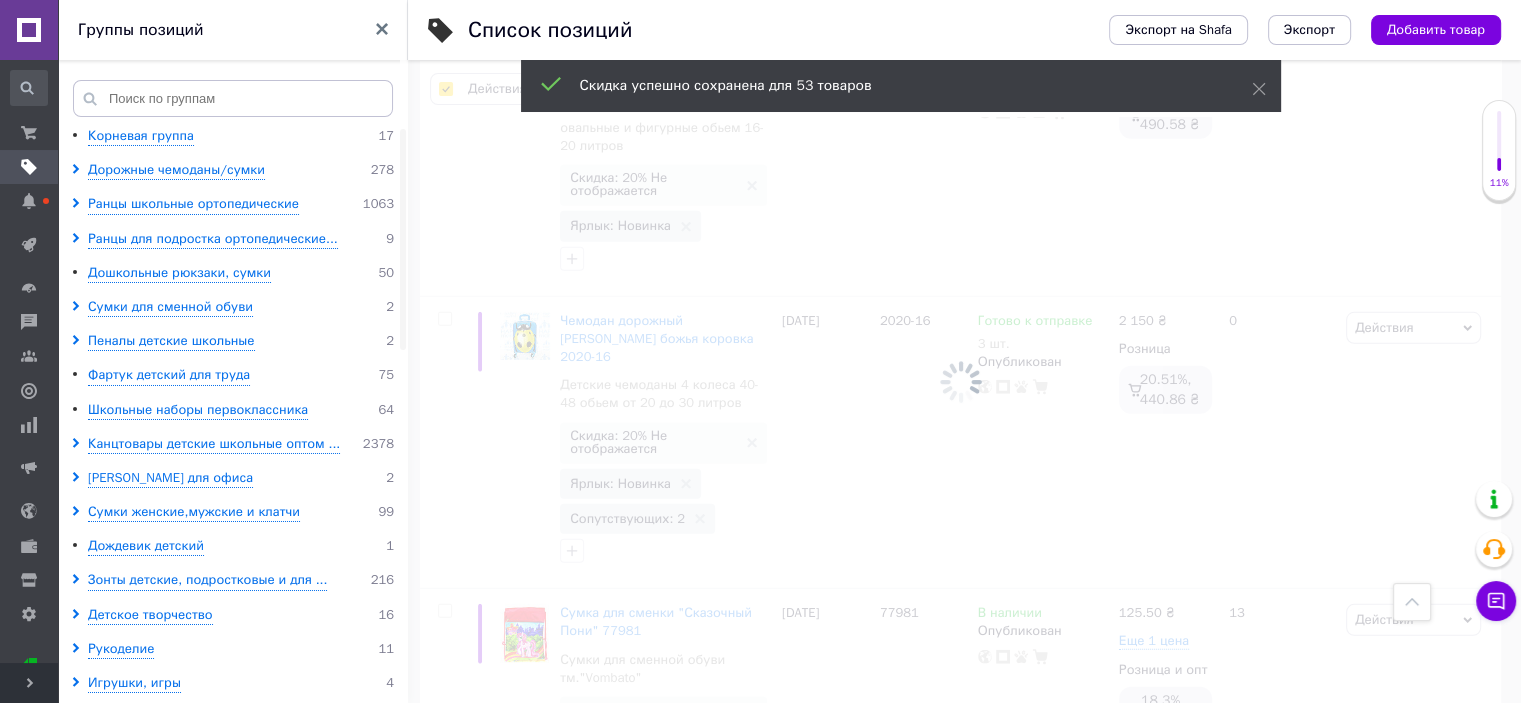 checkbox on "false" 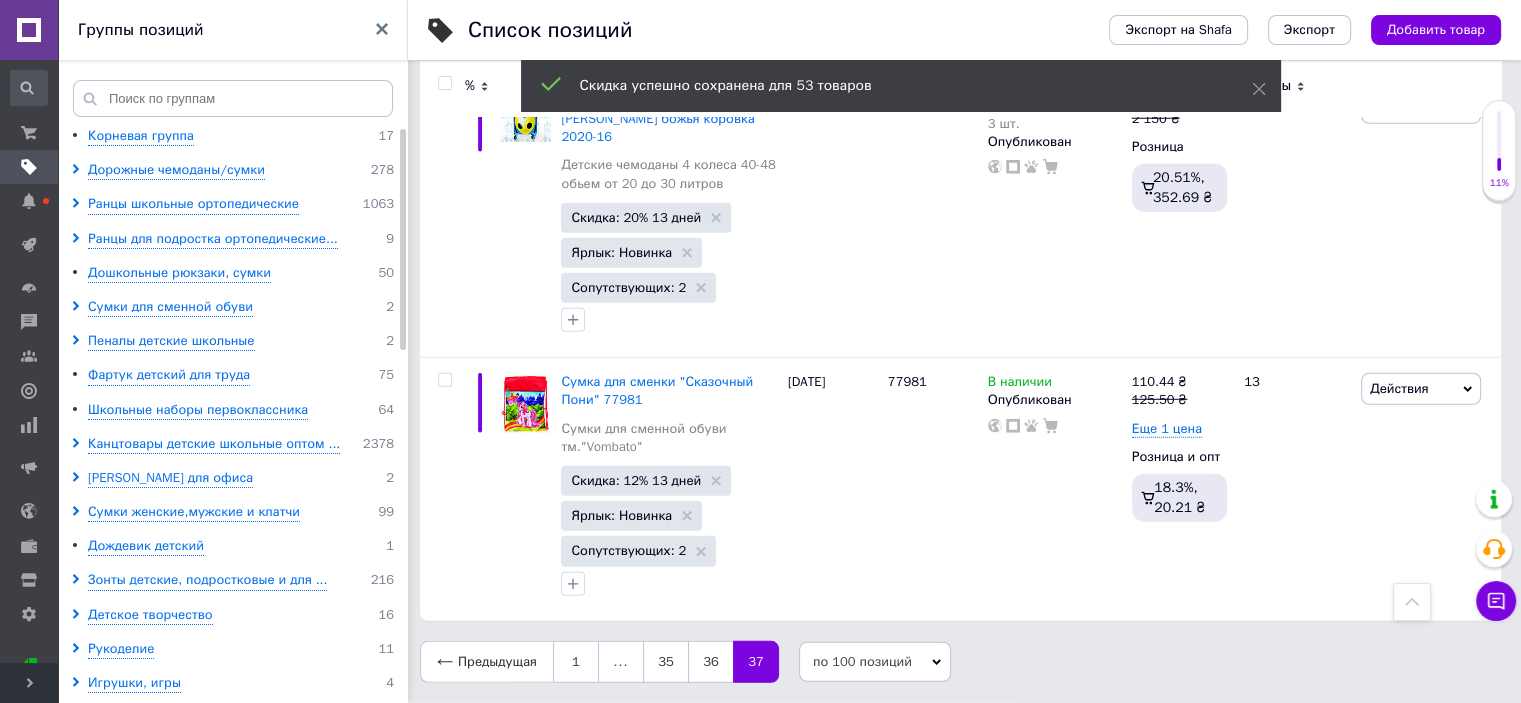 scroll, scrollTop: 12896, scrollLeft: 0, axis: vertical 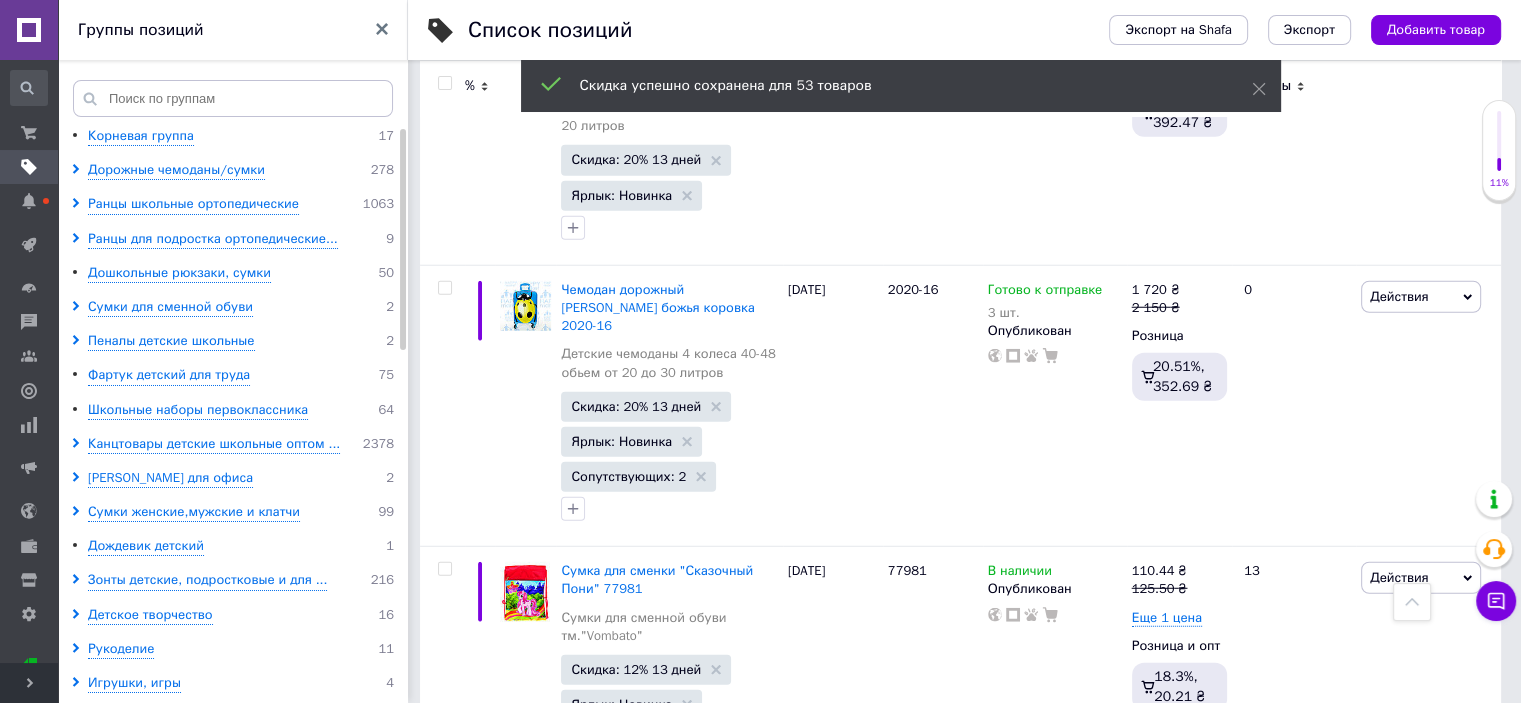 click on "36" at bounding box center (710, 851) 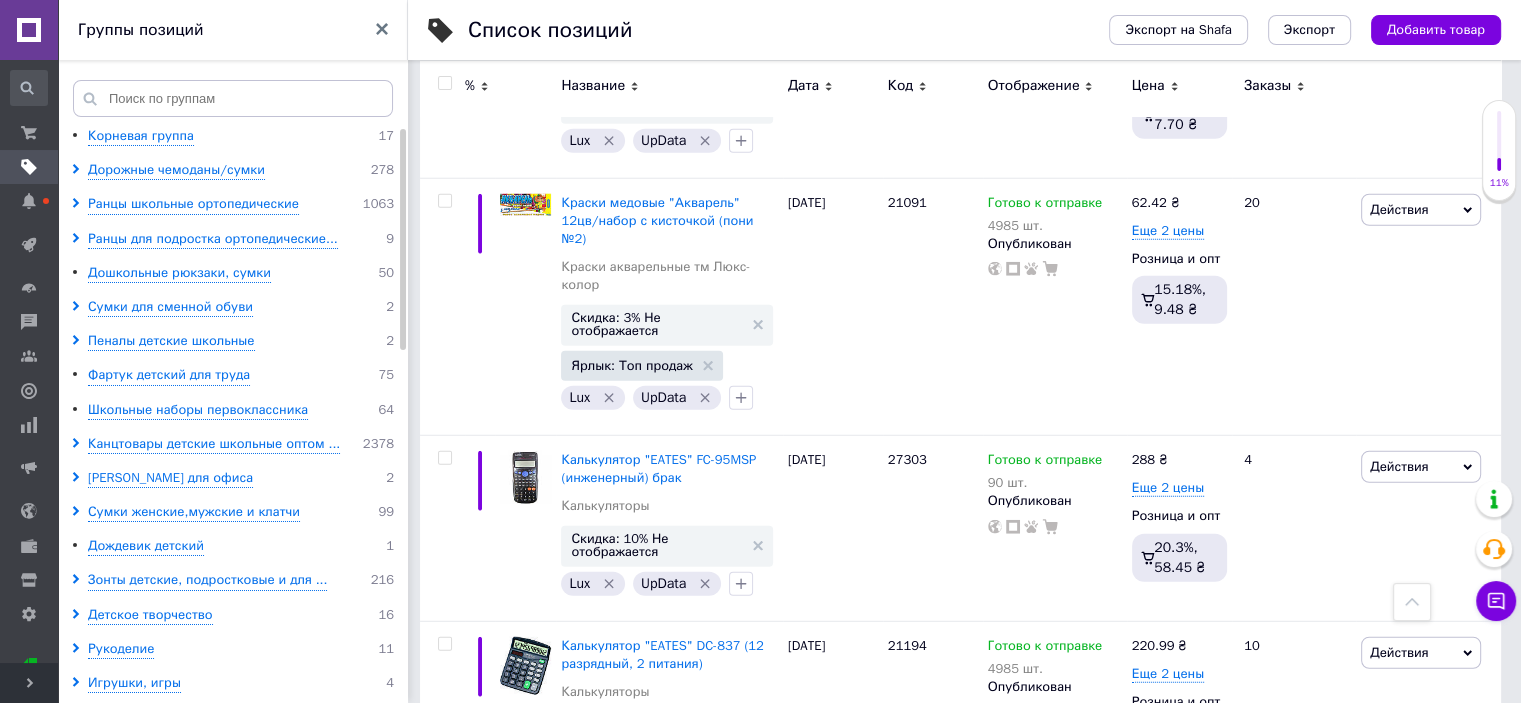 click at bounding box center (444, 83) 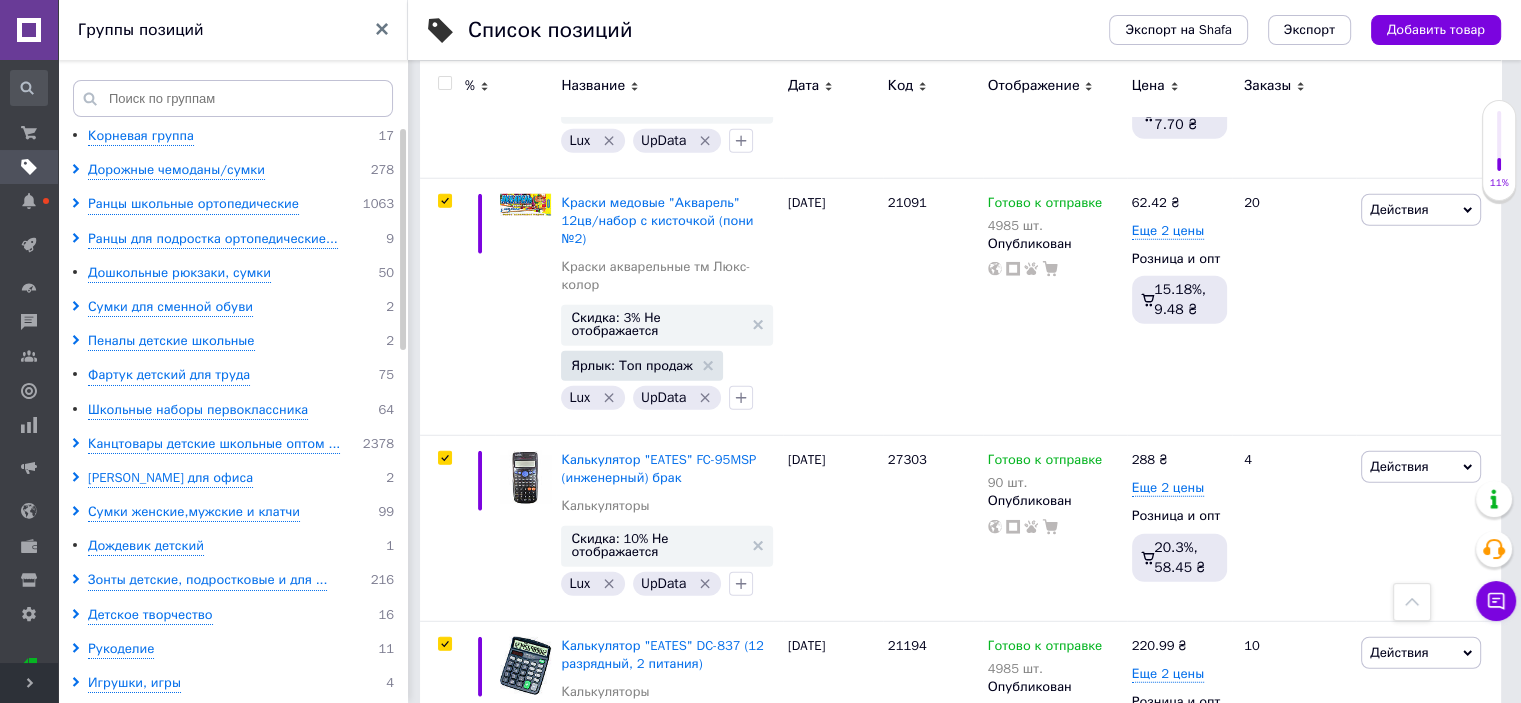 checkbox on "true" 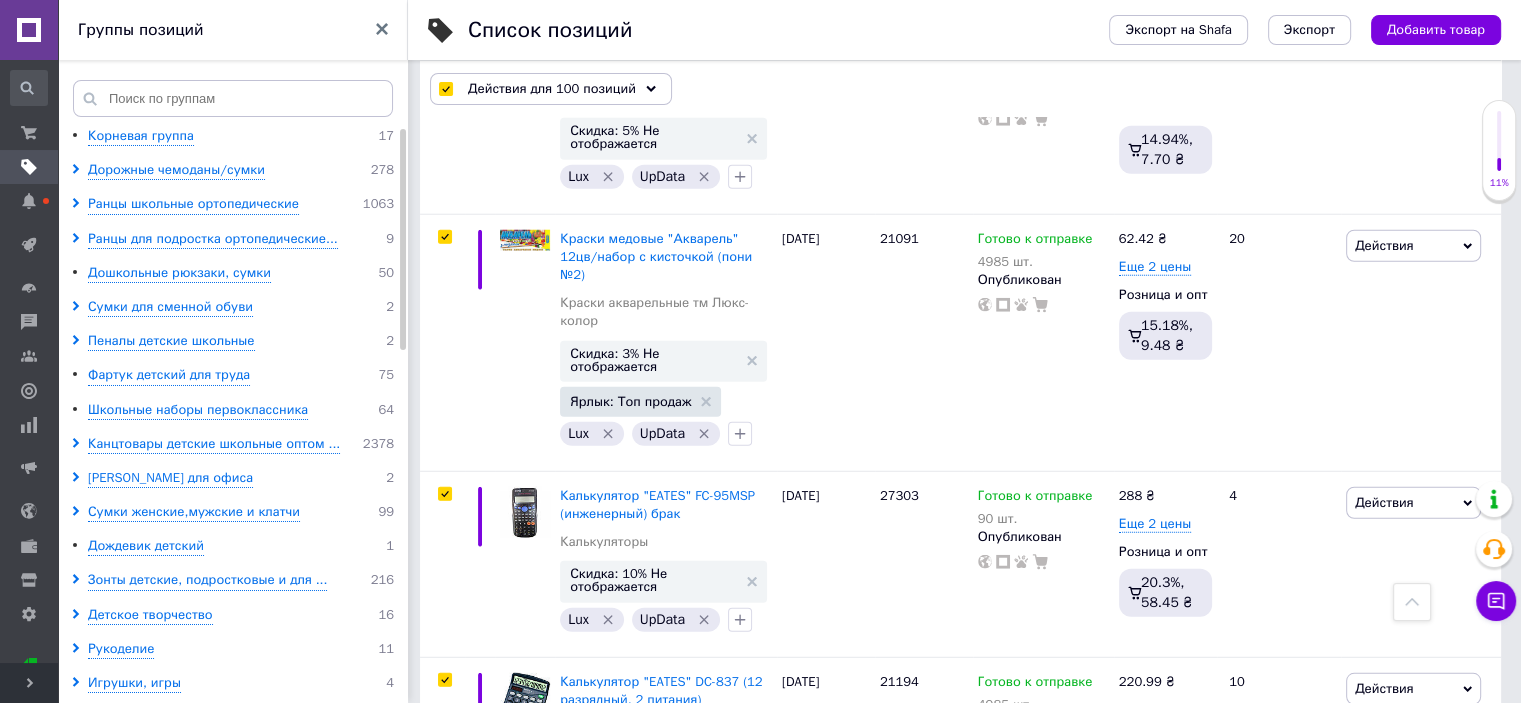 scroll, scrollTop: 13077, scrollLeft: 0, axis: vertical 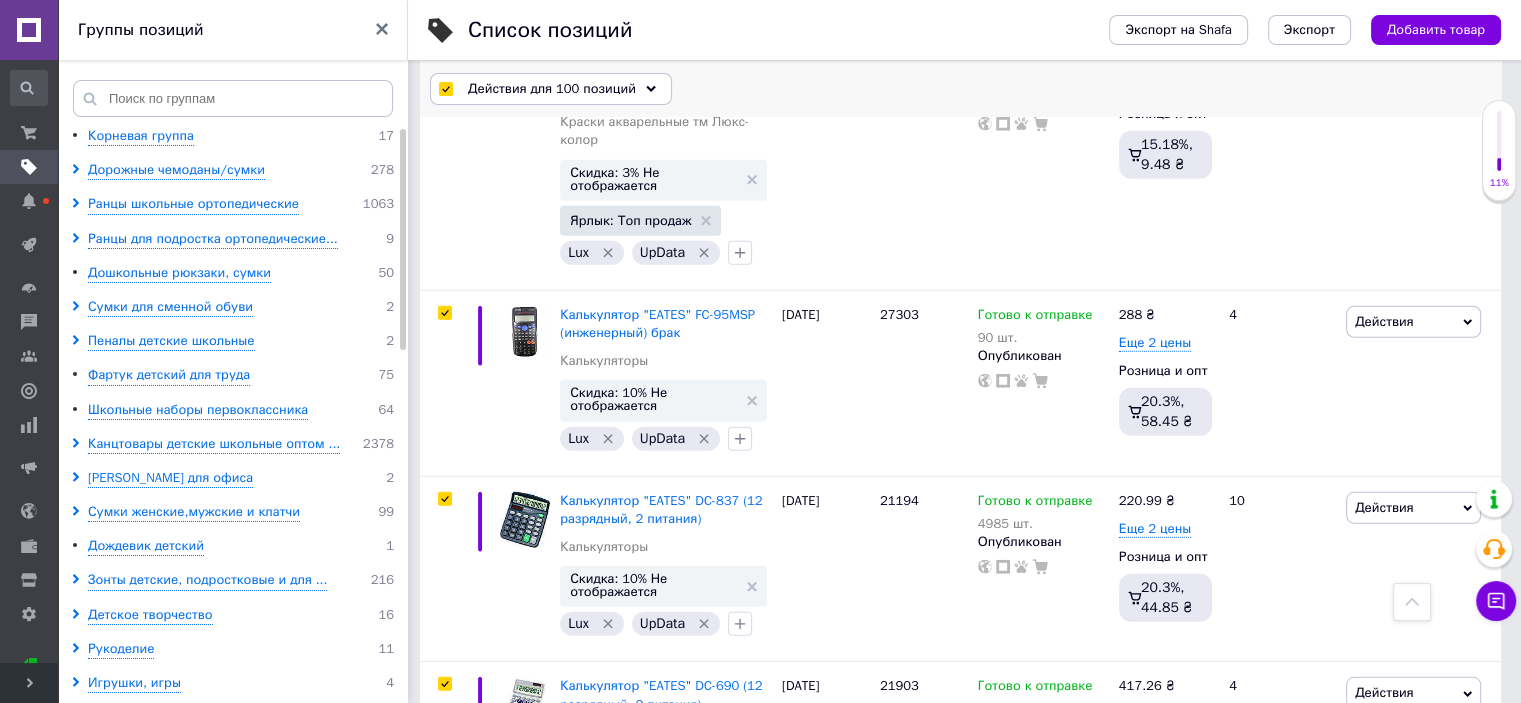 click on "Действия для 100 позиций" at bounding box center [552, 89] 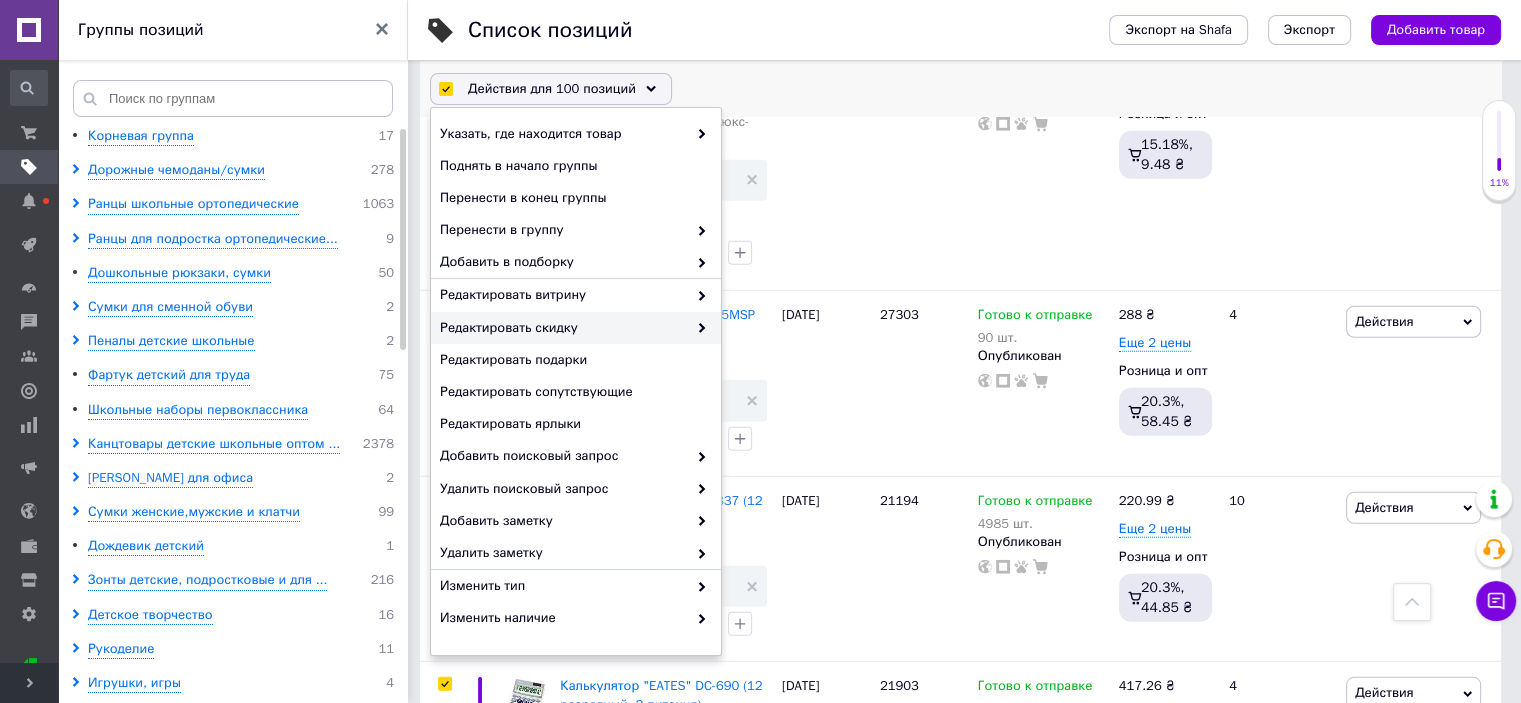 click on "Редактировать скидку" at bounding box center [563, 328] 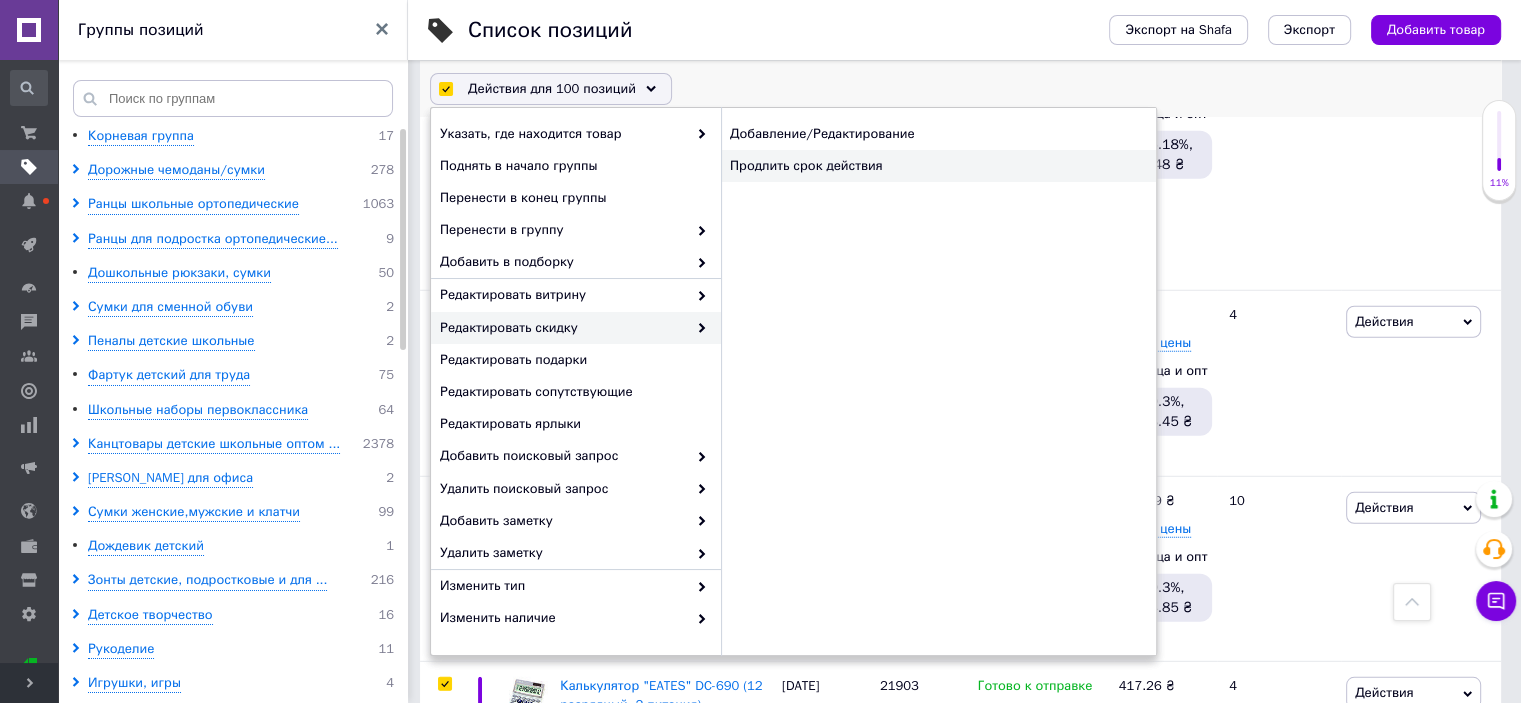 click on "Продлить срок действия" at bounding box center [938, 166] 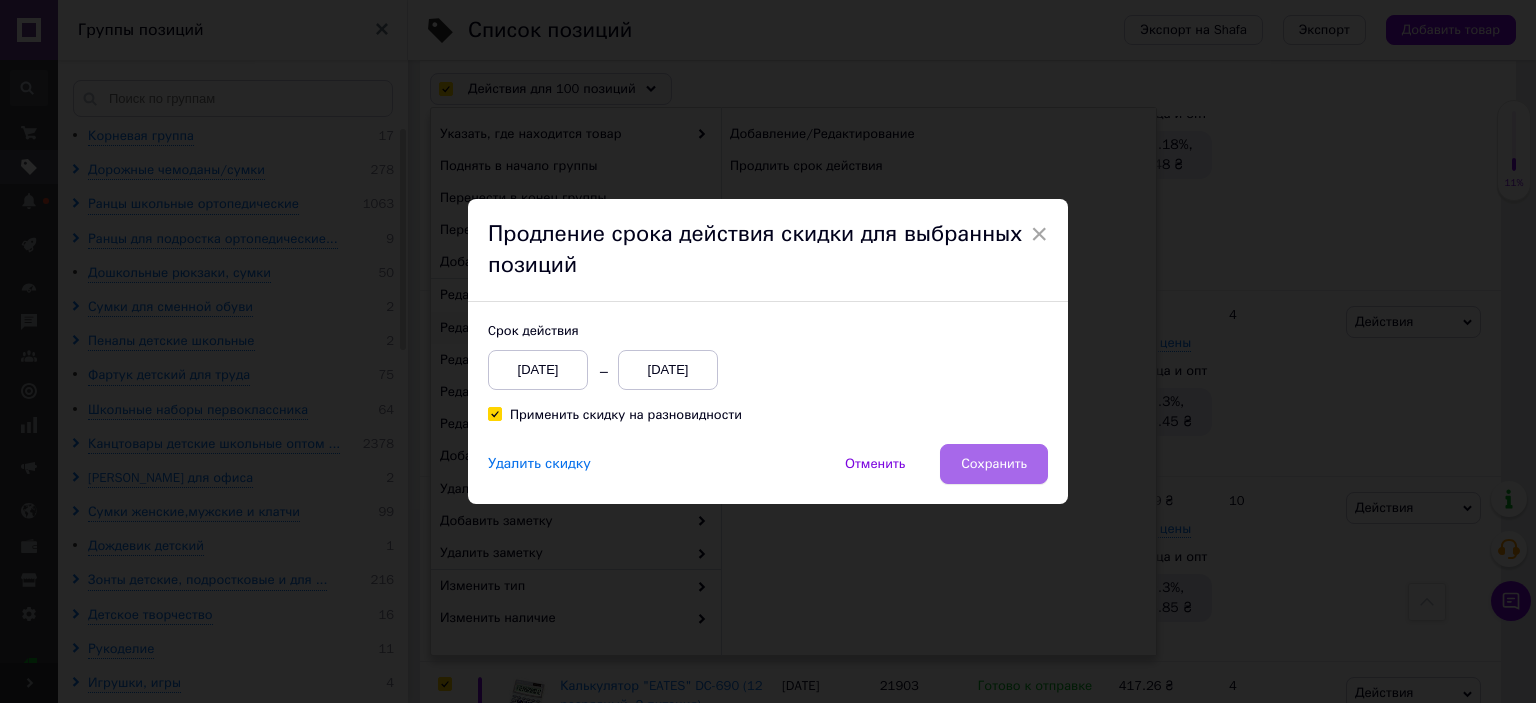 click on "Сохранить" at bounding box center (994, 464) 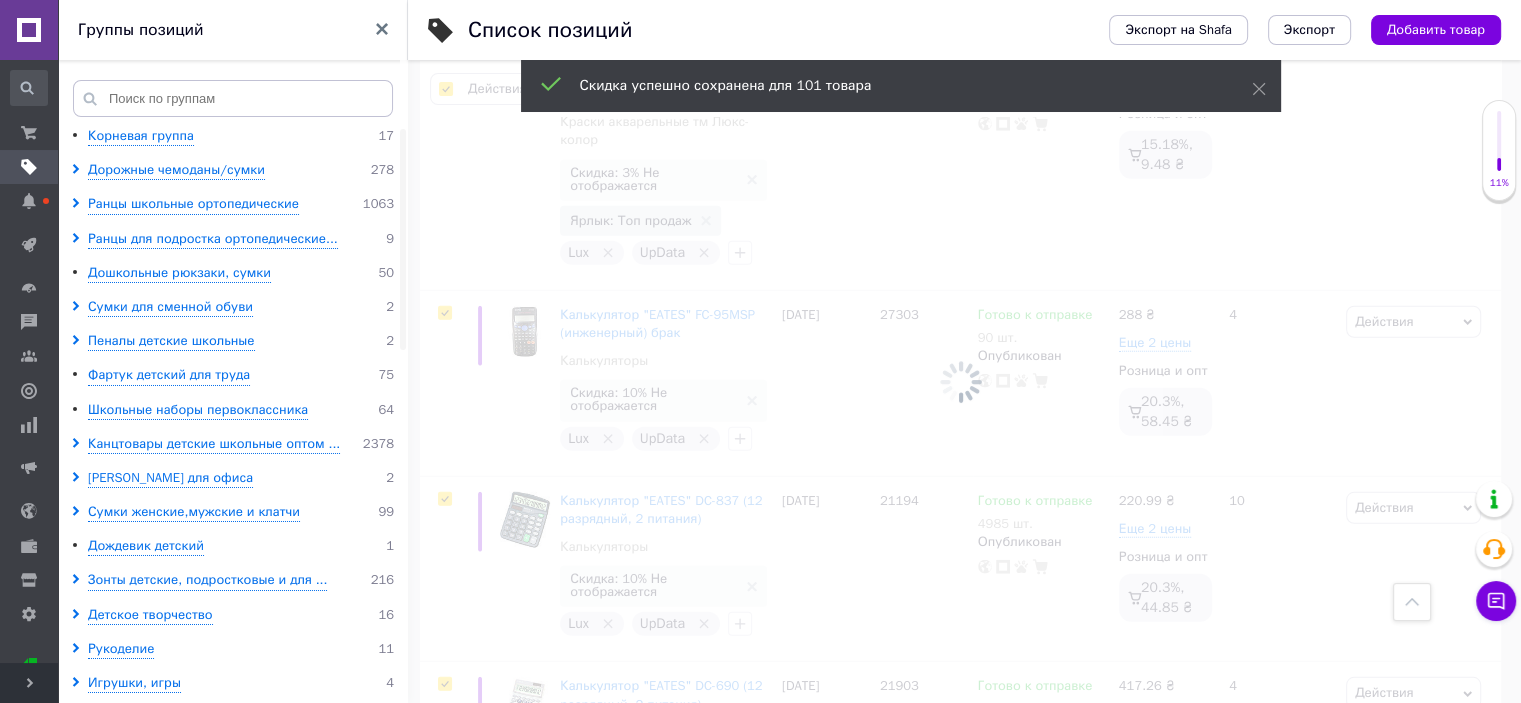 scroll, scrollTop: 0, scrollLeft: 1328, axis: horizontal 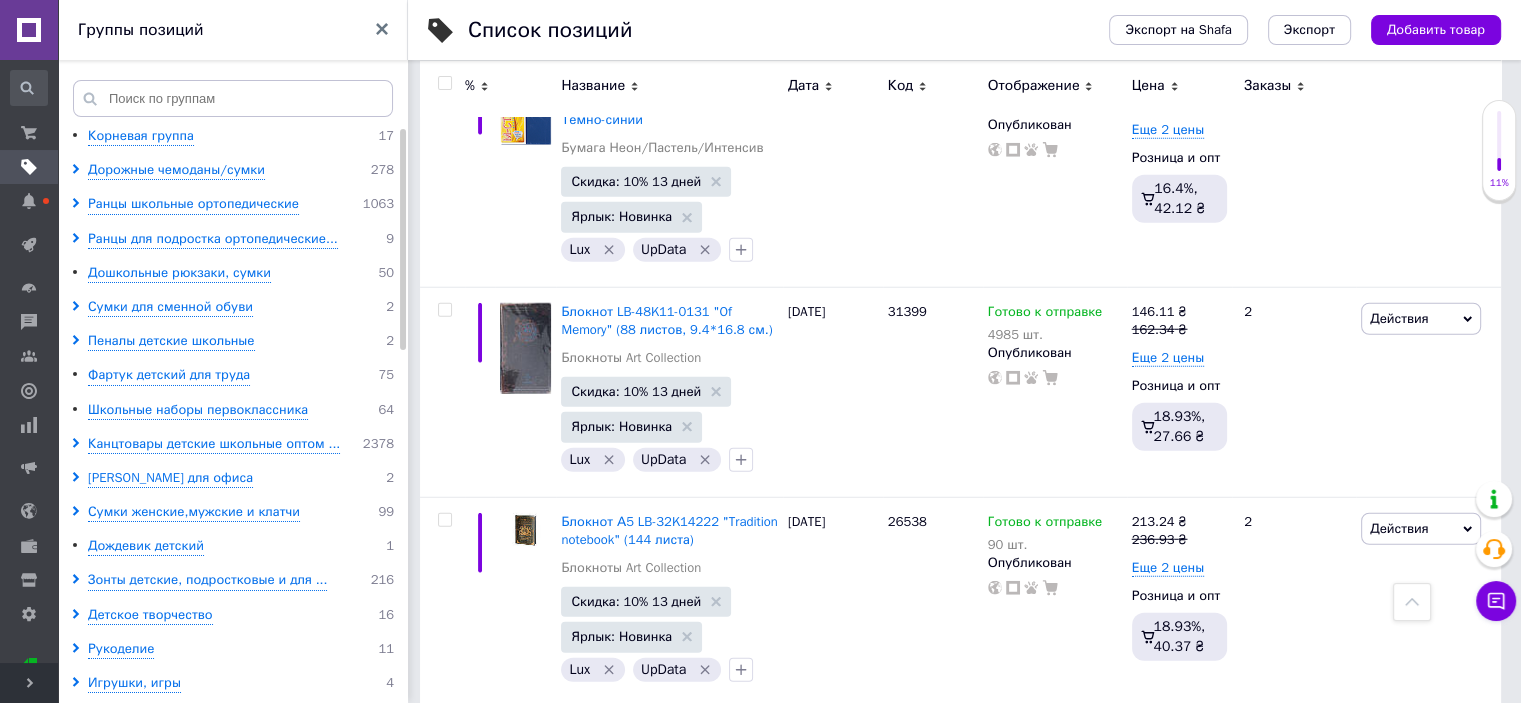 click on "36" at bounding box center [756, 976] 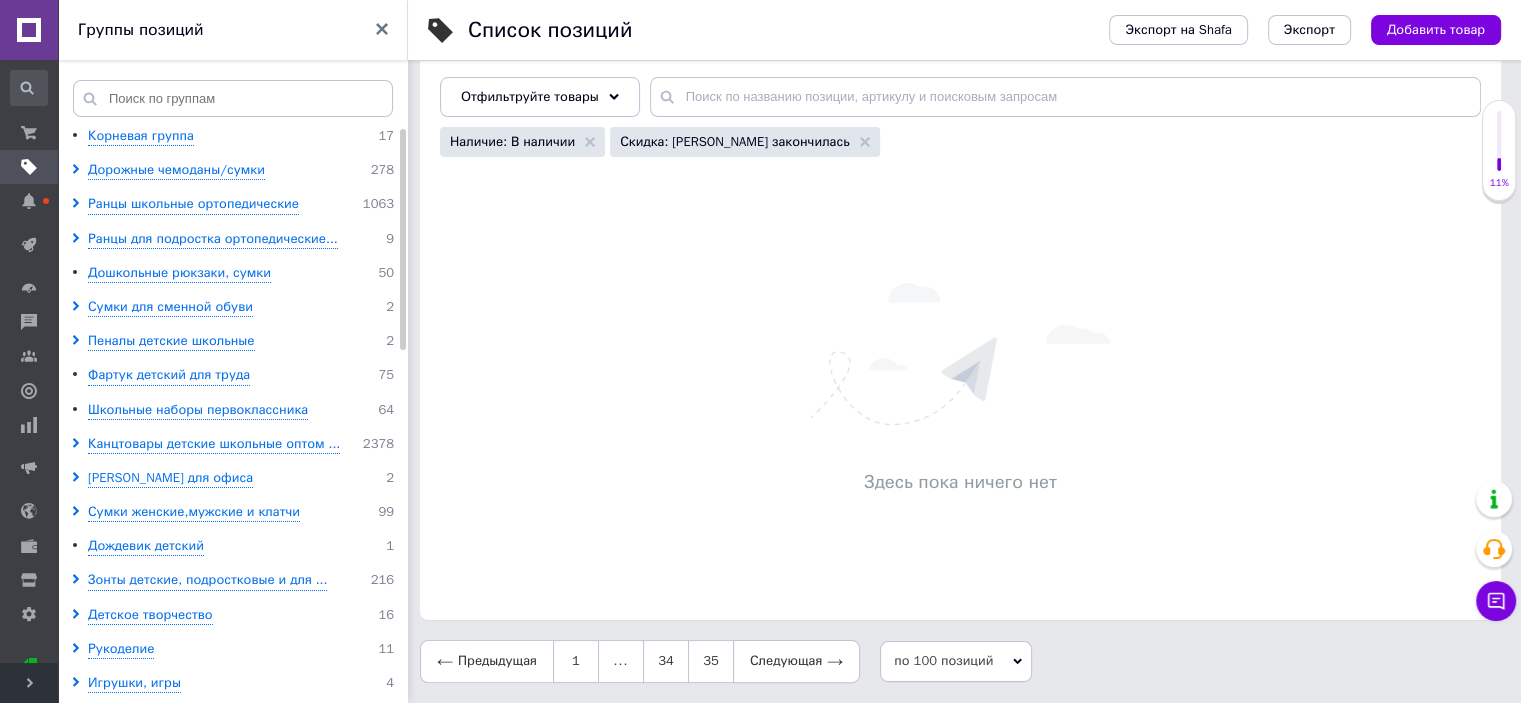 scroll, scrollTop: 268, scrollLeft: 0, axis: vertical 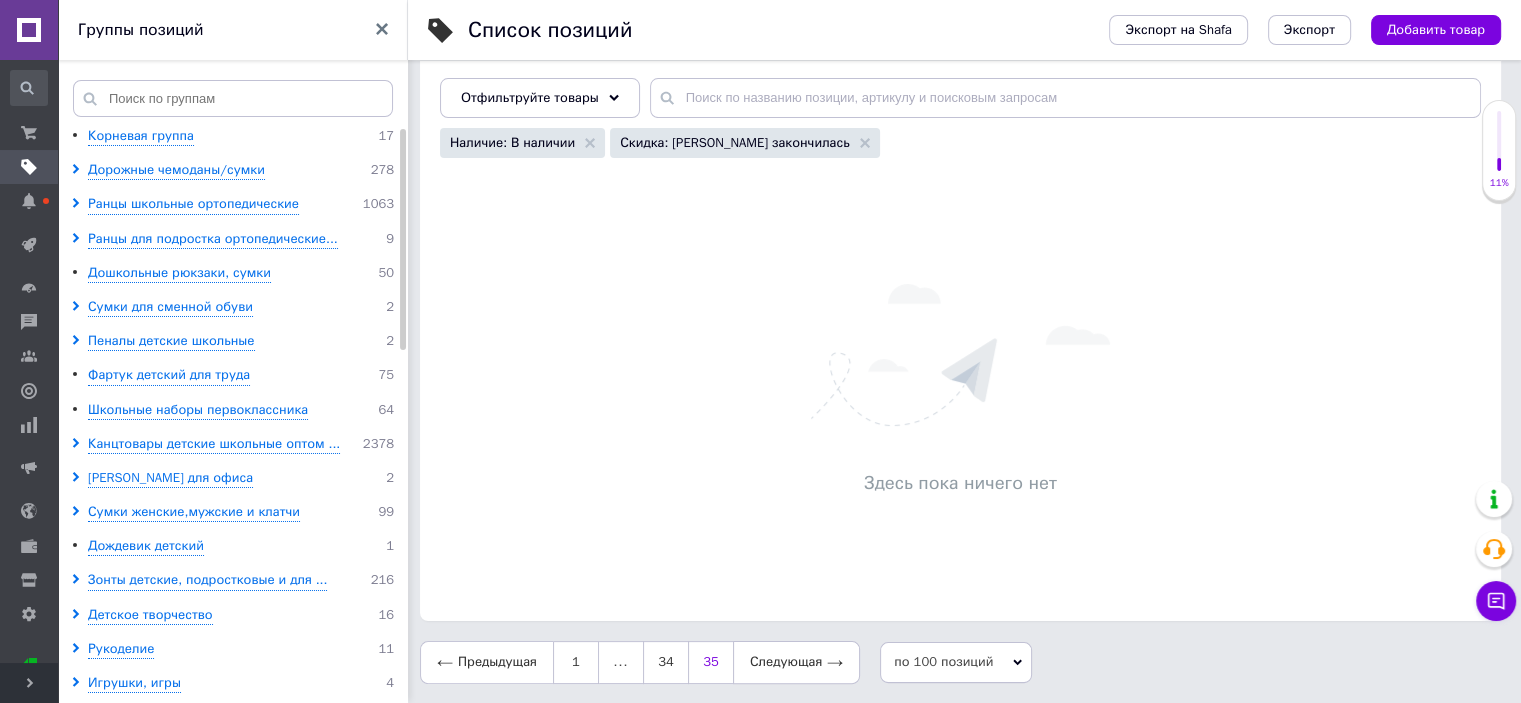 click on "35" at bounding box center (710, 662) 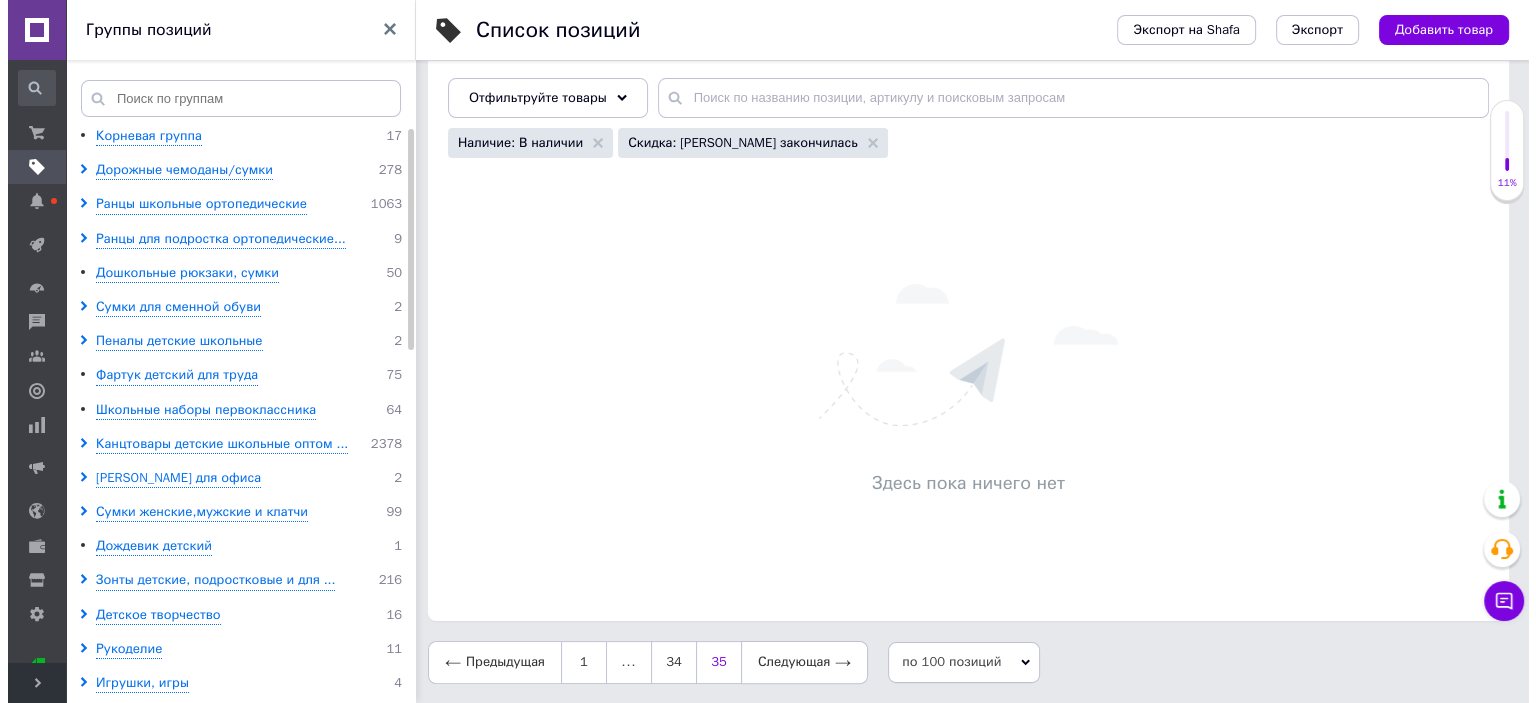 scroll, scrollTop: 0, scrollLeft: 0, axis: both 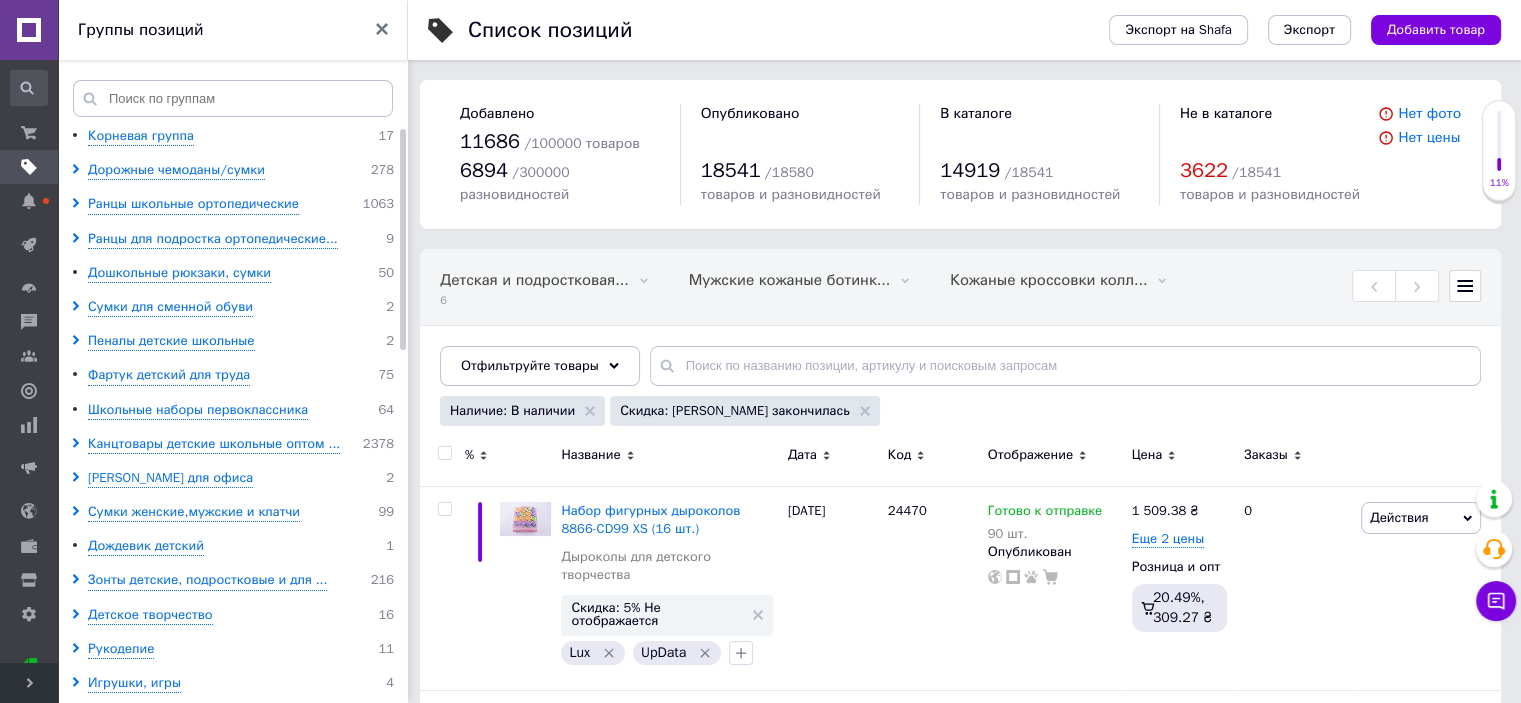 click at bounding box center (444, 453) 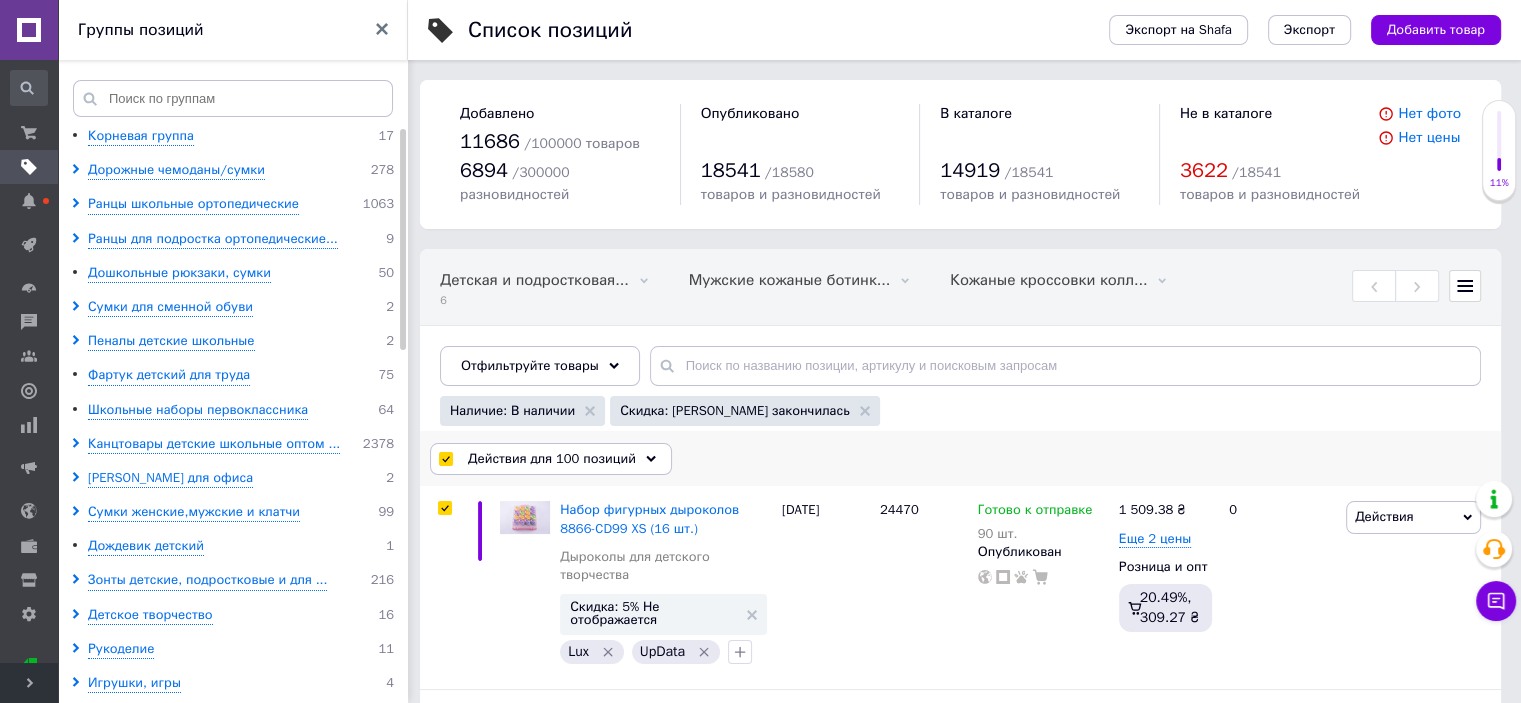 click on "Действия для 100 позиций" at bounding box center [552, 459] 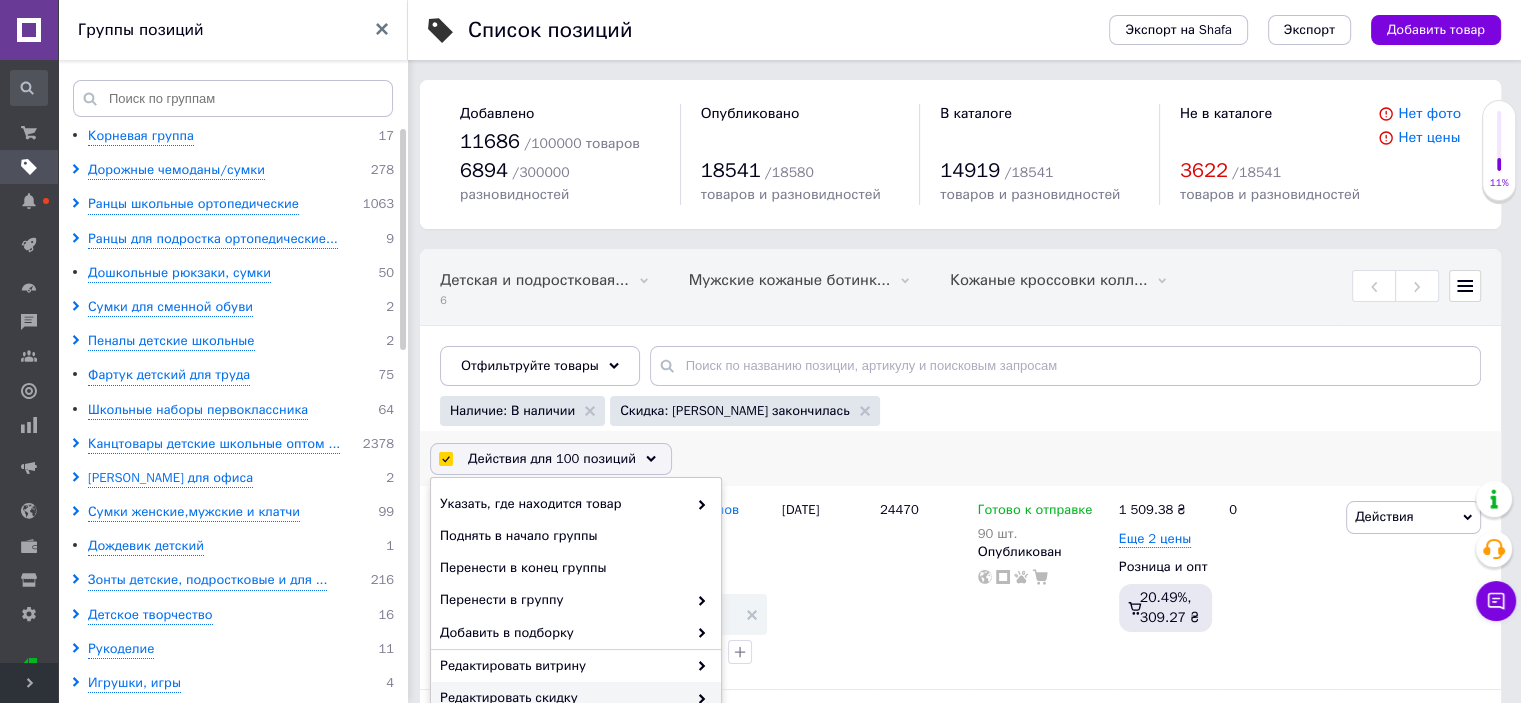 click on "Редактировать скидку" at bounding box center [563, 698] 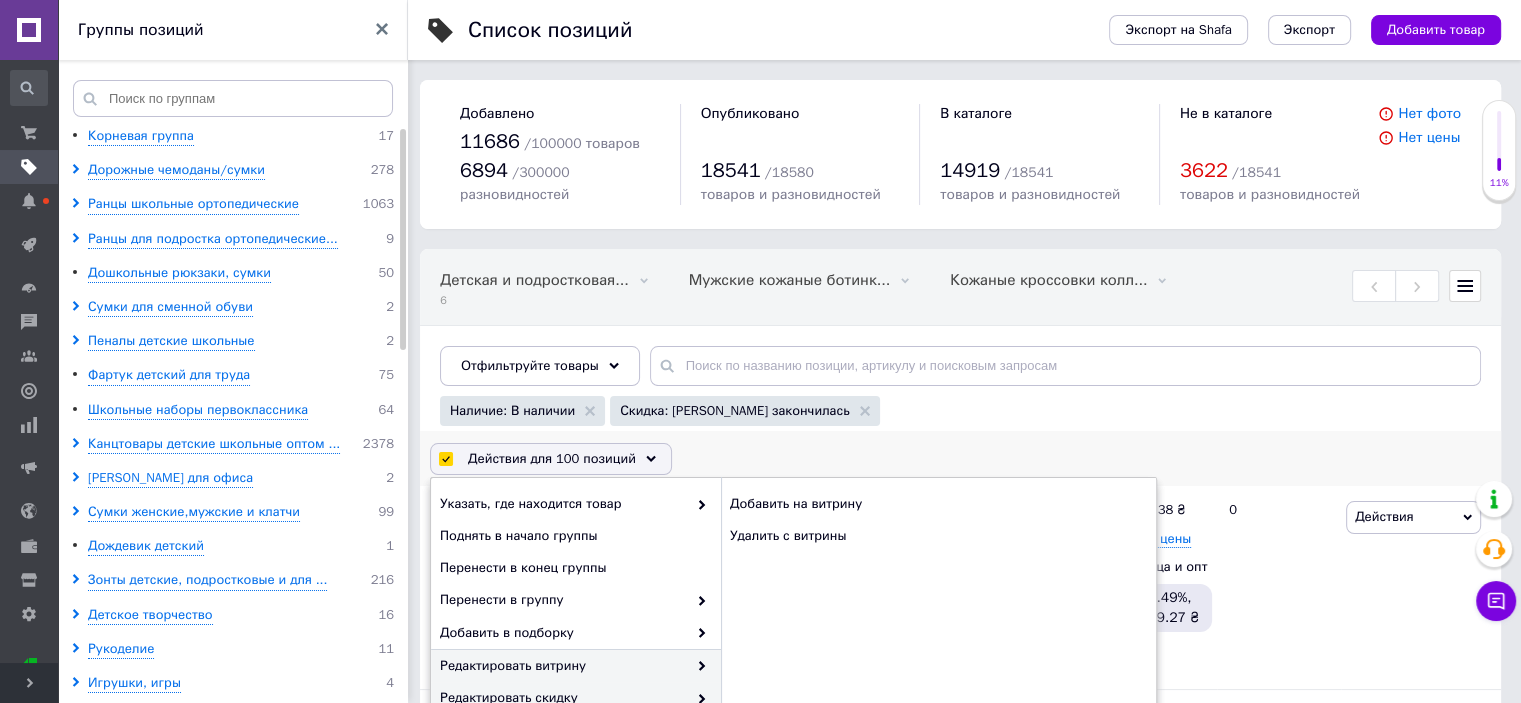 click on "Редактировать скидку" at bounding box center (563, 698) 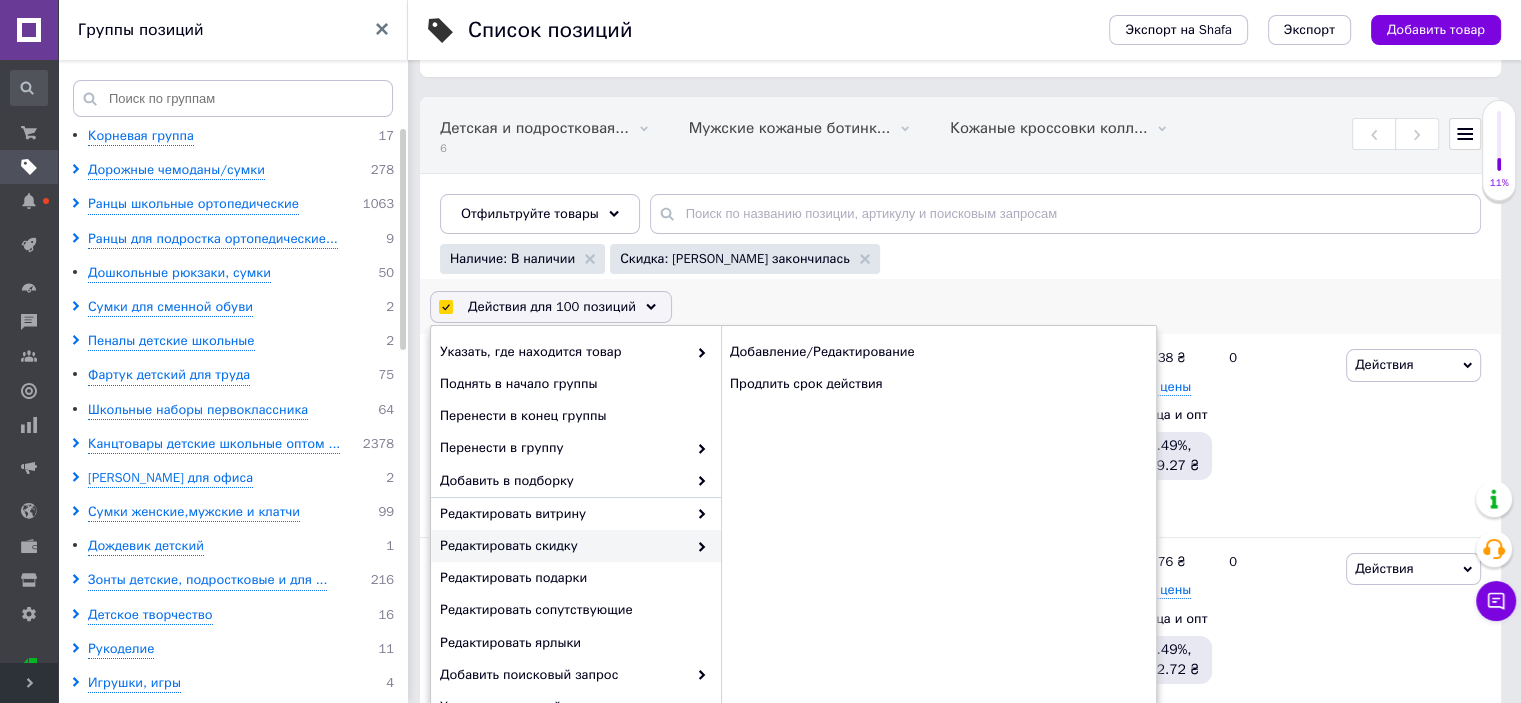 scroll, scrollTop: 160, scrollLeft: 0, axis: vertical 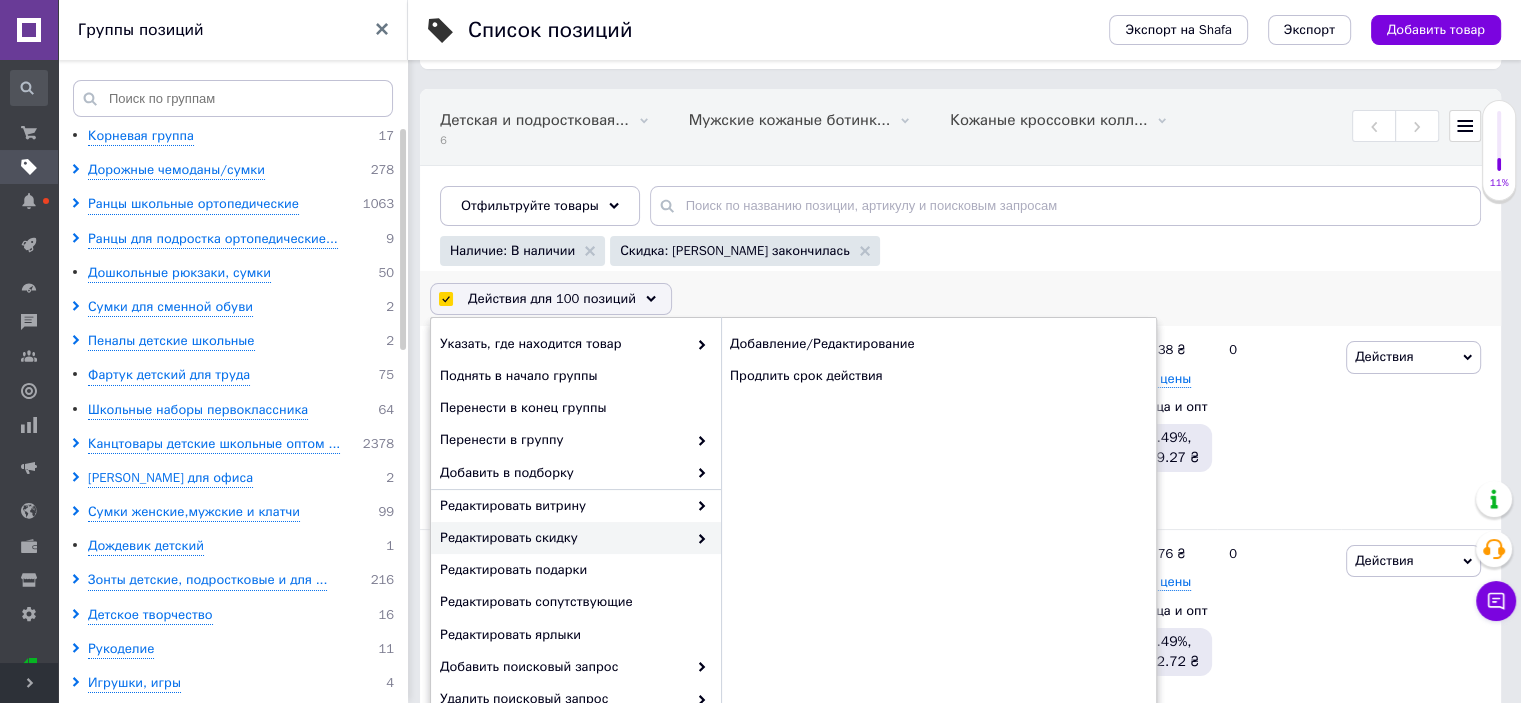 click at bounding box center (697, 538) 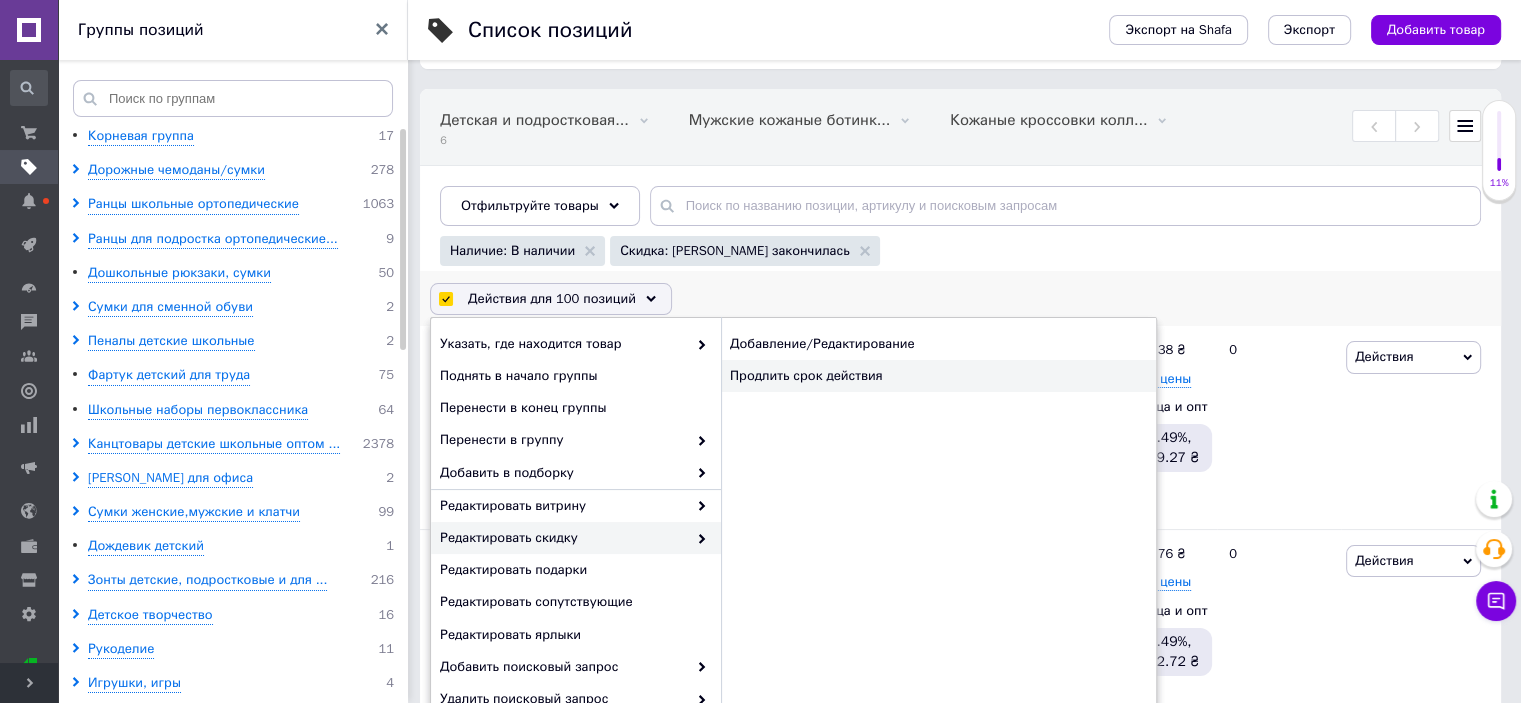 click on "Продлить срок действия" at bounding box center [938, 376] 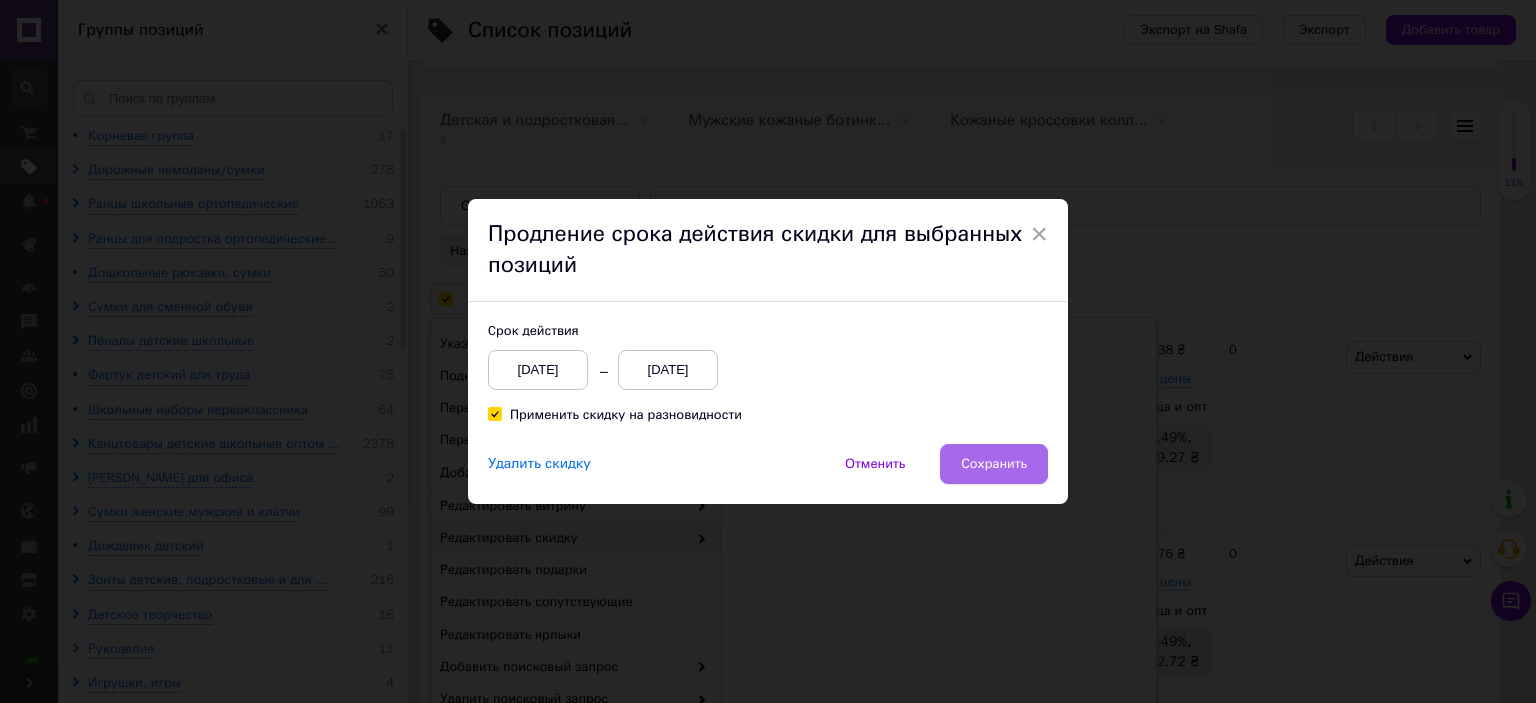 click on "Сохранить" at bounding box center [994, 464] 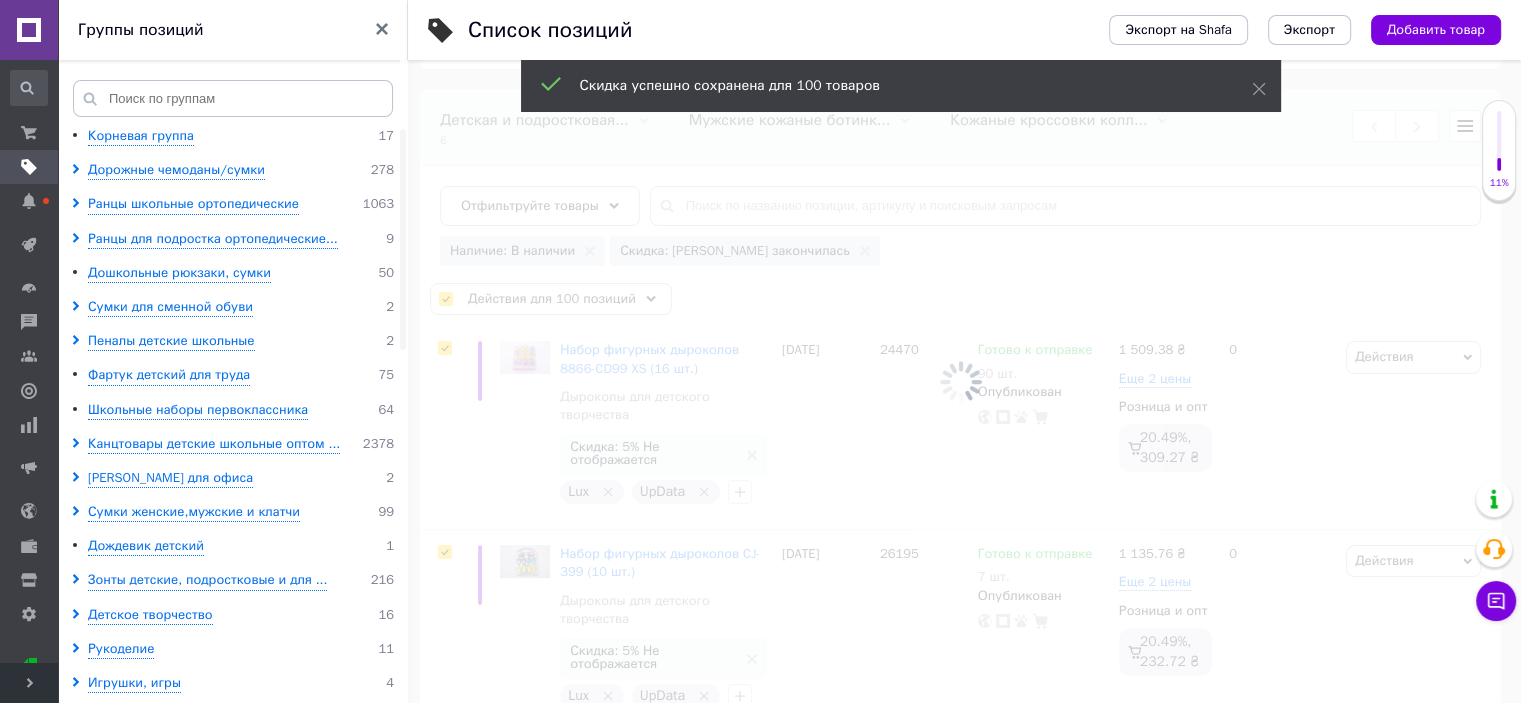 scroll, scrollTop: 0, scrollLeft: 1328, axis: horizontal 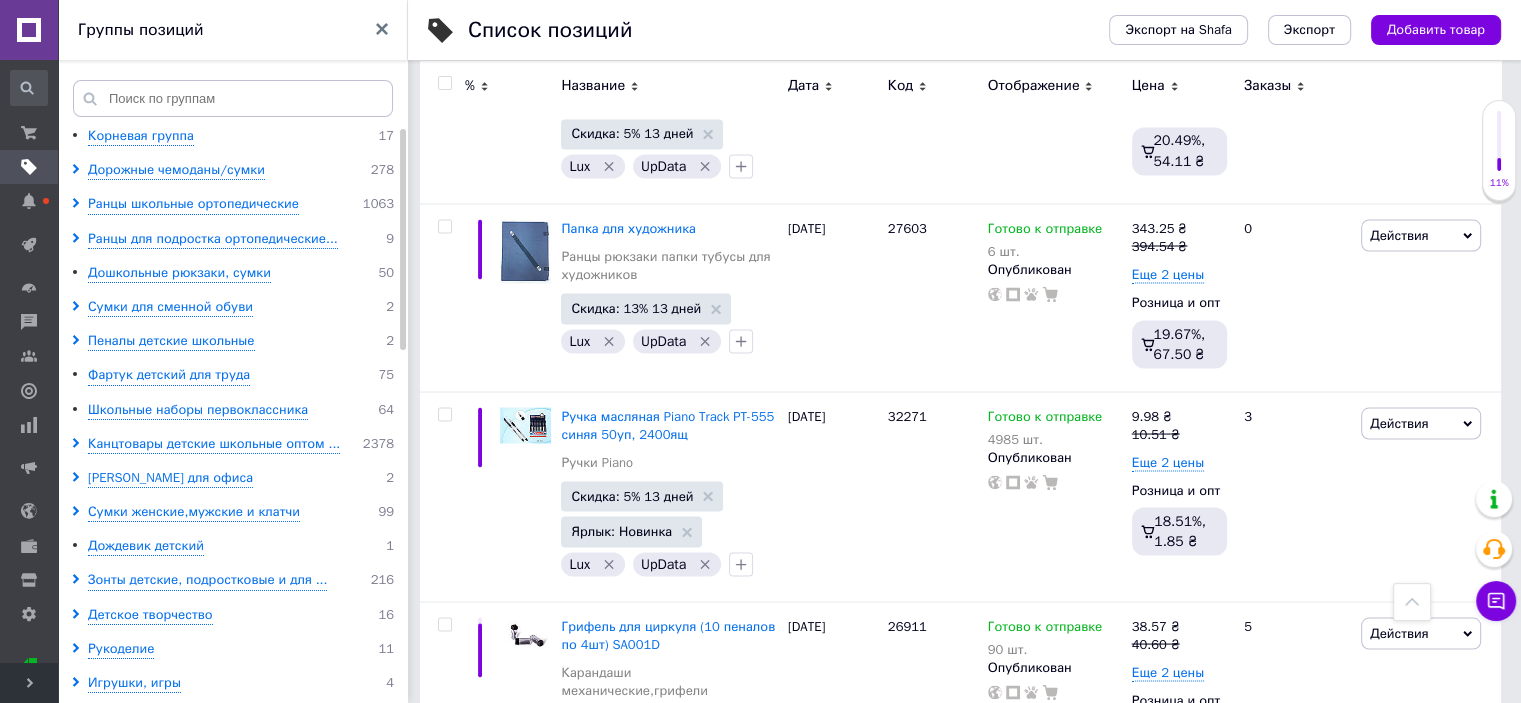 click on "34" at bounding box center [710, 1456] 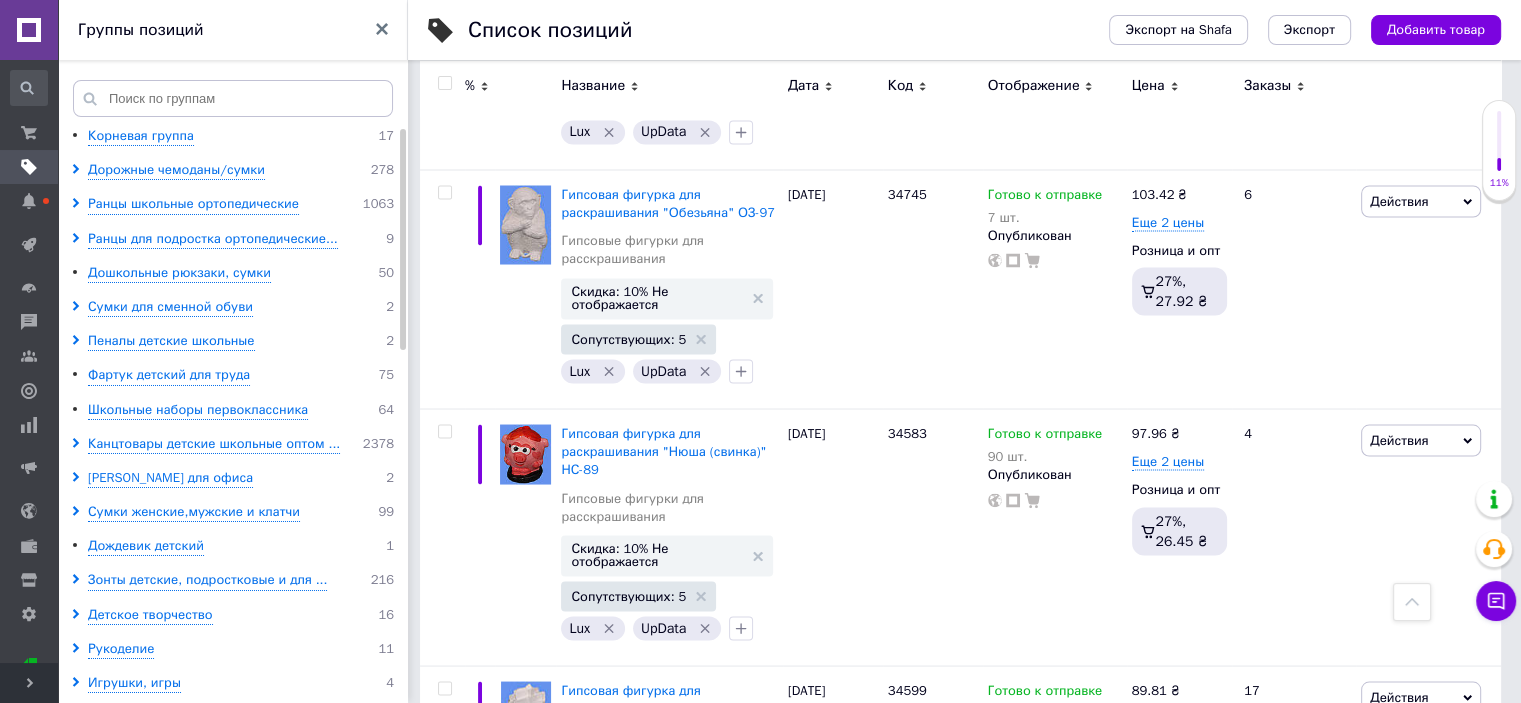click at bounding box center (444, 83) 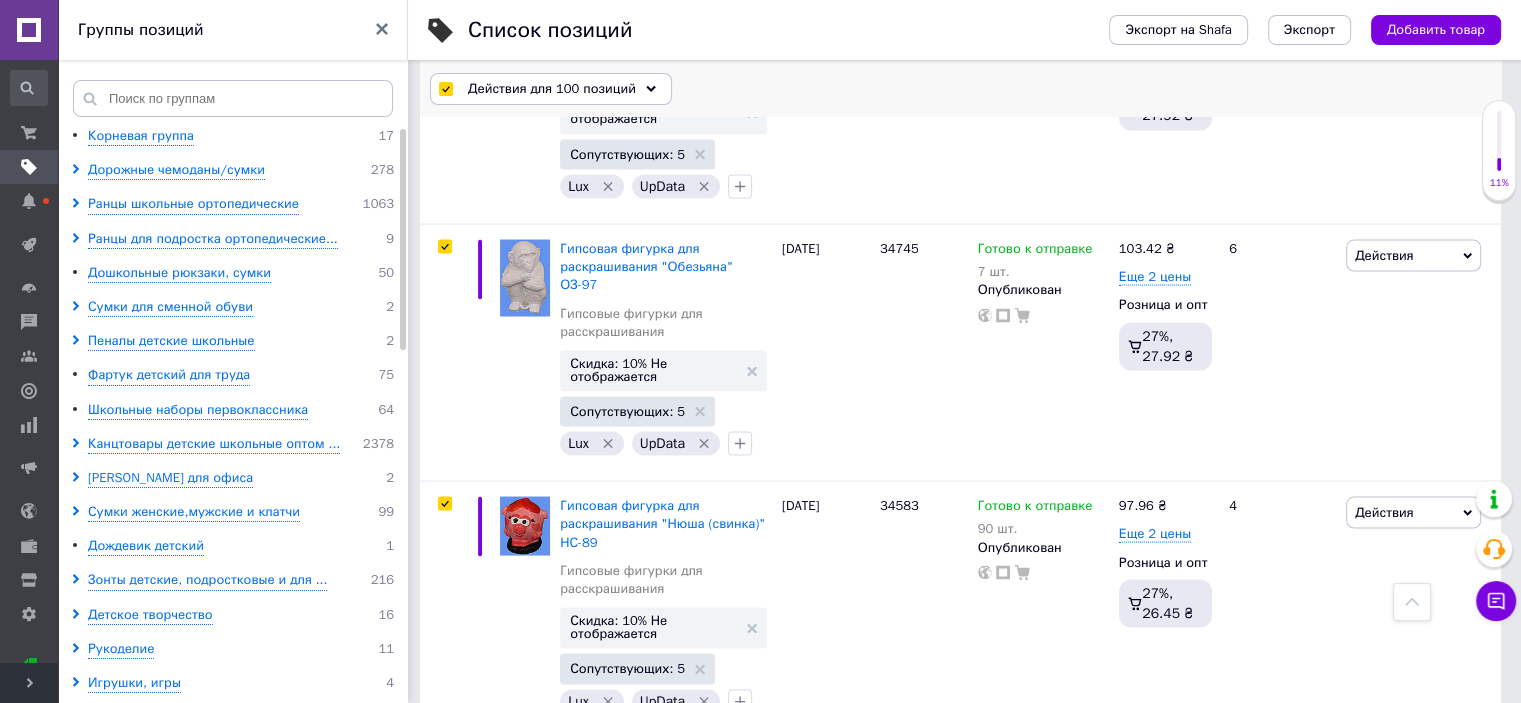 scroll, scrollTop: 18940, scrollLeft: 0, axis: vertical 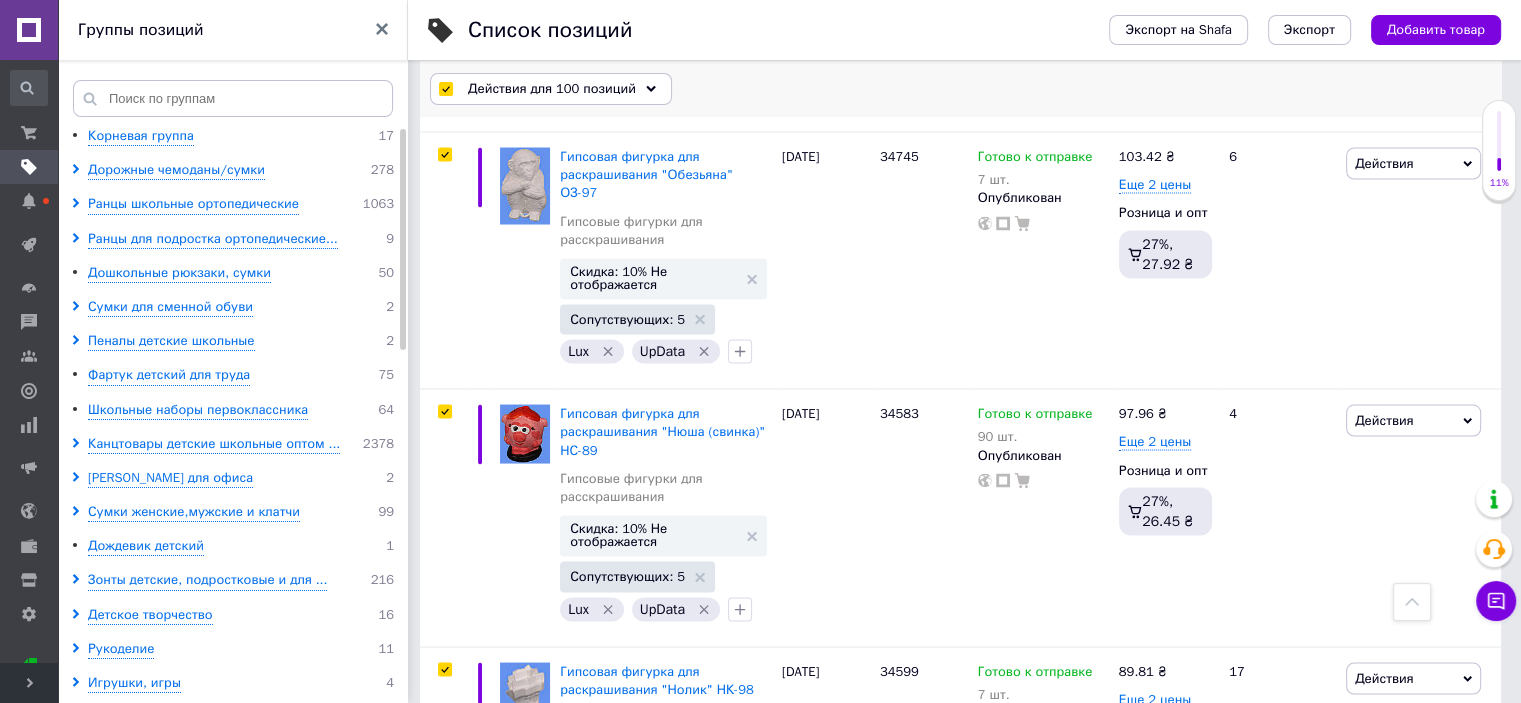 click on "Действия для 100 позиций" at bounding box center [552, 89] 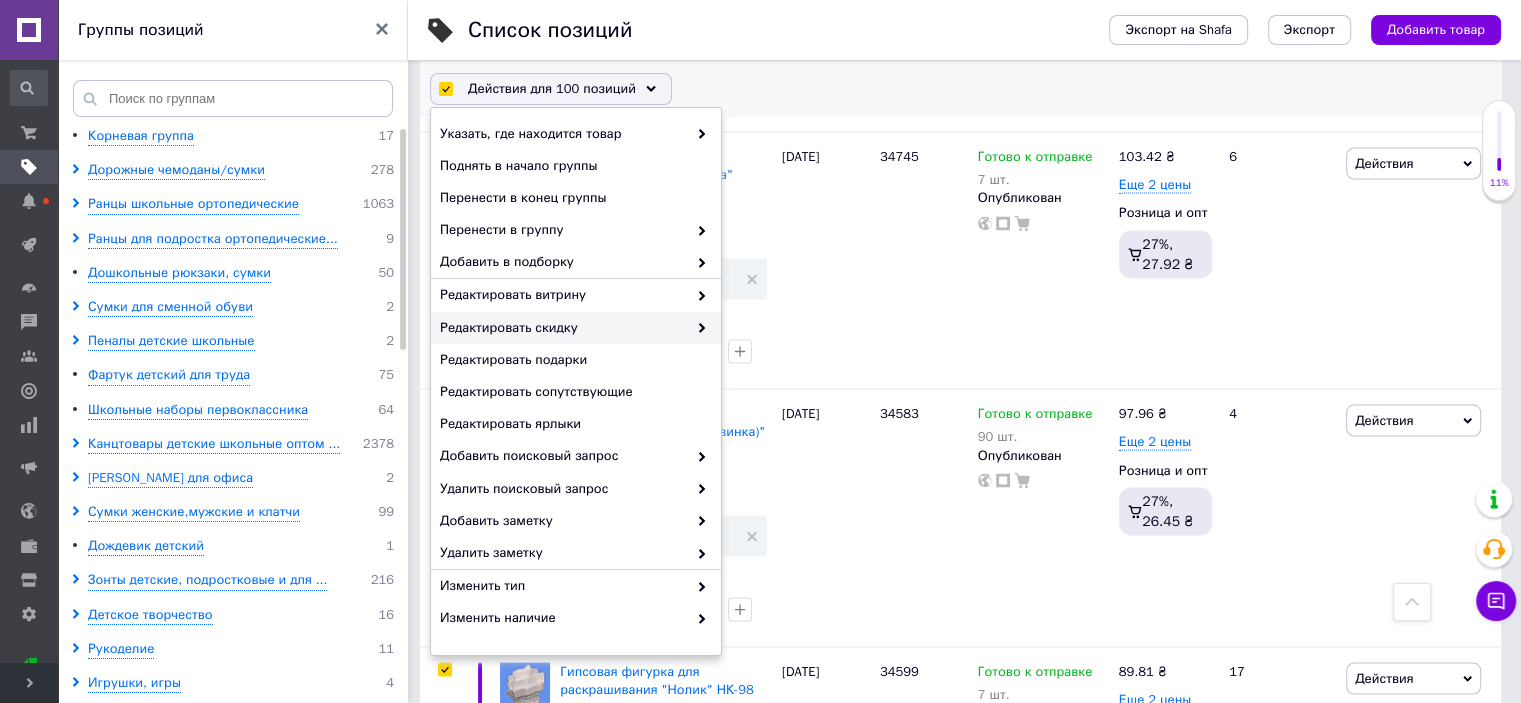 click on "Редактировать скидку" at bounding box center (563, 328) 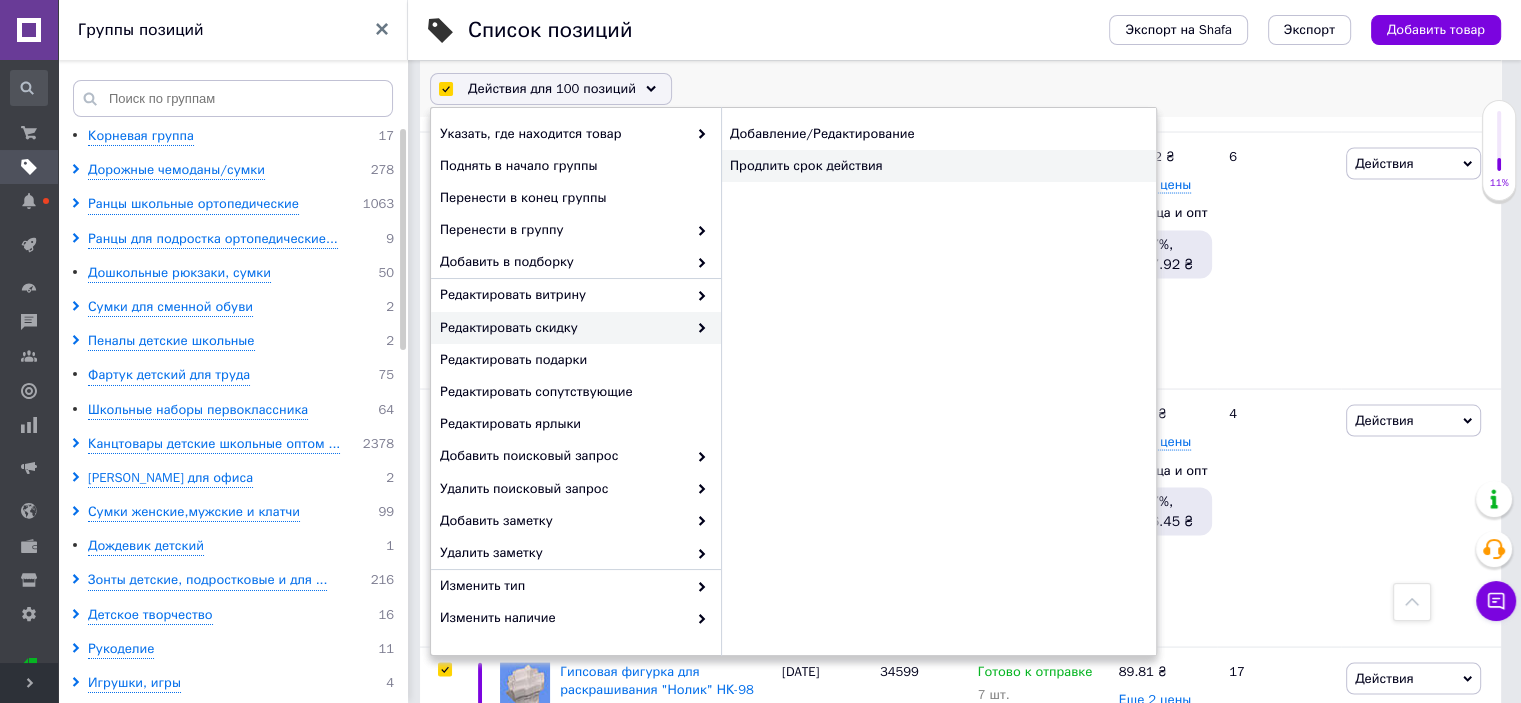 click on "Продлить срок действия" at bounding box center [938, 166] 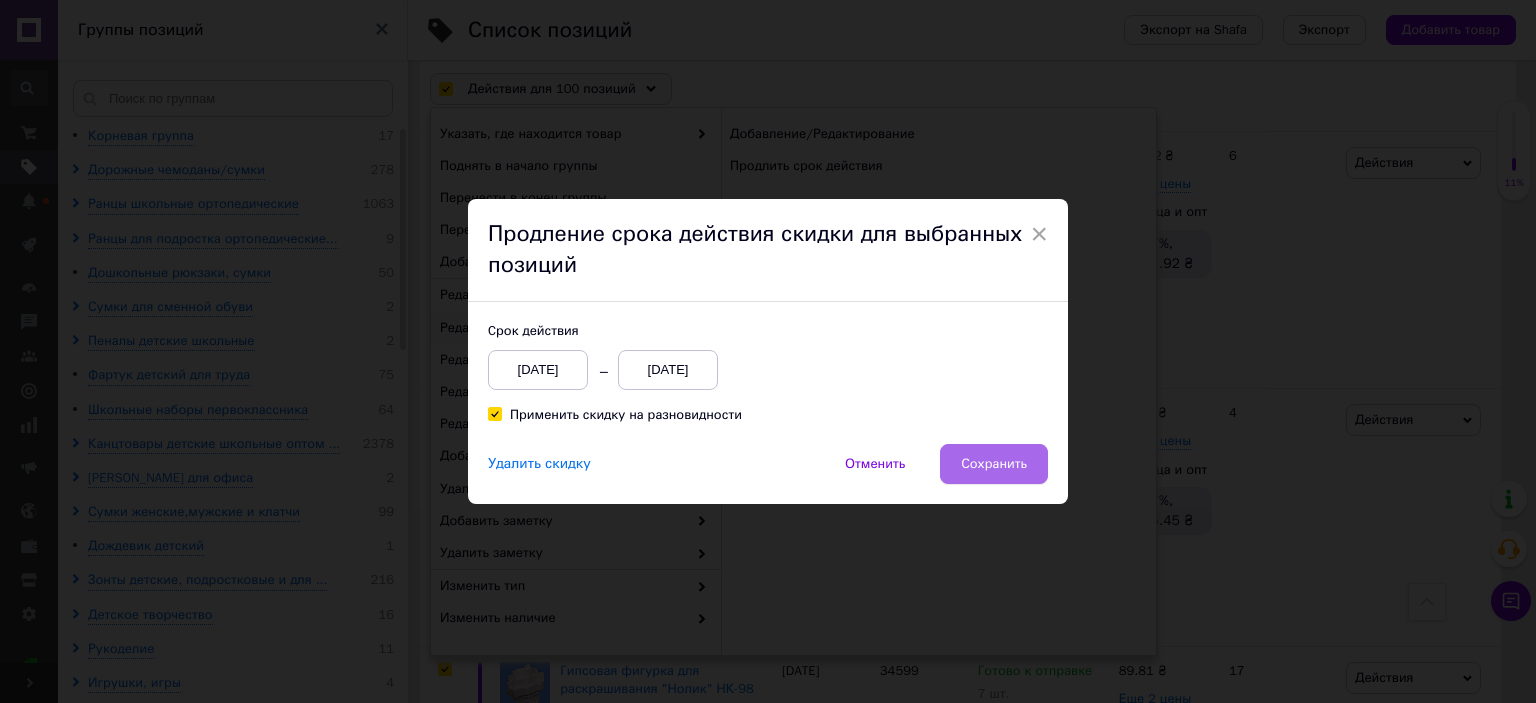 click on "Сохранить" at bounding box center [994, 464] 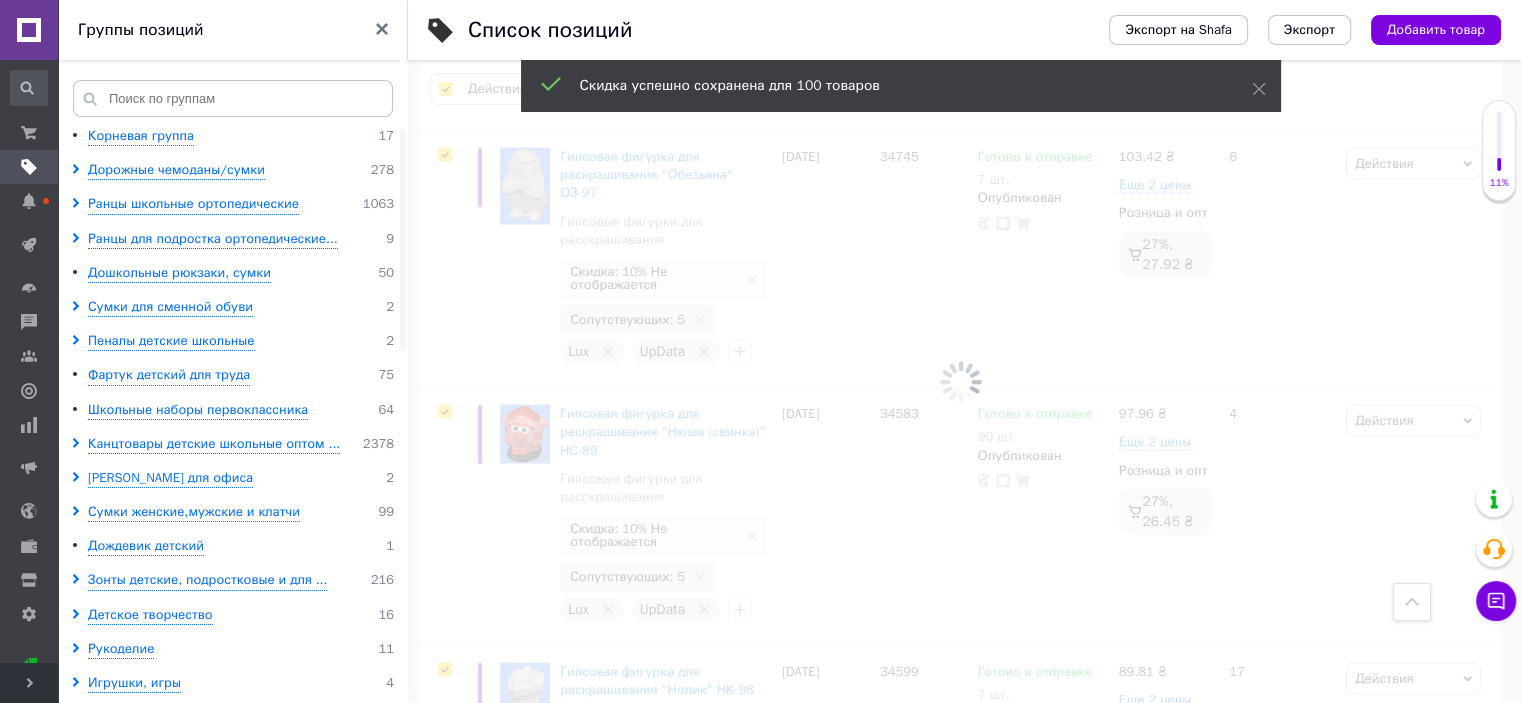 scroll, scrollTop: 0, scrollLeft: 1328, axis: horizontal 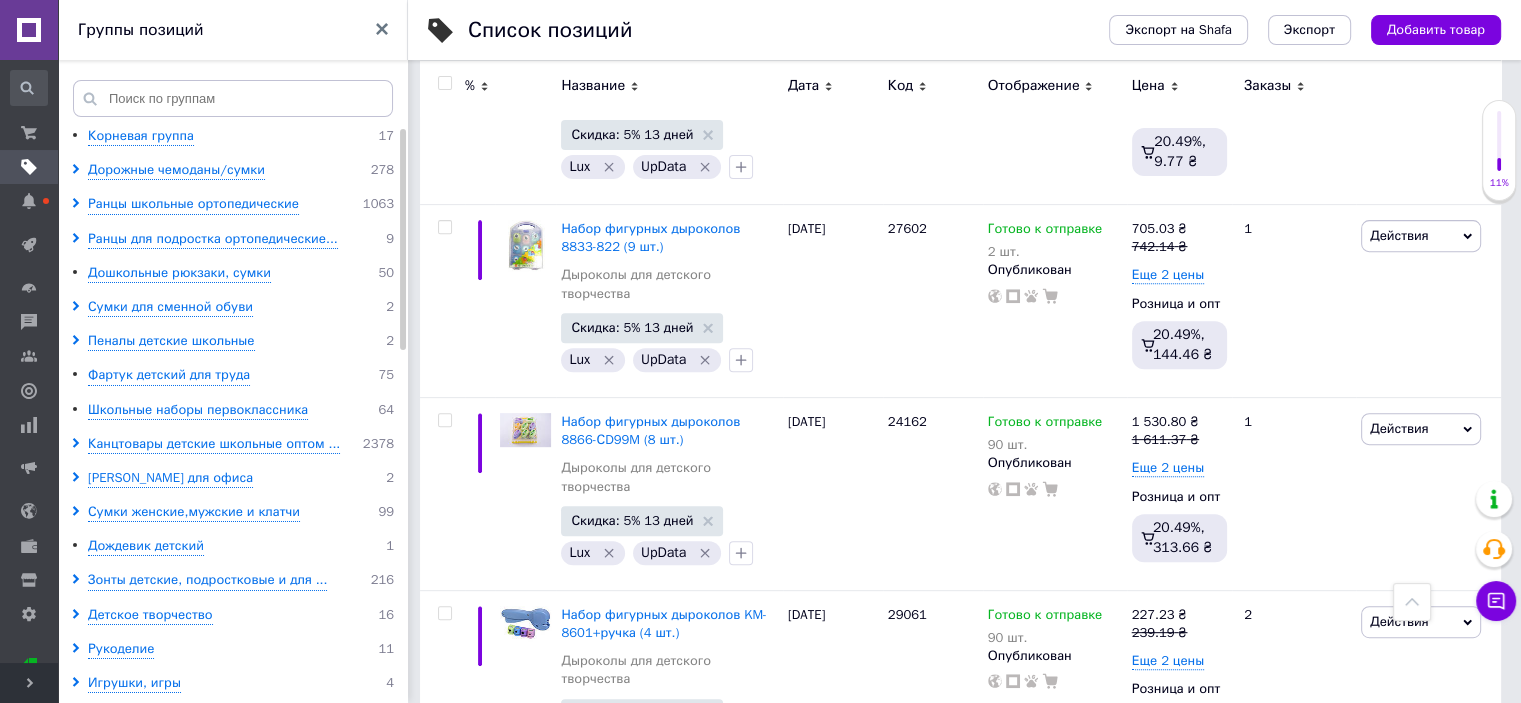 click on "33" at bounding box center [710, 1017] 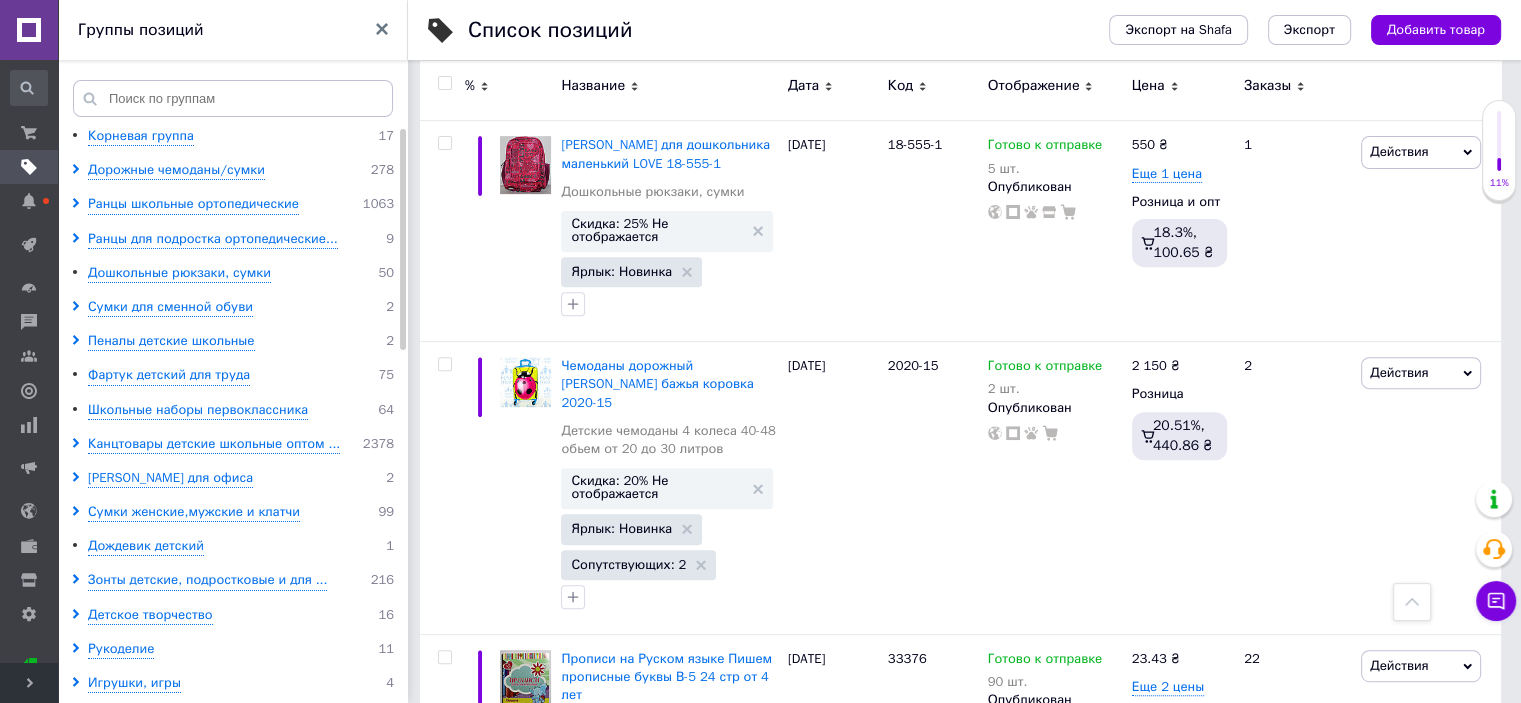 click at bounding box center (444, 83) 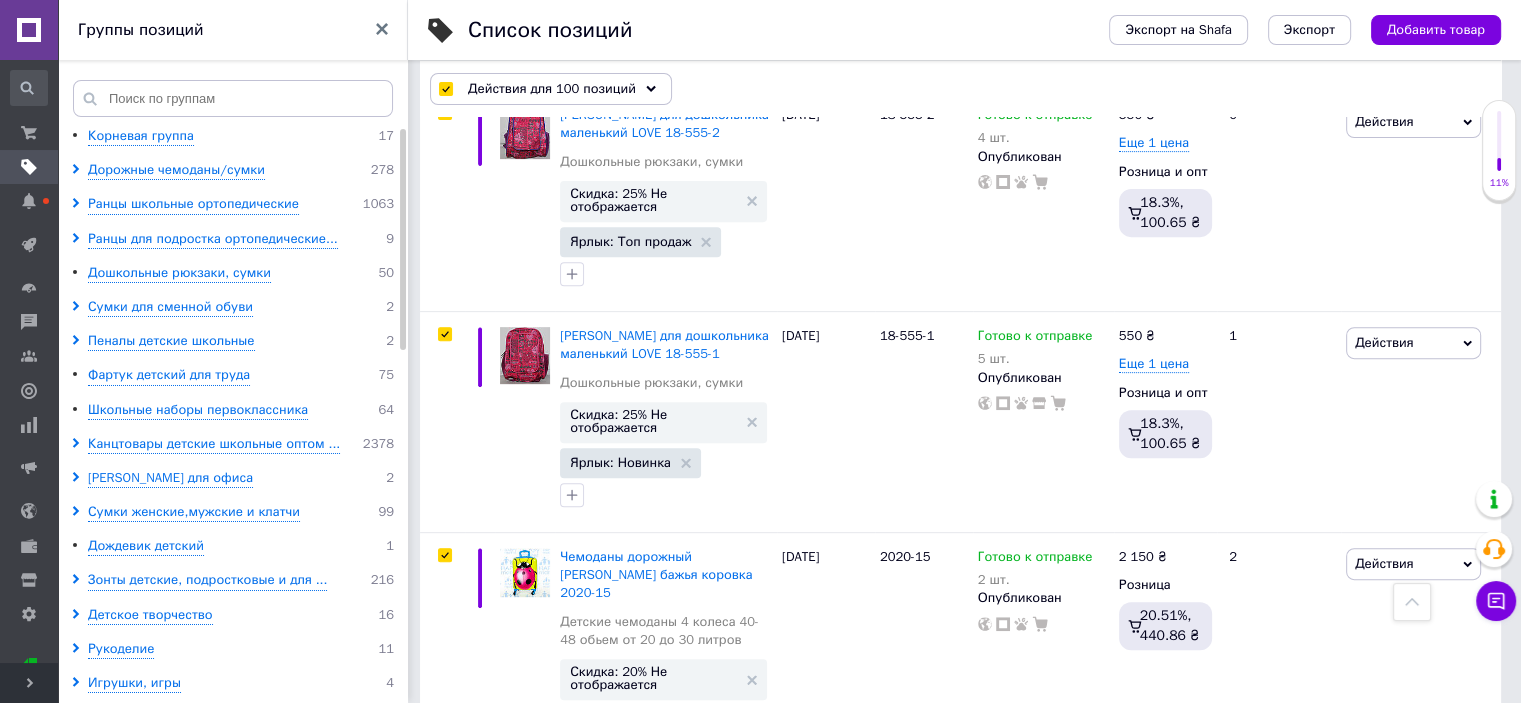 scroll, scrollTop: 23693, scrollLeft: 0, axis: vertical 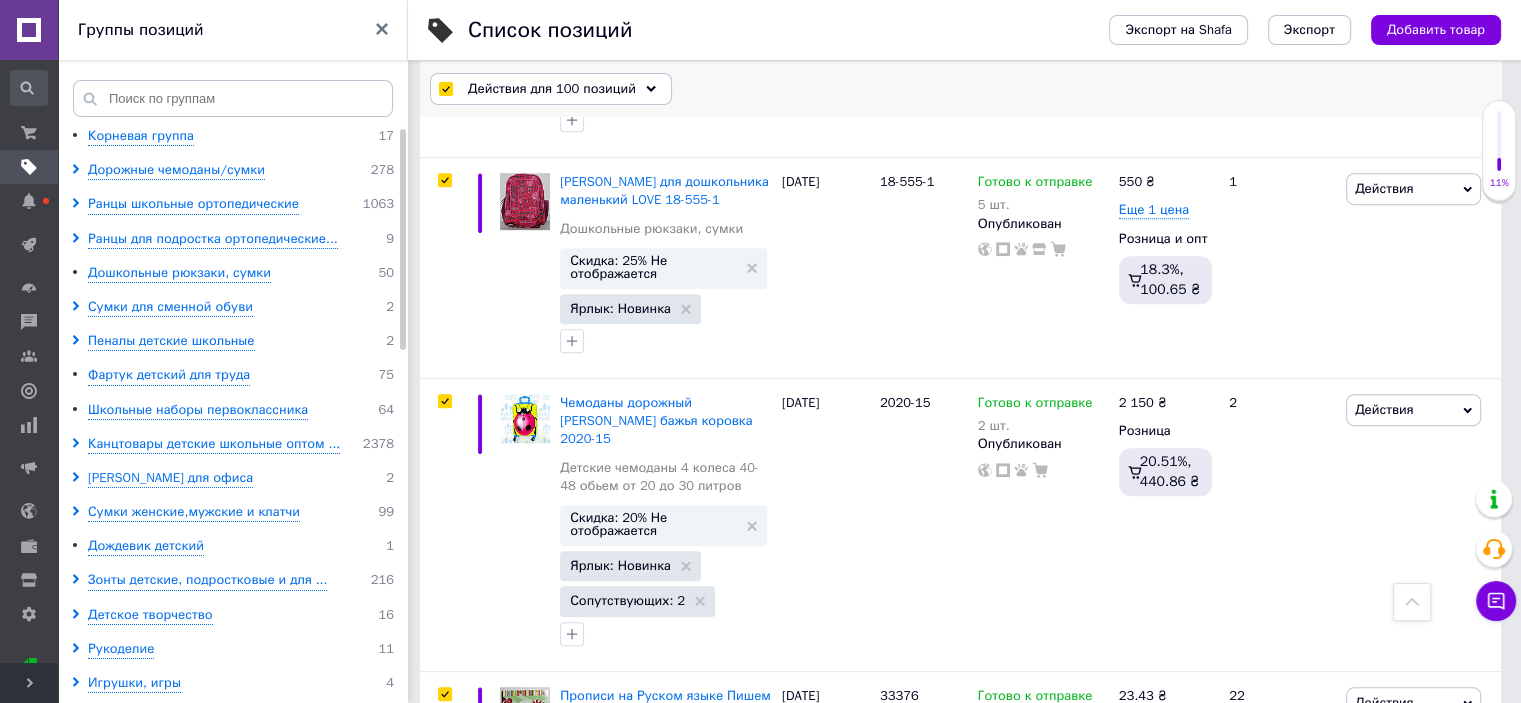 click on "Действия для 100 позиций" at bounding box center [552, 89] 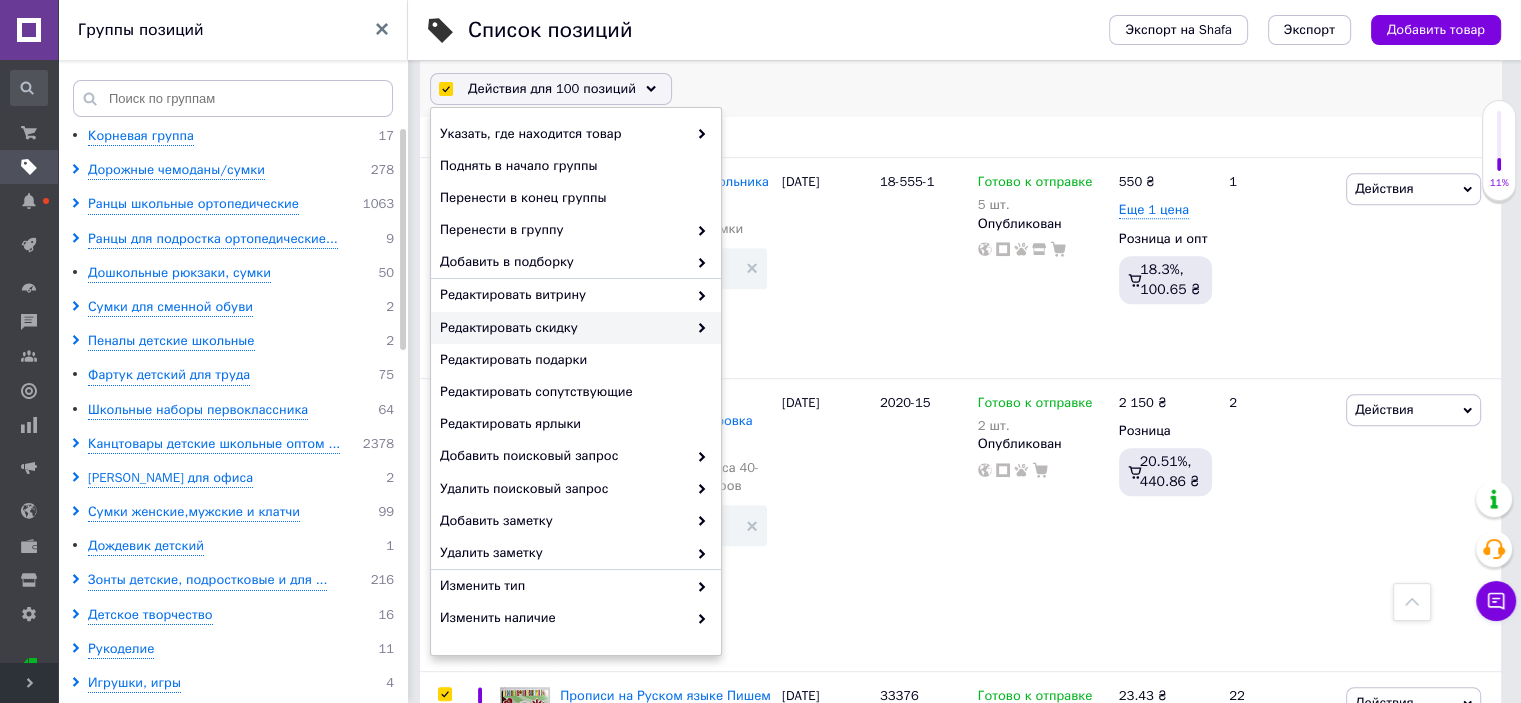 click on "Редактировать скидку" at bounding box center (563, 328) 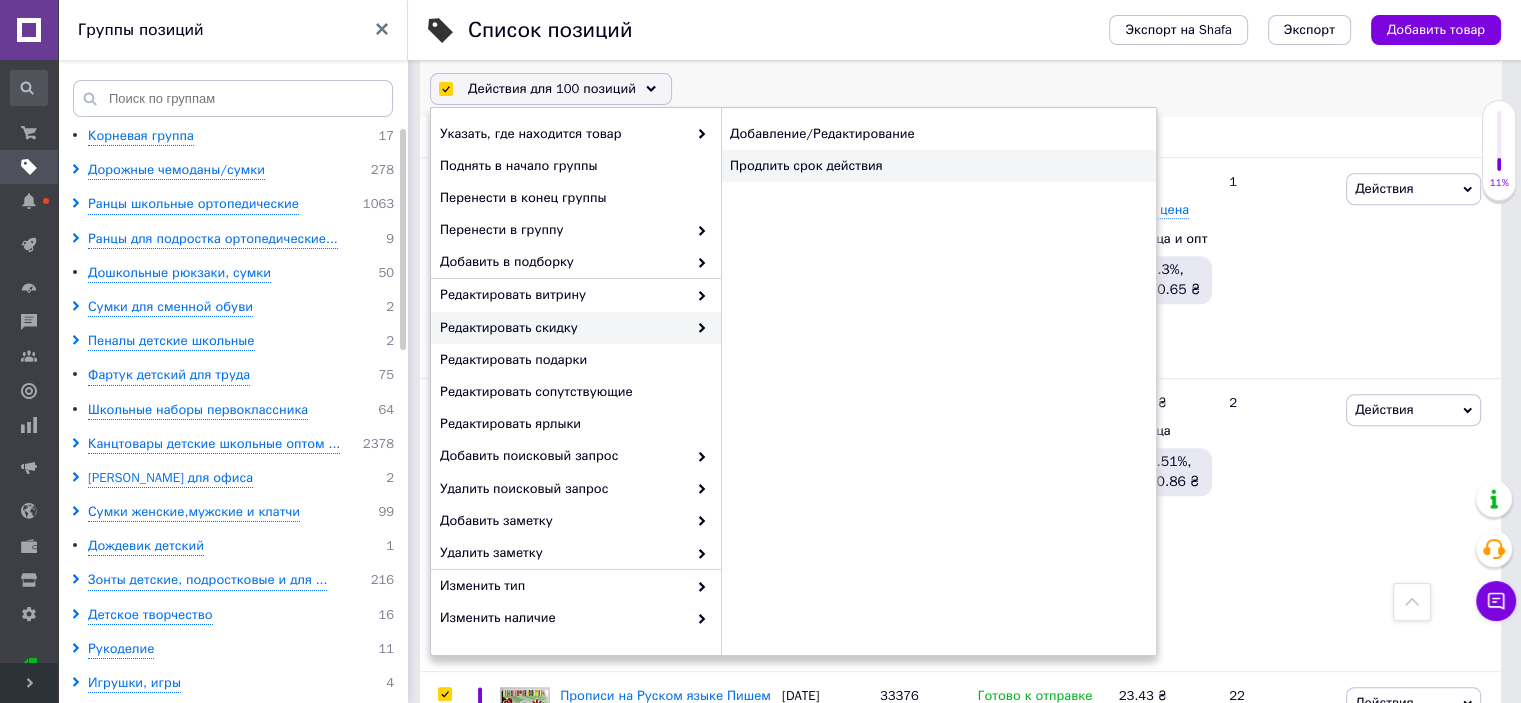 click on "Продлить срок действия" at bounding box center [938, 166] 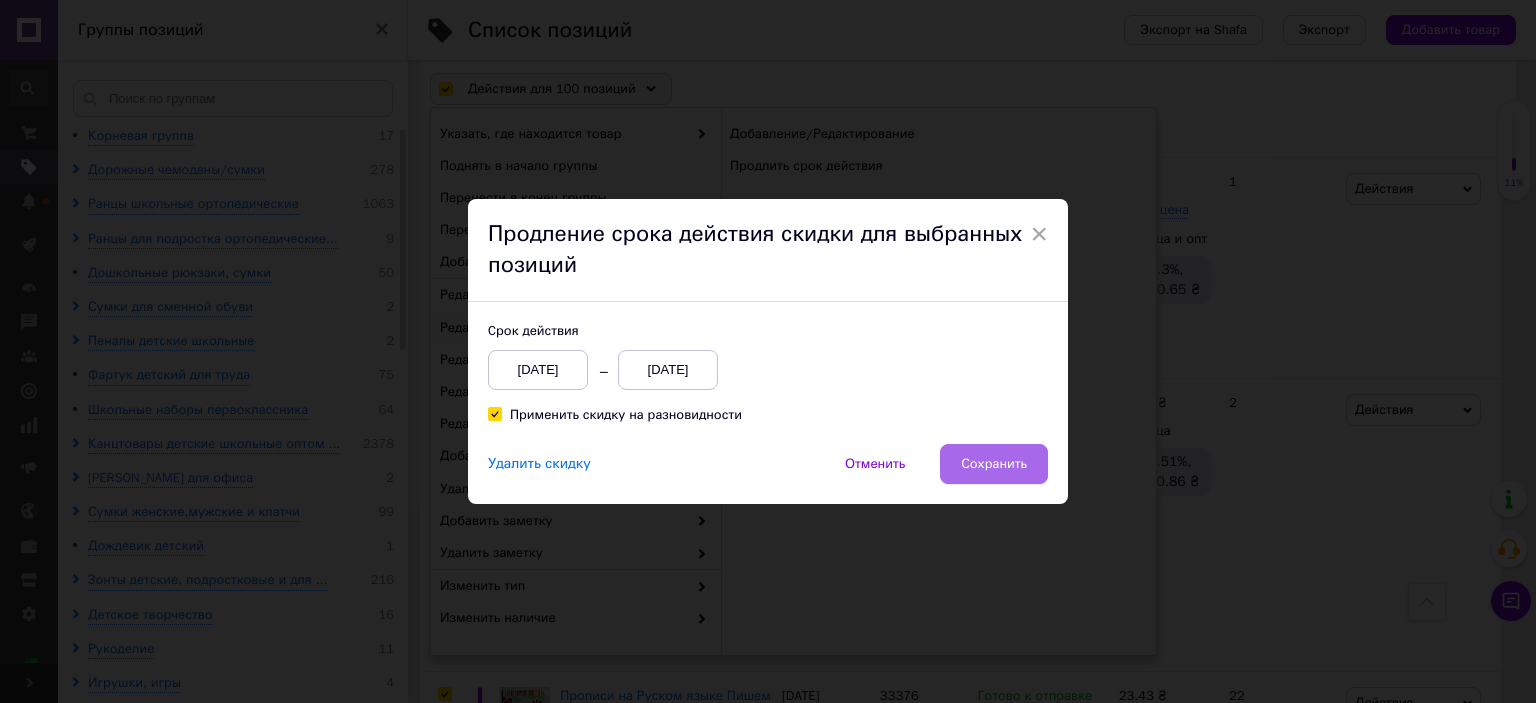 click on "Сохранить" at bounding box center (994, 464) 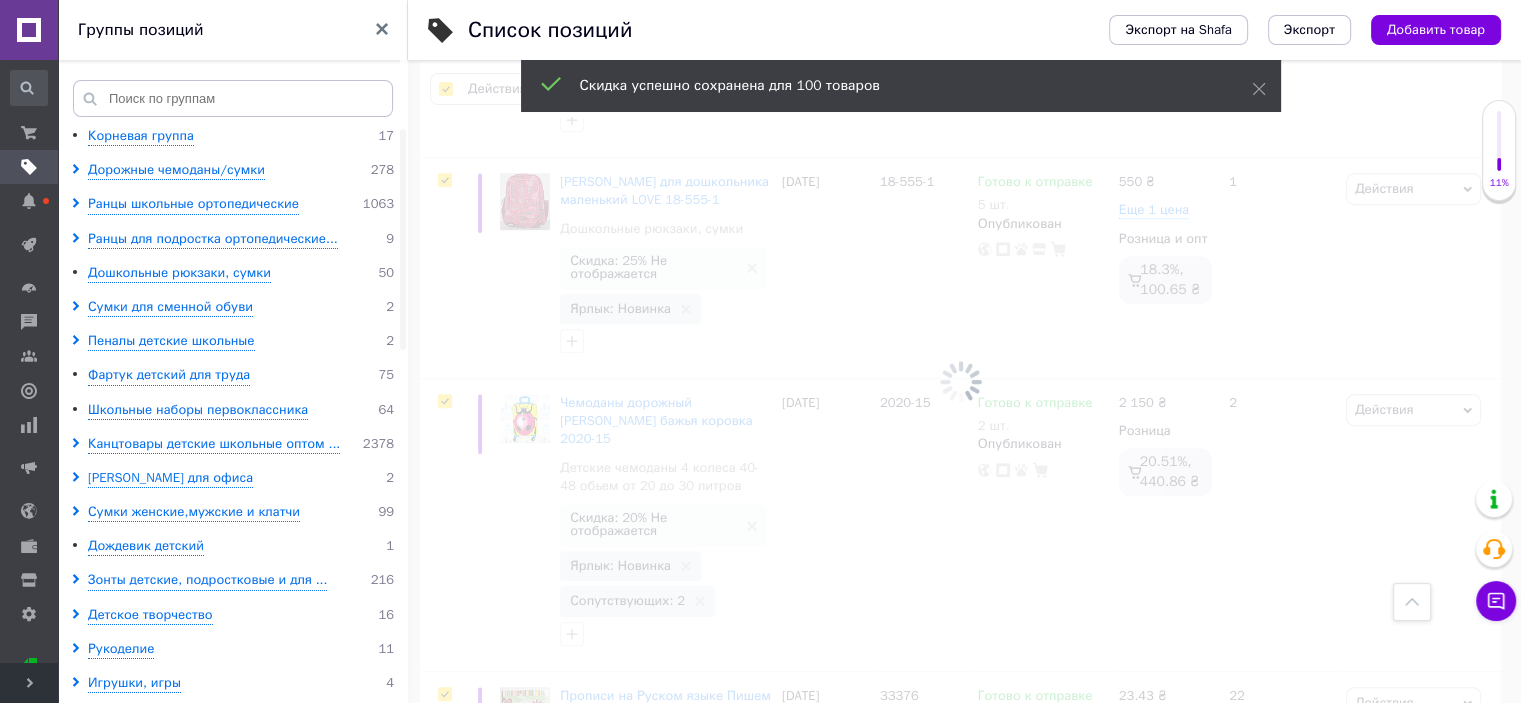 scroll, scrollTop: 0, scrollLeft: 1328, axis: horizontal 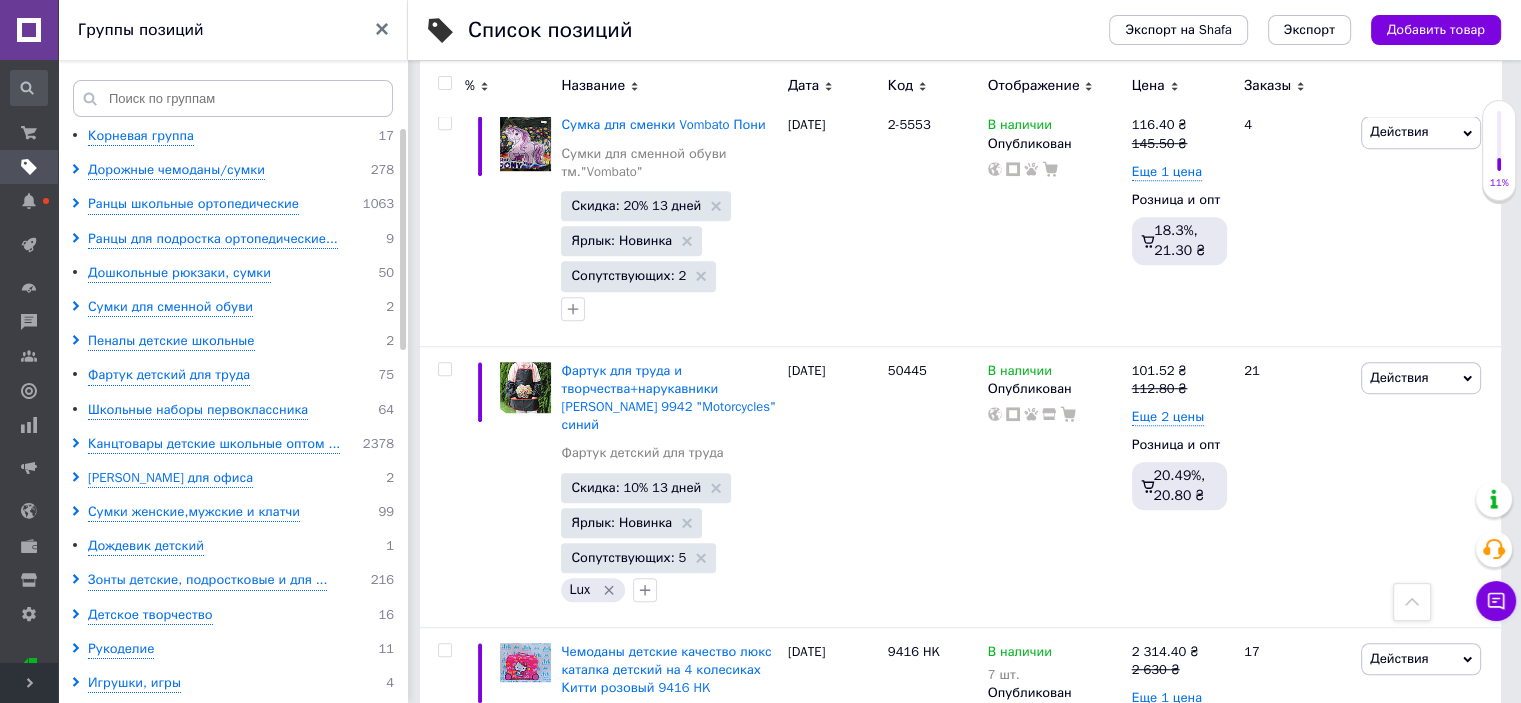 click on "32" at bounding box center (710, 1266) 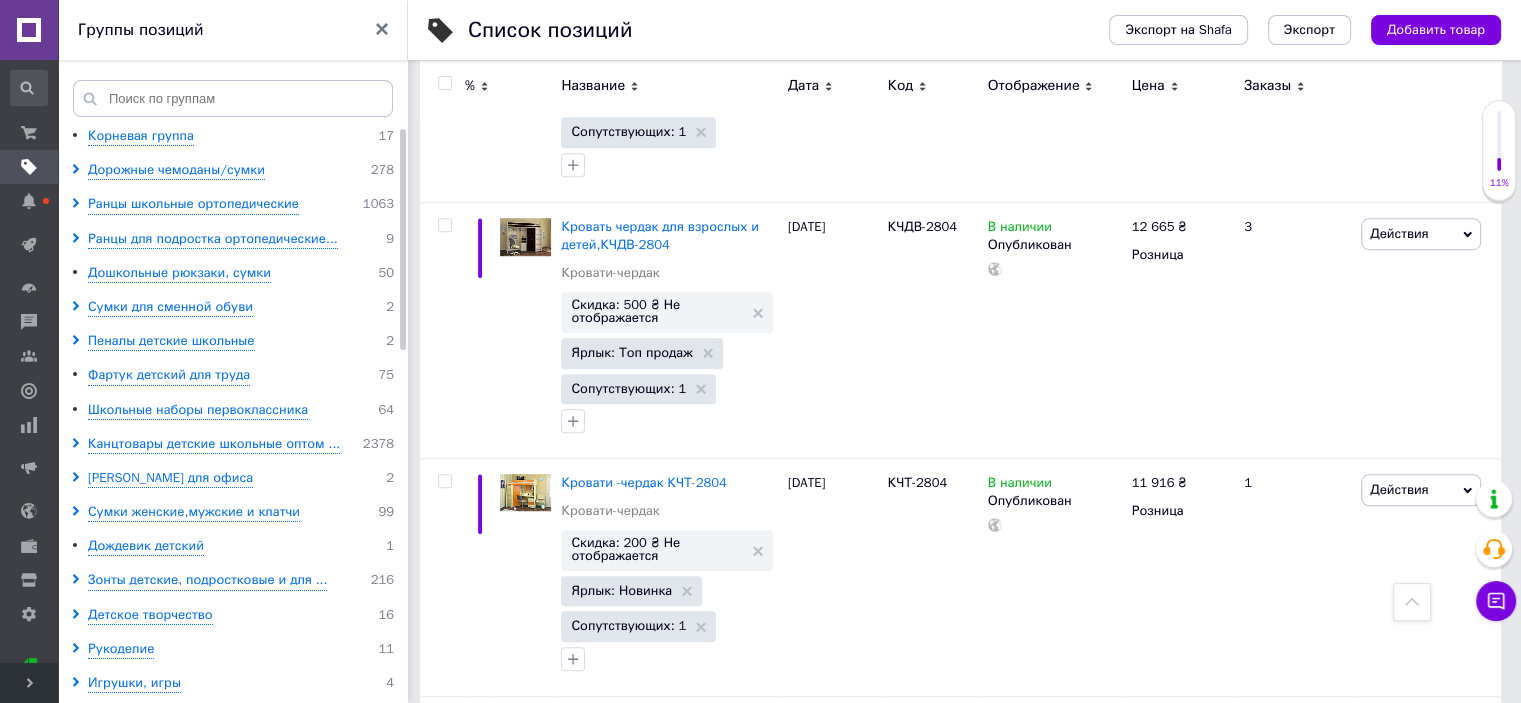 click at bounding box center [444, 83] 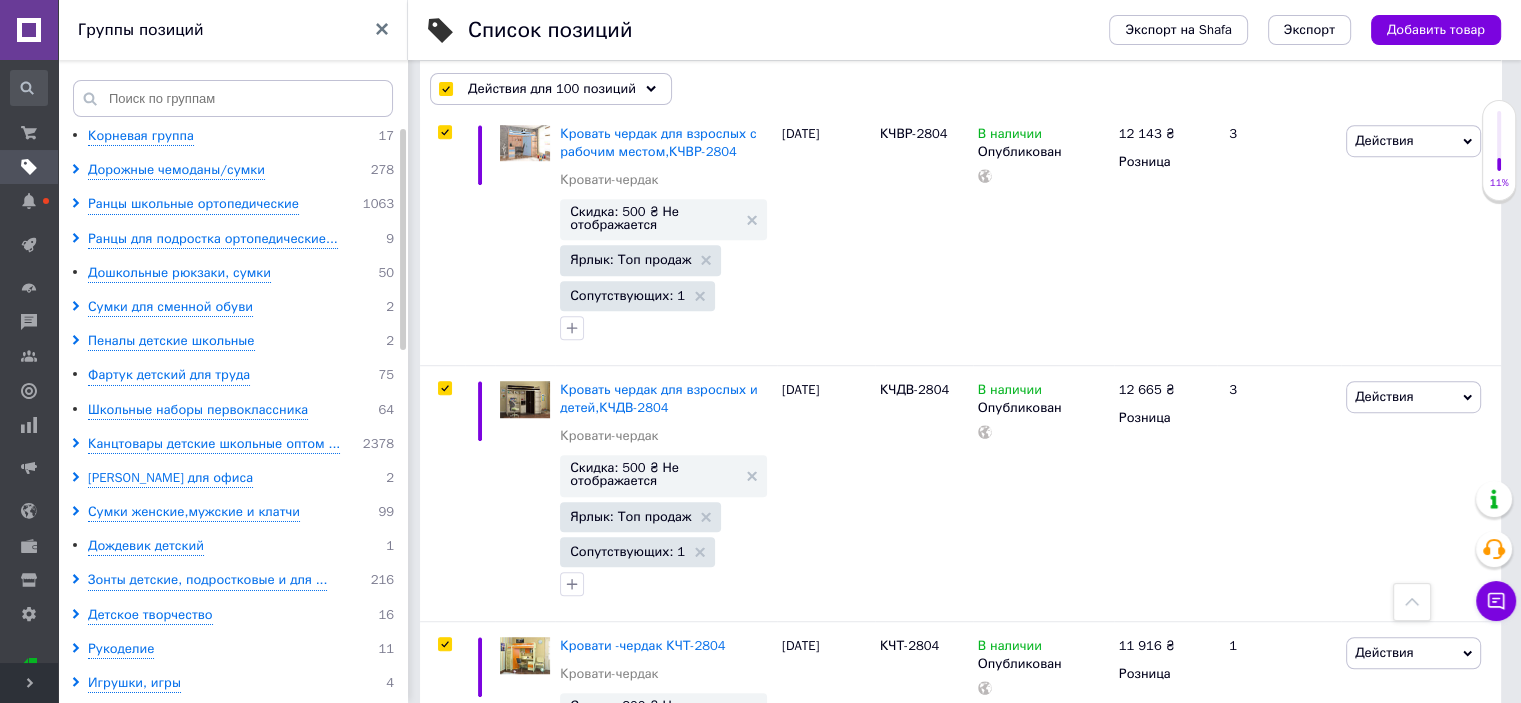 scroll, scrollTop: 24132, scrollLeft: 0, axis: vertical 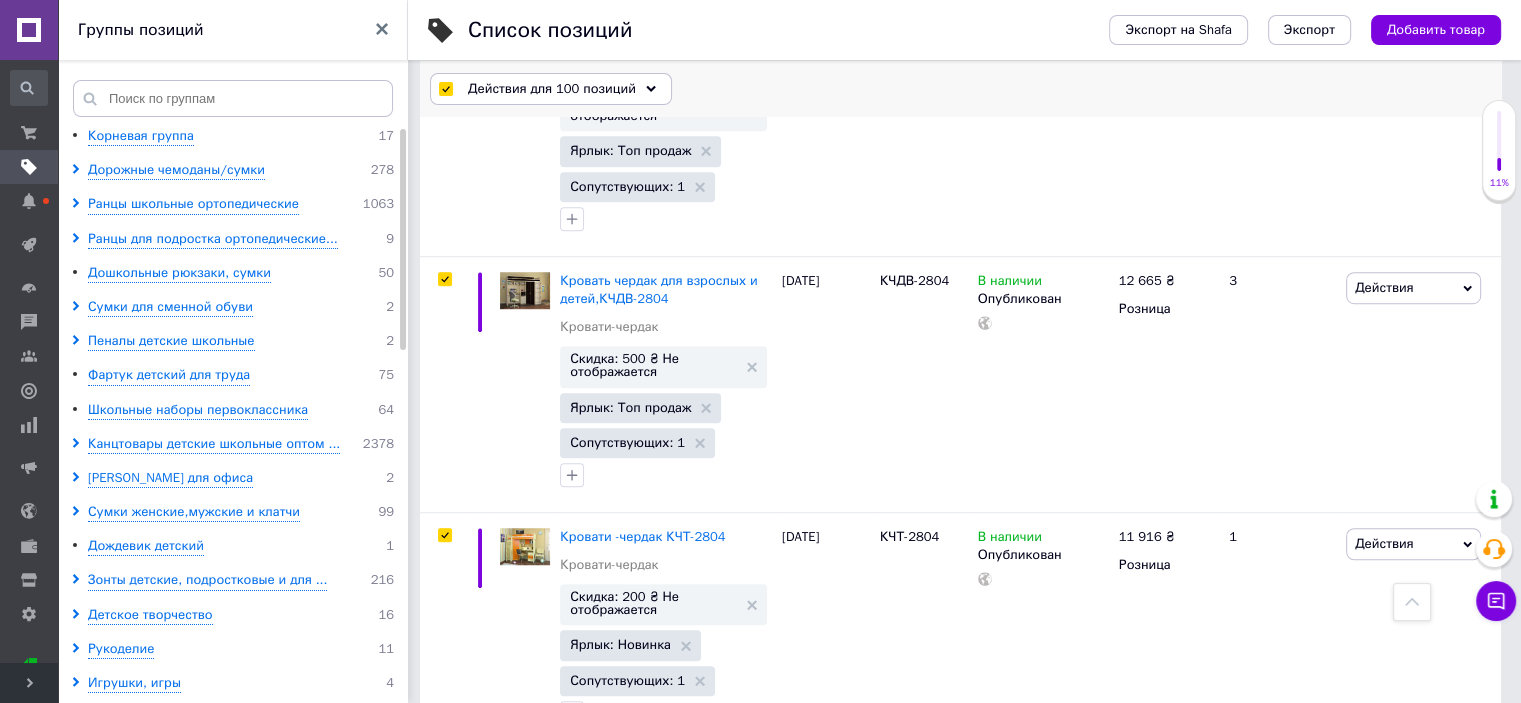 click on "Действия для 100 позиций" at bounding box center [551, 89] 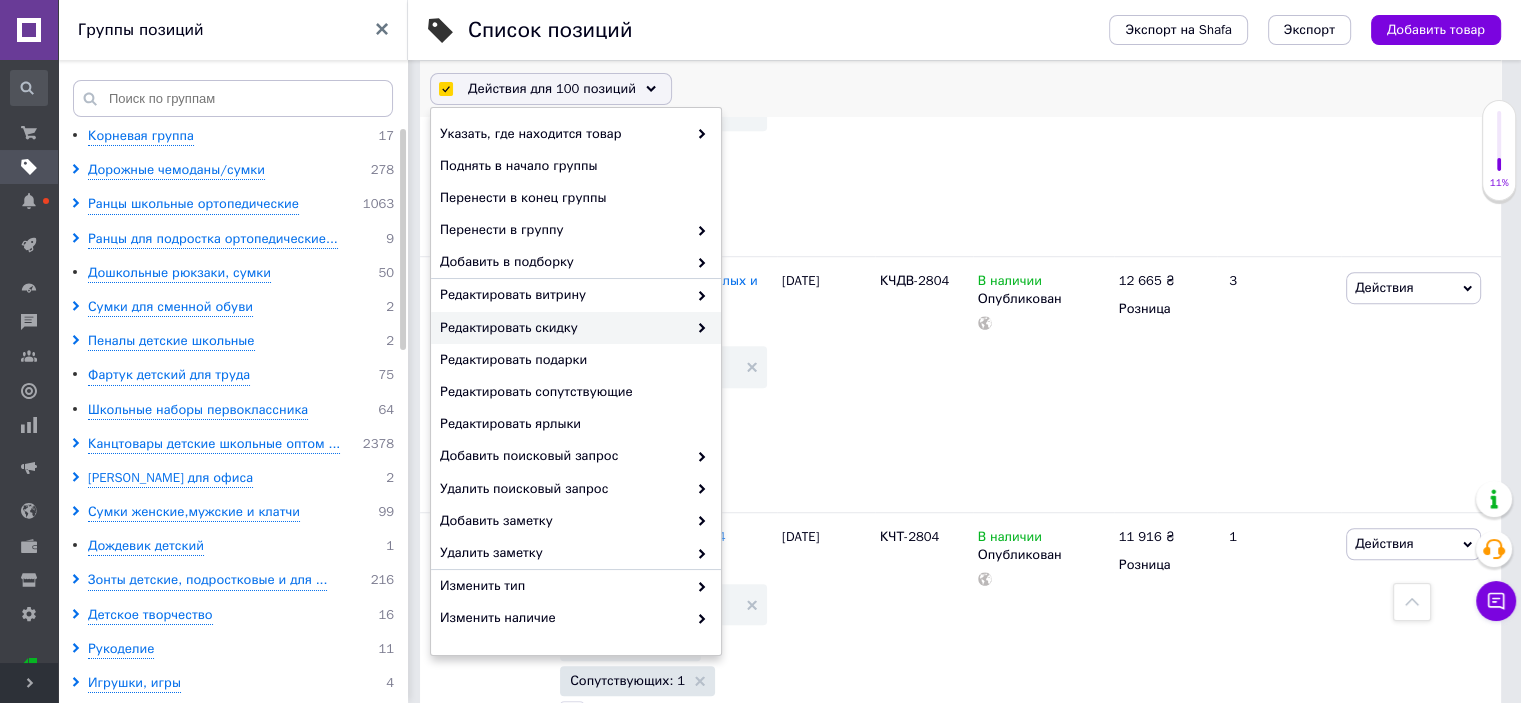 click on "Редактировать скидку" at bounding box center (563, 328) 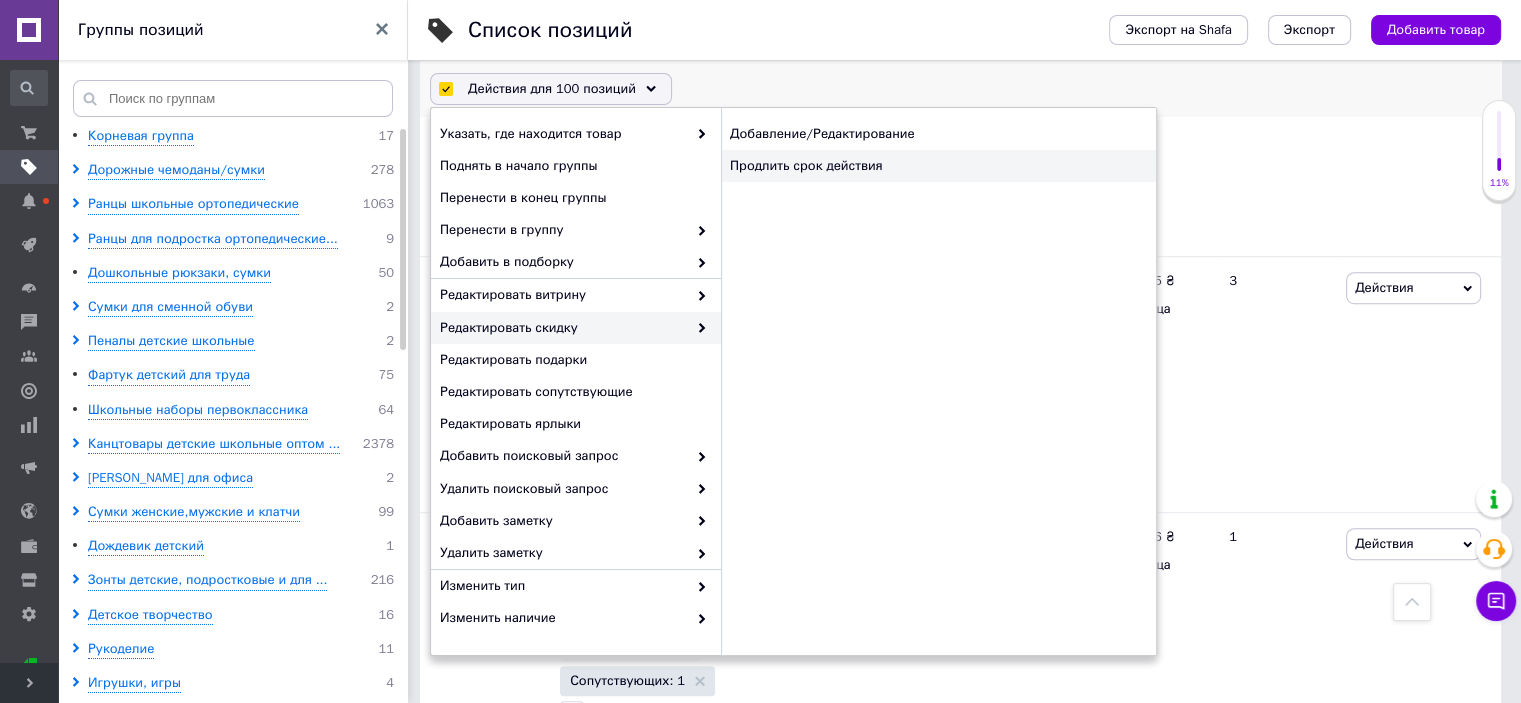 click on "Продлить срок действия" at bounding box center (938, 166) 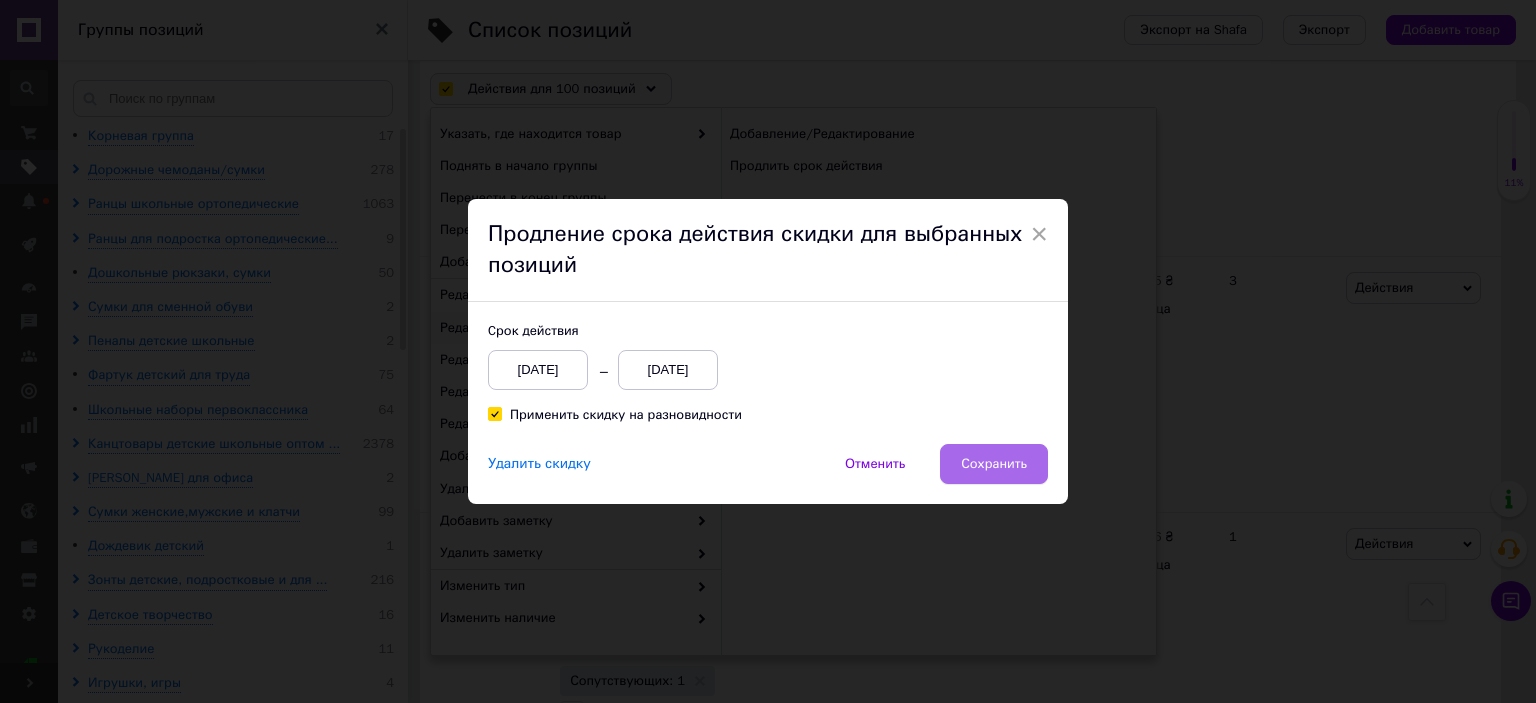 click on "Сохранить" at bounding box center (994, 464) 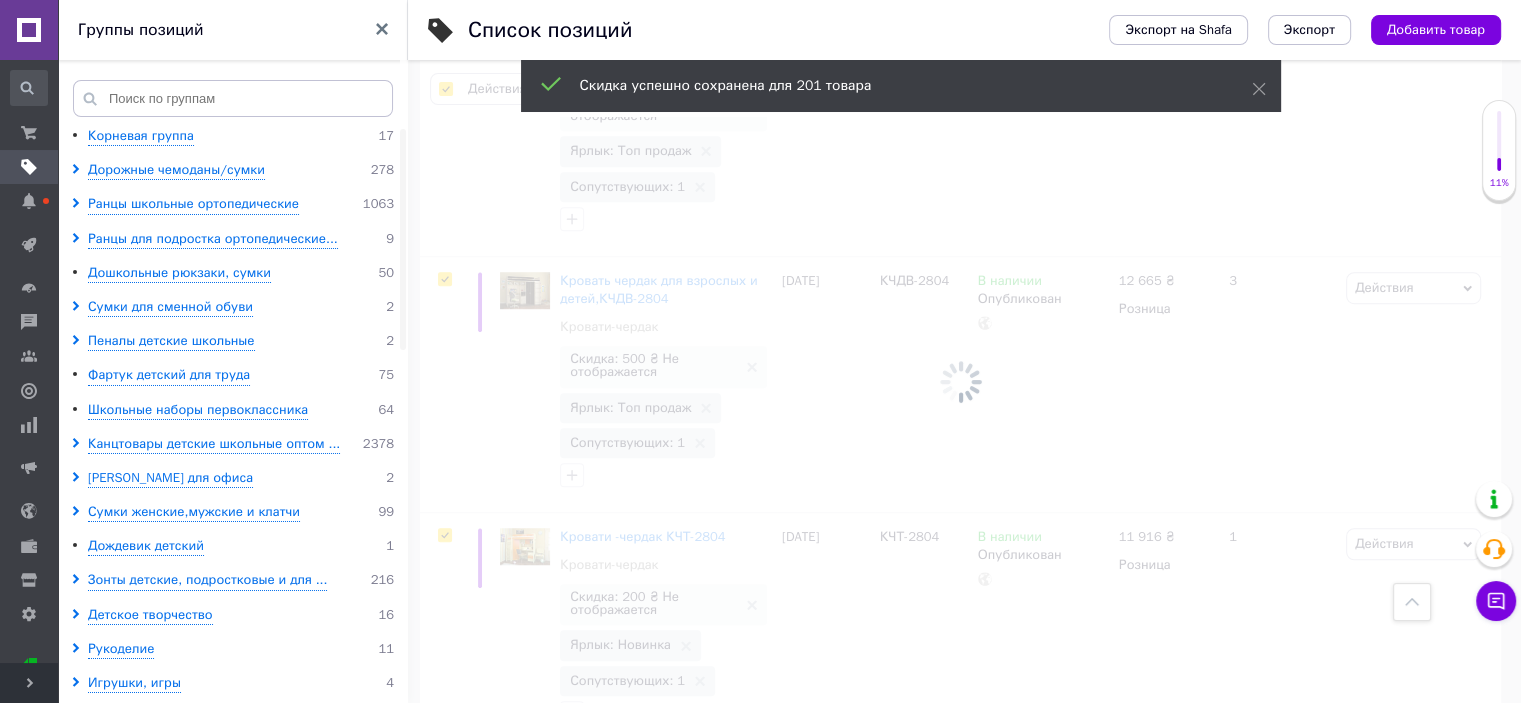 scroll, scrollTop: 0, scrollLeft: 1328, axis: horizontal 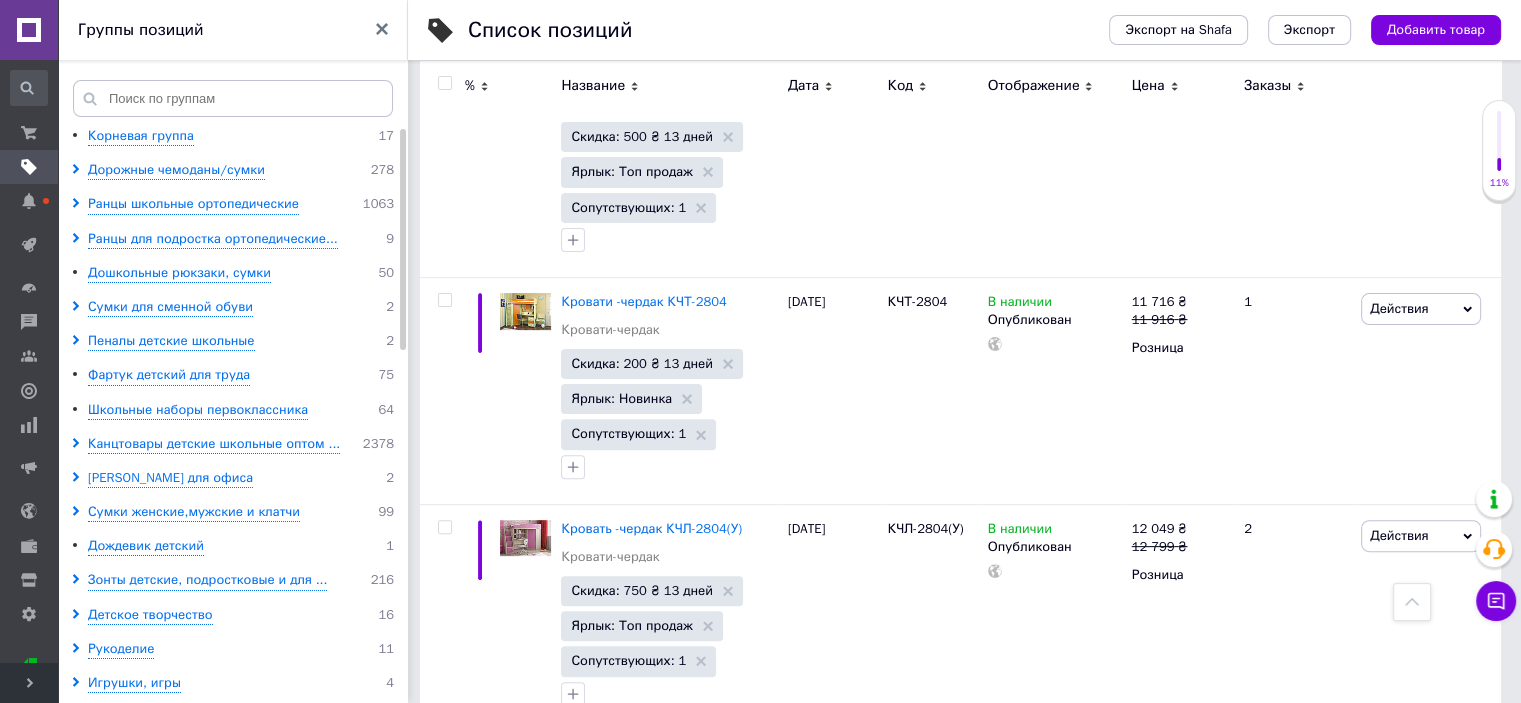click on "31" at bounding box center [710, 999] 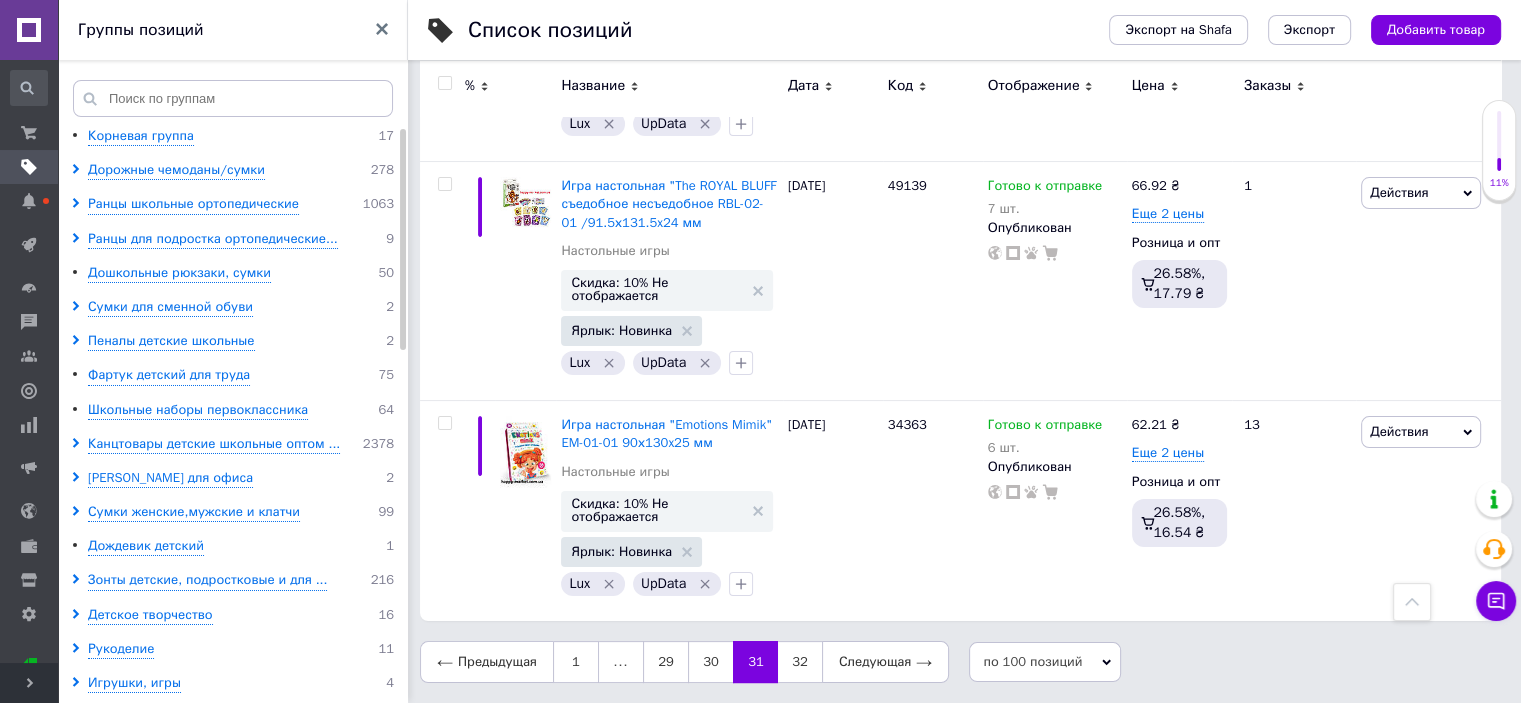 scroll, scrollTop: 22688, scrollLeft: 0, axis: vertical 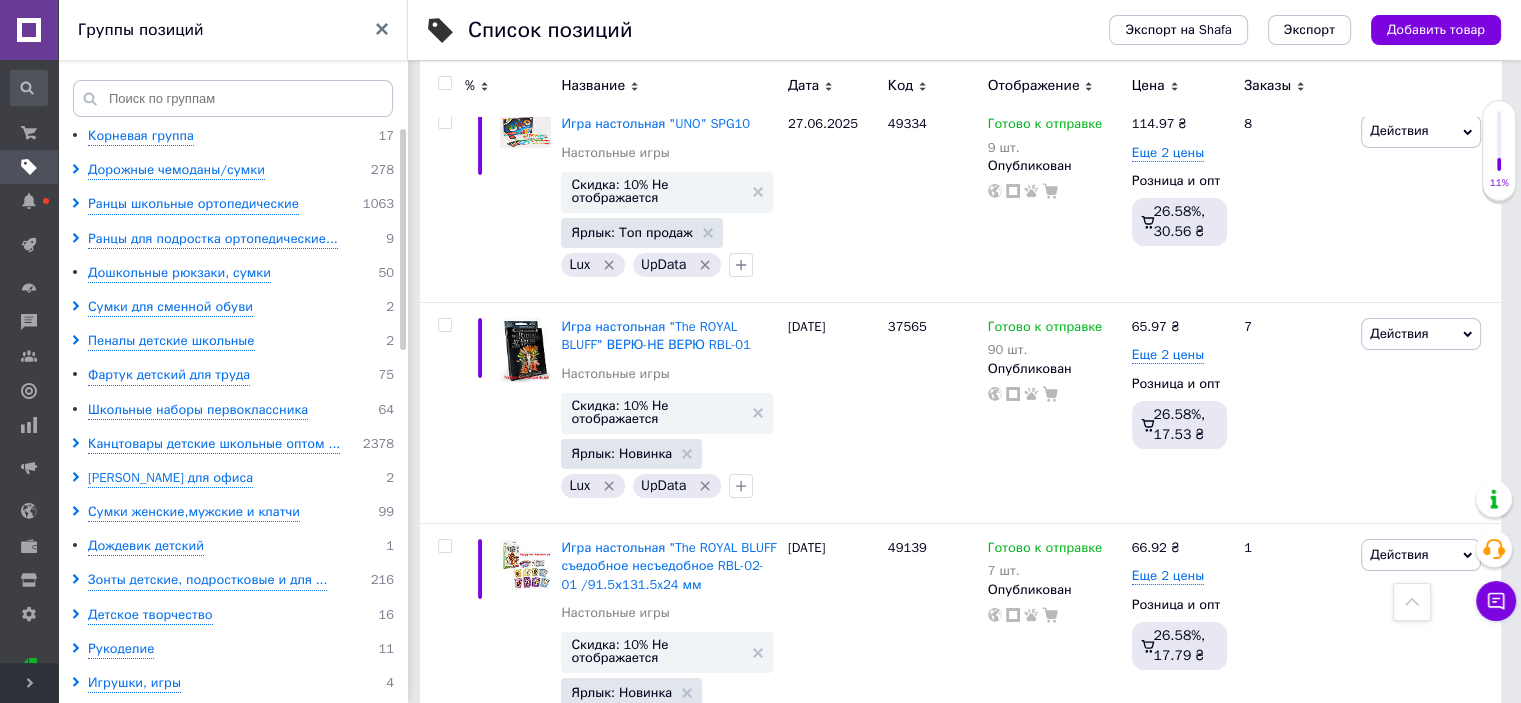 click at bounding box center [444, 83] 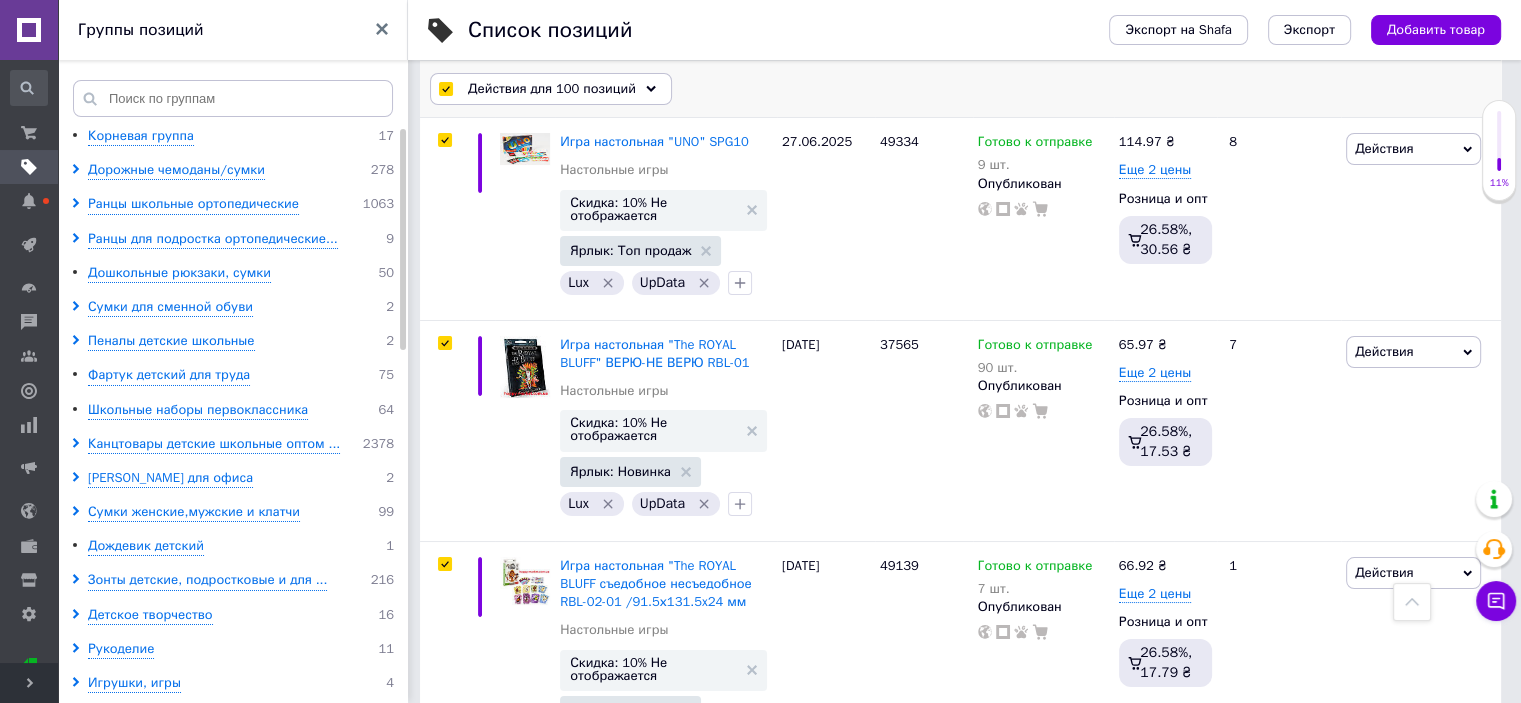 scroll, scrollTop: 22887, scrollLeft: 0, axis: vertical 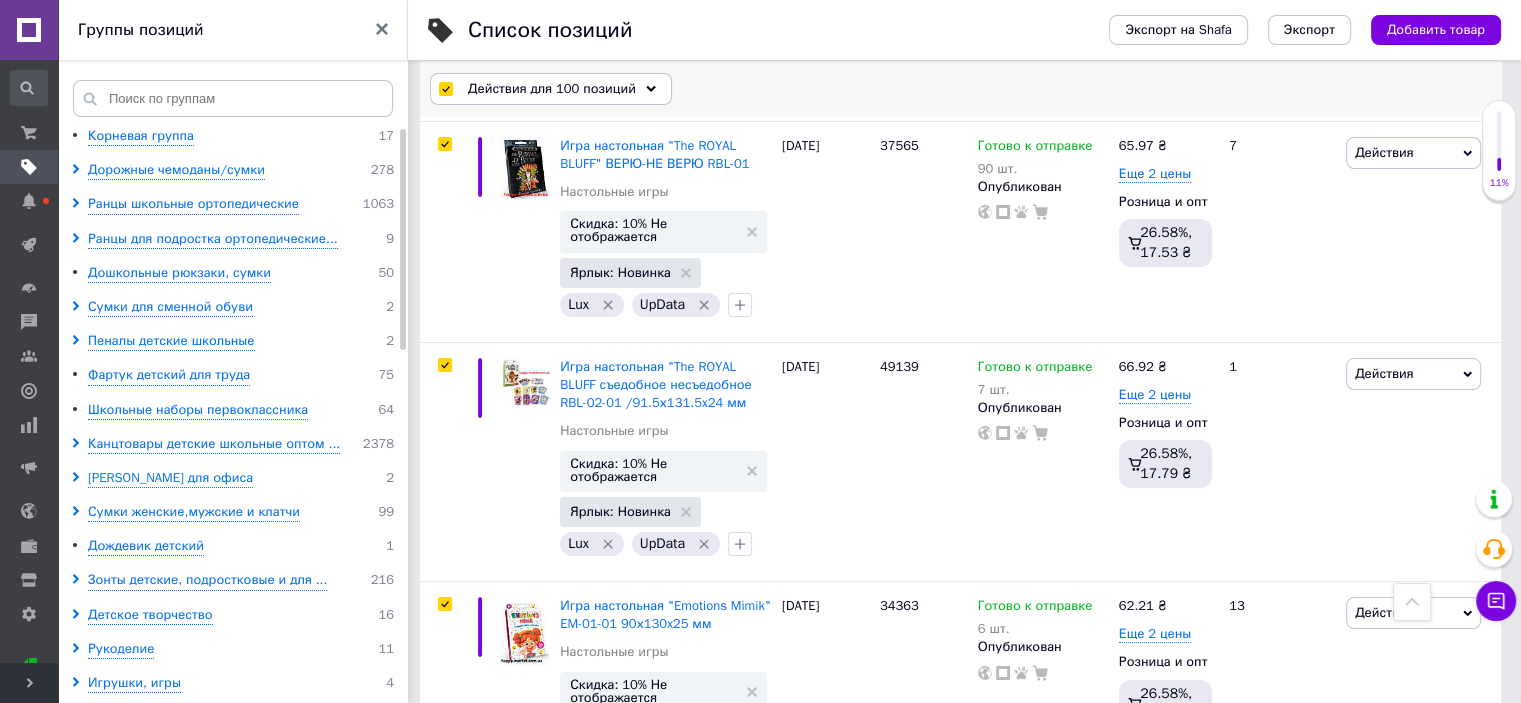 click on "Действия для 100 позиций" at bounding box center [552, 89] 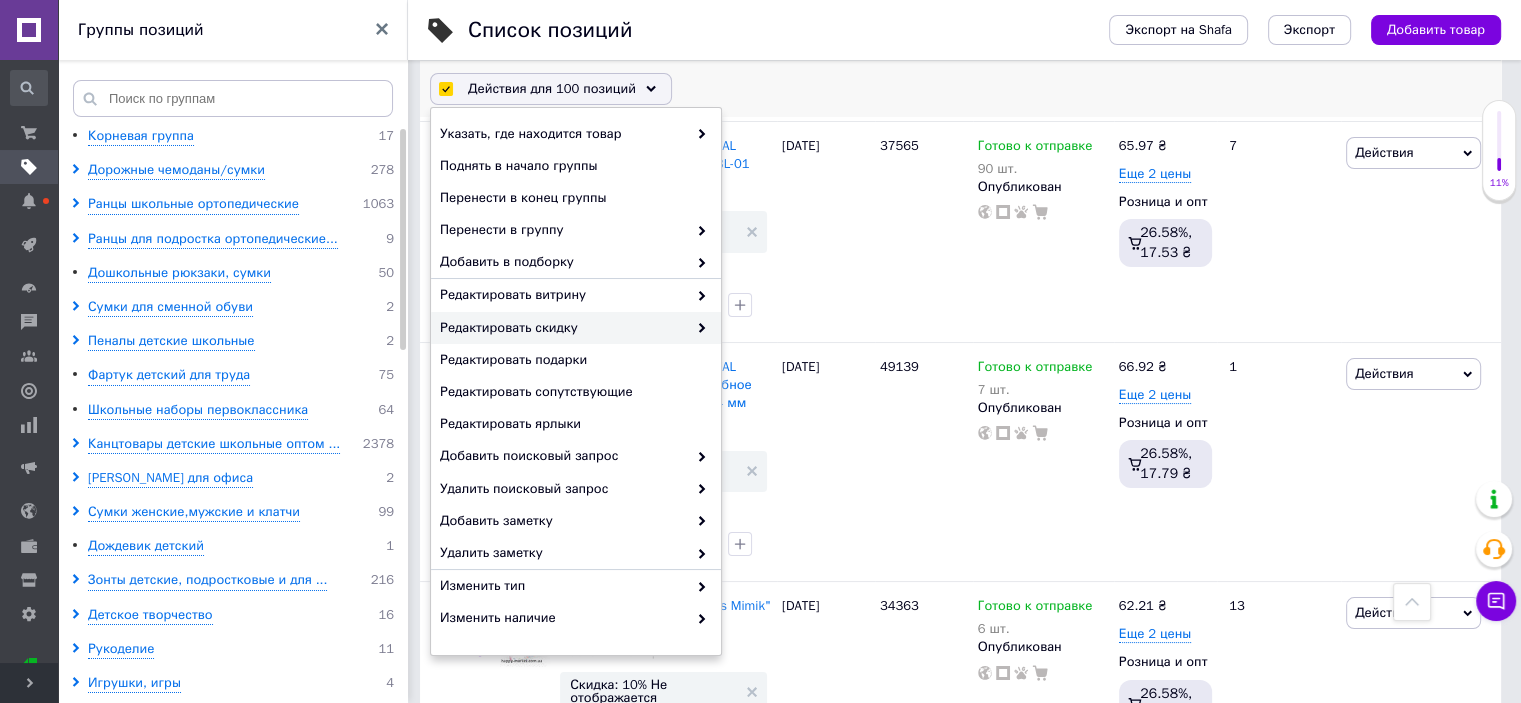 click on "Редактировать скидку" at bounding box center (563, 328) 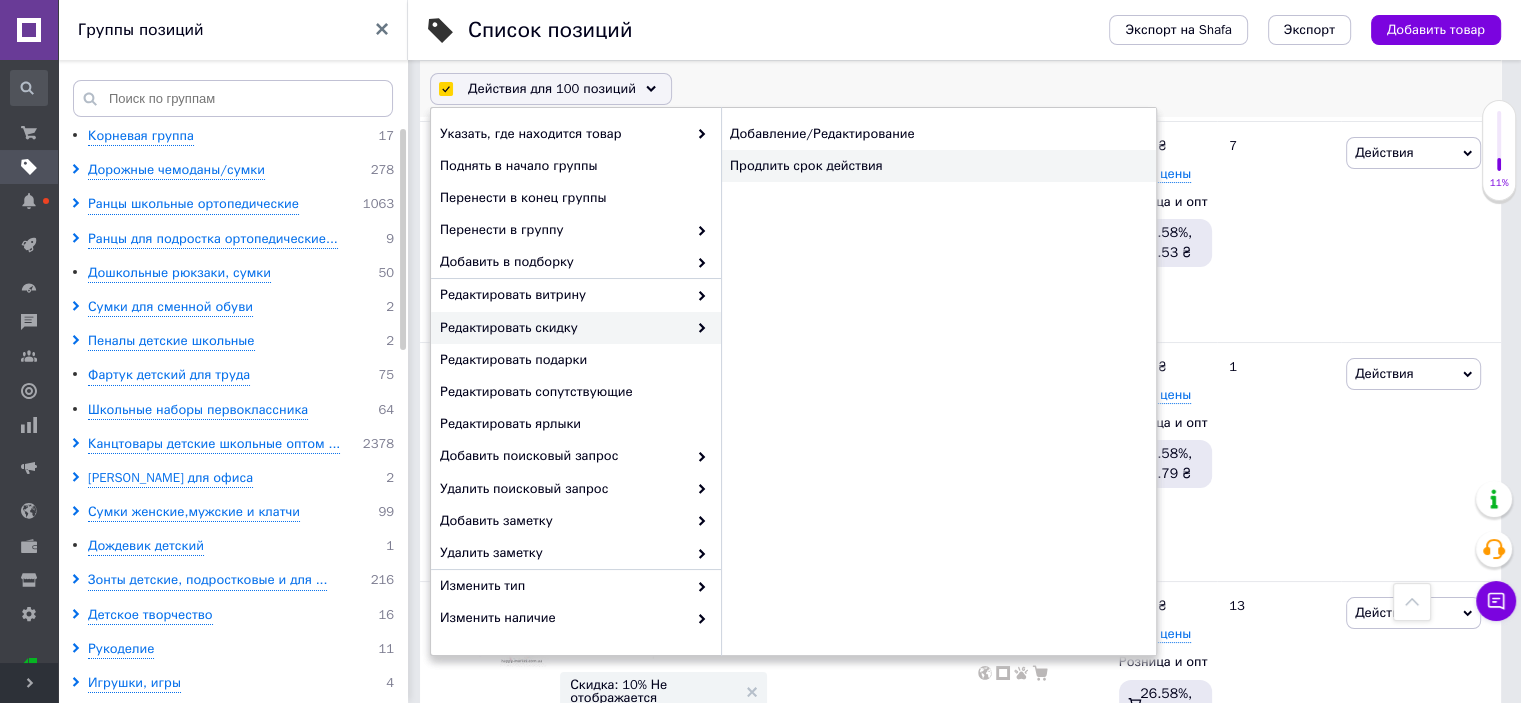 click on "Продлить срок действия" at bounding box center (938, 166) 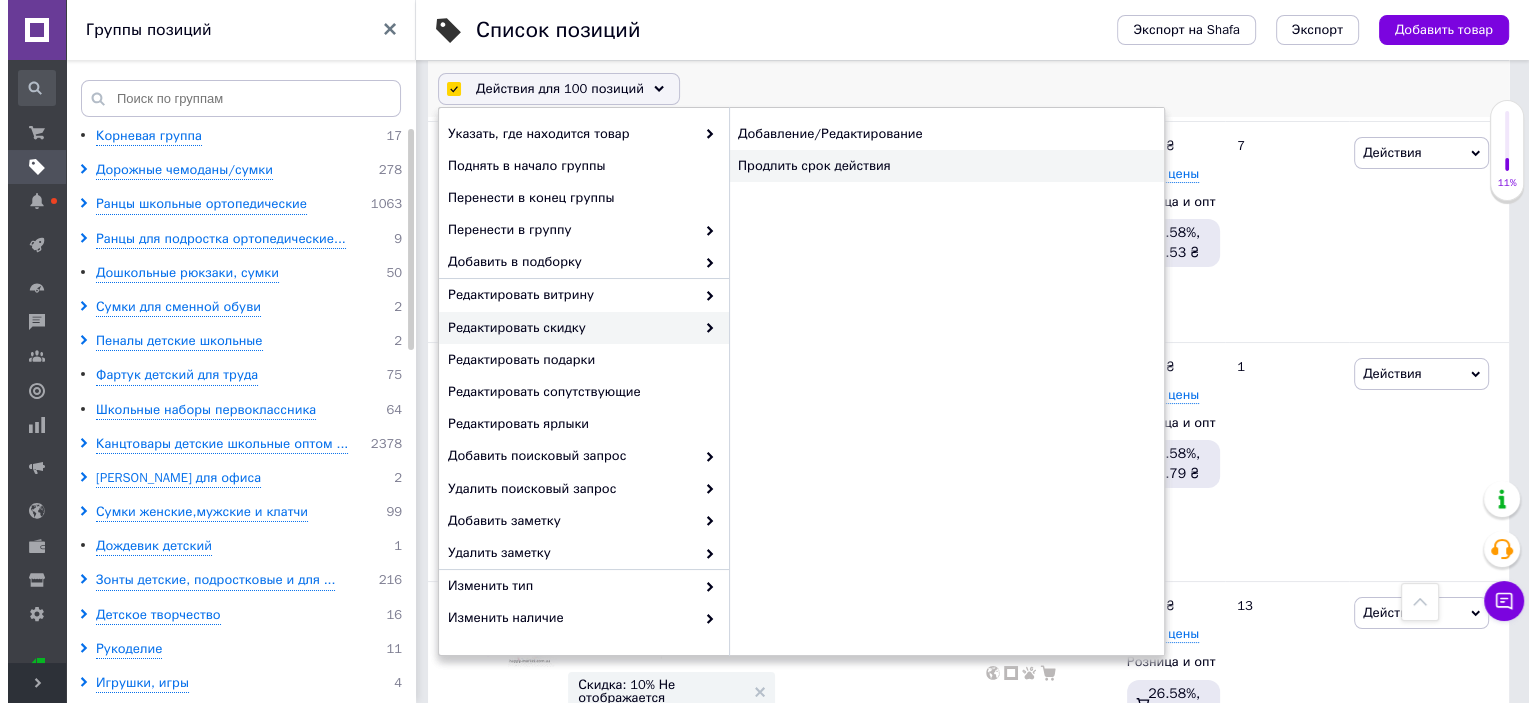 scroll, scrollTop: 22869, scrollLeft: 0, axis: vertical 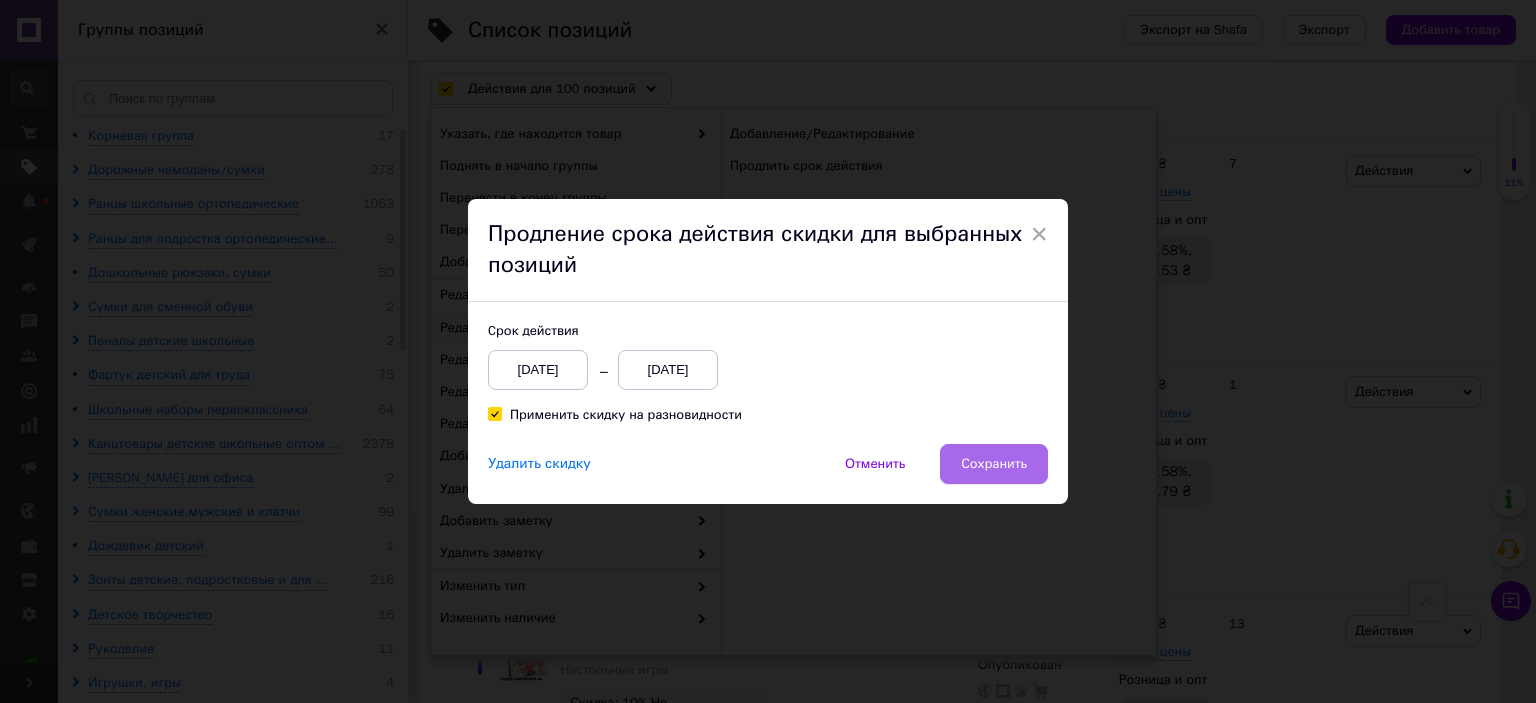 click on "Сохранить" at bounding box center (994, 464) 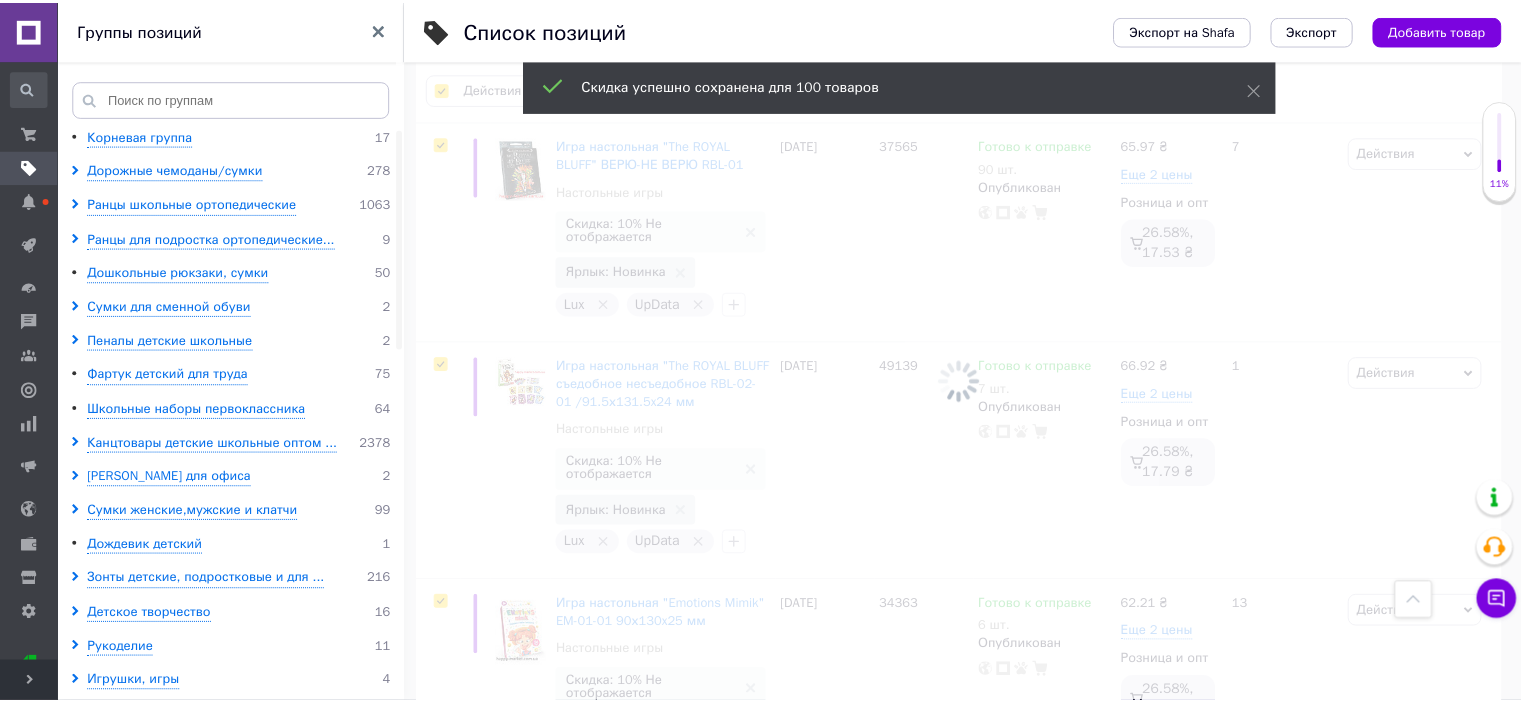 scroll, scrollTop: 22668, scrollLeft: 0, axis: vertical 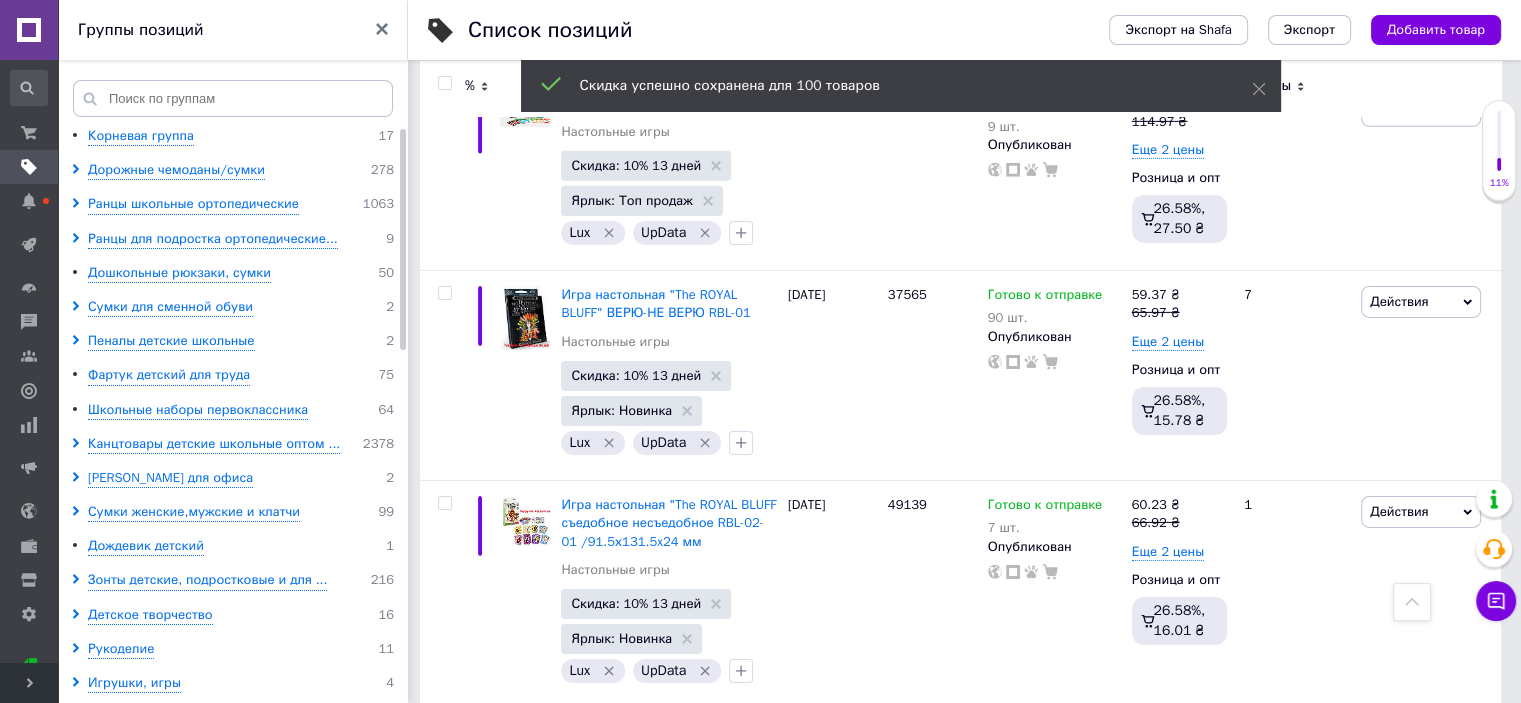 click on "30" at bounding box center (710, 959) 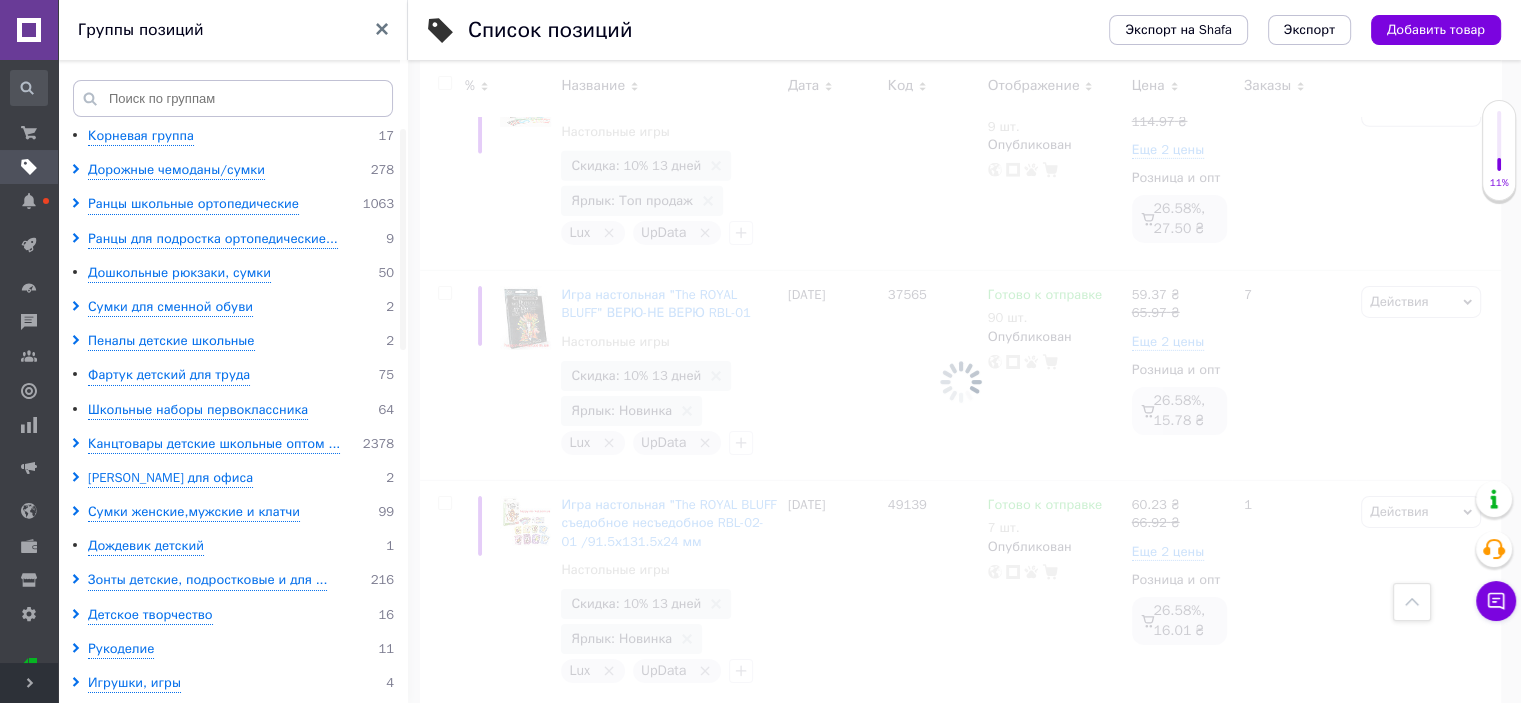 scroll, scrollTop: 21667, scrollLeft: 0, axis: vertical 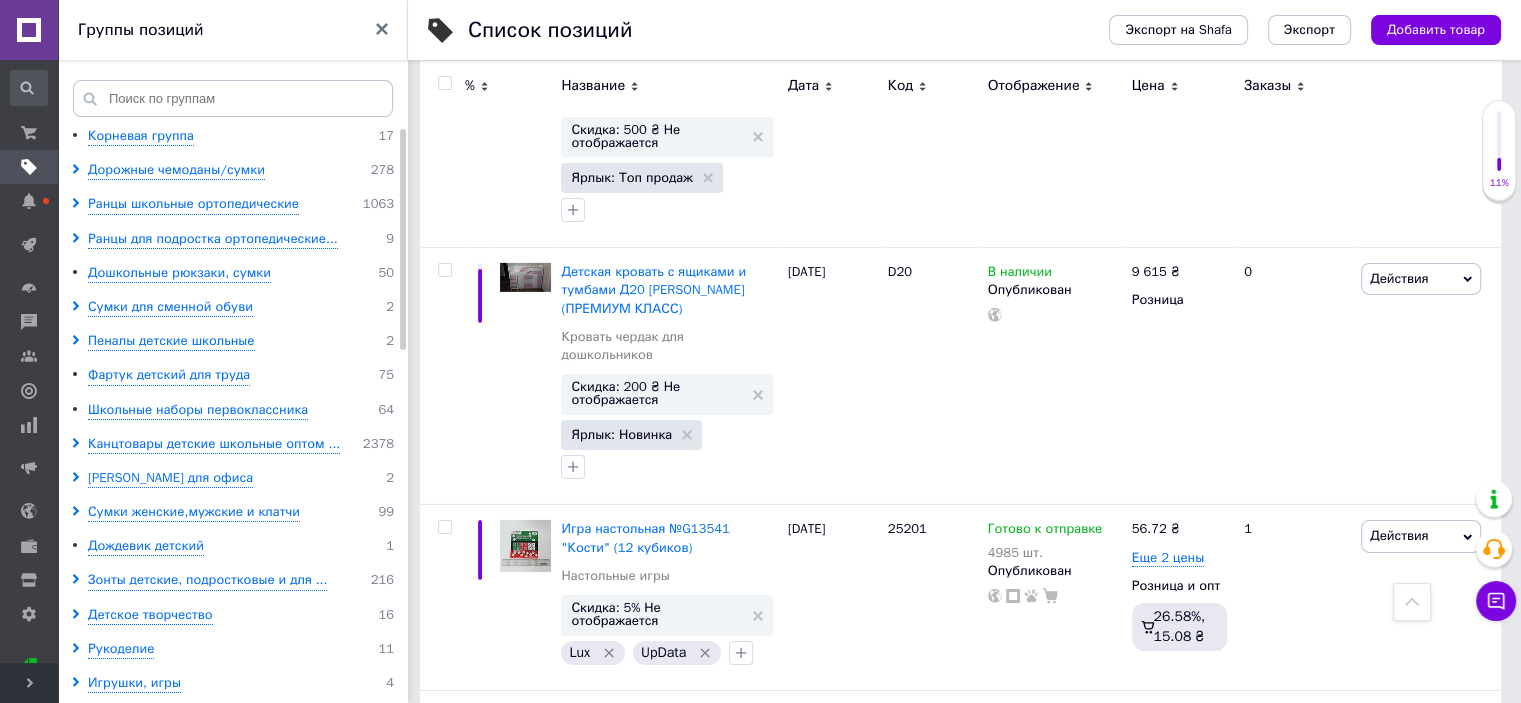 click at bounding box center (444, 83) 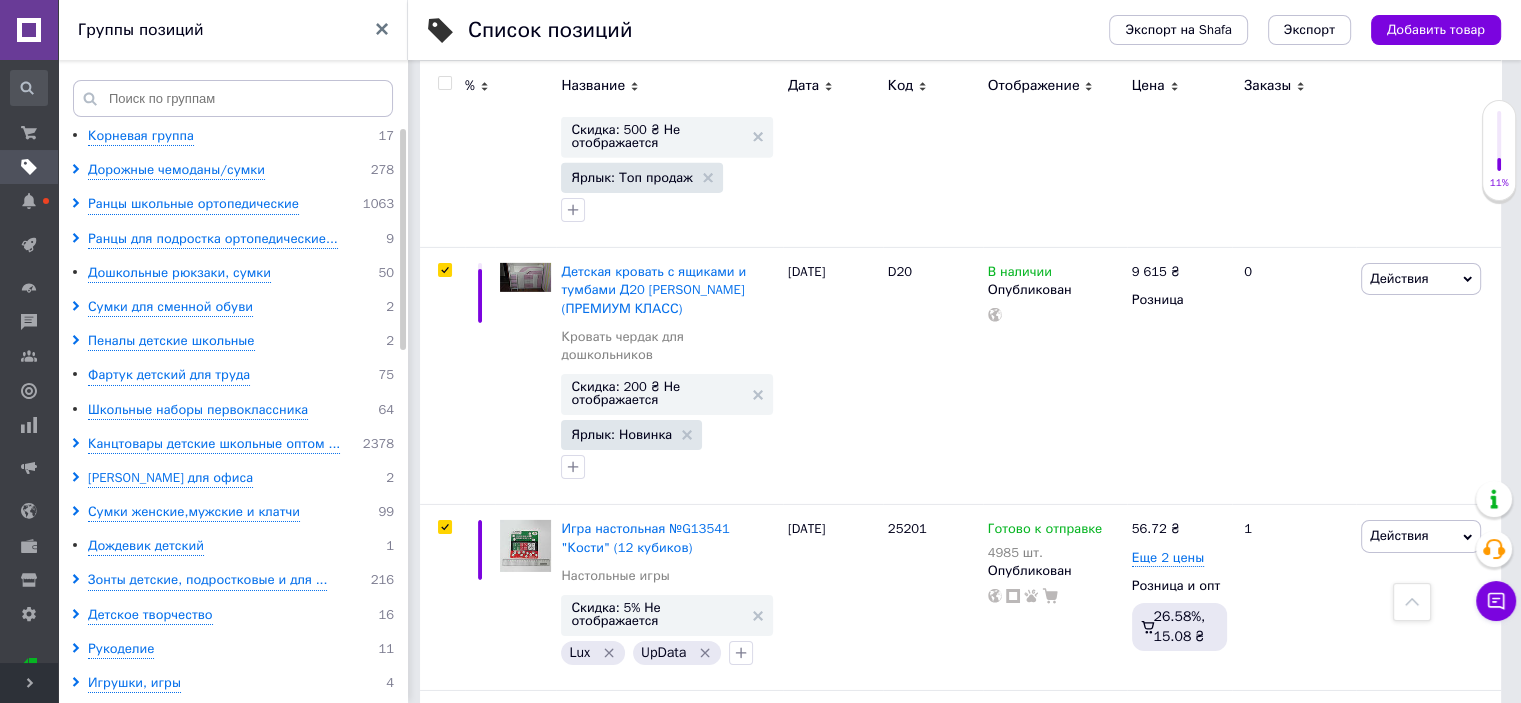 scroll, scrollTop: 21736, scrollLeft: 0, axis: vertical 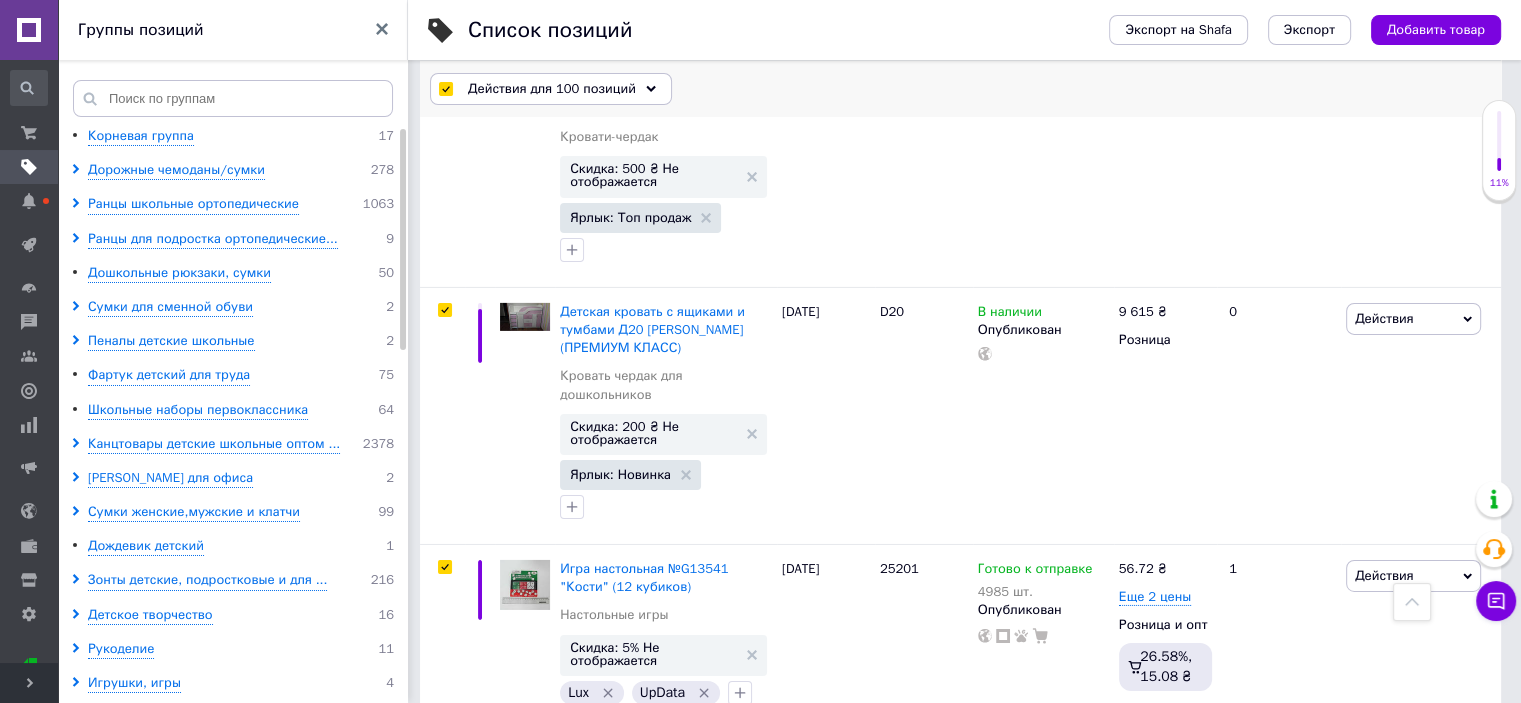 click on "Действия для 100 позиций" at bounding box center [552, 89] 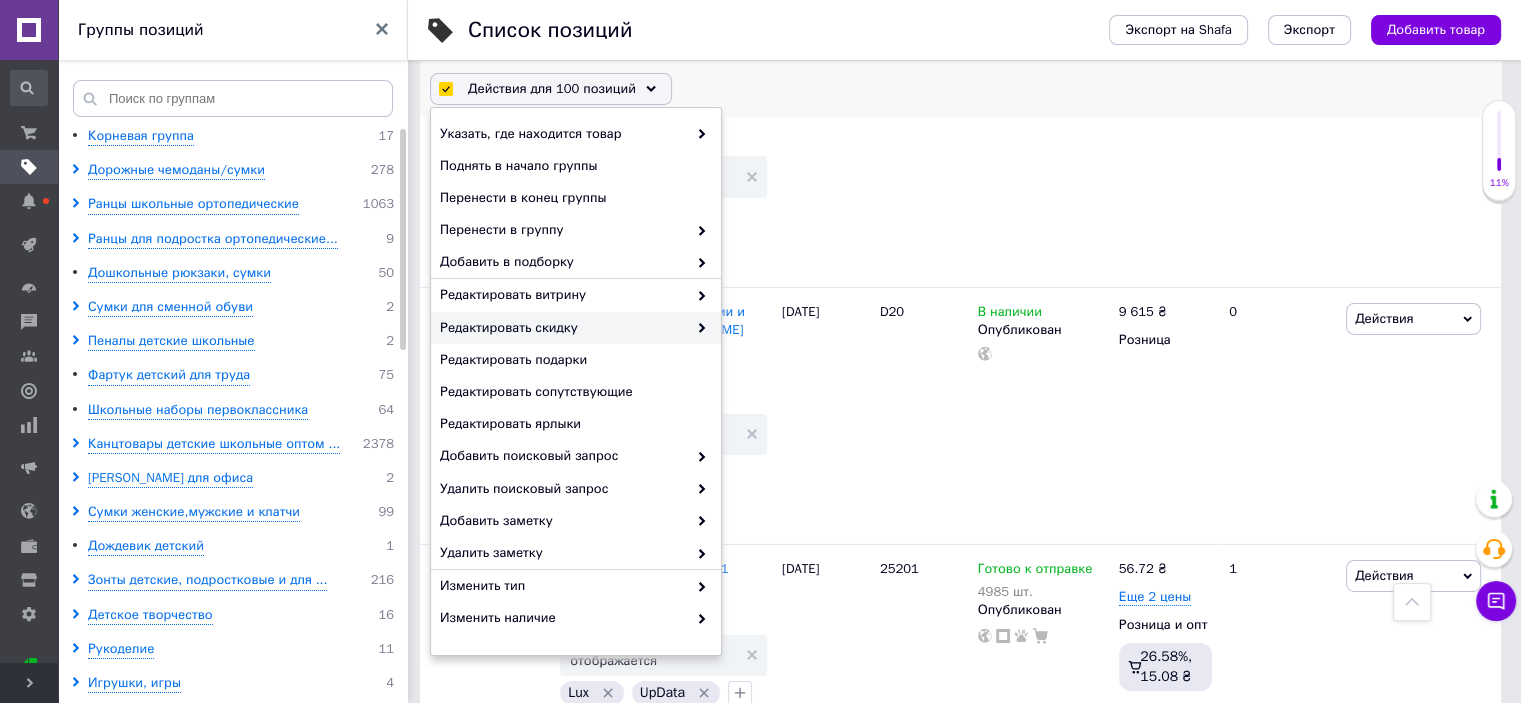 click on "Редактировать скидку" at bounding box center [563, 328] 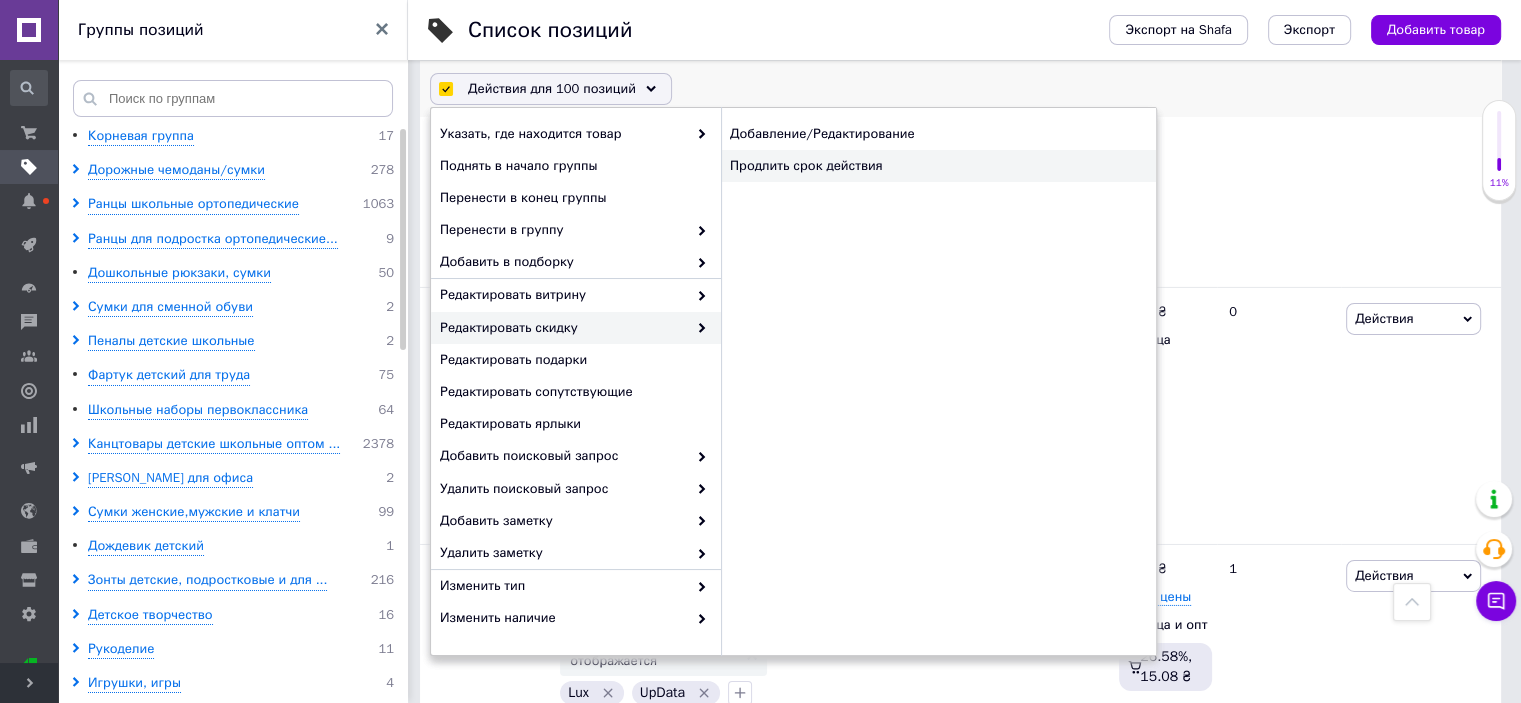 click on "Продлить срок действия" at bounding box center [938, 166] 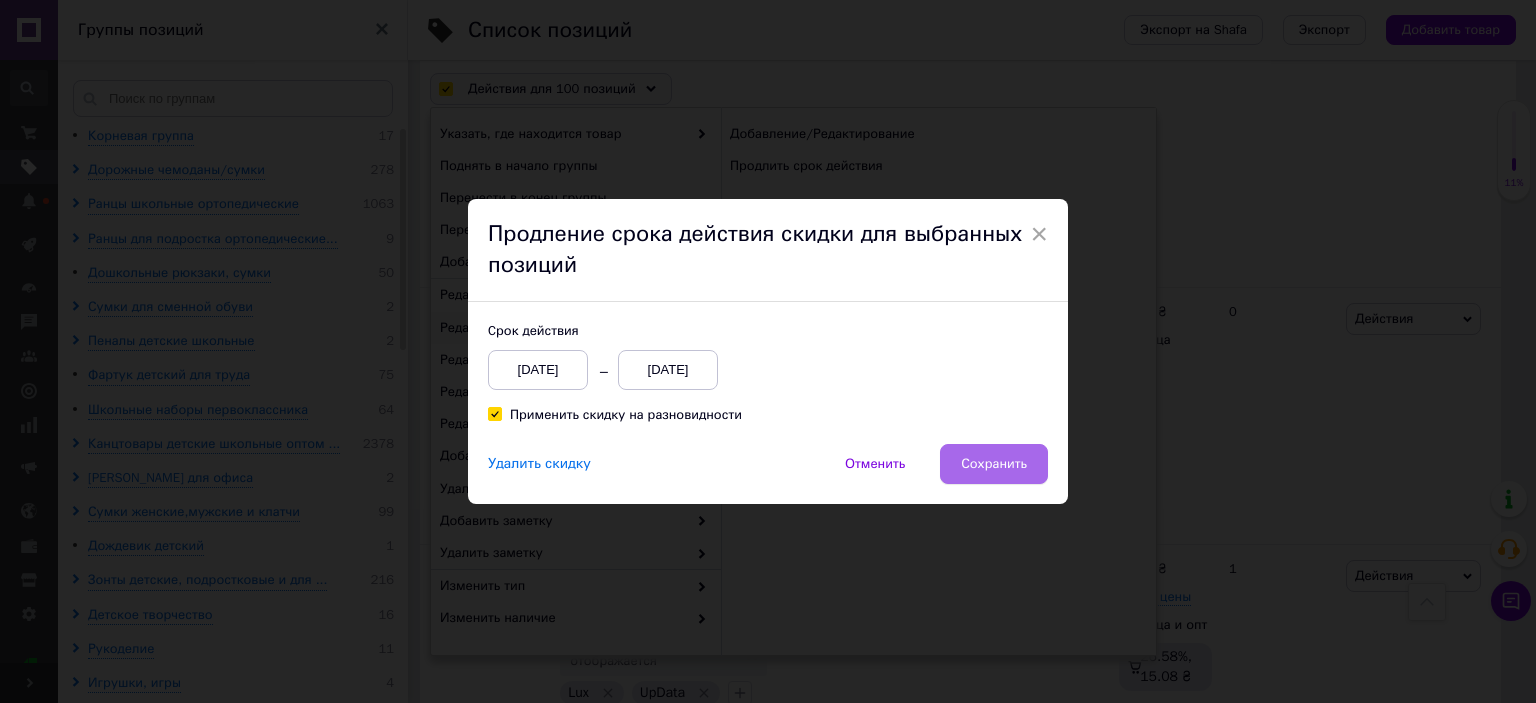 click on "Сохранить" at bounding box center [994, 464] 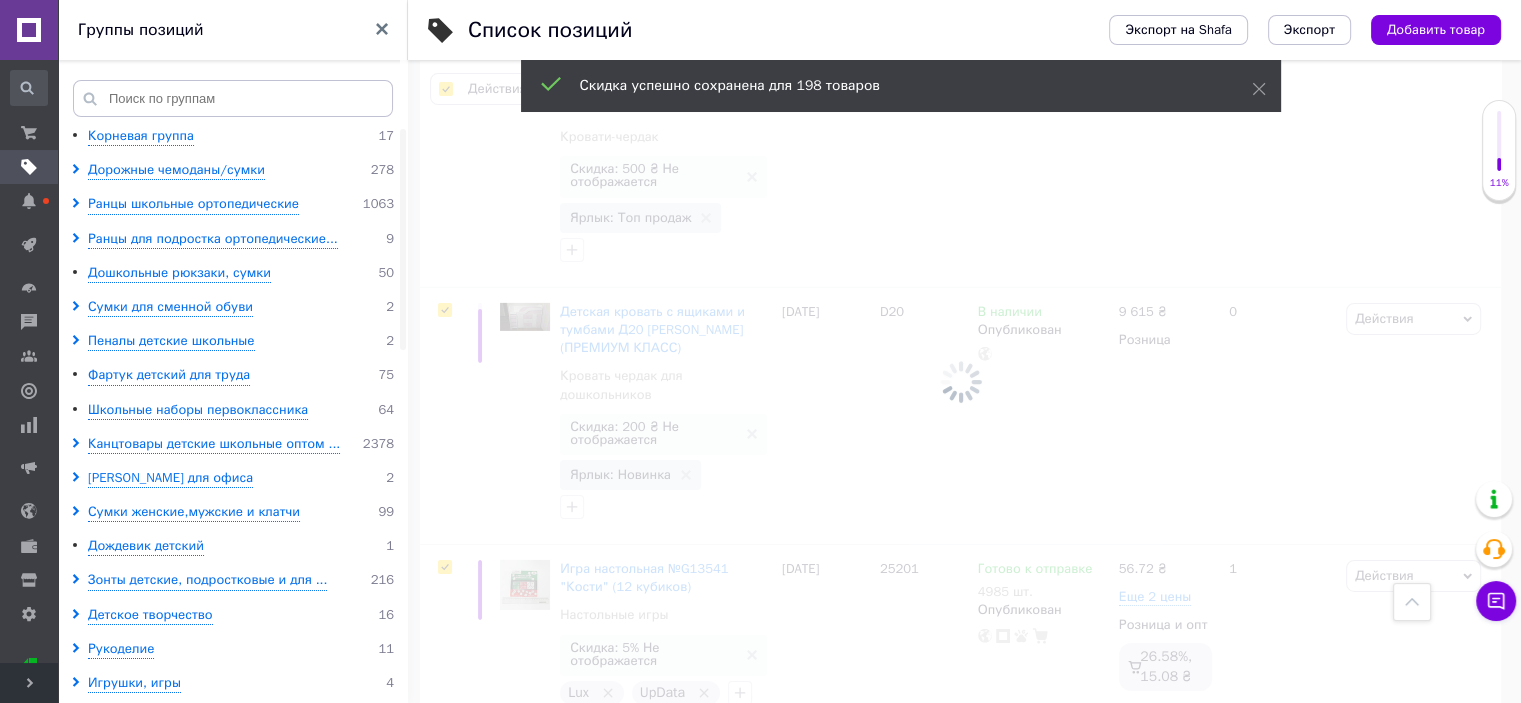 scroll, scrollTop: 0, scrollLeft: 1328, axis: horizontal 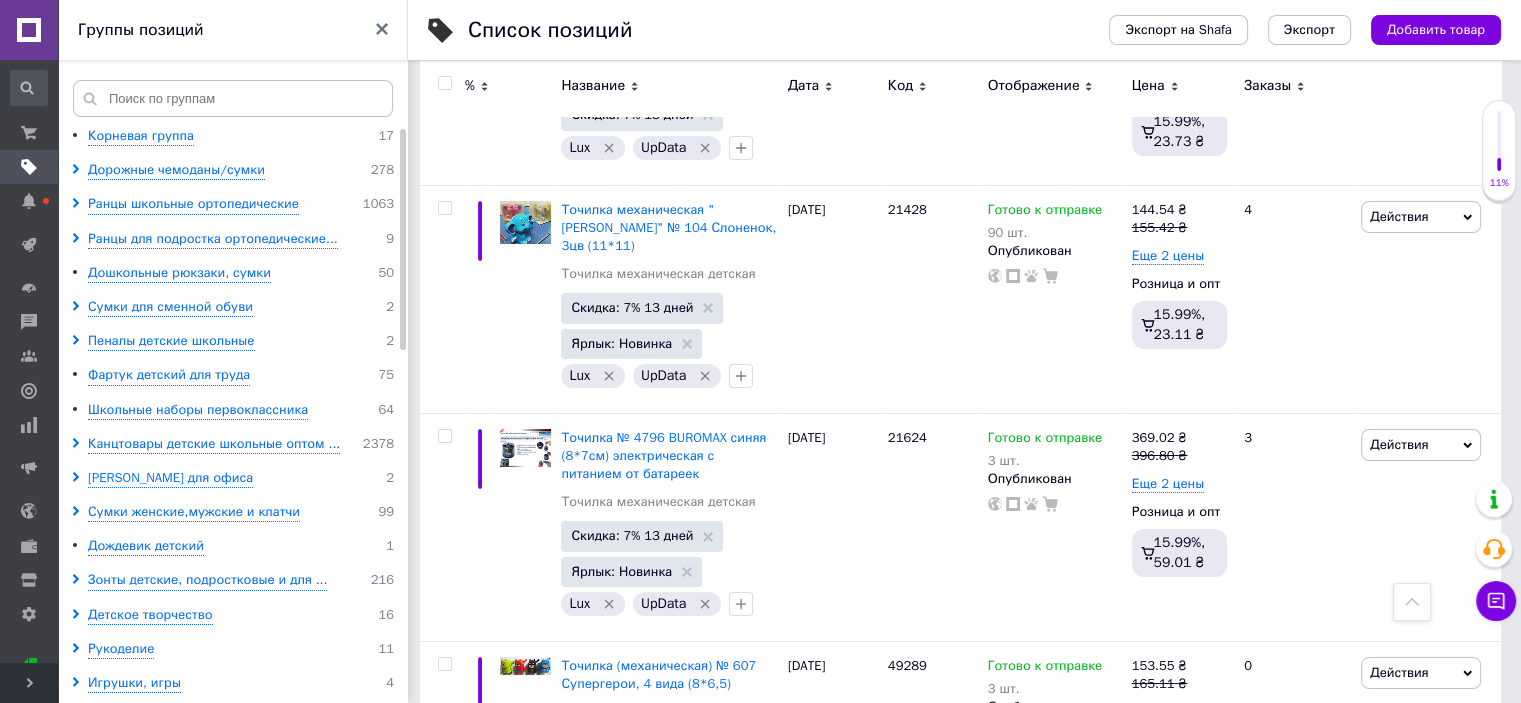 click on "29" at bounding box center [710, 870] 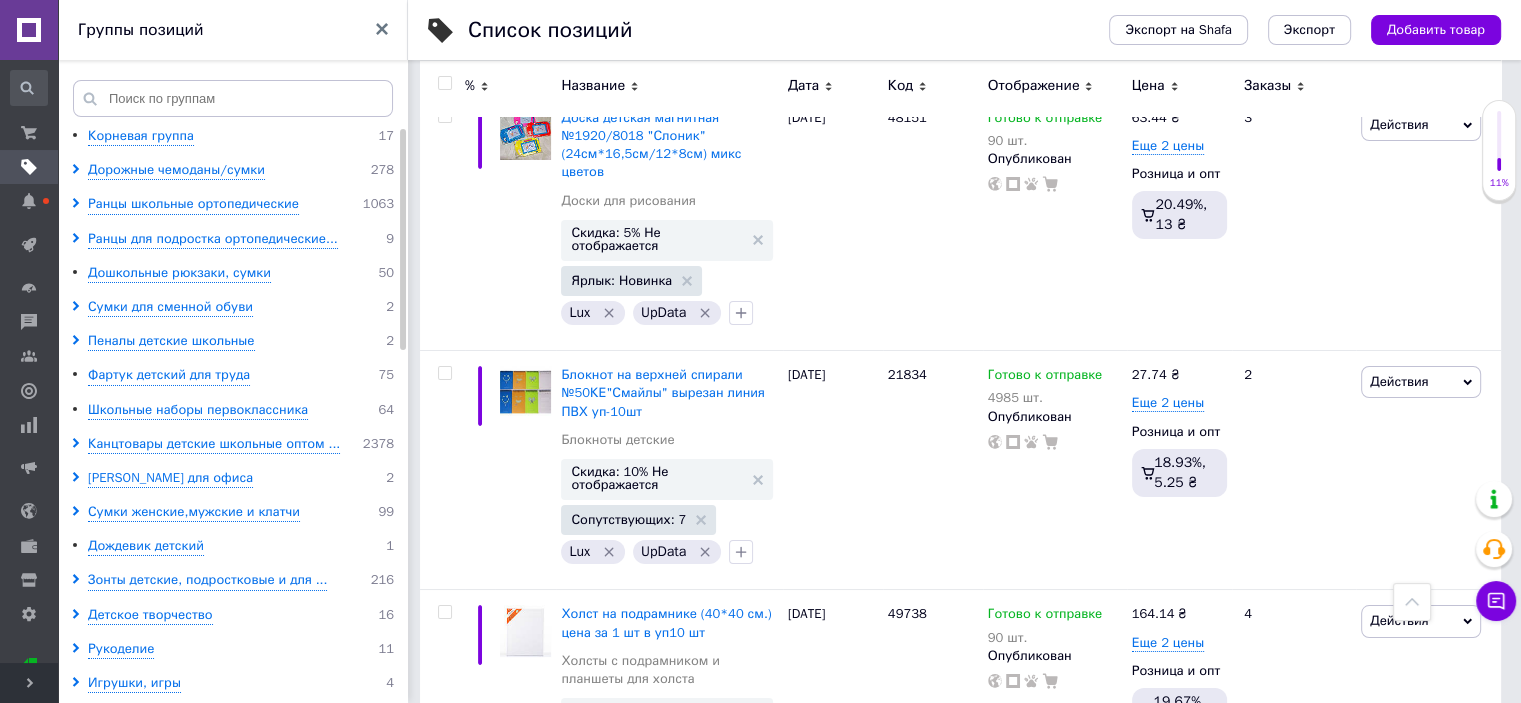 click at bounding box center [444, 83] 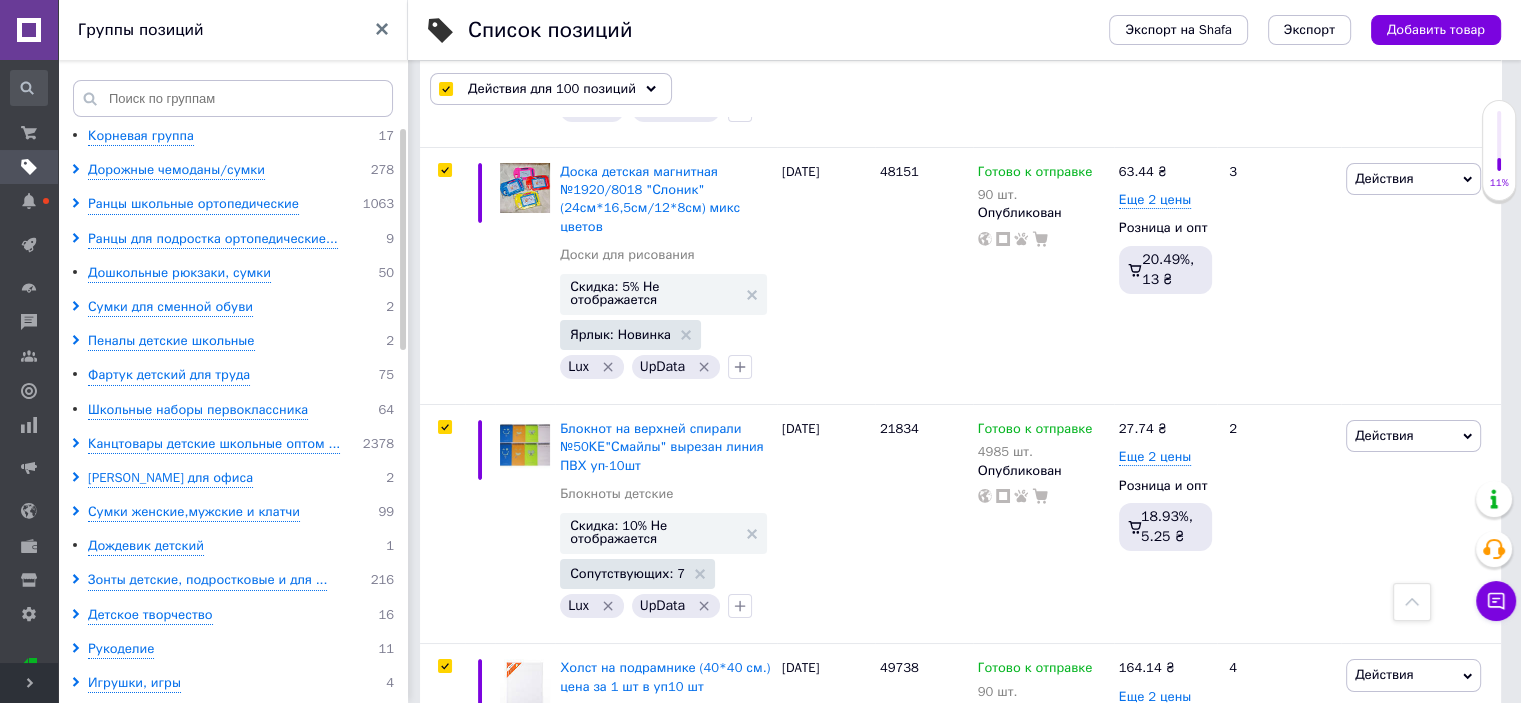 scroll, scrollTop: 22724, scrollLeft: 0, axis: vertical 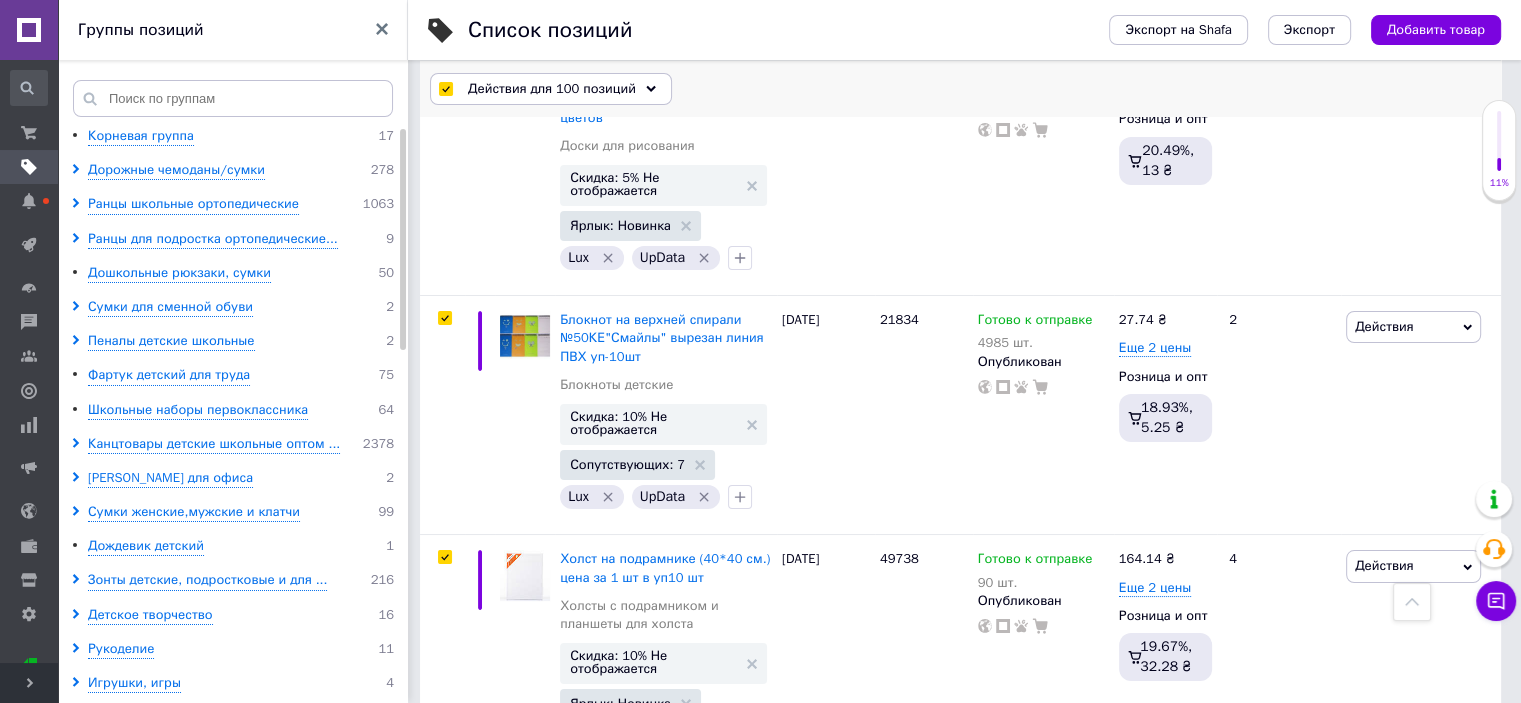 click on "Действия для 100 позиций" at bounding box center [552, 89] 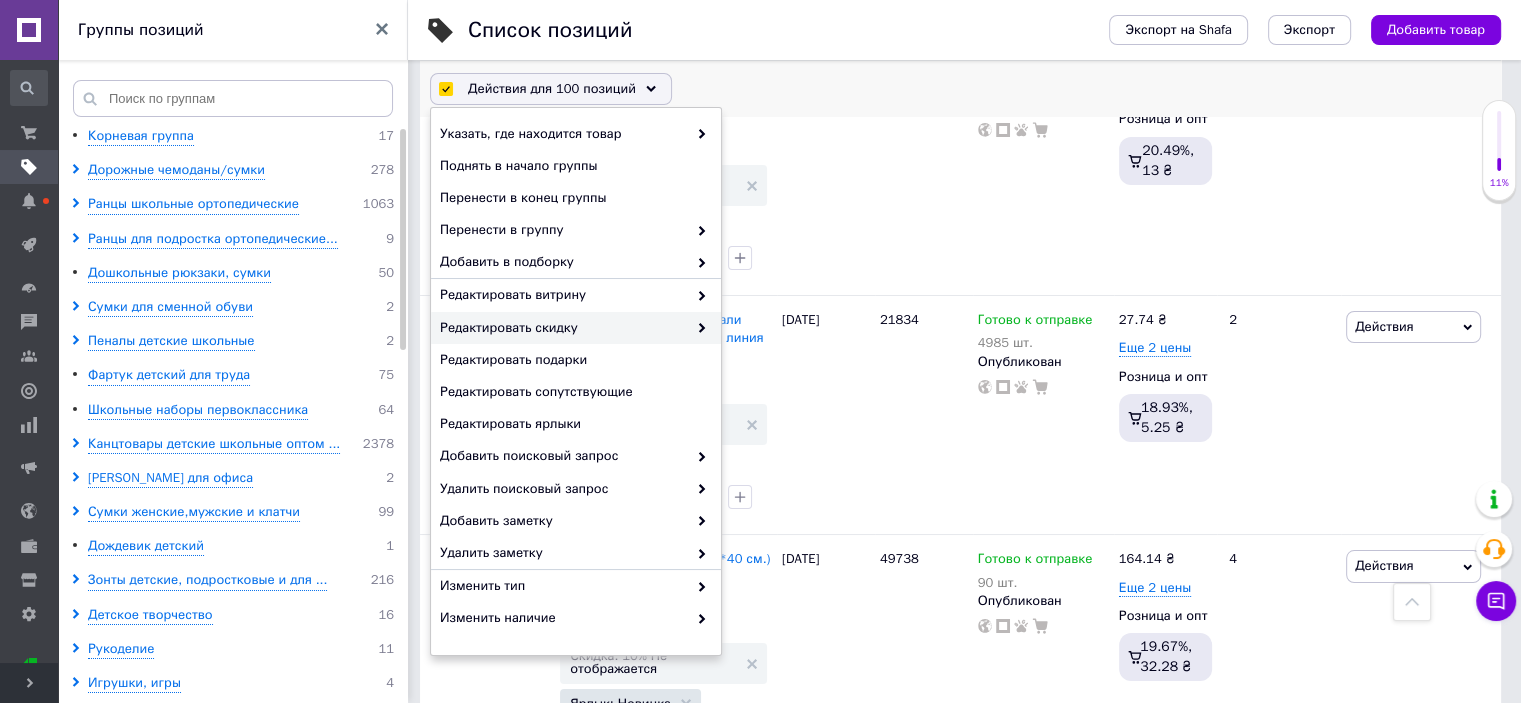 click on "Редактировать скидку" at bounding box center (563, 328) 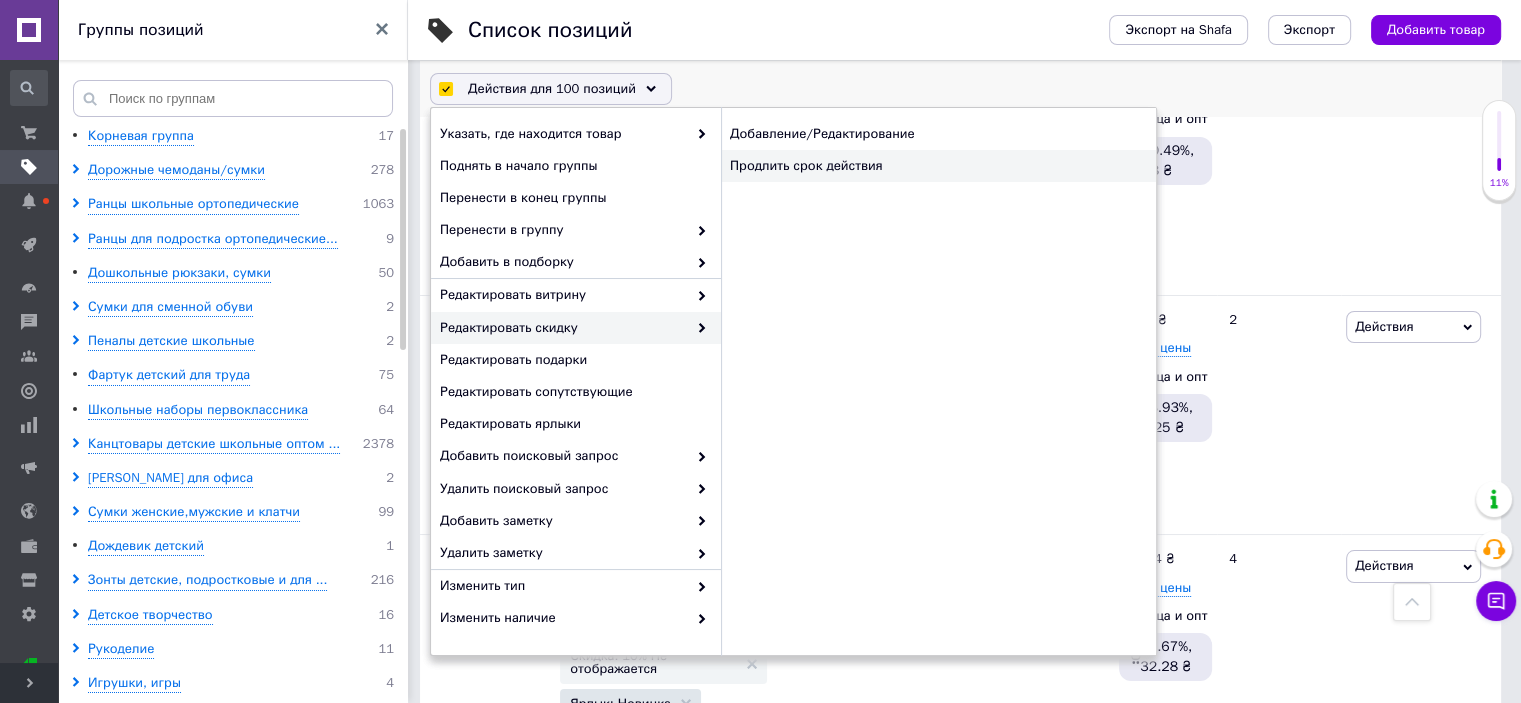 click on "Продлить срок действия" at bounding box center (938, 166) 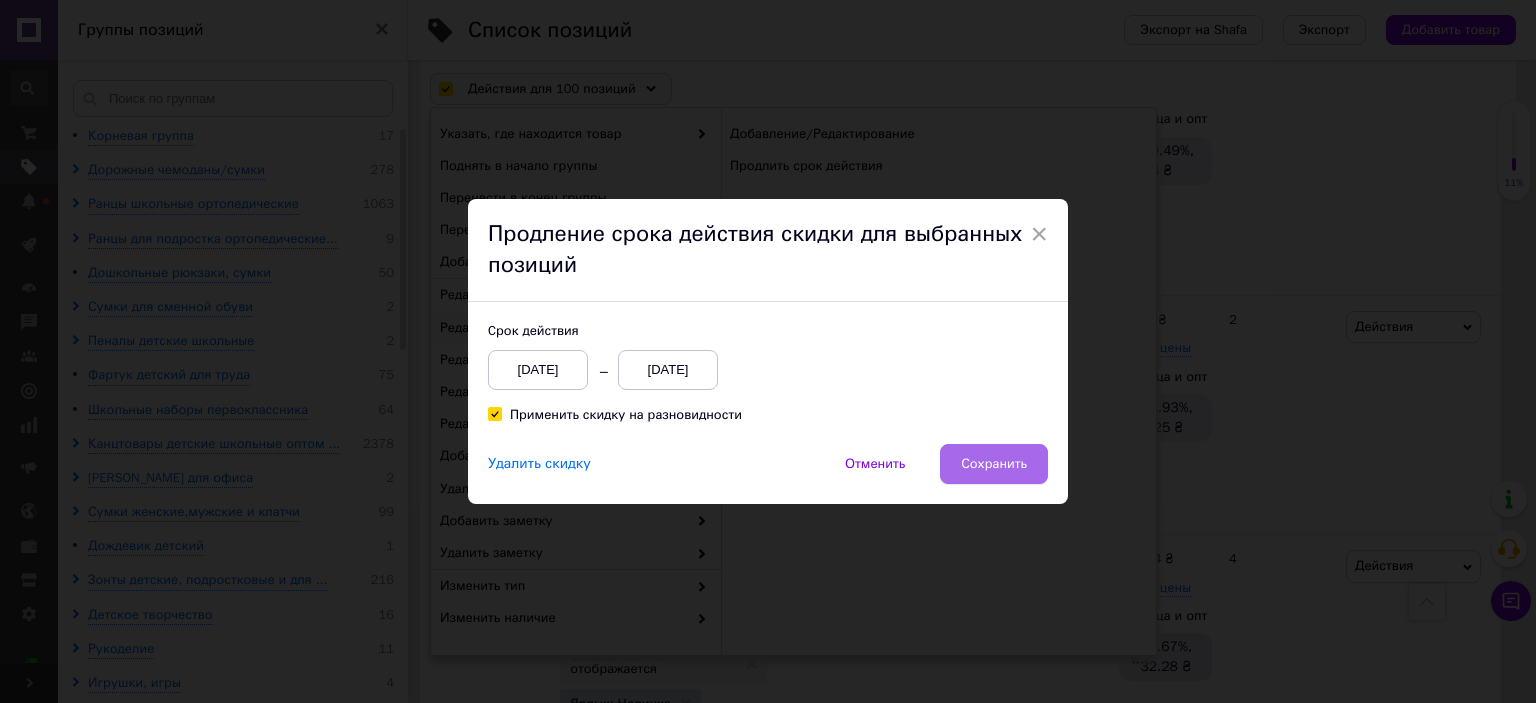 click on "Сохранить" at bounding box center (994, 464) 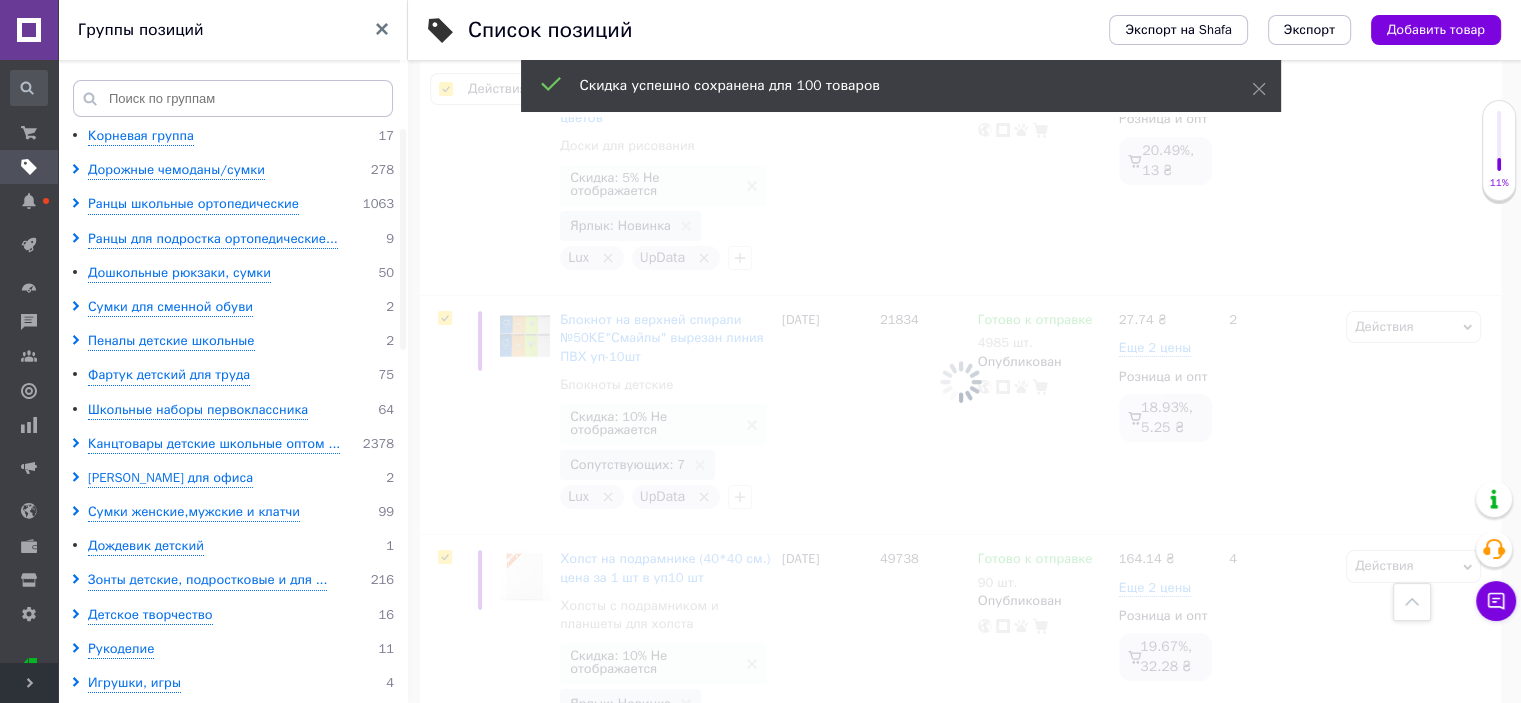 scroll, scrollTop: 0, scrollLeft: 1328, axis: horizontal 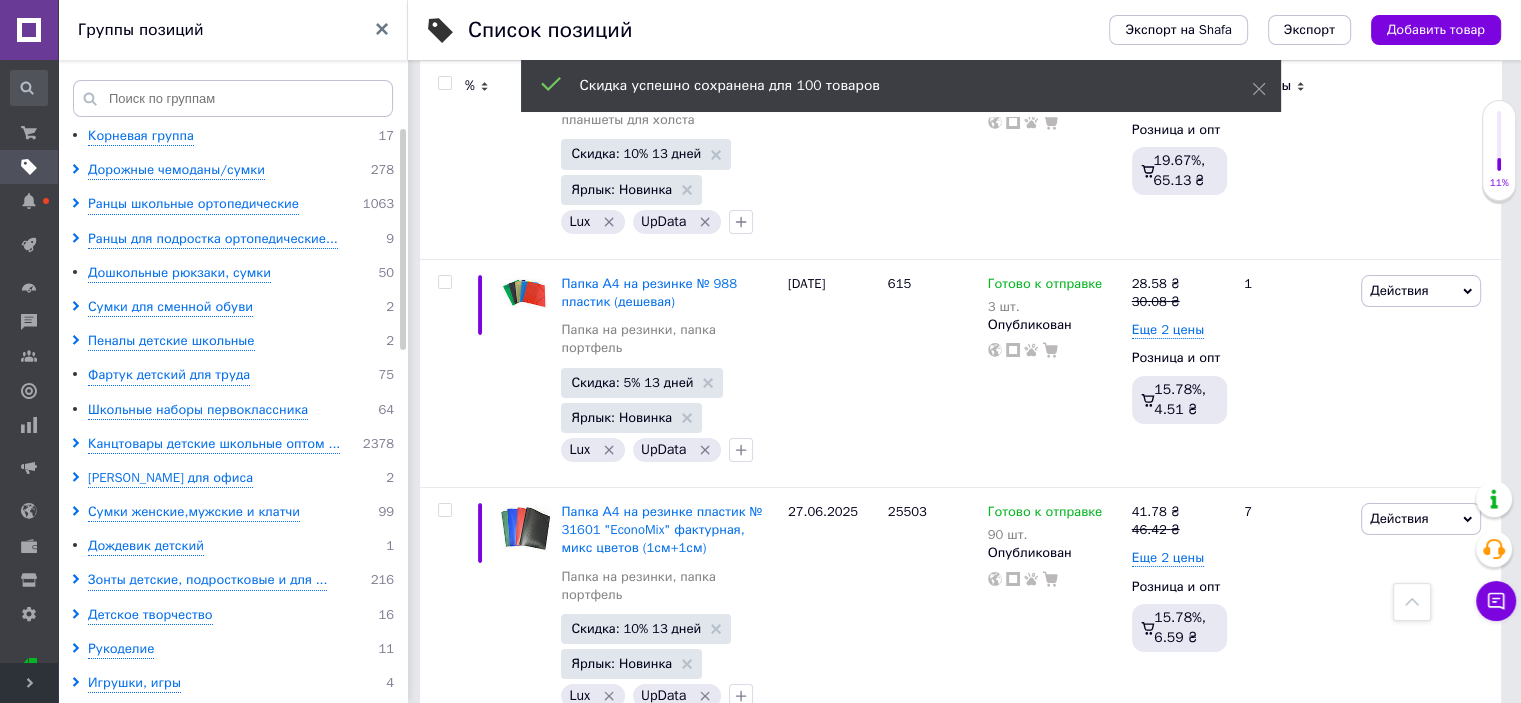 click on "28" at bounding box center [710, 984] 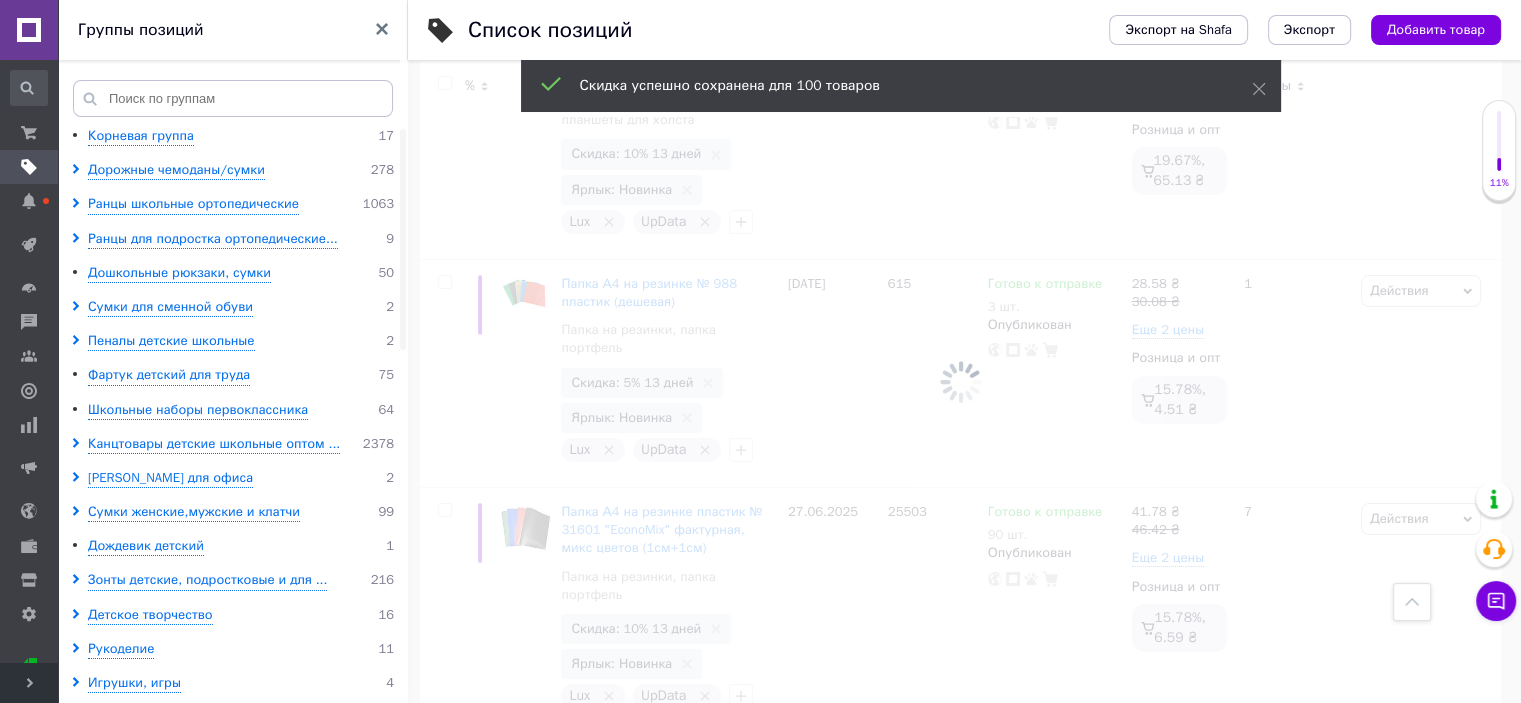scroll, scrollTop: 22836, scrollLeft: 0, axis: vertical 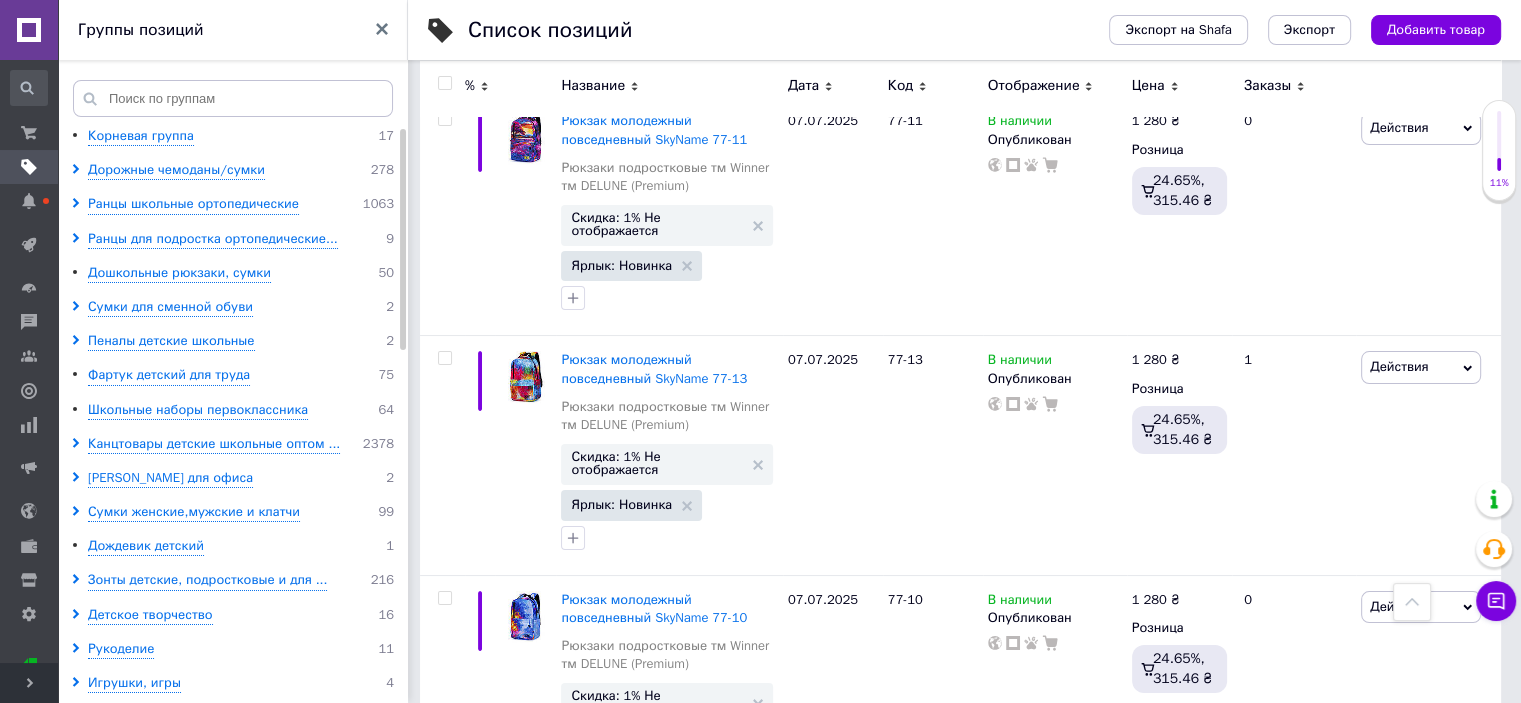 click at bounding box center (444, 83) 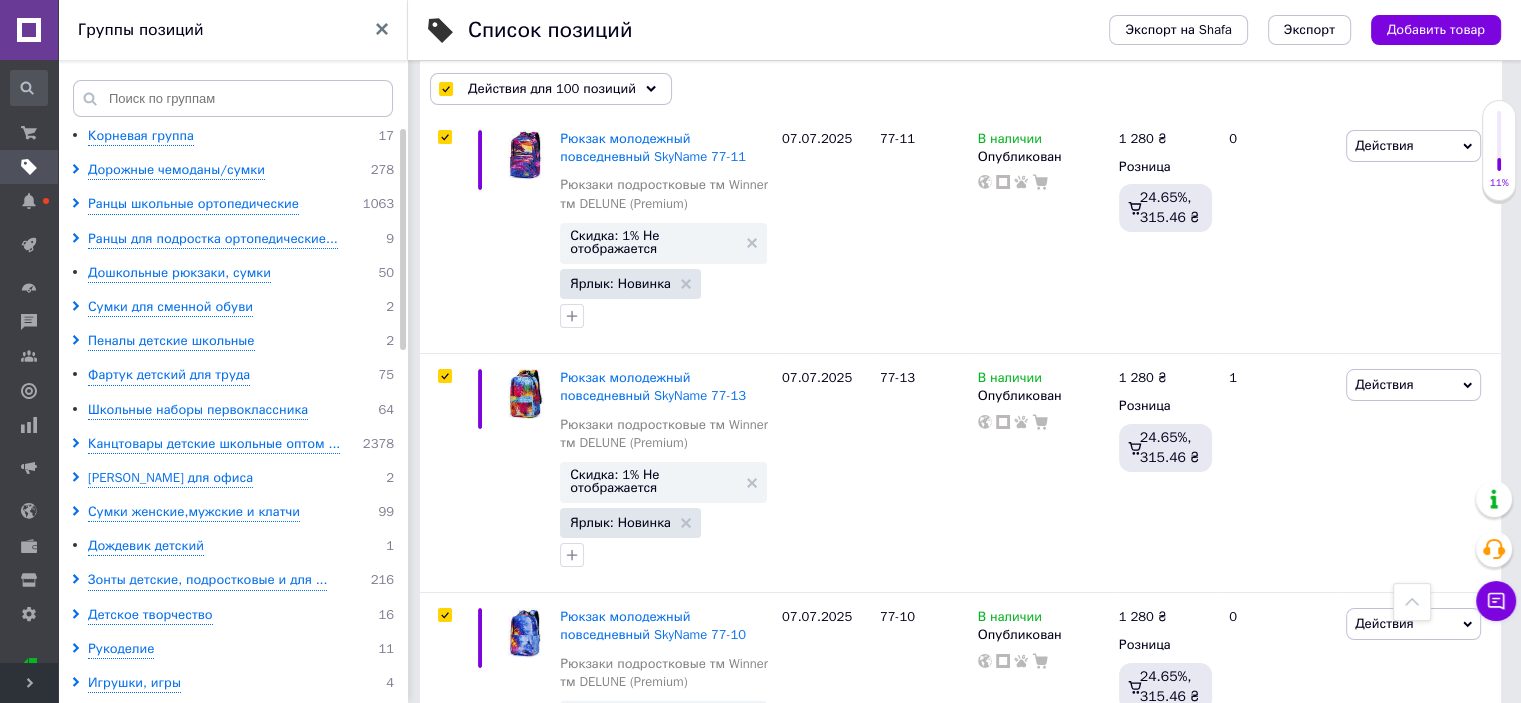 scroll, scrollTop: 23144, scrollLeft: 0, axis: vertical 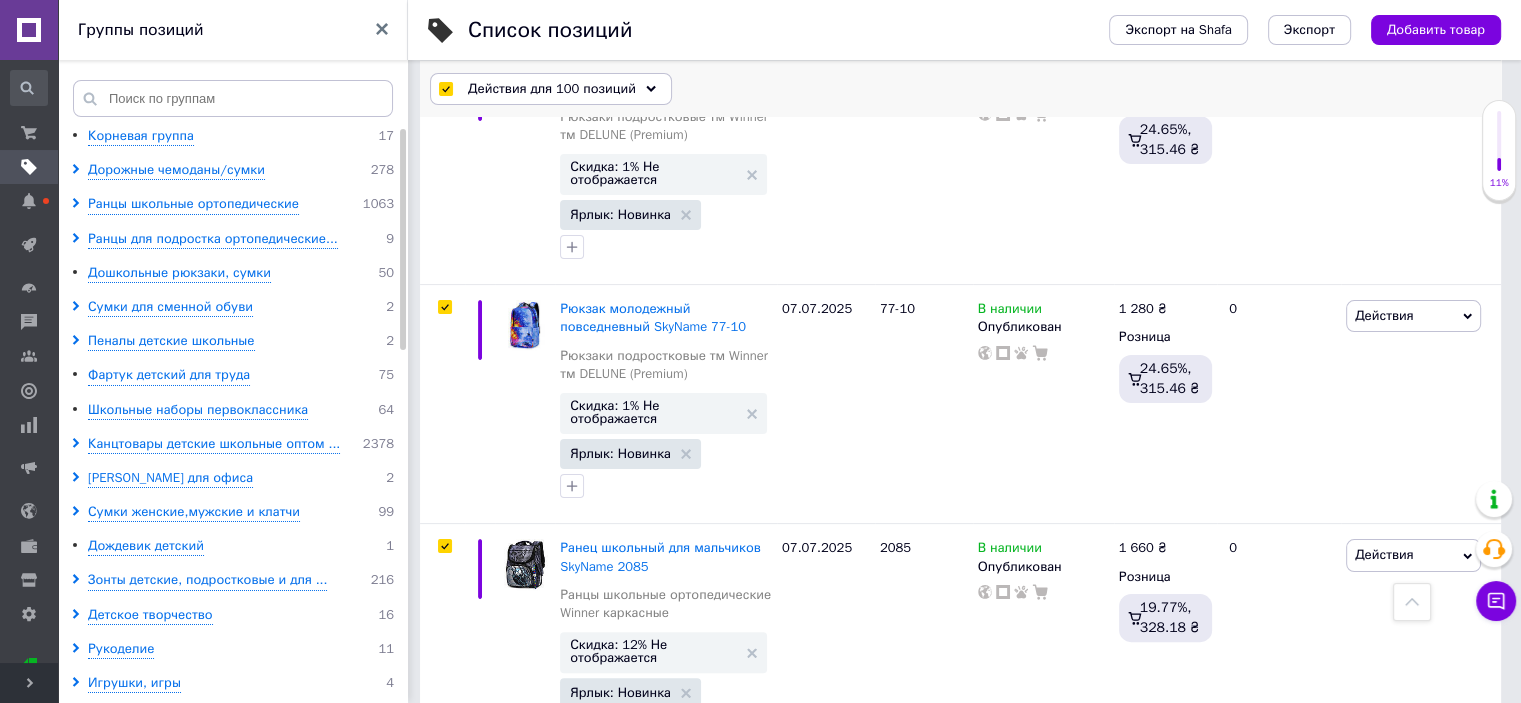 click on "Действия для 100 позиций" at bounding box center (552, 89) 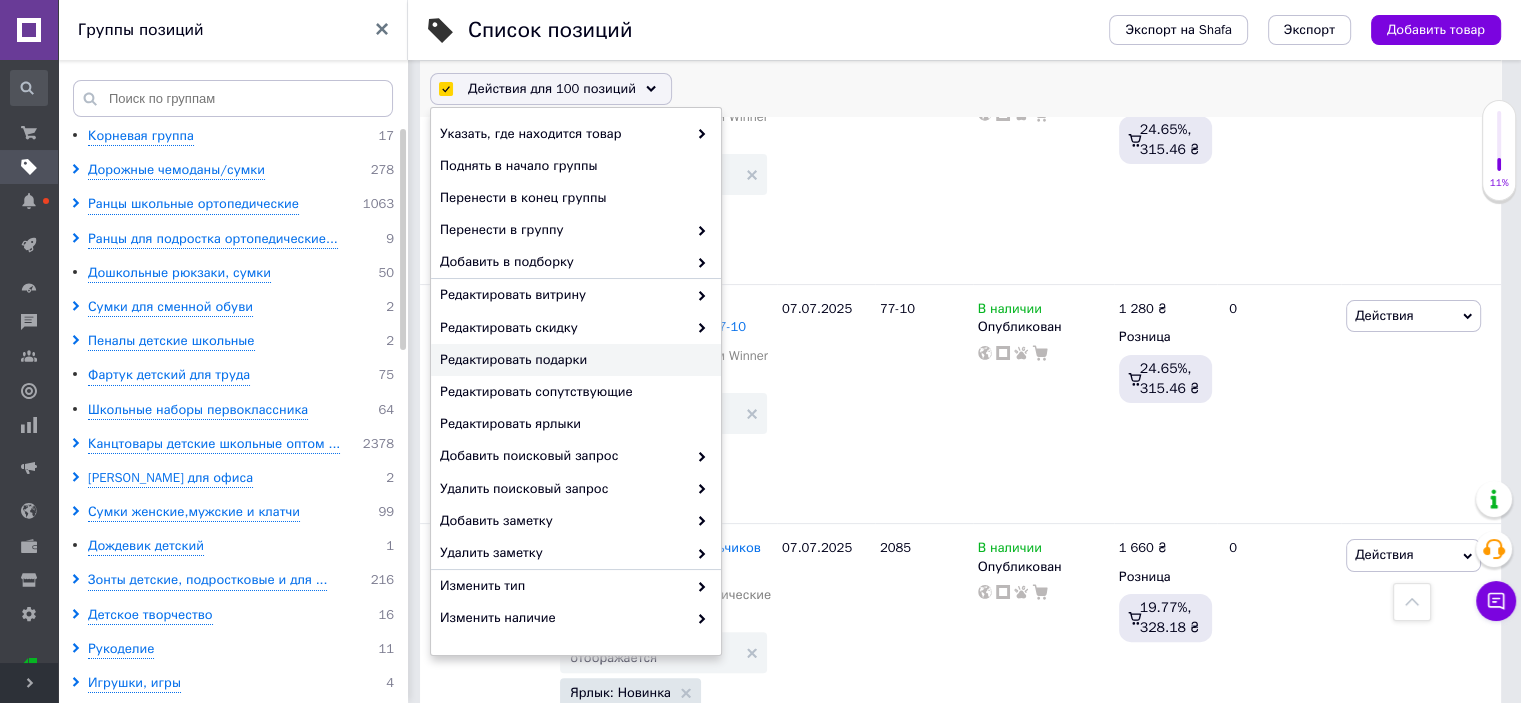 click on "Редактировать подарки" at bounding box center (576, 360) 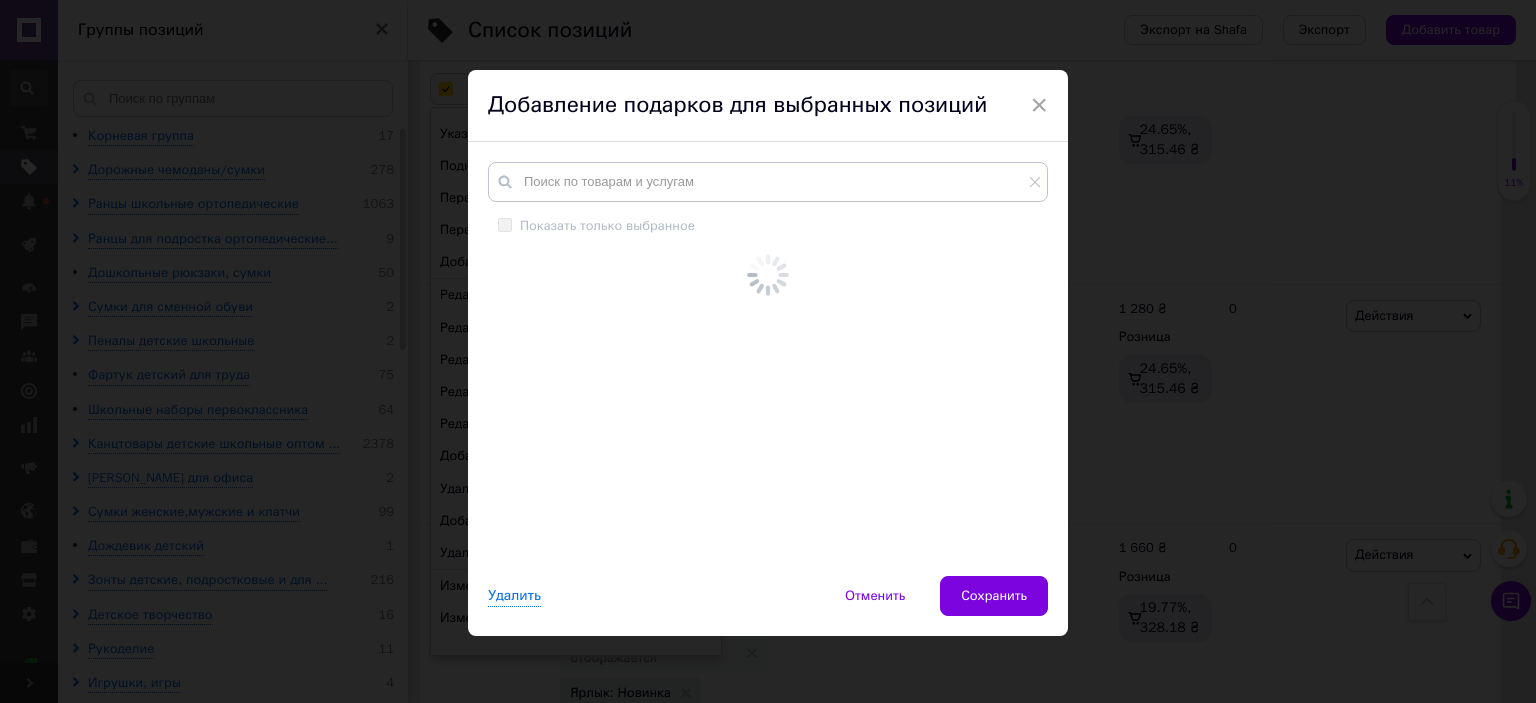 click at bounding box center [767, 382] 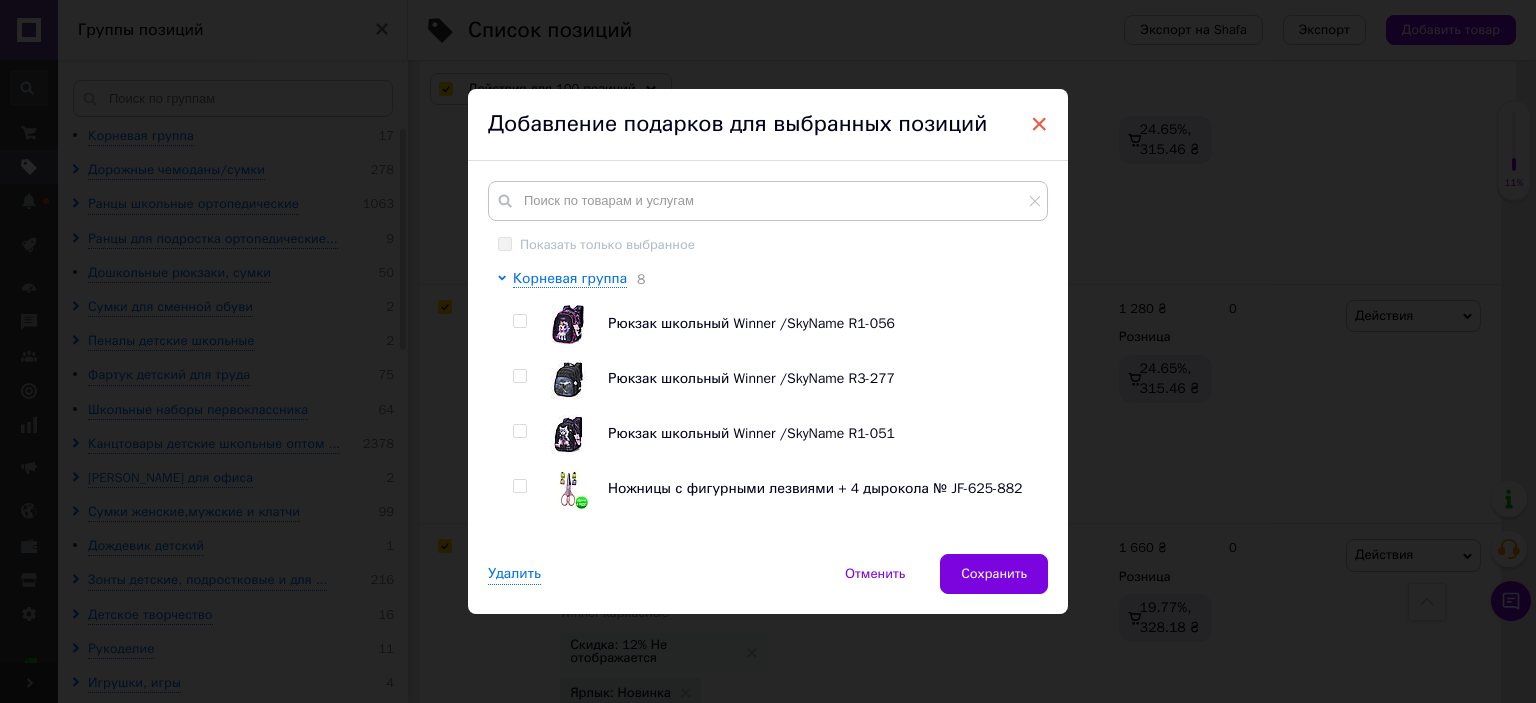 click on "×" at bounding box center (1039, 124) 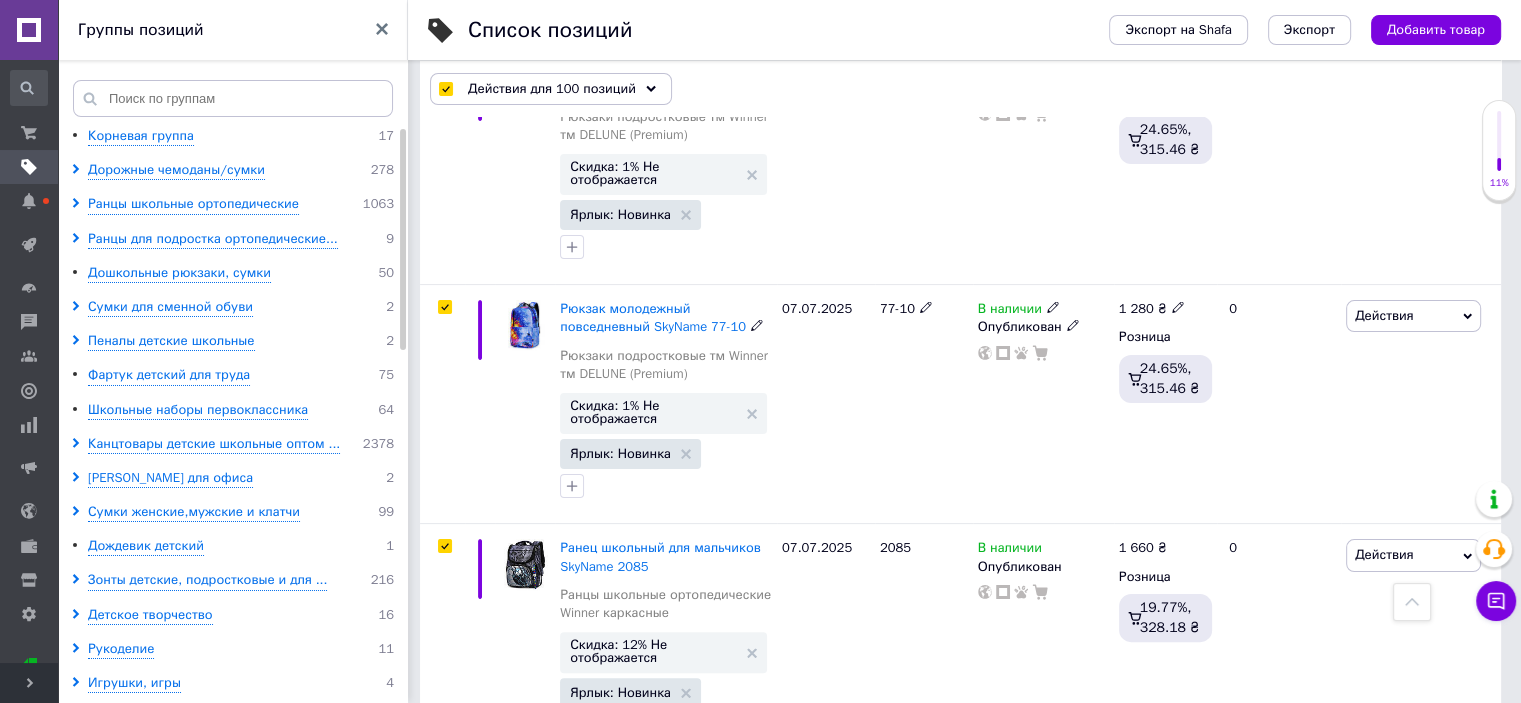 scroll, scrollTop: 0, scrollLeft: 1328, axis: horizontal 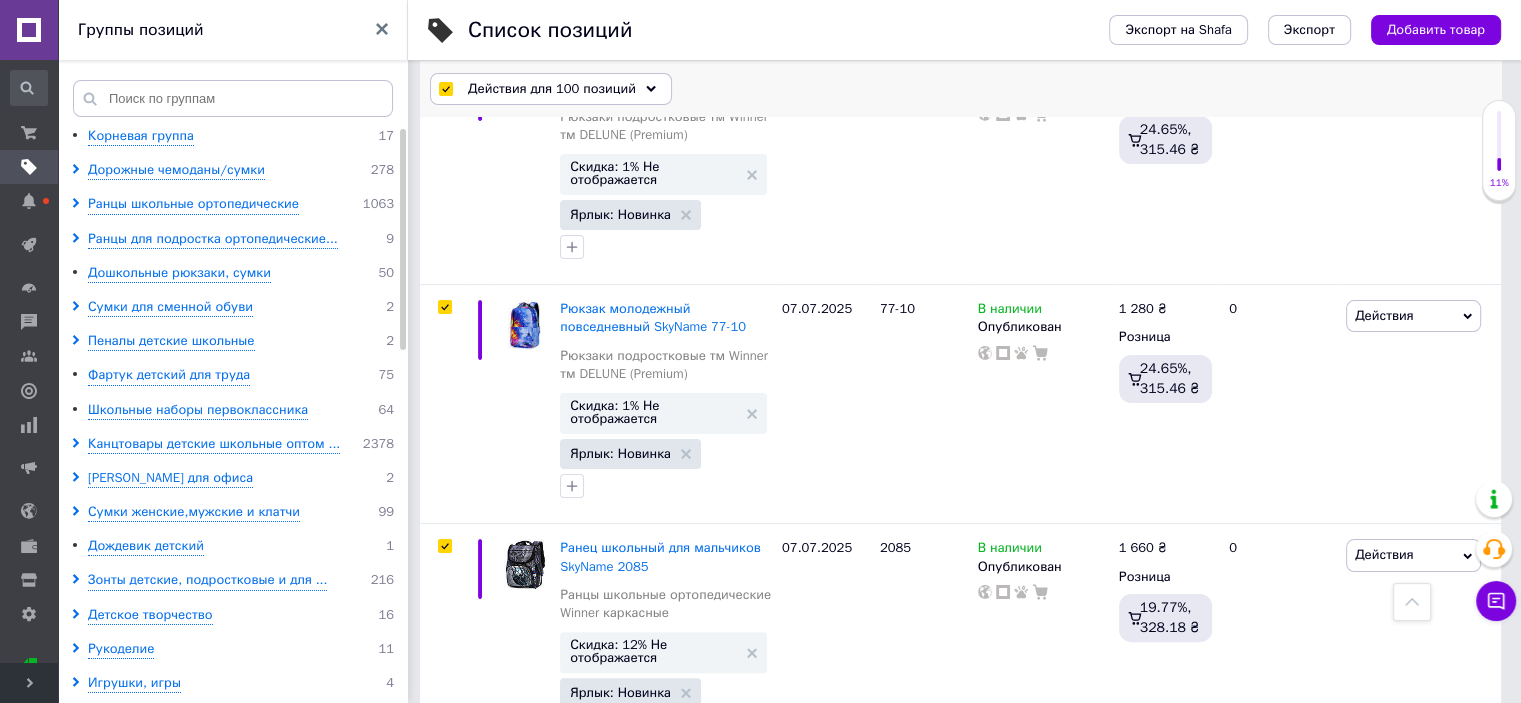 click on "Действия для 100 позиций" at bounding box center (552, 89) 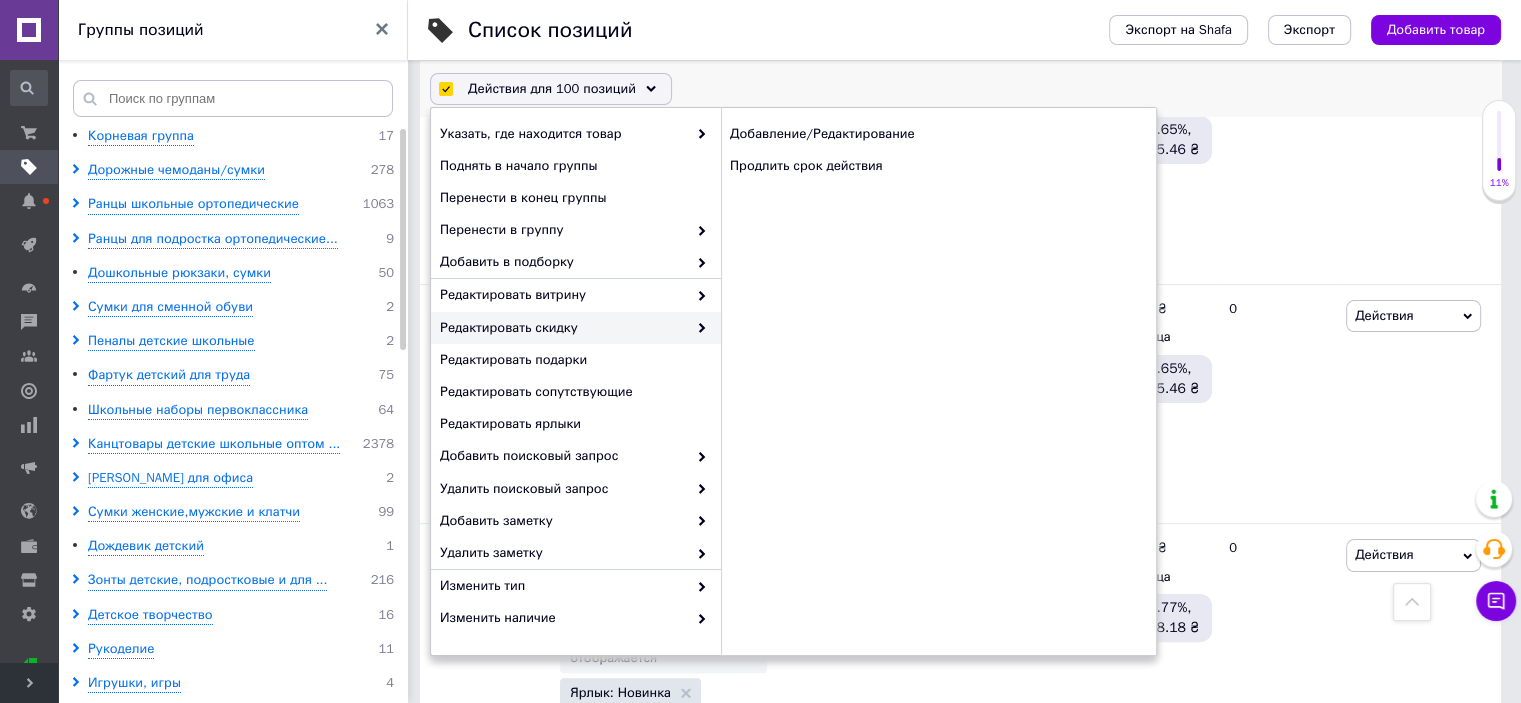 click on "Редактировать скидку" at bounding box center (563, 328) 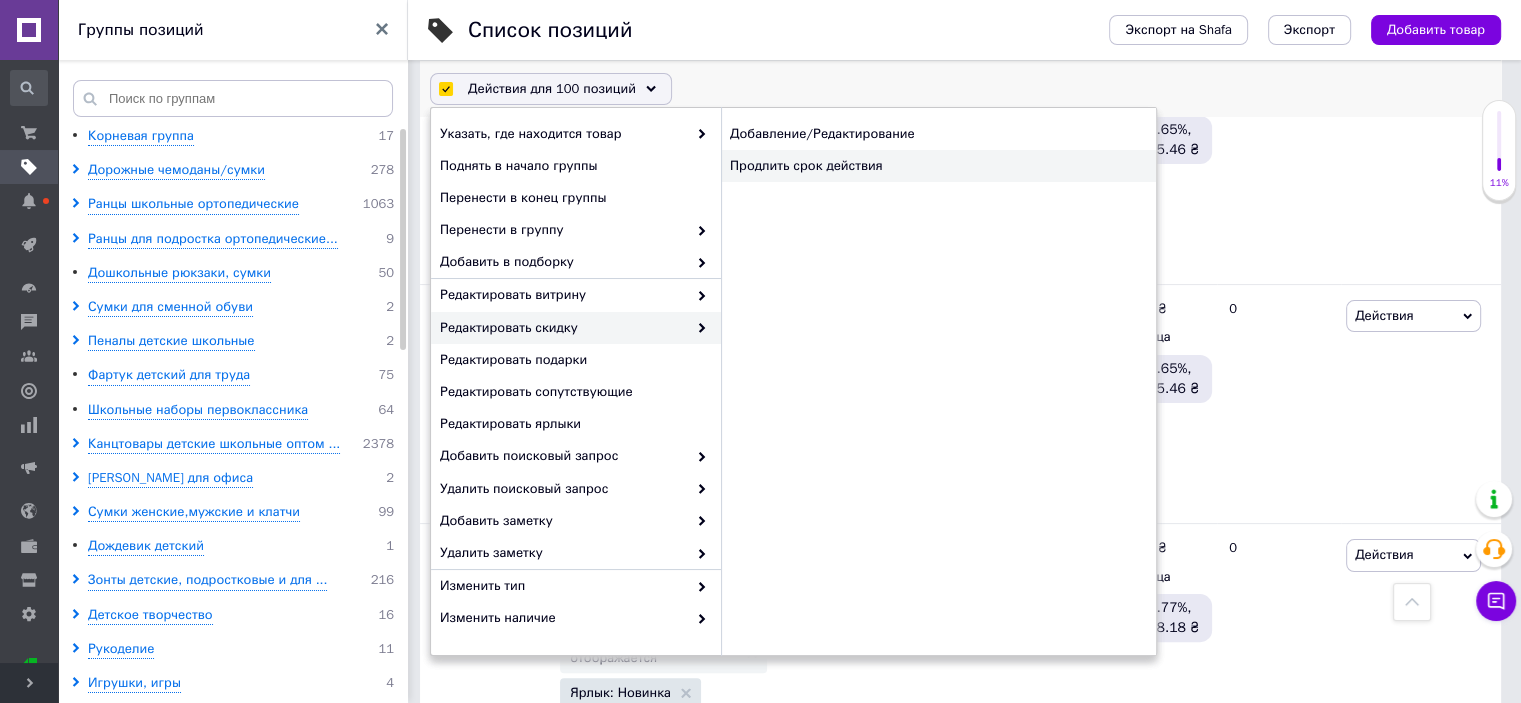 click on "Продлить срок действия" at bounding box center (938, 166) 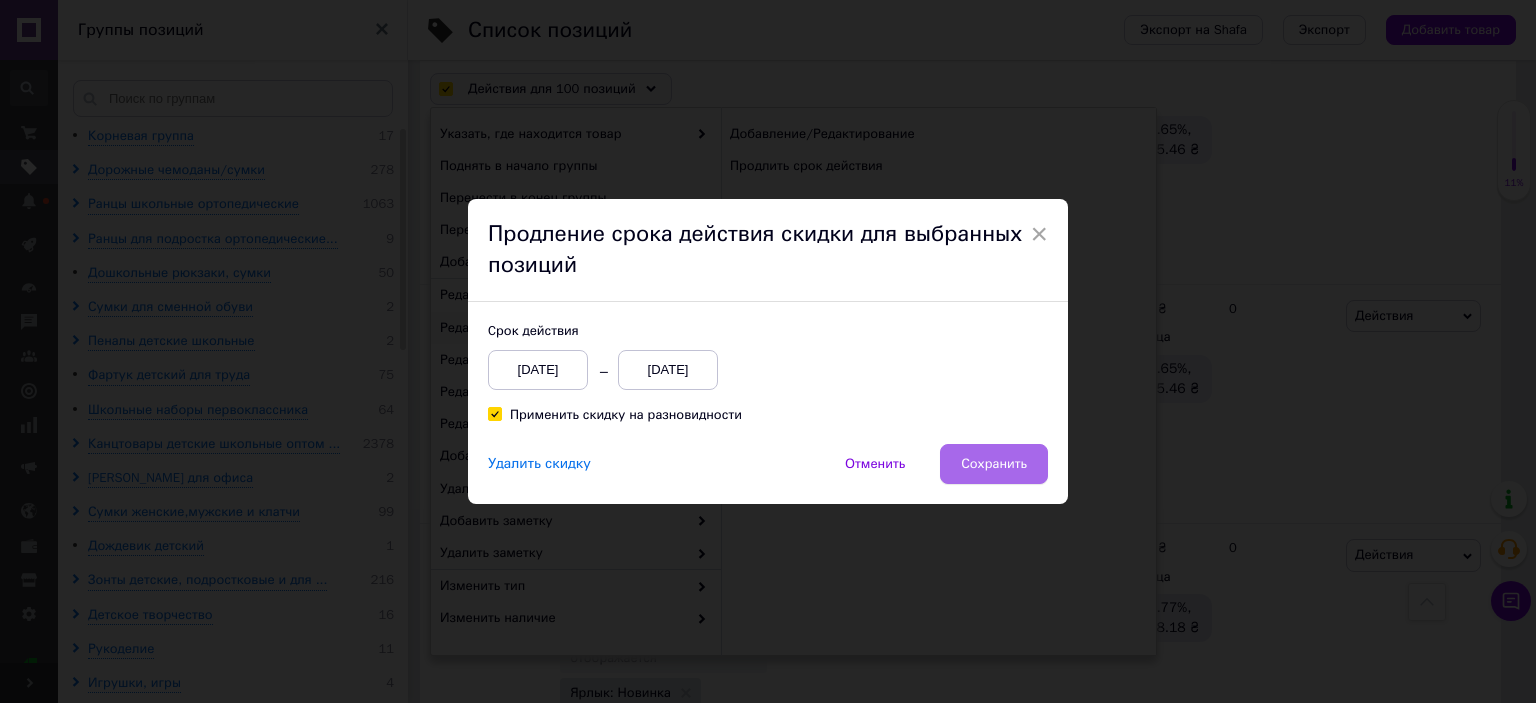 click on "Сохранить" at bounding box center [994, 464] 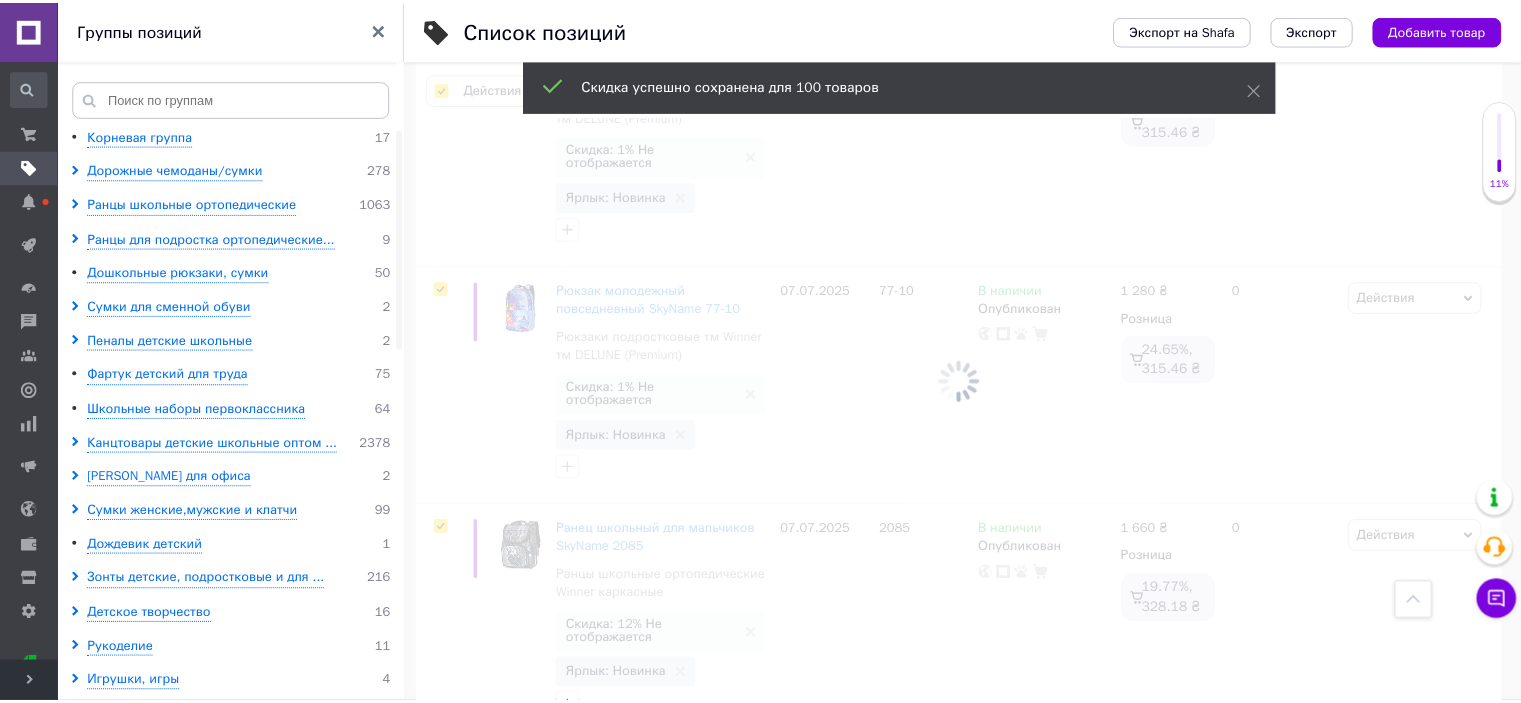 scroll, scrollTop: 0, scrollLeft: 1328, axis: horizontal 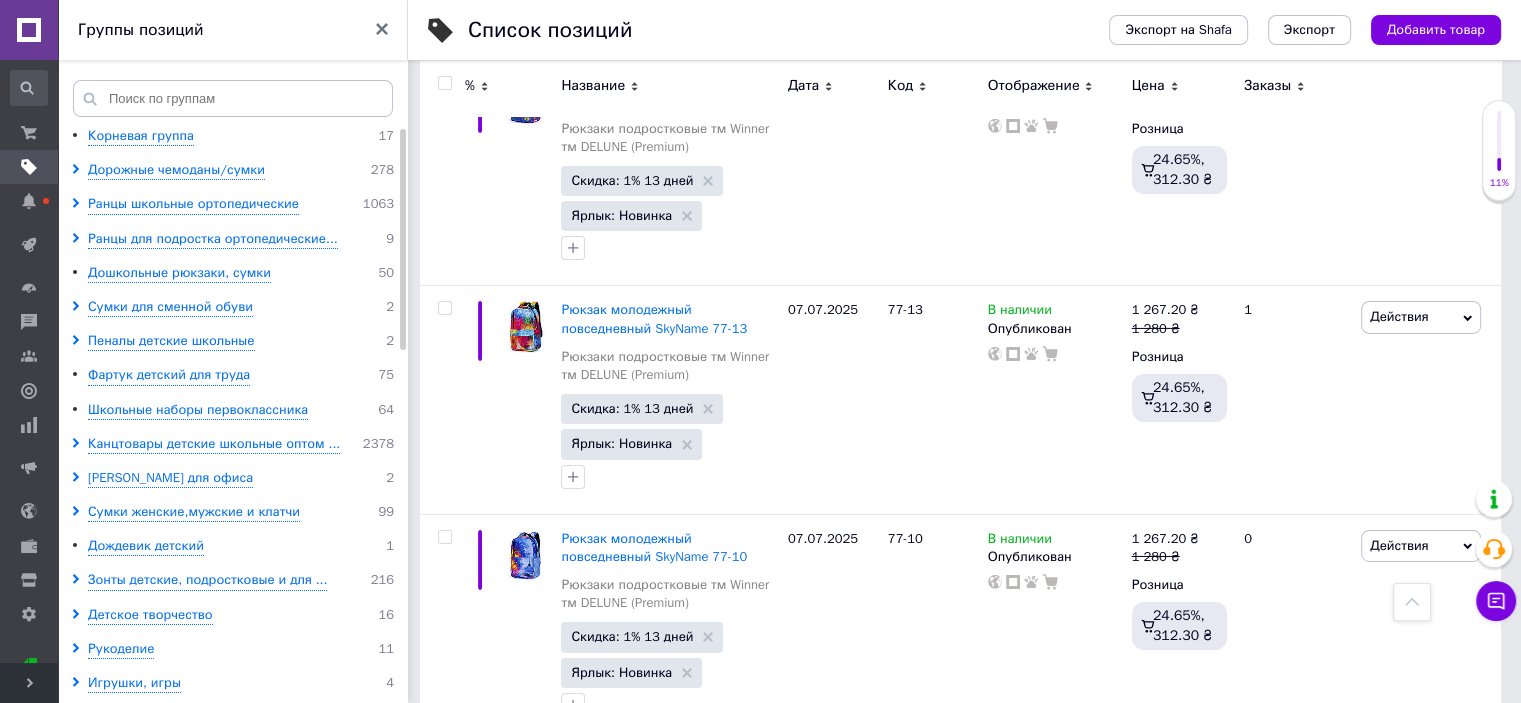 click 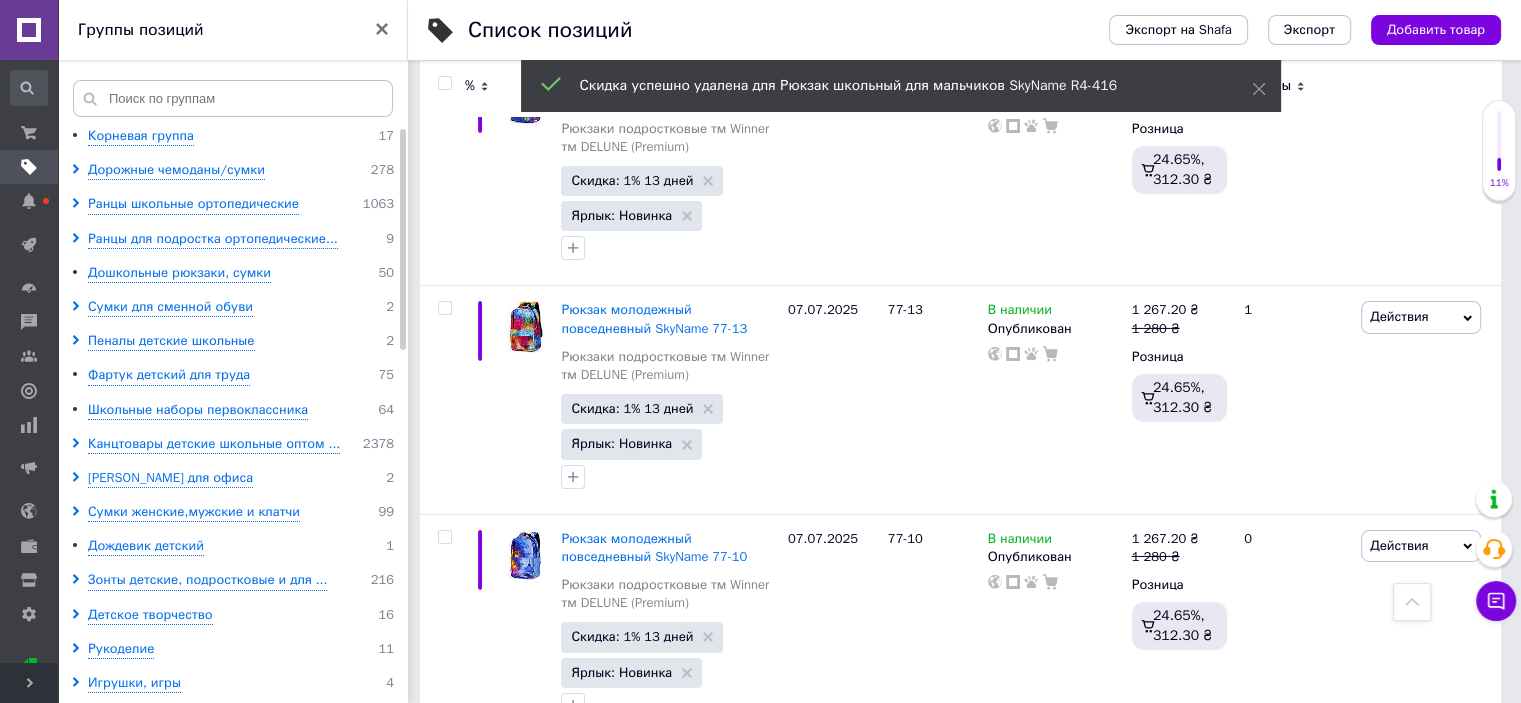 click 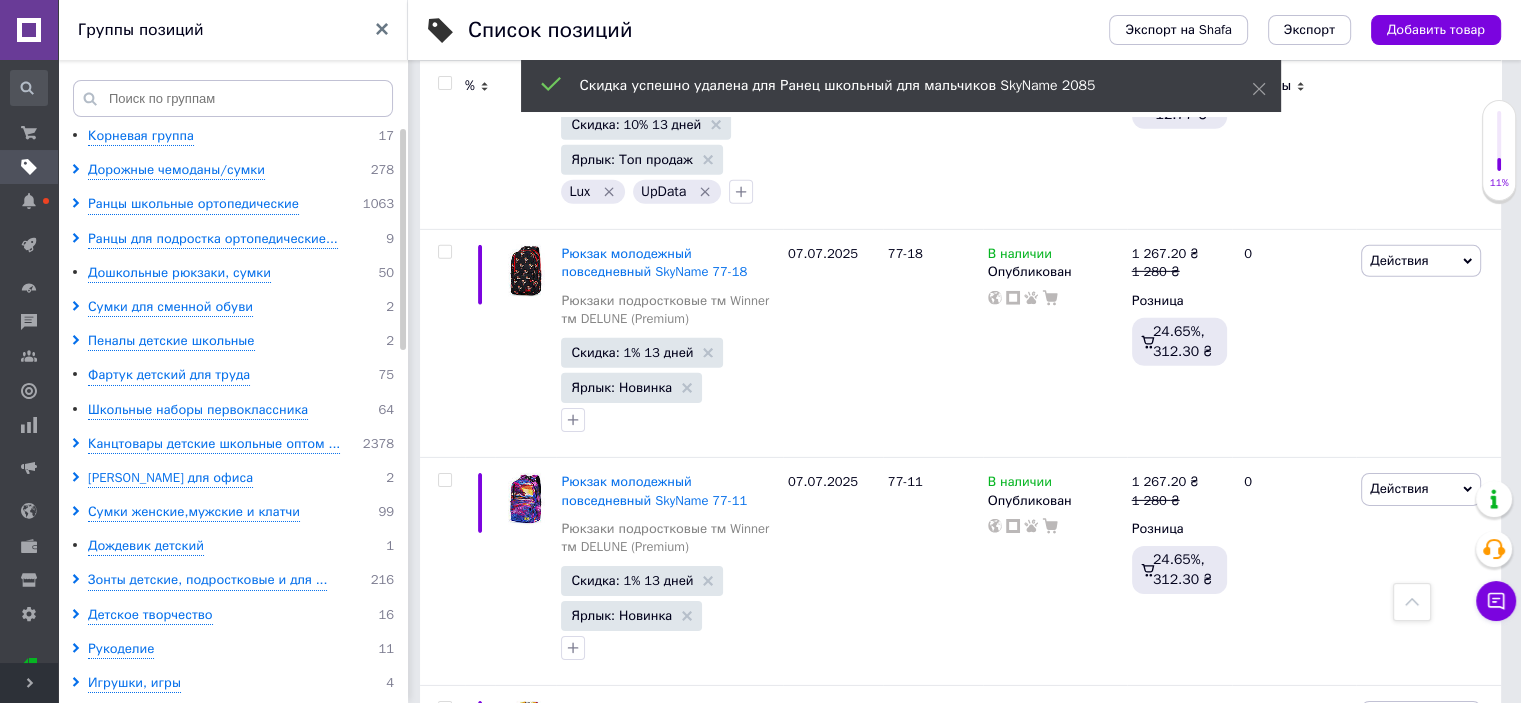 scroll, scrollTop: 21412, scrollLeft: 0, axis: vertical 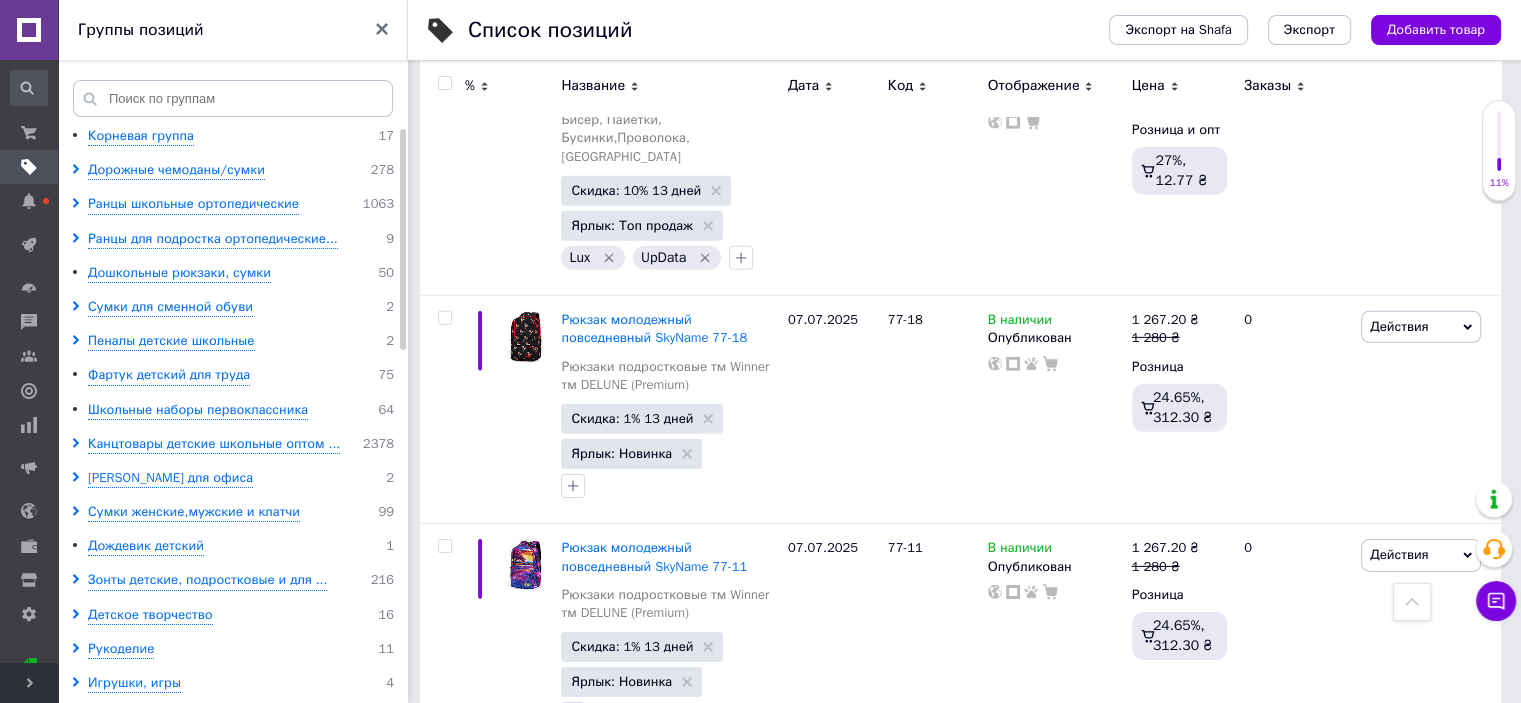 click 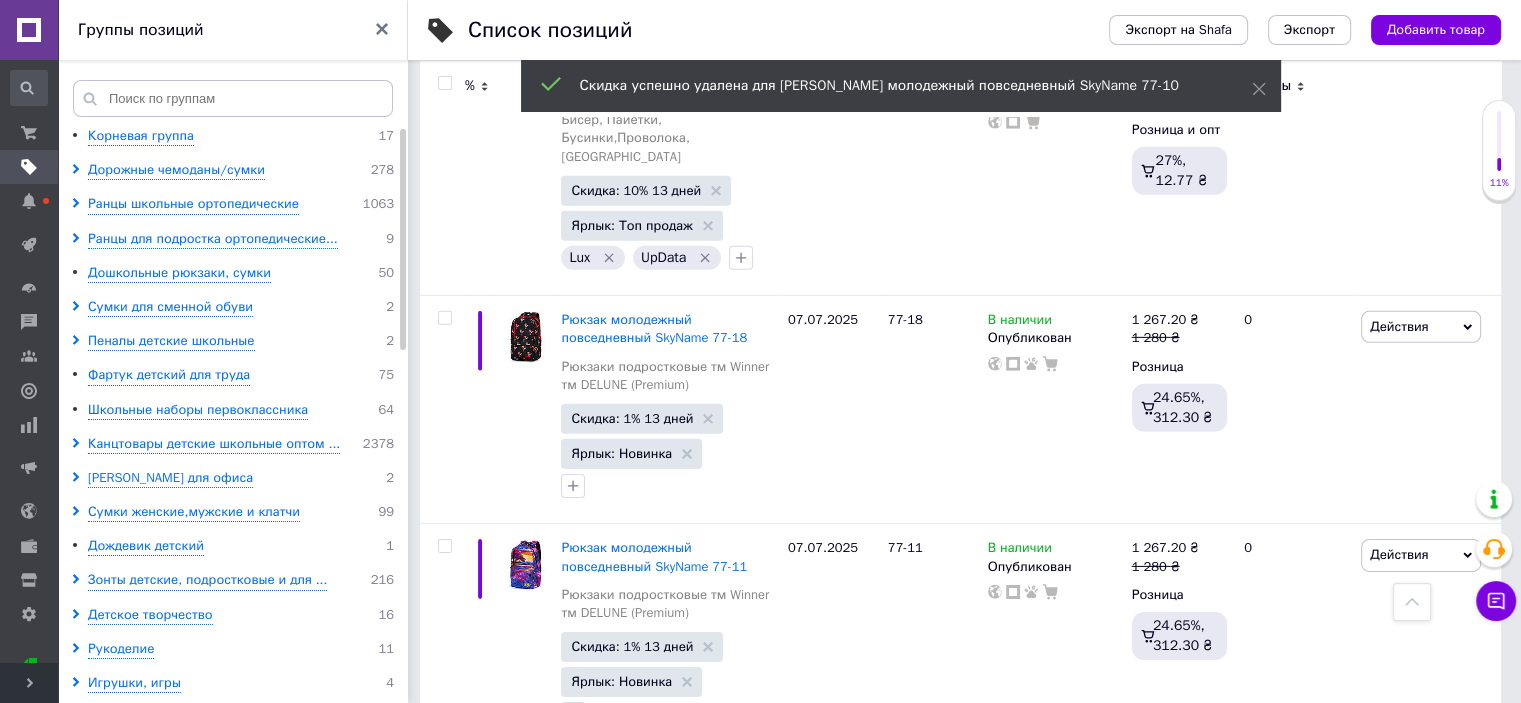 click 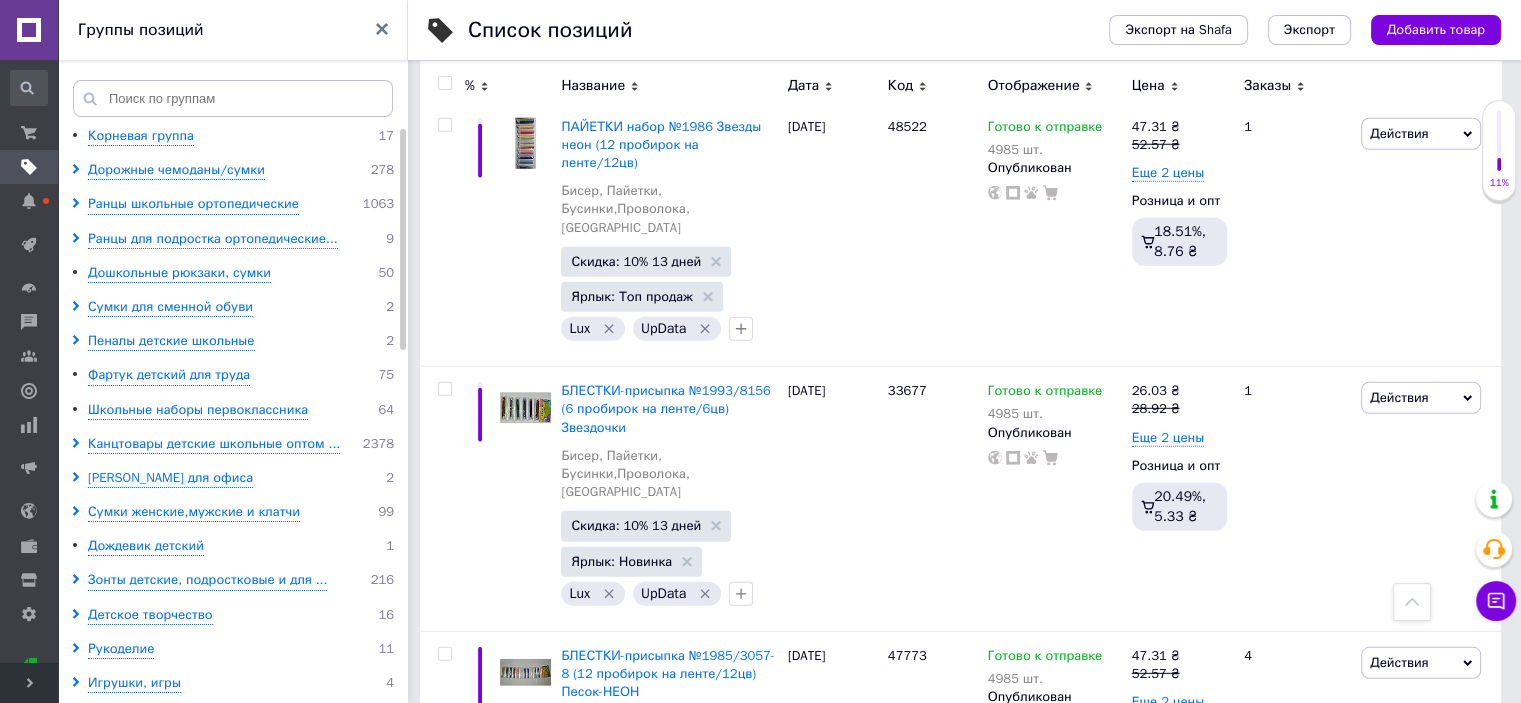 scroll, scrollTop: 20894, scrollLeft: 0, axis: vertical 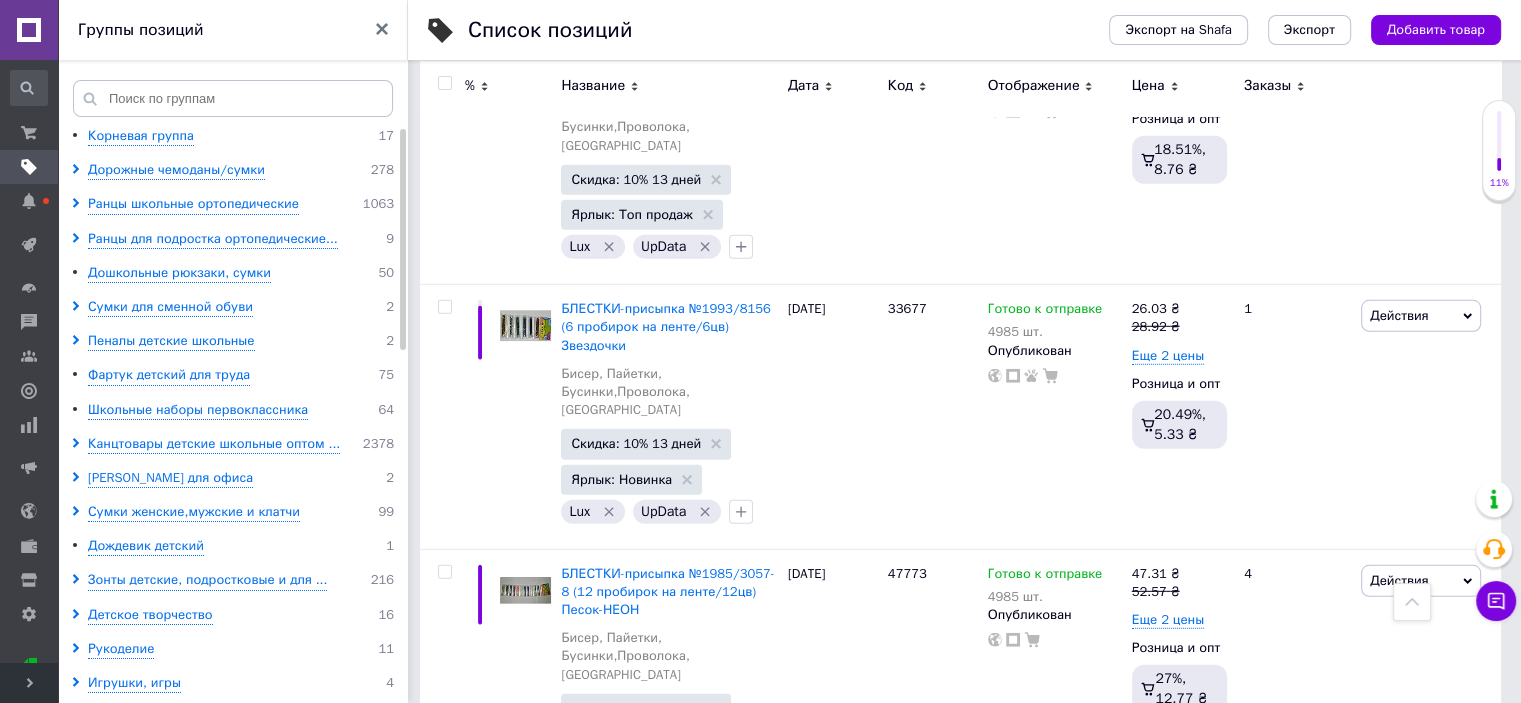 click 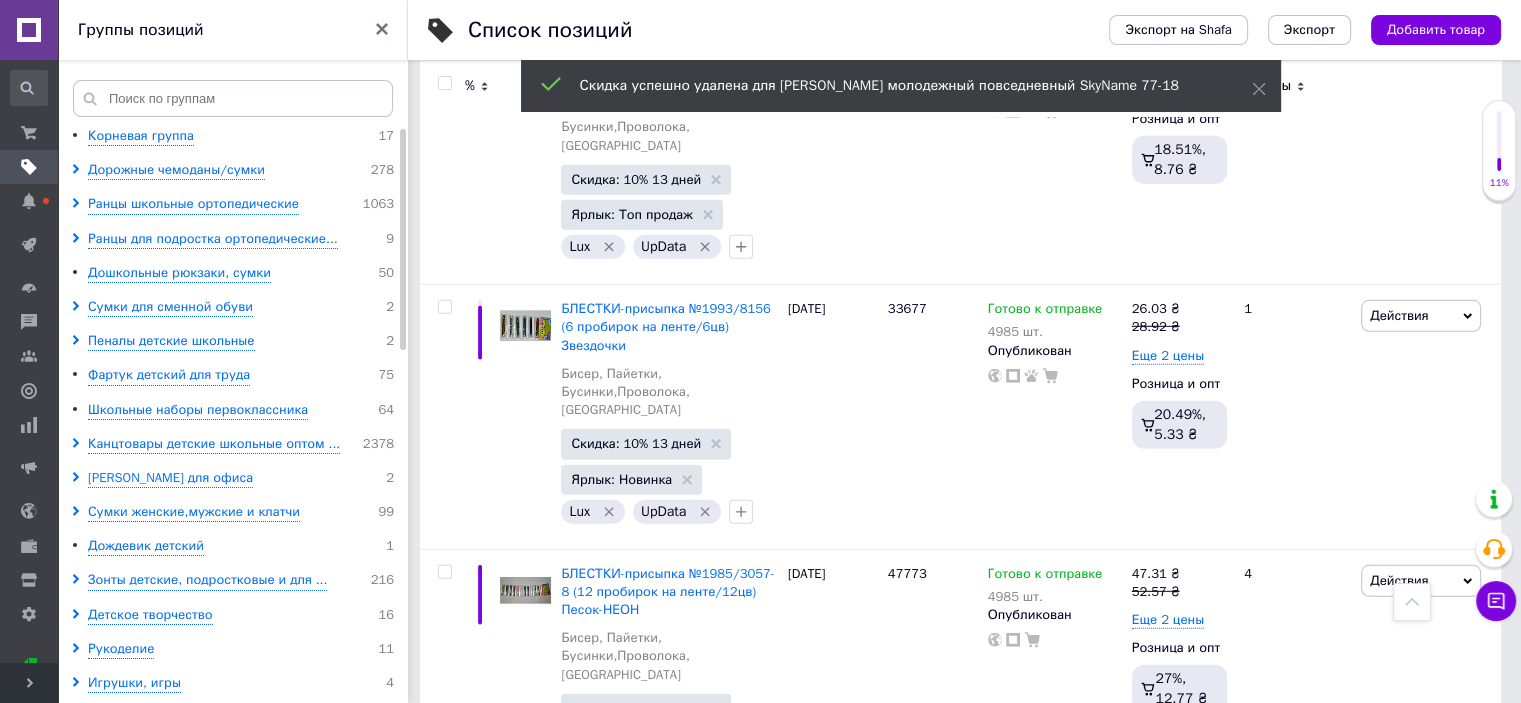 click 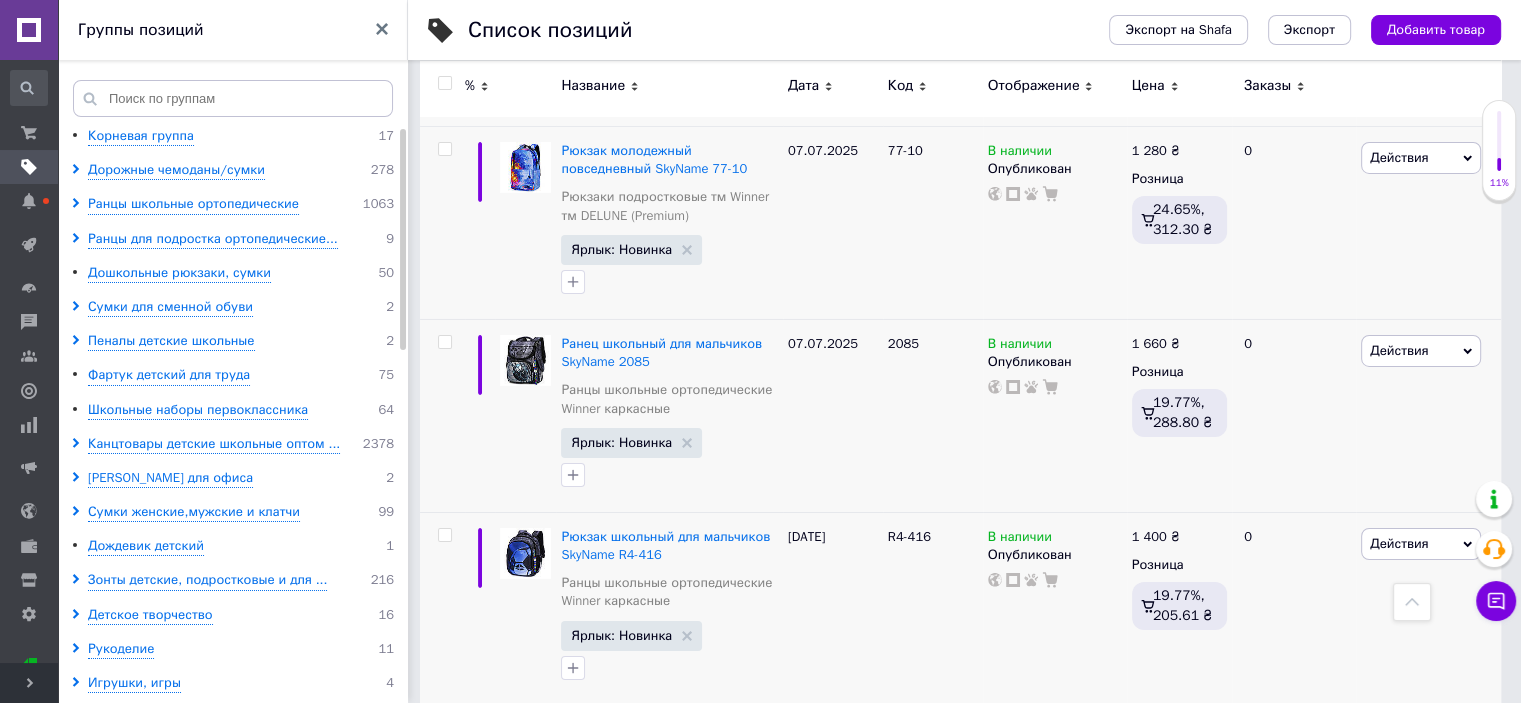 scroll, scrollTop: 22174, scrollLeft: 0, axis: vertical 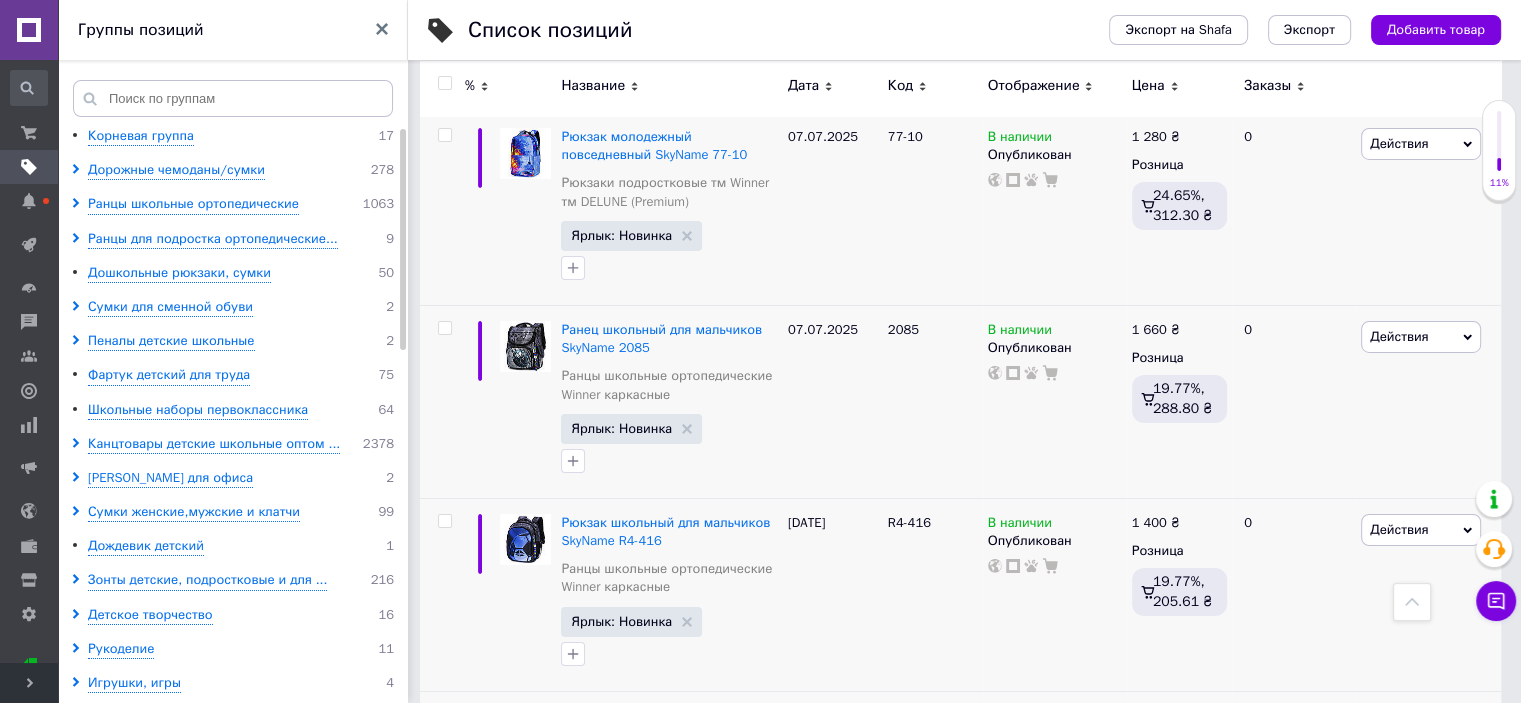 click 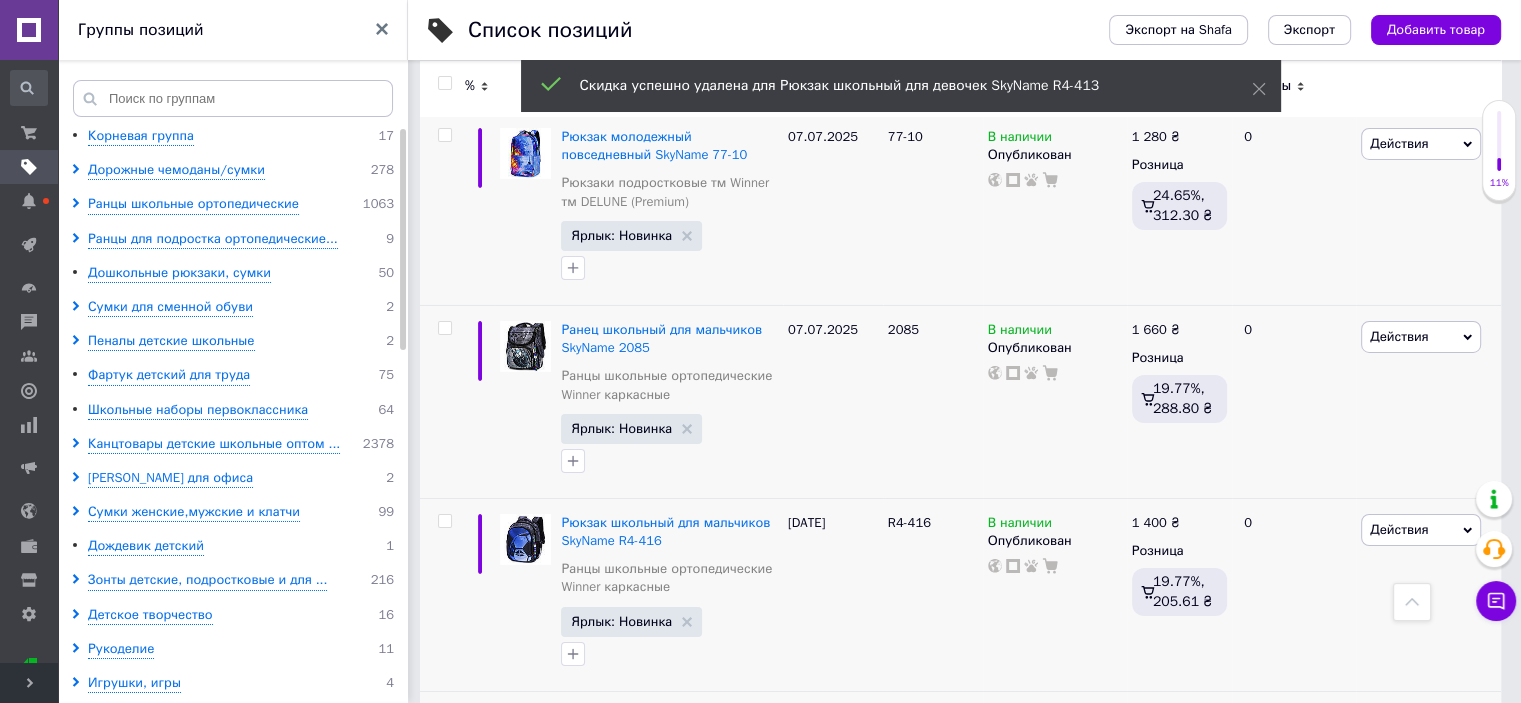 scroll, scrollTop: 22155, scrollLeft: 0, axis: vertical 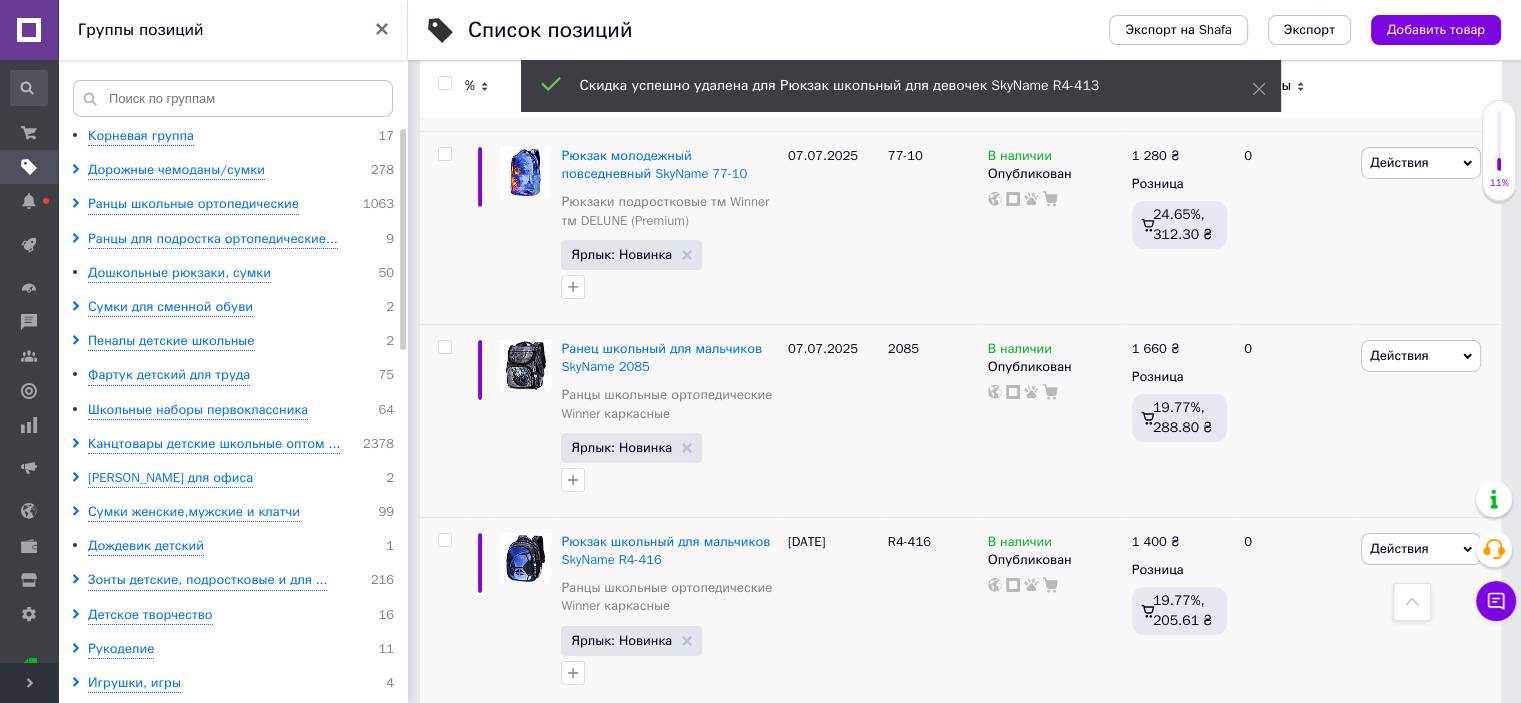 click 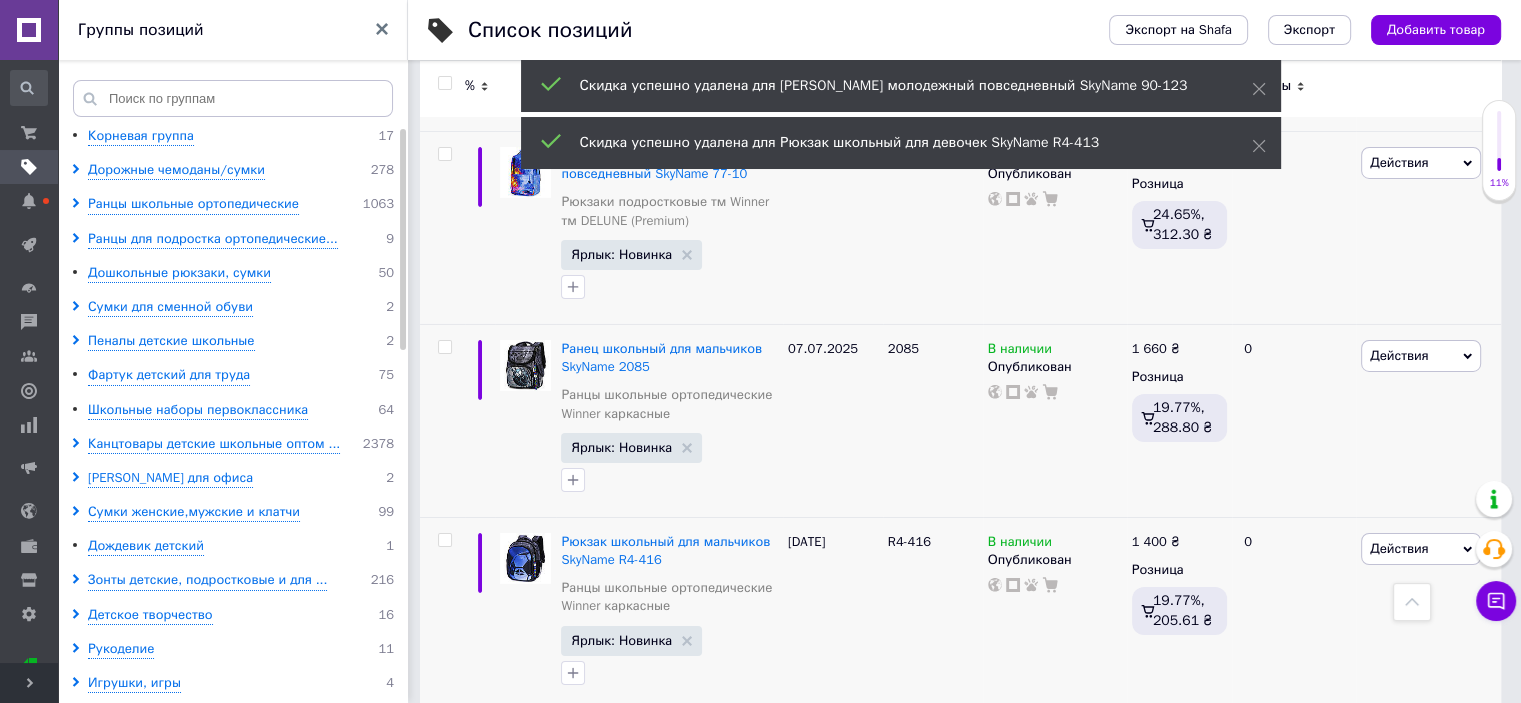 scroll, scrollTop: 22120, scrollLeft: 0, axis: vertical 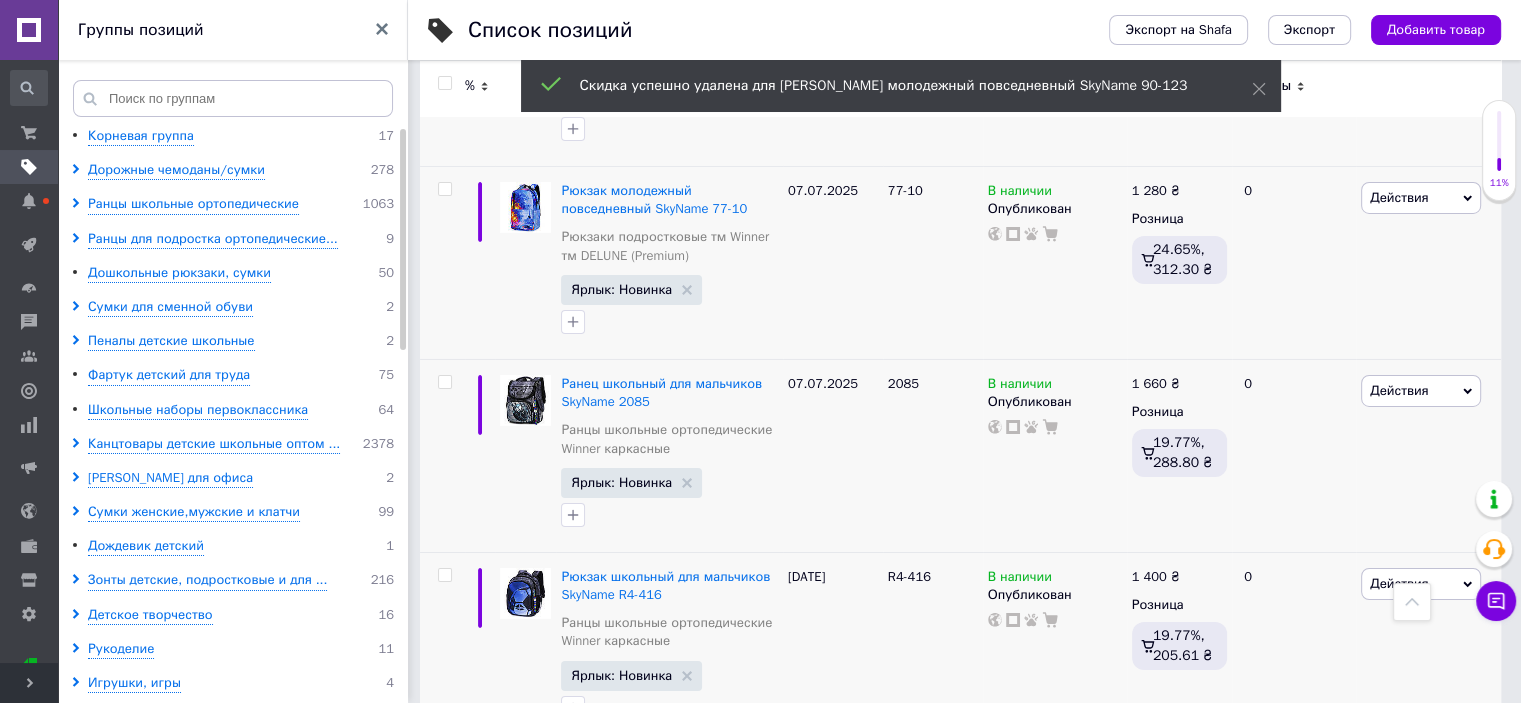 click on "27" at bounding box center [710, 1172] 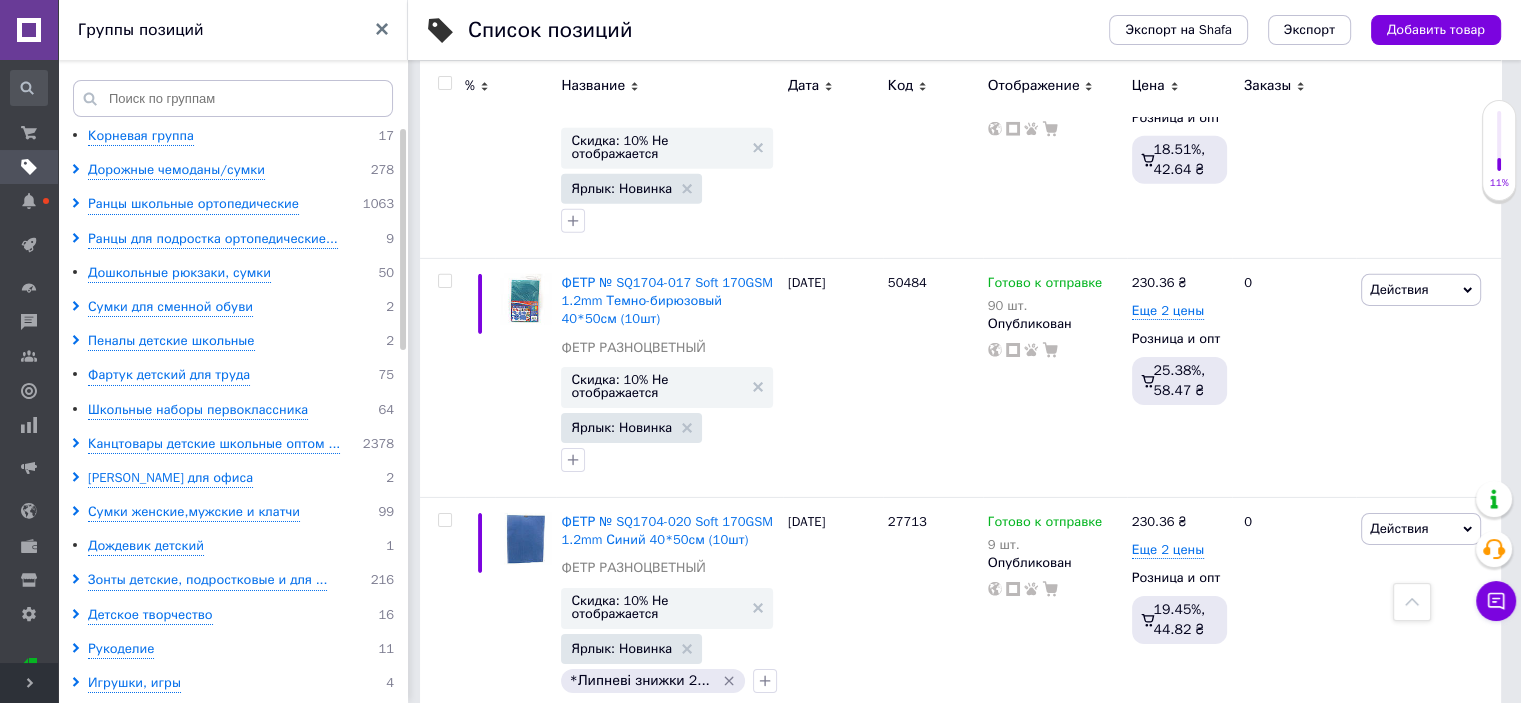 scroll, scrollTop: 4672, scrollLeft: 0, axis: vertical 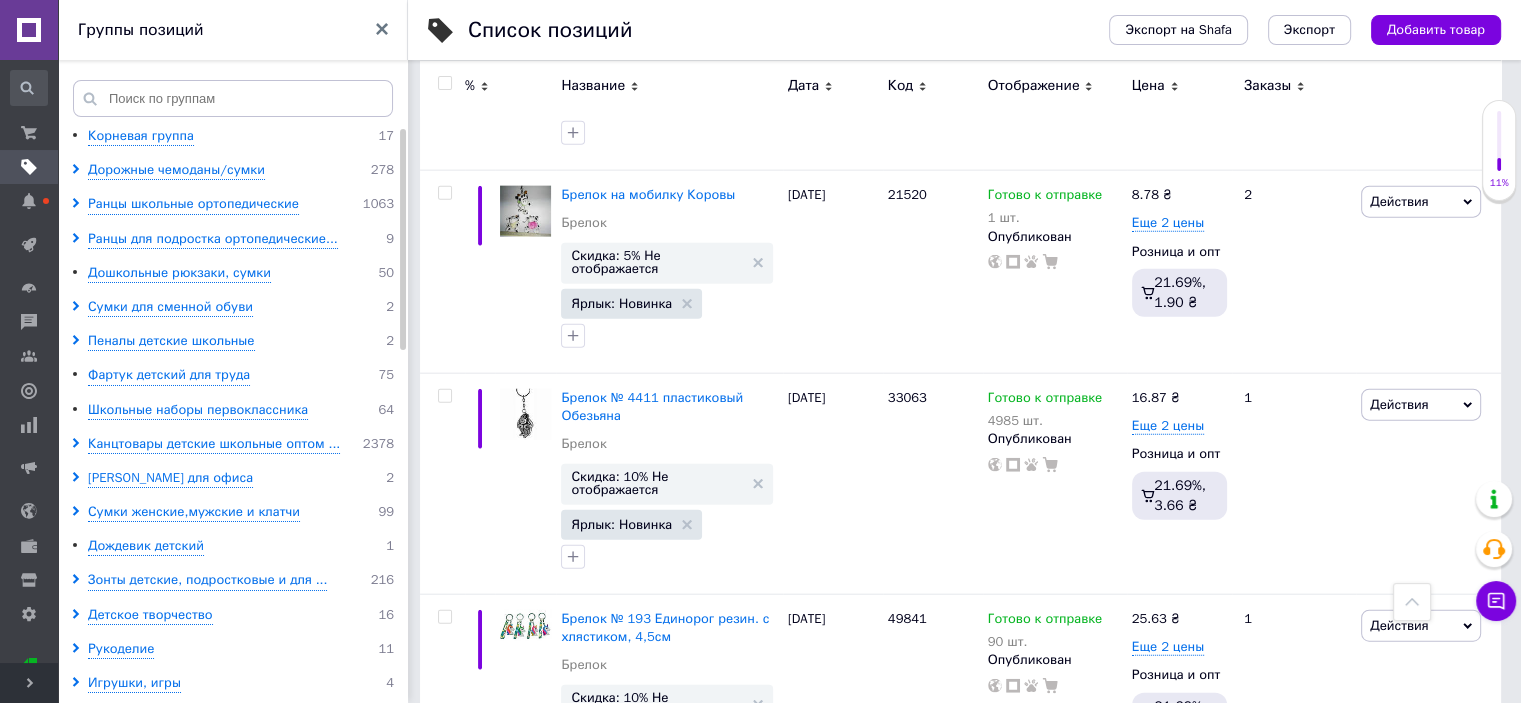 click at bounding box center [444, 83] 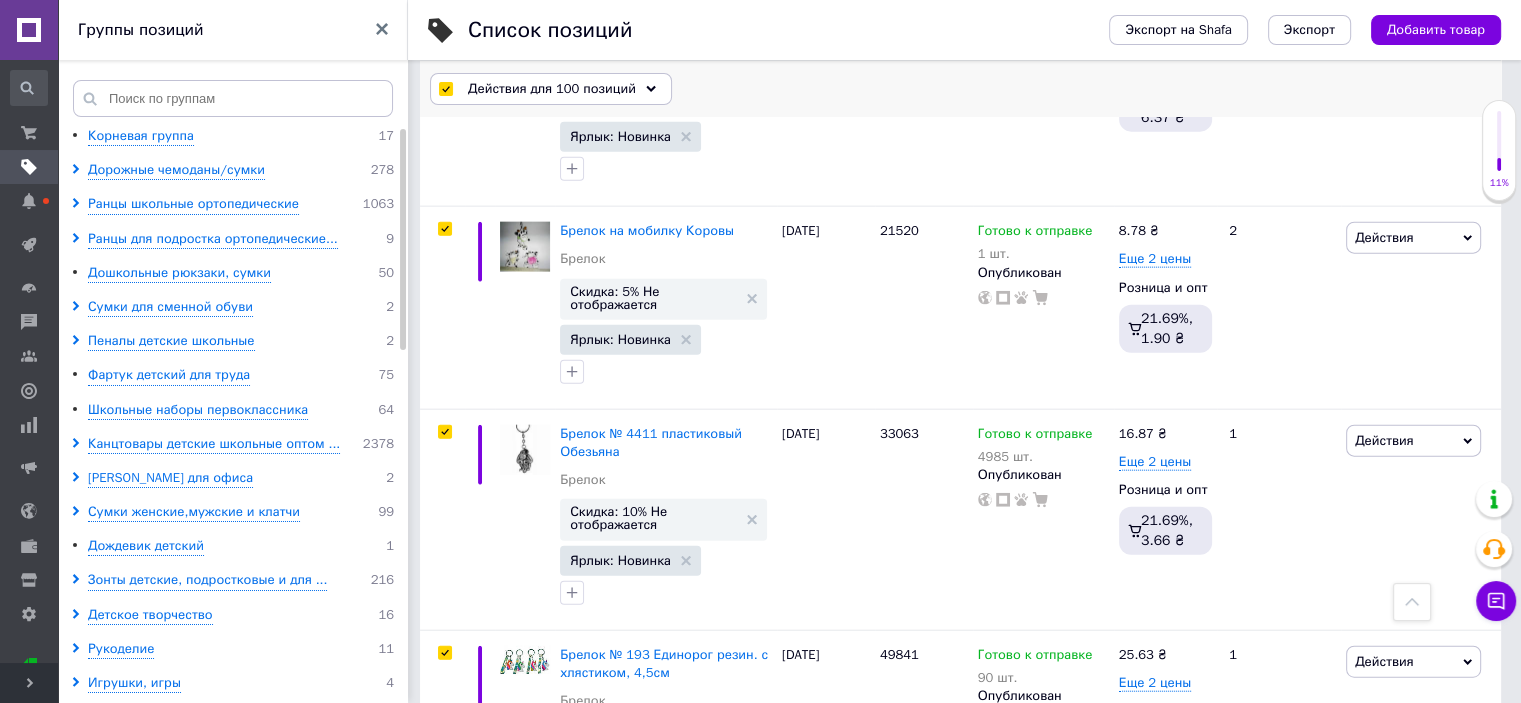 scroll, scrollTop: 4690, scrollLeft: 0, axis: vertical 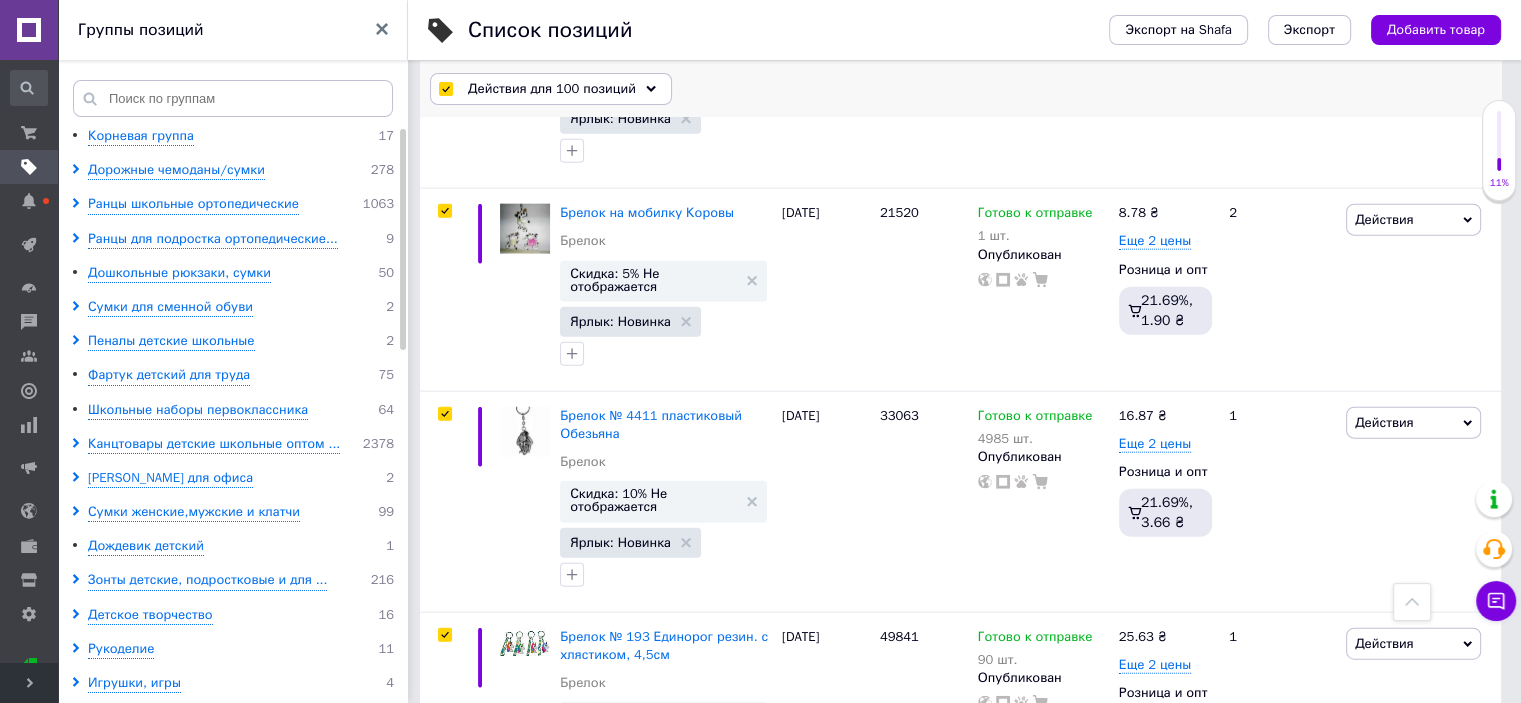 click on "Действия для 100 позиций" at bounding box center [552, 89] 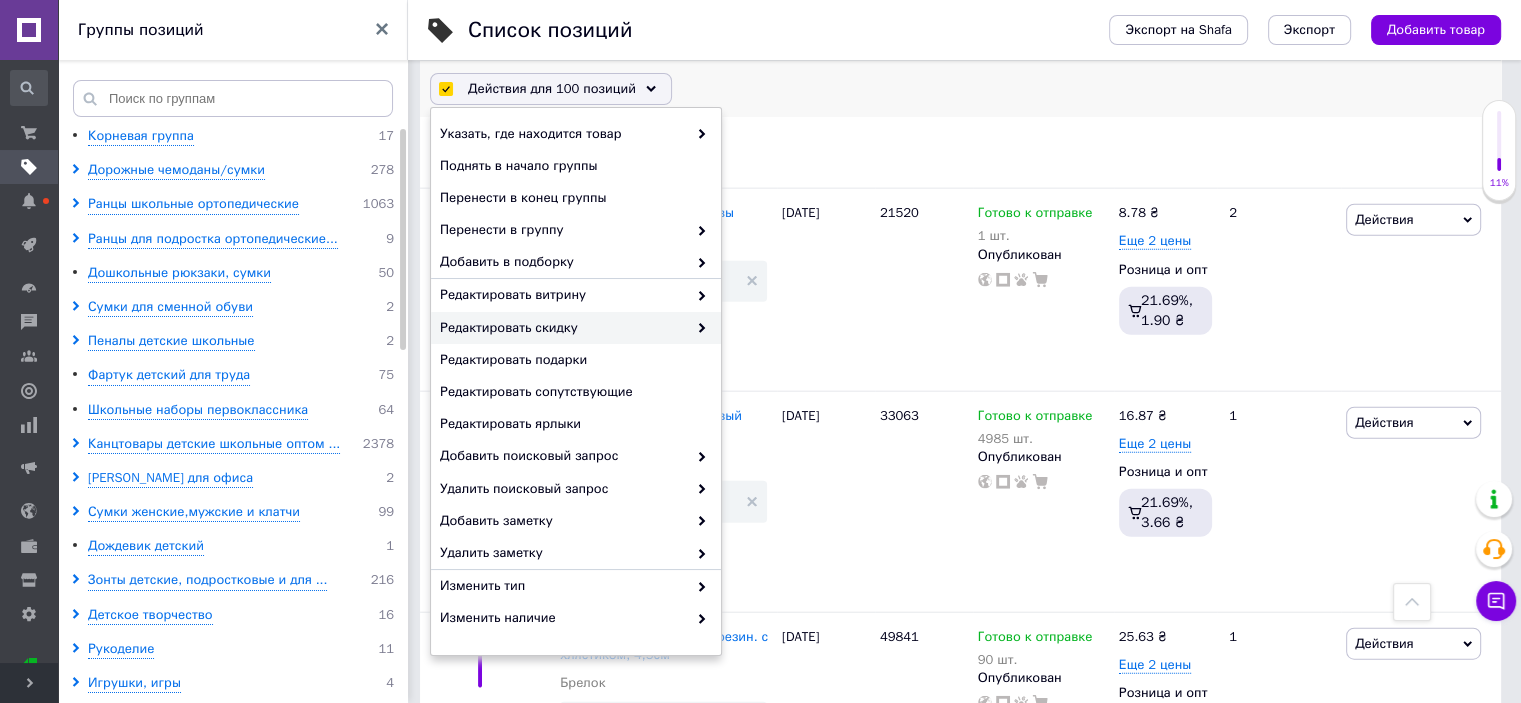 click on "Редактировать скидку" at bounding box center [563, 328] 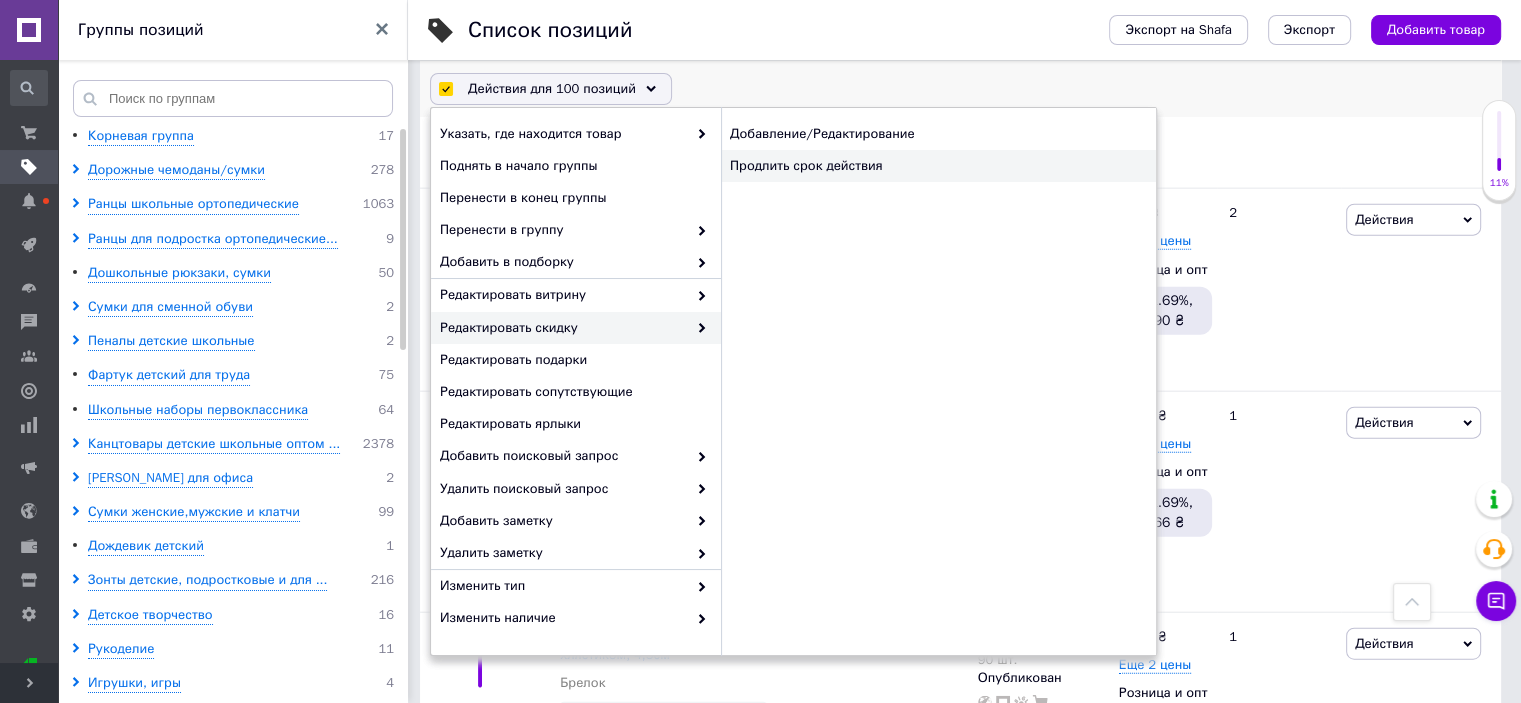 click on "Продлить срок действия" at bounding box center (938, 166) 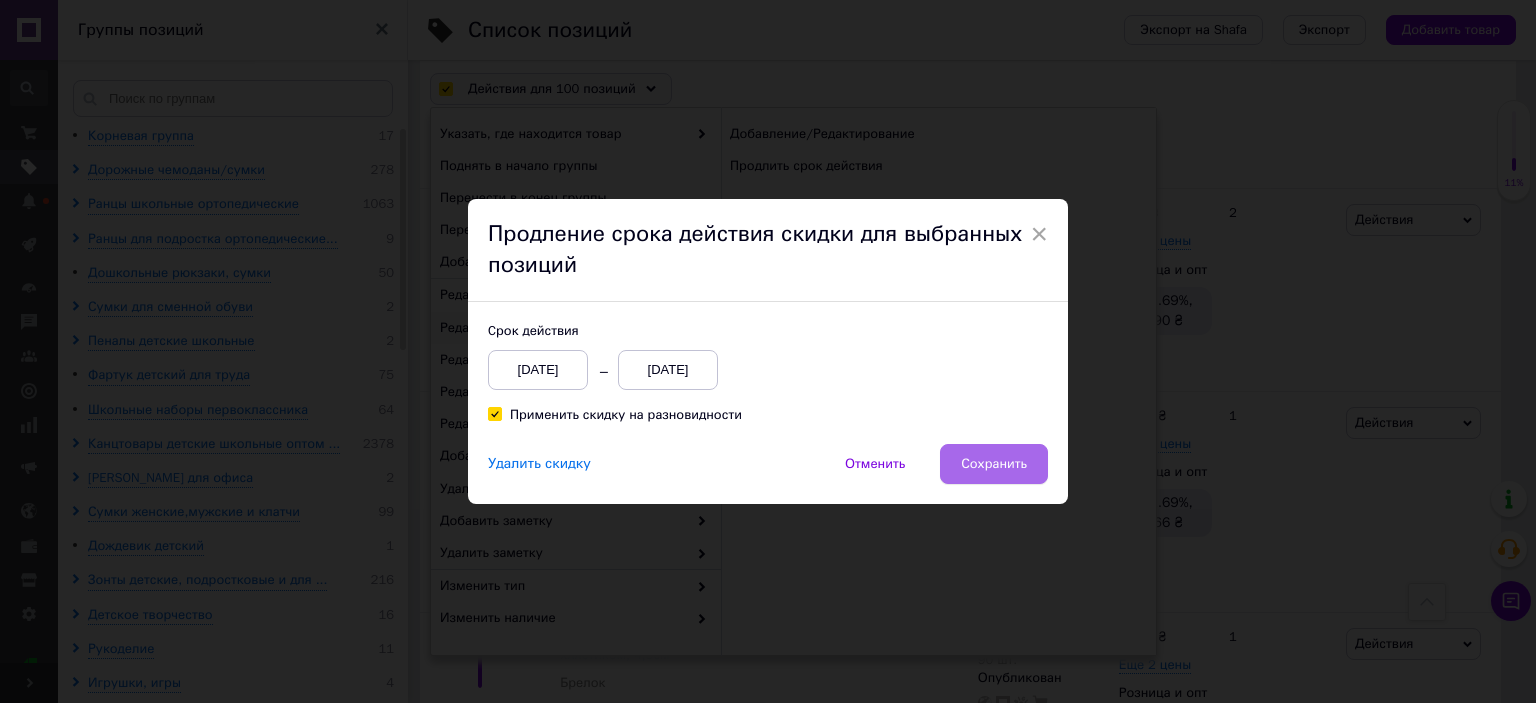 click on "Сохранить" at bounding box center [994, 464] 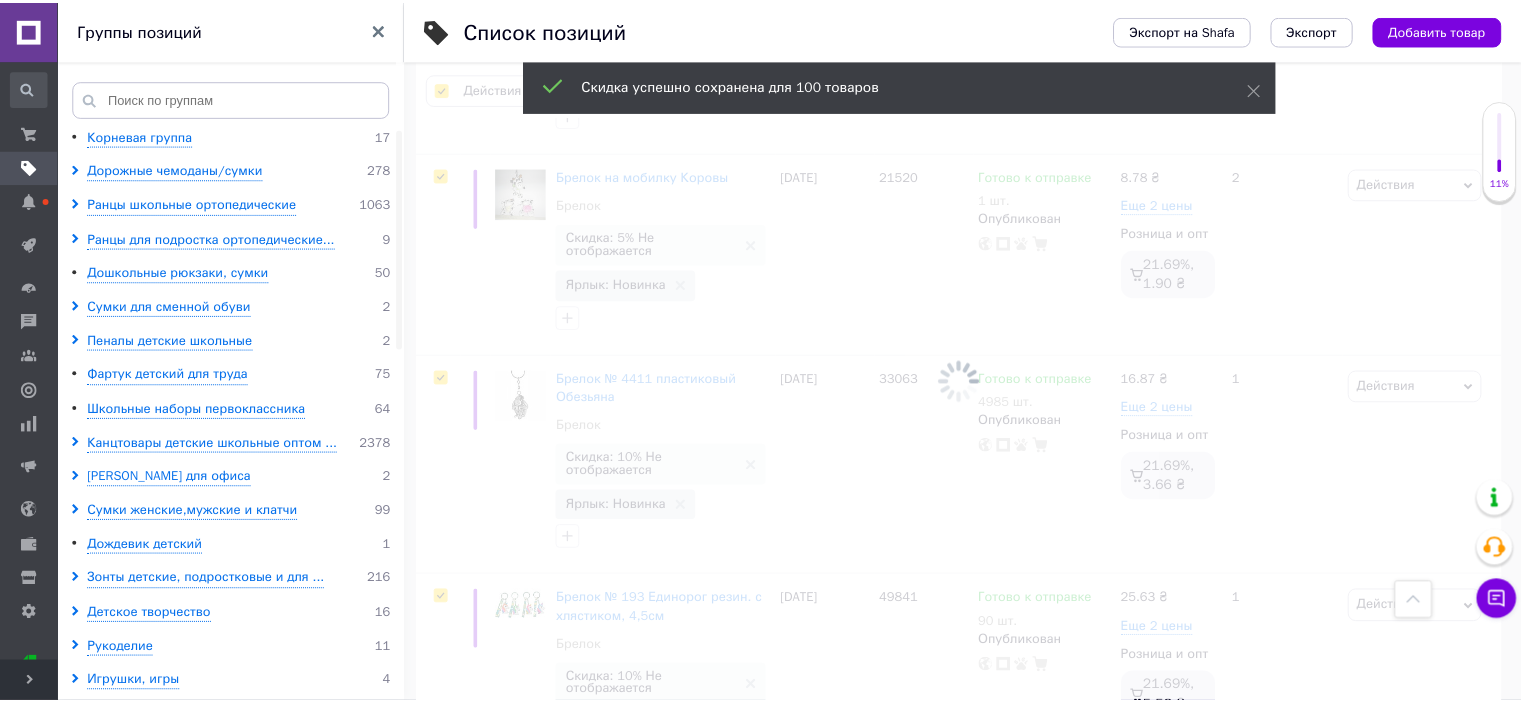 scroll, scrollTop: 0, scrollLeft: 1328, axis: horizontal 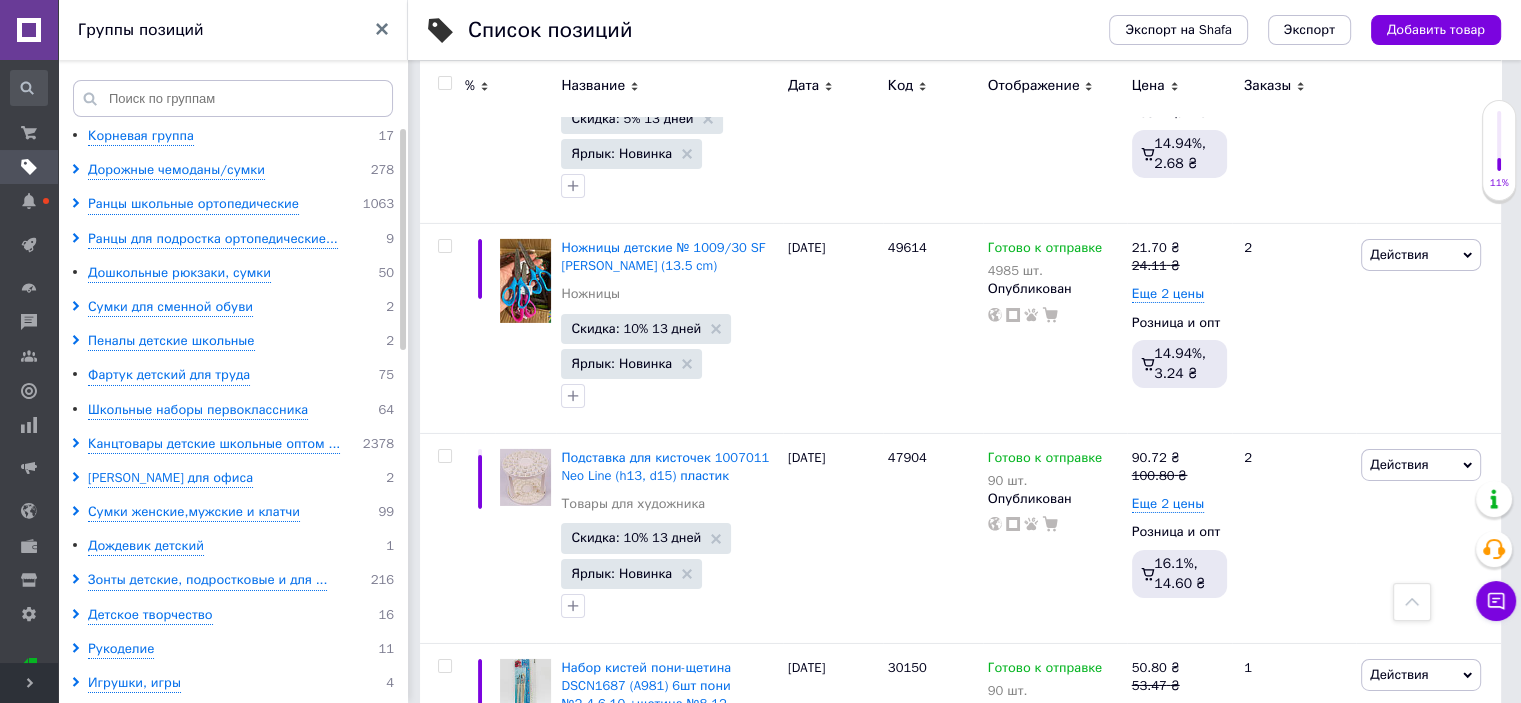 click on "26" at bounding box center [710, 930] 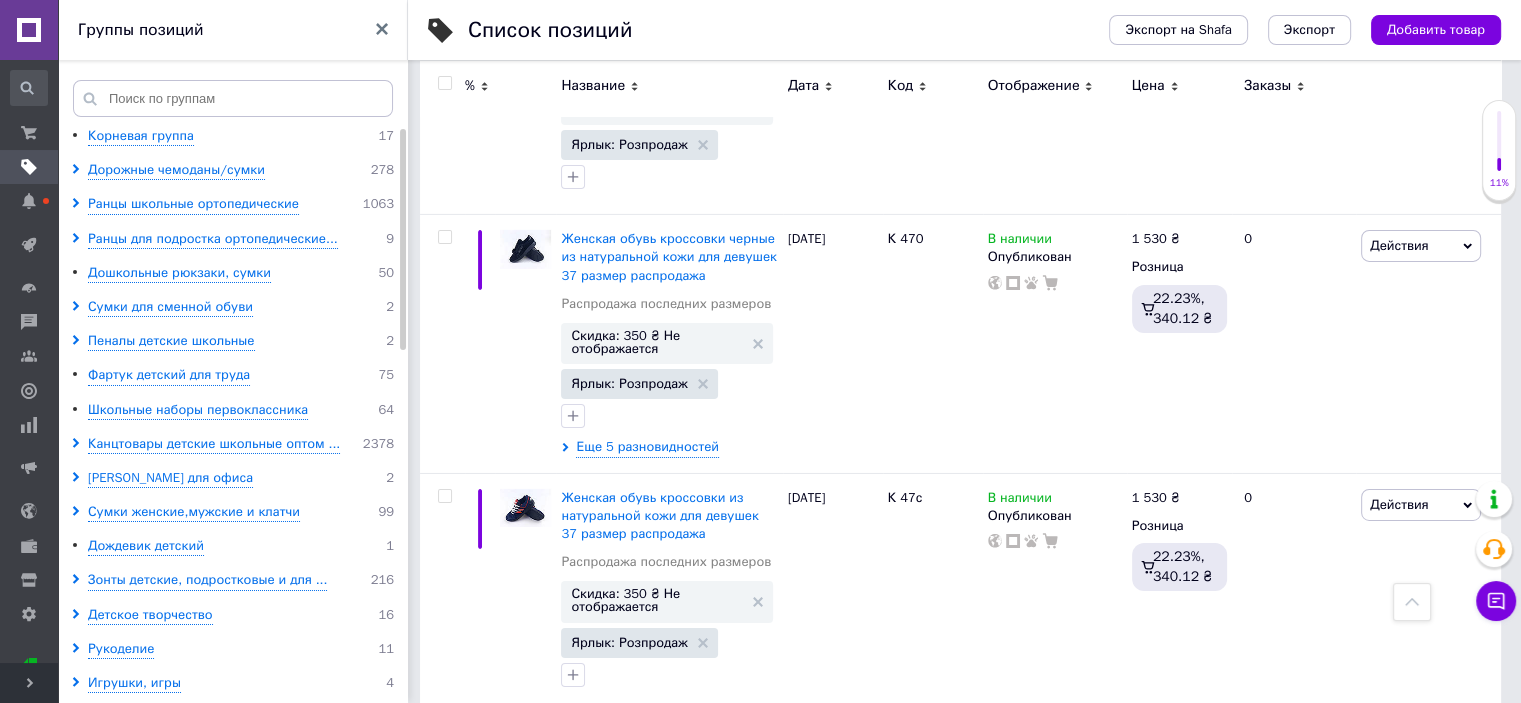 click at bounding box center (444, 83) 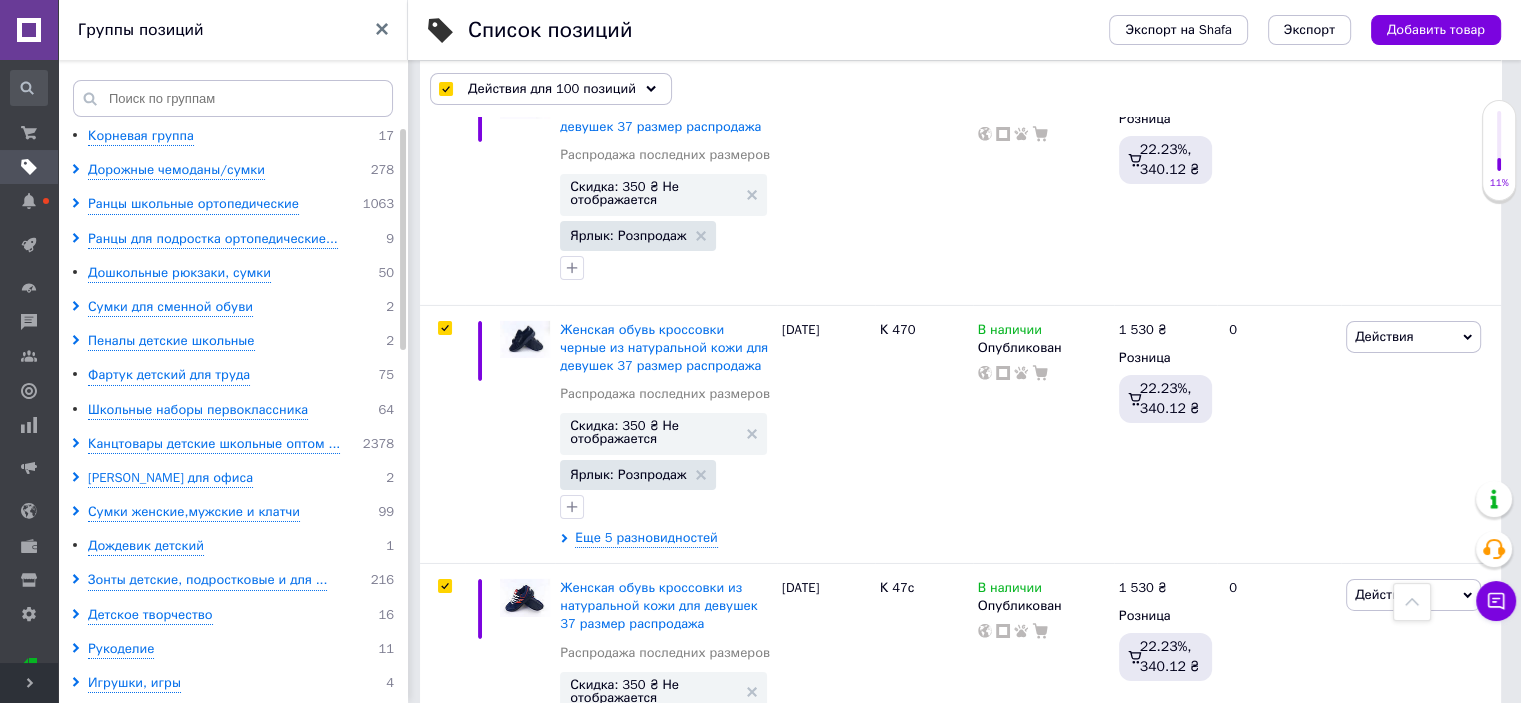 scroll, scrollTop: 22744, scrollLeft: 0, axis: vertical 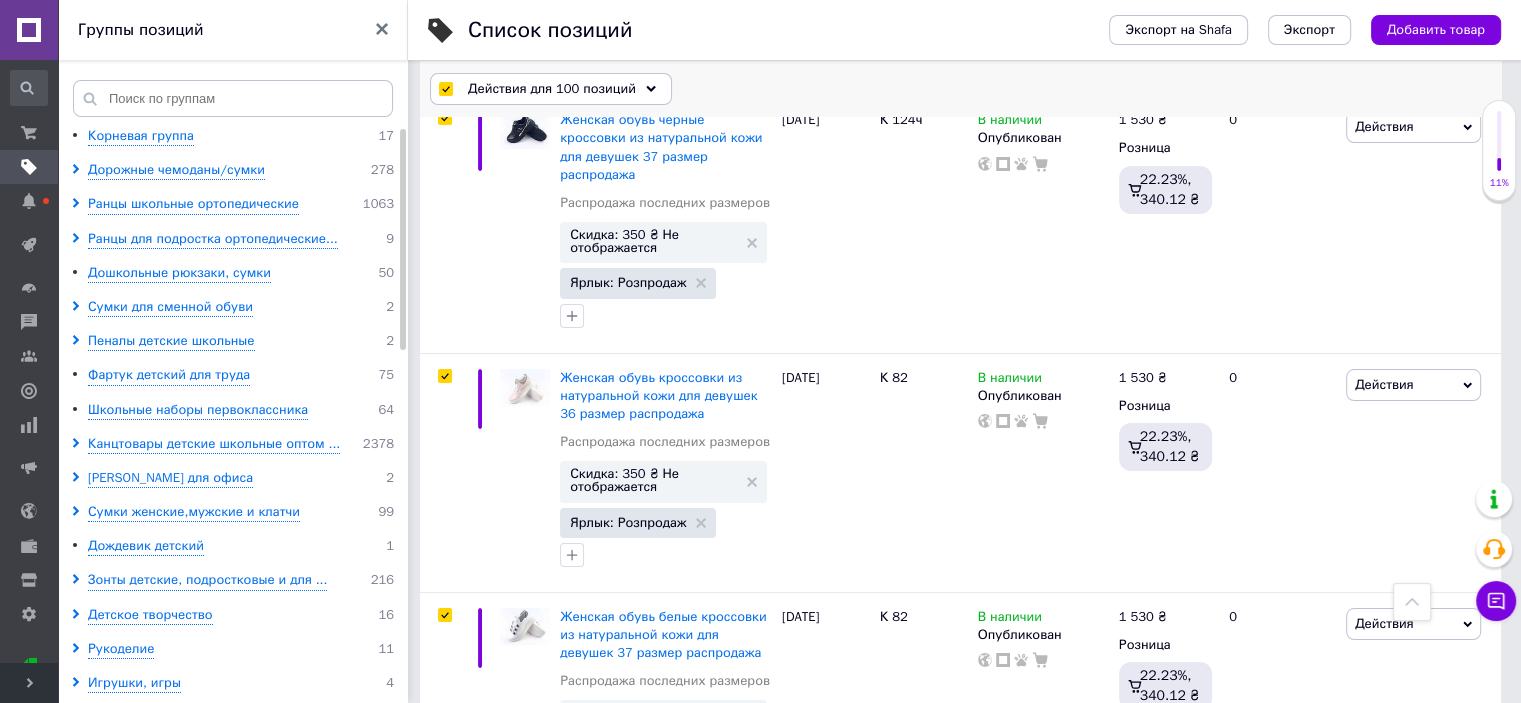 click on "Действия для 100 позиций" at bounding box center [552, 89] 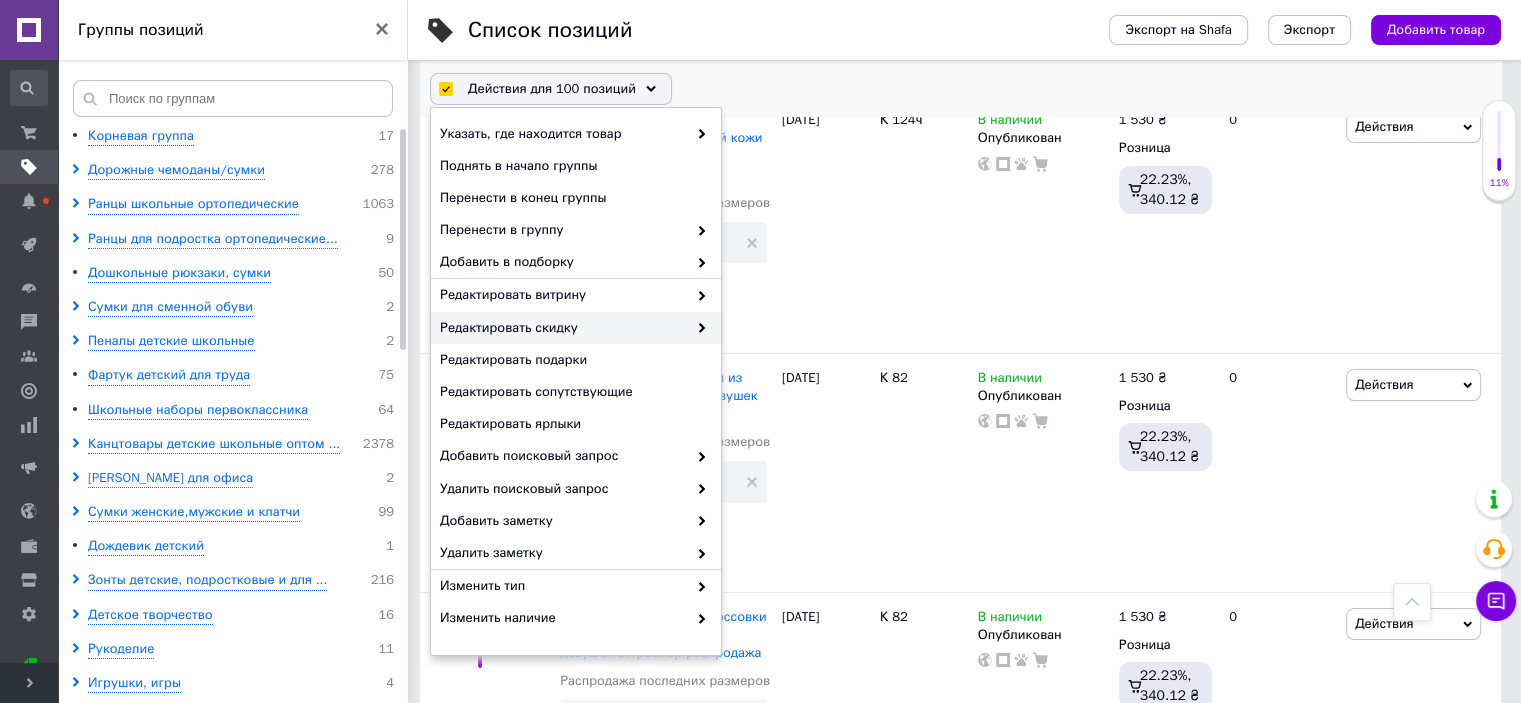 click on "Редактировать скидку" at bounding box center (576, 328) 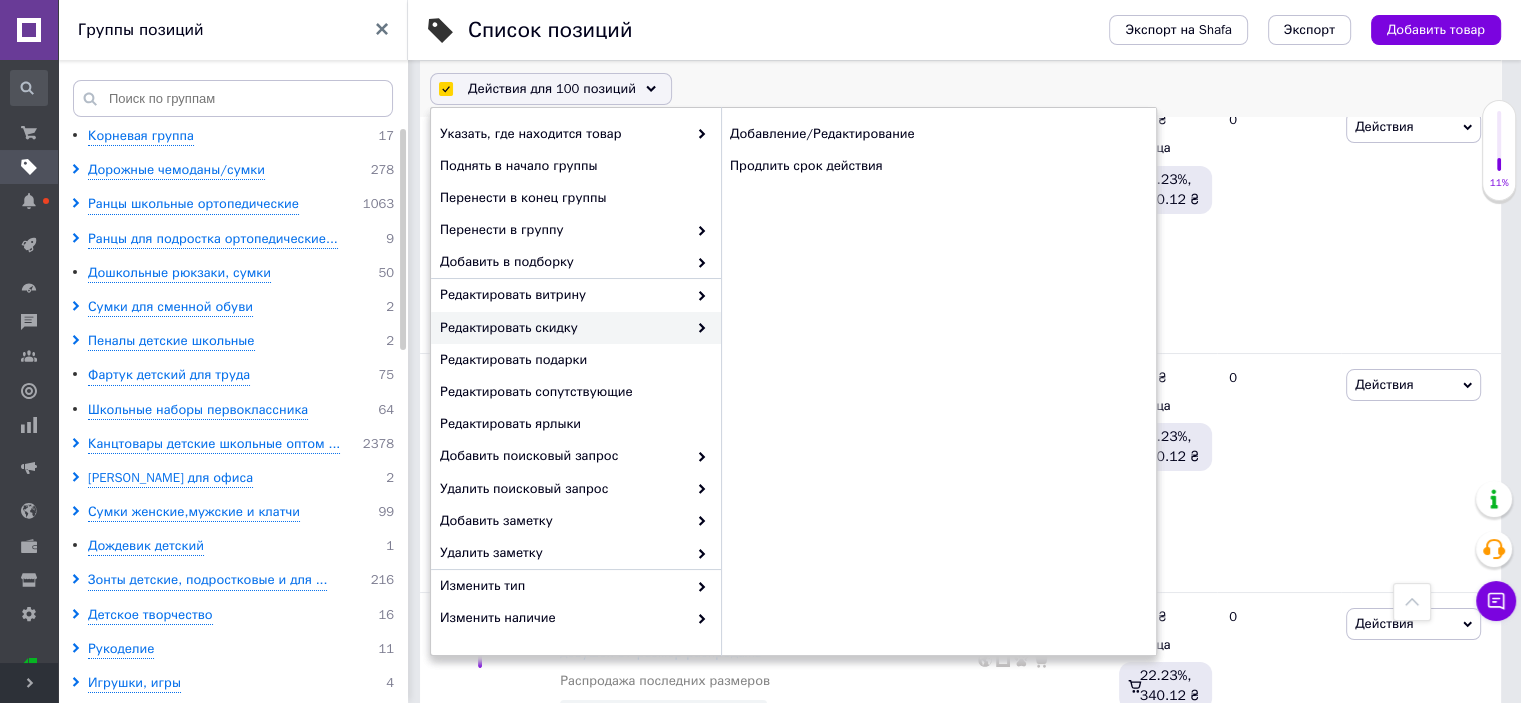click on "Редактировать скидку" at bounding box center [563, 328] 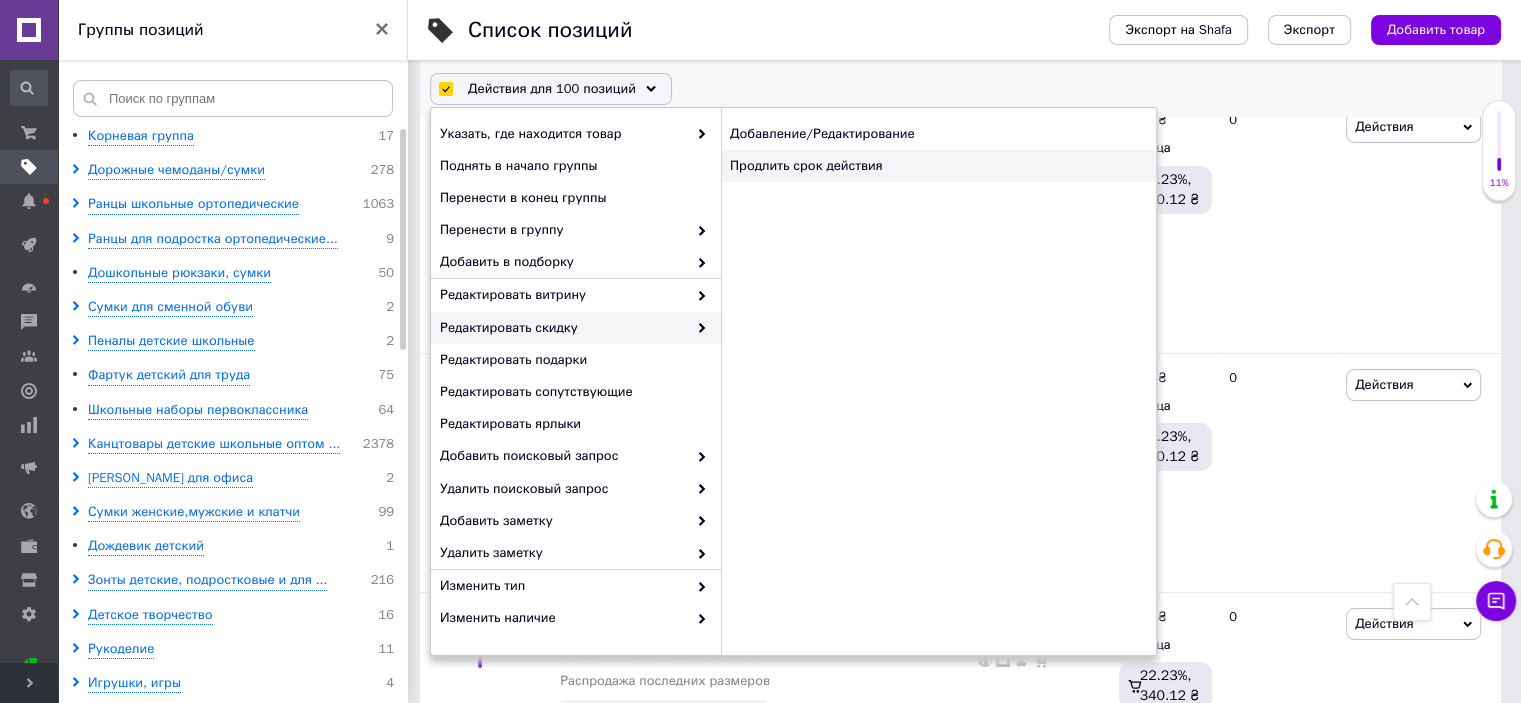 click on "Продлить срок действия" at bounding box center [938, 166] 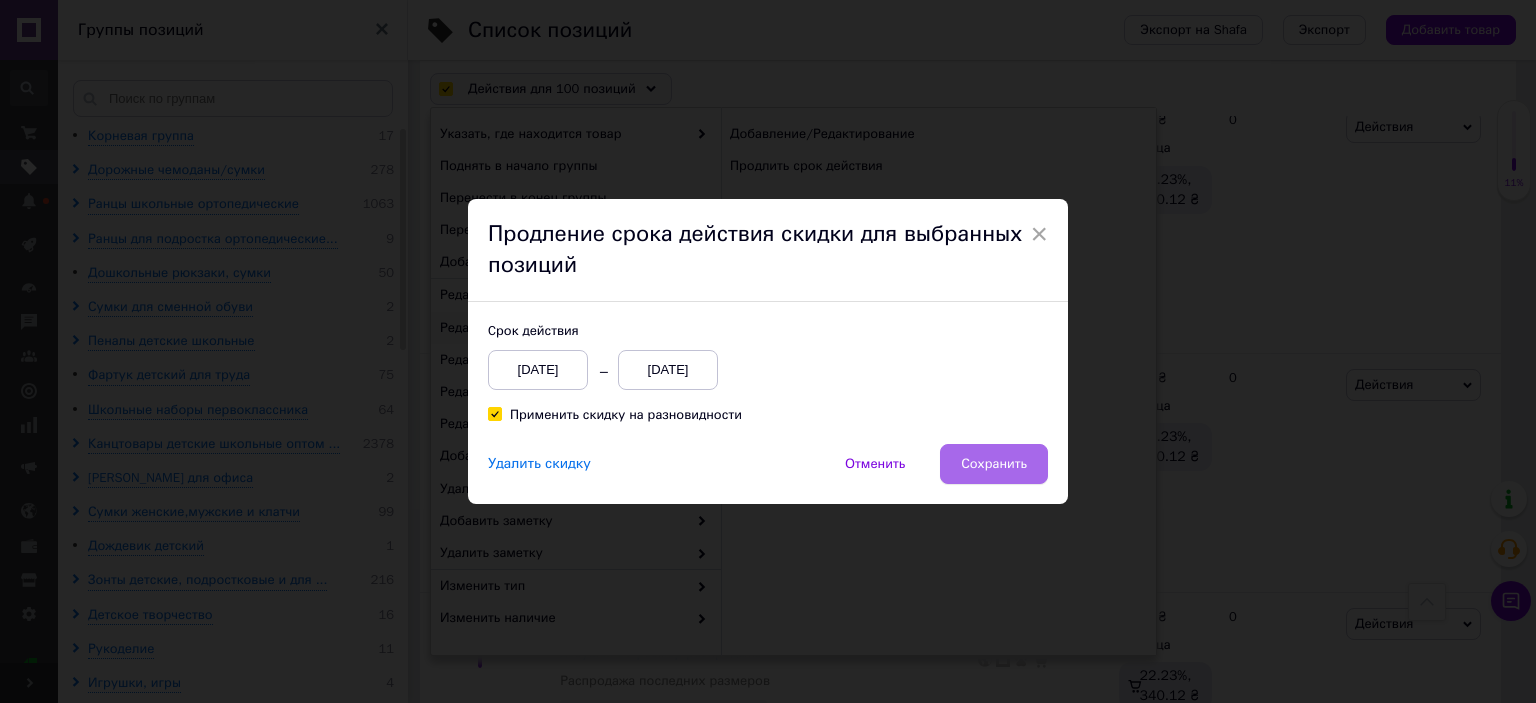 click on "Сохранить" at bounding box center (994, 464) 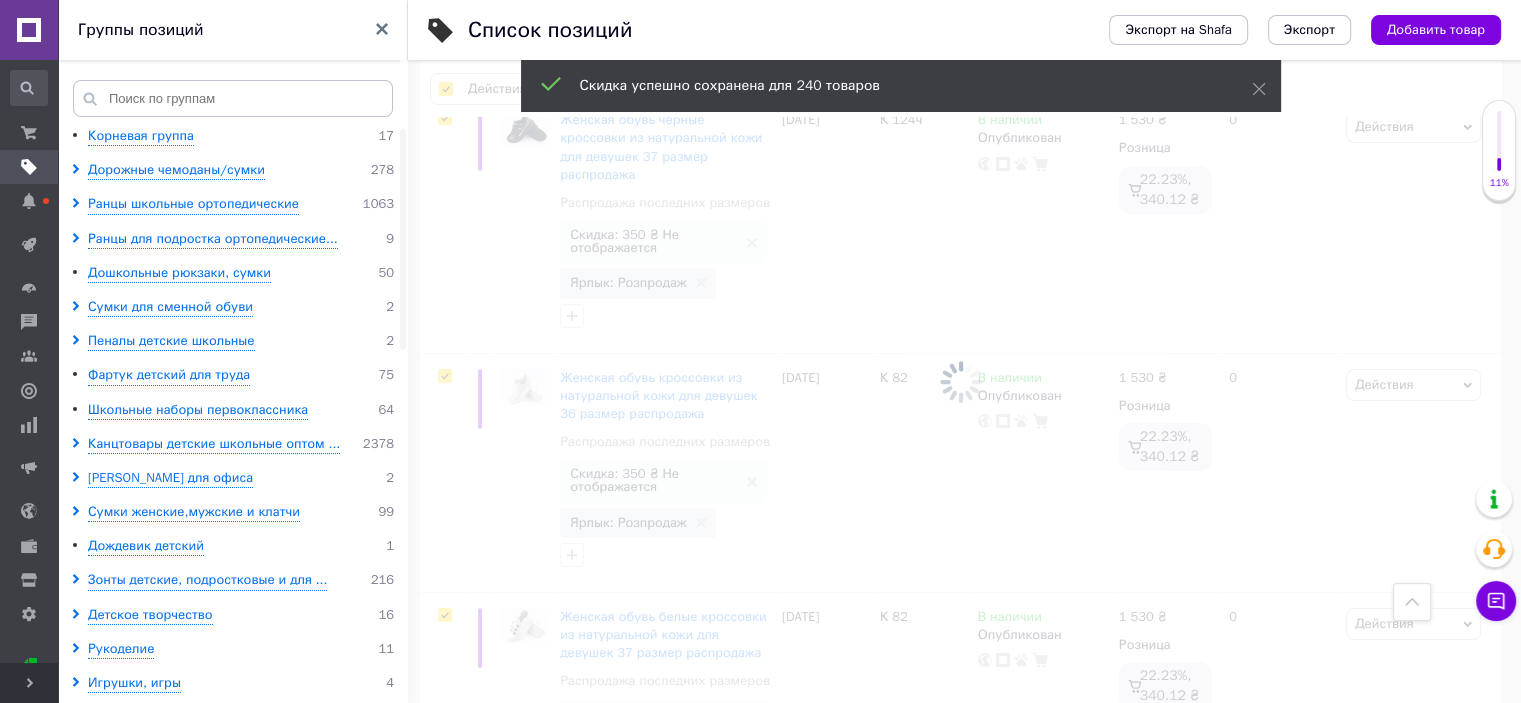 scroll, scrollTop: 0, scrollLeft: 1328, axis: horizontal 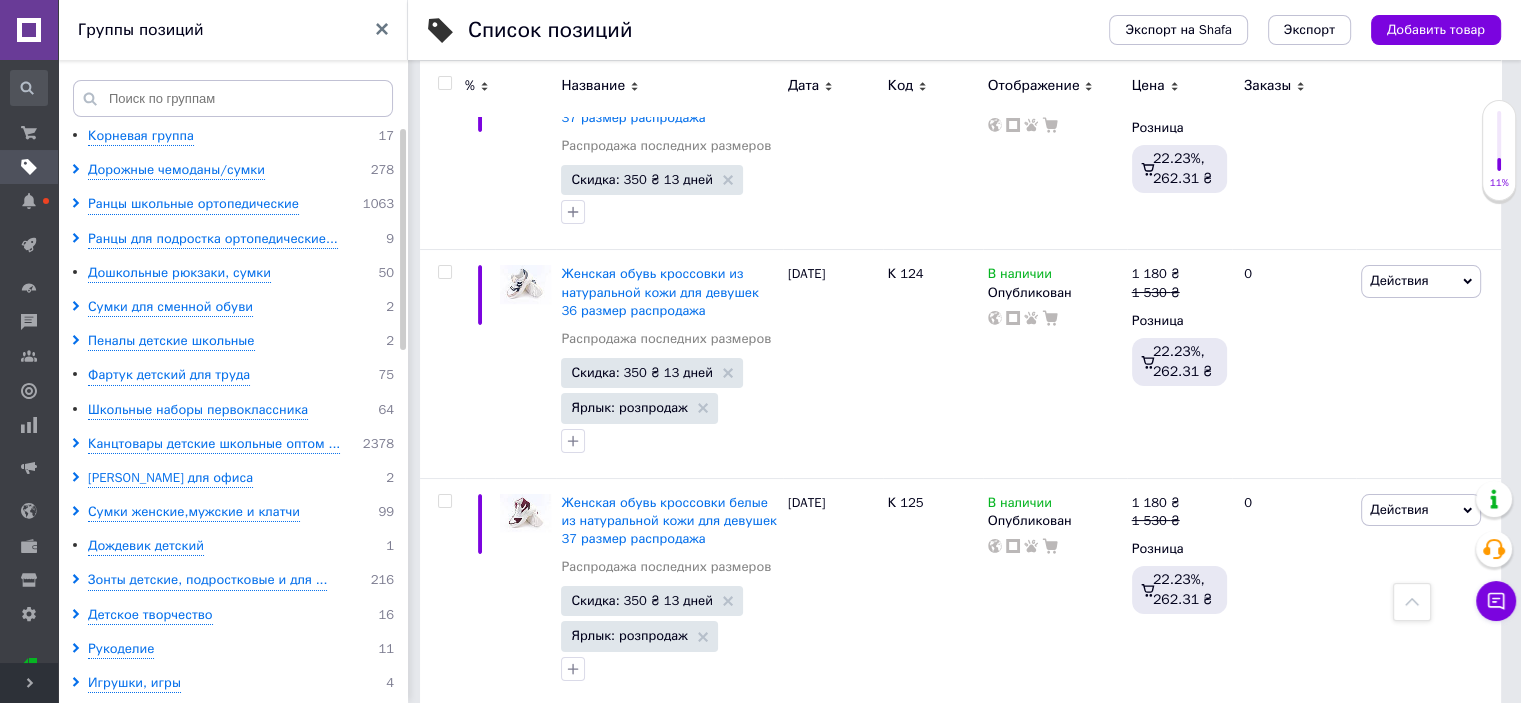 click on "25" at bounding box center [710, 1661] 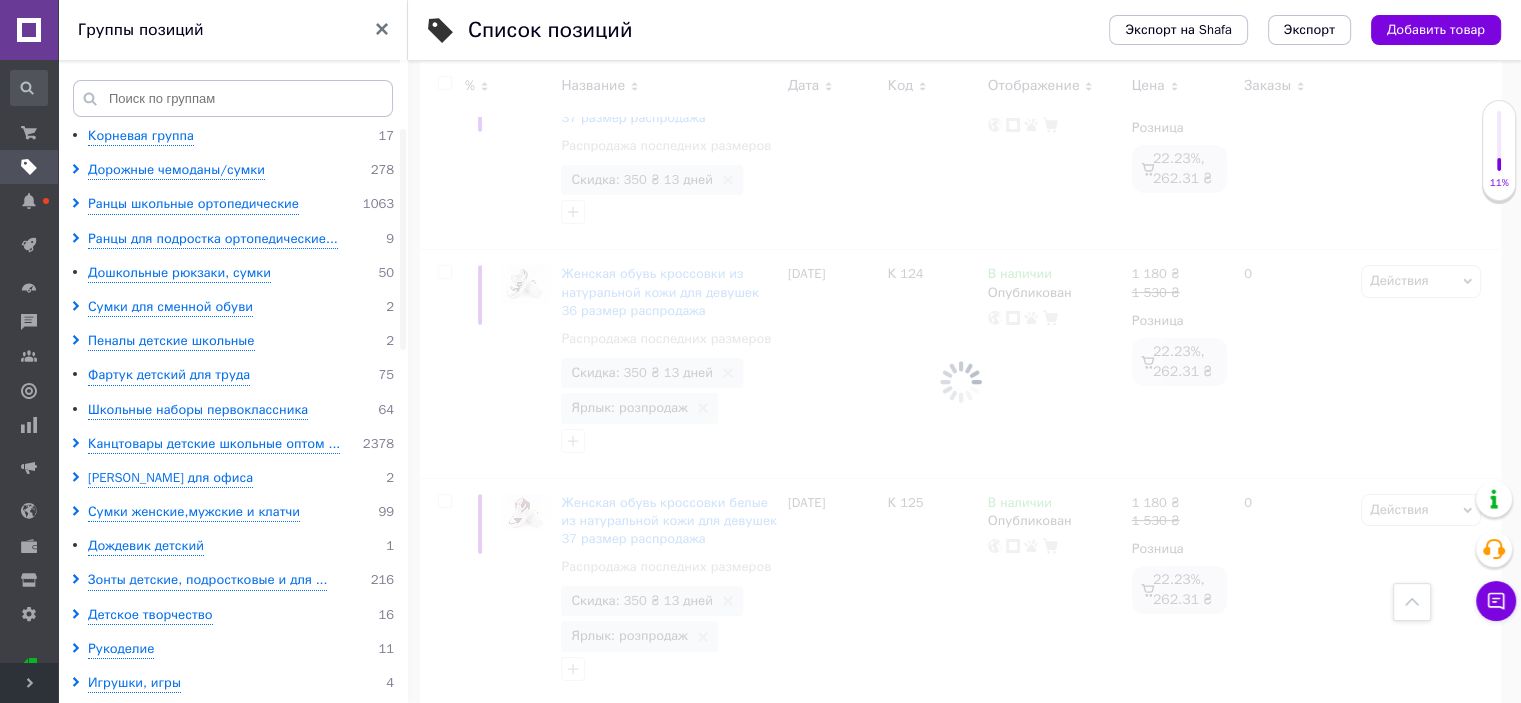scroll, scrollTop: 22866, scrollLeft: 0, axis: vertical 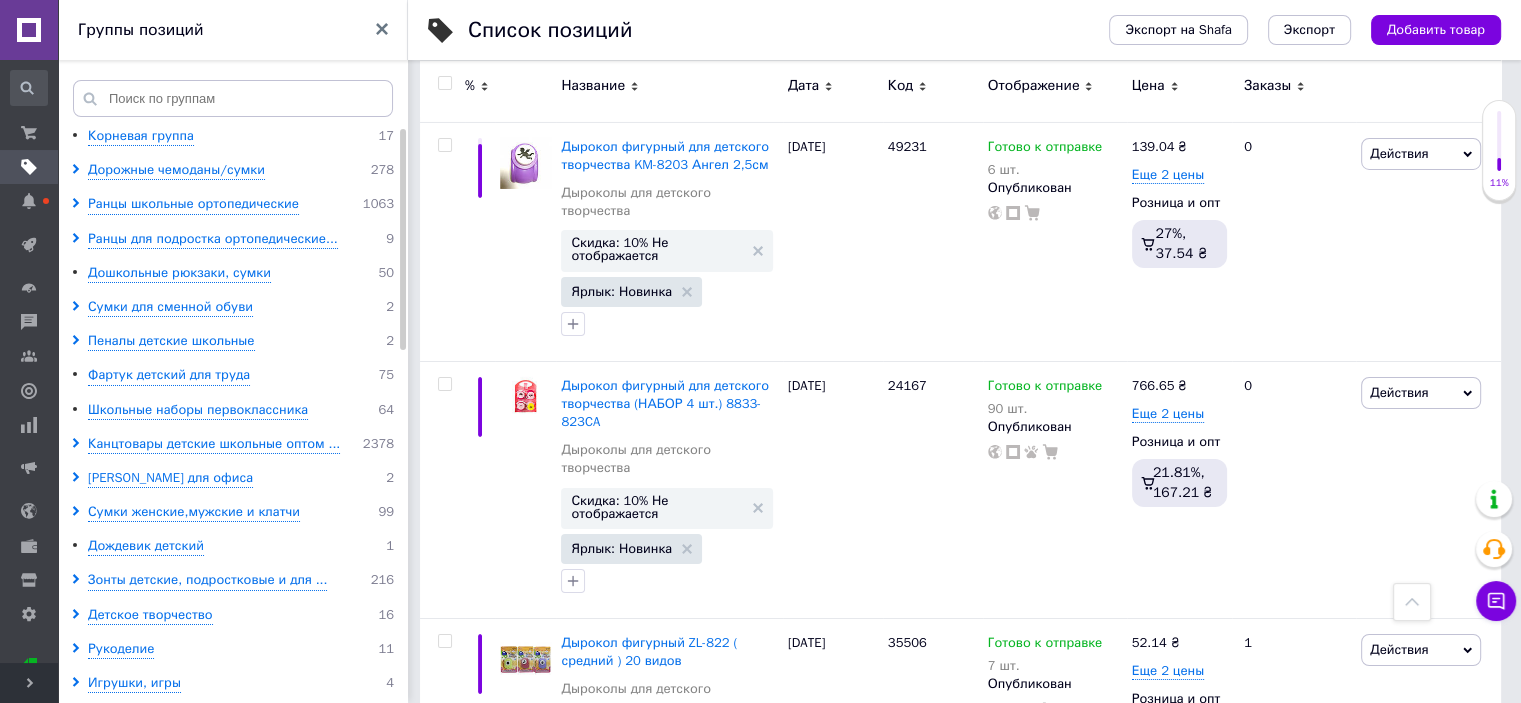 click at bounding box center [444, 83] 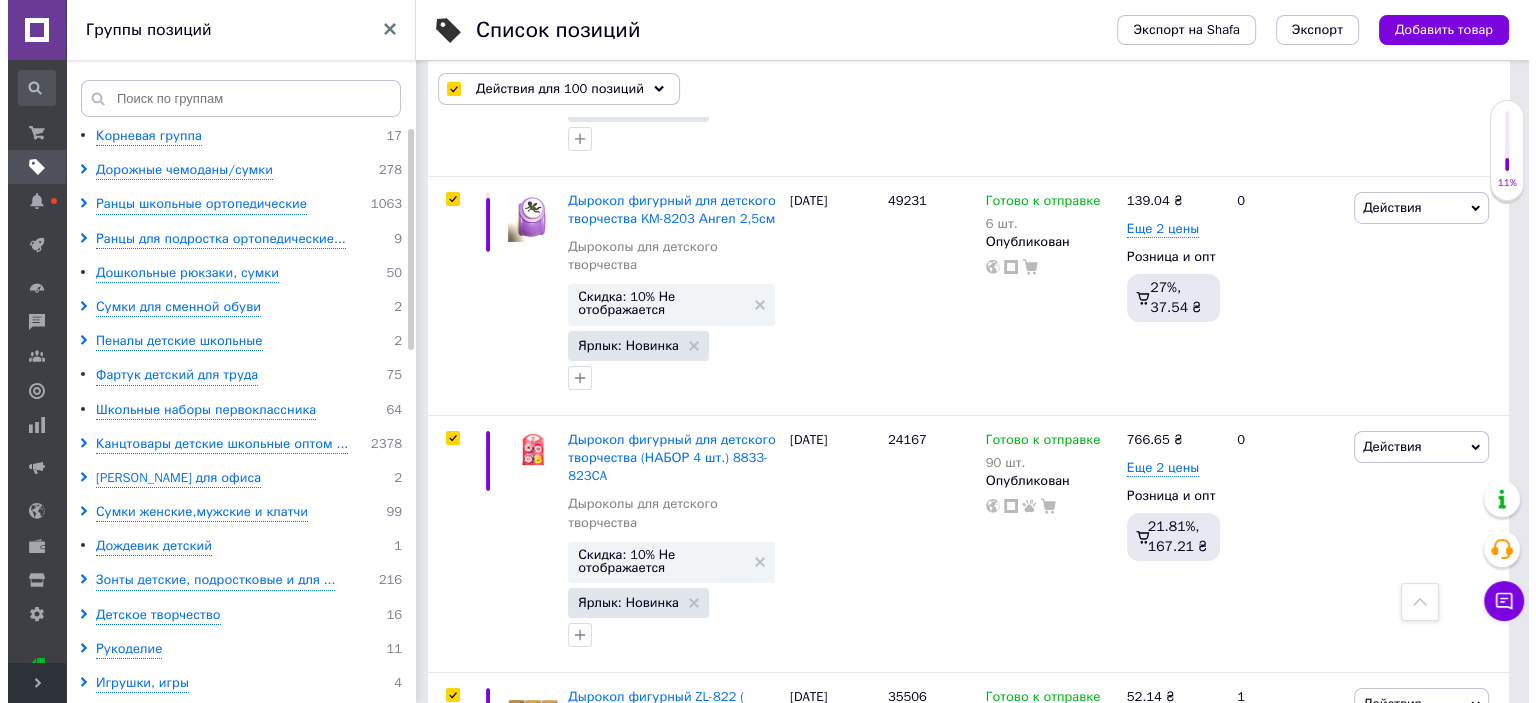 scroll, scrollTop: 22427, scrollLeft: 0, axis: vertical 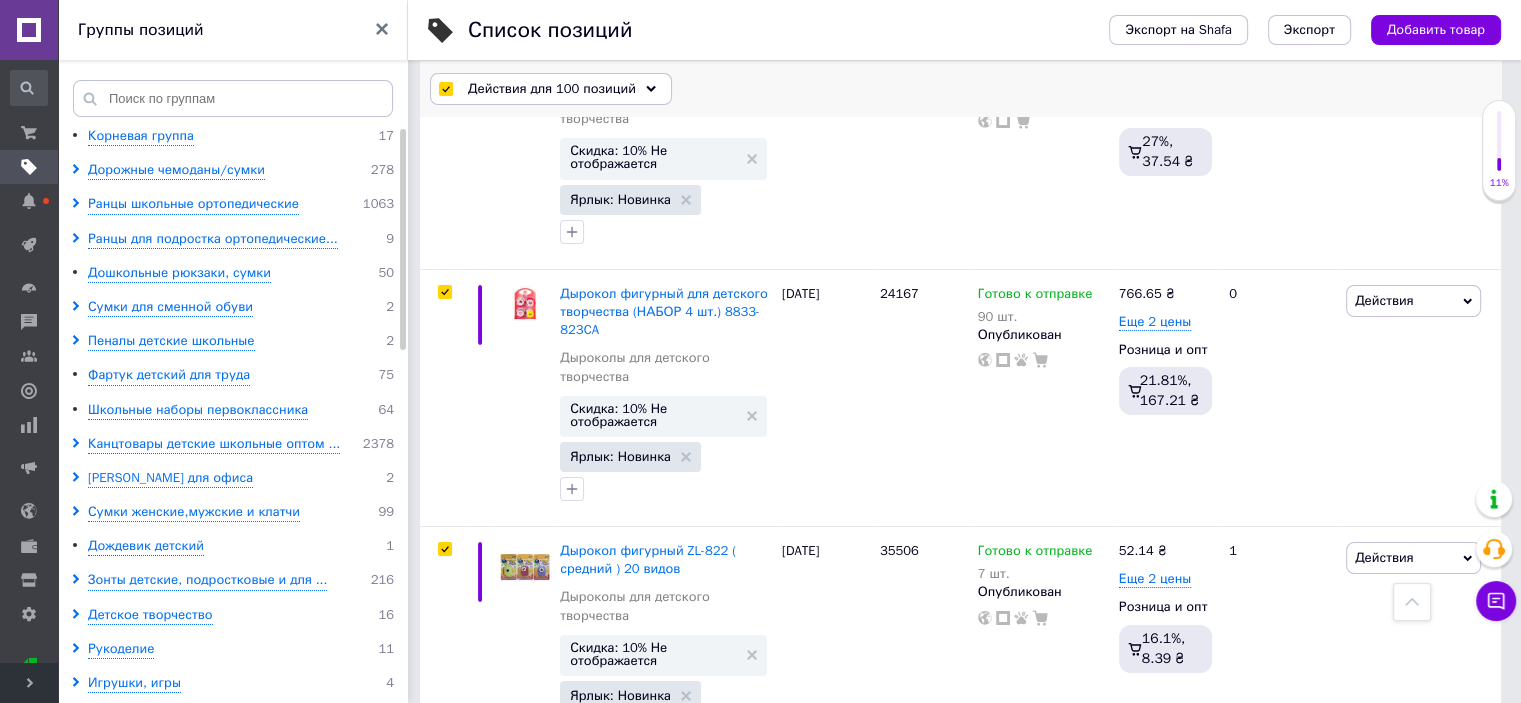click on "Действия для 100 позиций" at bounding box center (552, 89) 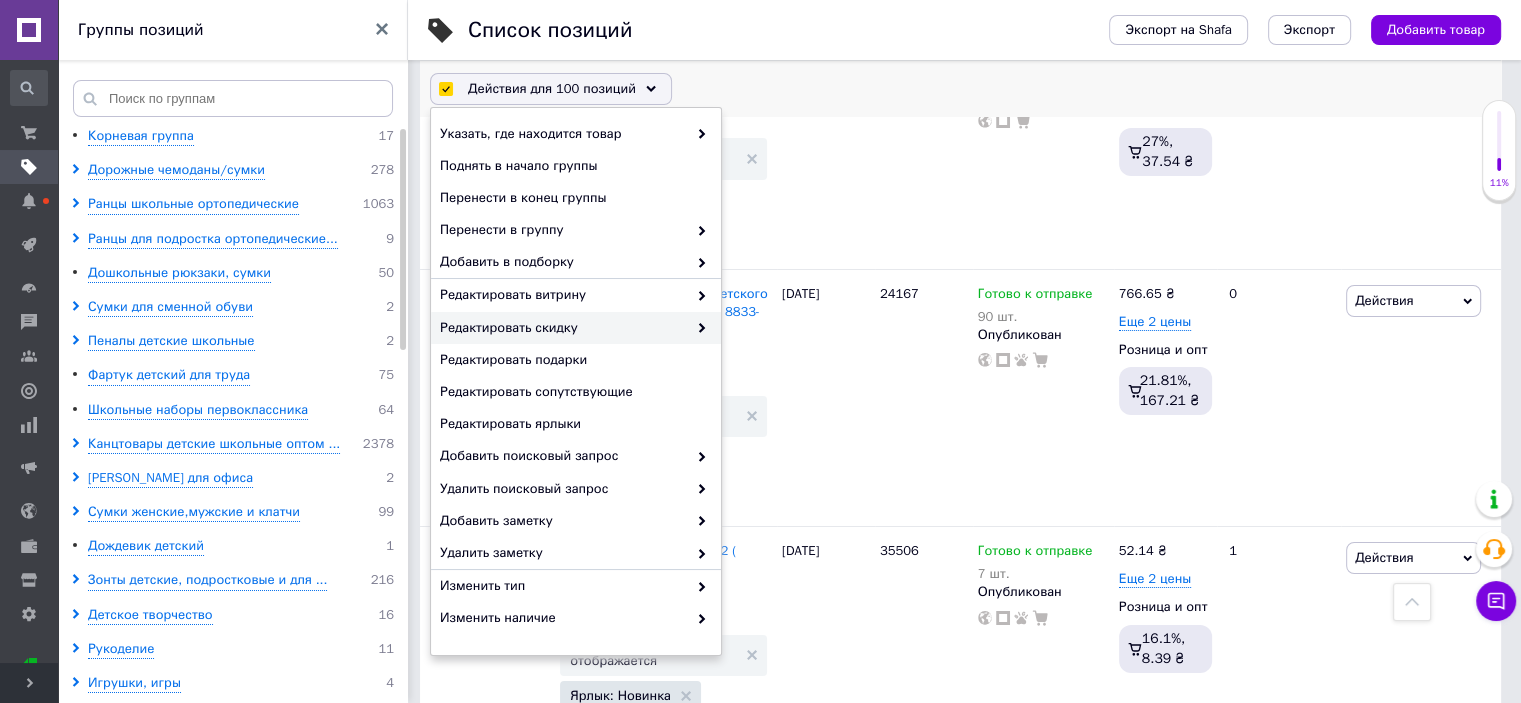 click on "Редактировать скидку" at bounding box center [563, 328] 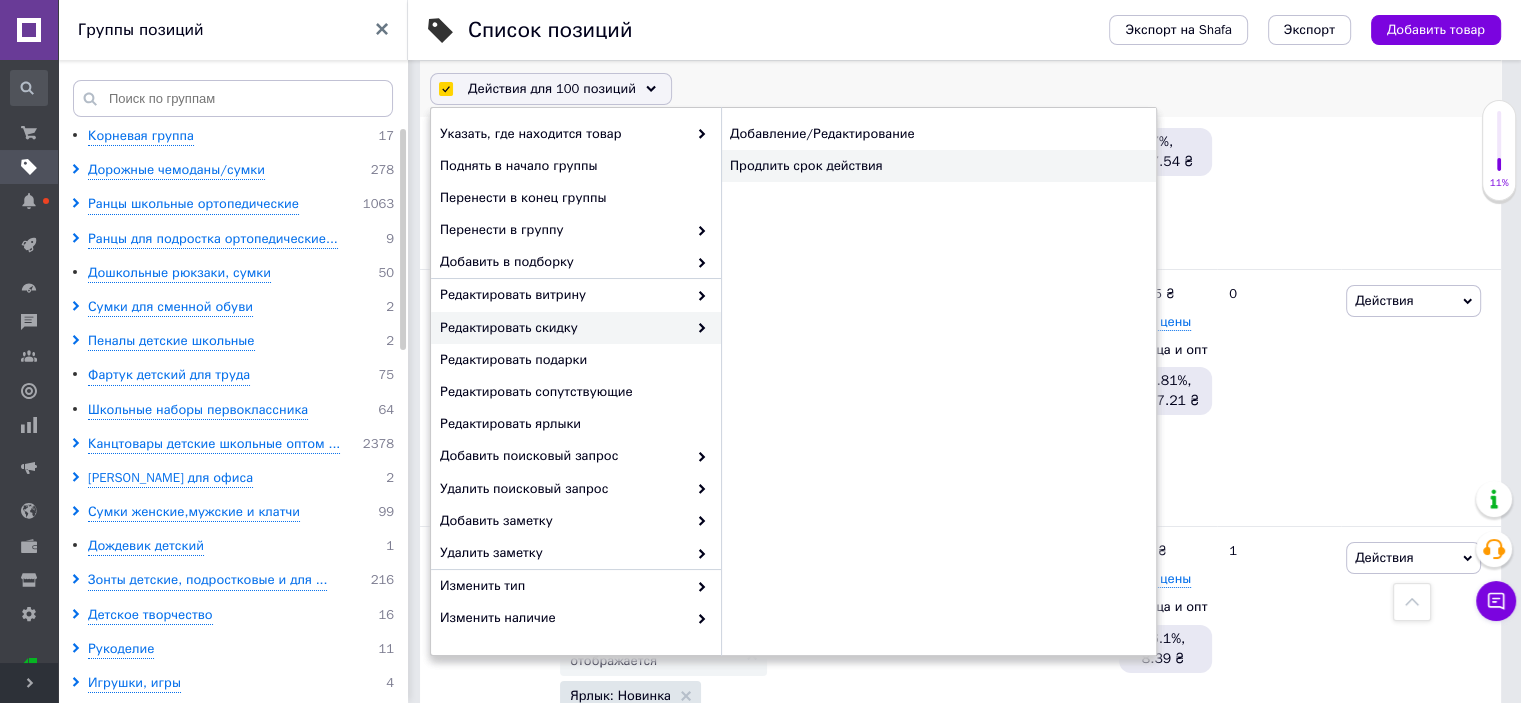 click on "Продлить срок действия" at bounding box center (938, 166) 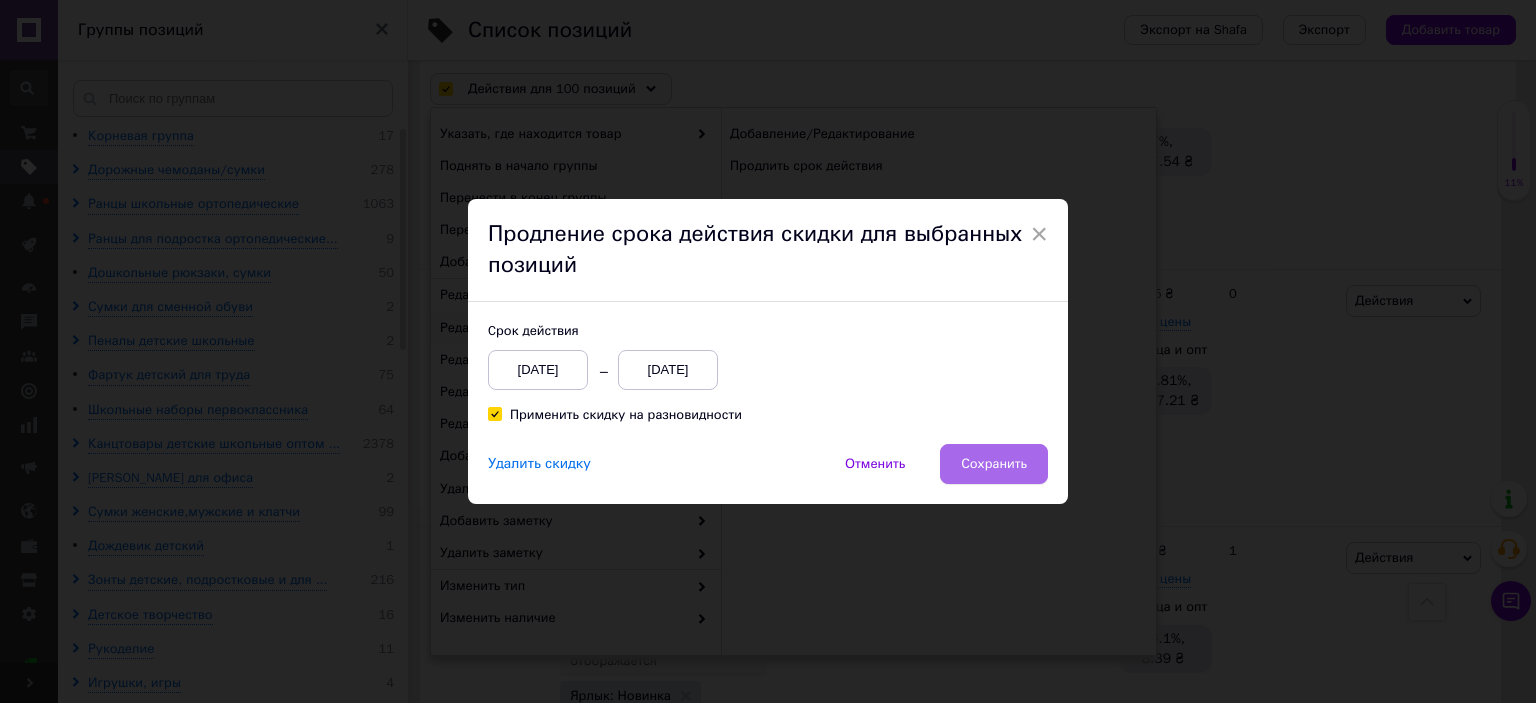 click on "Сохранить" at bounding box center [994, 464] 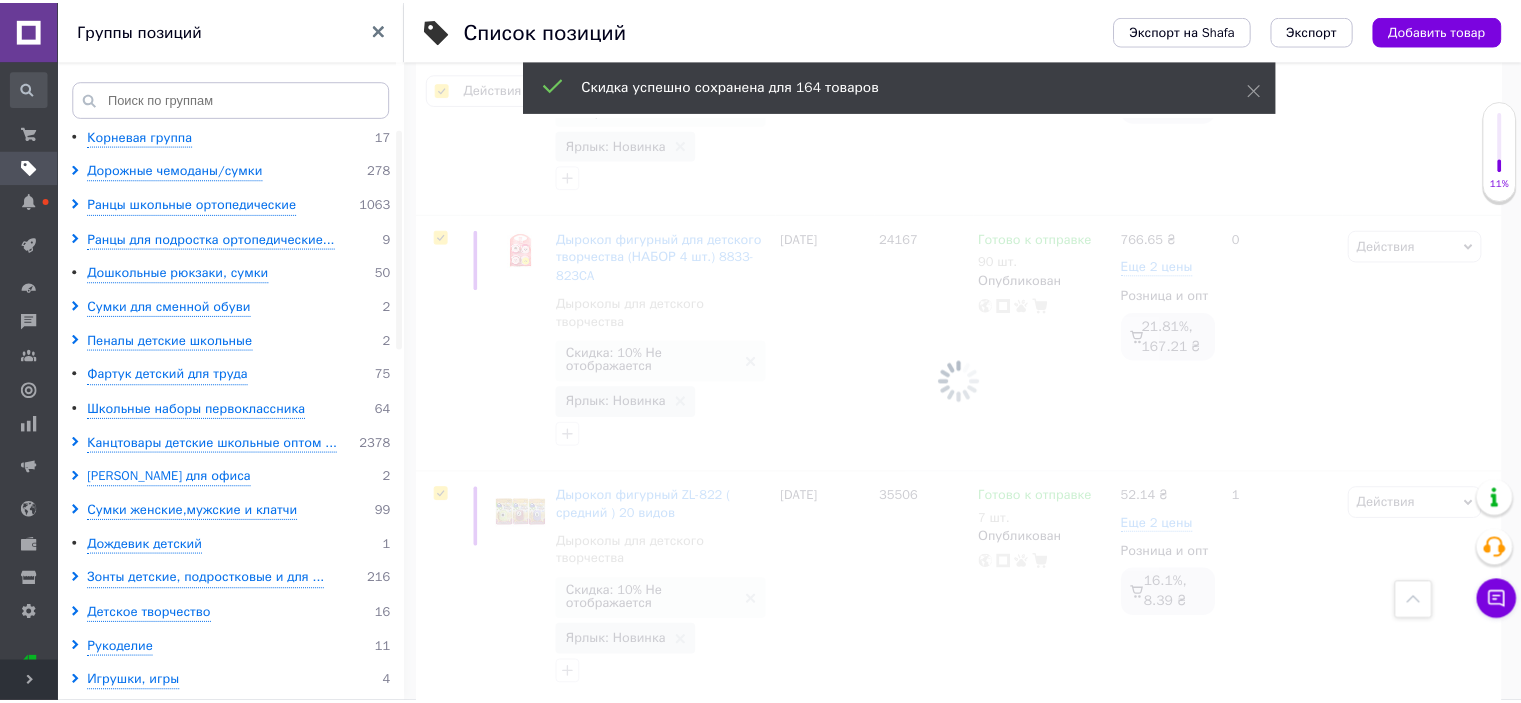 scroll, scrollTop: 22280, scrollLeft: 0, axis: vertical 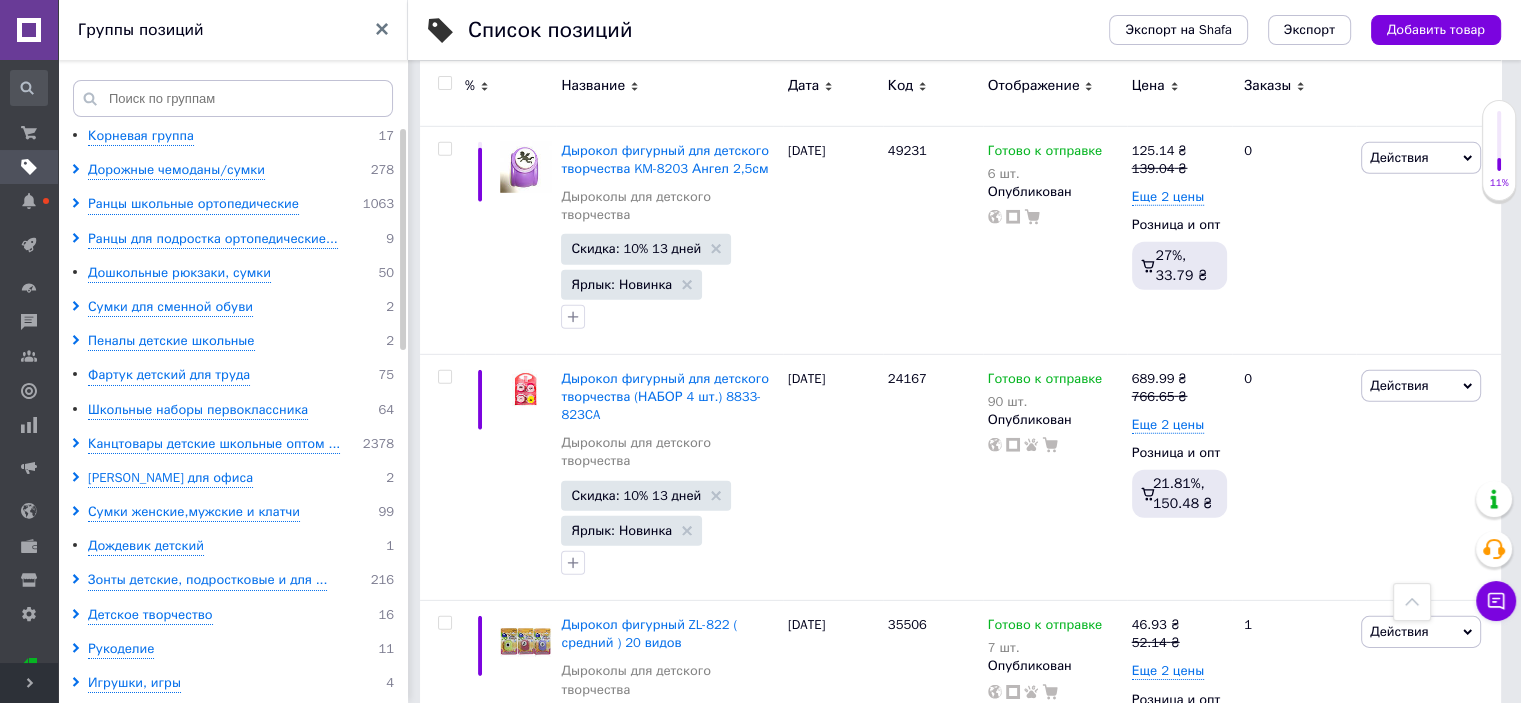 click on "24" at bounding box center (710, 1097) 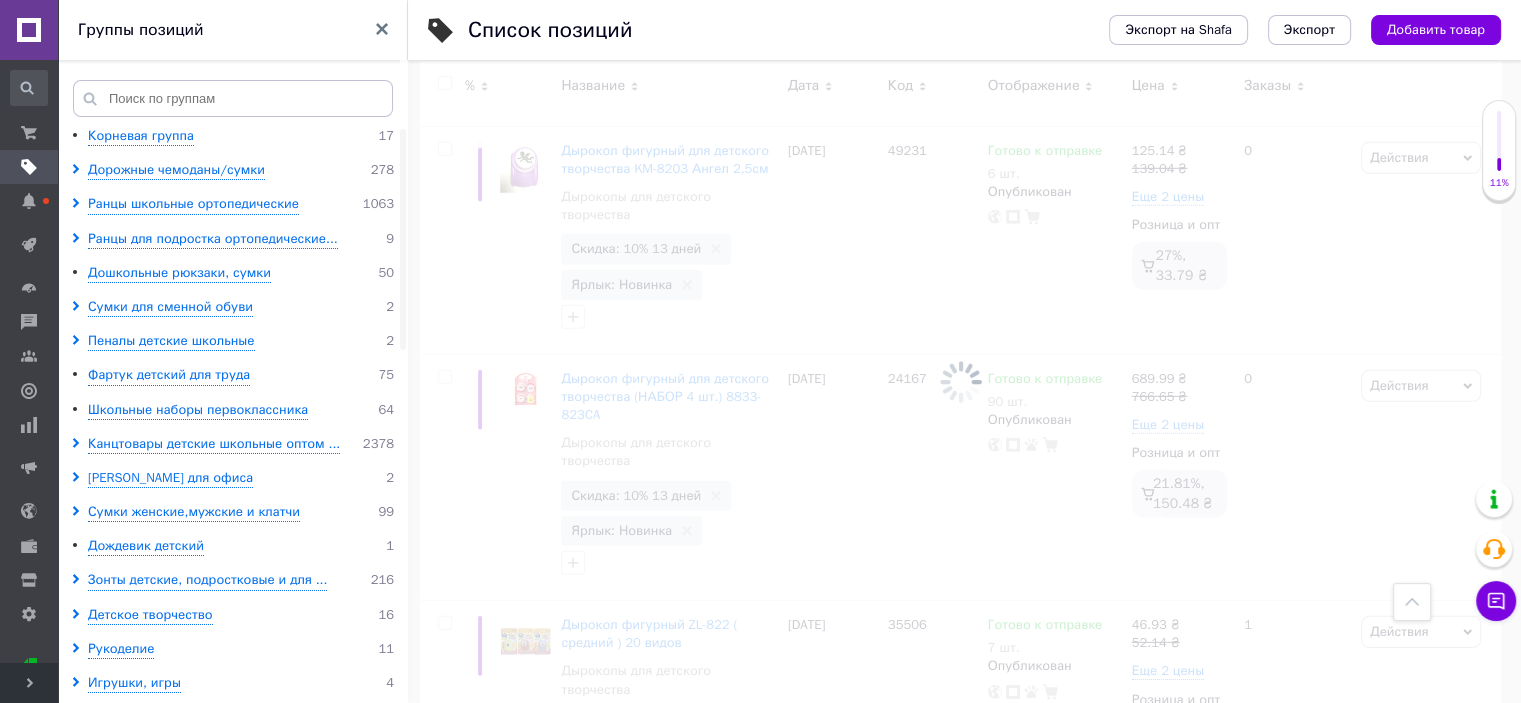 scroll, scrollTop: 21222, scrollLeft: 0, axis: vertical 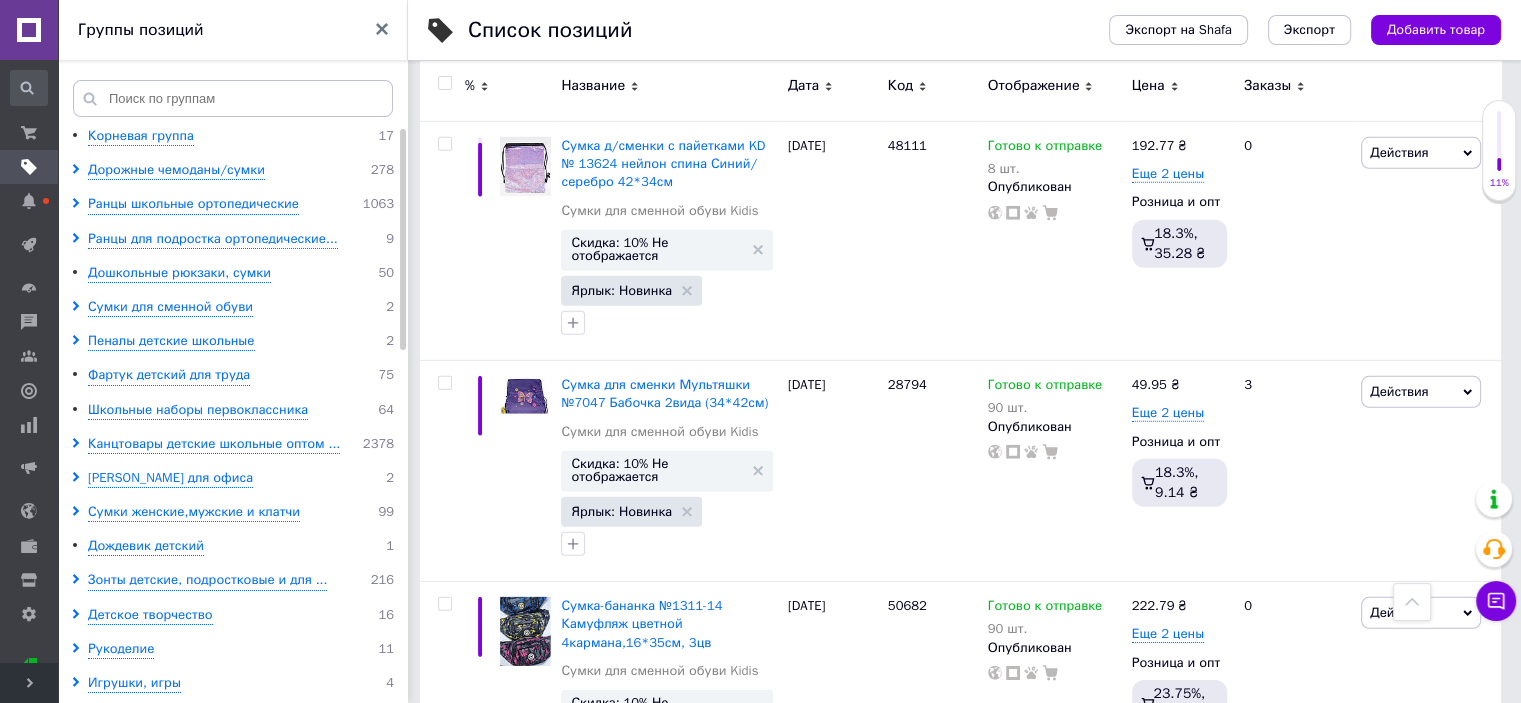 click at bounding box center [444, 83] 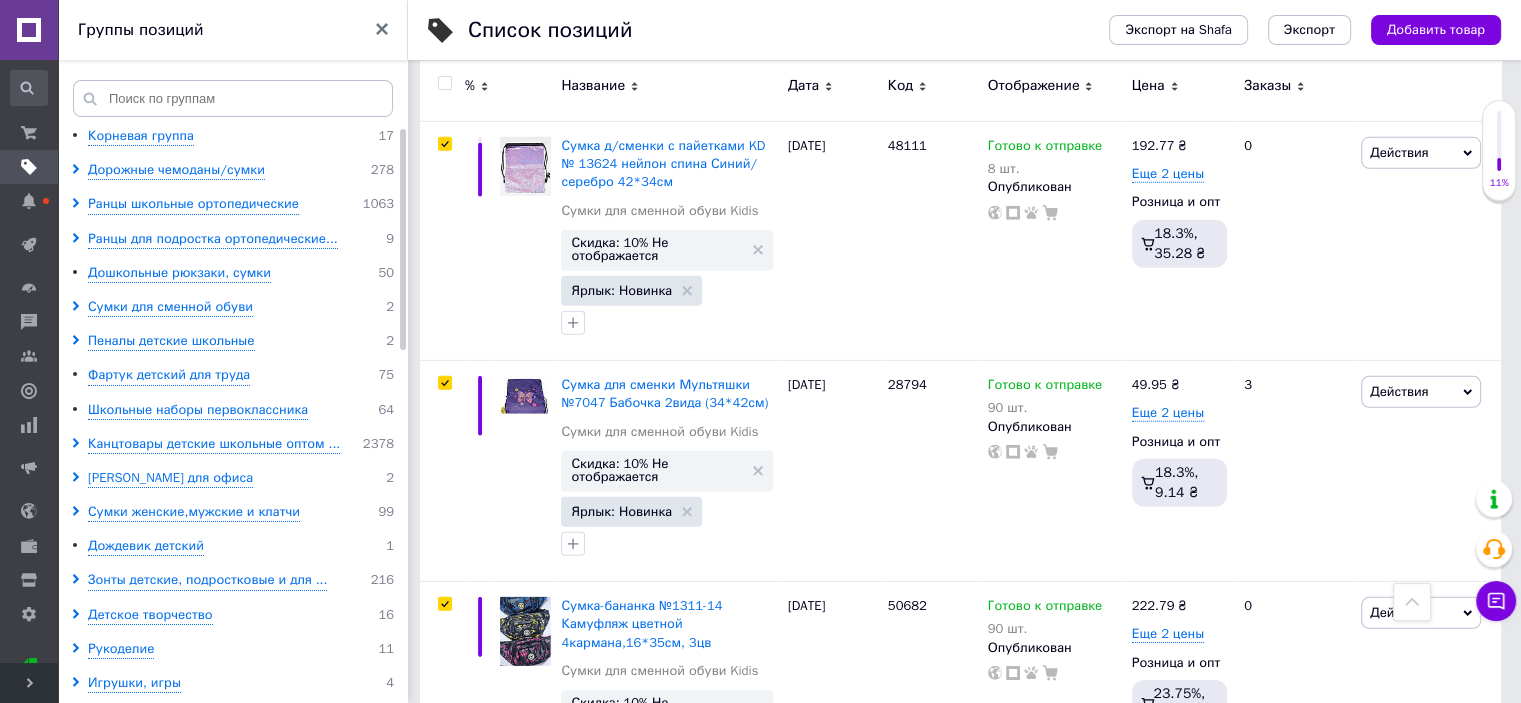 scroll, scrollTop: 21258, scrollLeft: 0, axis: vertical 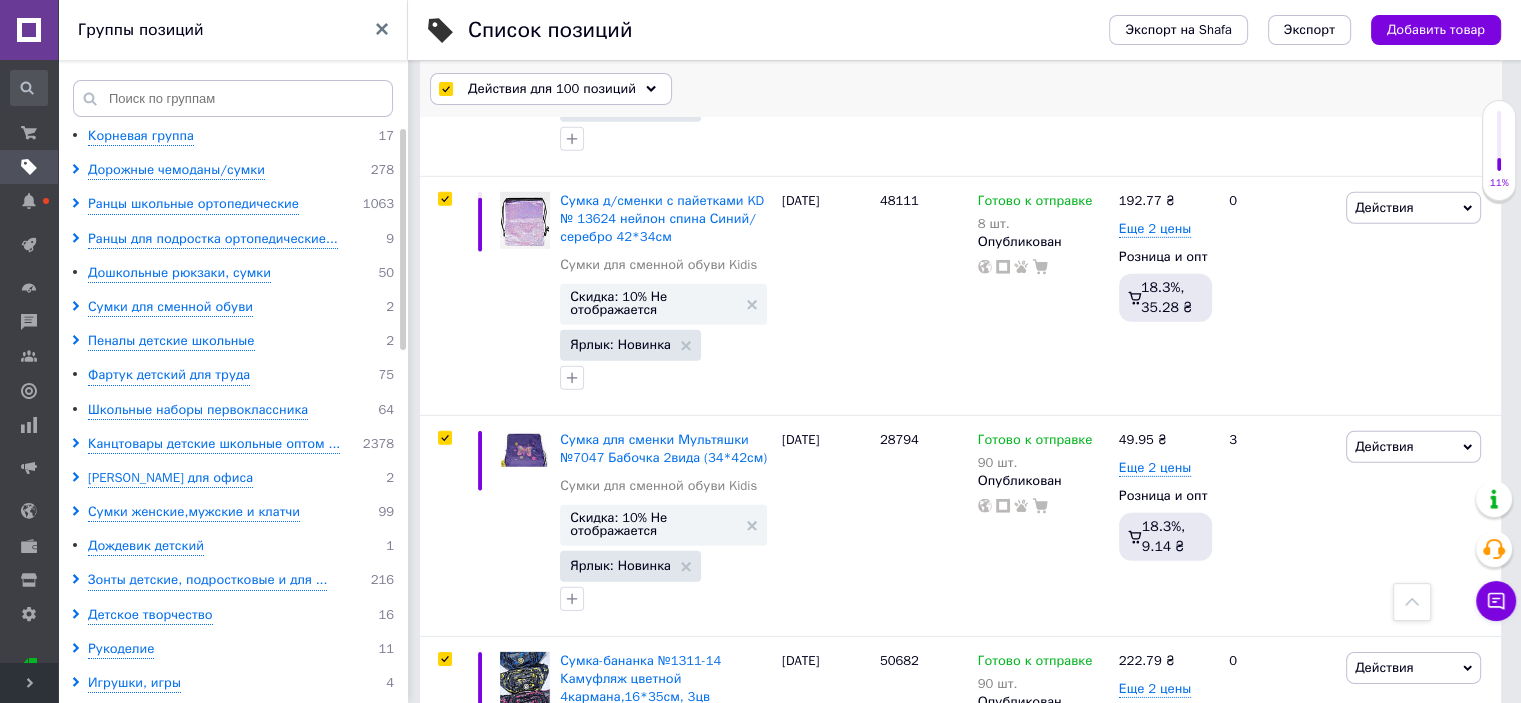 click on "Действия для 100 позиций" at bounding box center (552, 89) 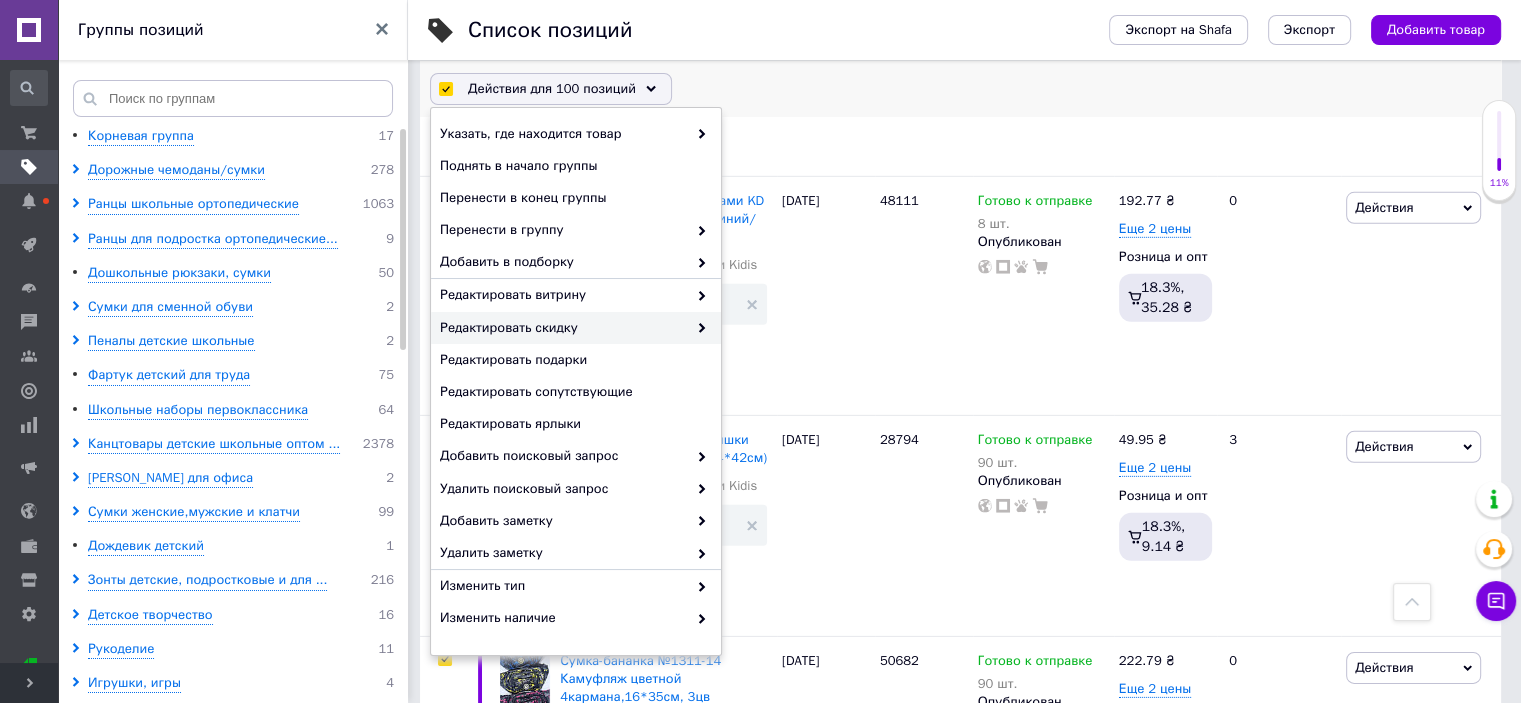 click on "Редактировать скидку" at bounding box center [563, 328] 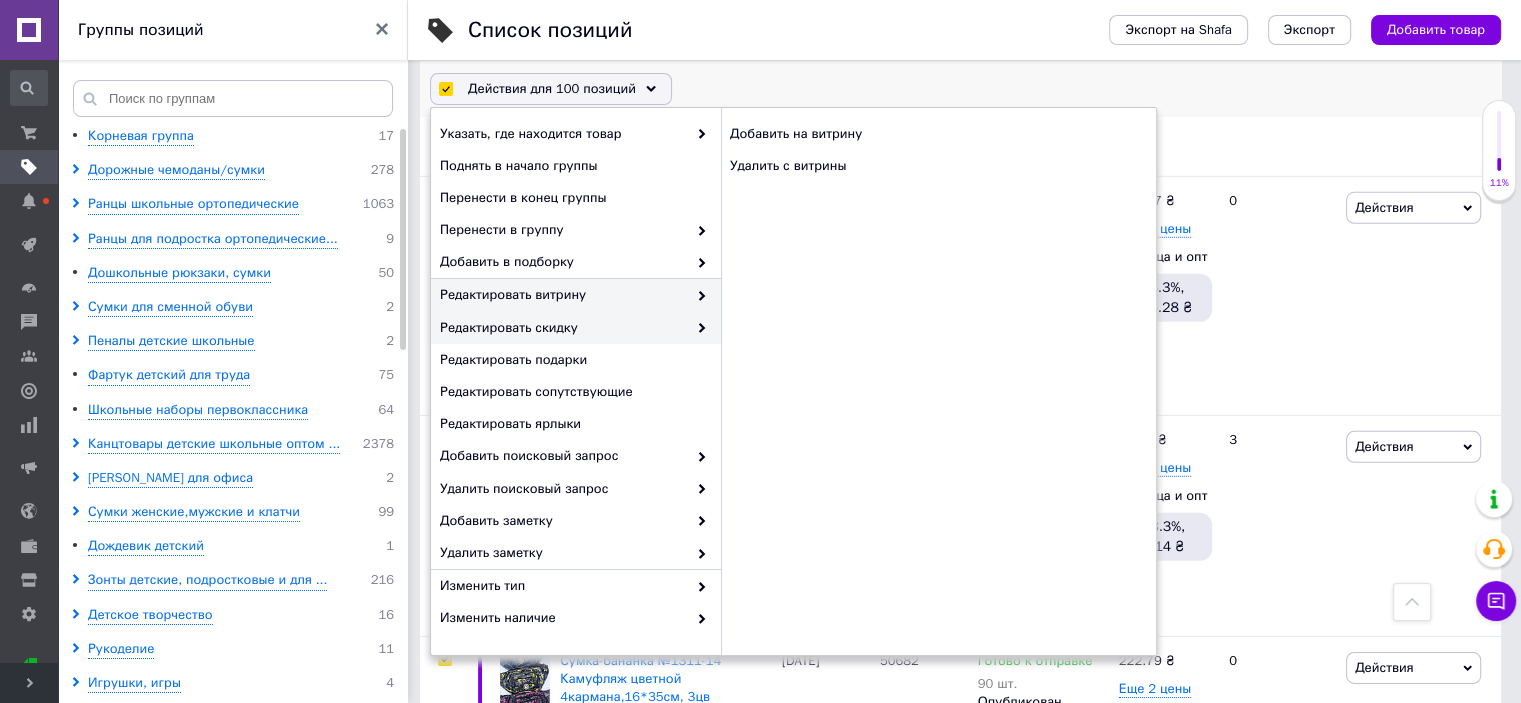 click on "Редактировать скидку" at bounding box center [563, 328] 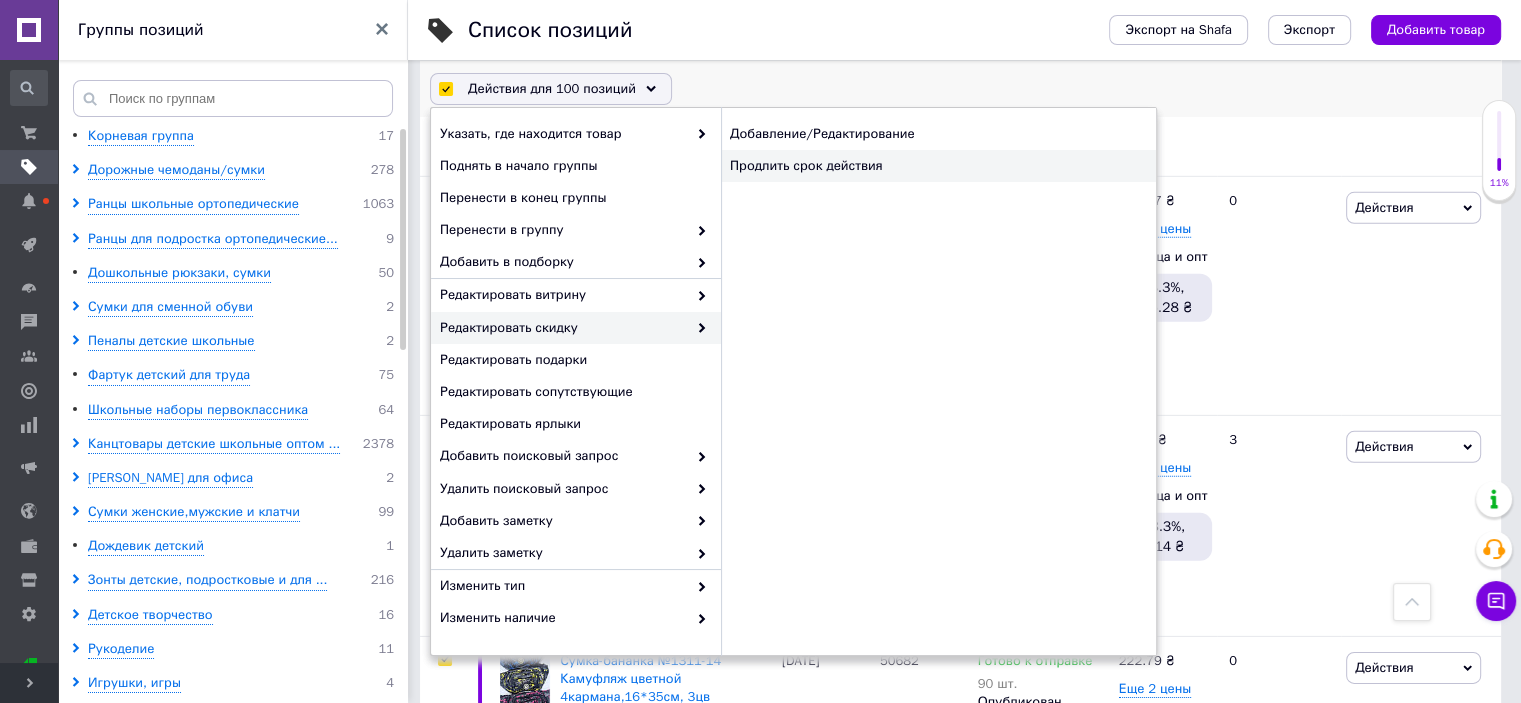 click on "Продлить срок действия" at bounding box center (938, 166) 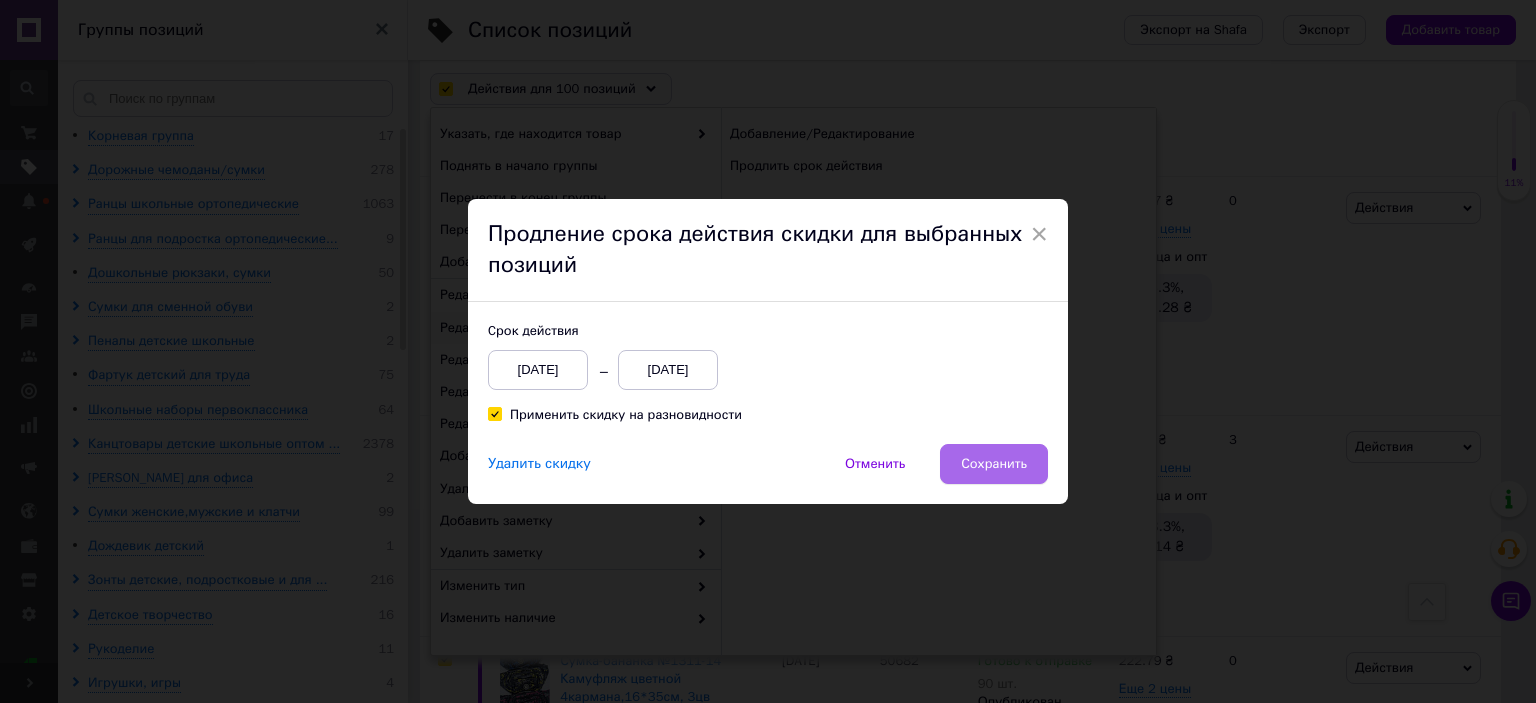 click on "Сохранить" at bounding box center [994, 464] 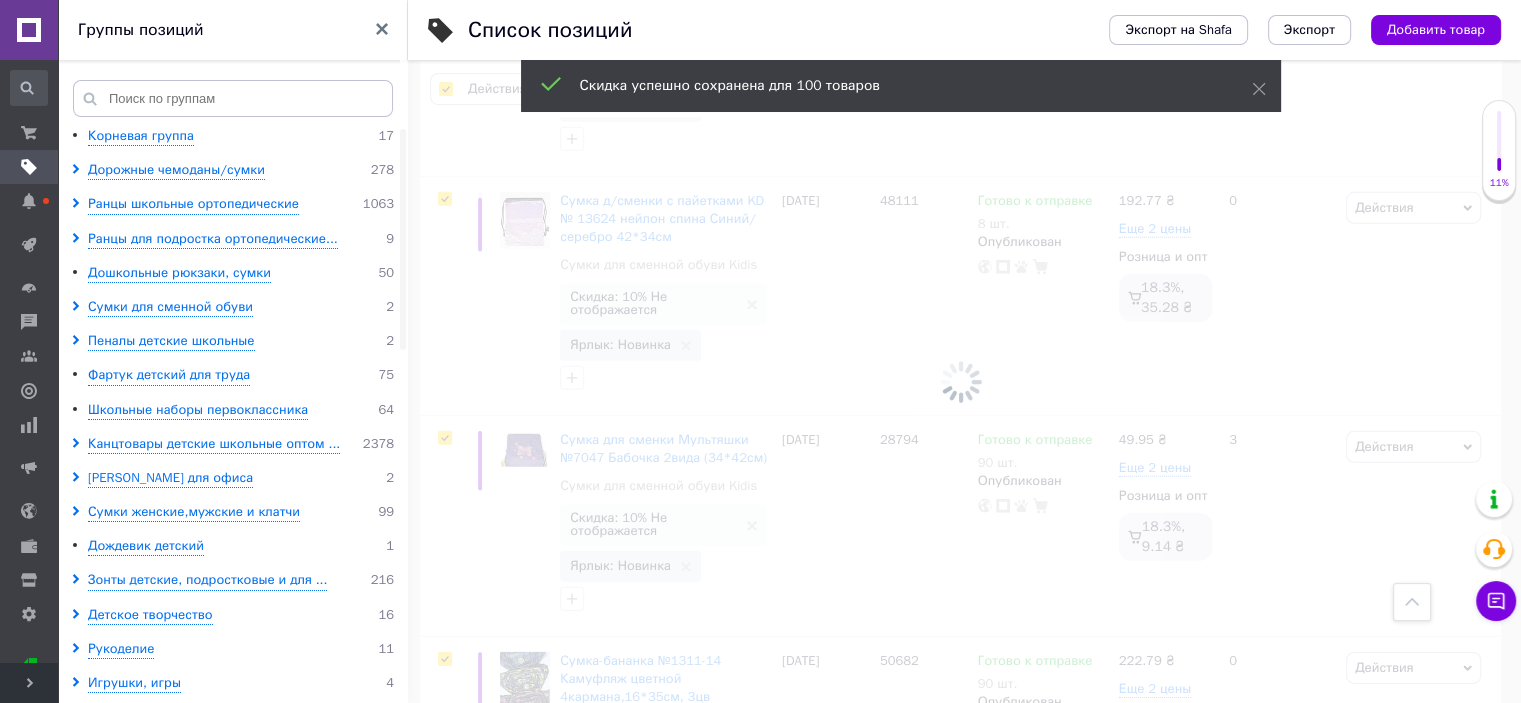 scroll, scrollTop: 0, scrollLeft: 1328, axis: horizontal 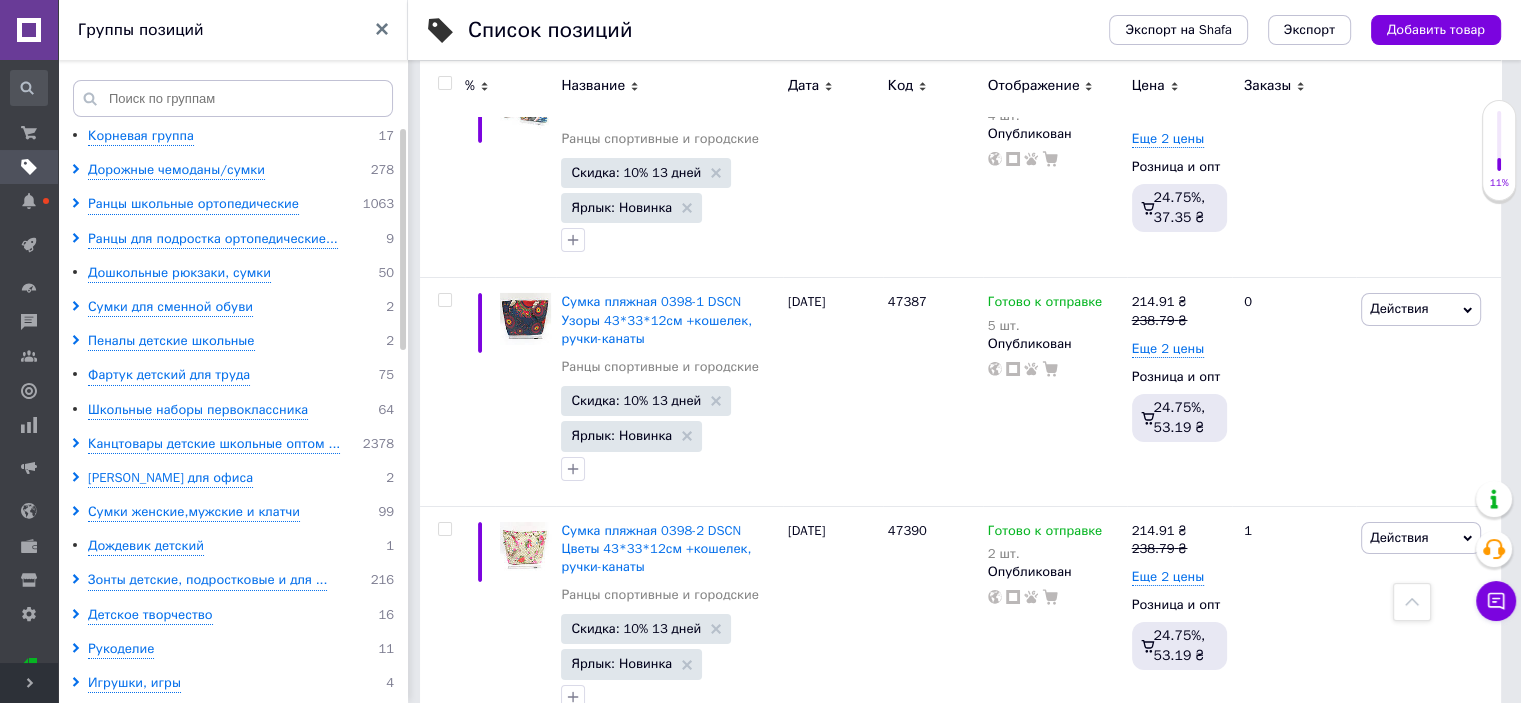 click on "23" at bounding box center (710, 985) 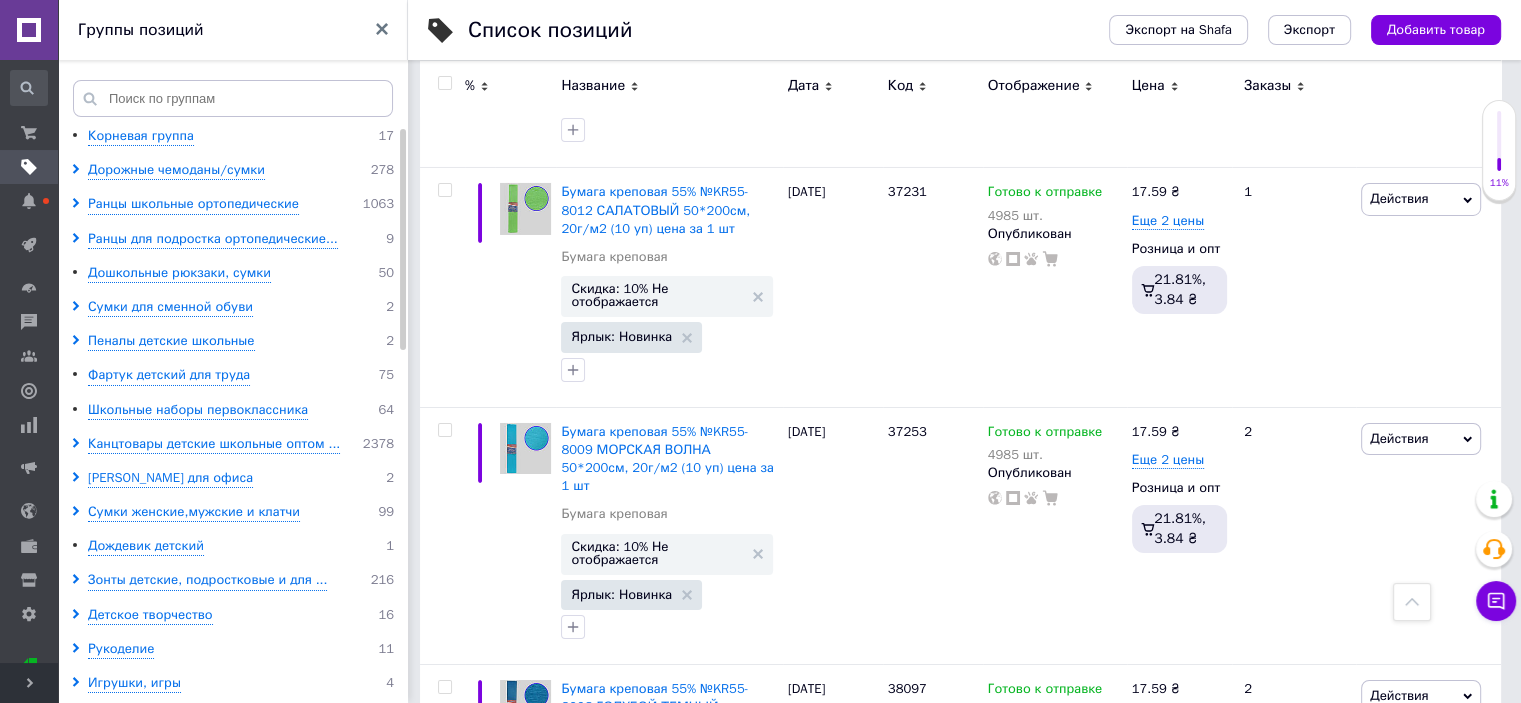 scroll, scrollTop: 22860, scrollLeft: 0, axis: vertical 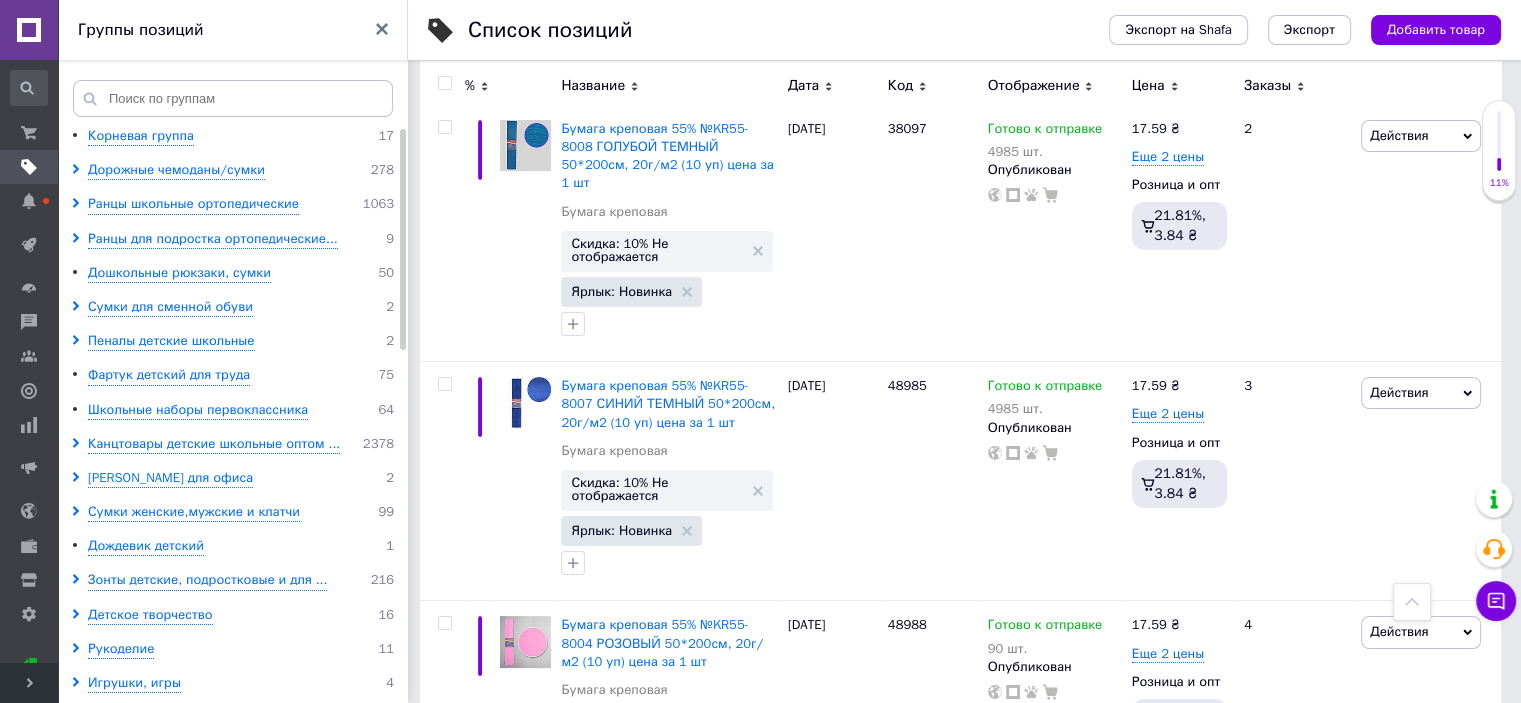 click at bounding box center (444, 83) 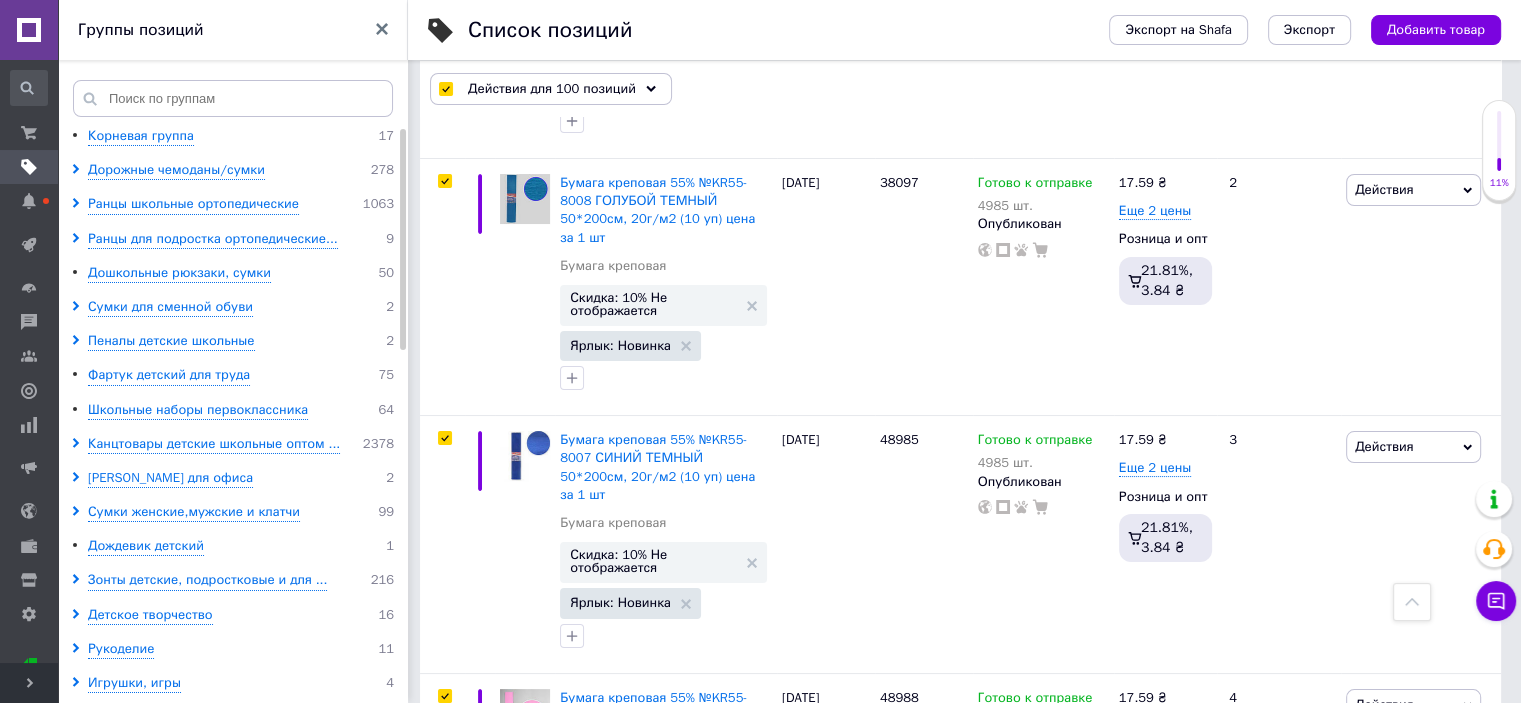 scroll, scrollTop: 22968, scrollLeft: 0, axis: vertical 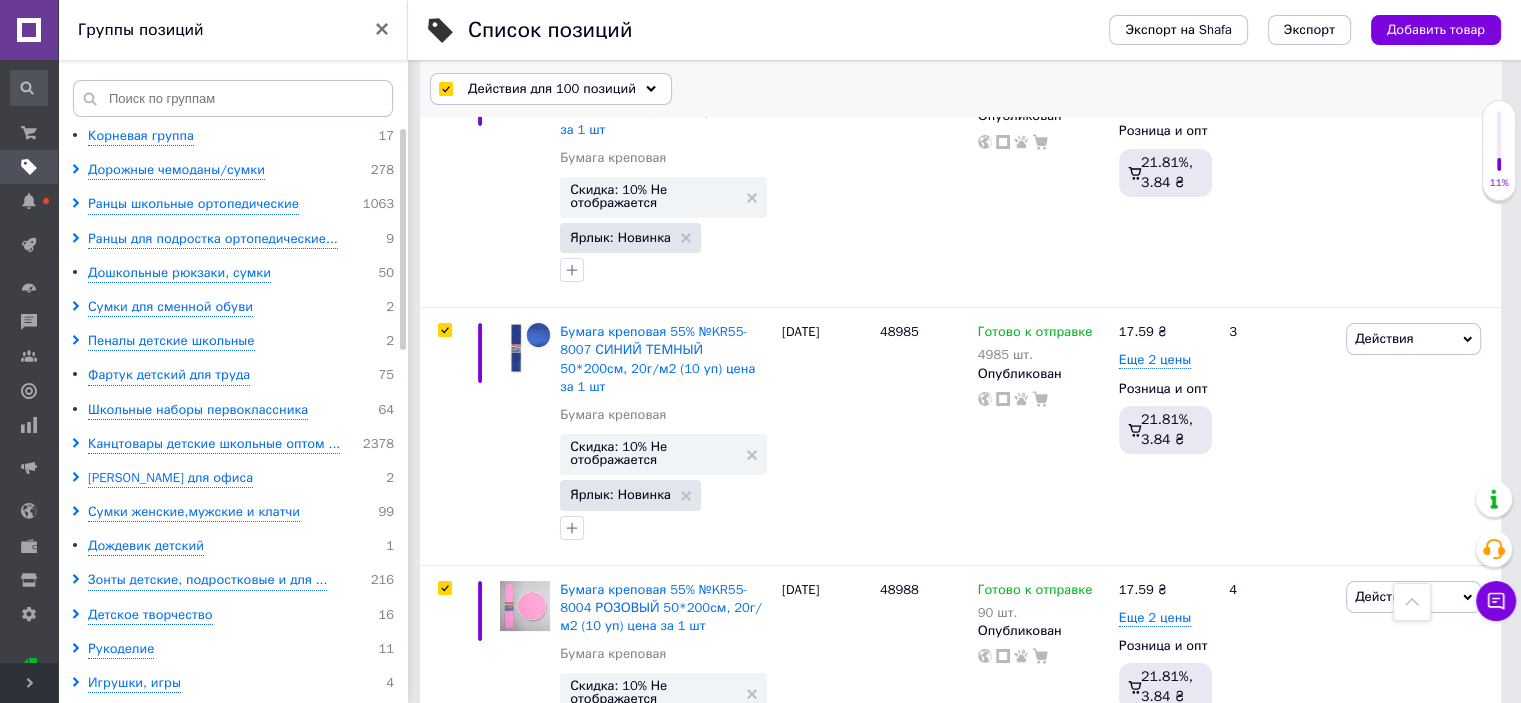 click on "Действия для 100 позиций" at bounding box center (551, 89) 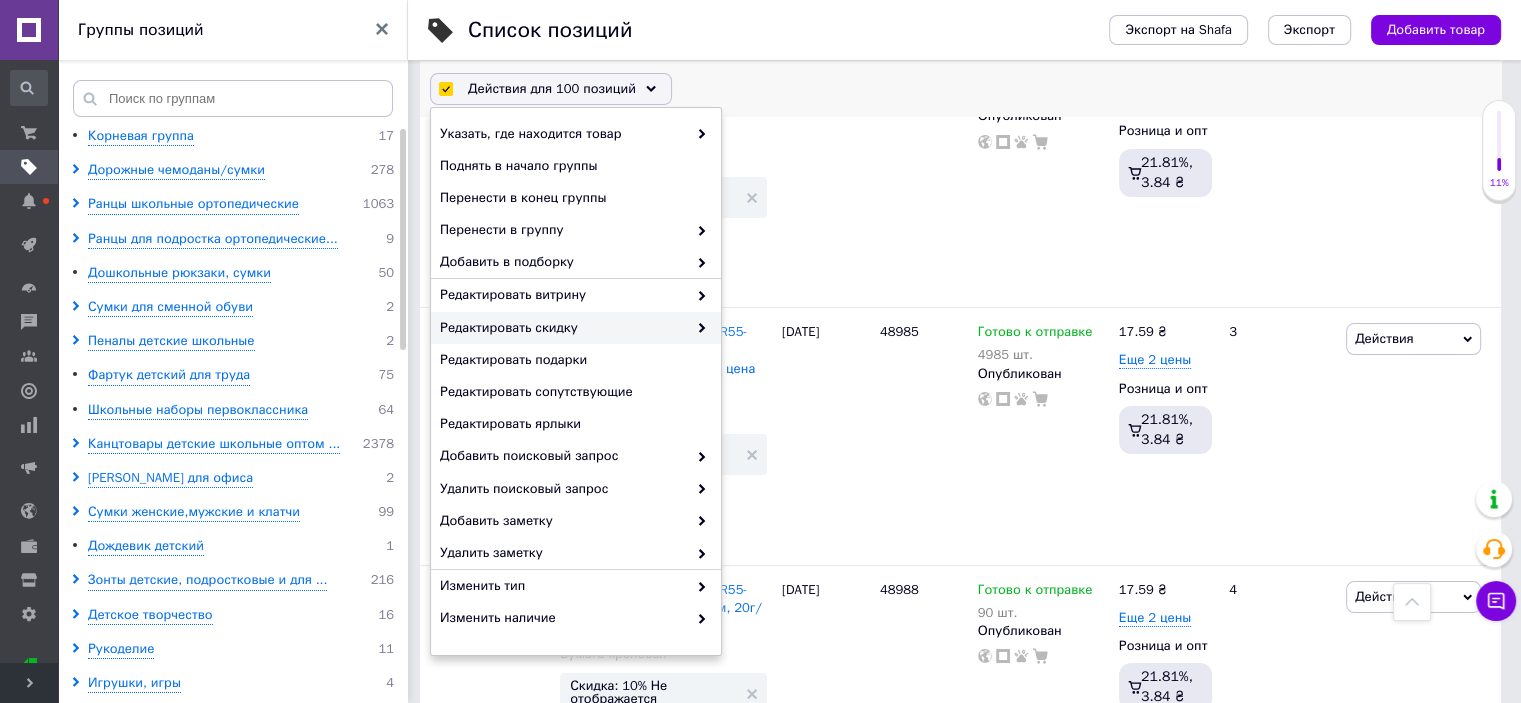 click on "Редактировать скидку" at bounding box center (563, 328) 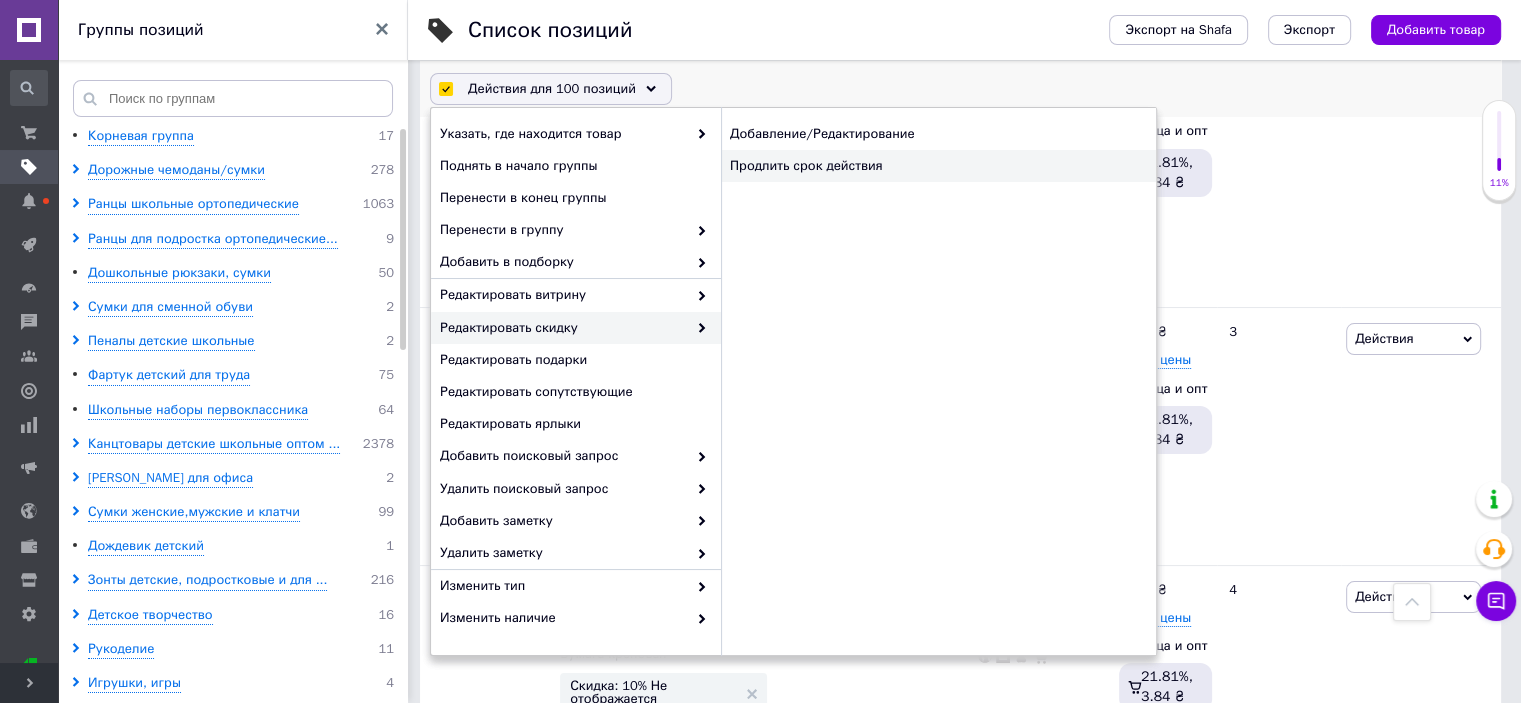 click on "Продлить срок действия" at bounding box center (938, 166) 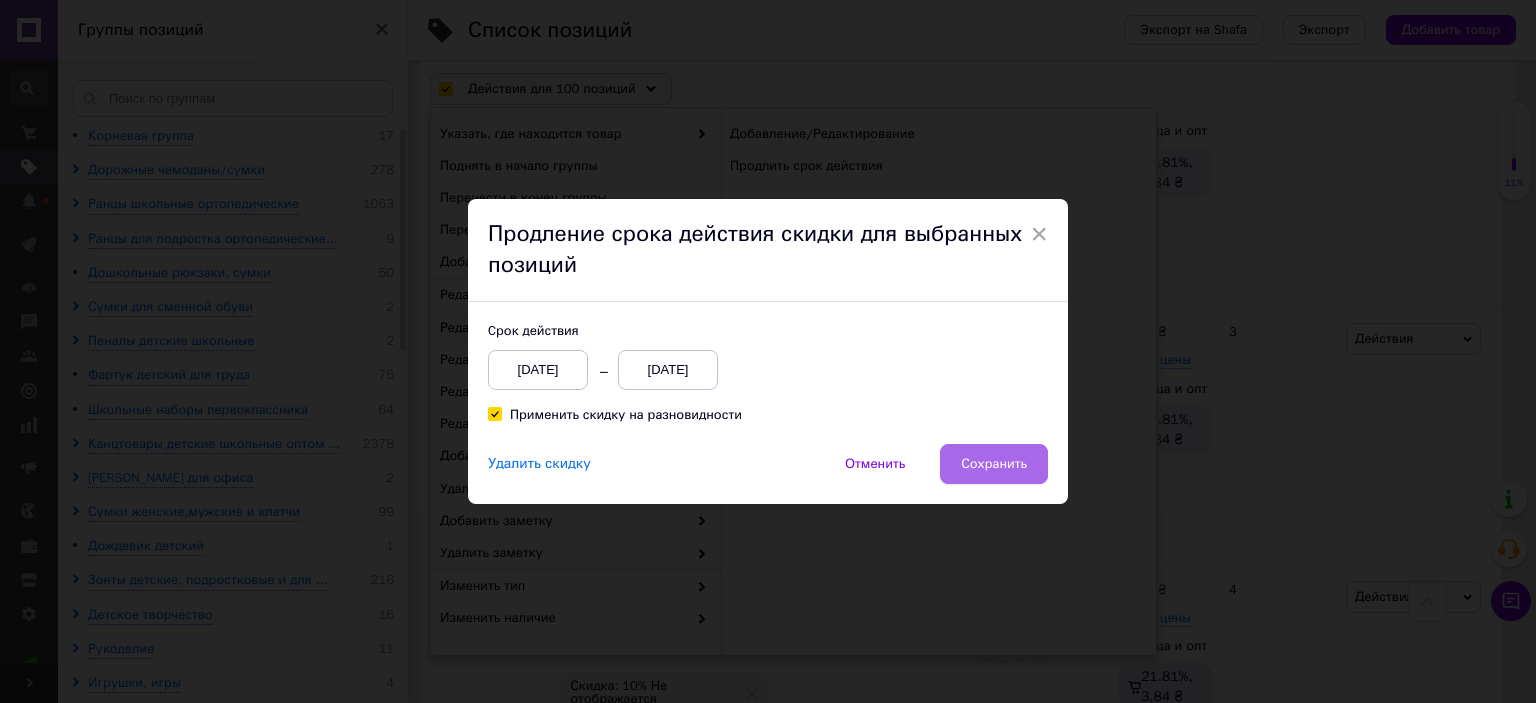click on "Сохранить" at bounding box center (994, 464) 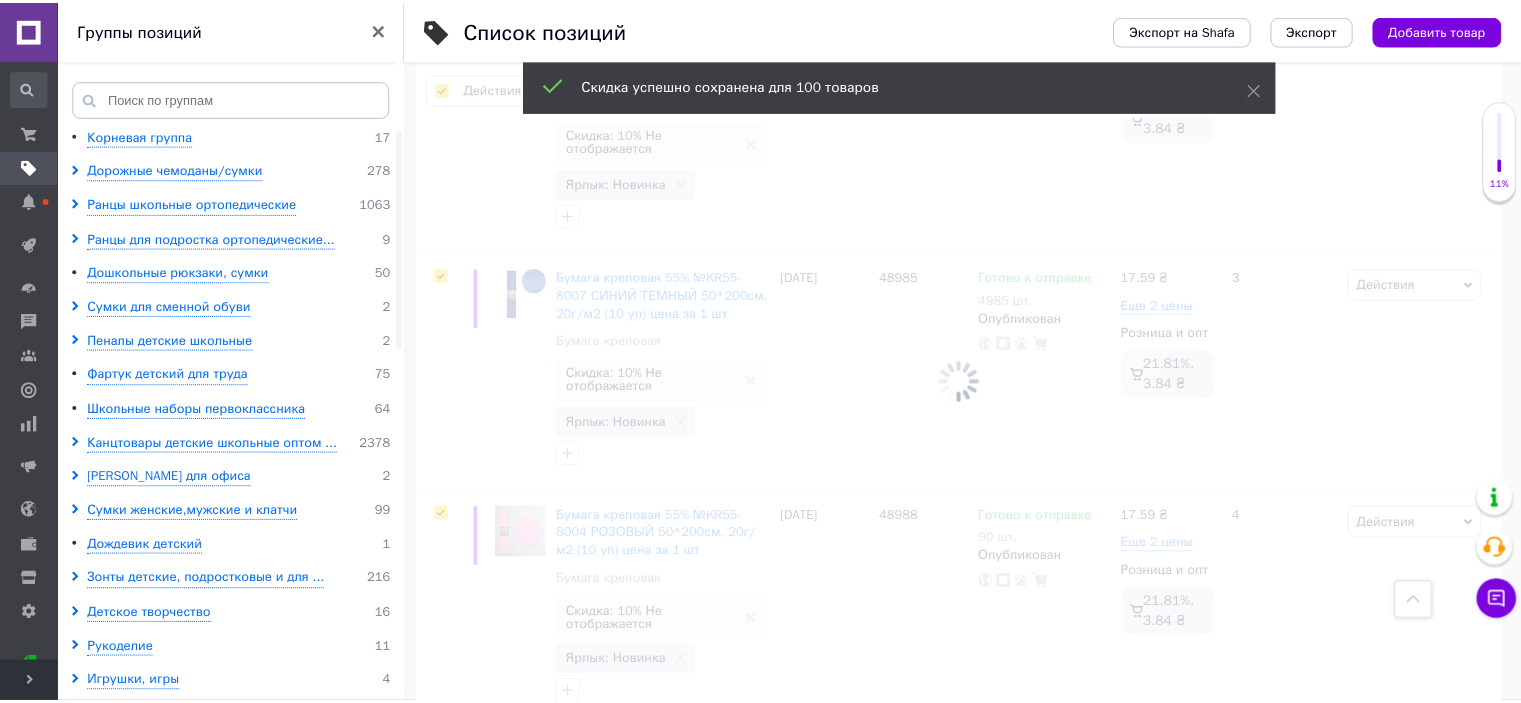 scroll, scrollTop: 0, scrollLeft: 1328, axis: horizontal 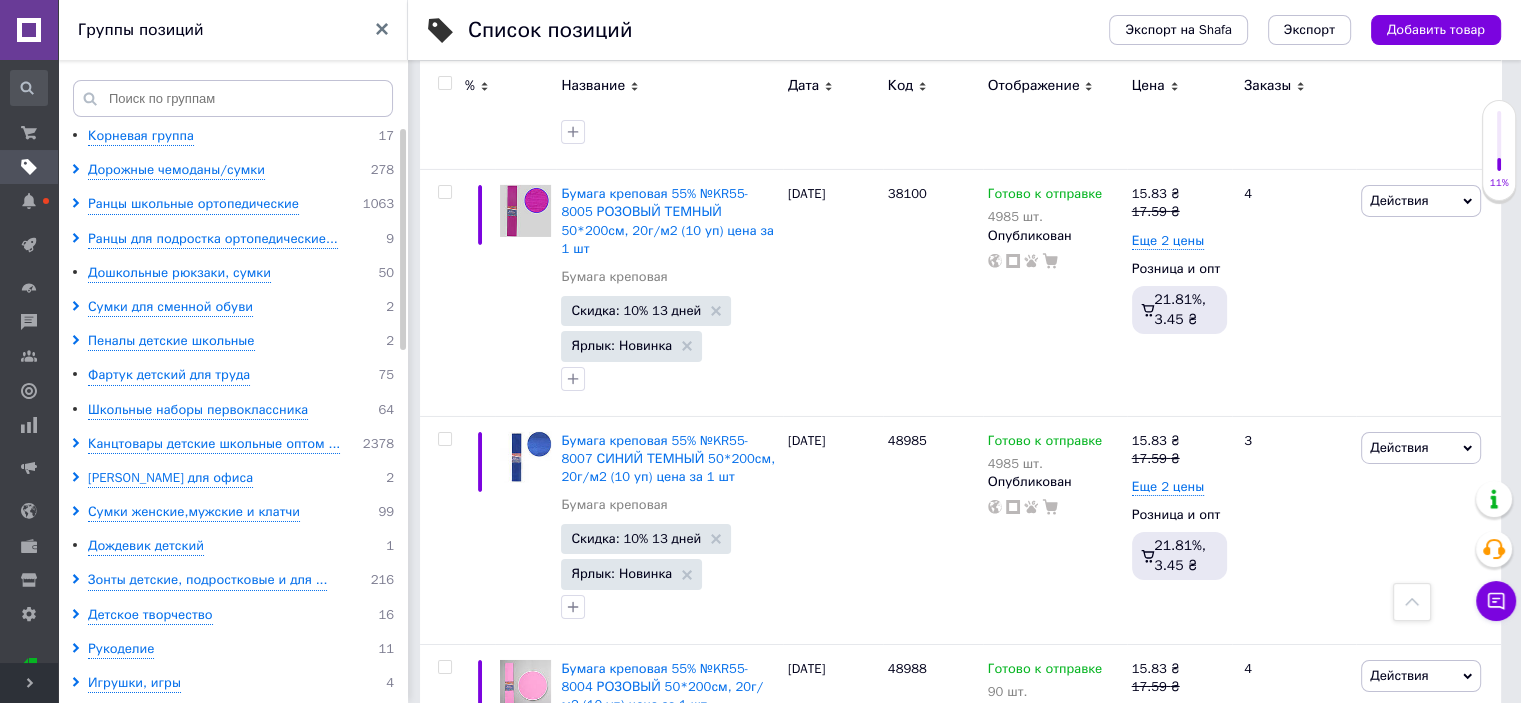 click on "22" at bounding box center (710, 1141) 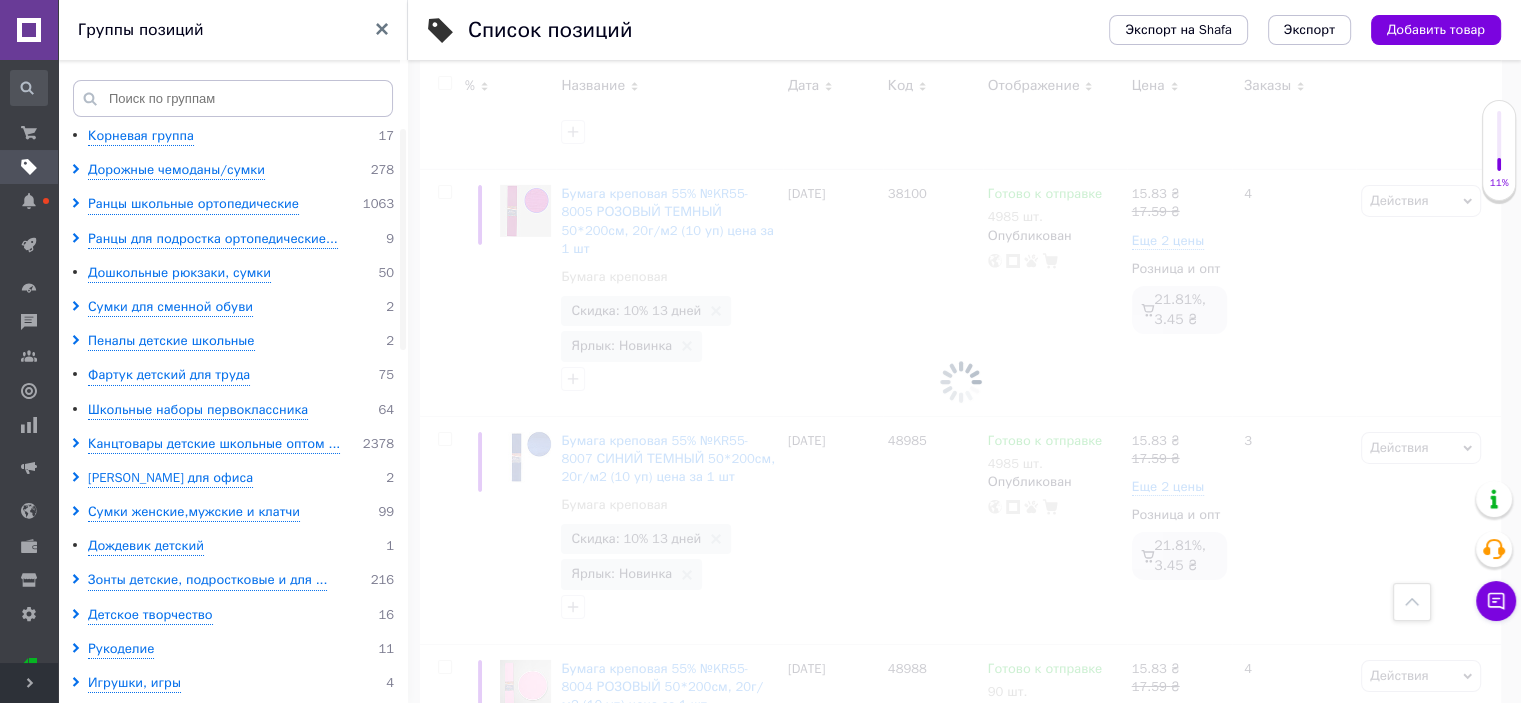 click at bounding box center [960, 381] 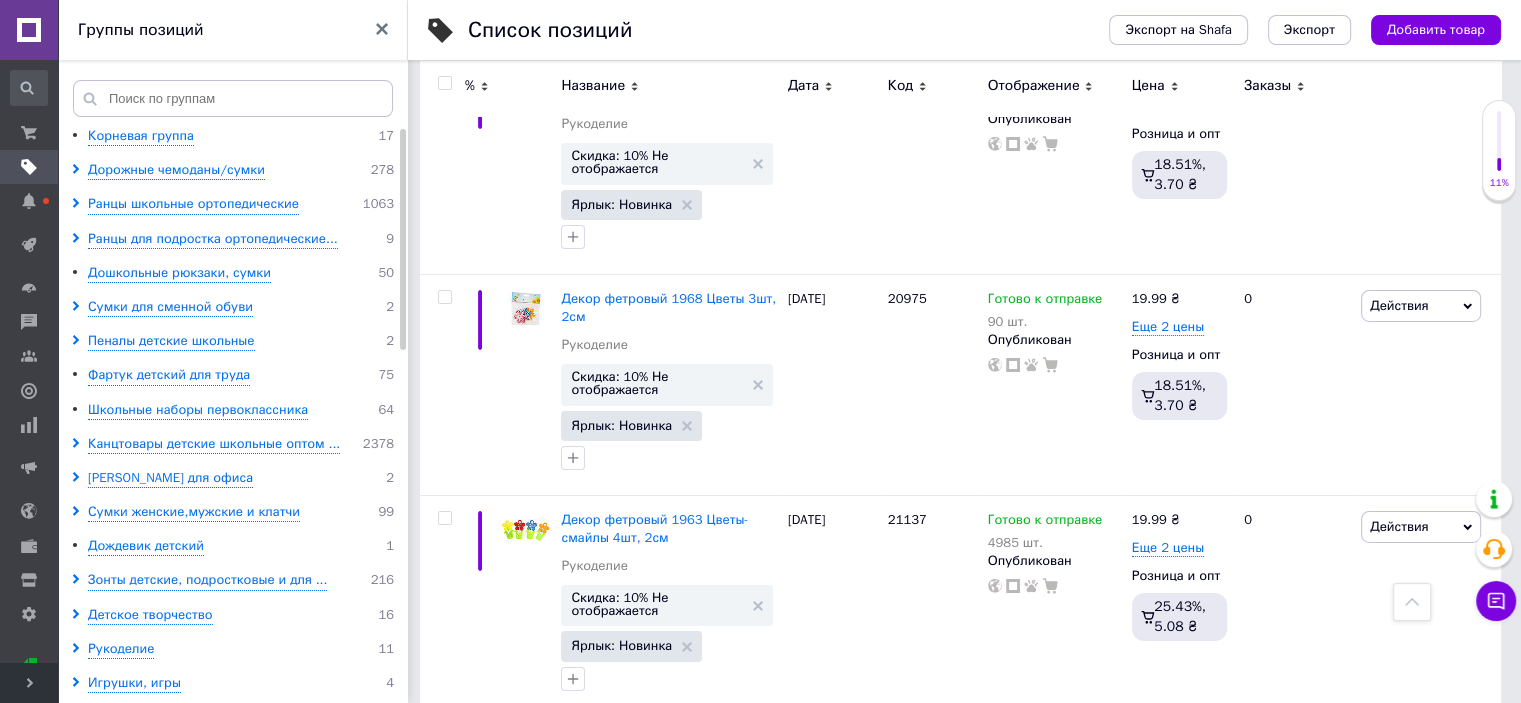 click at bounding box center (444, 83) 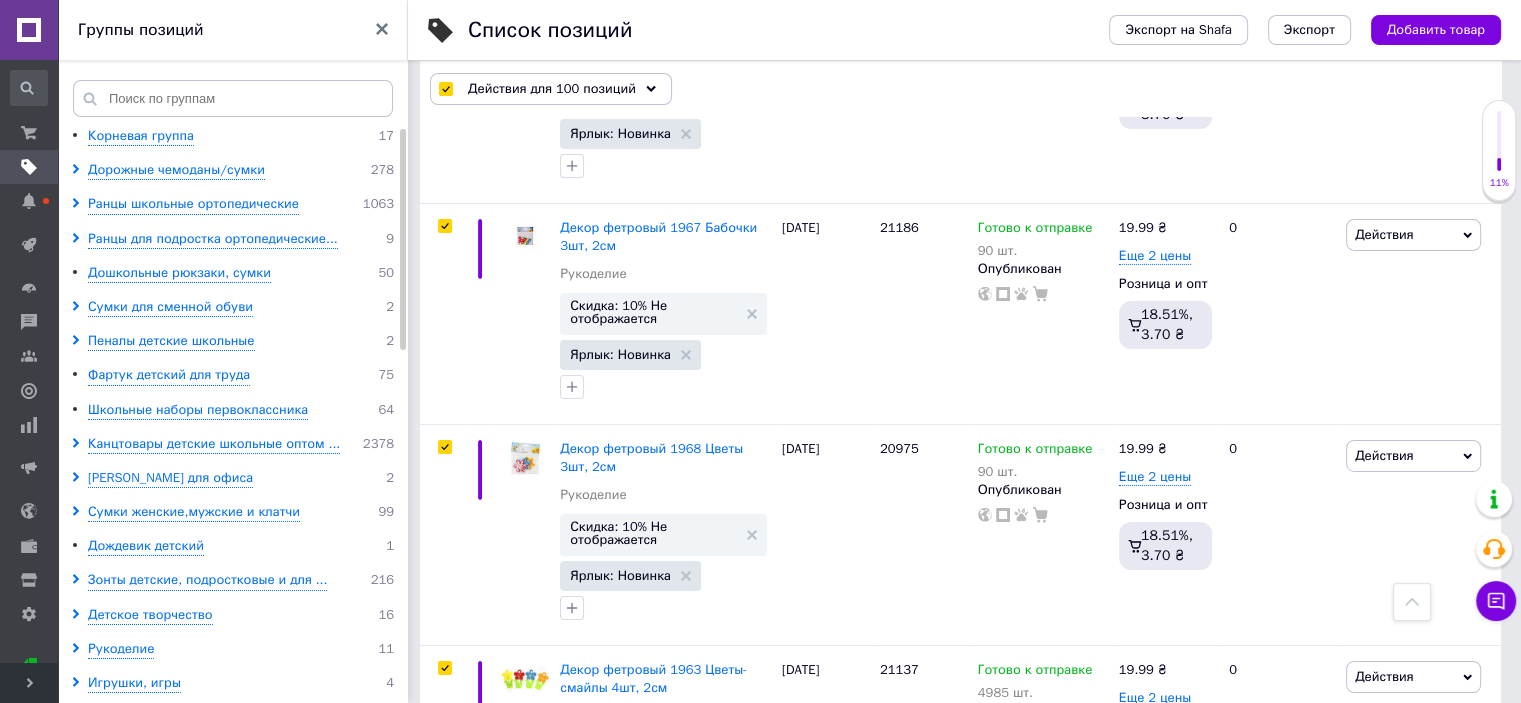 scroll, scrollTop: 22140, scrollLeft: 0, axis: vertical 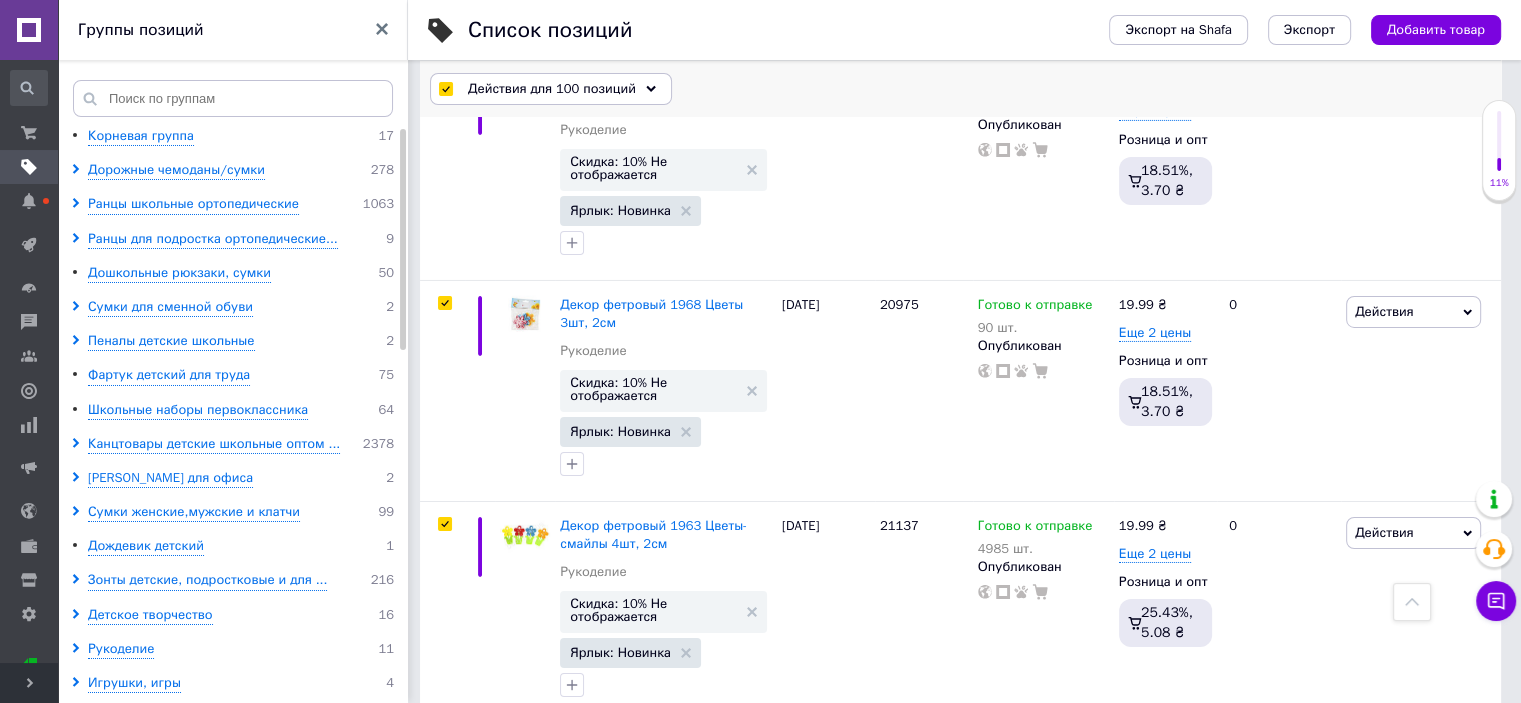 click on "Действия для 100 позиций" at bounding box center (552, 89) 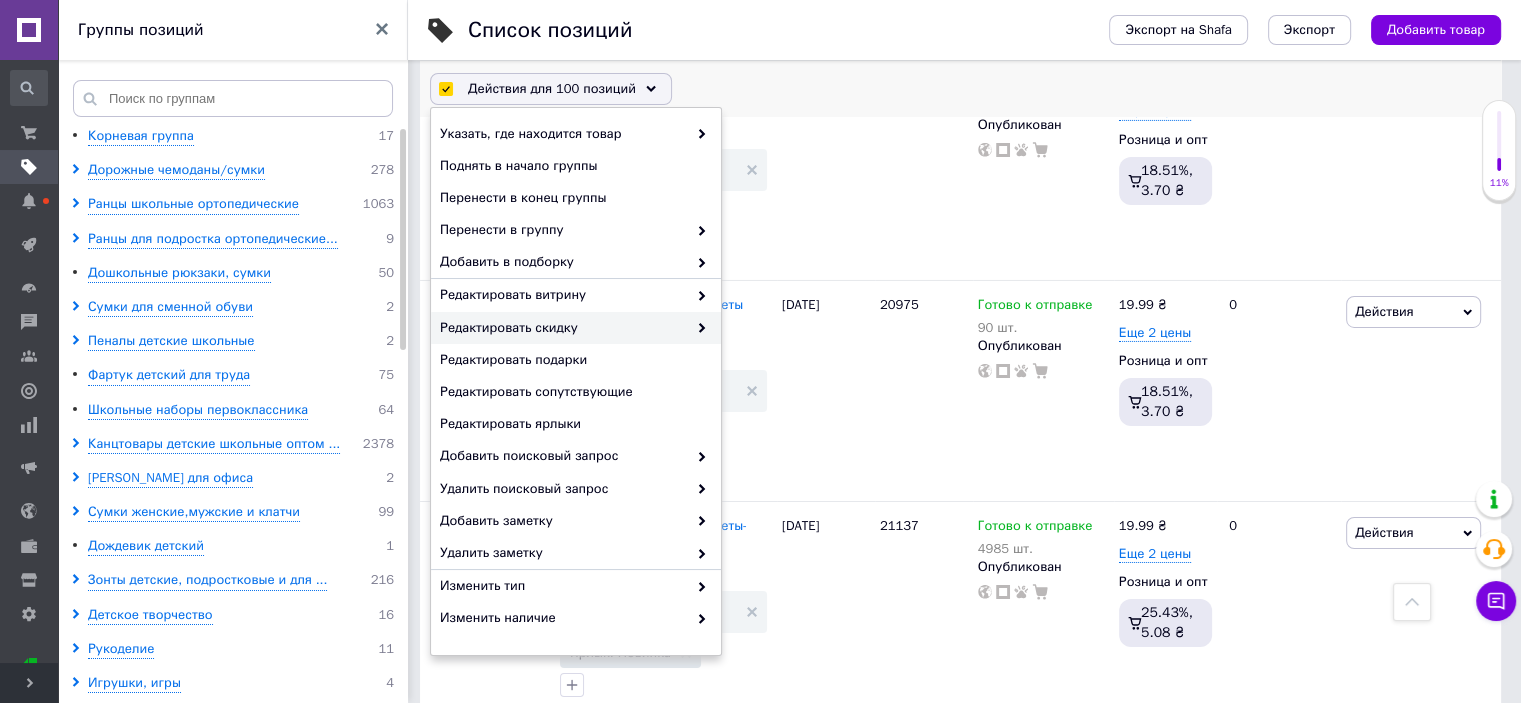 click on "Редактировать скидку" at bounding box center (563, 328) 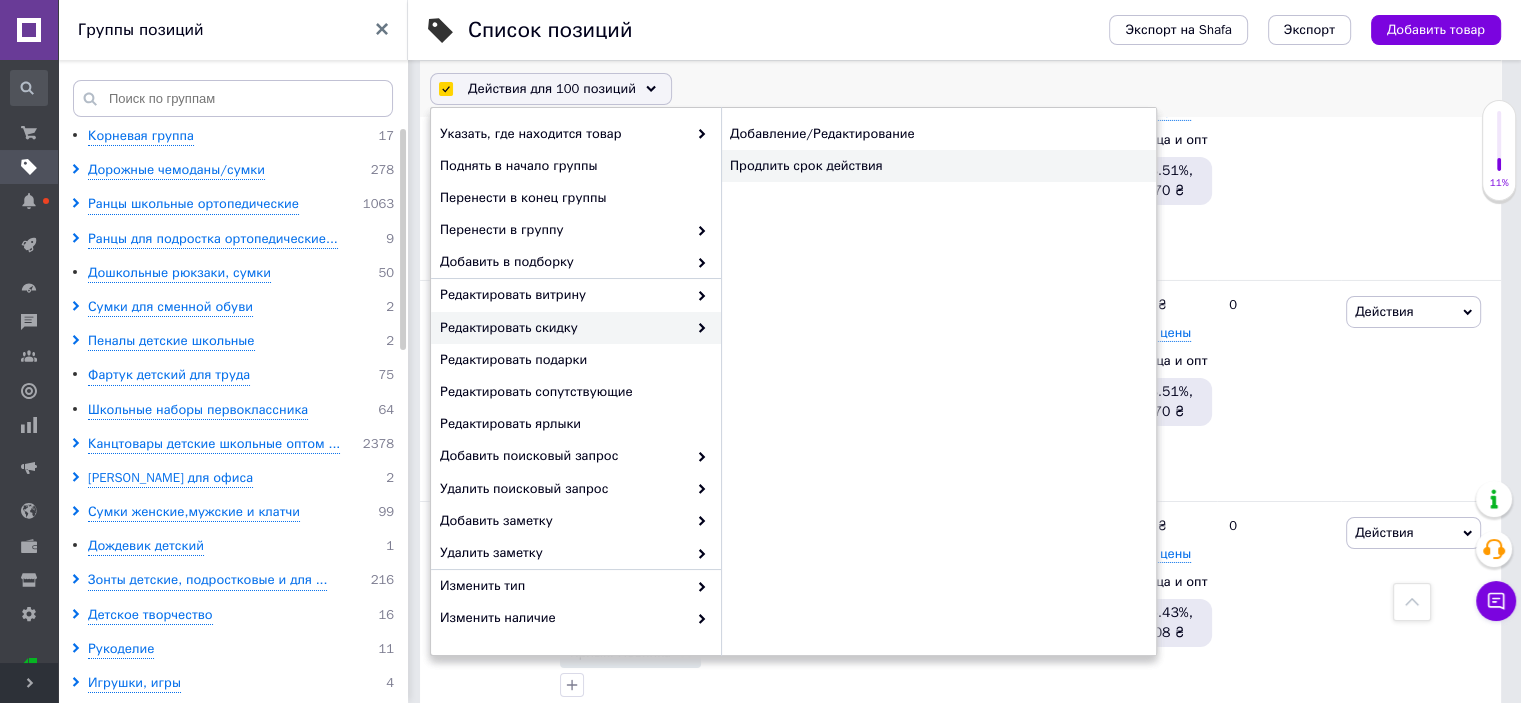 click on "Добавление/Редактирование Продлить срок действия" at bounding box center (938, 150) 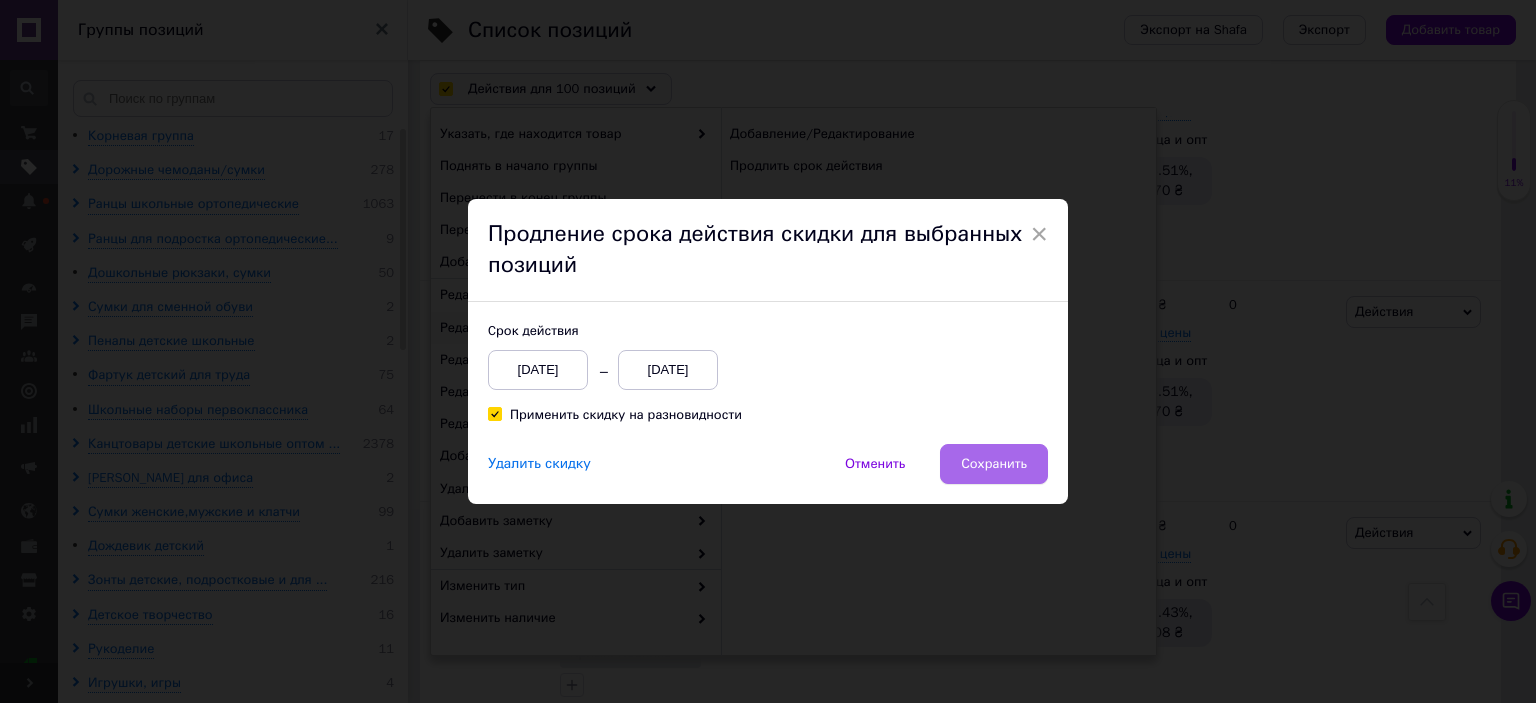 click on "Сохранить" at bounding box center [994, 464] 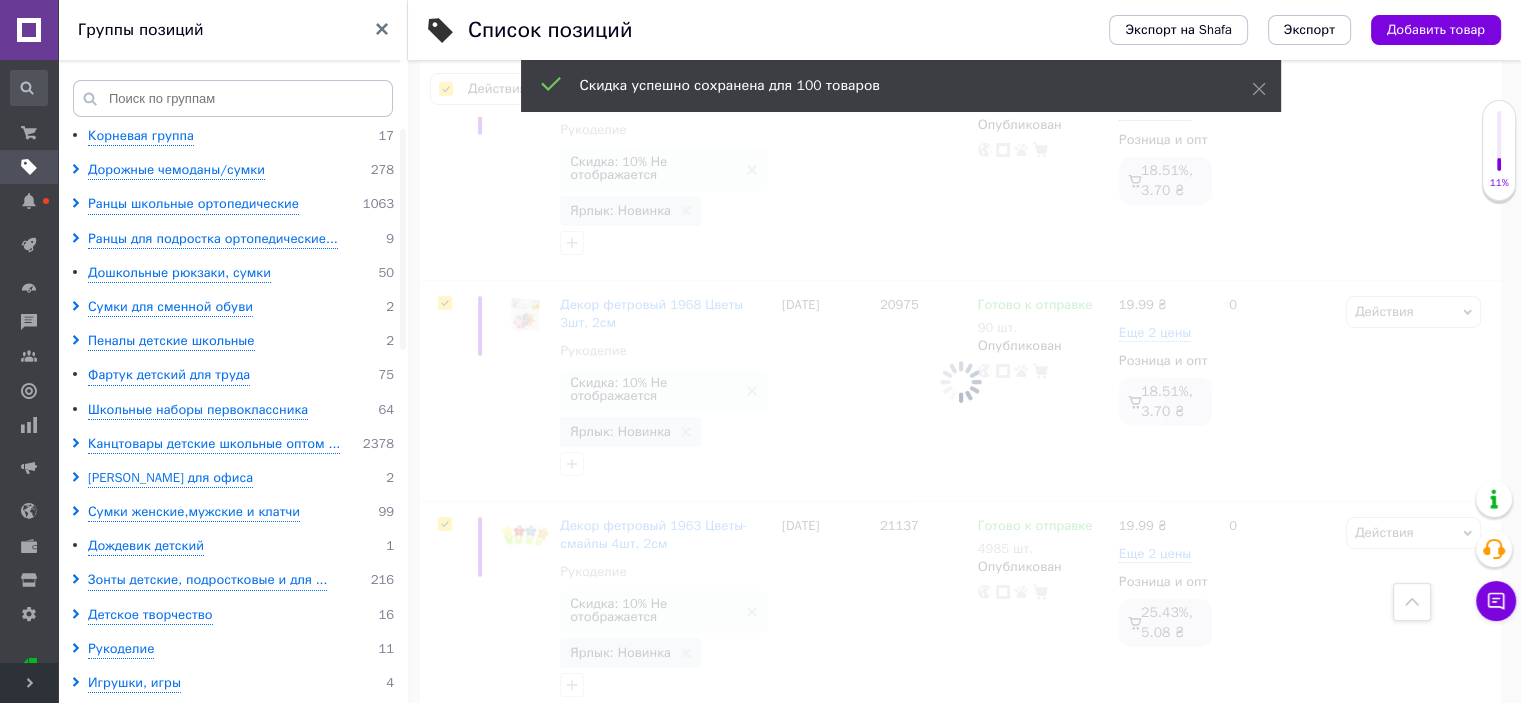 scroll, scrollTop: 0, scrollLeft: 1328, axis: horizontal 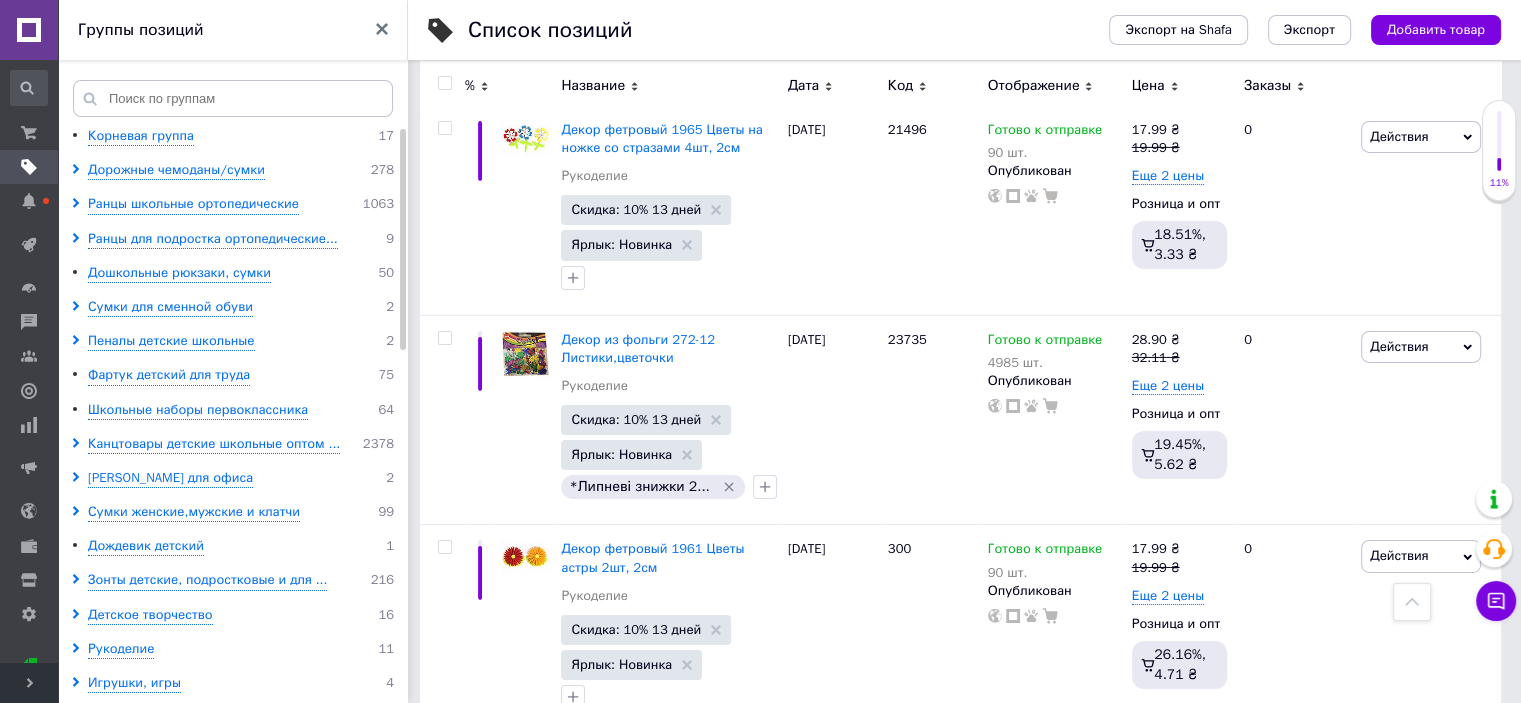 click on "21" at bounding box center [710, 1004] 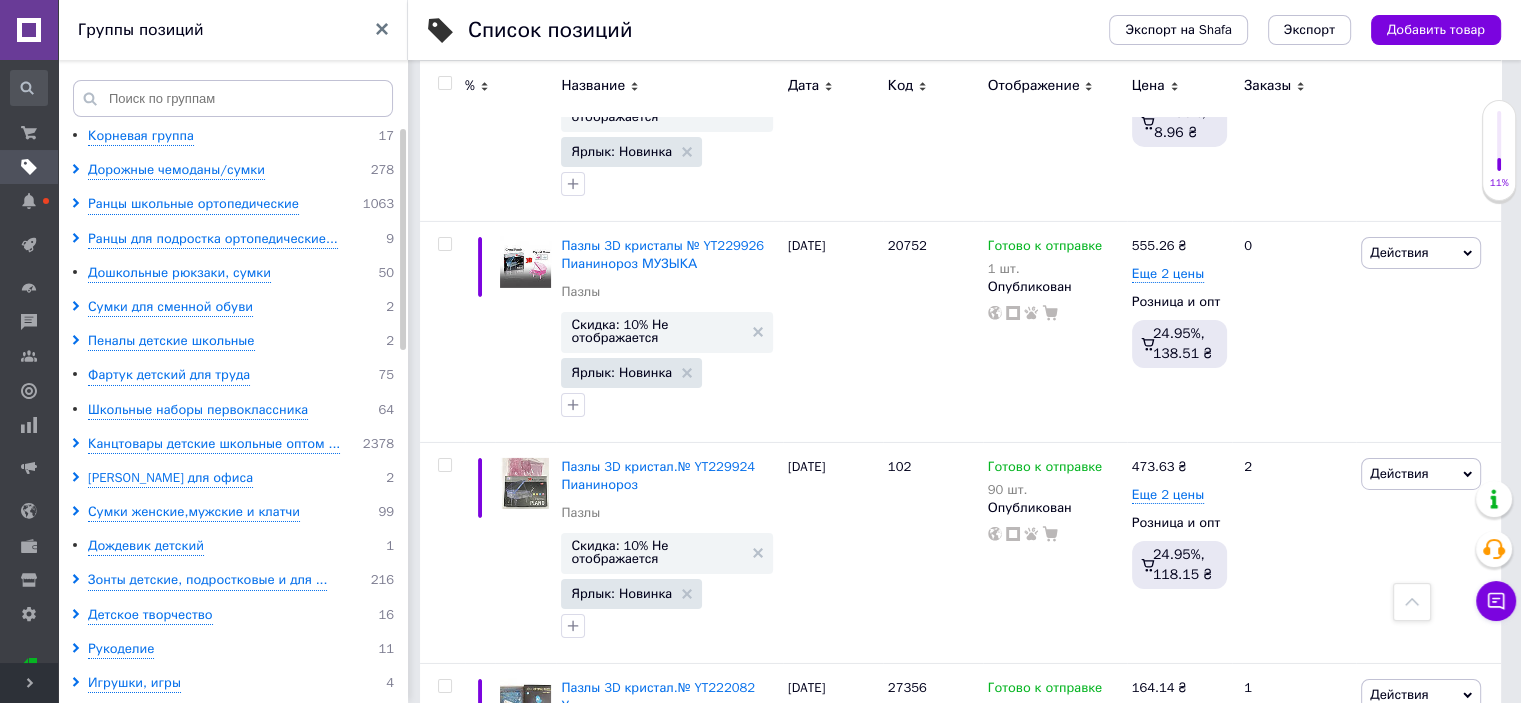 scroll, scrollTop: 22085, scrollLeft: 0, axis: vertical 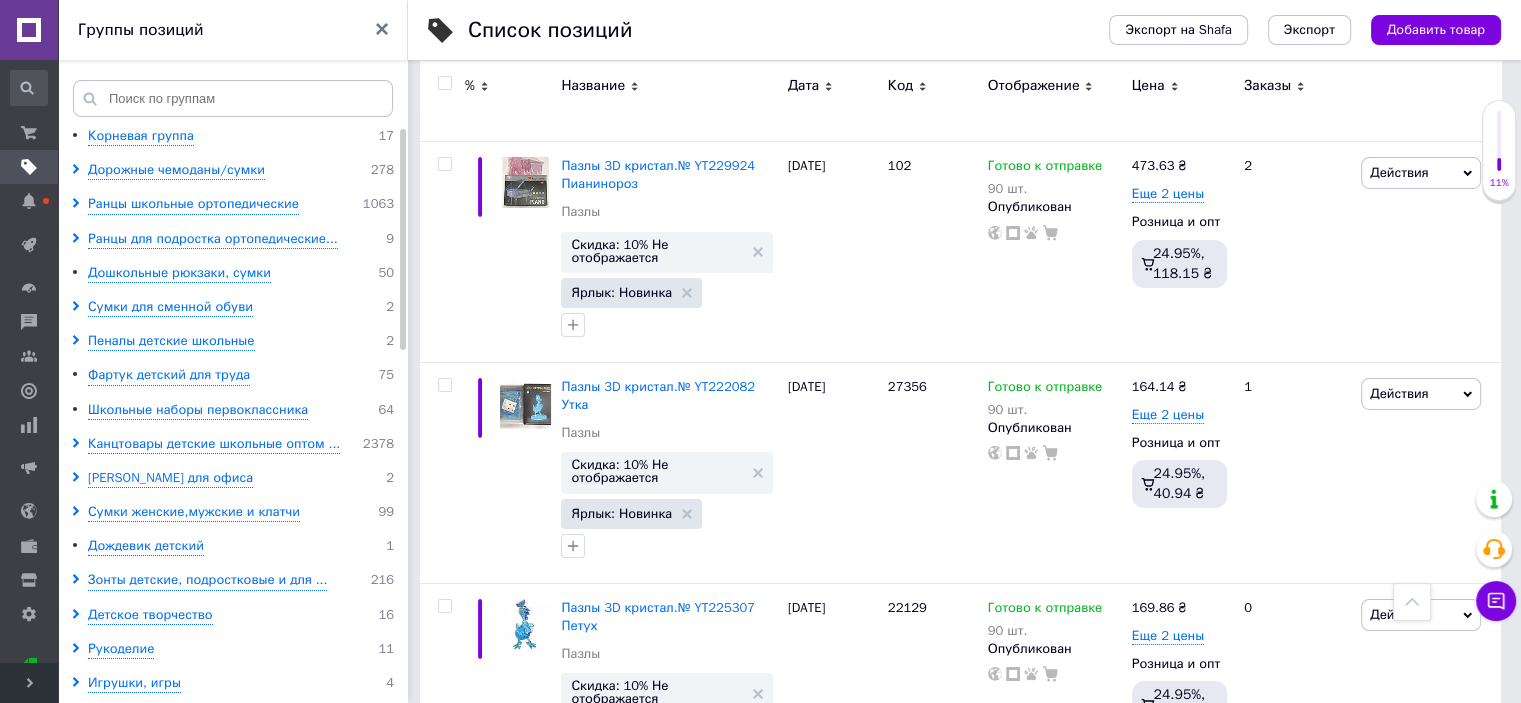 click at bounding box center [444, 83] 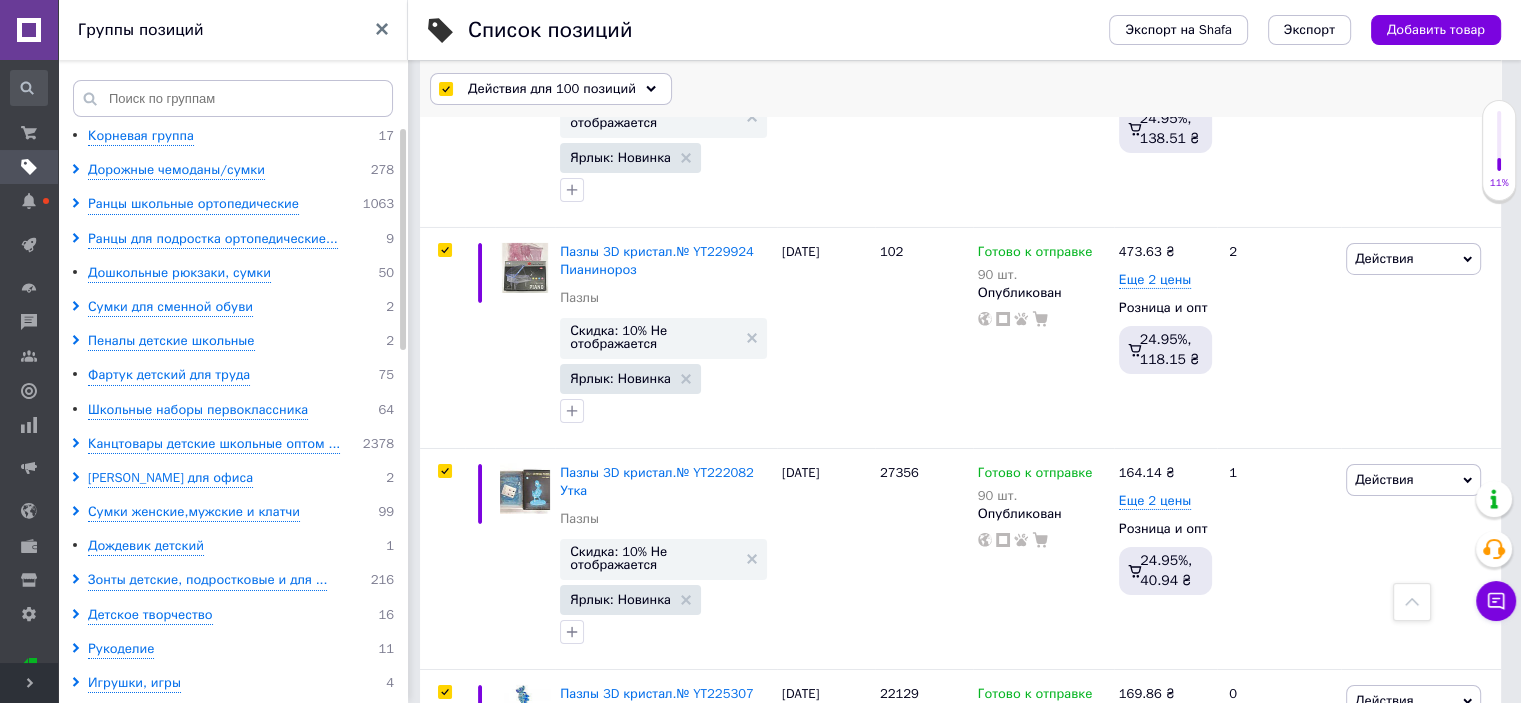 scroll, scrollTop: 22304, scrollLeft: 0, axis: vertical 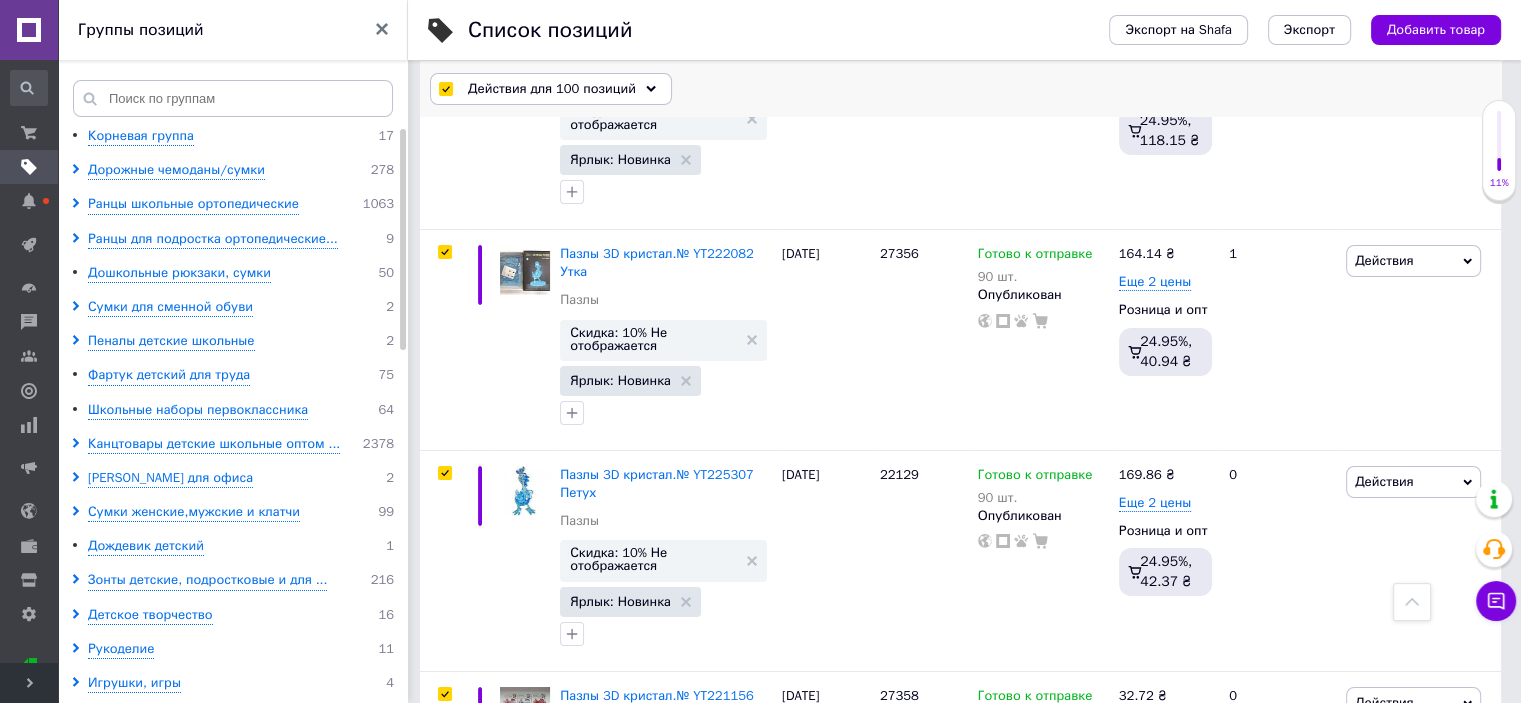 click on "Действия для 100 позиций" at bounding box center [552, 89] 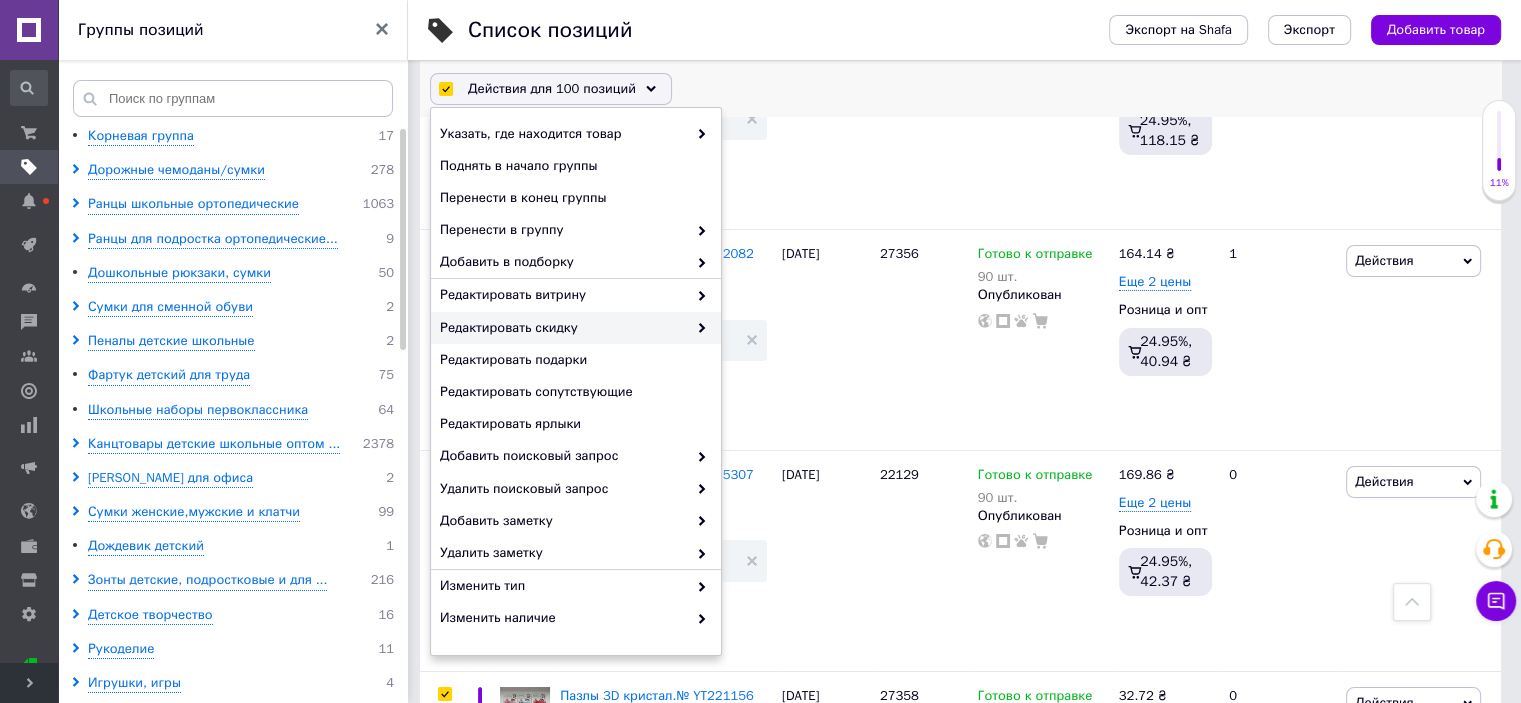 click on "Редактировать скидку" at bounding box center [563, 328] 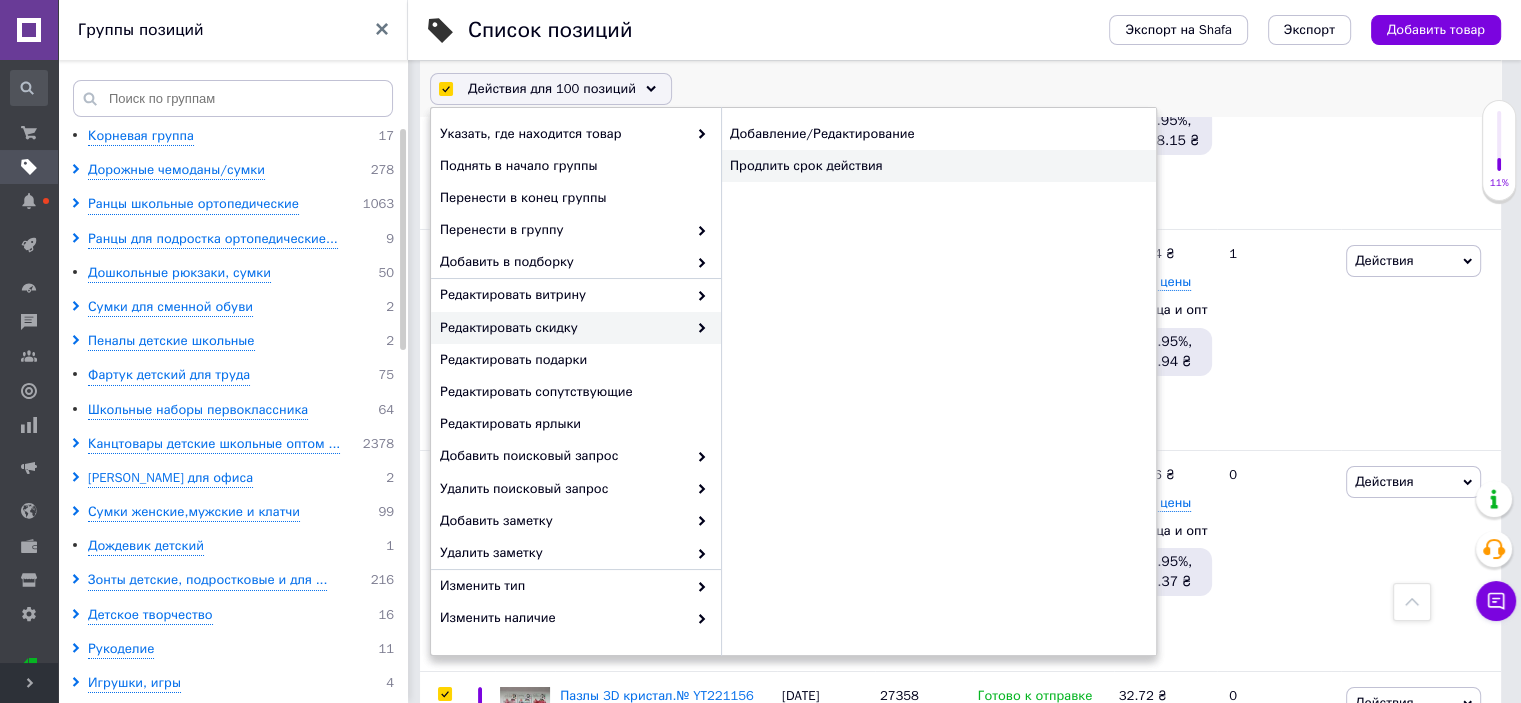 click on "Продлить срок действия" at bounding box center [938, 166] 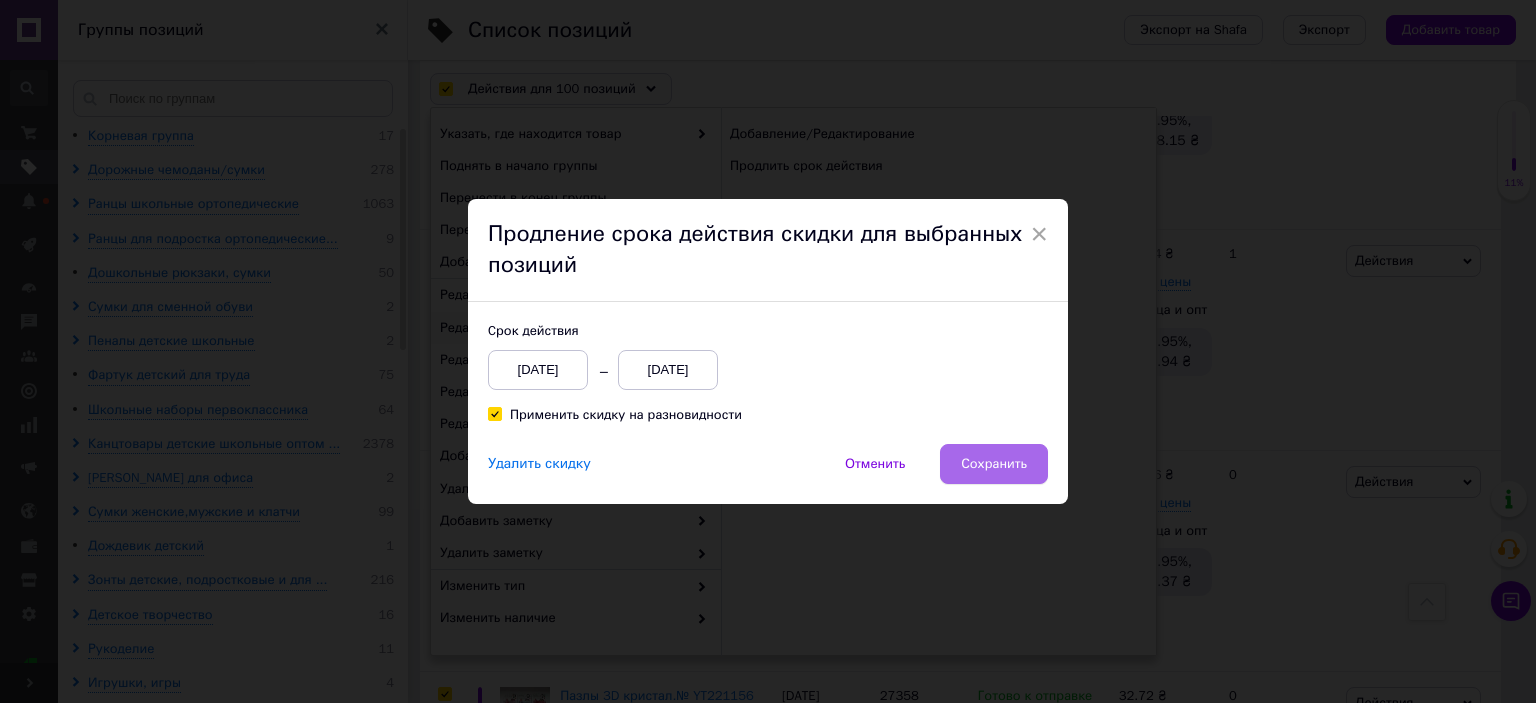 click on "Сохранить" at bounding box center [994, 464] 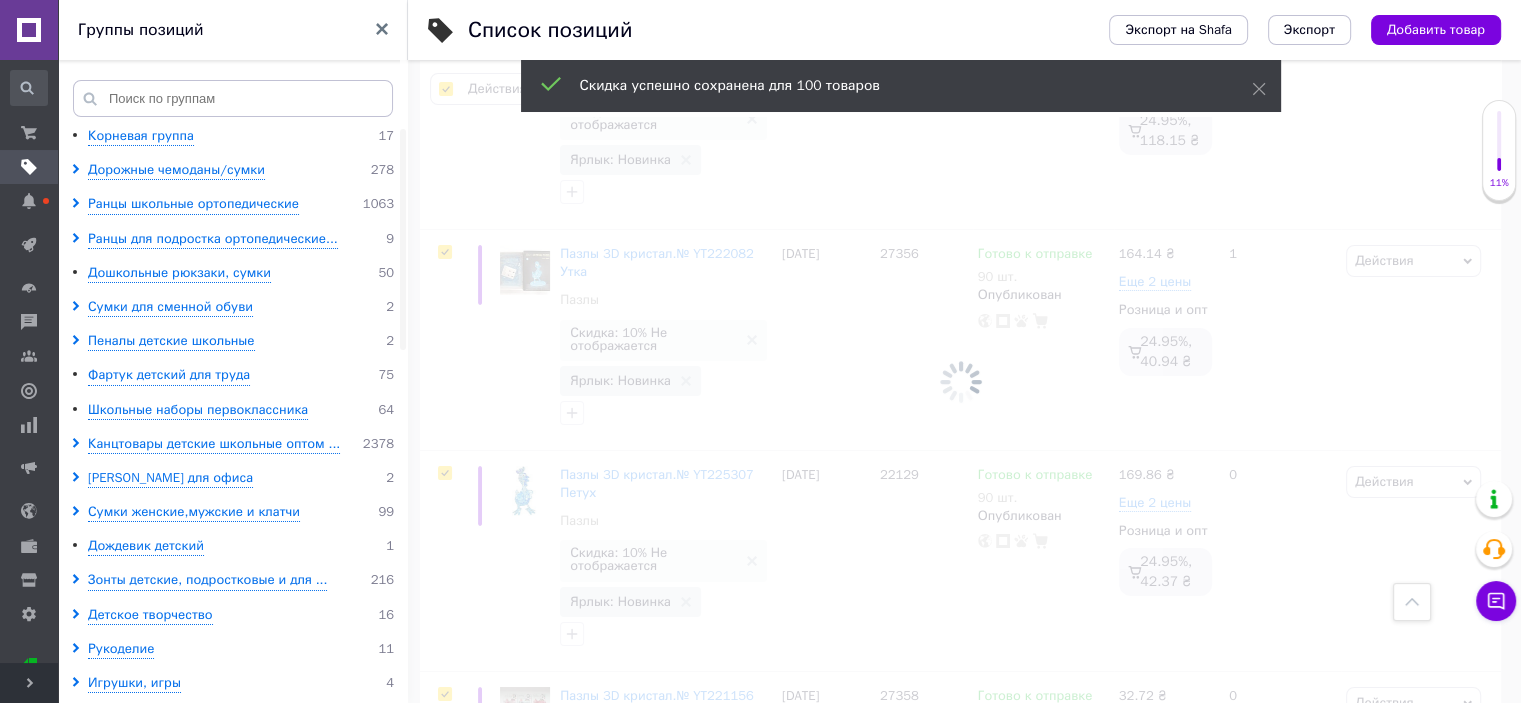 scroll, scrollTop: 0, scrollLeft: 1328, axis: horizontal 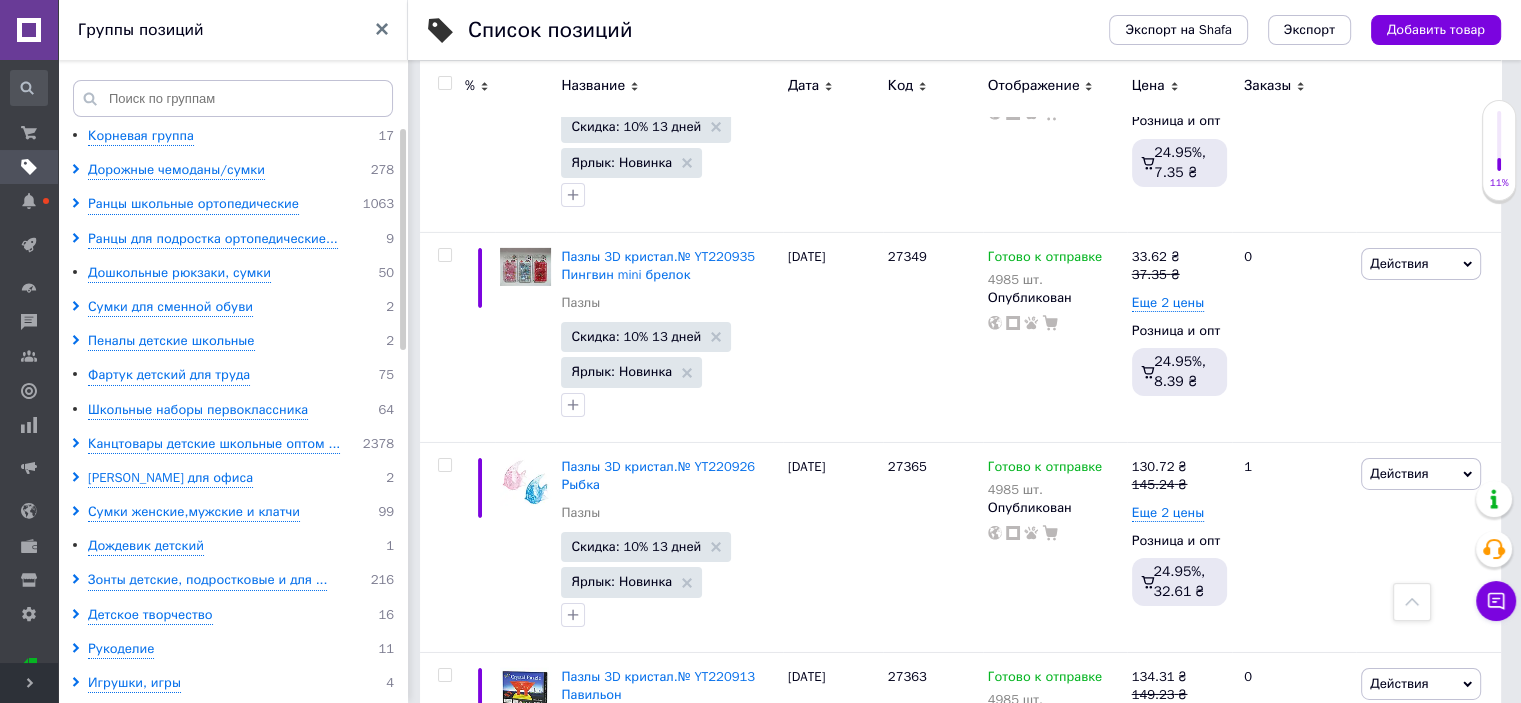 click on "20" at bounding box center [710, 1112] 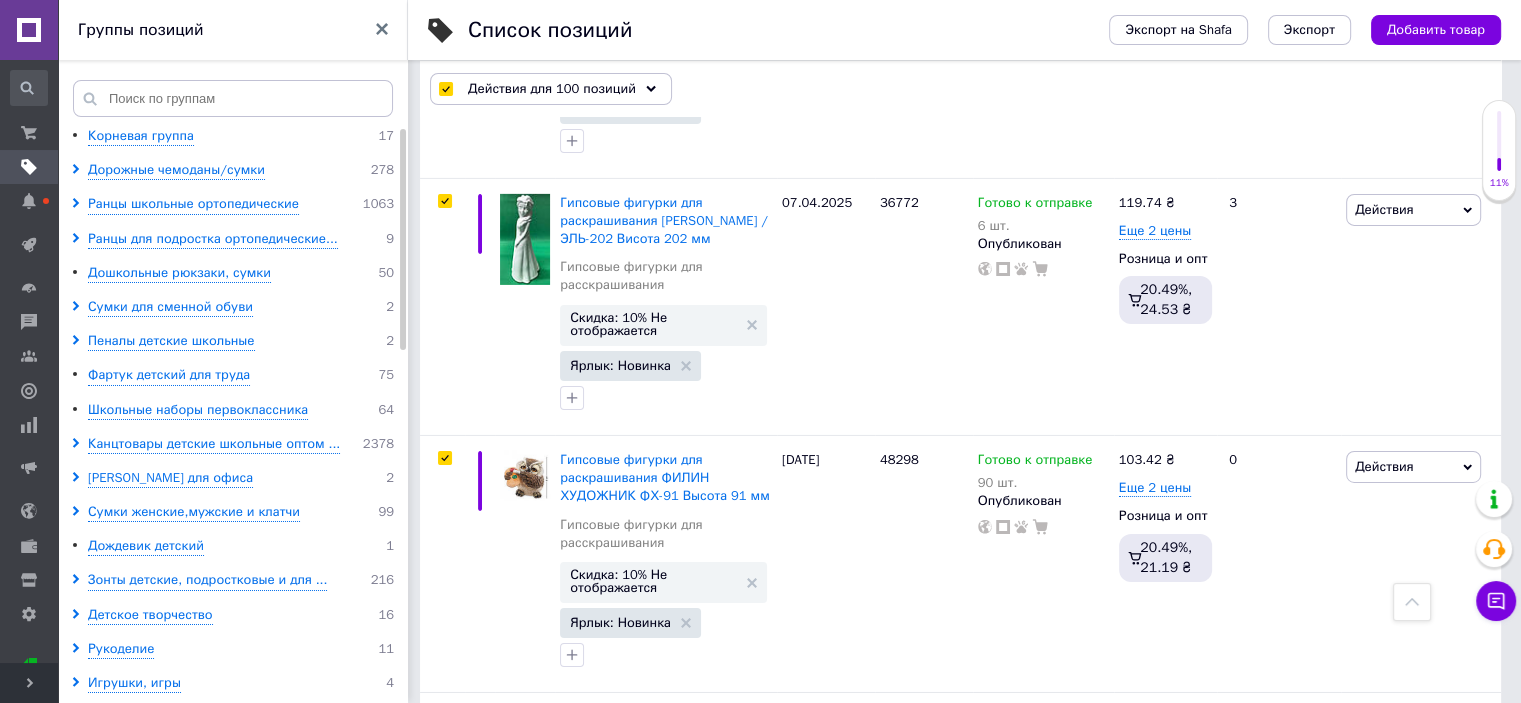 scroll, scrollTop: 21912, scrollLeft: 0, axis: vertical 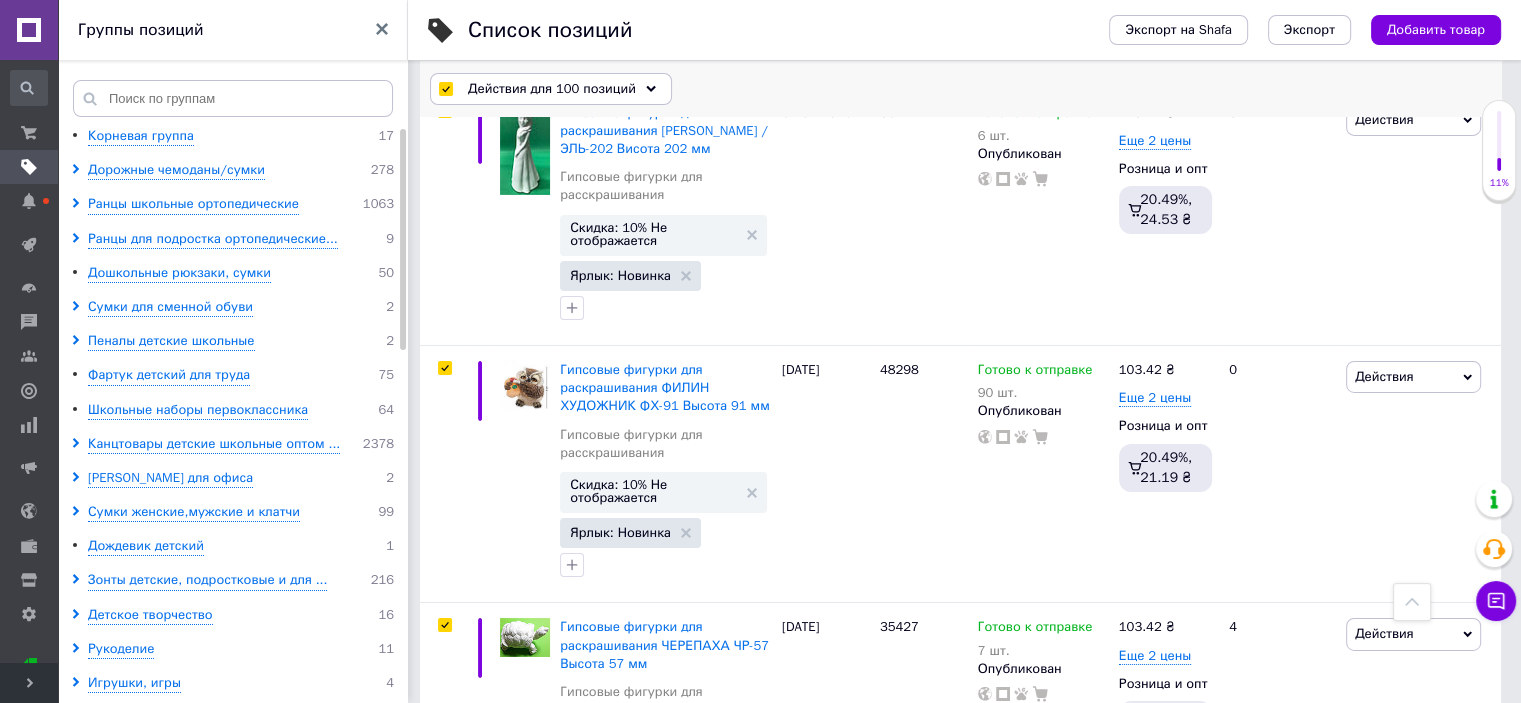 click on "Действия для 100 позиций" at bounding box center (552, 89) 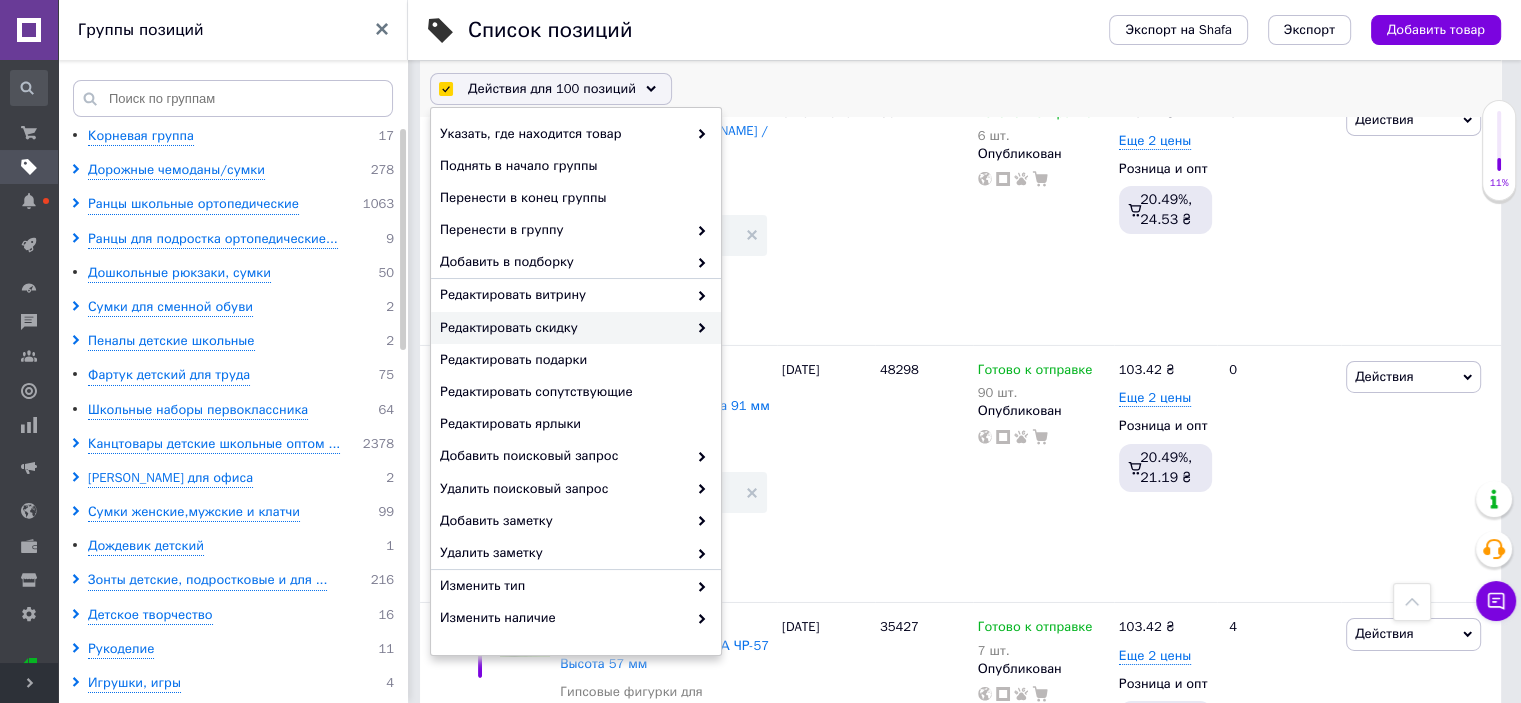 click on "Редактировать скидку" at bounding box center (563, 328) 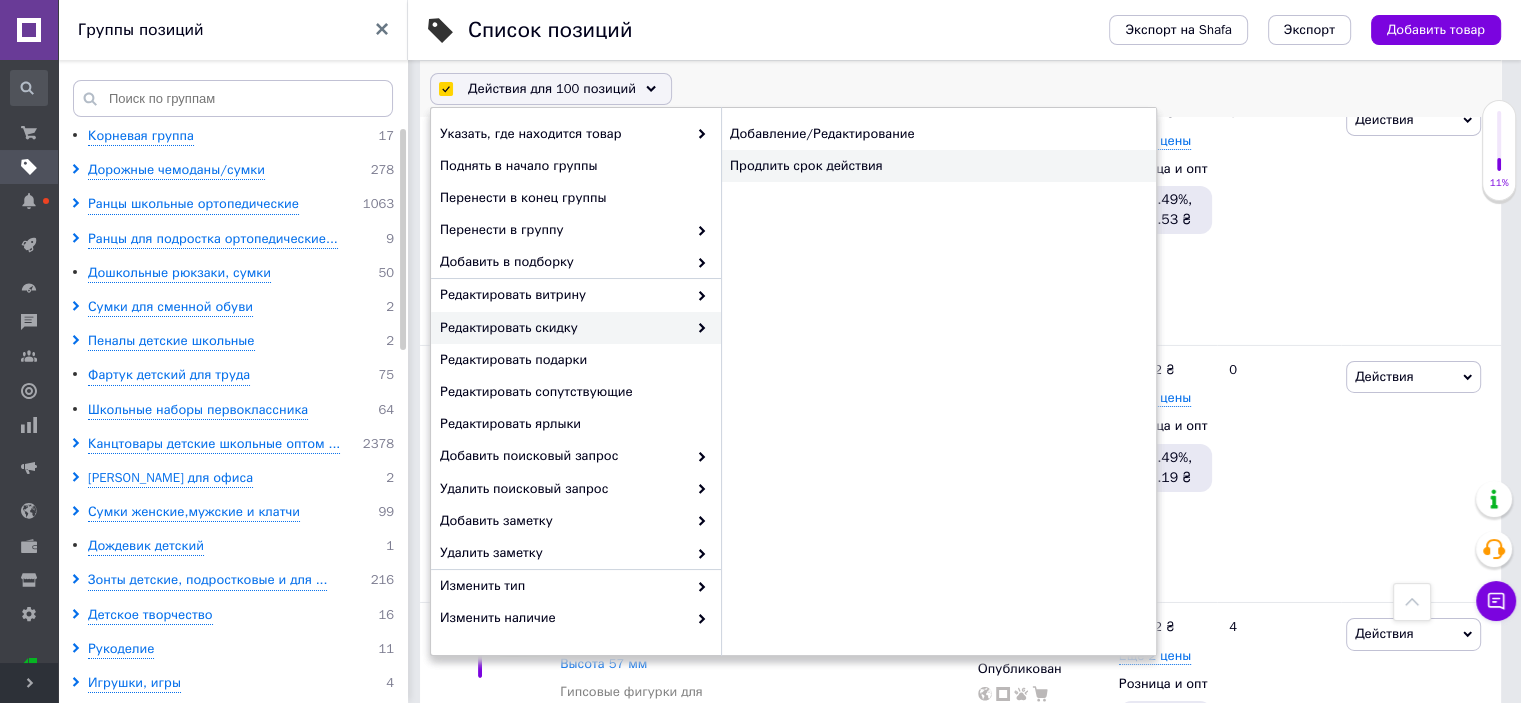 click on "Продлить срок действия" at bounding box center (938, 166) 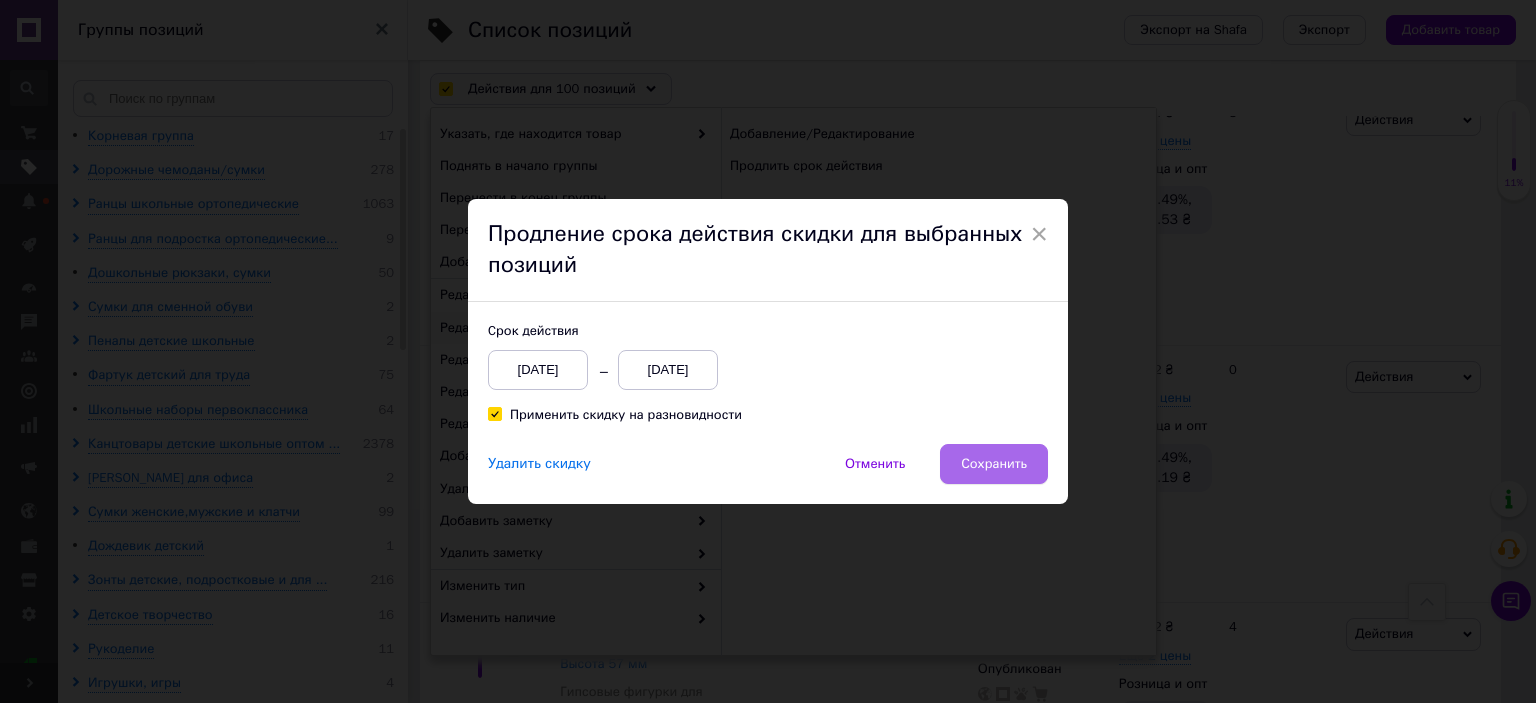 click on "Сохранить" at bounding box center (994, 464) 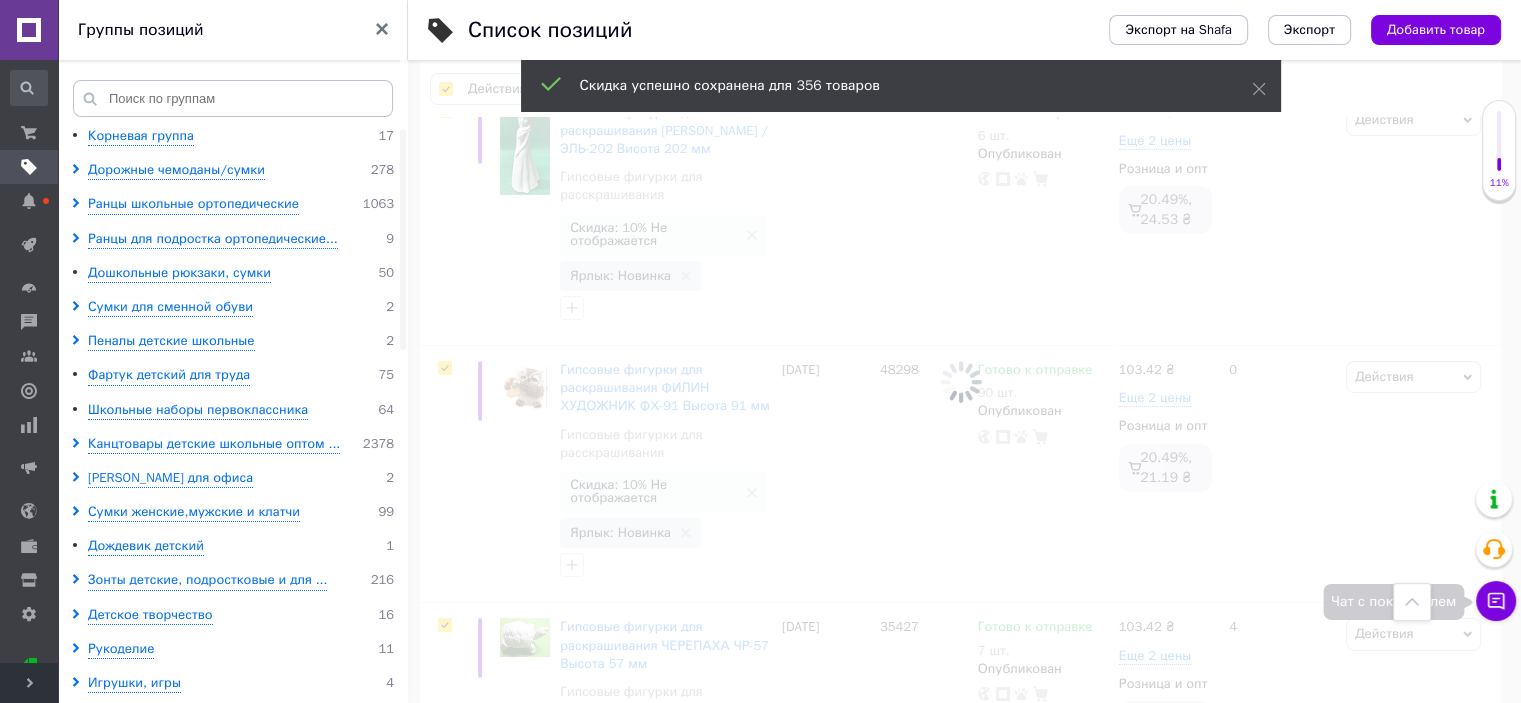 scroll, scrollTop: 0, scrollLeft: 1328, axis: horizontal 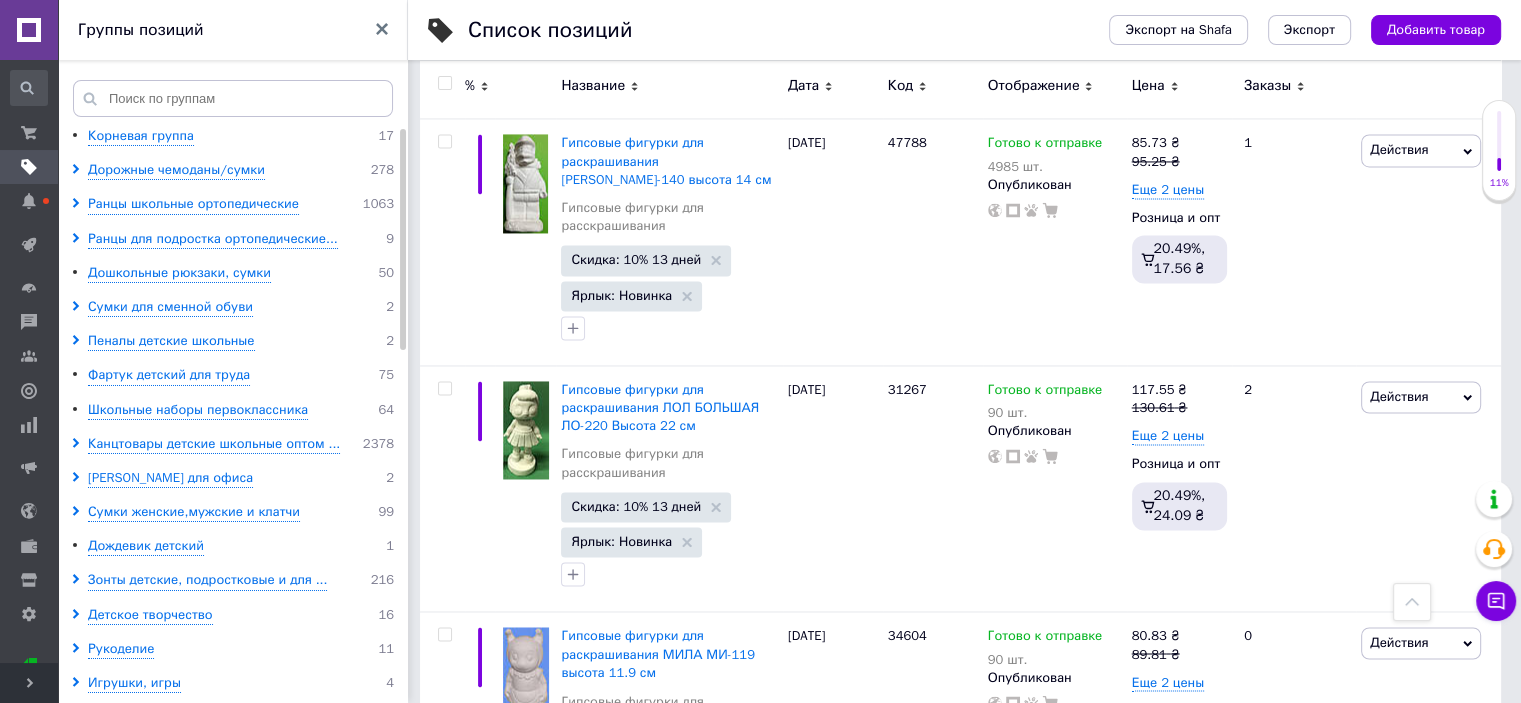 click at bounding box center [444, 83] 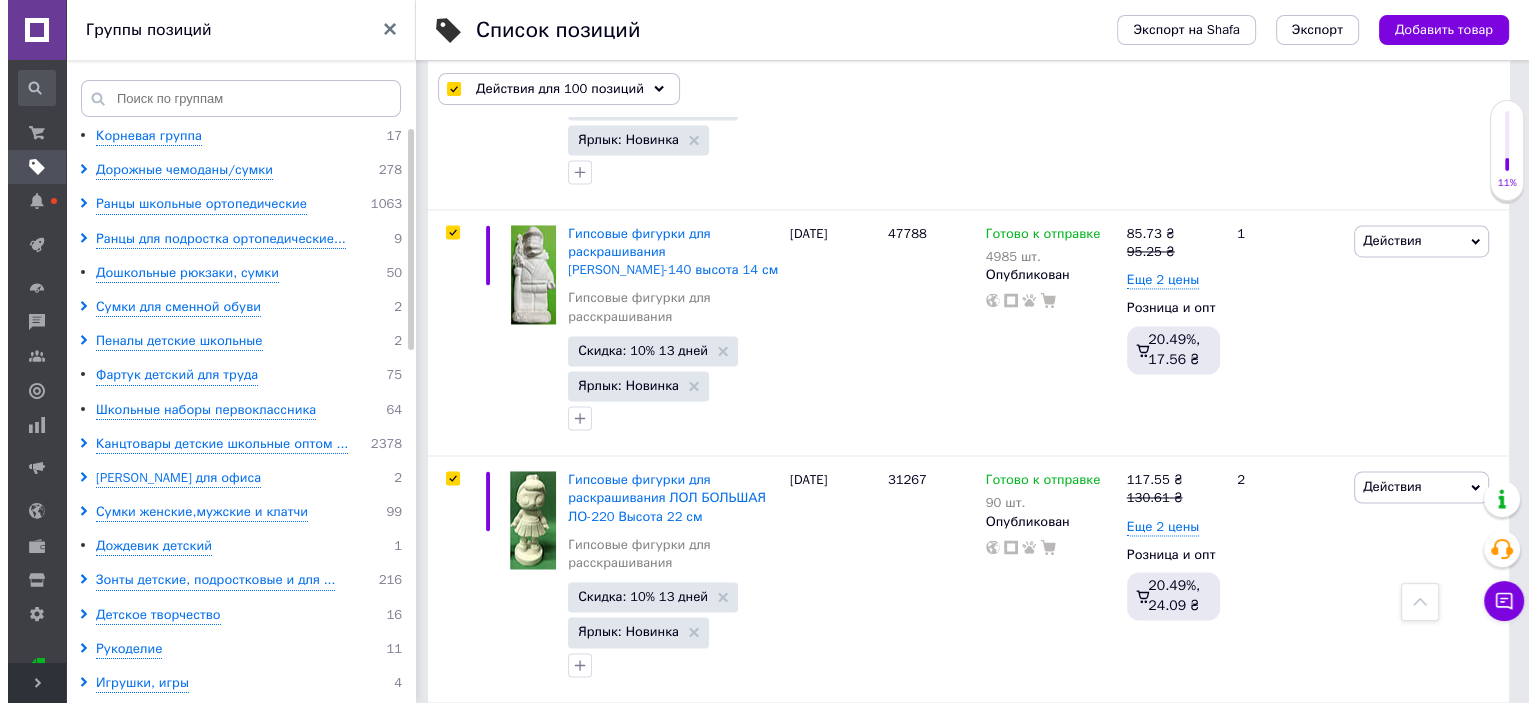 scroll, scrollTop: 26052, scrollLeft: 0, axis: vertical 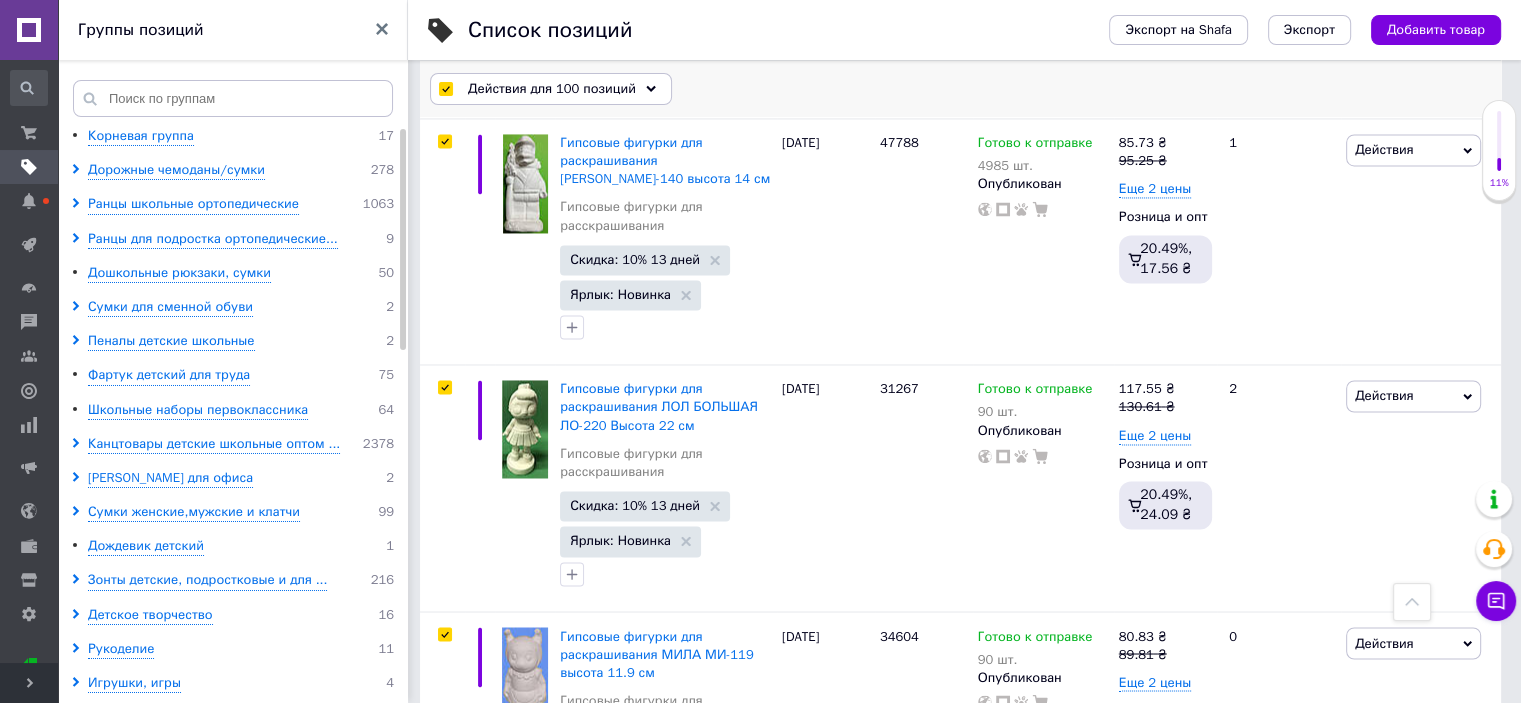 click on "Действия для 100 позиций" at bounding box center [552, 89] 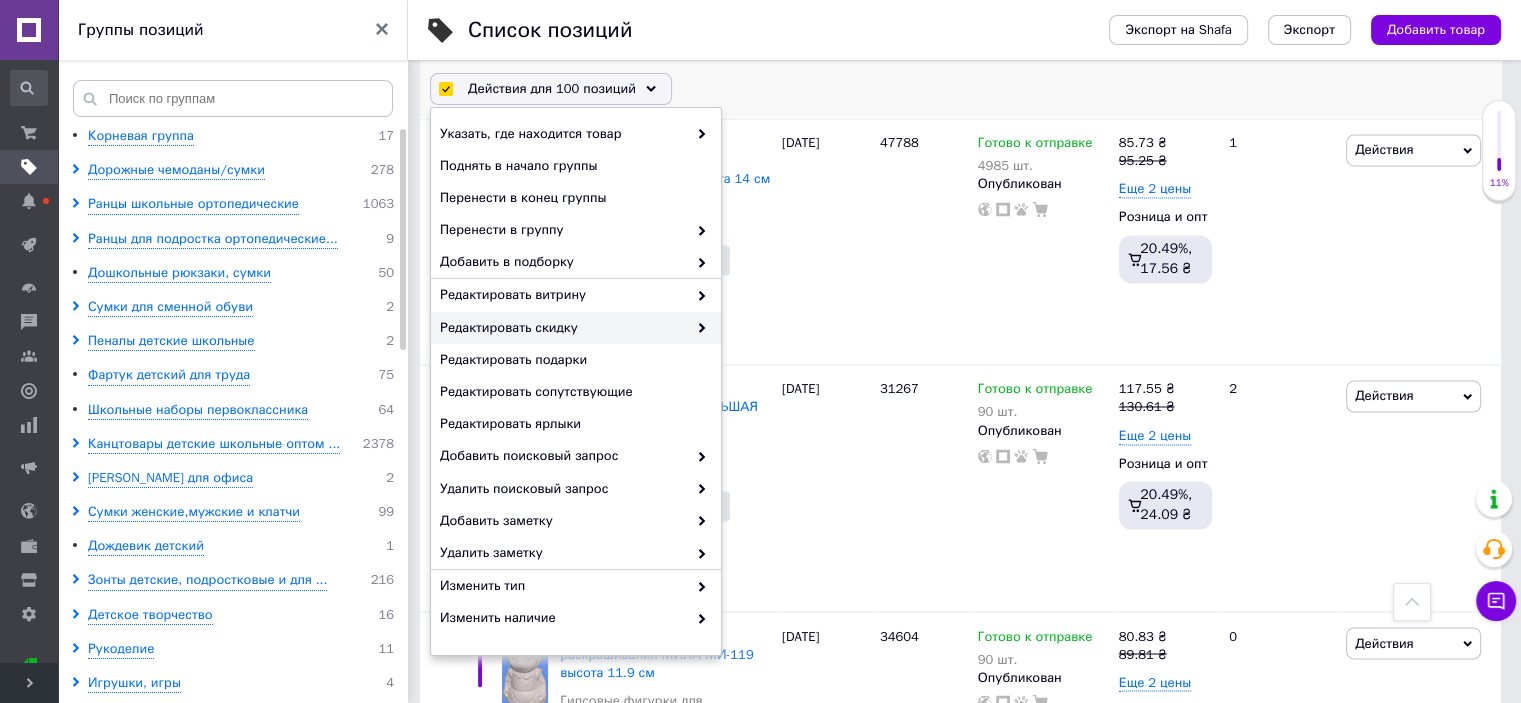 click on "Редактировать скидку" at bounding box center [563, 328] 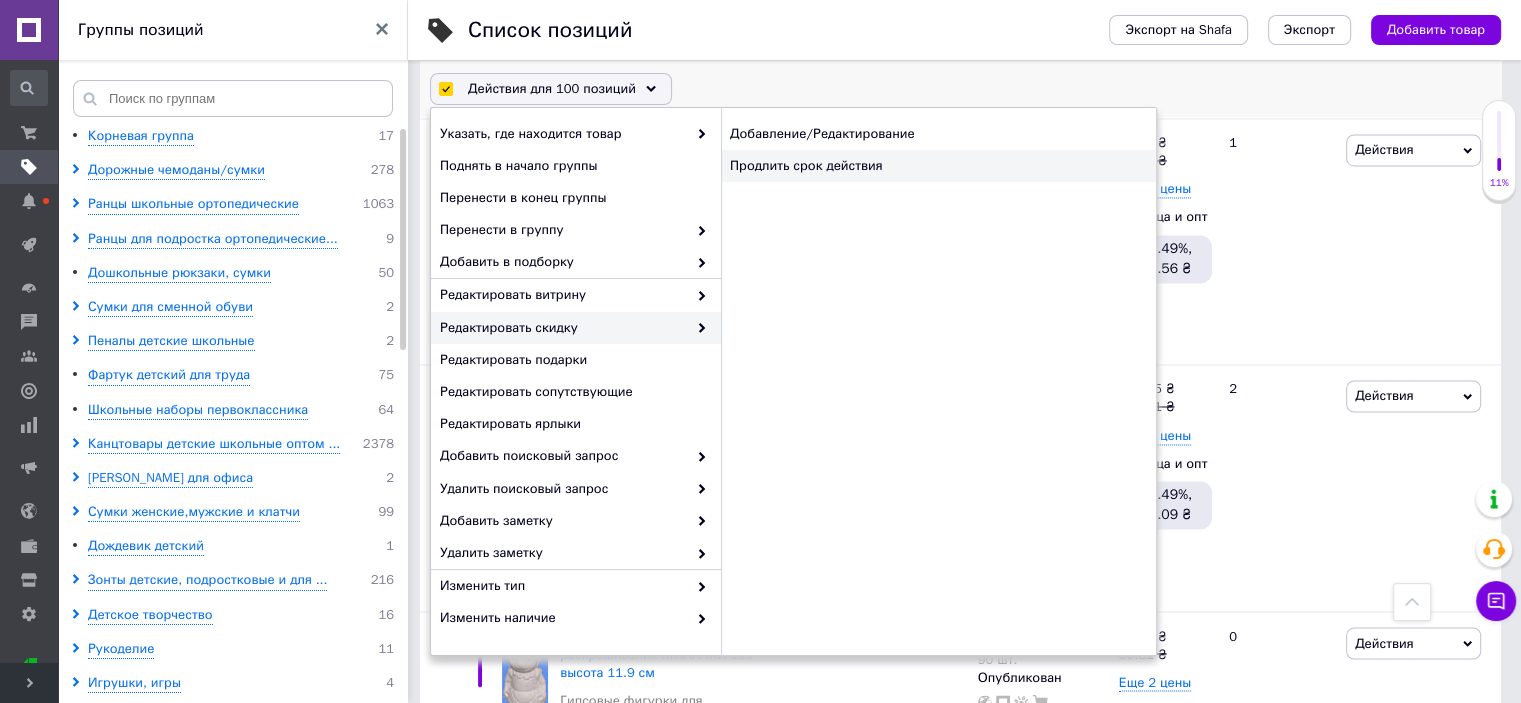 click on "Продлить срок действия" at bounding box center (938, 166) 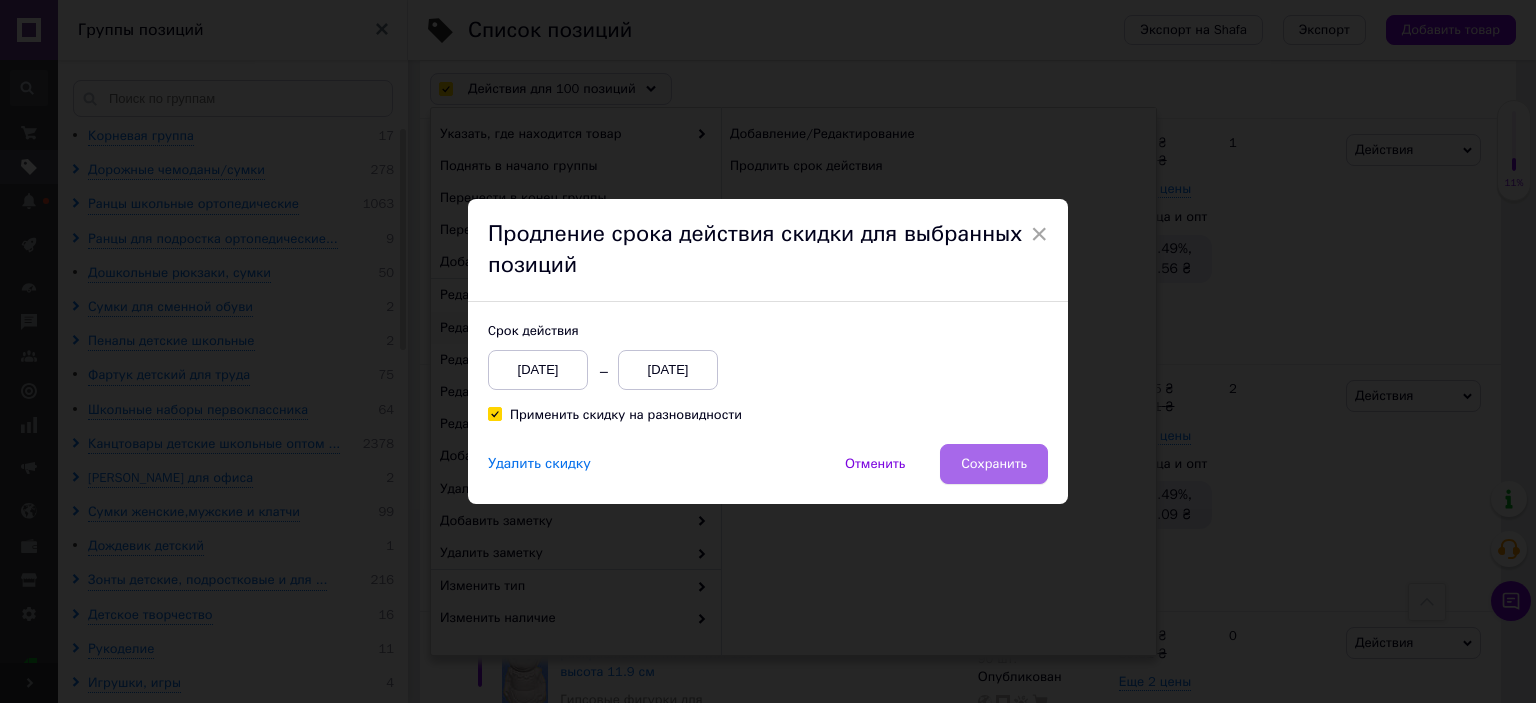 click on "Сохранить" at bounding box center [994, 464] 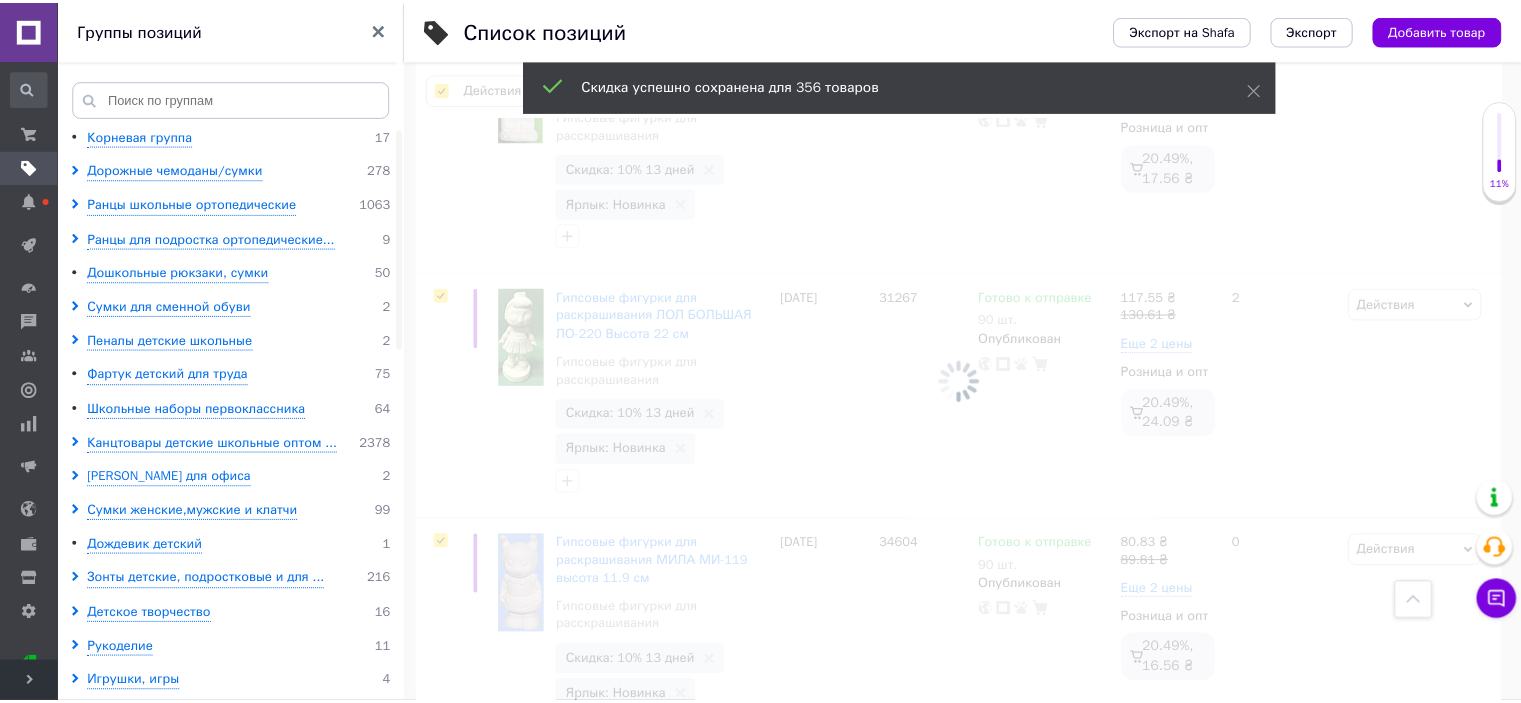 scroll, scrollTop: 25960, scrollLeft: 0, axis: vertical 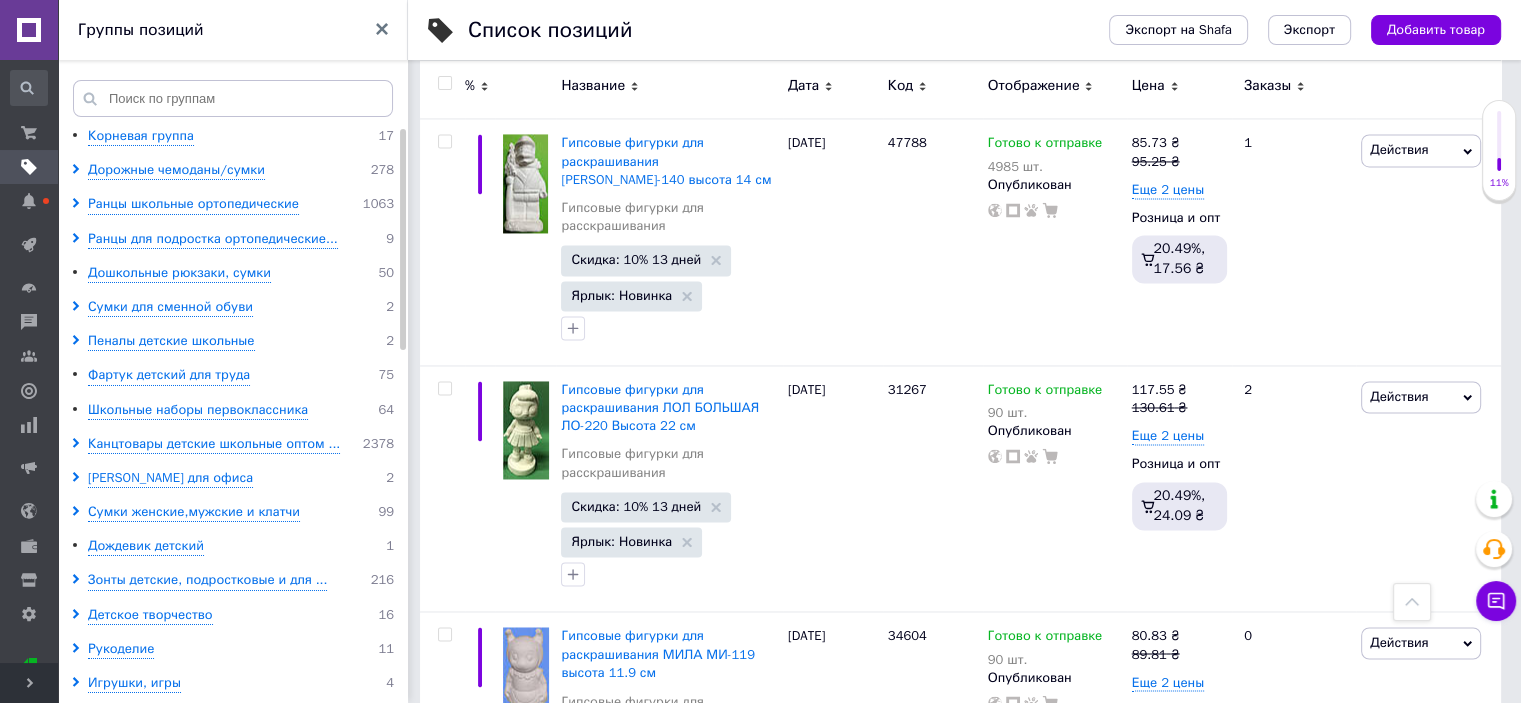 click on "19" at bounding box center (710, 898) 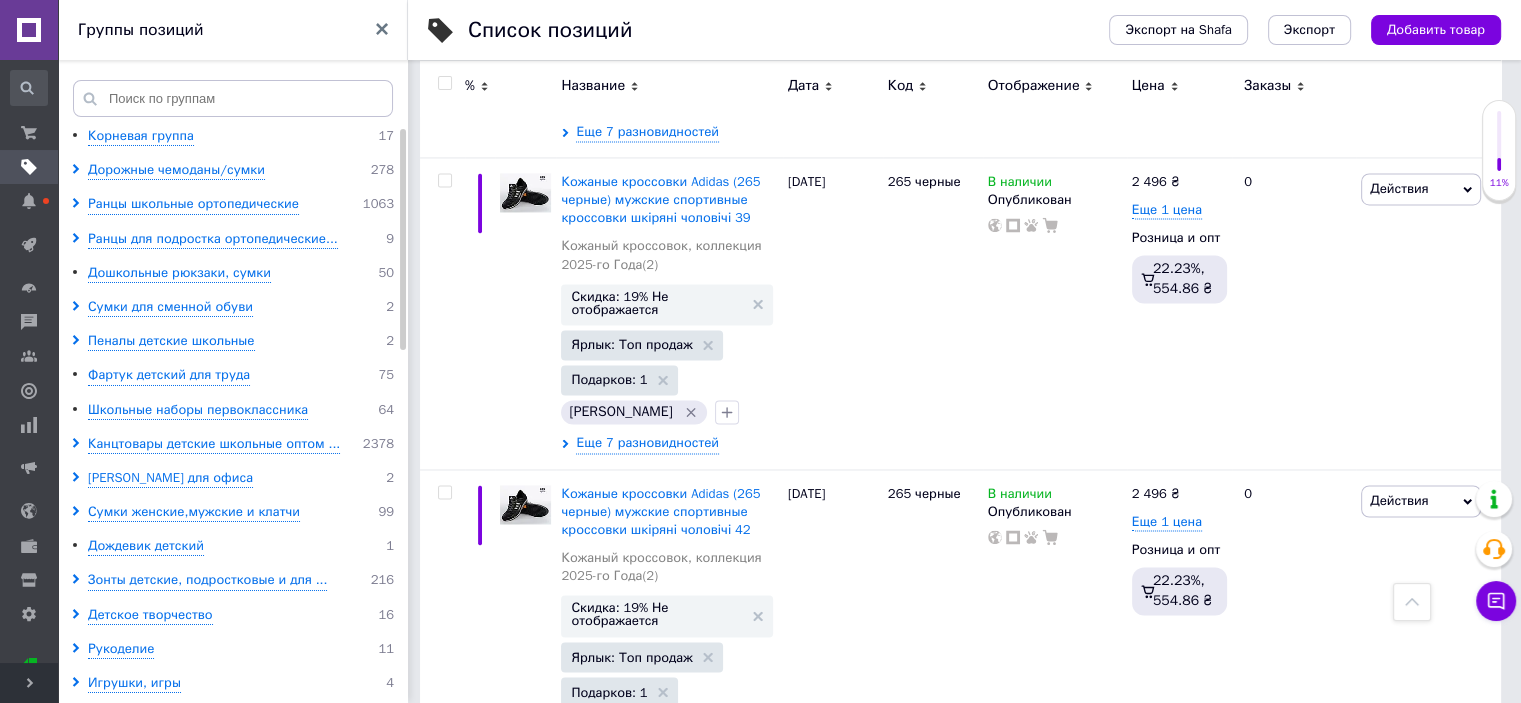 click at bounding box center [444, 83] 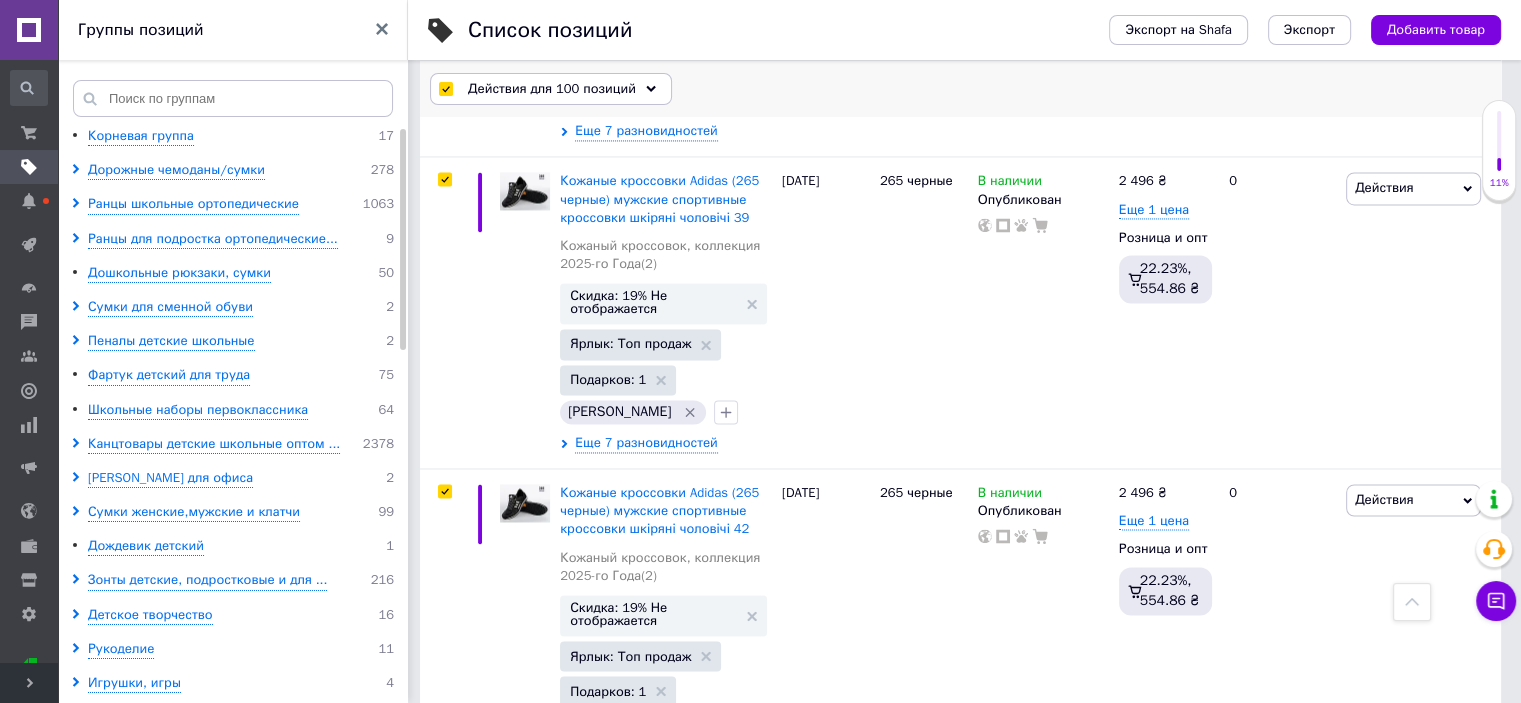 scroll, scrollTop: 26124, scrollLeft: 0, axis: vertical 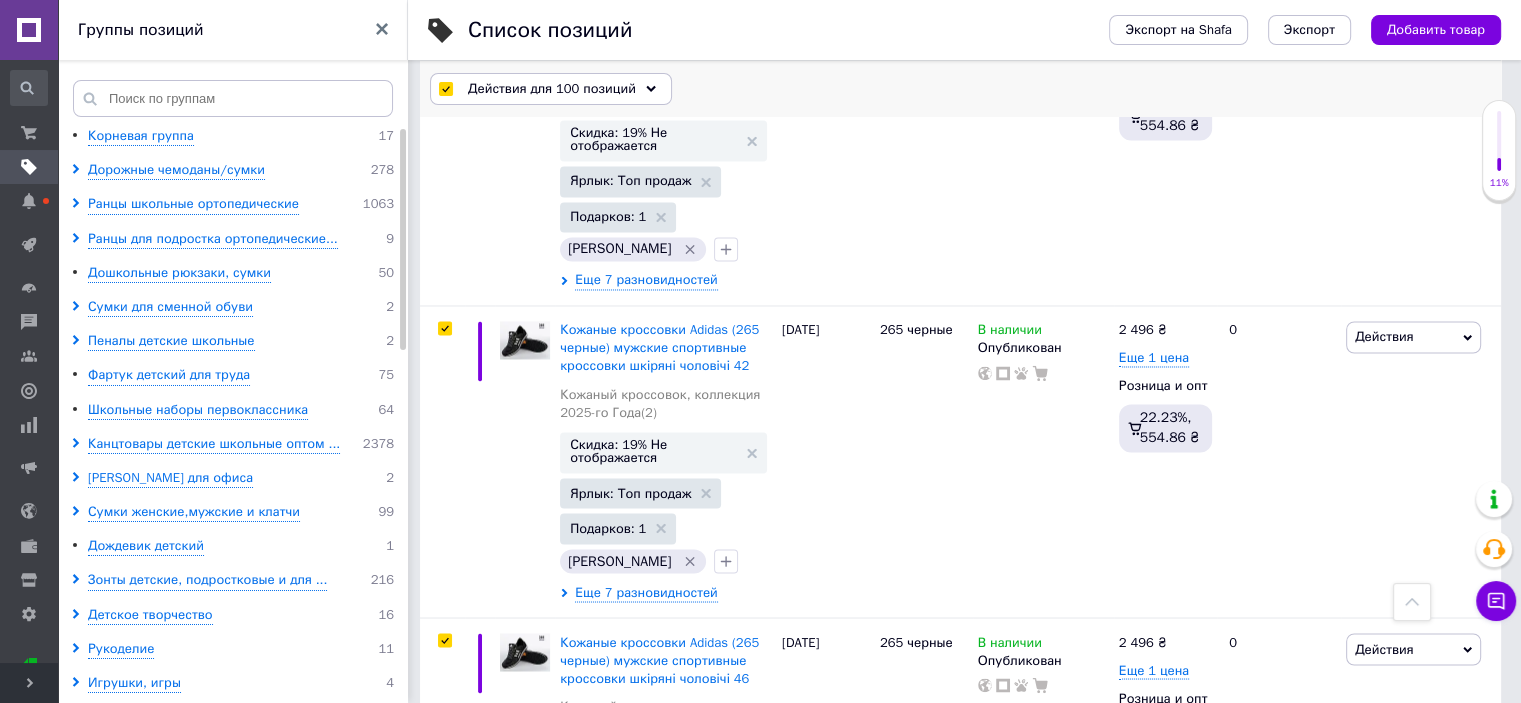 click on "Действия для 100 позиций" at bounding box center (552, 89) 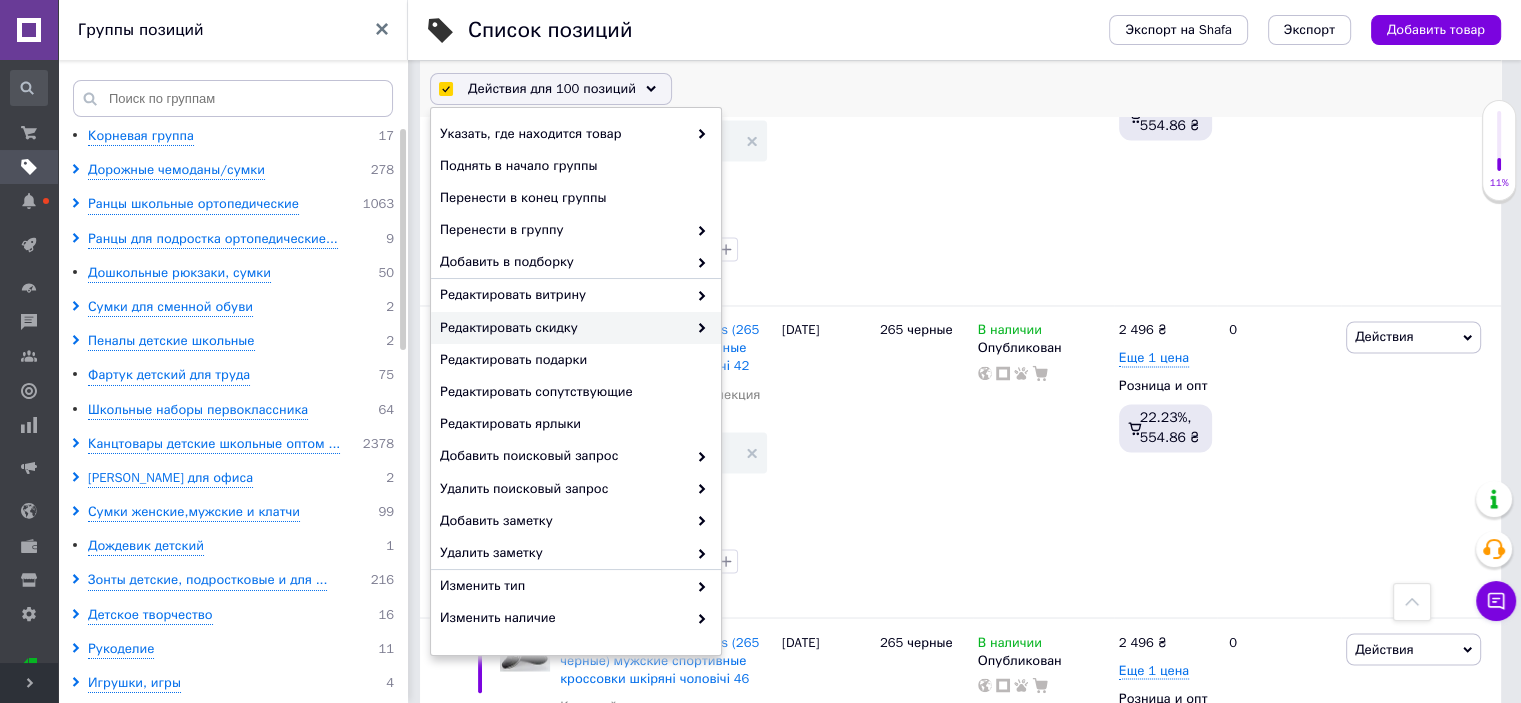 click on "Редактировать скидку" at bounding box center (563, 328) 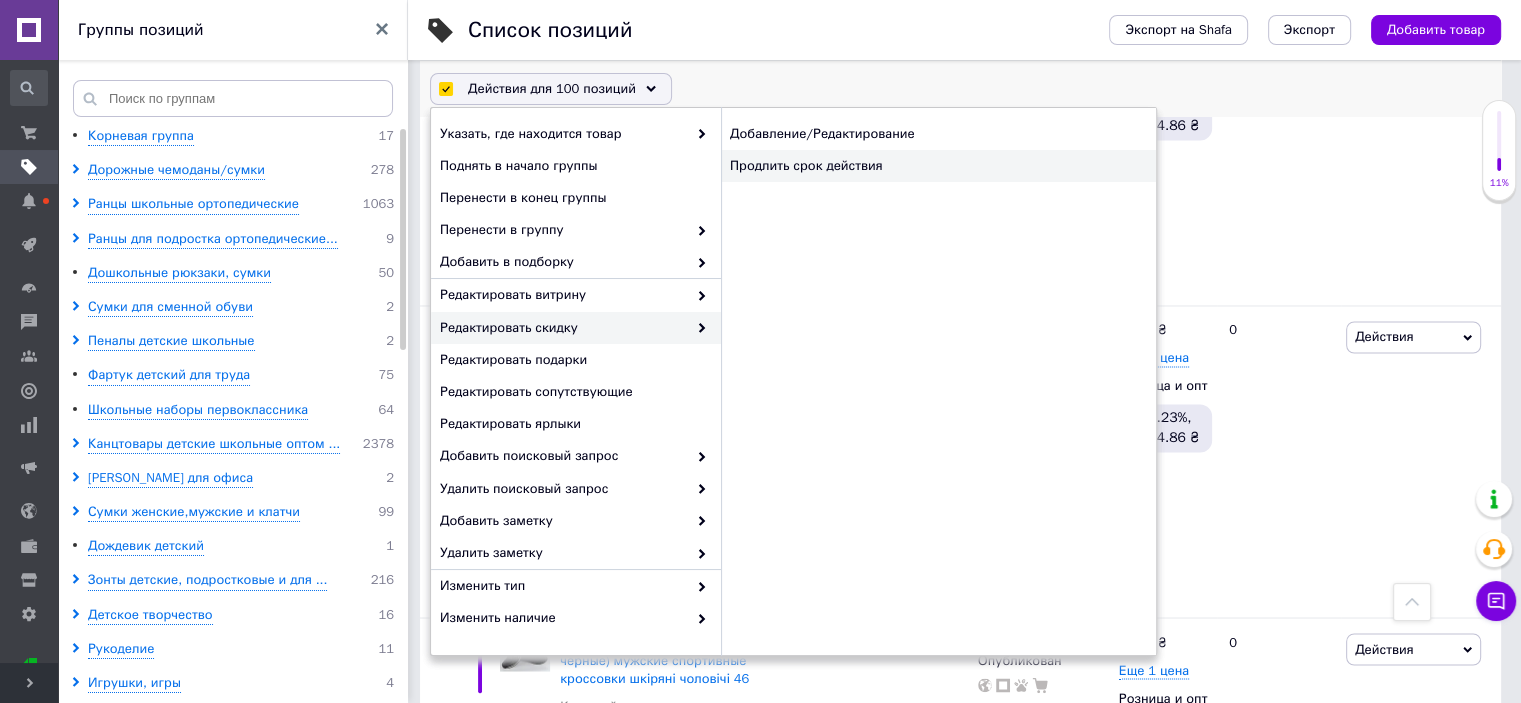 click on "Продлить срок действия" at bounding box center [938, 166] 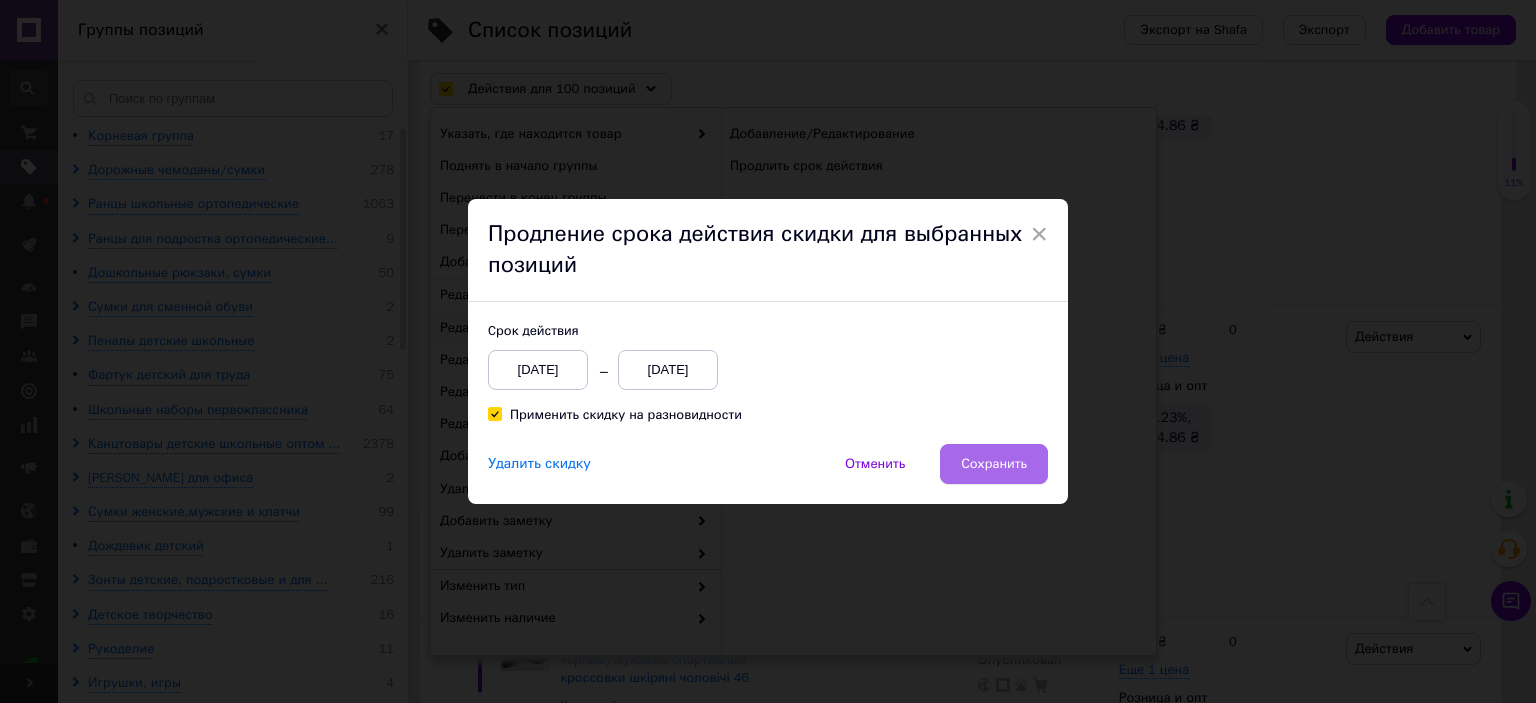 click on "Сохранить" at bounding box center (994, 464) 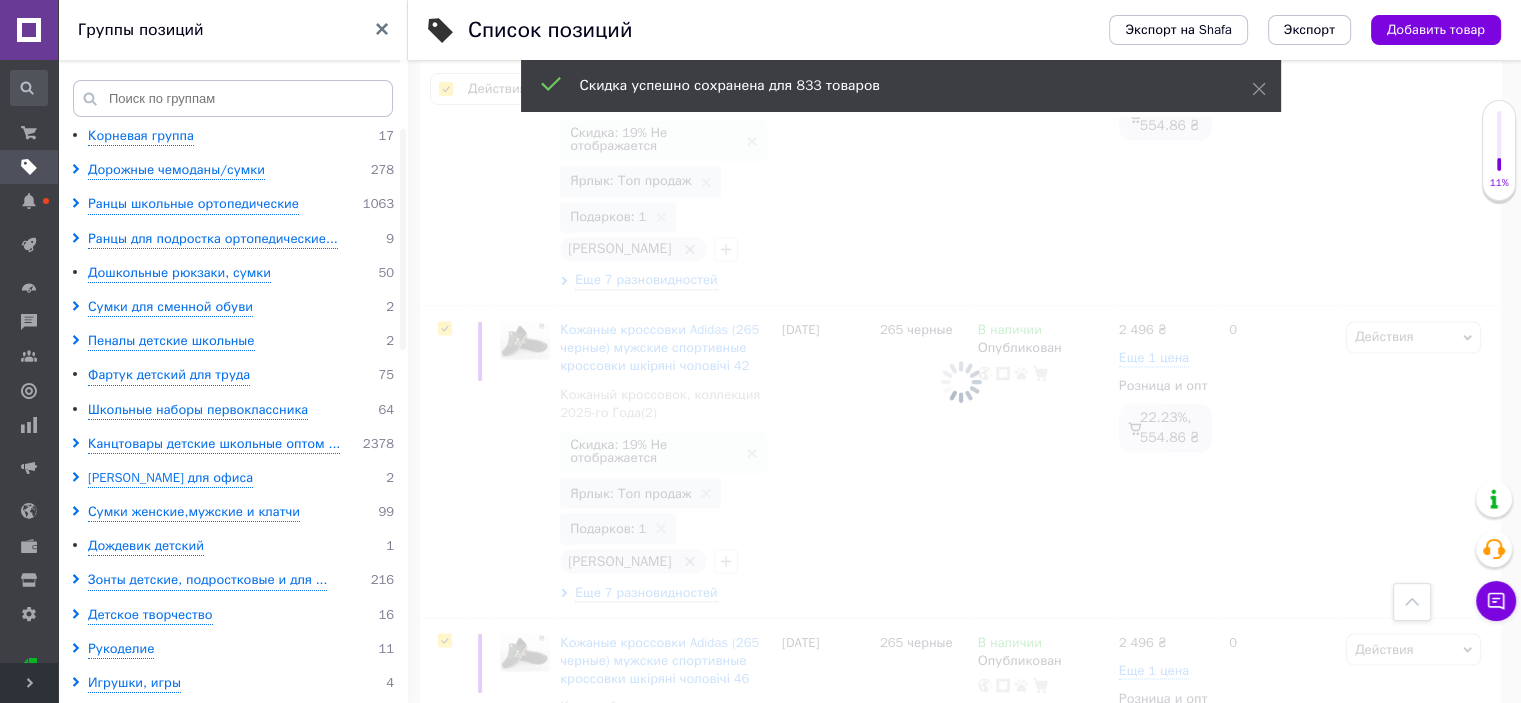 scroll, scrollTop: 0, scrollLeft: 1328, axis: horizontal 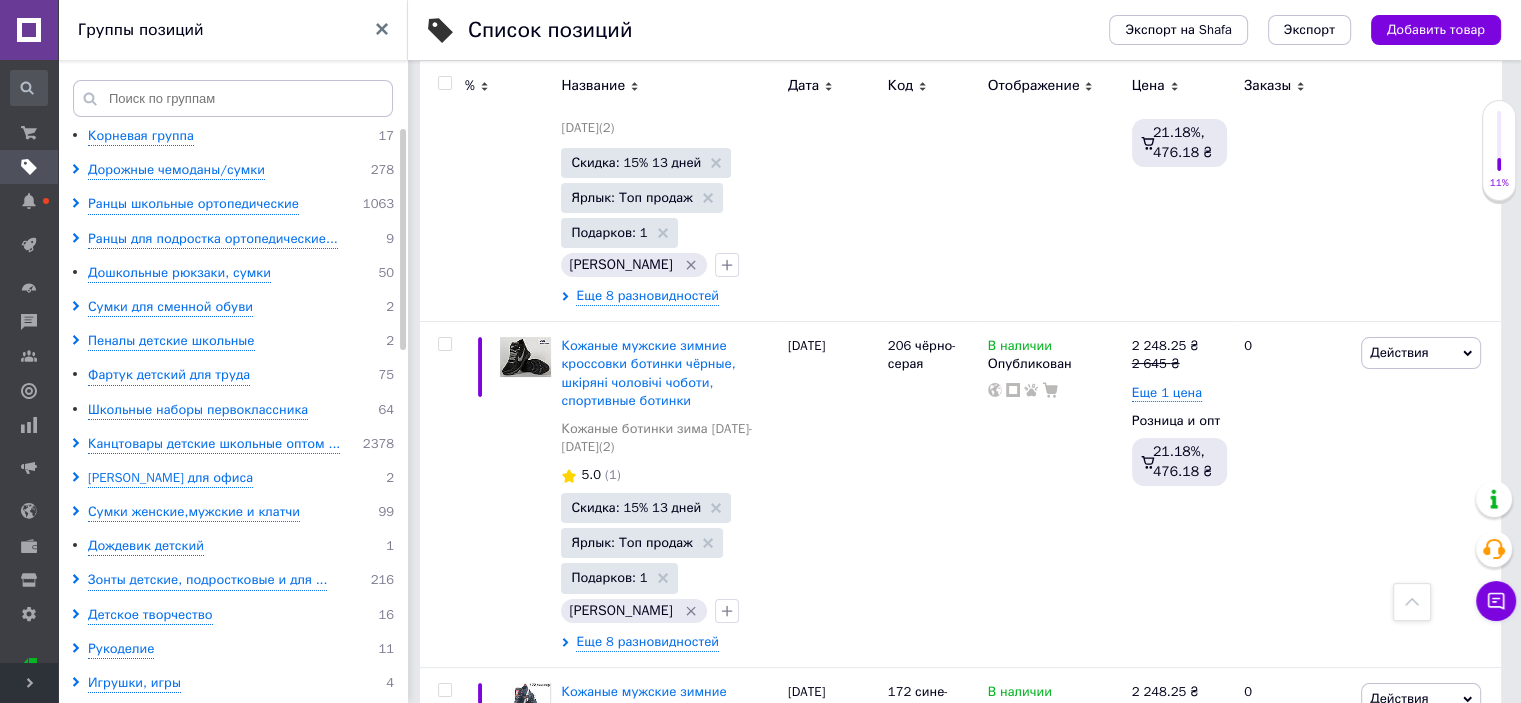 click on "18" at bounding box center [710, 1345] 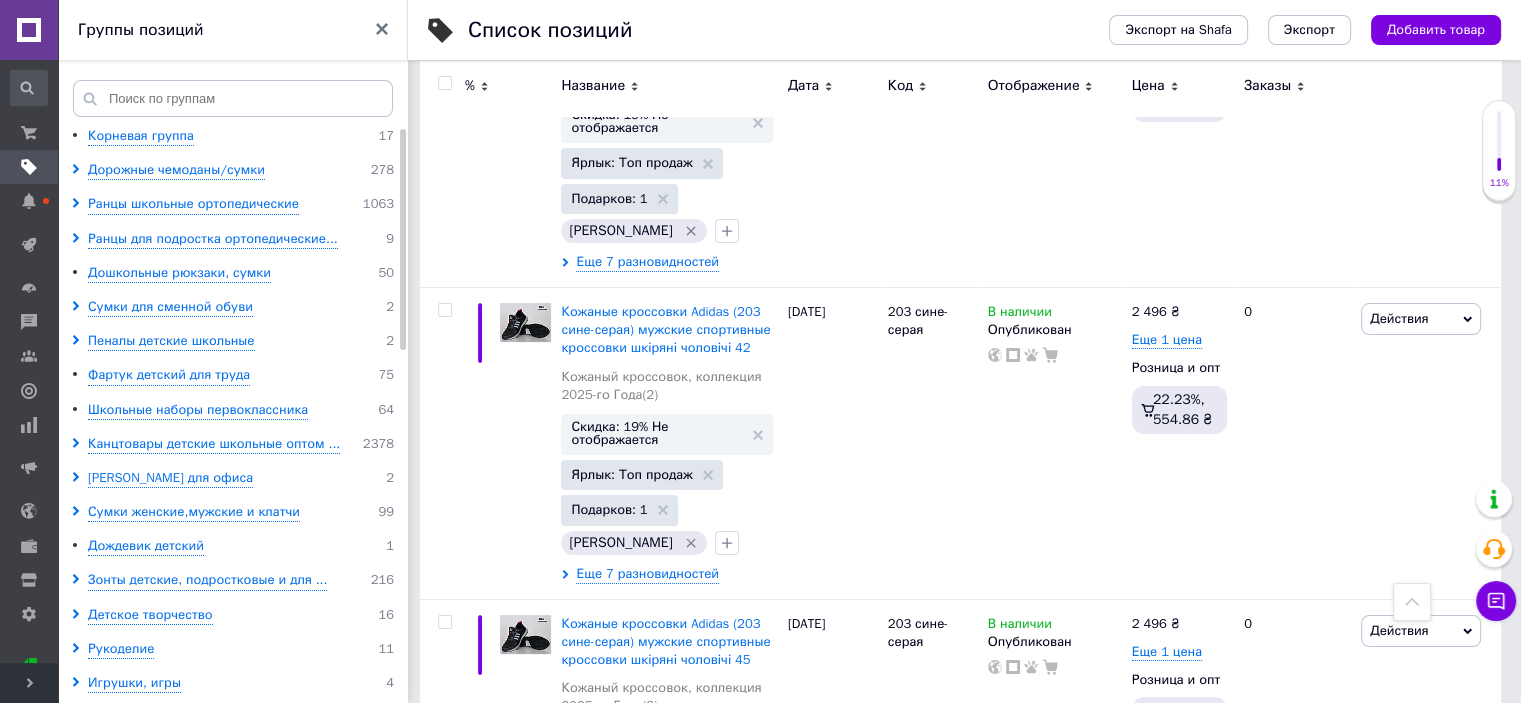 click at bounding box center [444, 83] 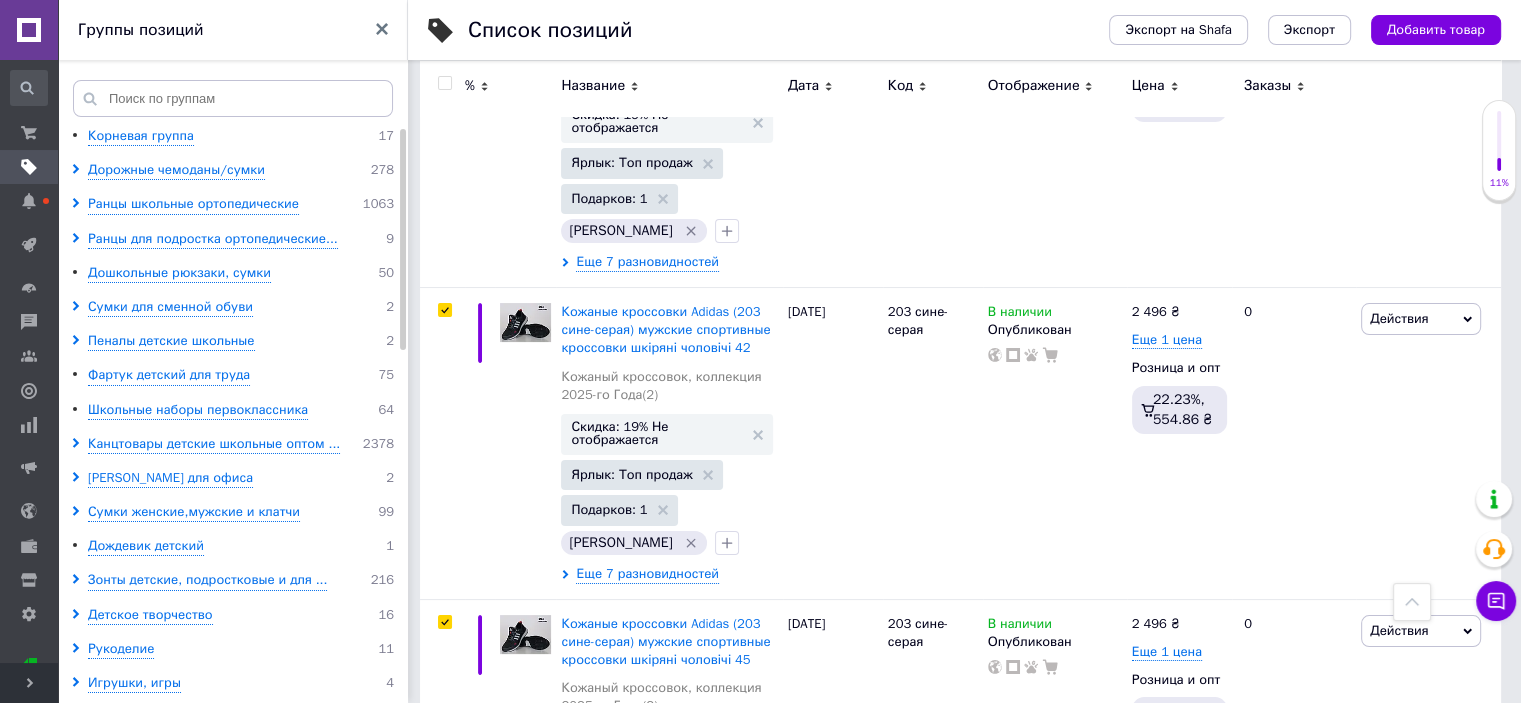 scroll, scrollTop: 30930, scrollLeft: 0, axis: vertical 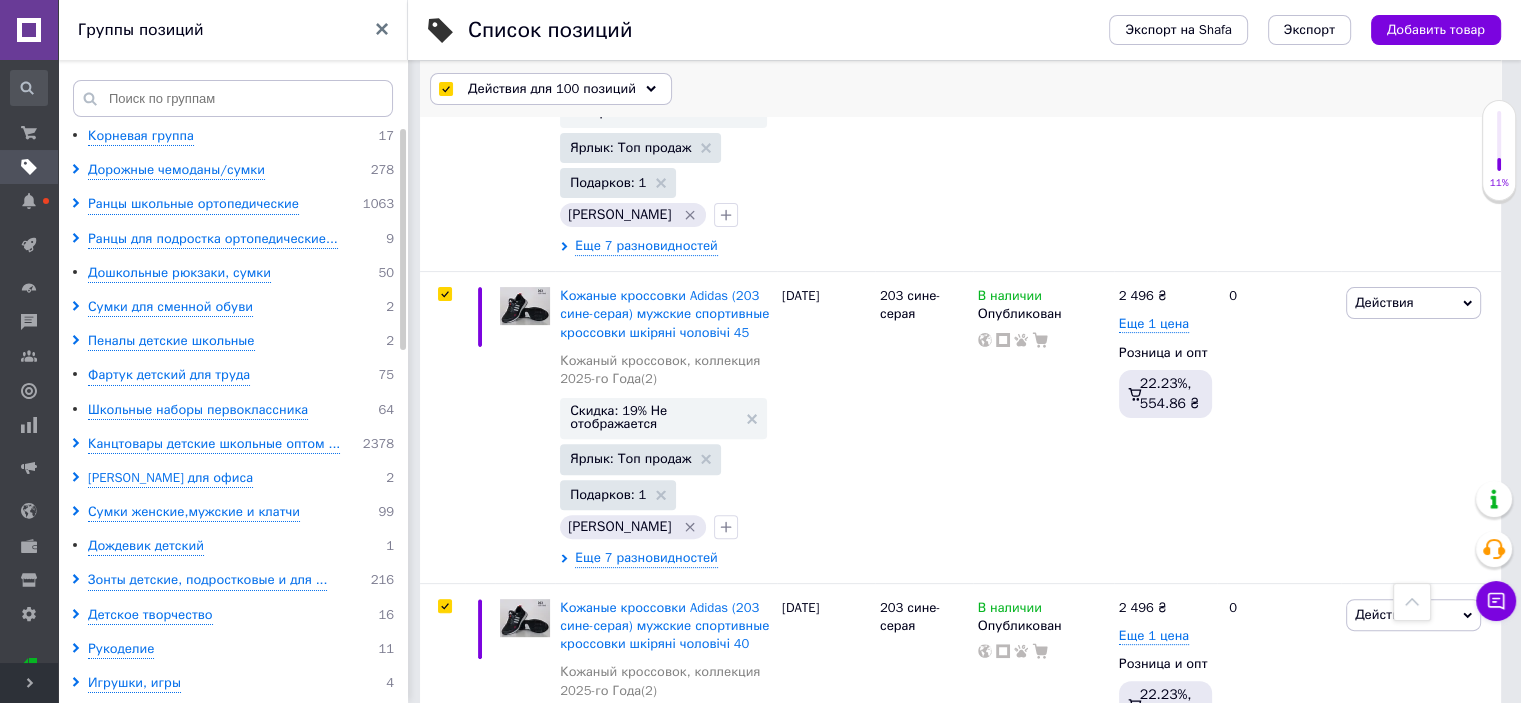 click on "Действия для 100 позиций" at bounding box center (551, 89) 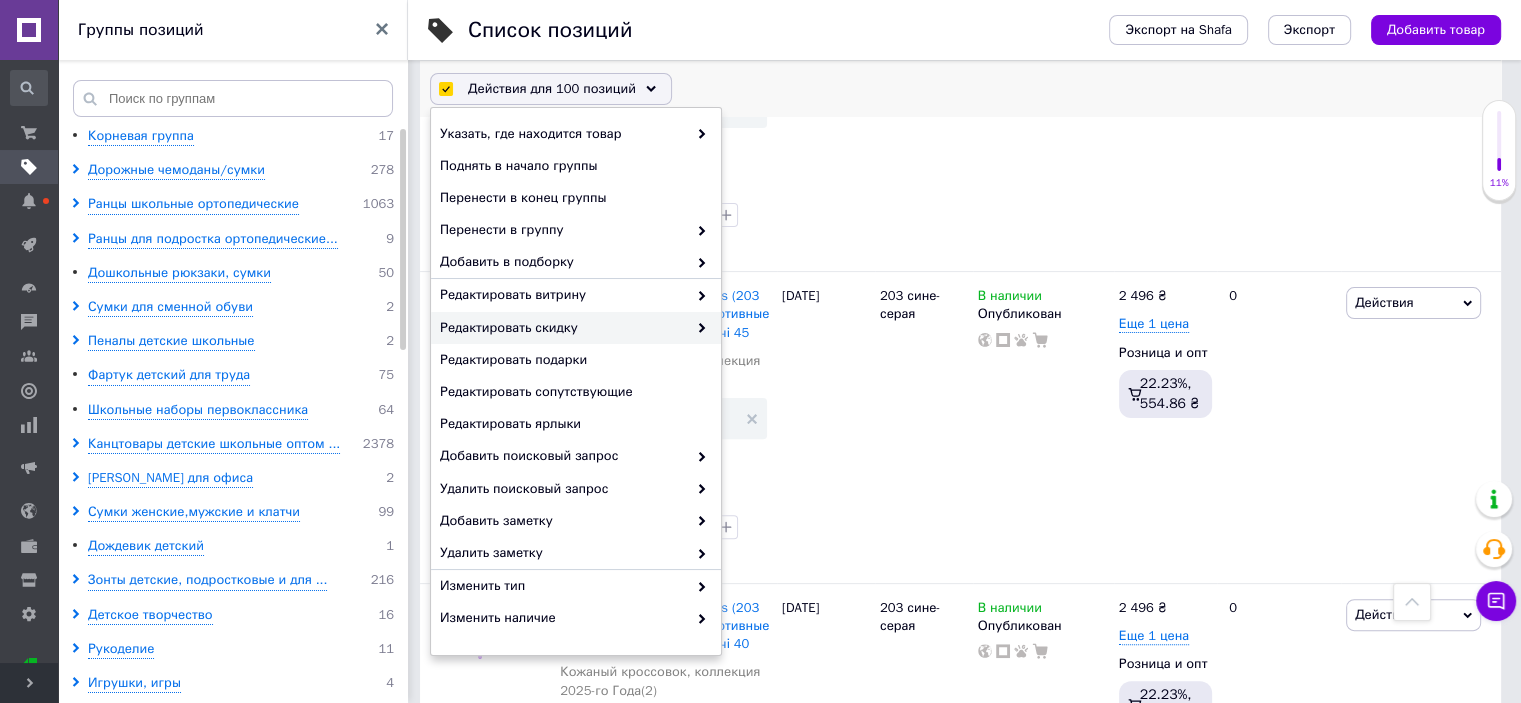 click on "Редактировать скидку" at bounding box center (563, 328) 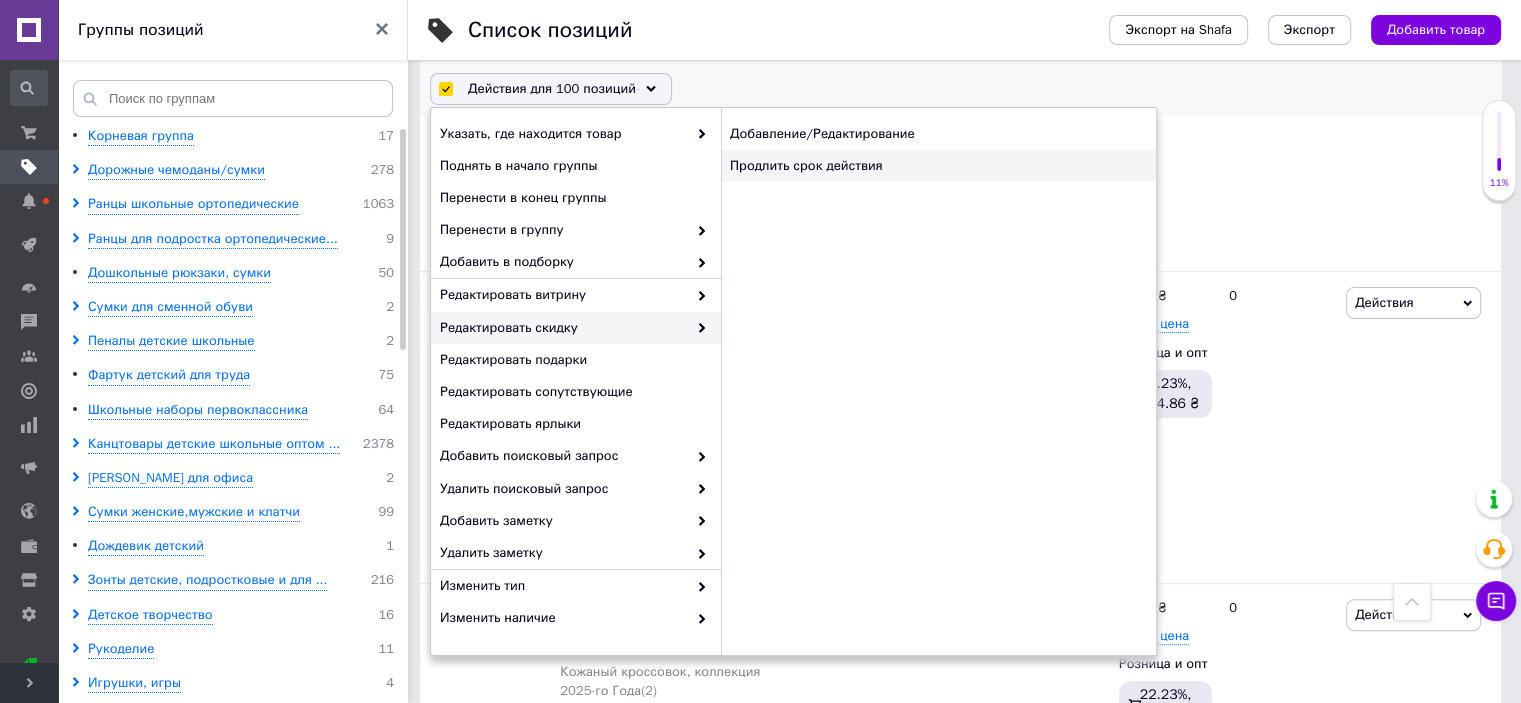 click on "Продлить срок действия" at bounding box center (938, 166) 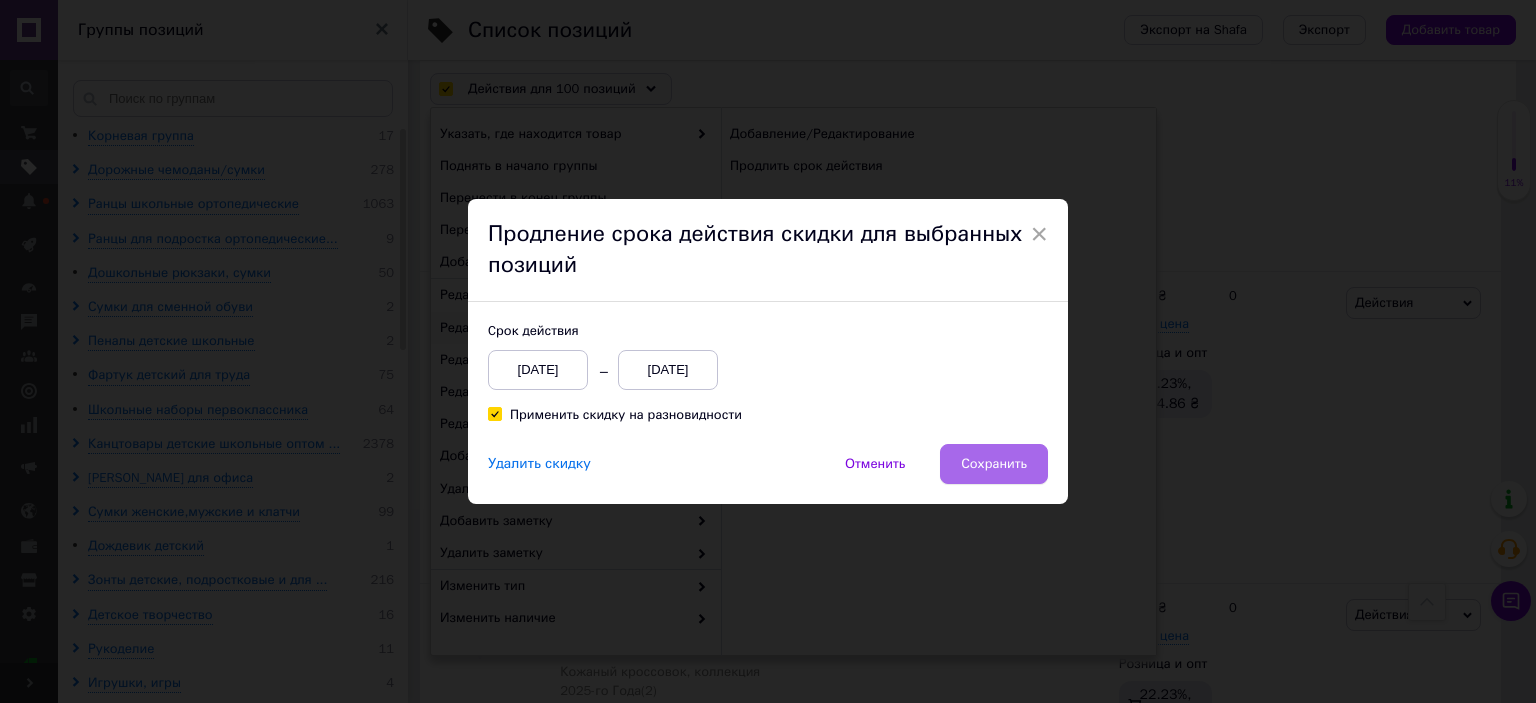 click on "Сохранить" at bounding box center (994, 464) 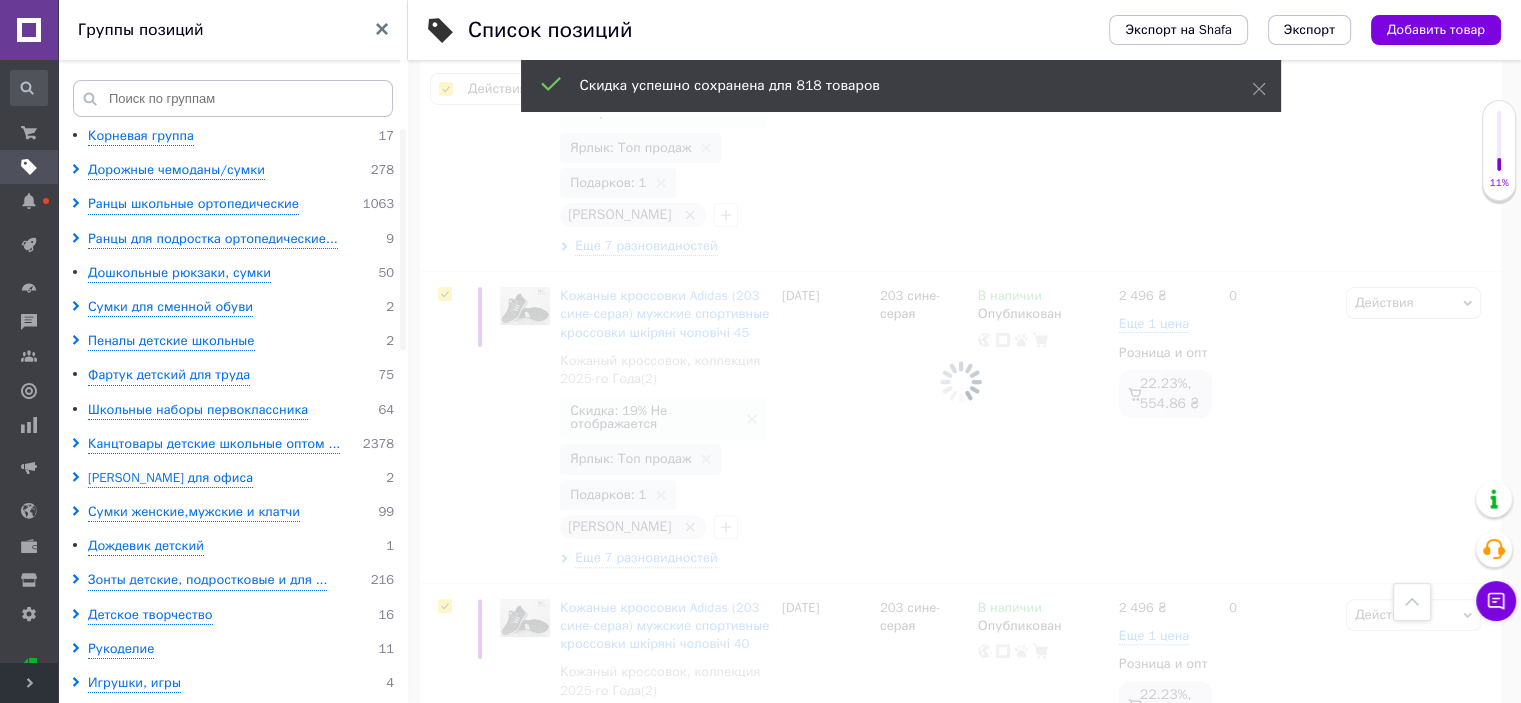 scroll, scrollTop: 0, scrollLeft: 1328, axis: horizontal 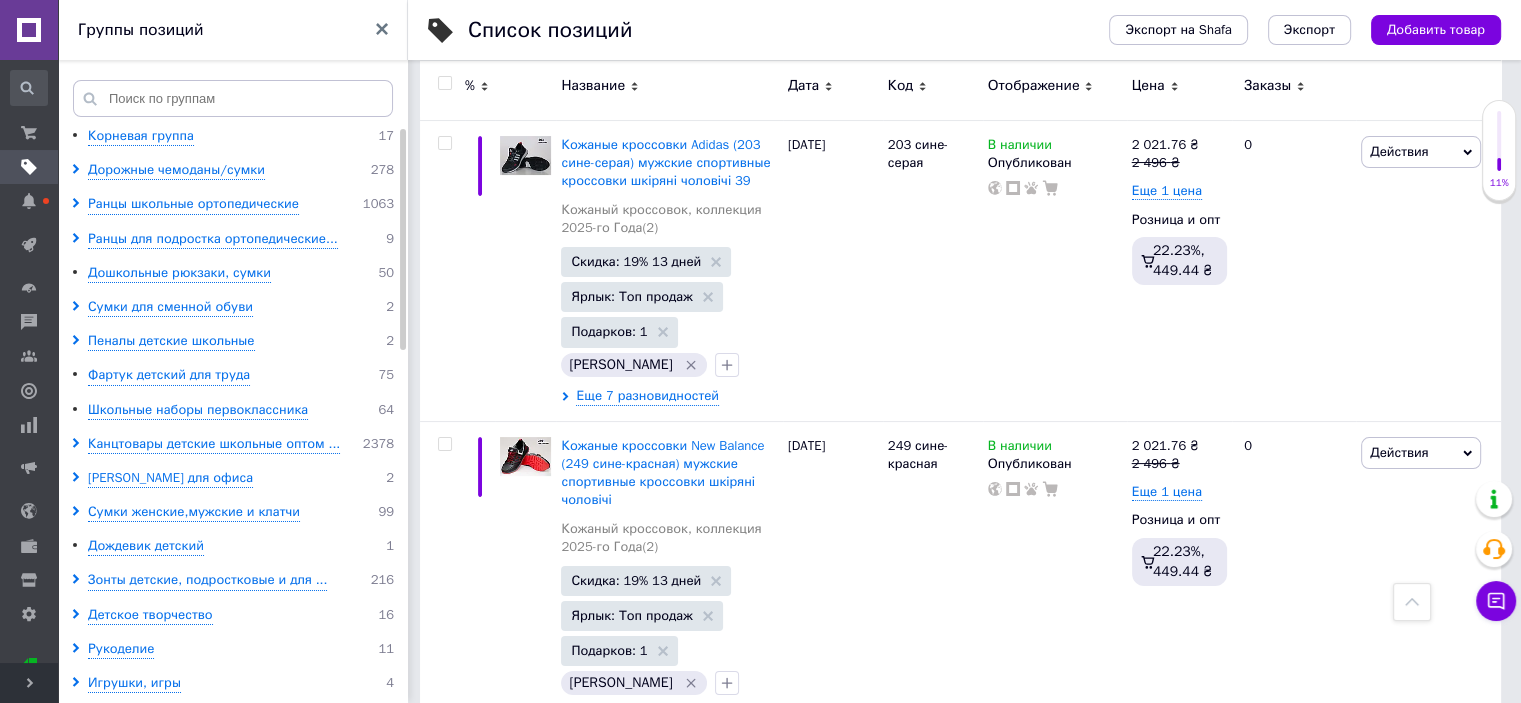 click on "17" at bounding box center [710, 1382] 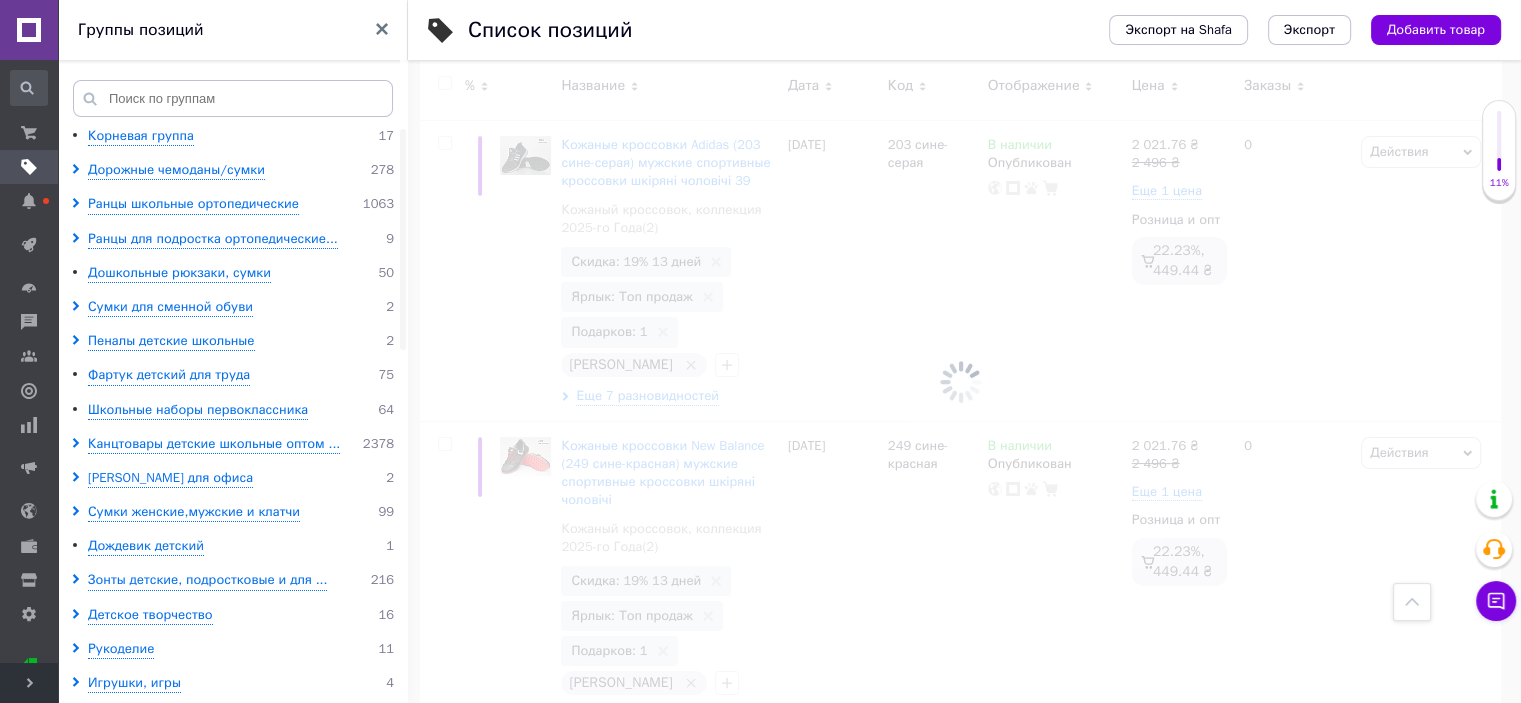 scroll, scrollTop: 30650, scrollLeft: 0, axis: vertical 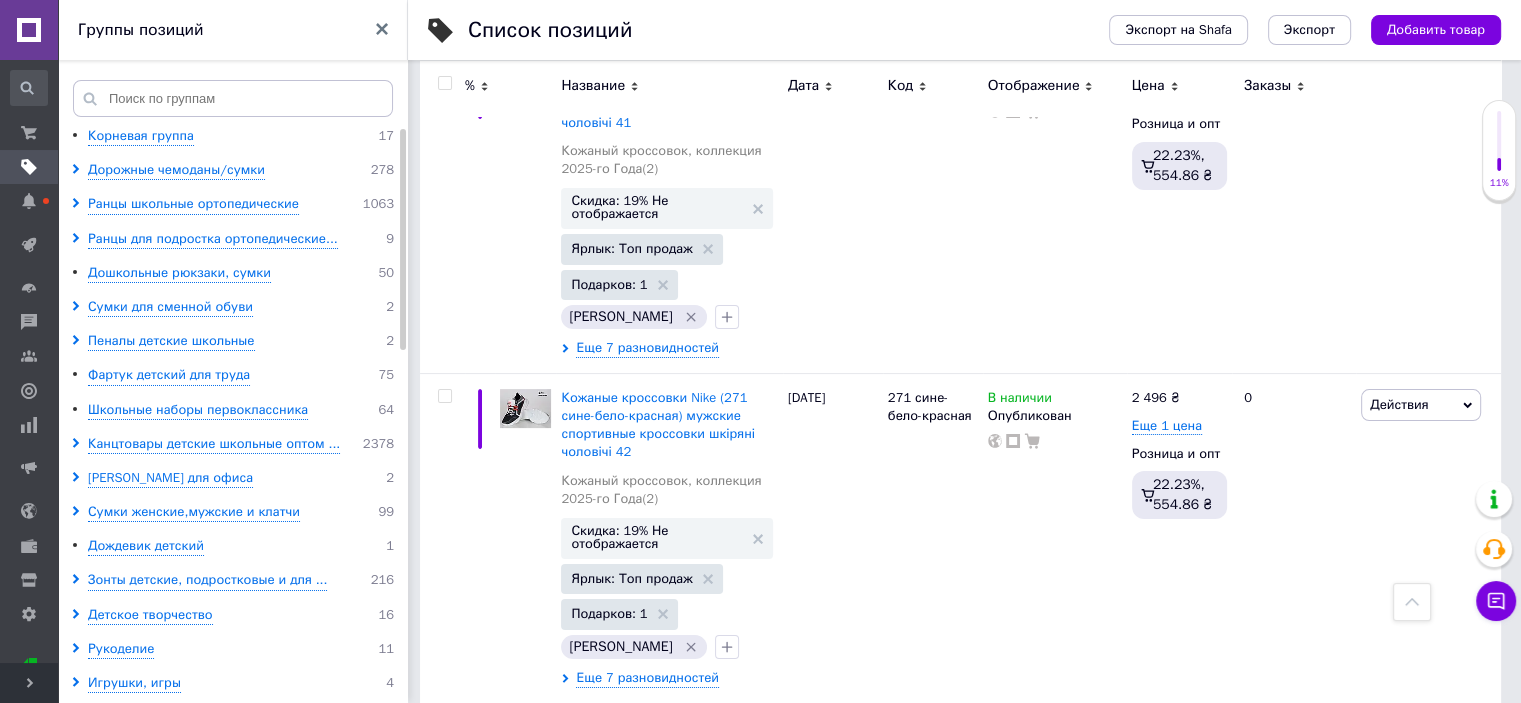 click at bounding box center (444, 83) 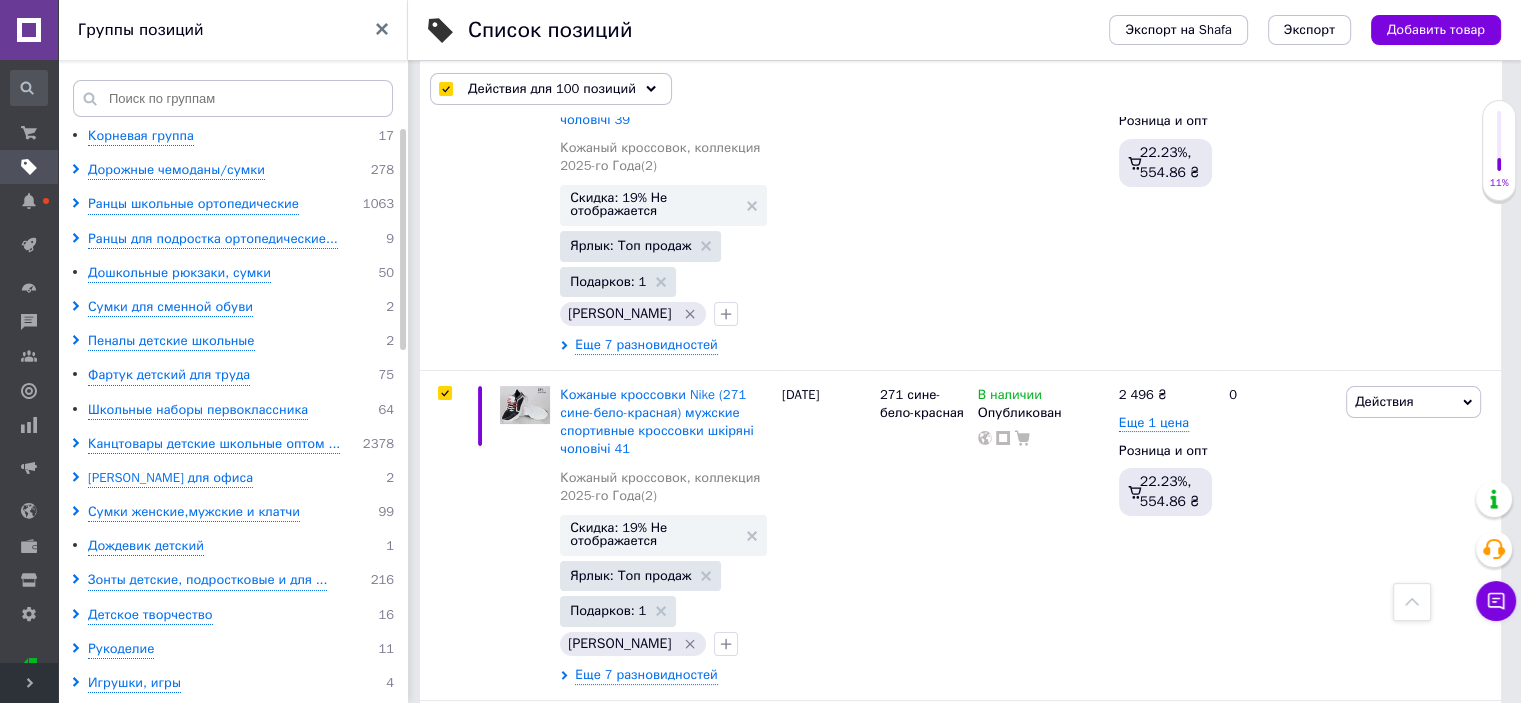 scroll, scrollTop: 31086, scrollLeft: 0, axis: vertical 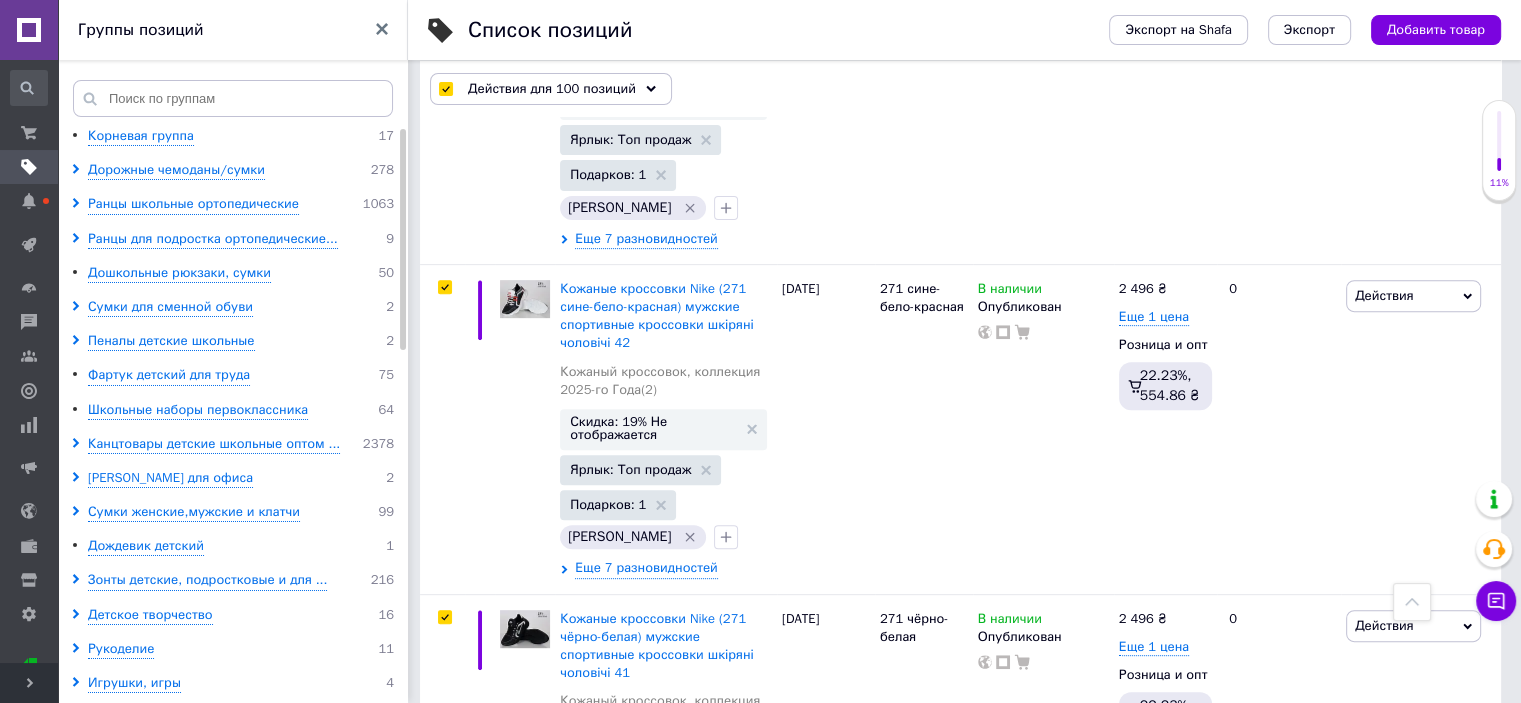 click on "Действия для 100 позиций" at bounding box center (552, 89) 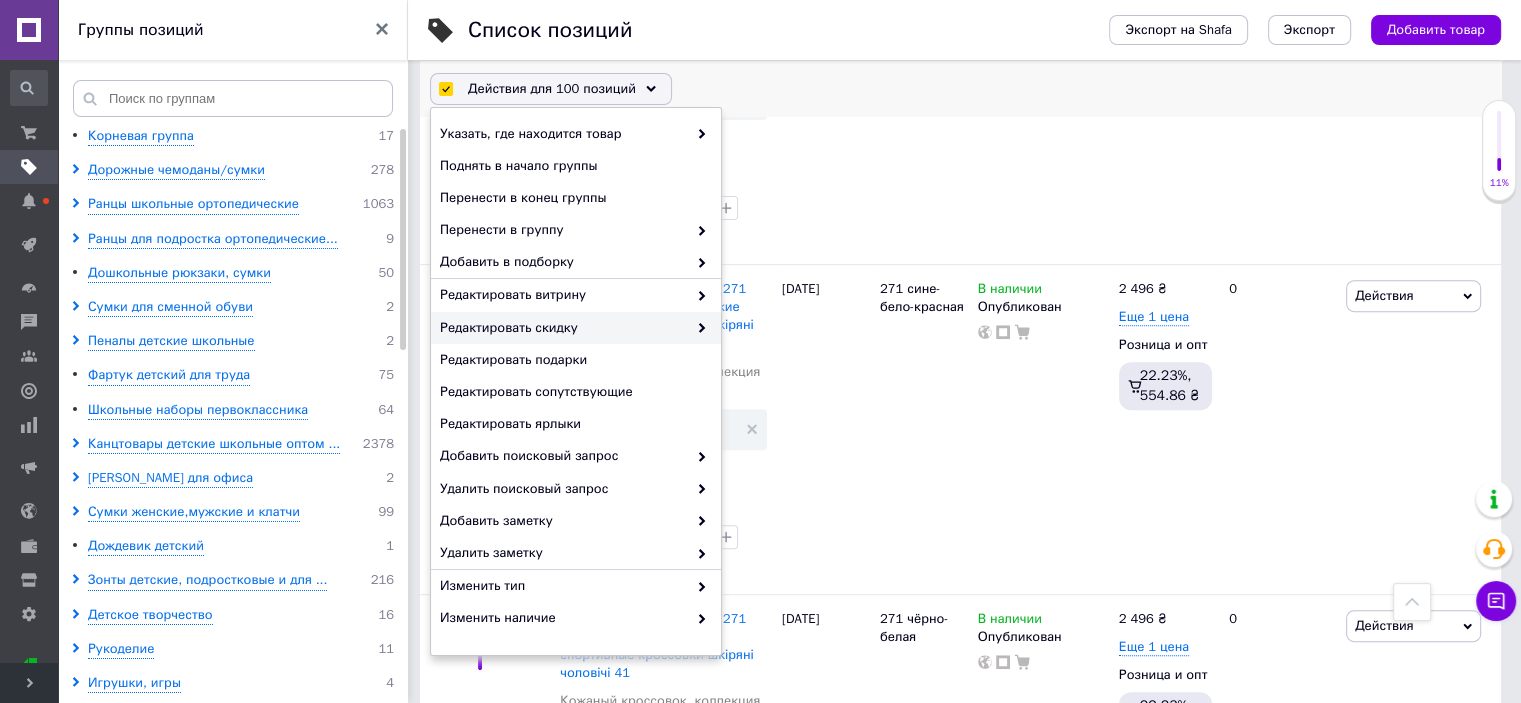 click on "Редактировать скидку" at bounding box center [563, 328] 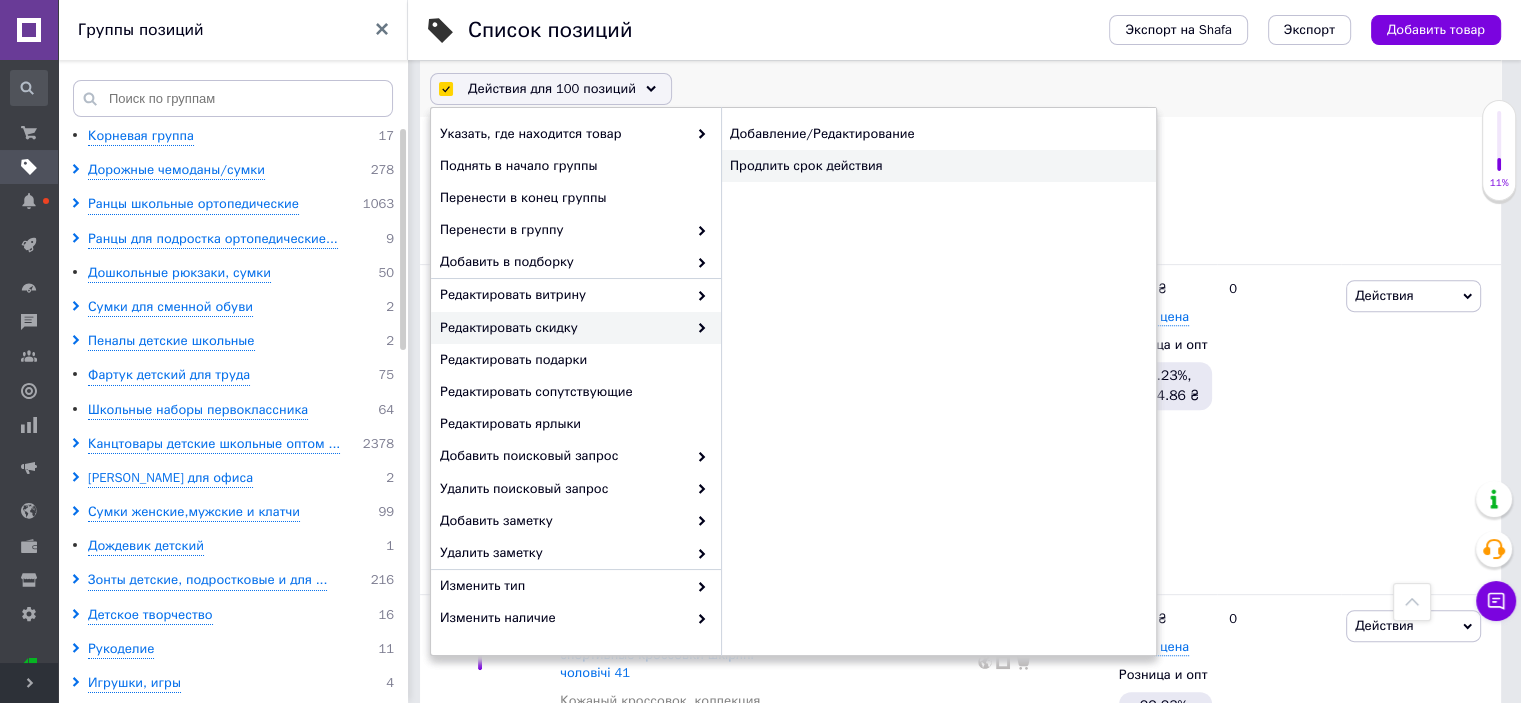 click on "Продлить срок действия" at bounding box center (938, 166) 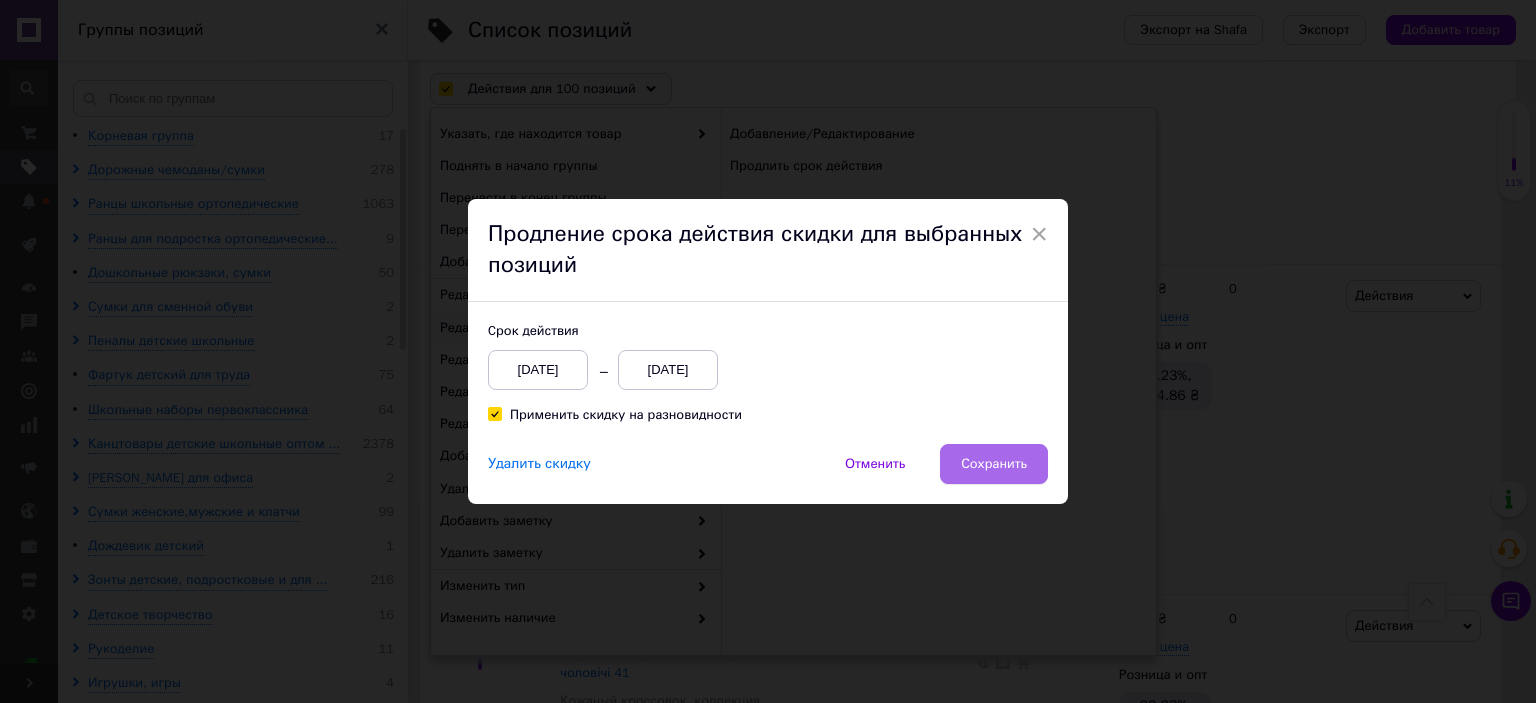 click on "Сохранить" at bounding box center [994, 464] 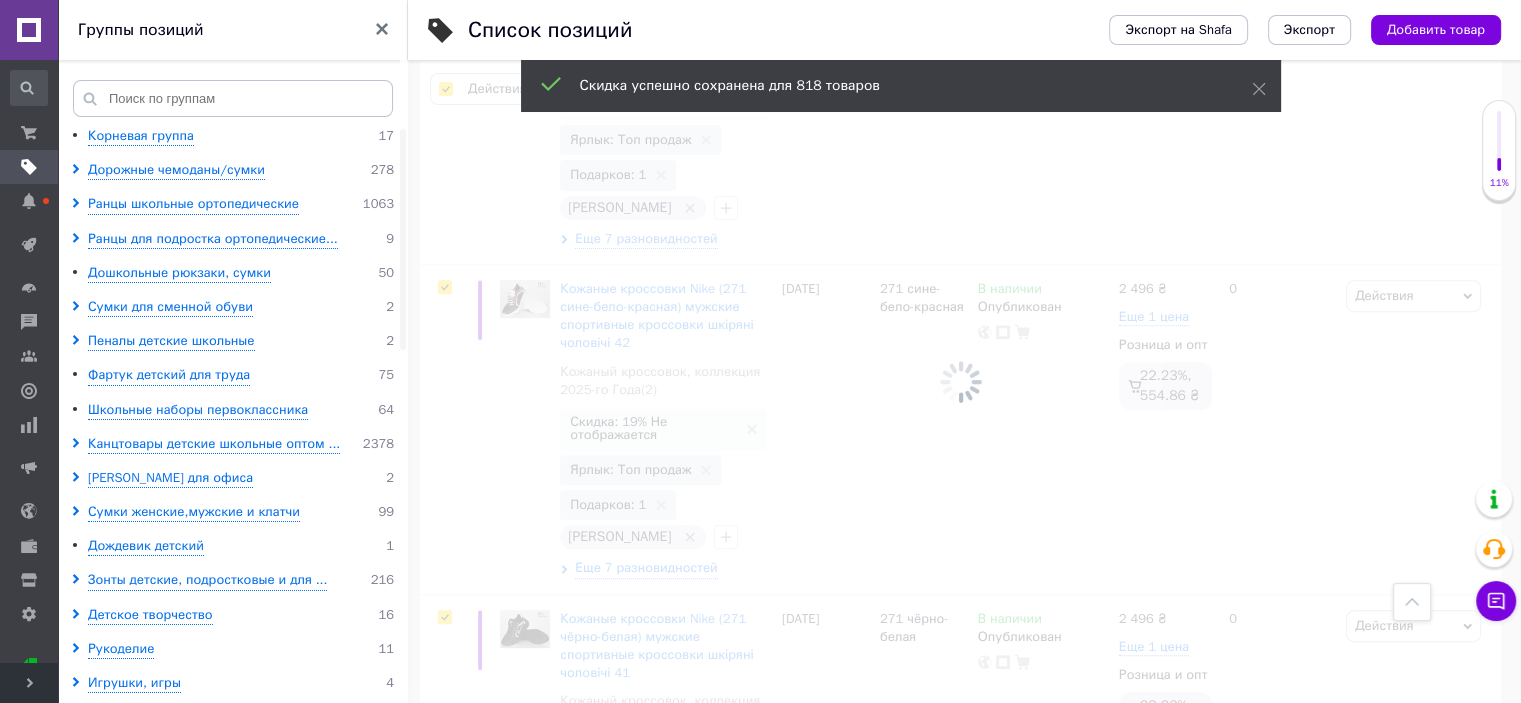 scroll, scrollTop: 0, scrollLeft: 1328, axis: horizontal 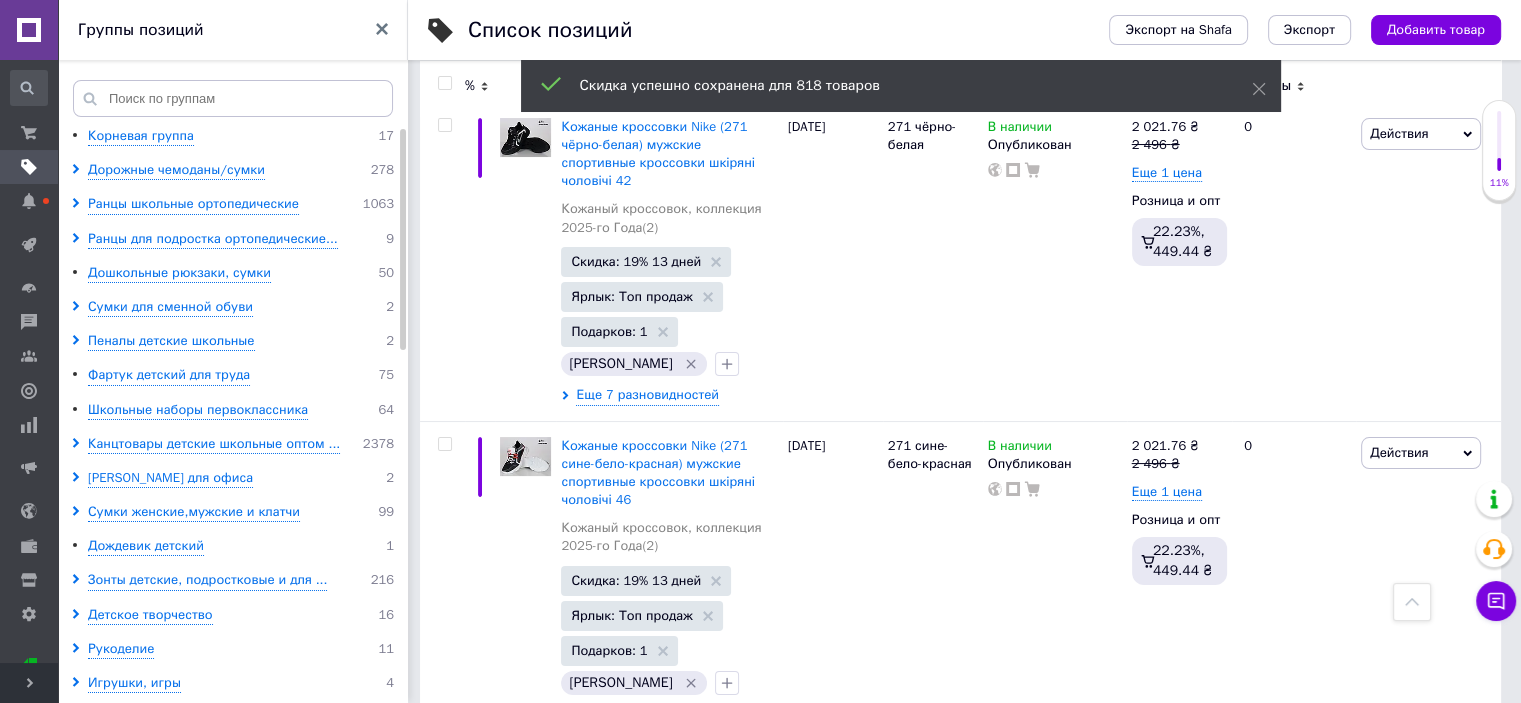 click on "16" at bounding box center (710, 2375) 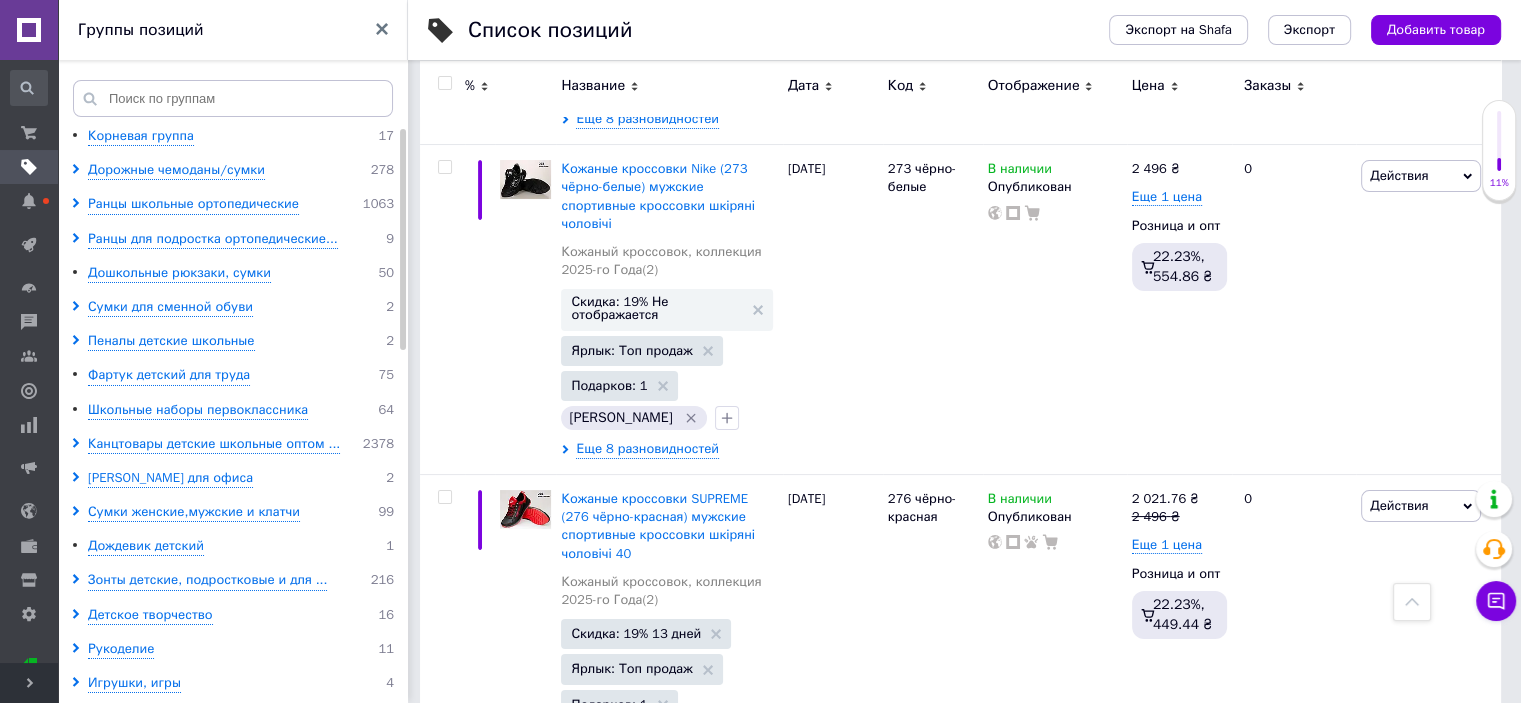 click at bounding box center (444, 83) 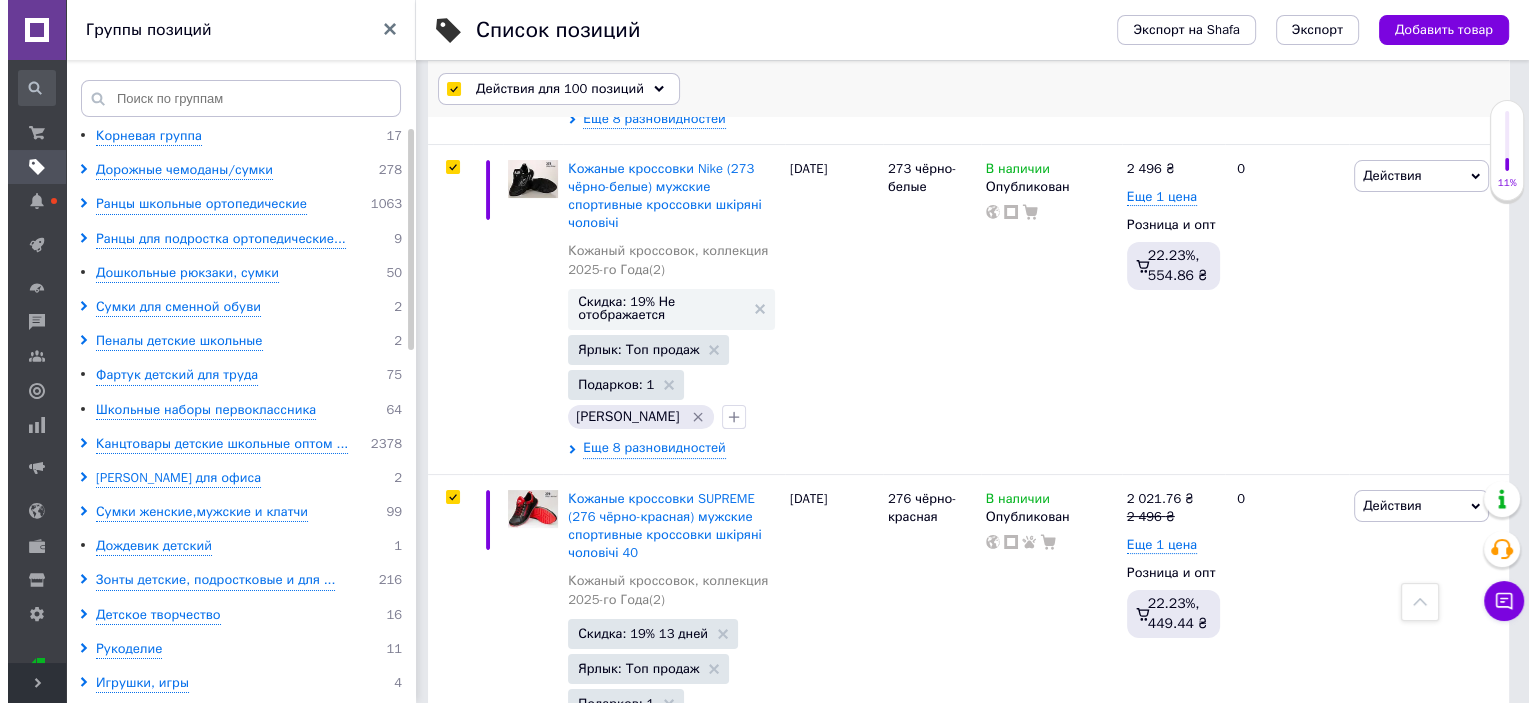 scroll, scrollTop: 31158, scrollLeft: 0, axis: vertical 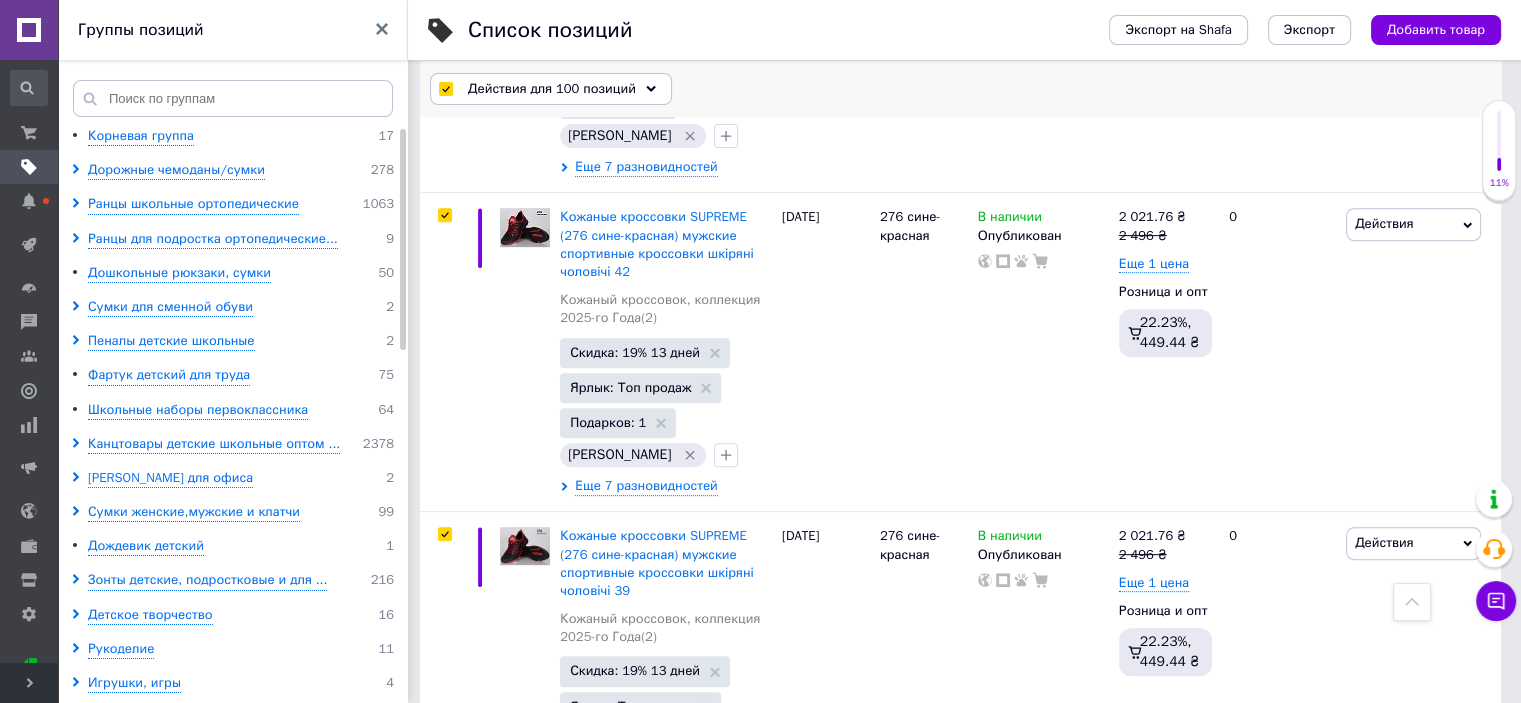 click on "Действия для 100 позиций" at bounding box center (552, 89) 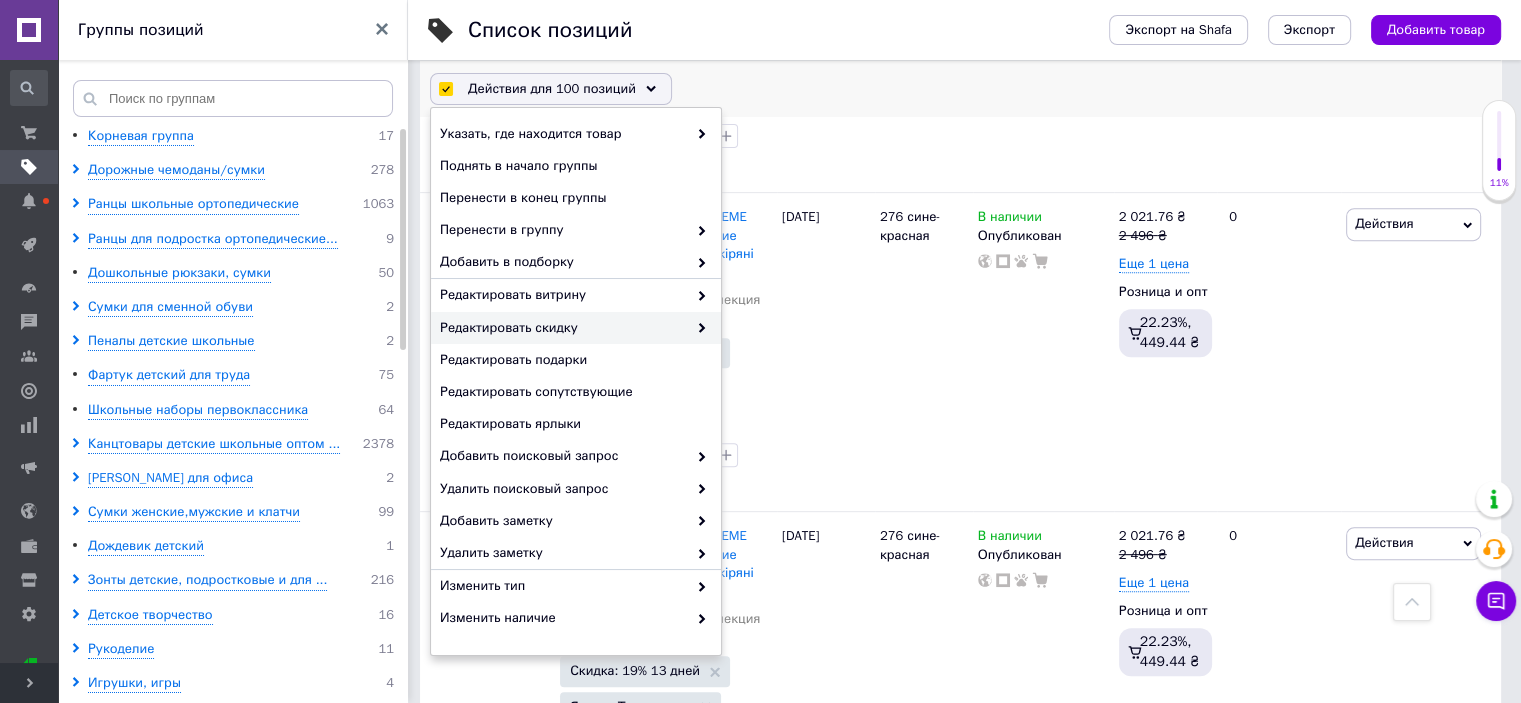 click on "Редактировать скидку" at bounding box center (563, 328) 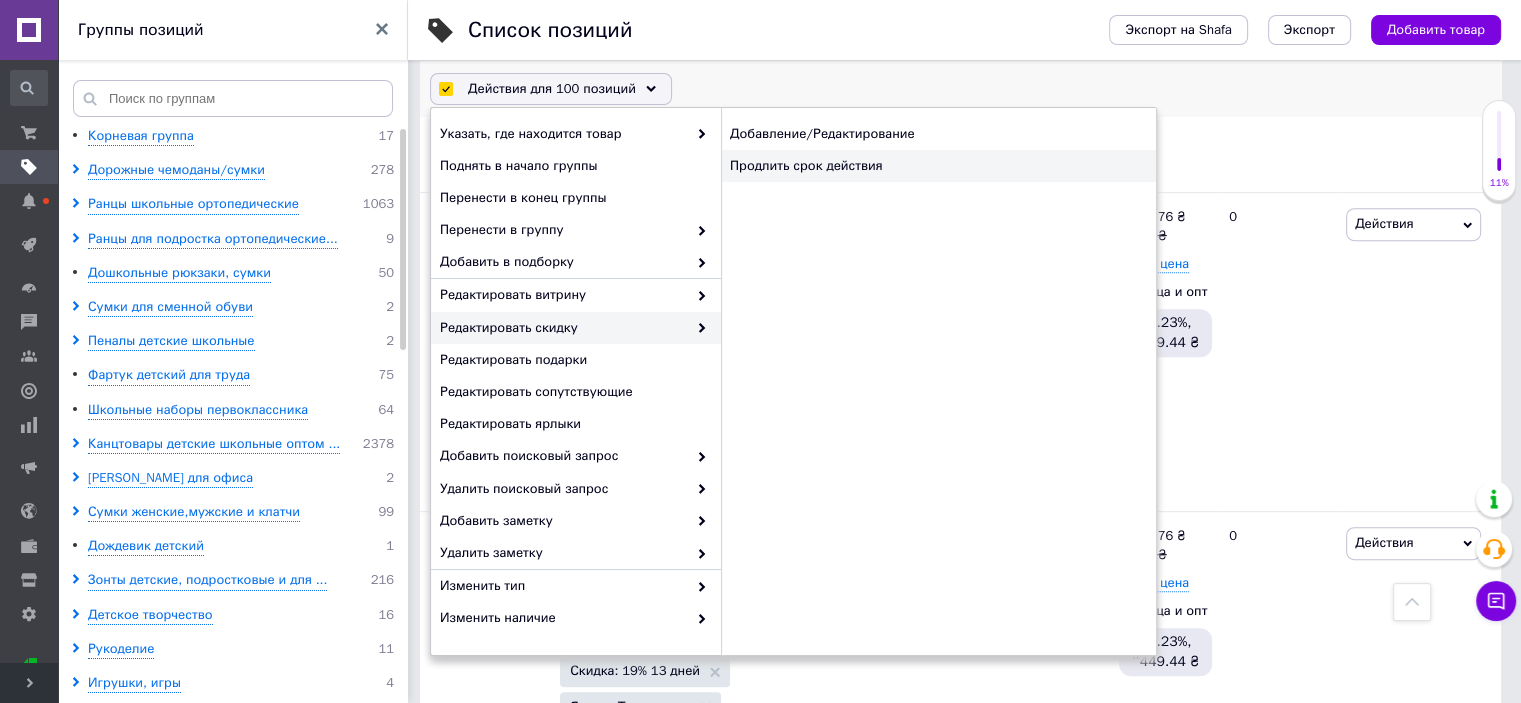 click on "Продлить срок действия" at bounding box center [938, 166] 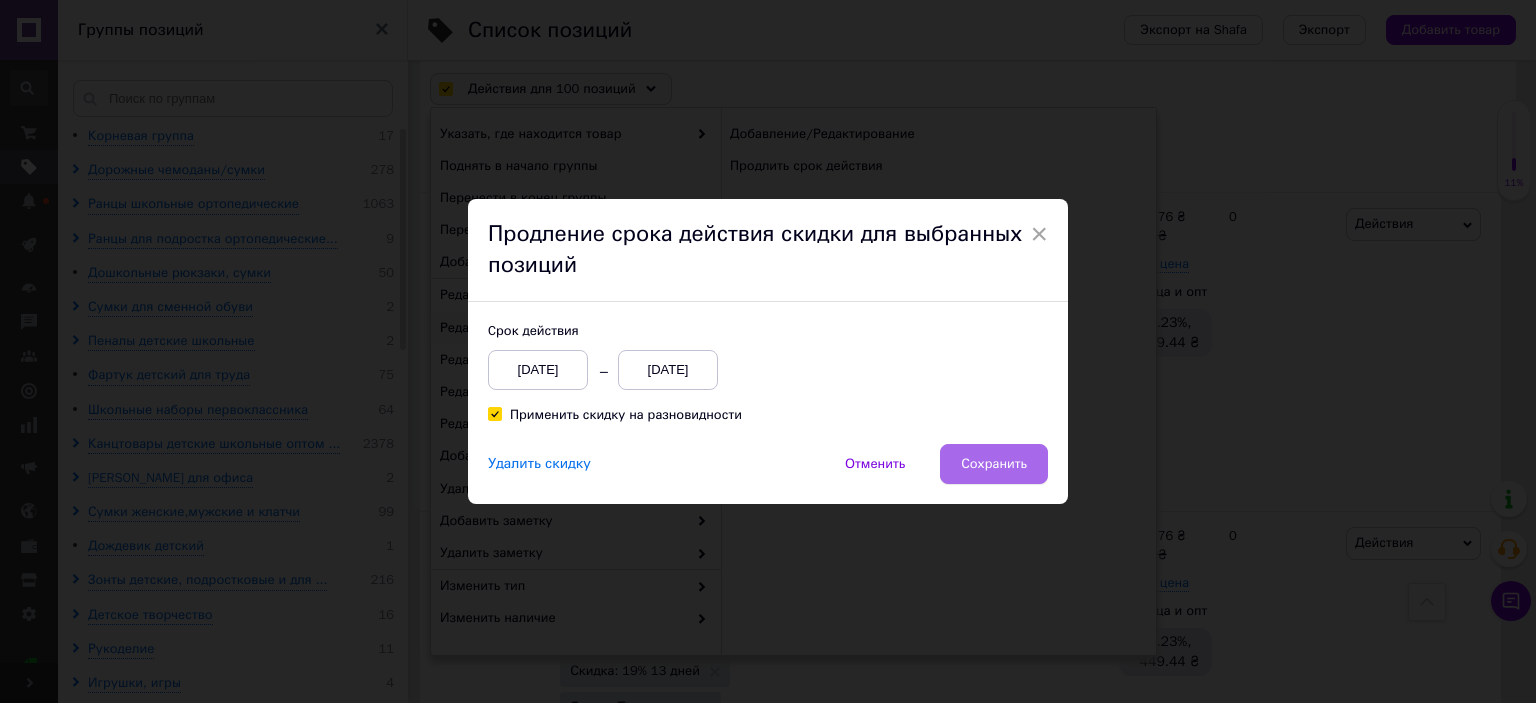click on "Сохранить" at bounding box center [994, 464] 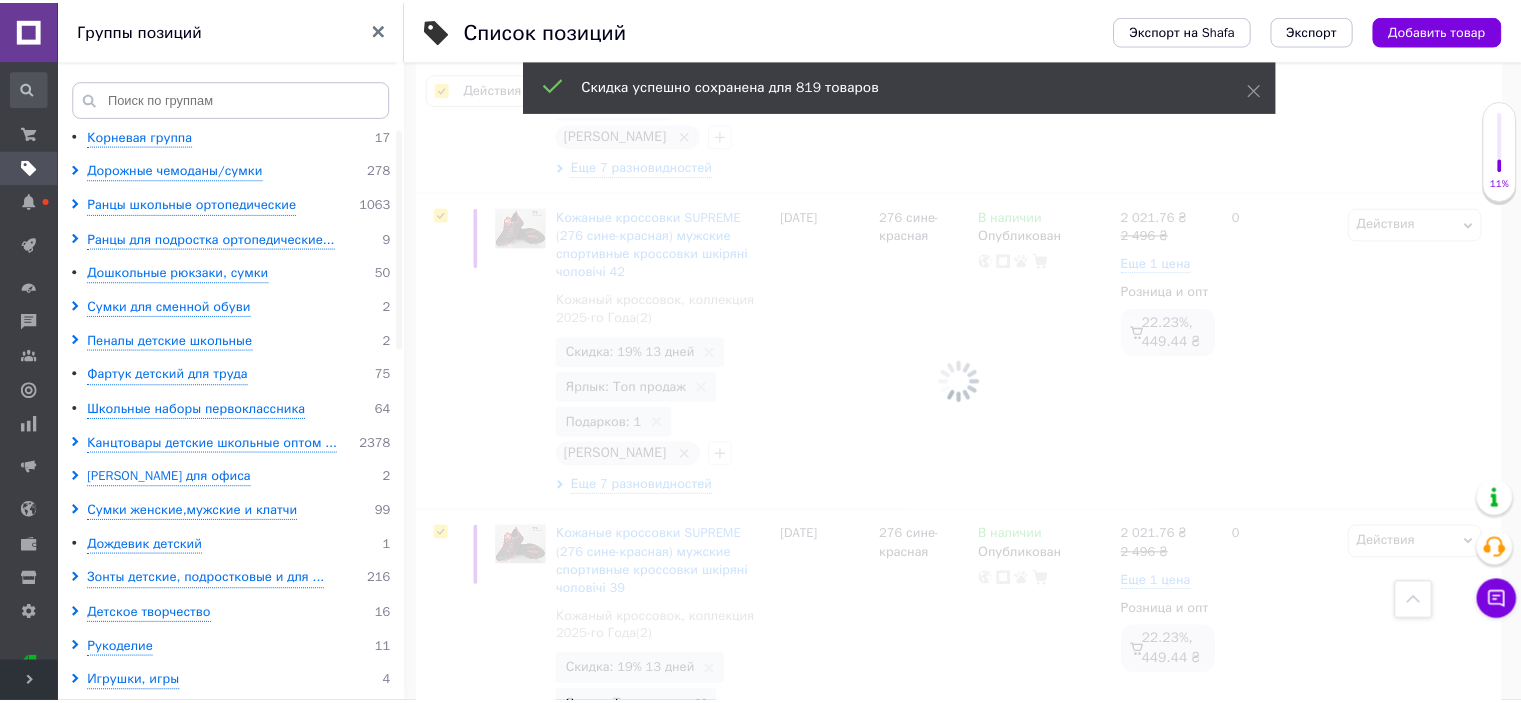 scroll, scrollTop: 30956, scrollLeft: 0, axis: vertical 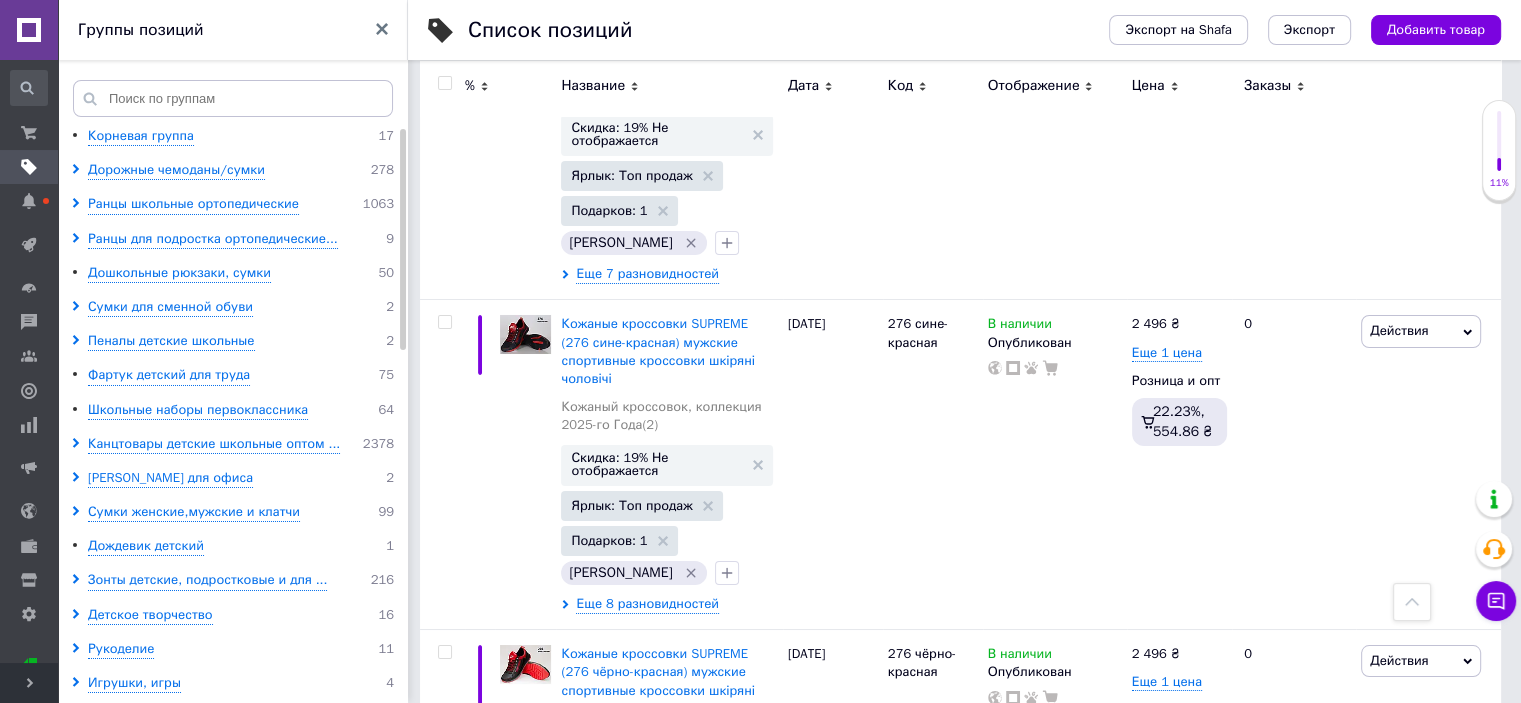 click on "15" at bounding box center (710, 1660) 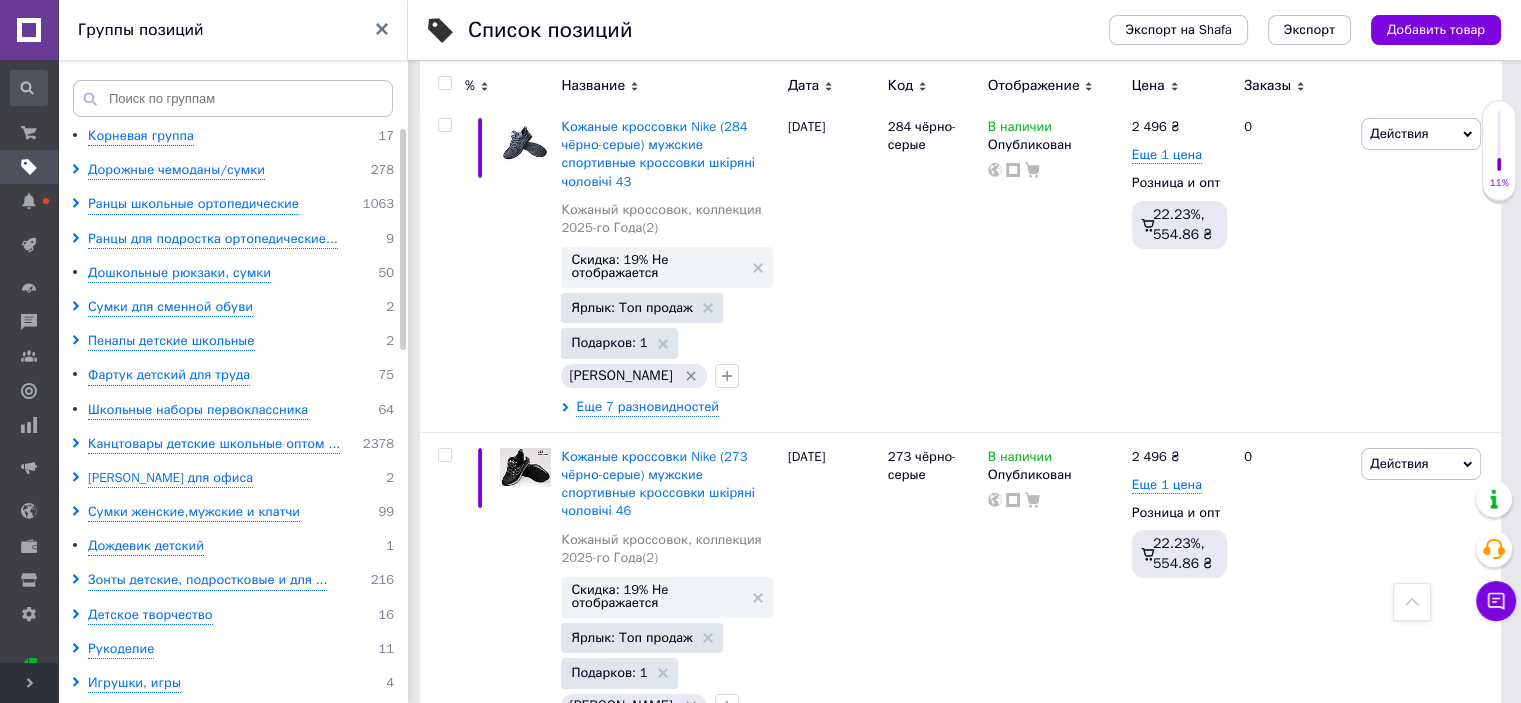 scroll, scrollTop: 30900, scrollLeft: 0, axis: vertical 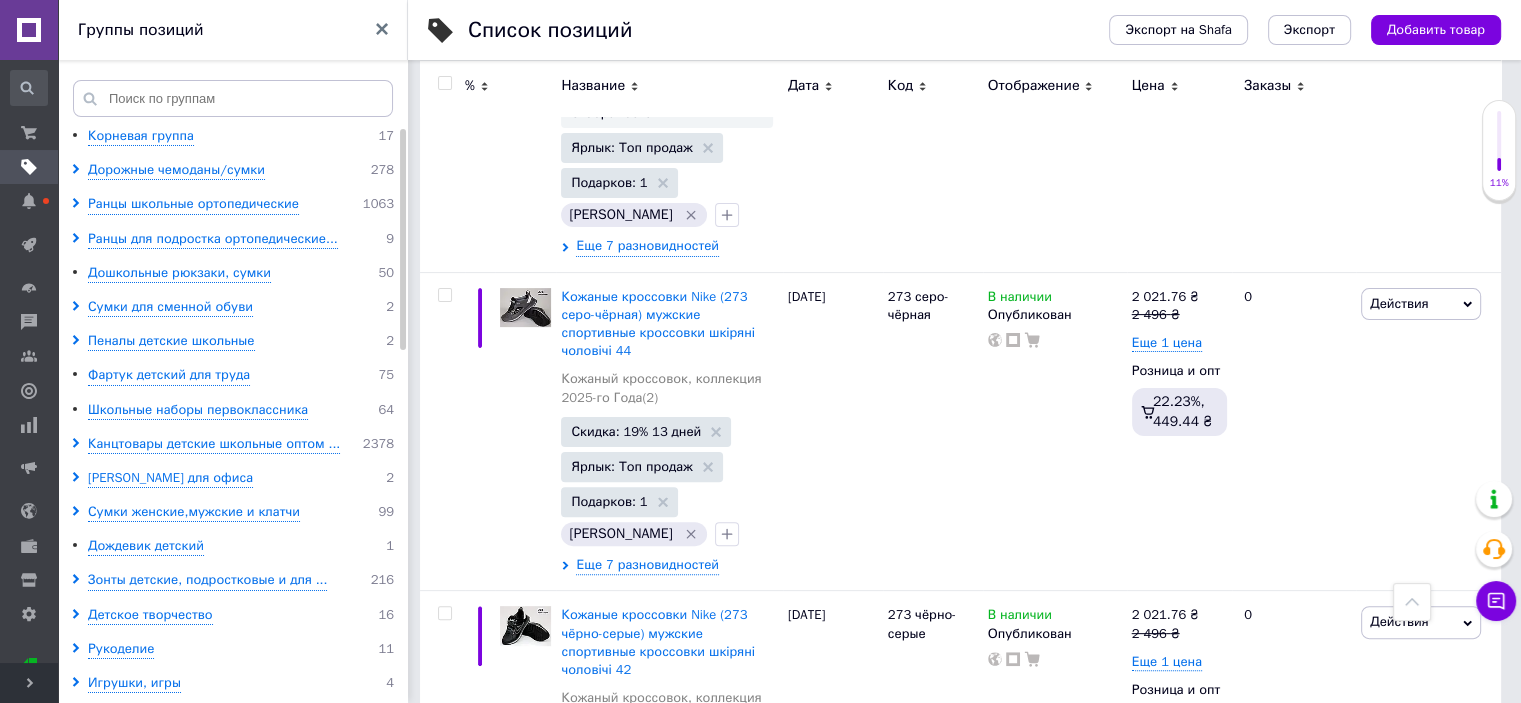 click at bounding box center (444, 83) 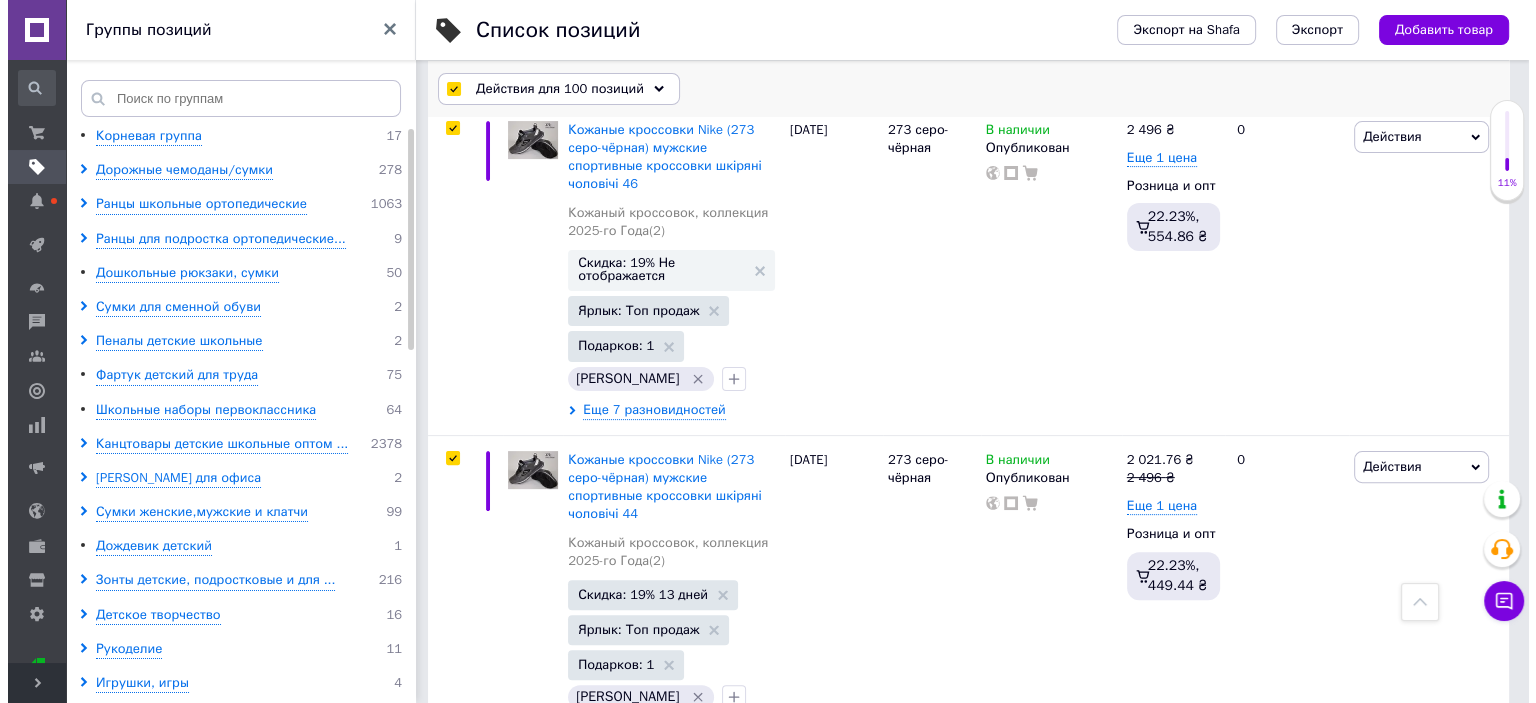 scroll, scrollTop: 31664, scrollLeft: 0, axis: vertical 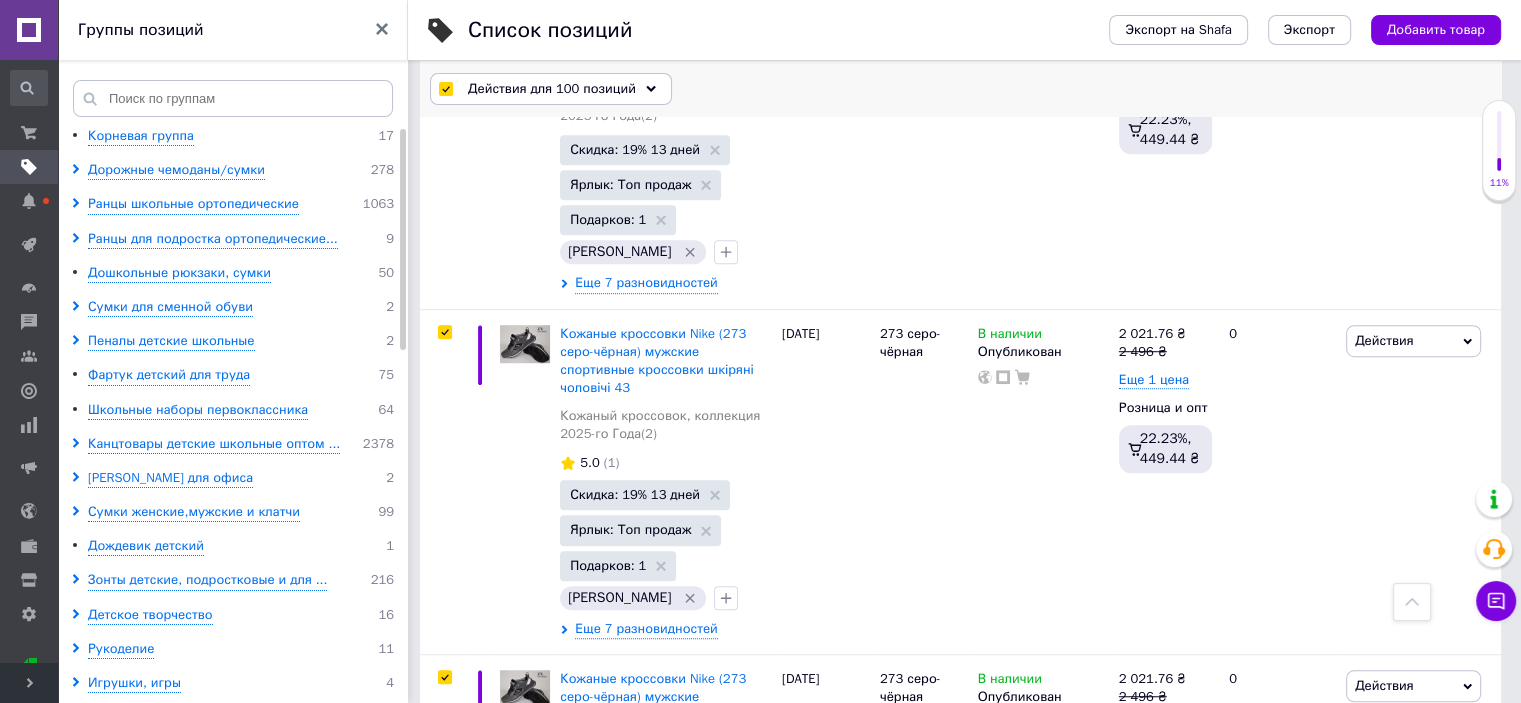 click on "Действия для 100 позиций" at bounding box center [552, 89] 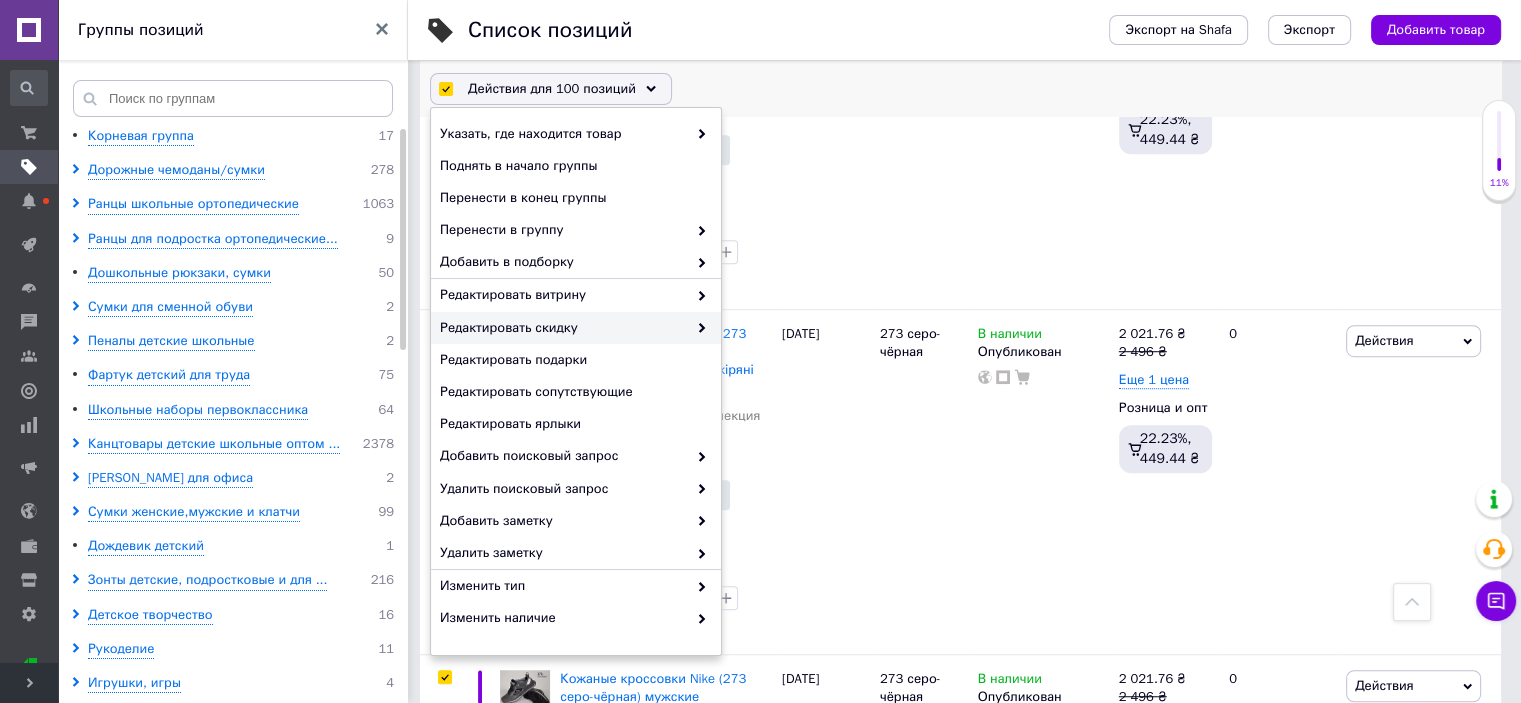 click on "Редактировать скидку" at bounding box center (563, 328) 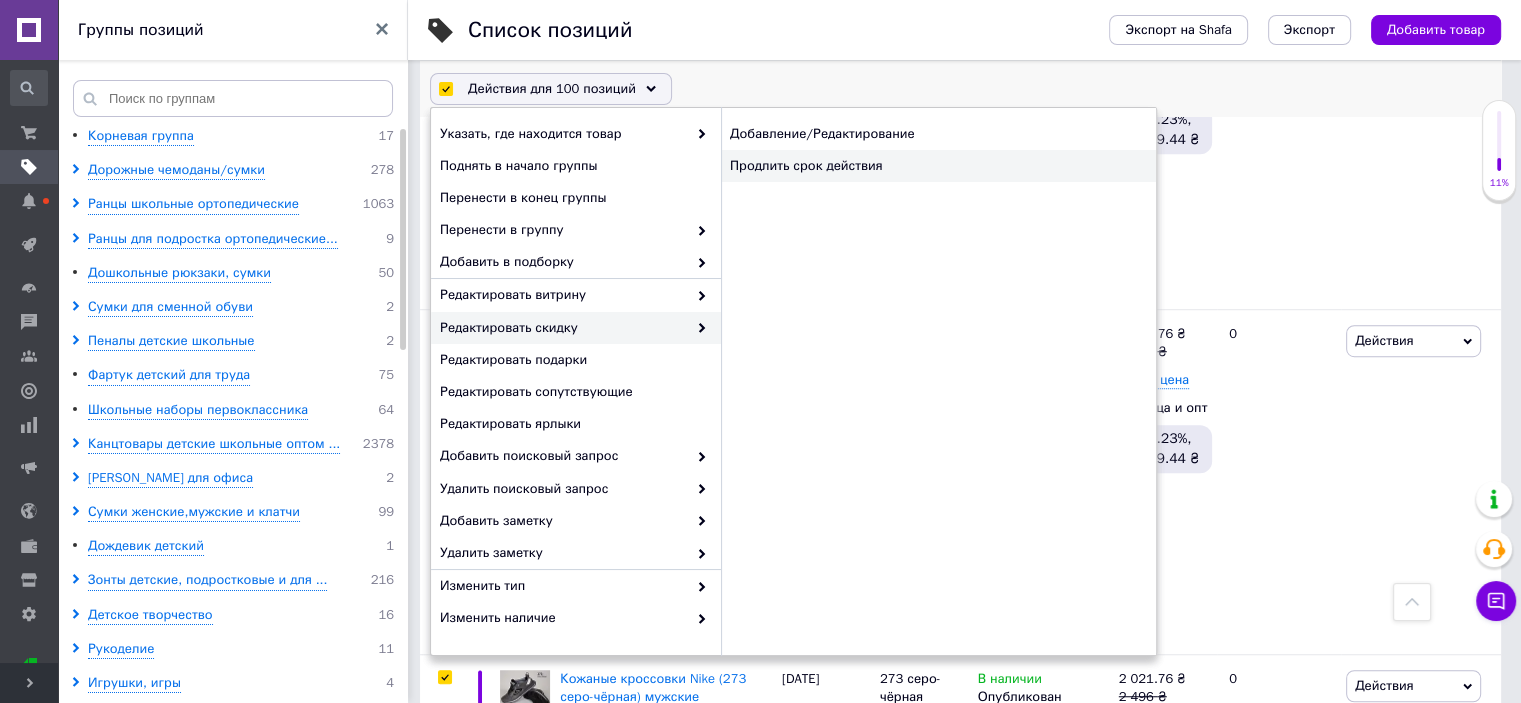 click on "Продлить срок действия" at bounding box center [938, 166] 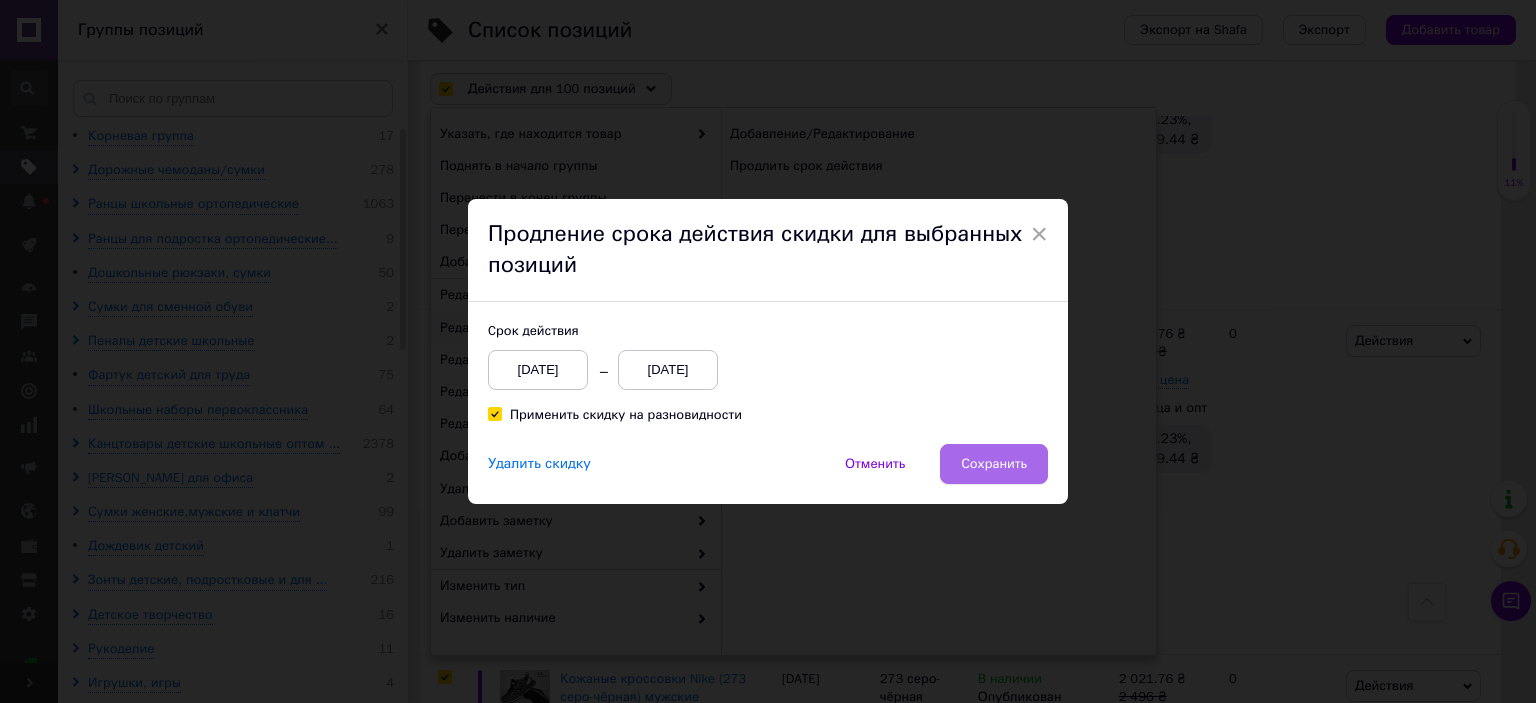 click on "Сохранить" at bounding box center [994, 464] 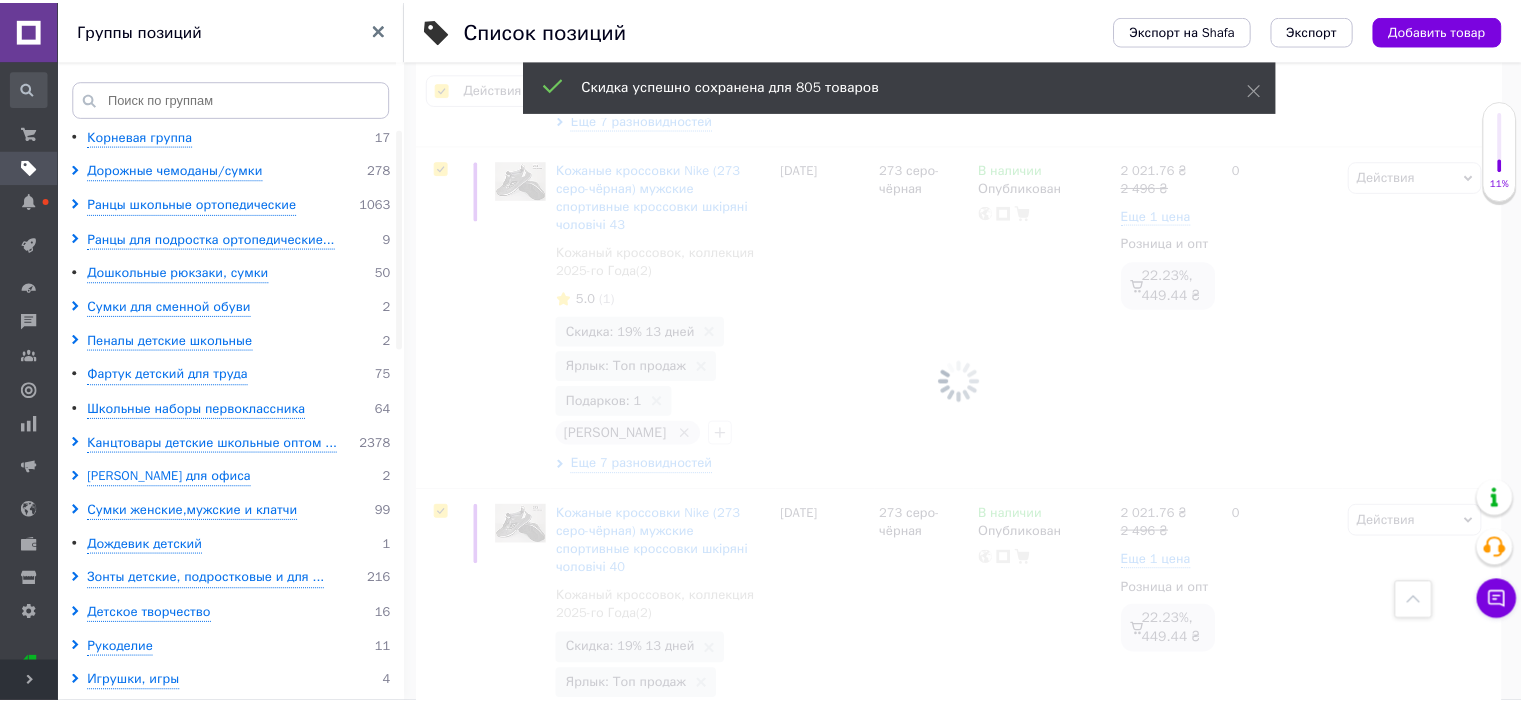 scroll, scrollTop: 31214, scrollLeft: 0, axis: vertical 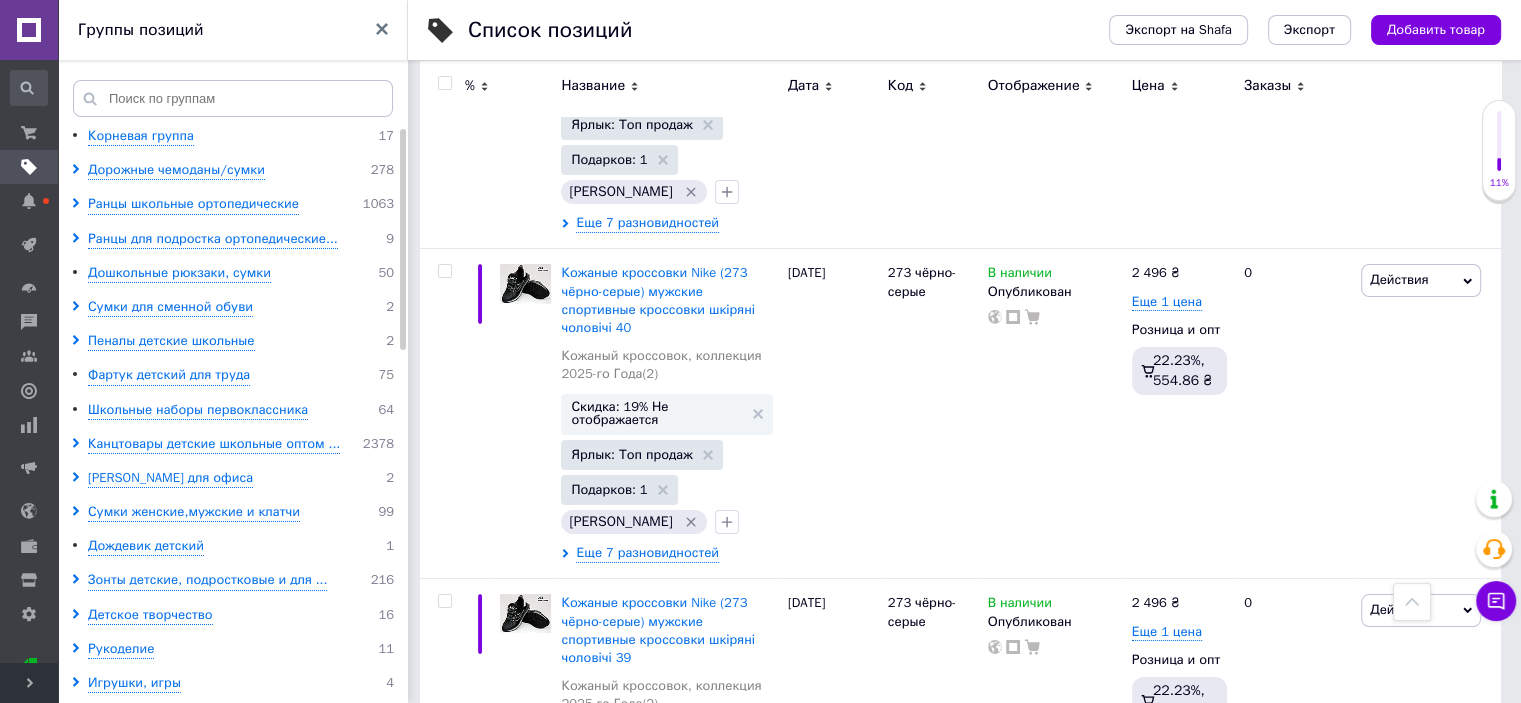 click on "16" at bounding box center (800, 1587) 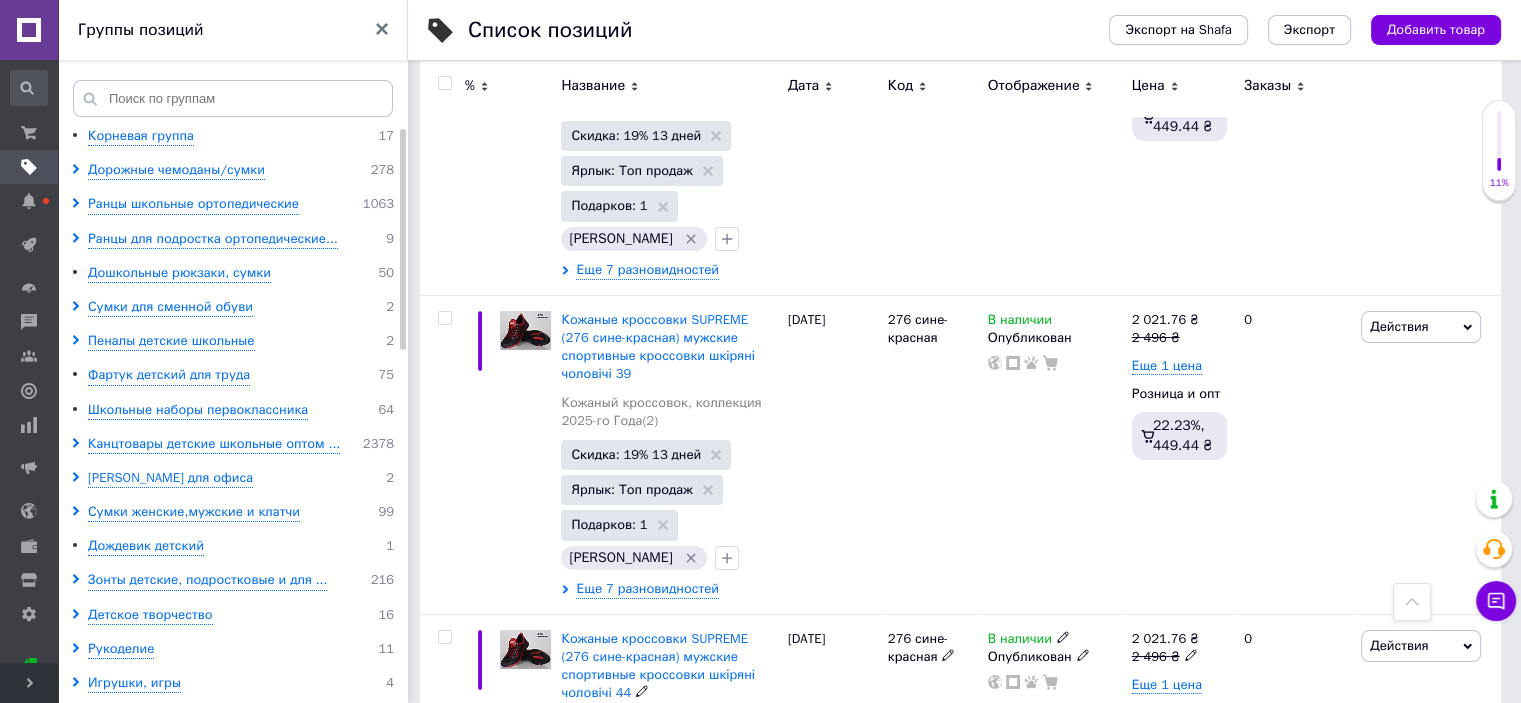 scroll, scrollTop: 29949, scrollLeft: 0, axis: vertical 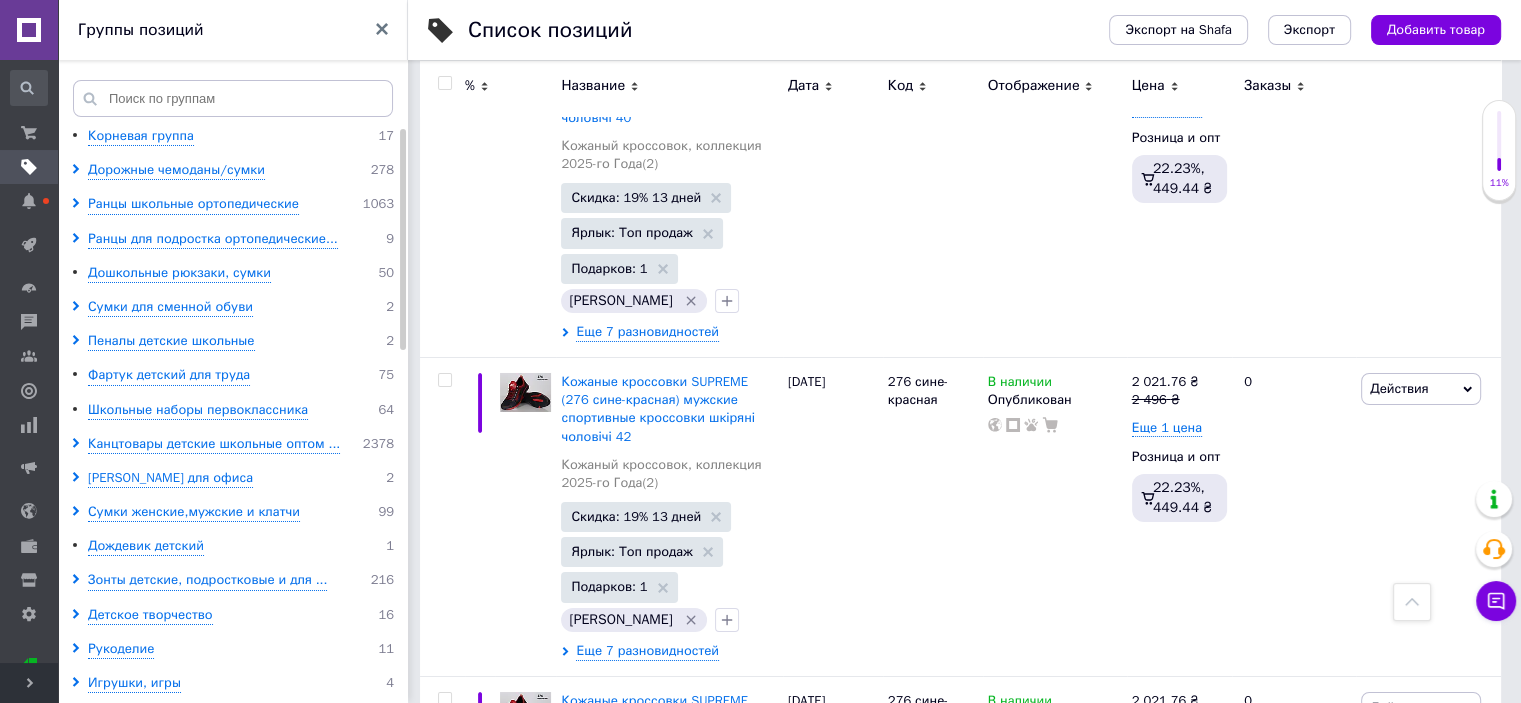 click on "17" at bounding box center (800, 1673) 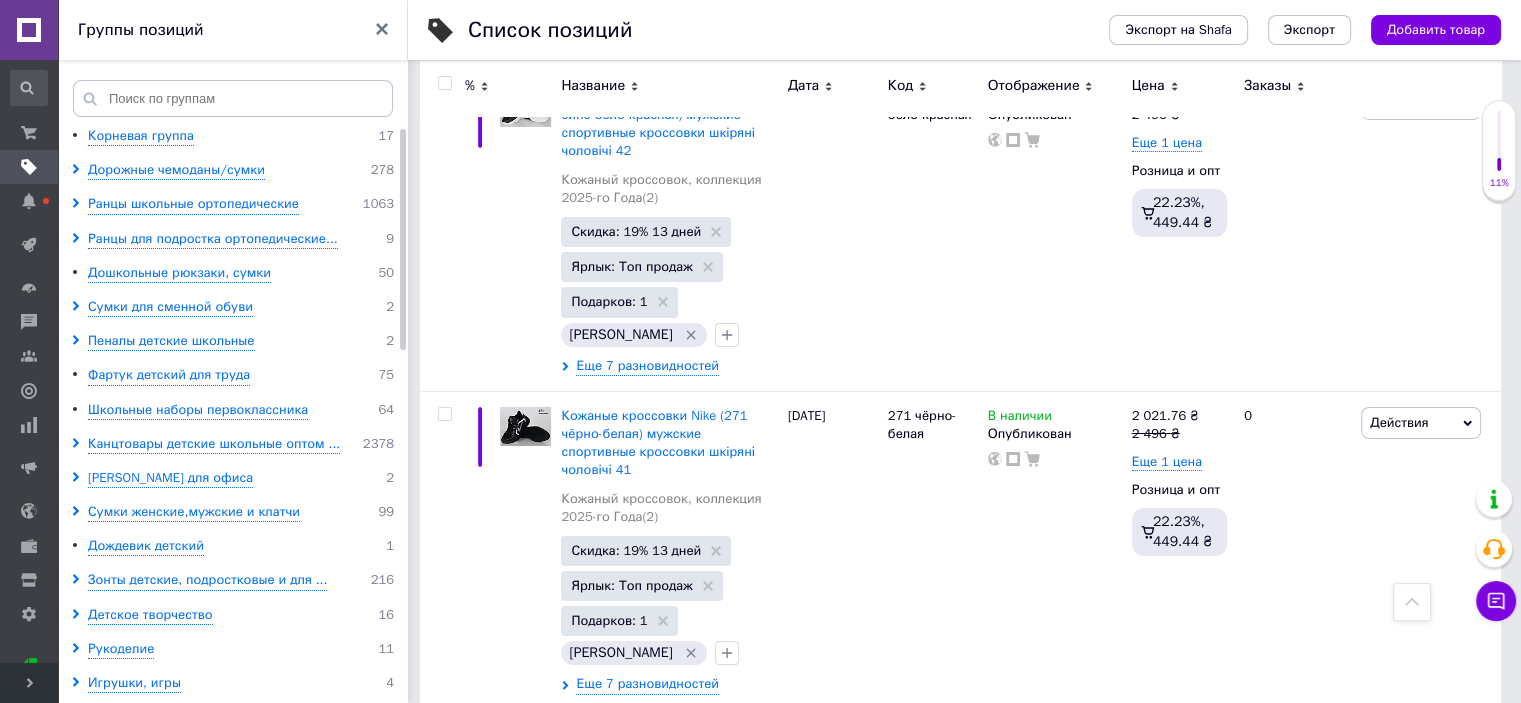 scroll, scrollTop: 30558, scrollLeft: 0, axis: vertical 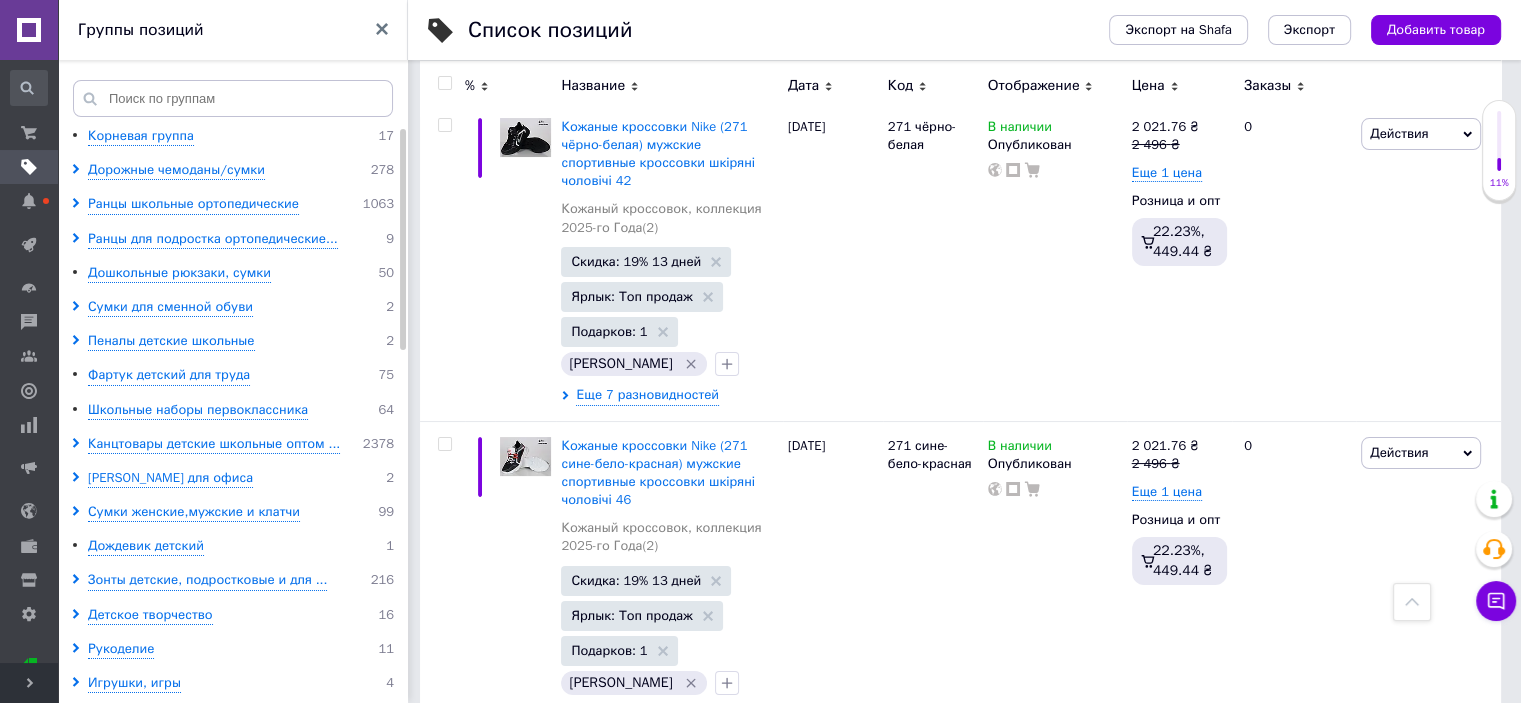 click on "15" at bounding box center (665, 2375) 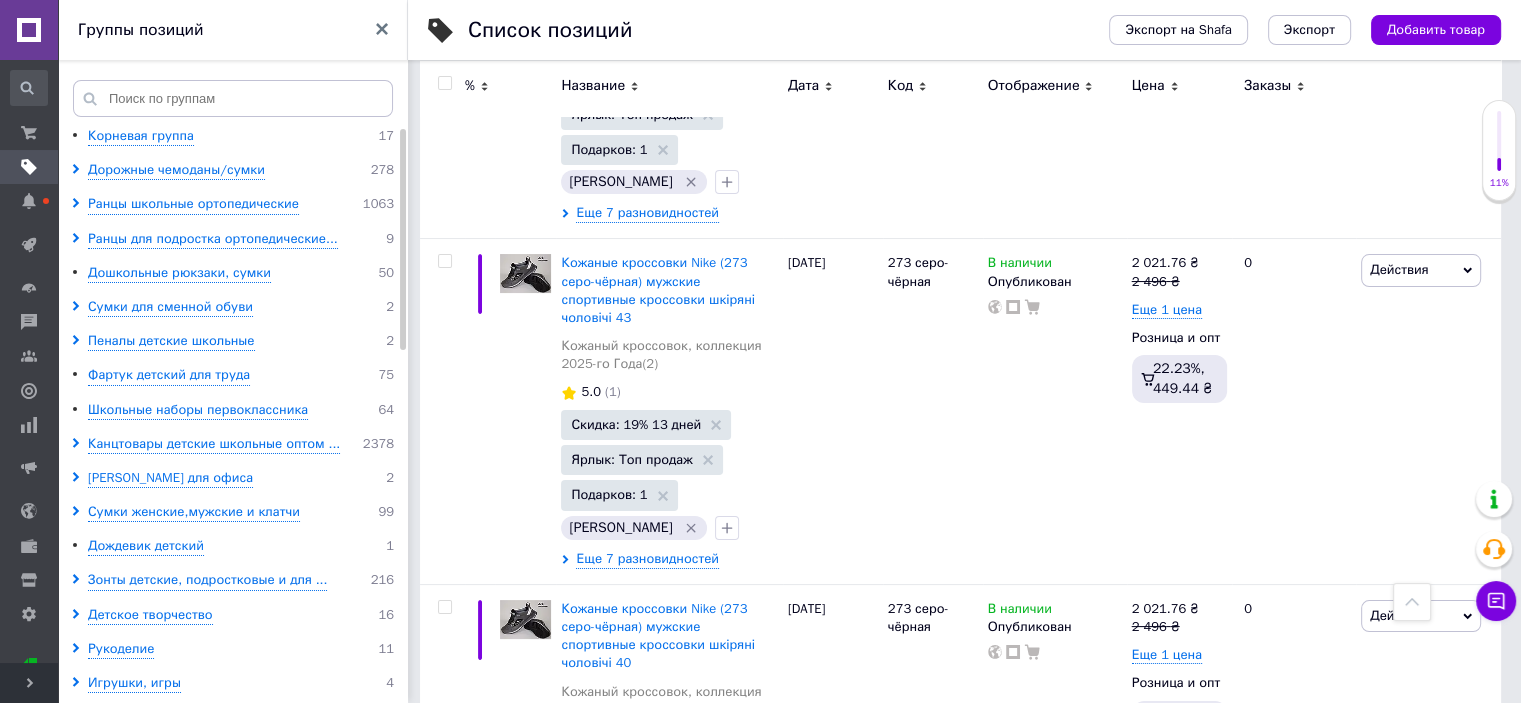 scroll, scrollTop: 30240, scrollLeft: 0, axis: vertical 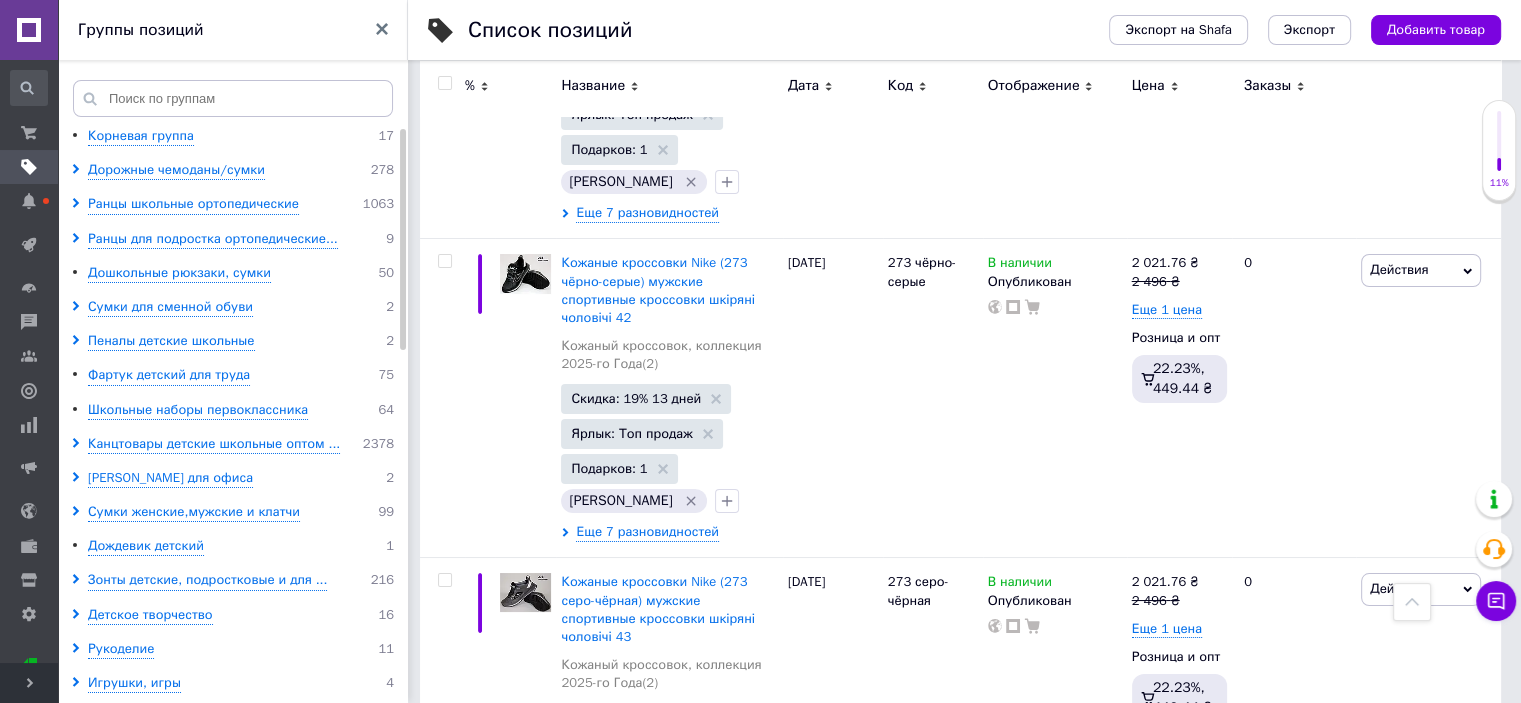 click on "14" at bounding box center (710, 1582) 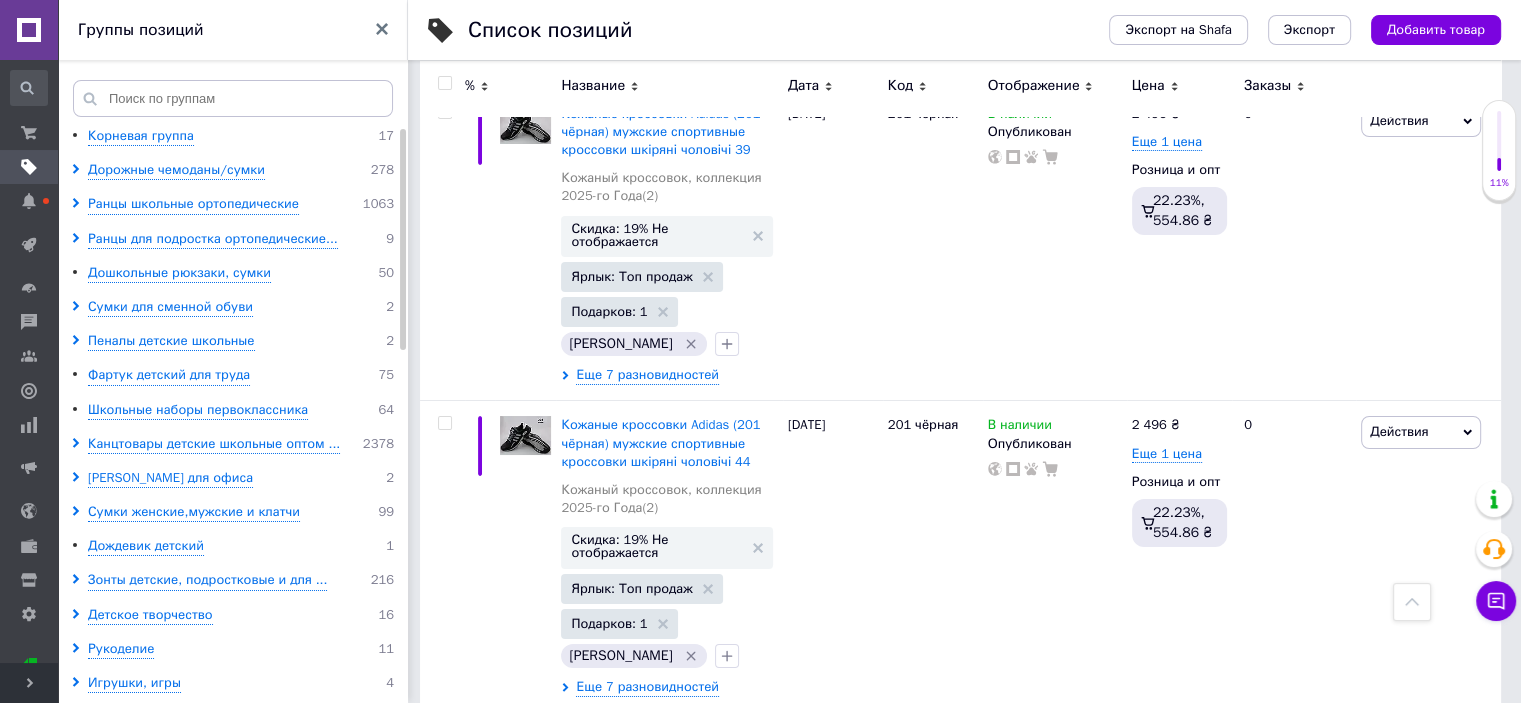 scroll, scrollTop: 31017, scrollLeft: 0, axis: vertical 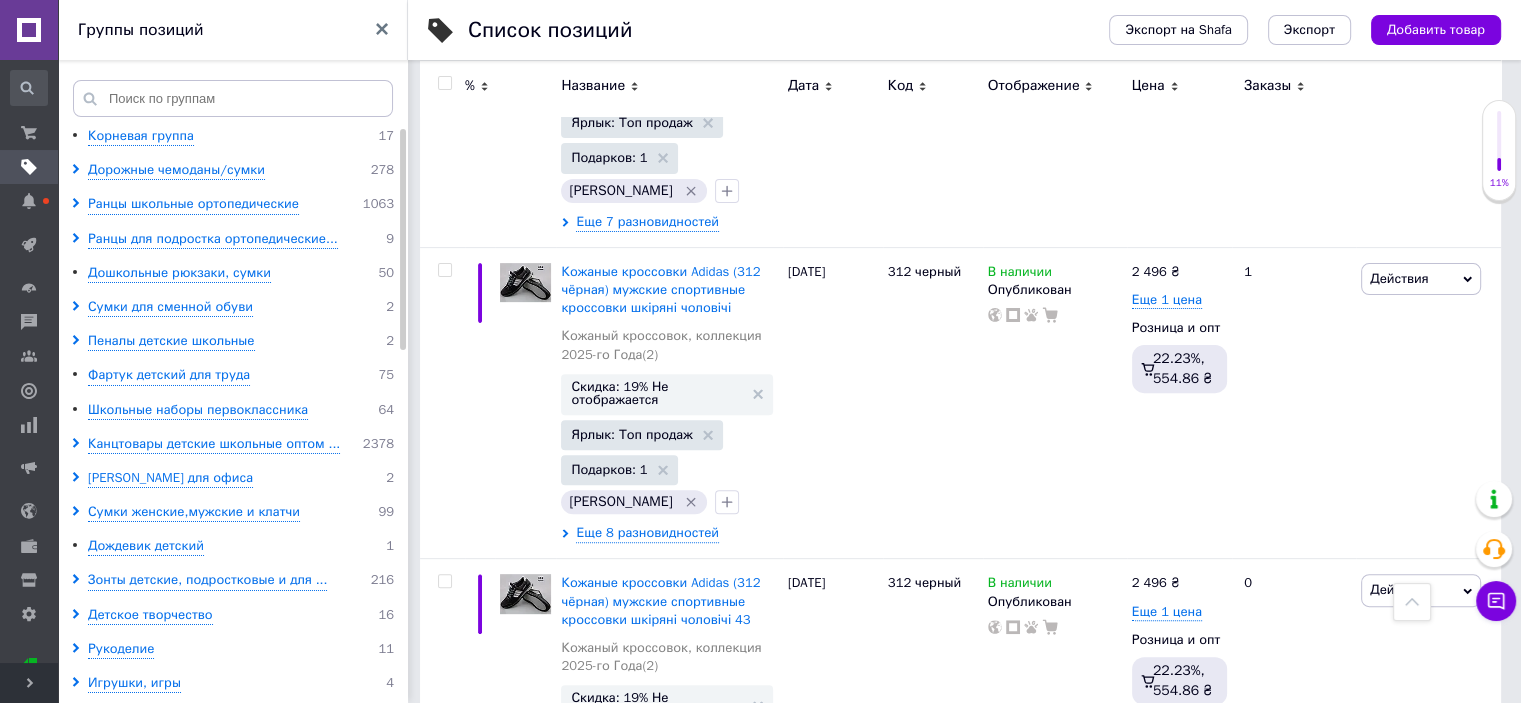 click at bounding box center [444, 83] 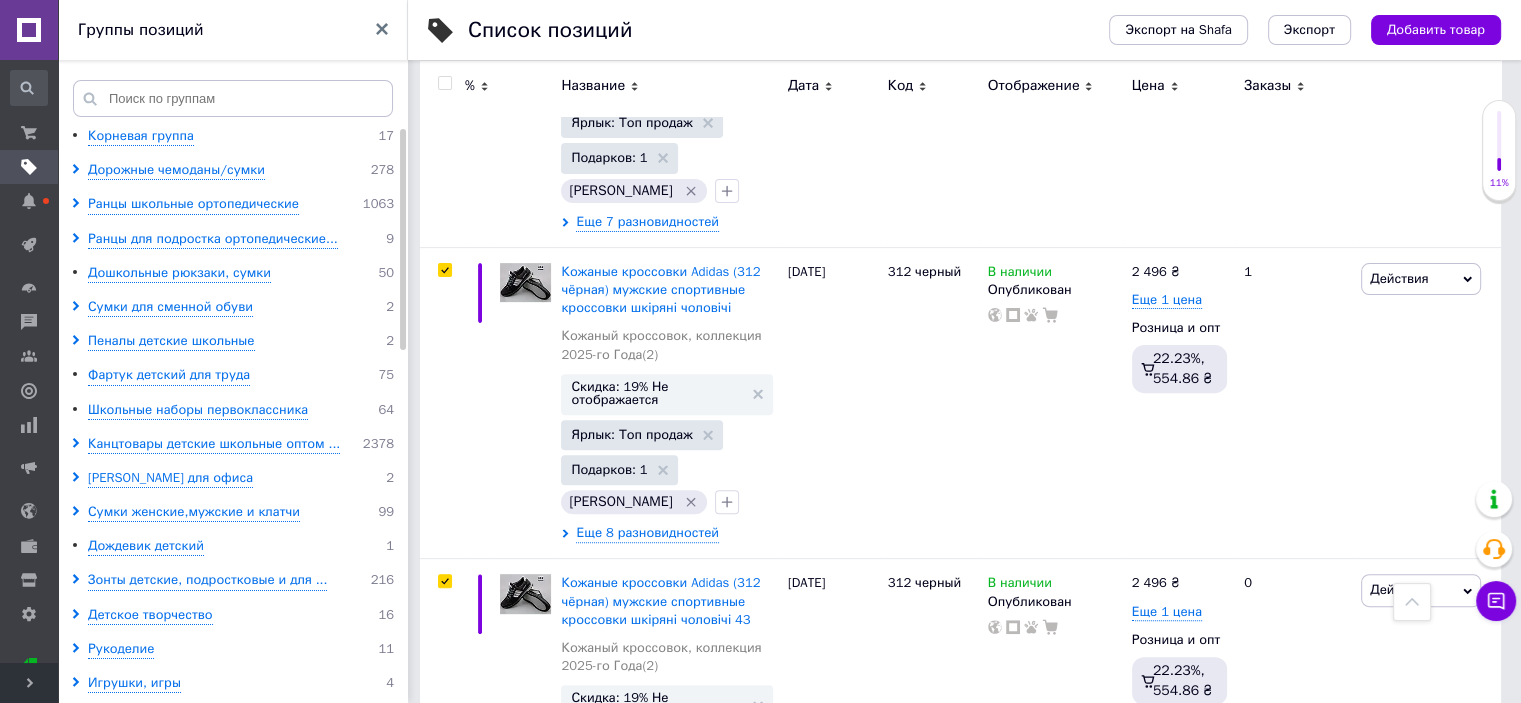 checkbox on "true" 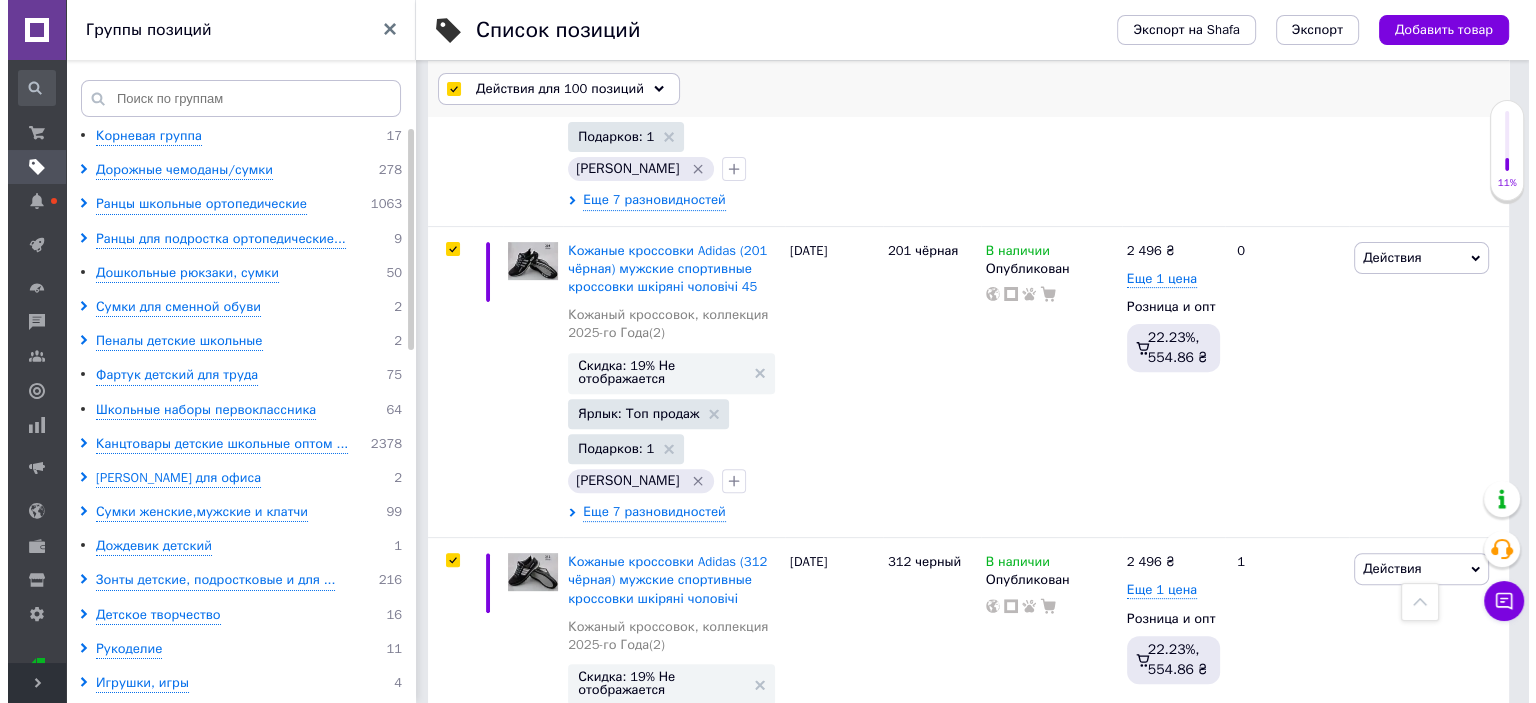 scroll, scrollTop: 31344, scrollLeft: 0, axis: vertical 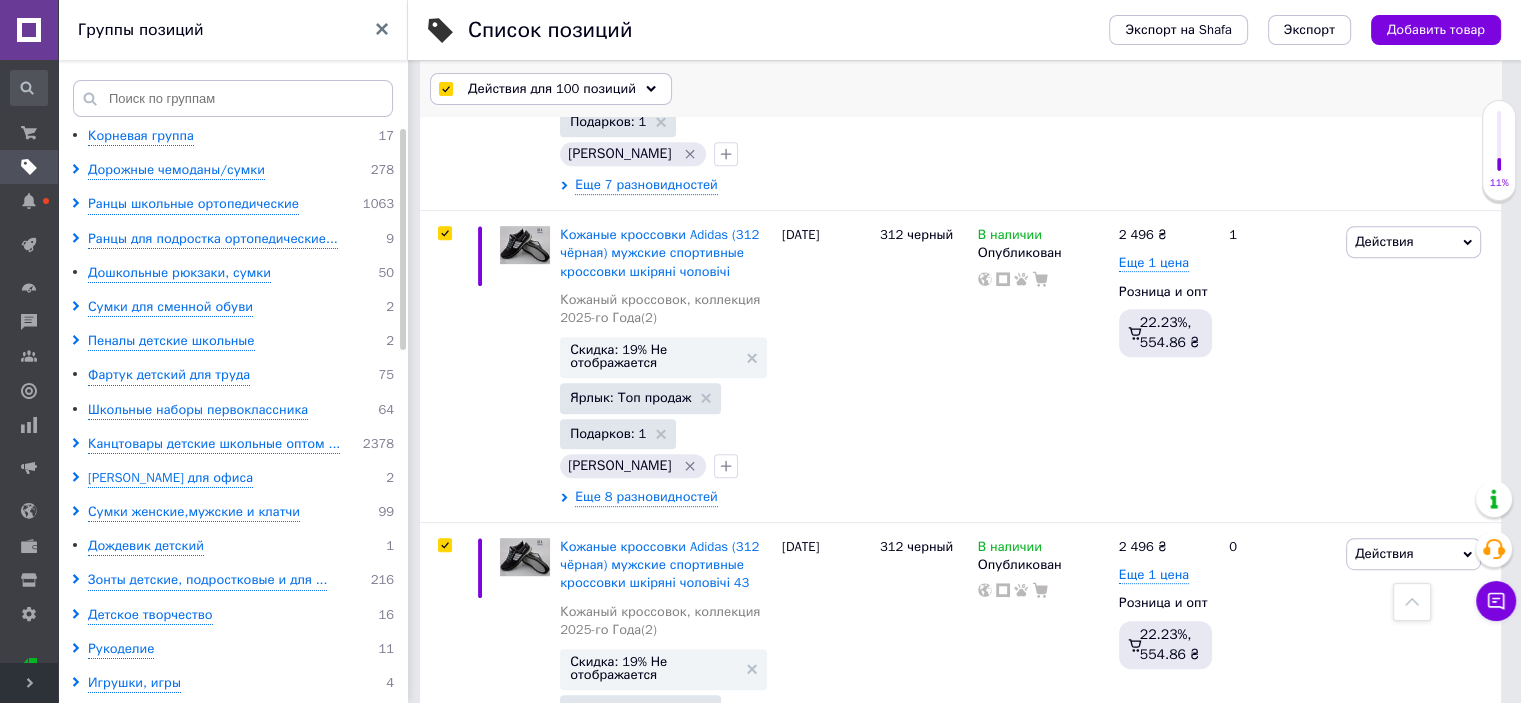 click on "Действия для 100 позиций" at bounding box center (552, 89) 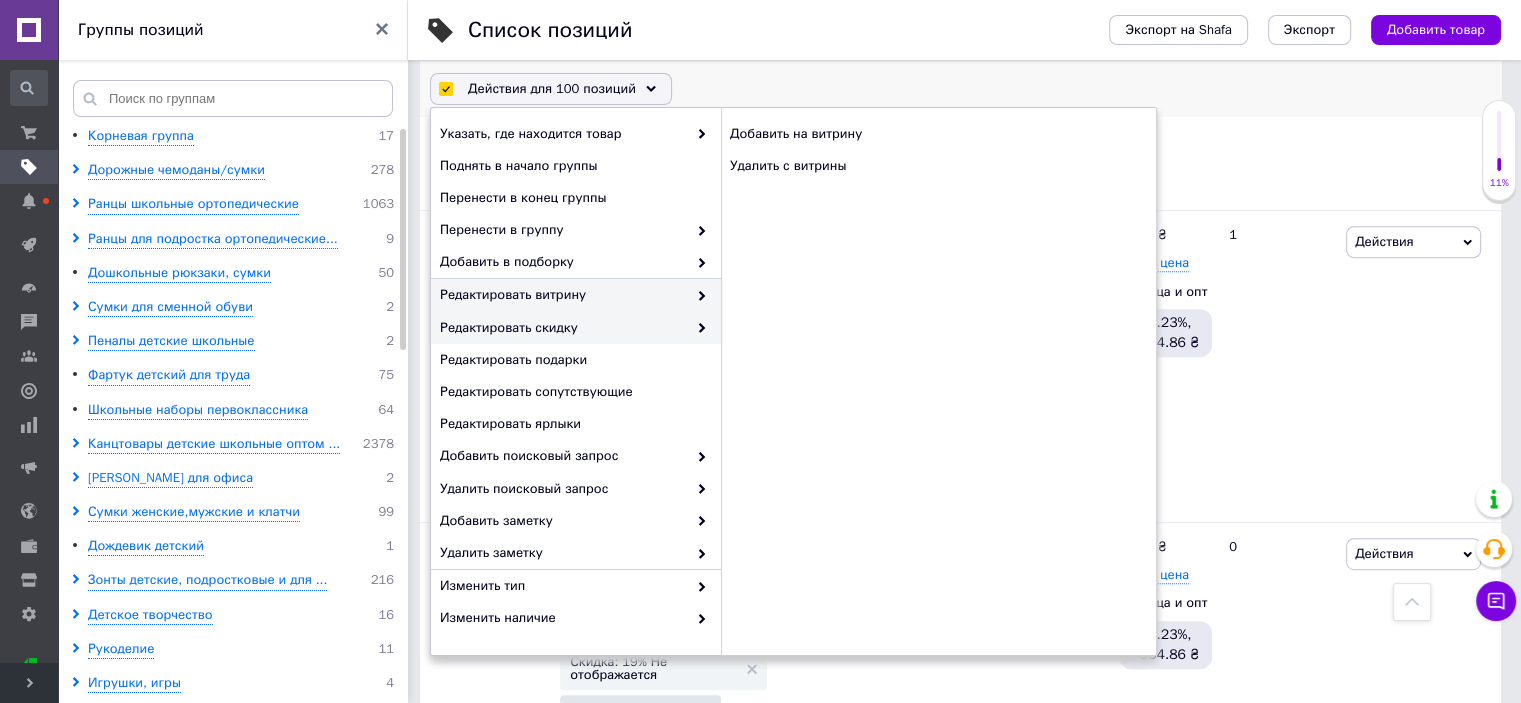 click on "Редактировать скидку" at bounding box center (563, 328) 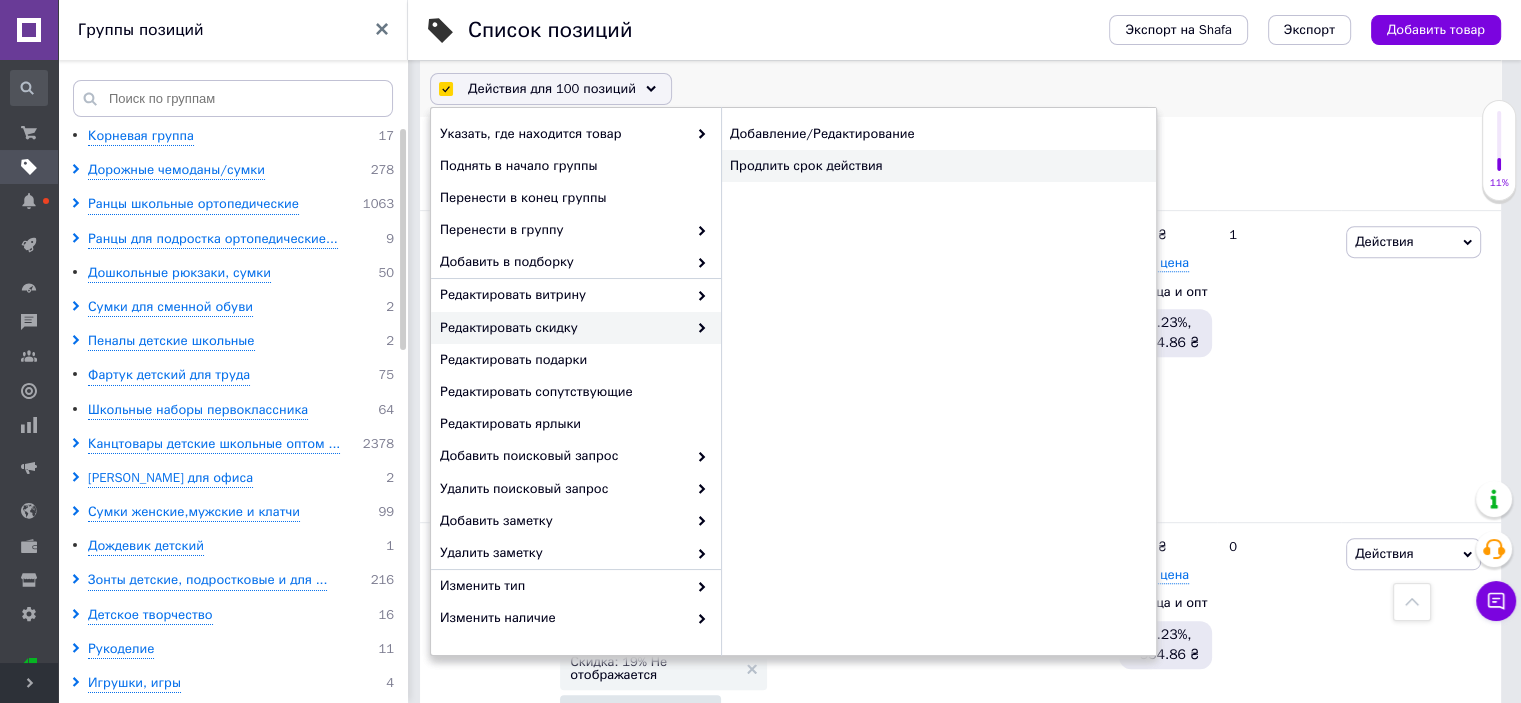click on "Продлить срок действия" at bounding box center [938, 166] 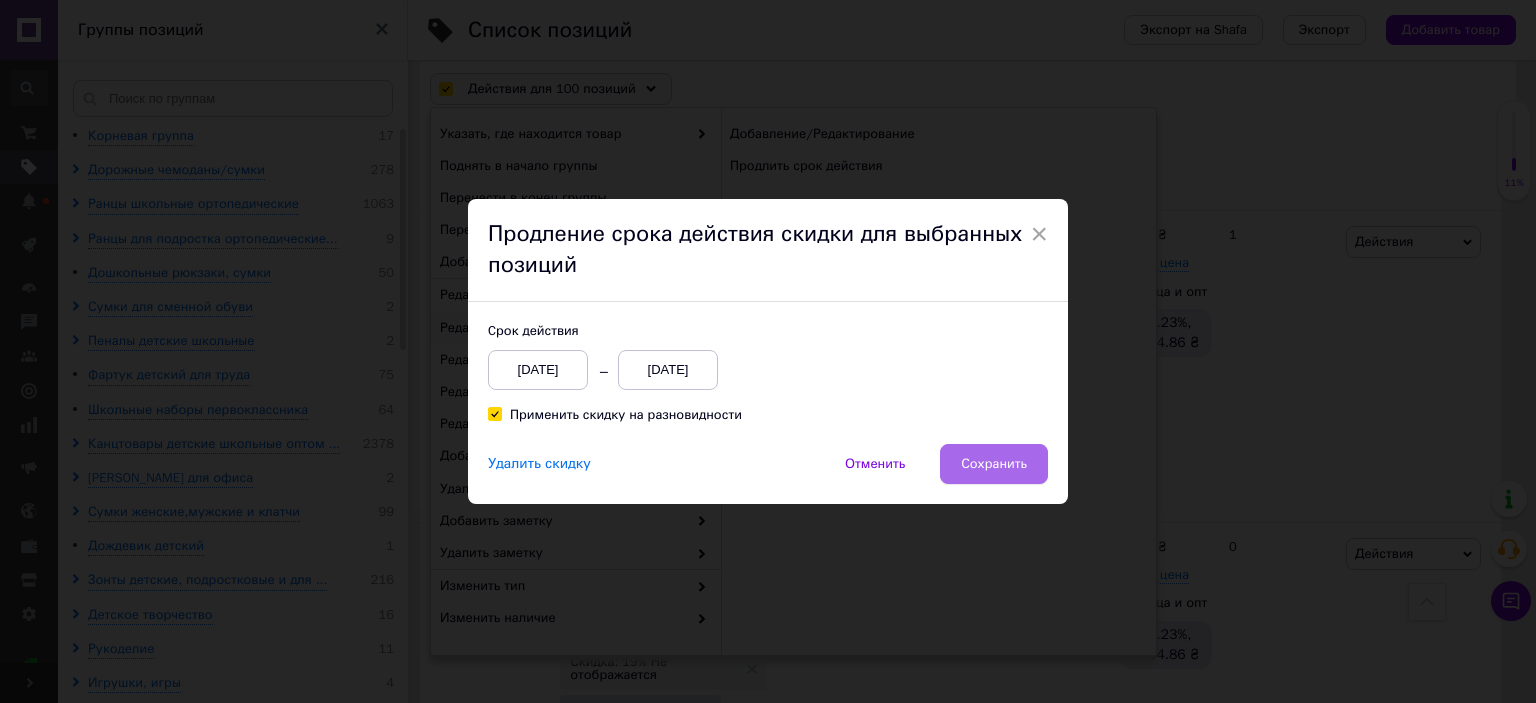 click on "Сохранить" at bounding box center [994, 464] 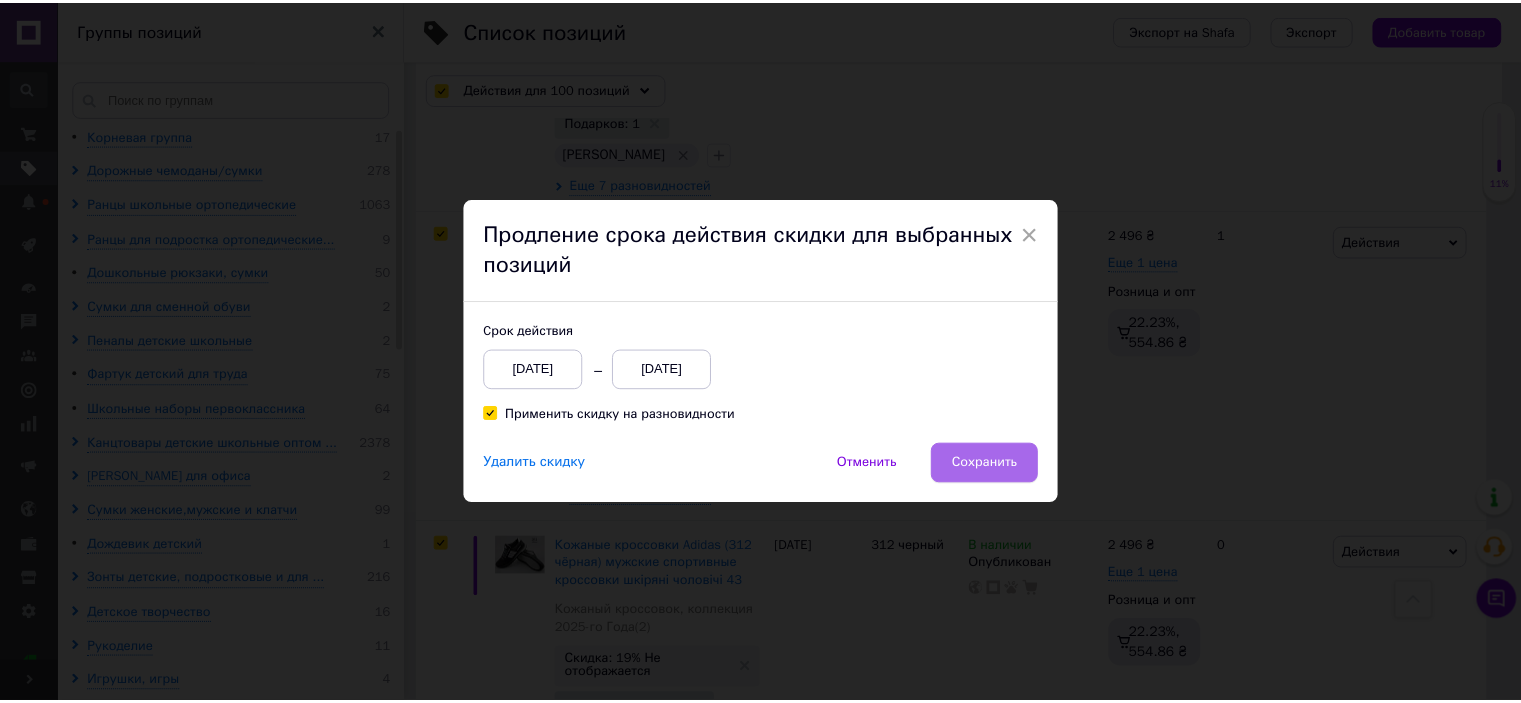 scroll, scrollTop: 31017, scrollLeft: 0, axis: vertical 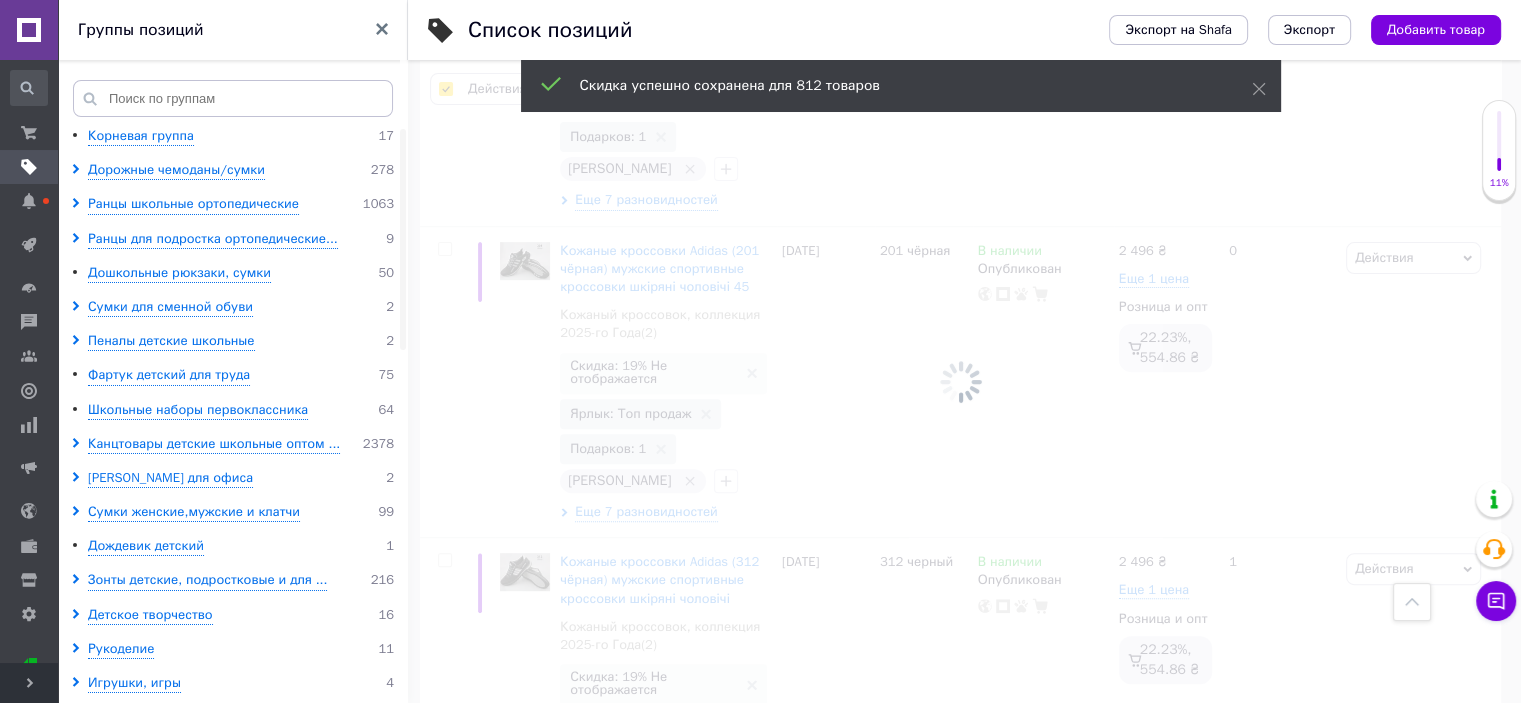 checkbox on "false" 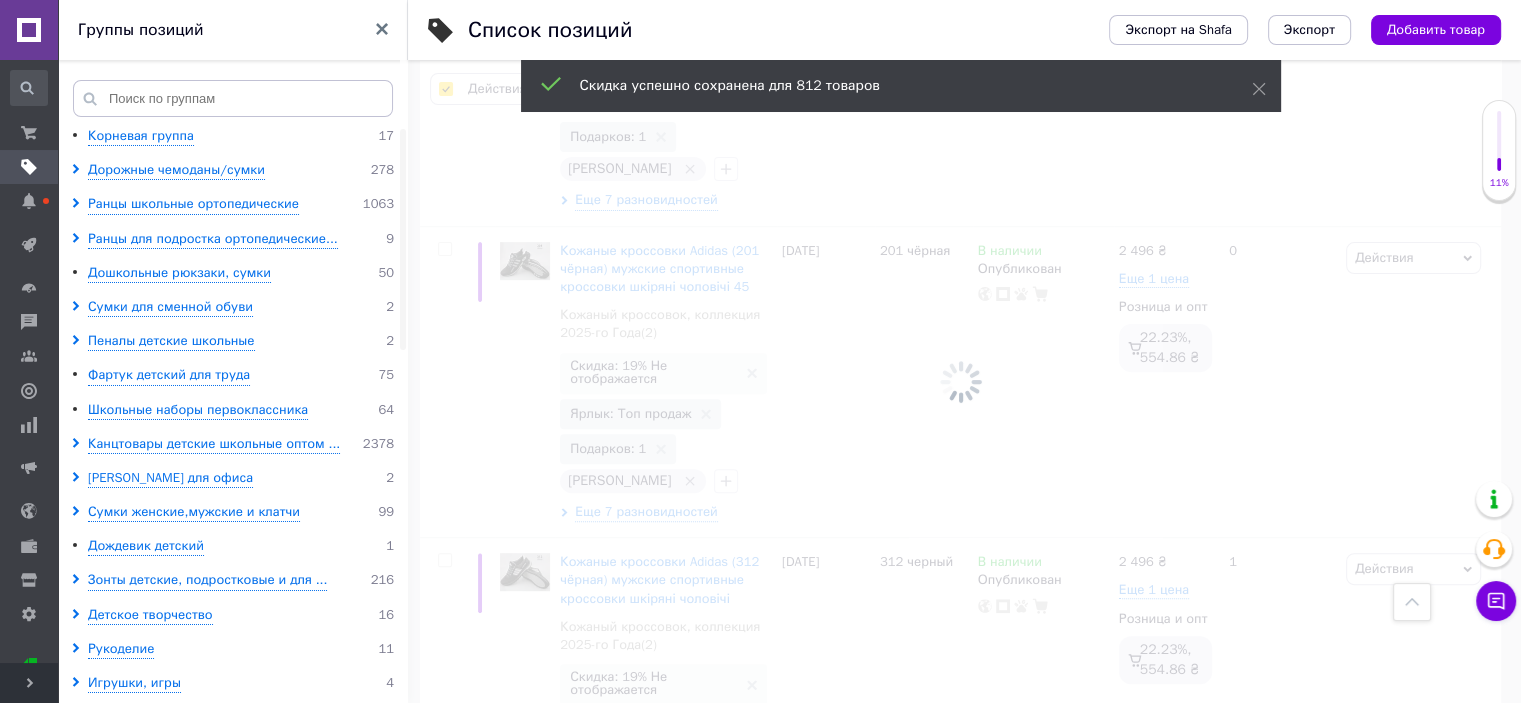 checkbox on "false" 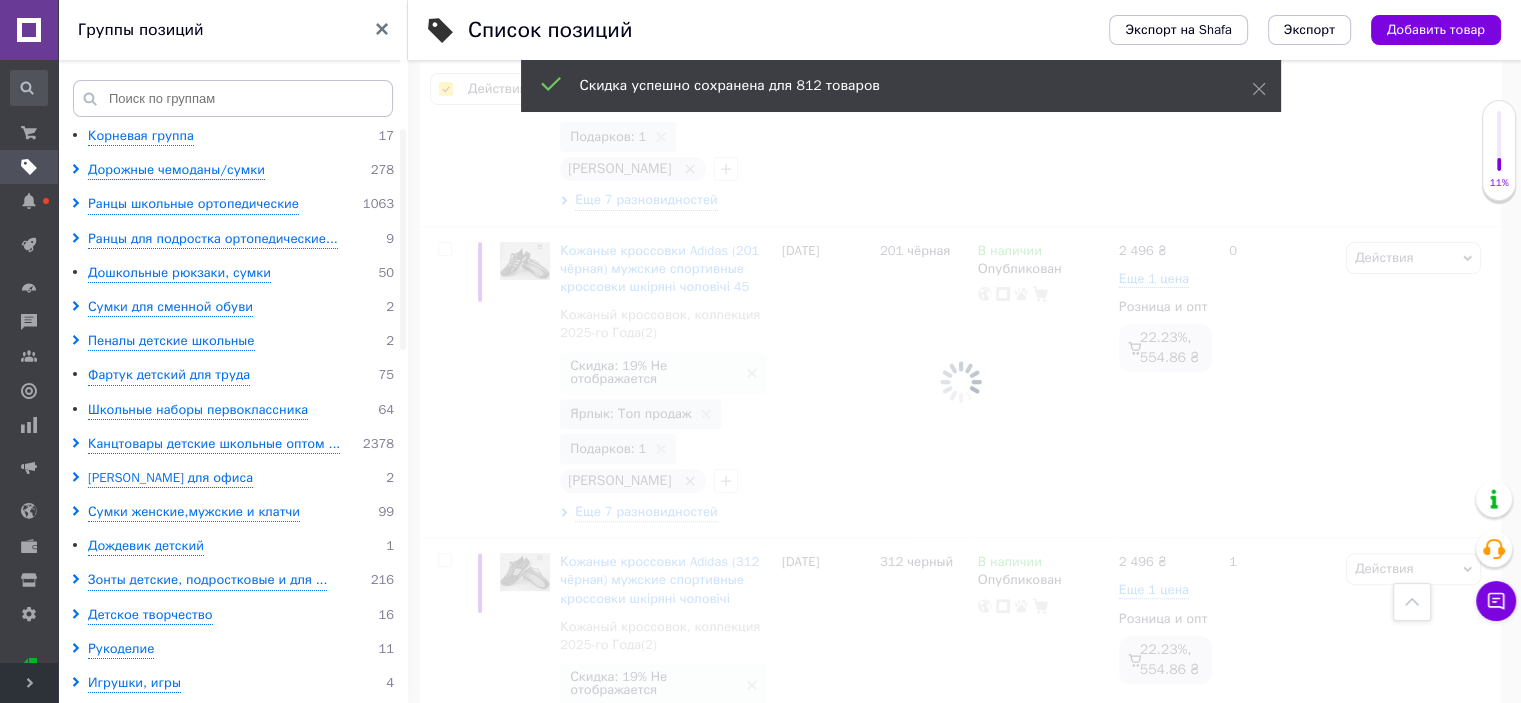 checkbox on "false" 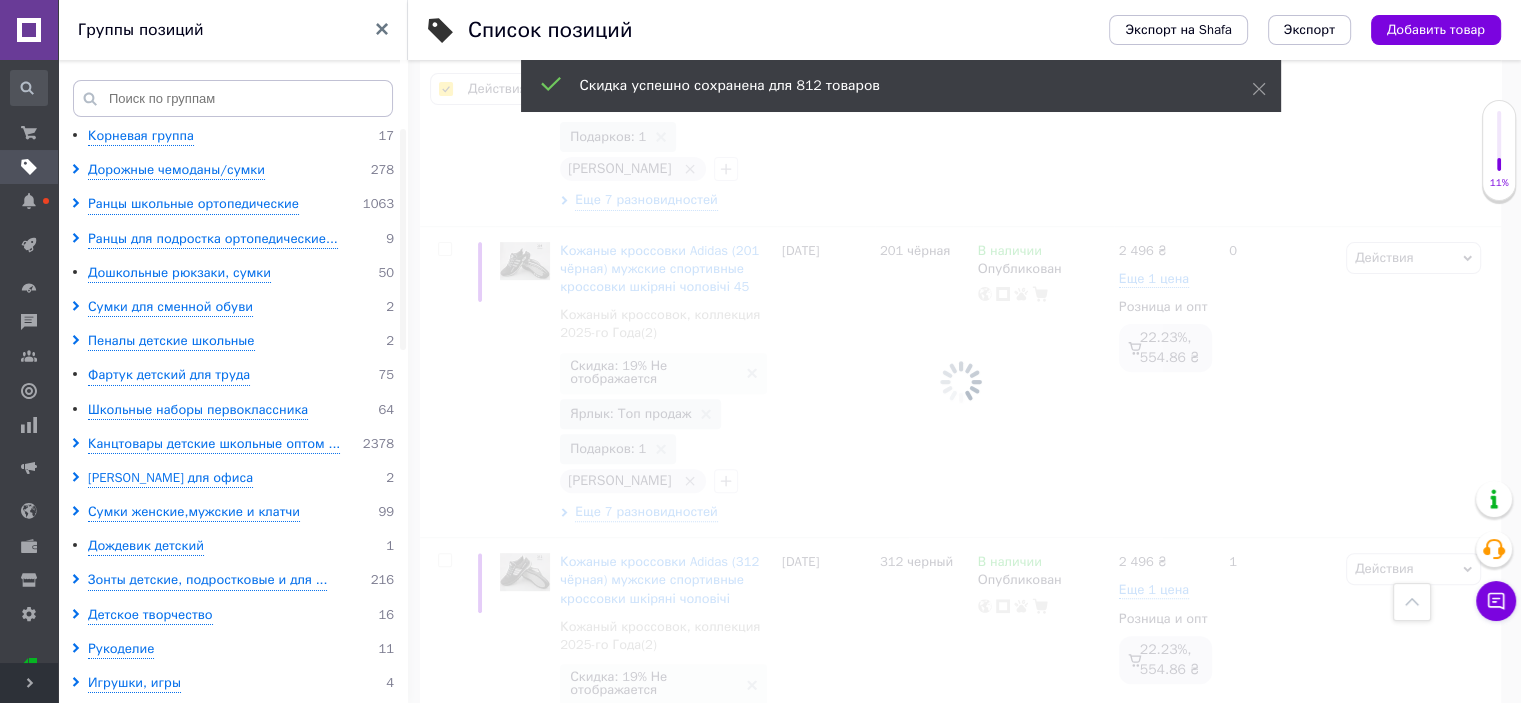 checkbox on "false" 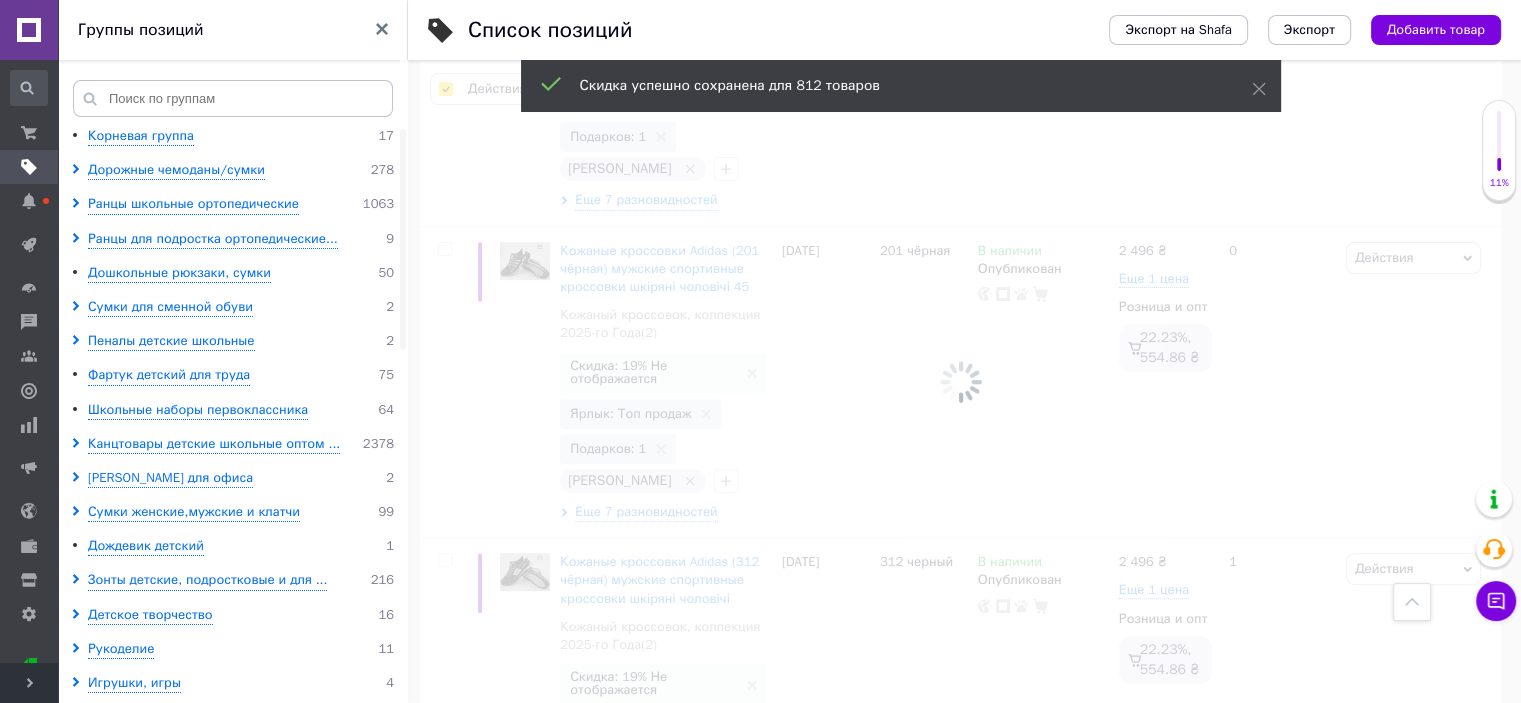 checkbox on "false" 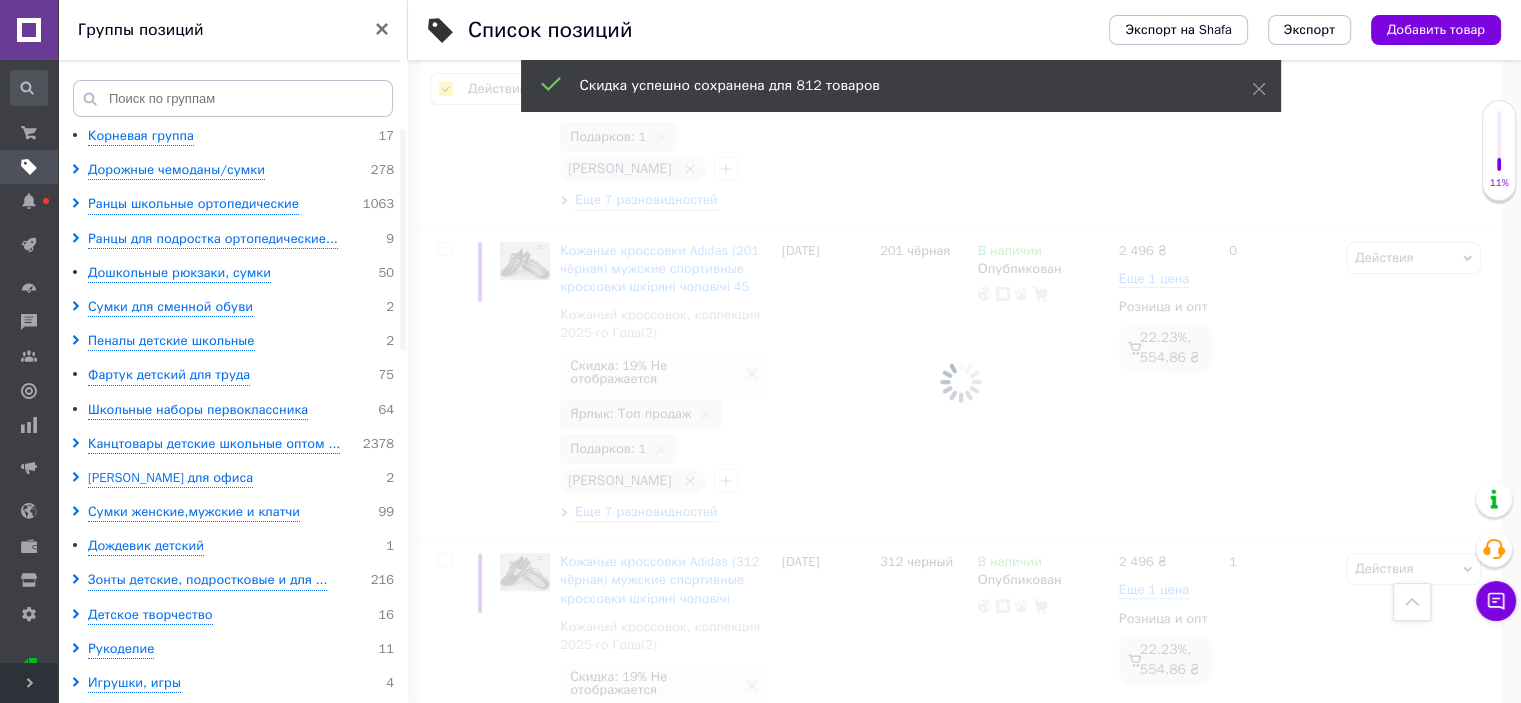 checkbox on "false" 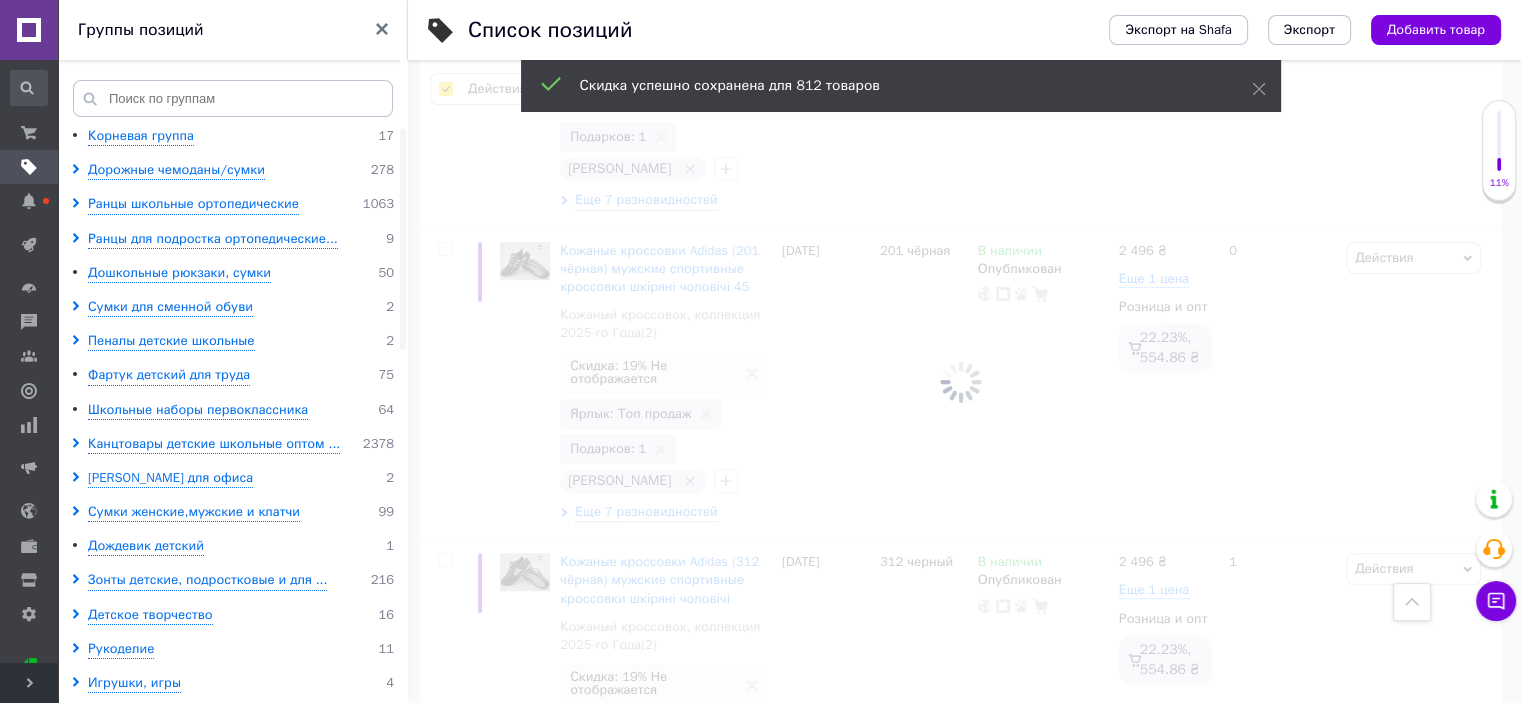 checkbox on "false" 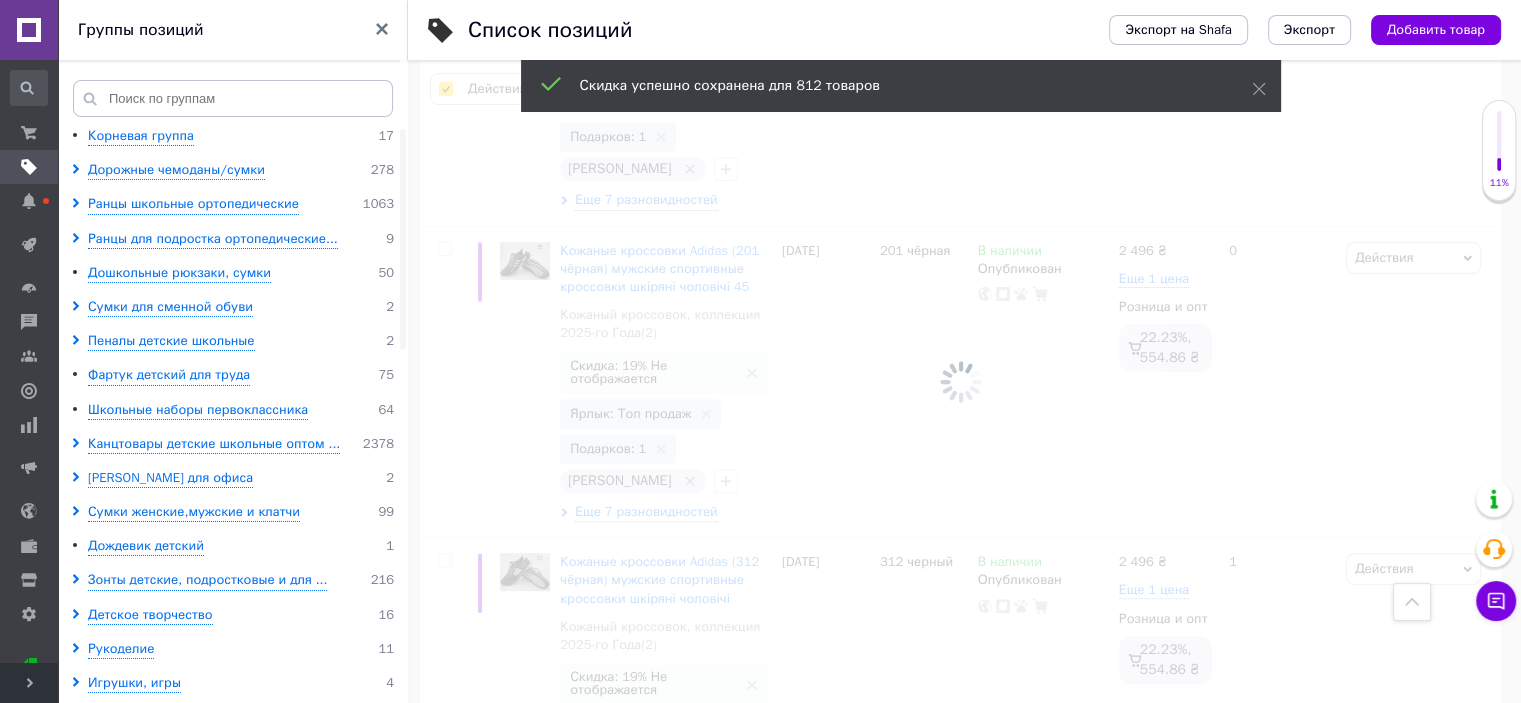 checkbox on "false" 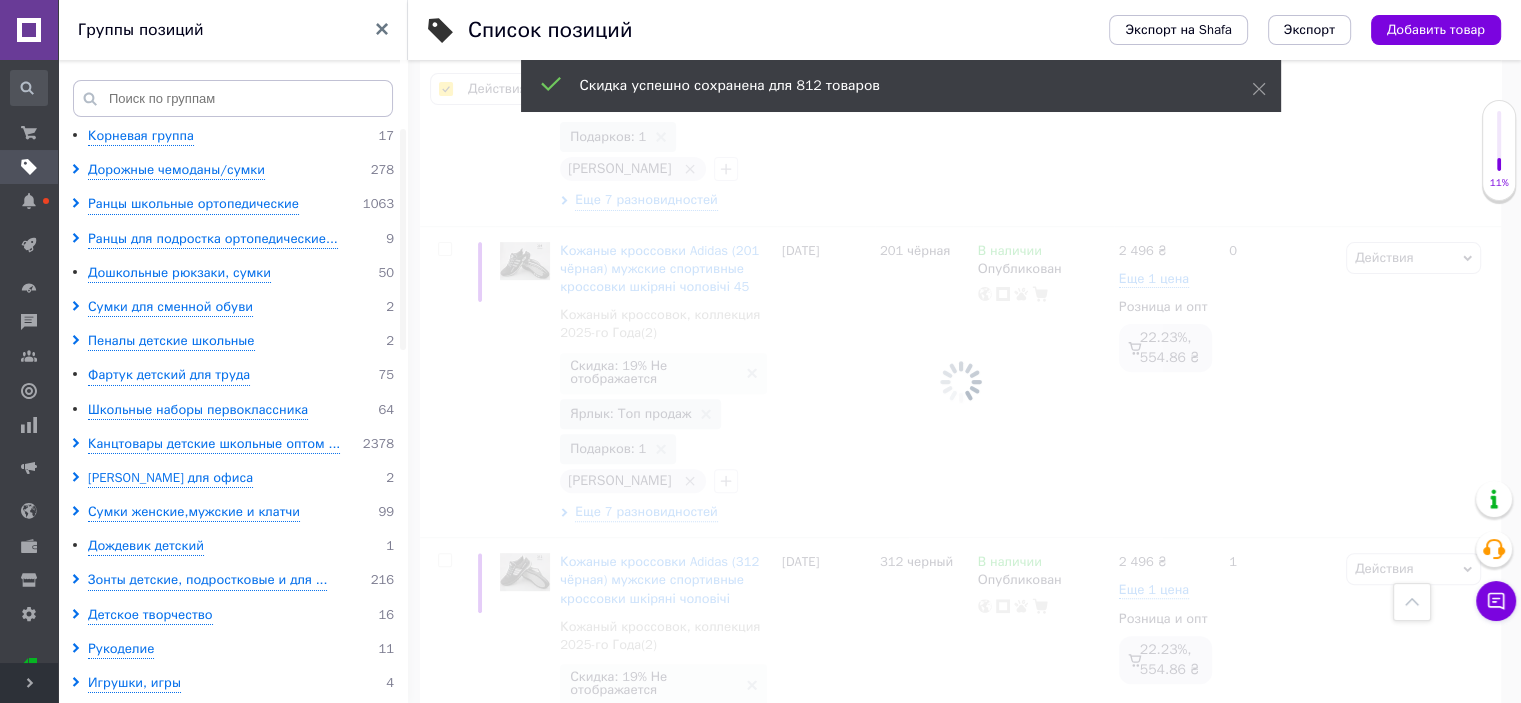 checkbox on "false" 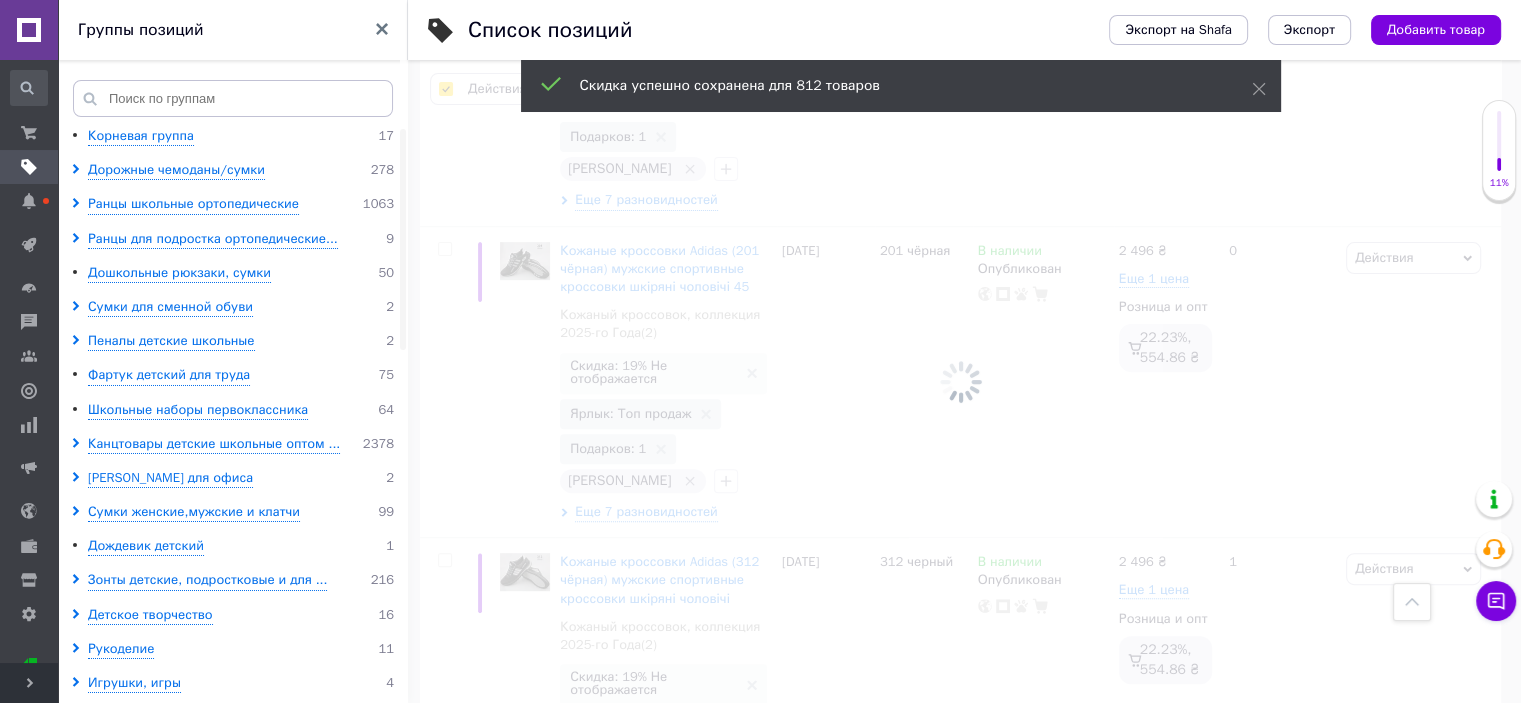 checkbox on "false" 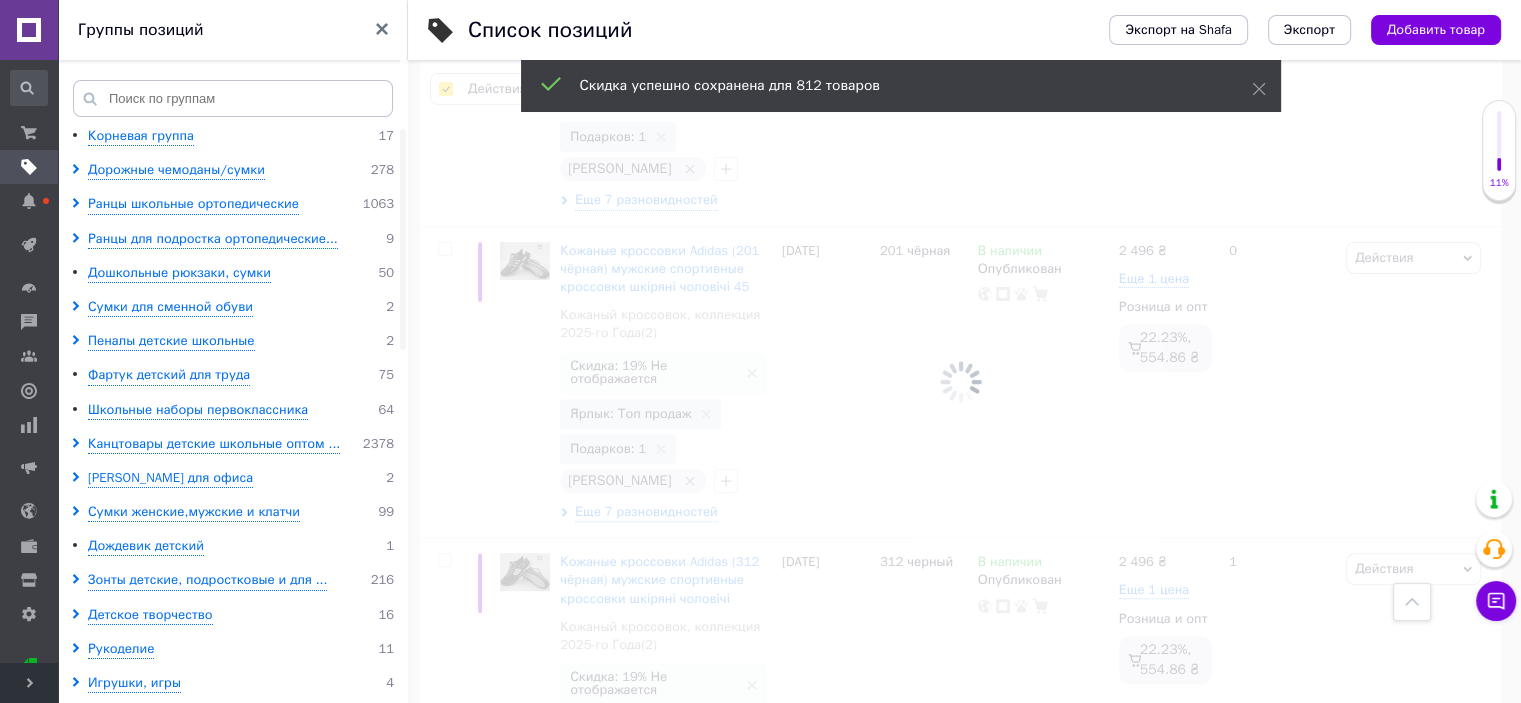 checkbox on "false" 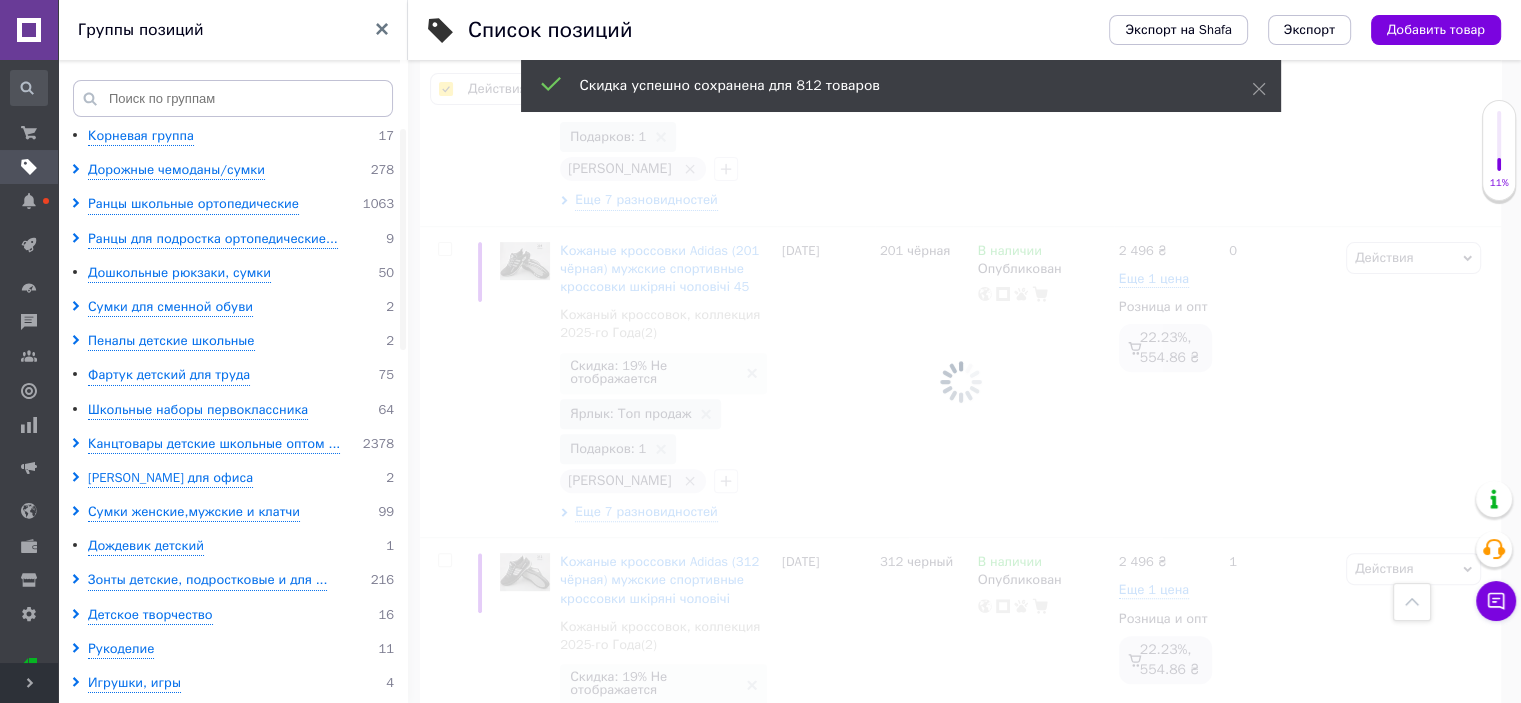 checkbox on "false" 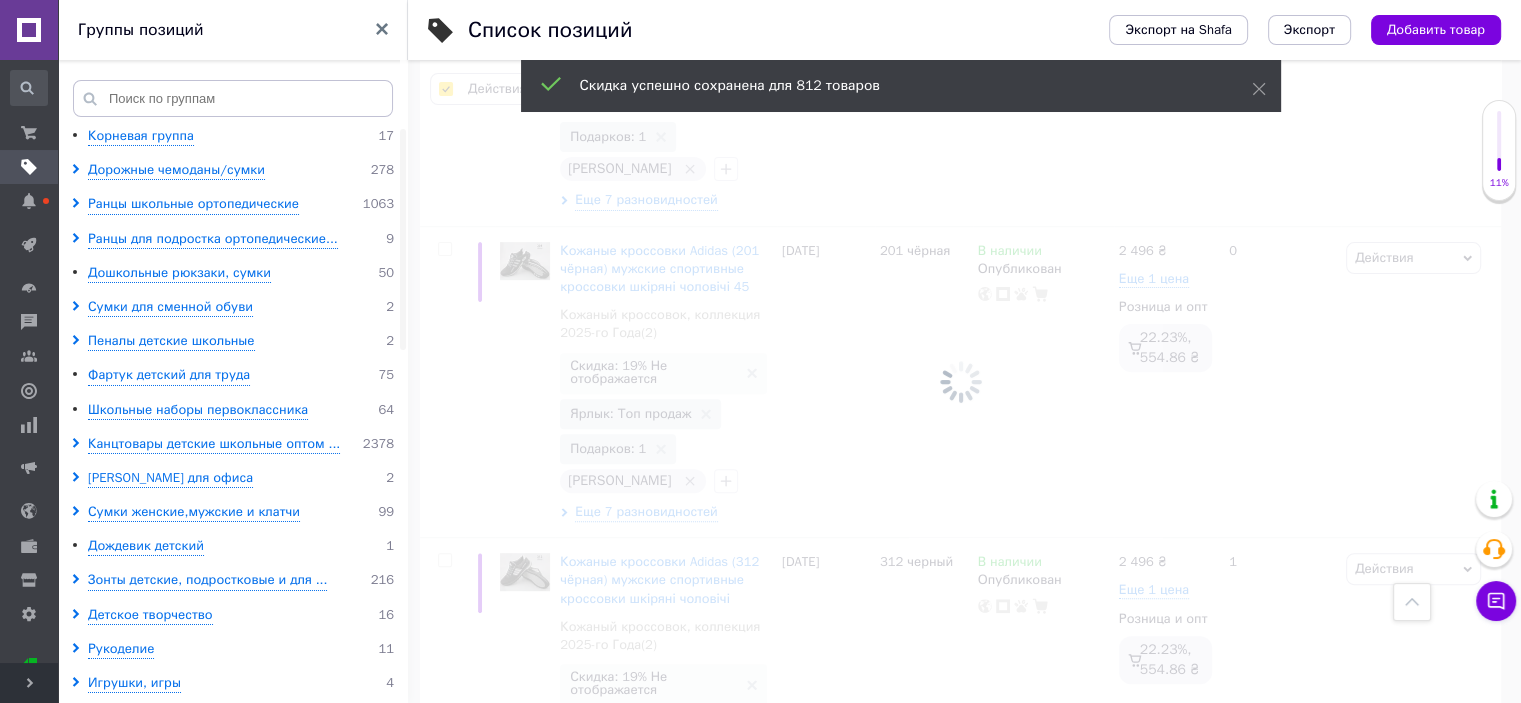 checkbox on "false" 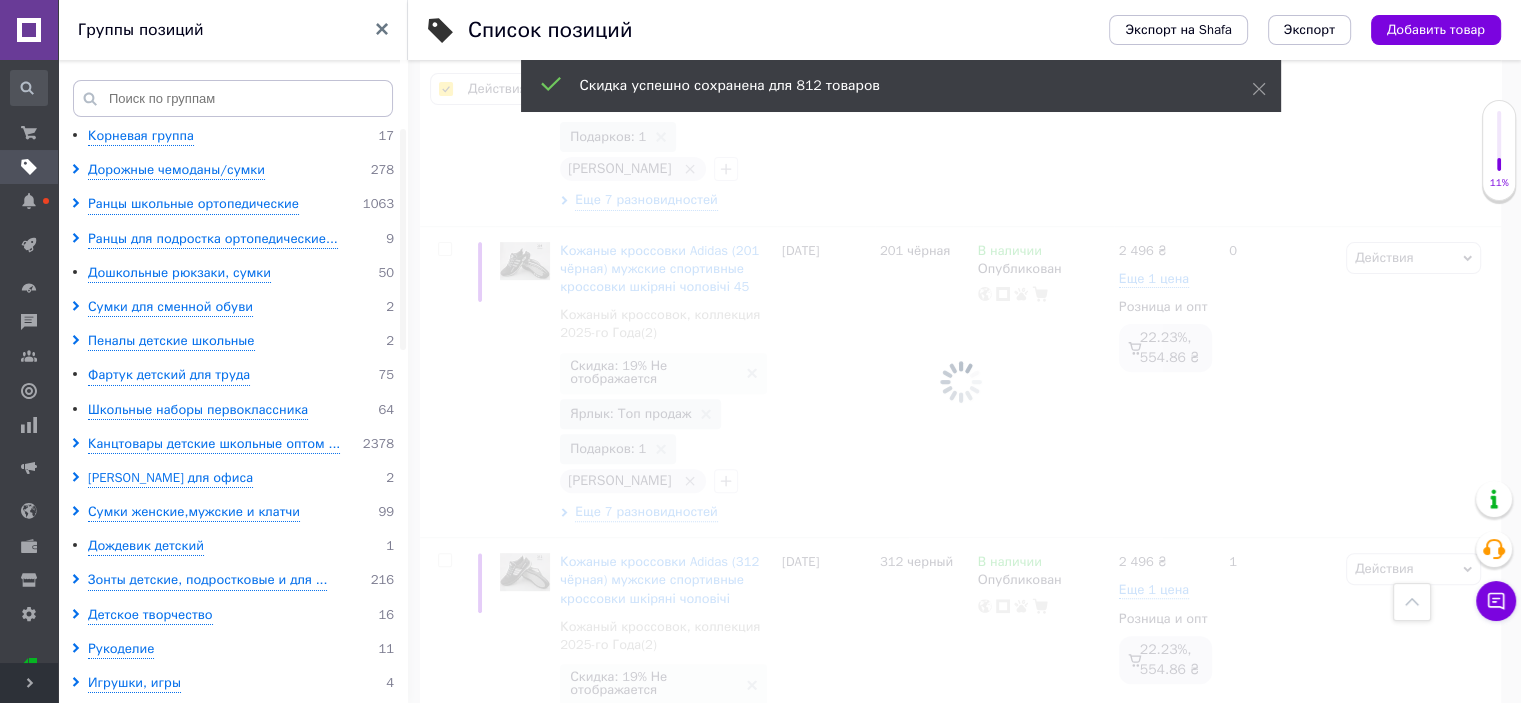 checkbox on "false" 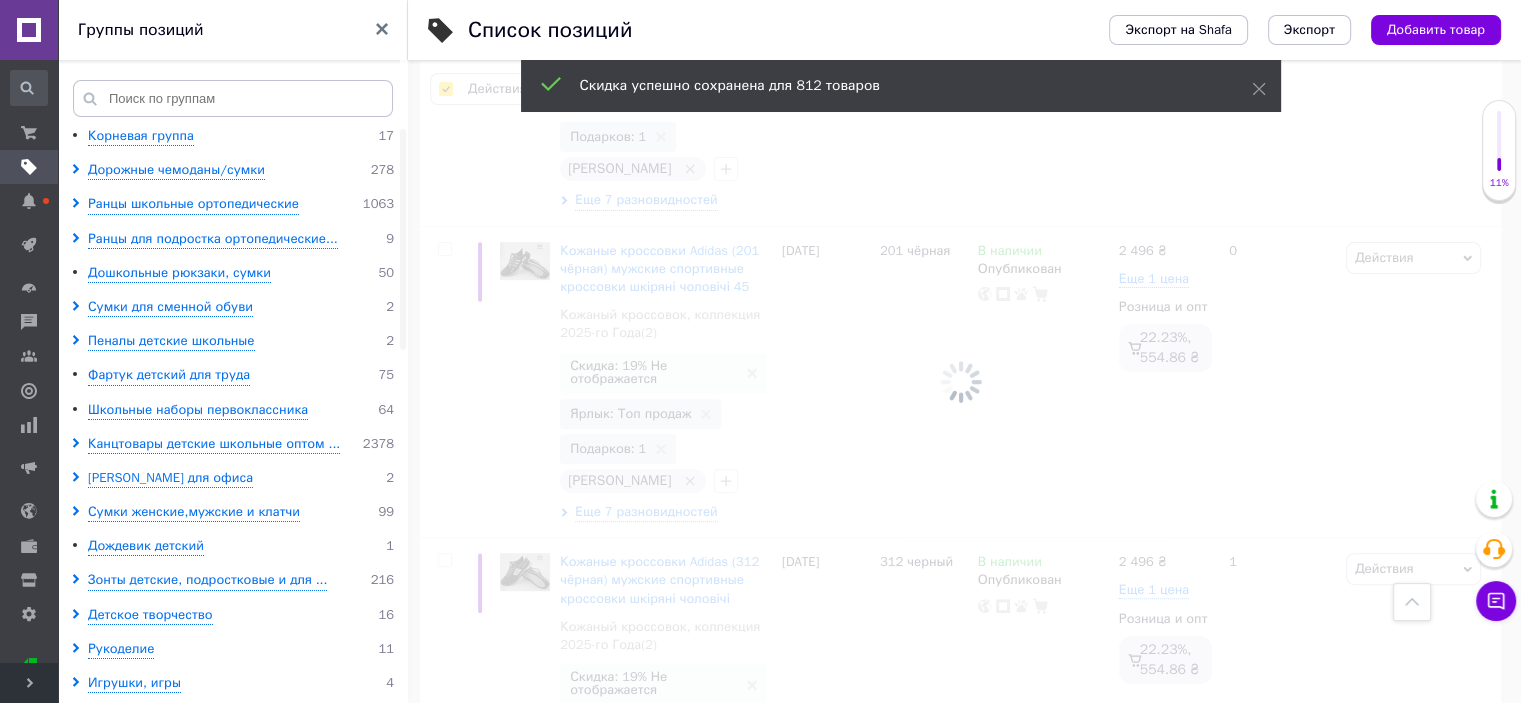 checkbox on "false" 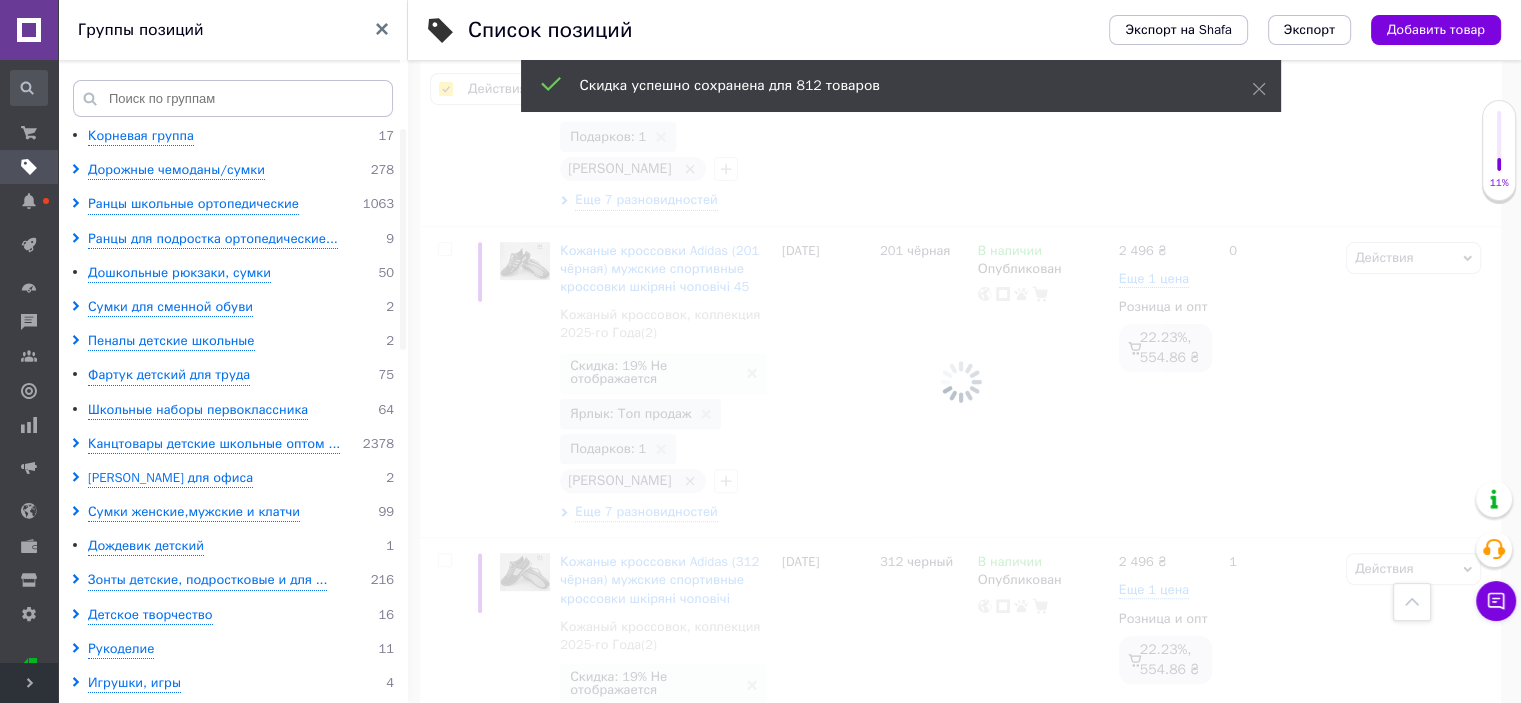 checkbox on "false" 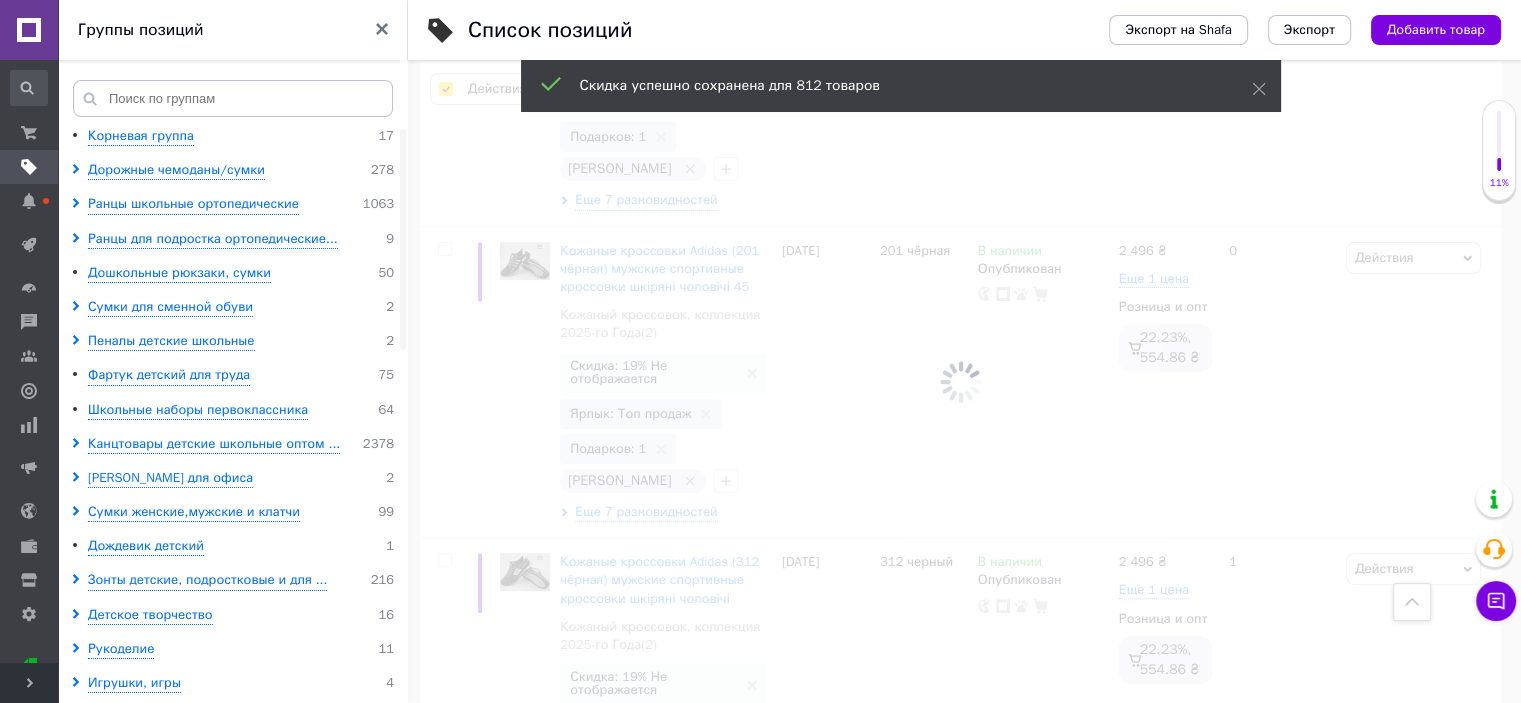 checkbox on "false" 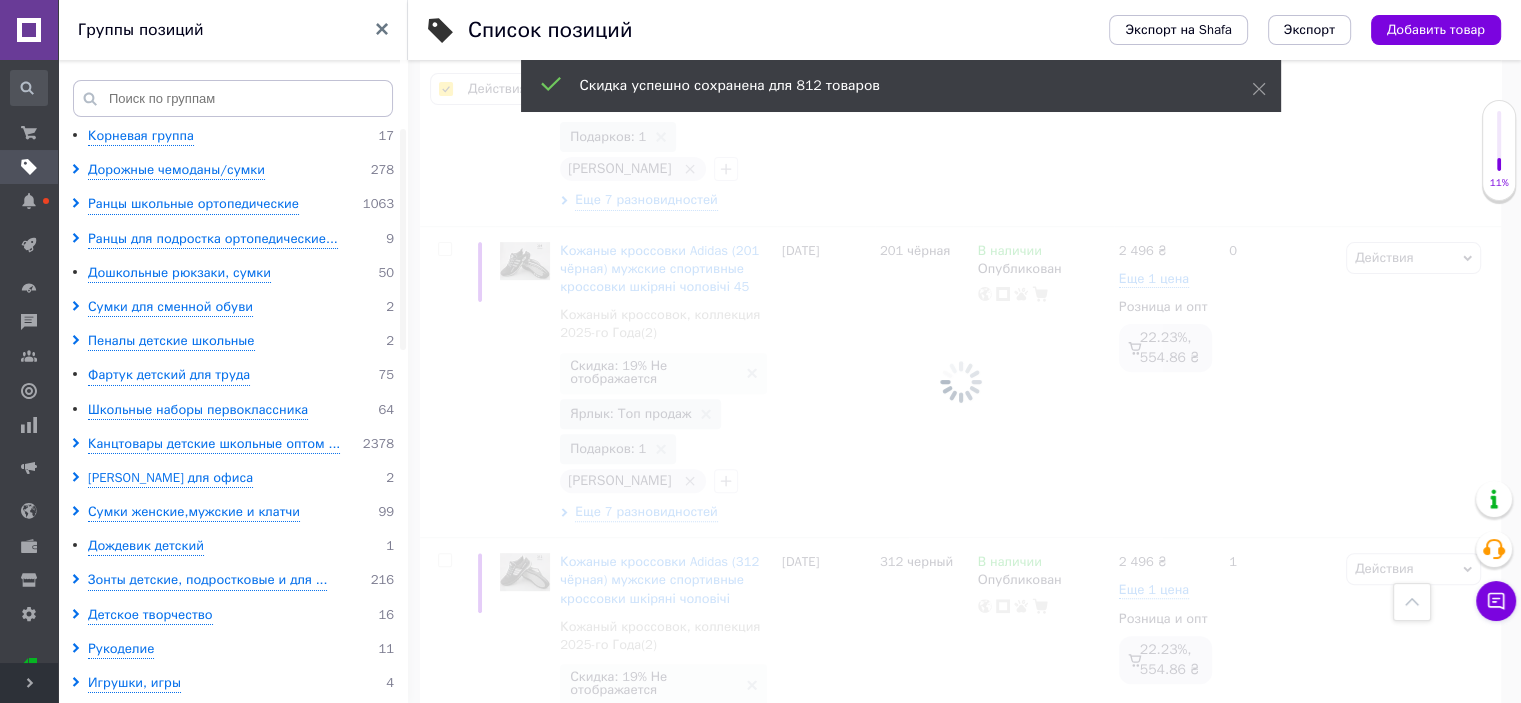 checkbox on "false" 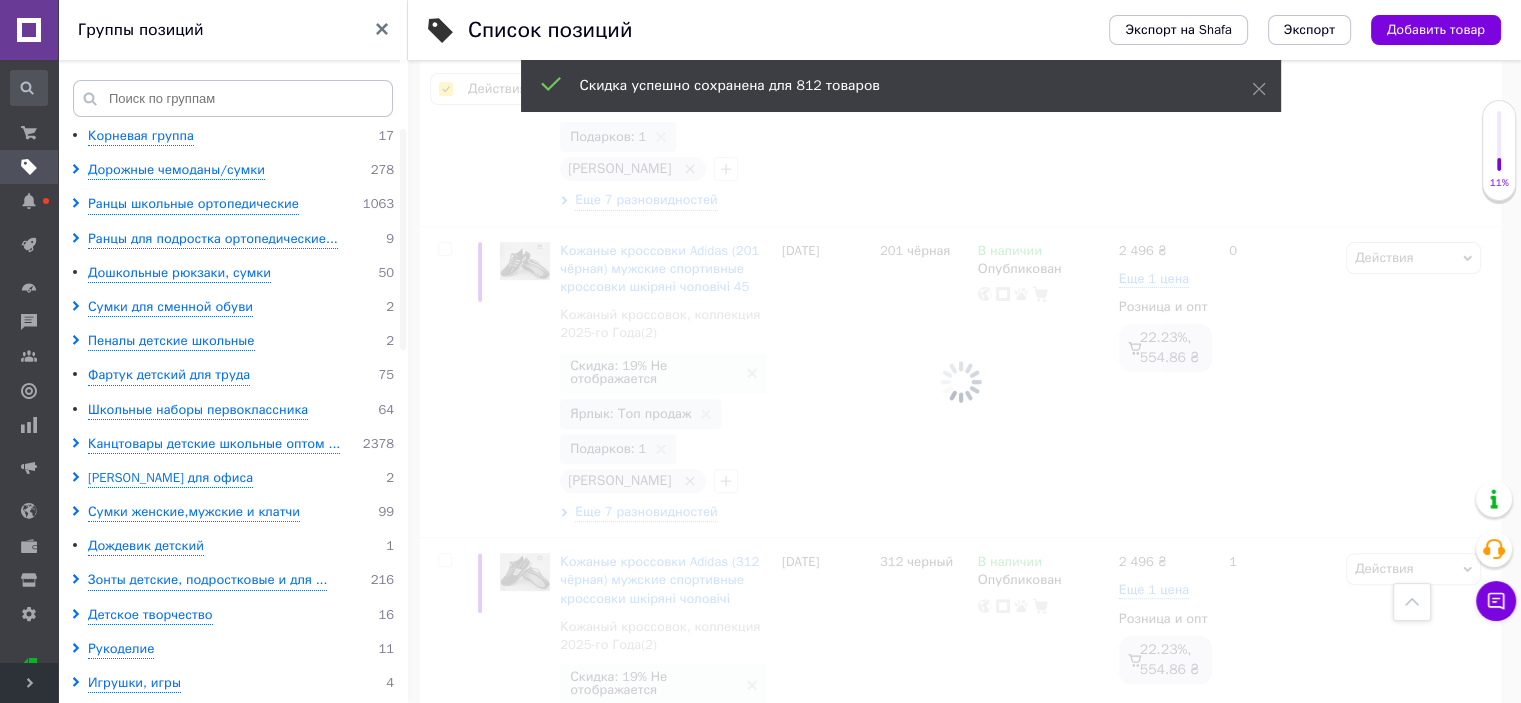 checkbox on "false" 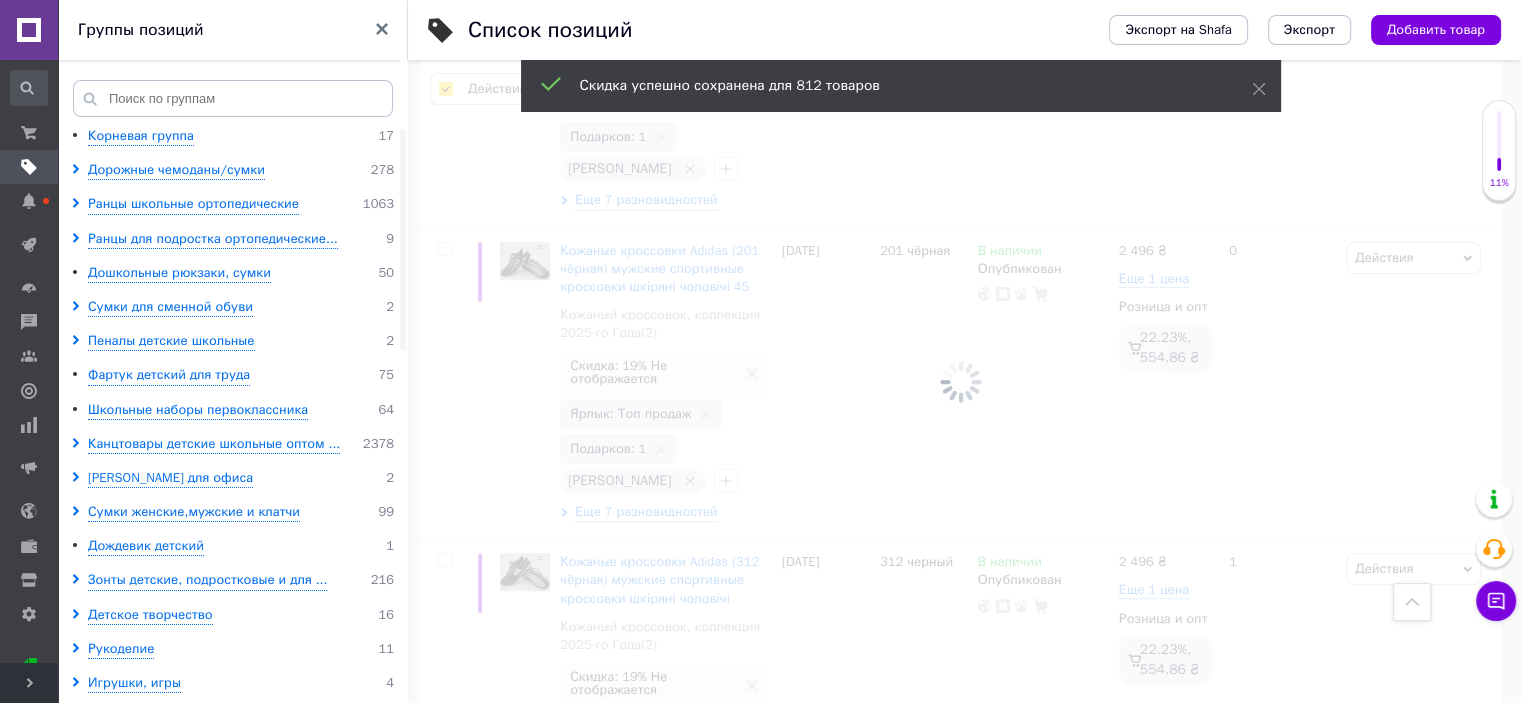 checkbox on "false" 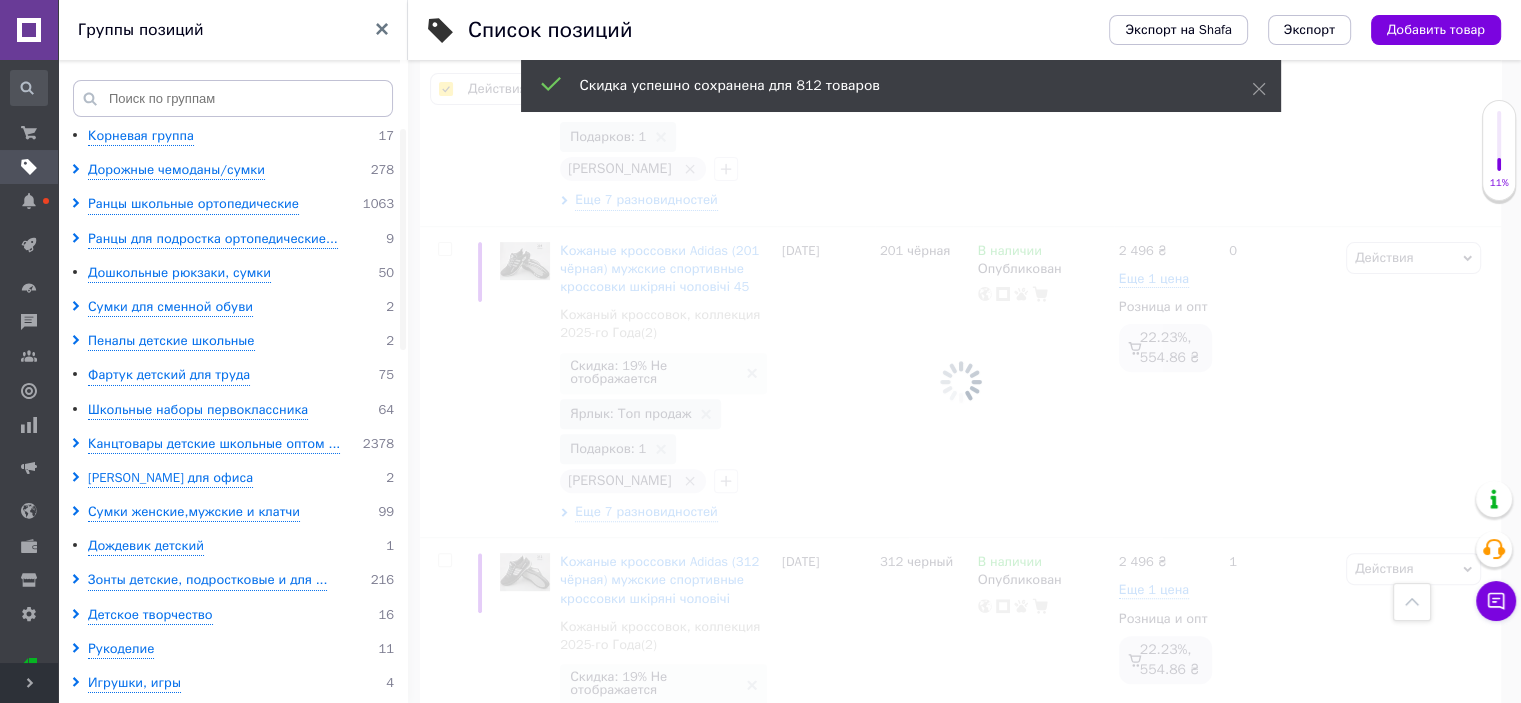 checkbox on "false" 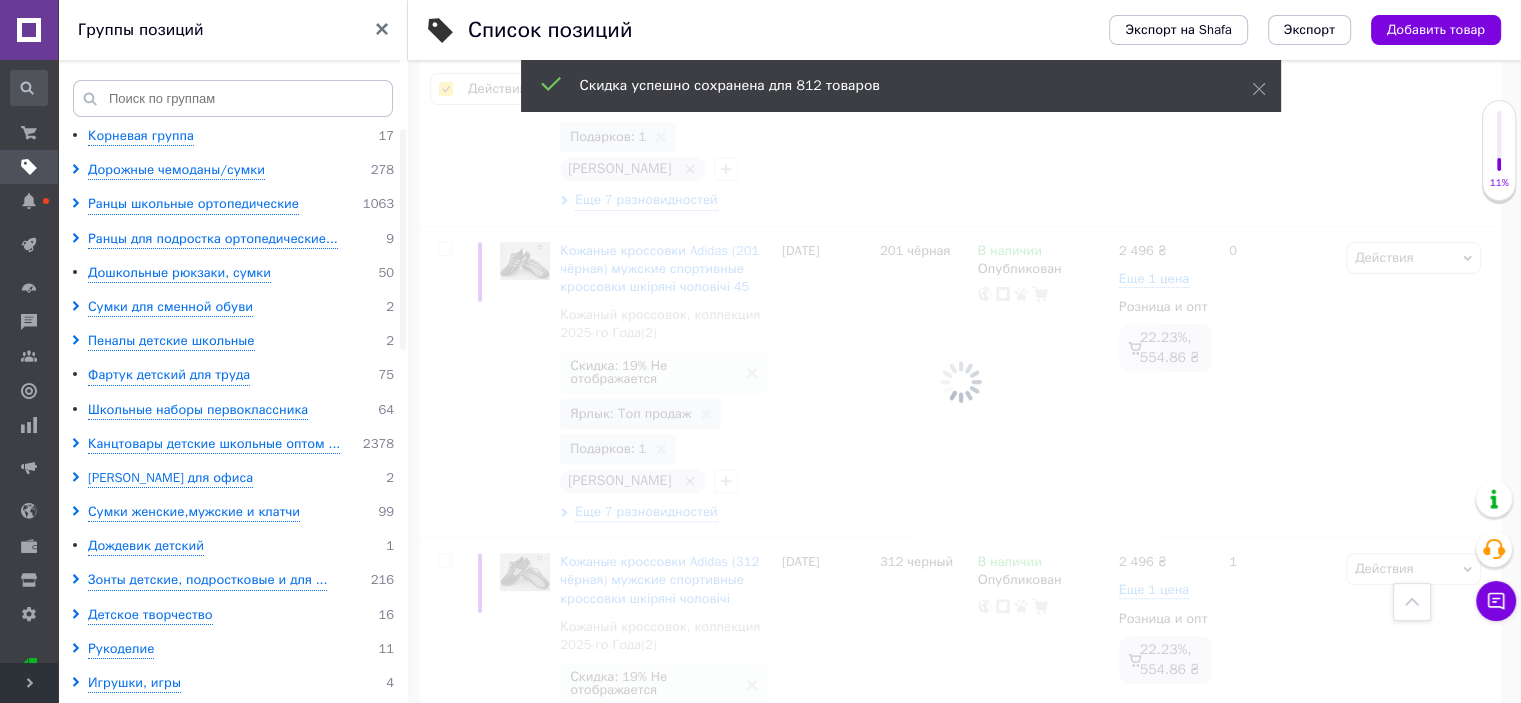 checkbox on "false" 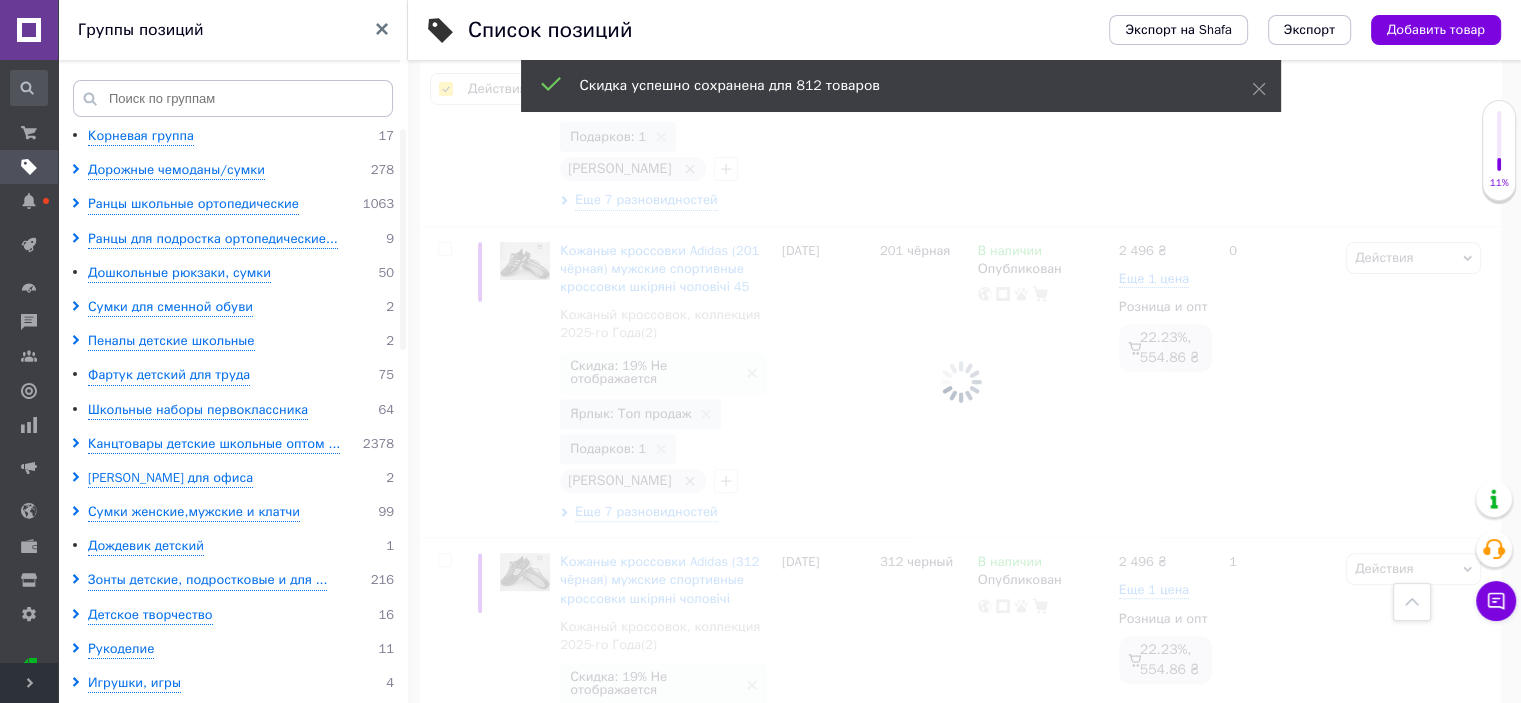 checkbox on "false" 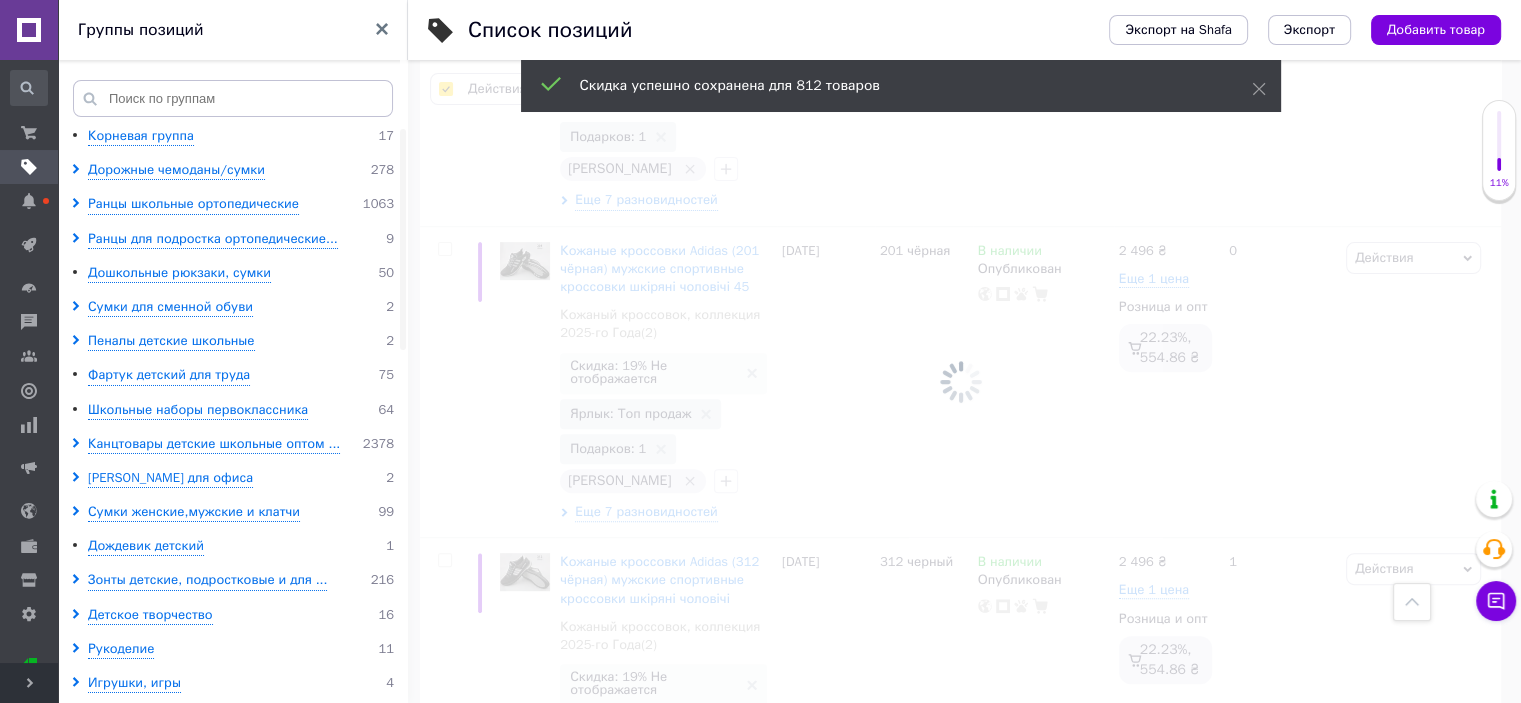 checkbox on "false" 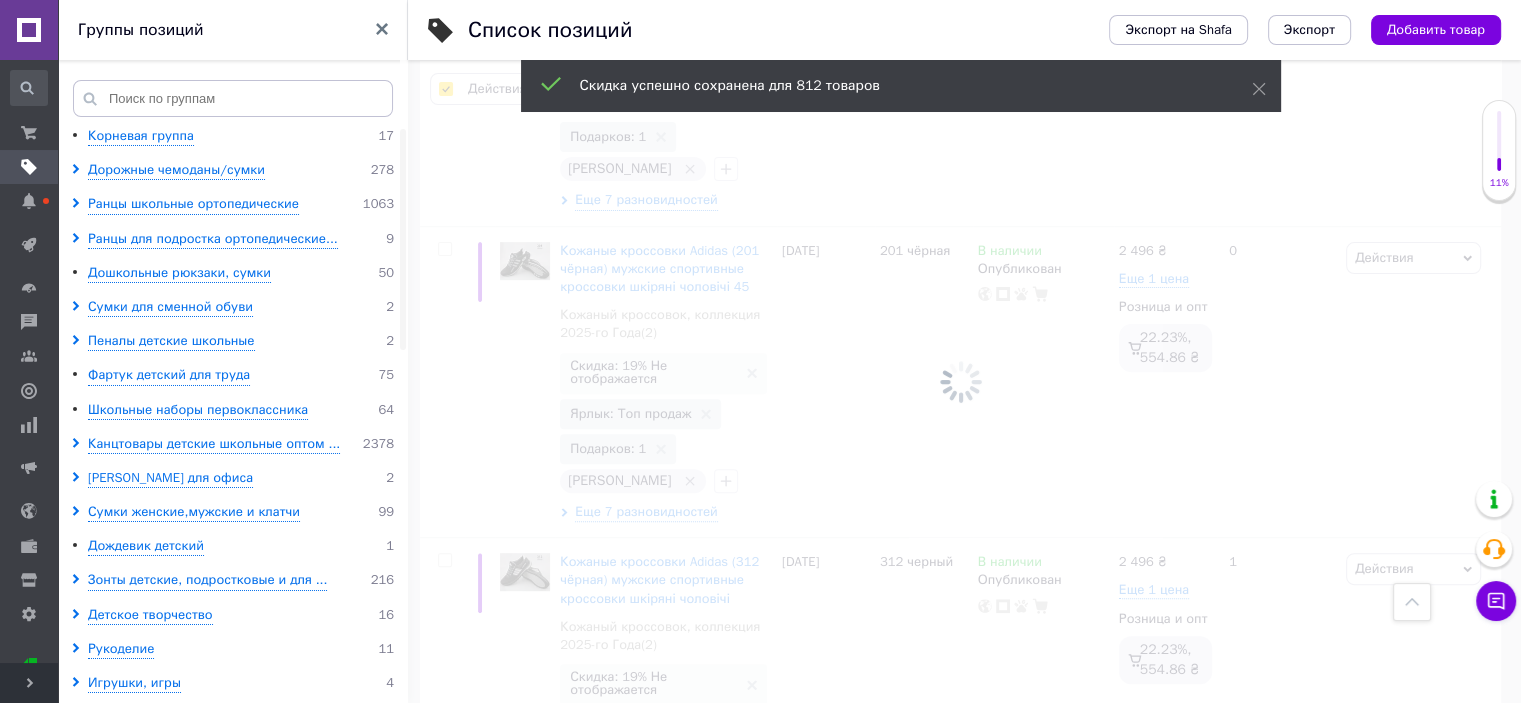 checkbox on "false" 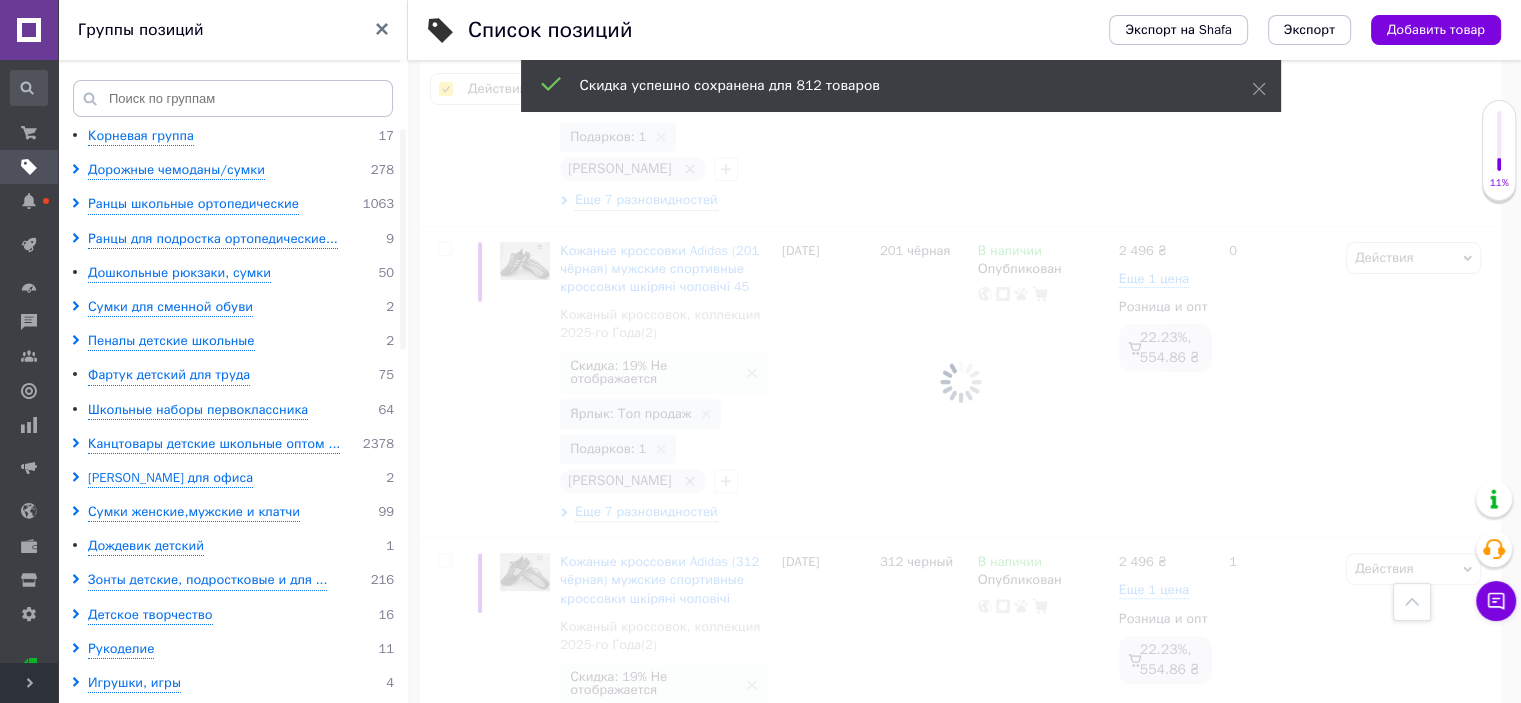 checkbox on "false" 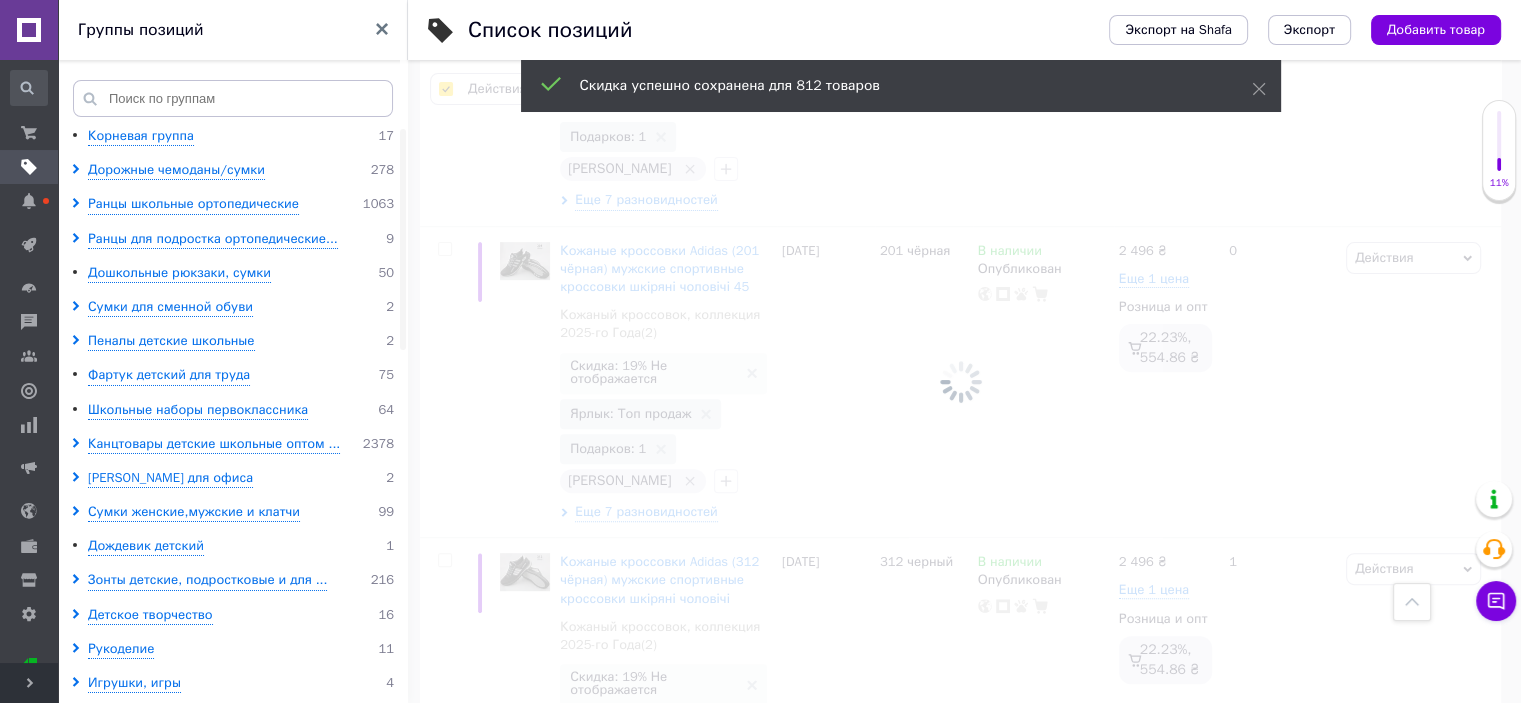 checkbox on "false" 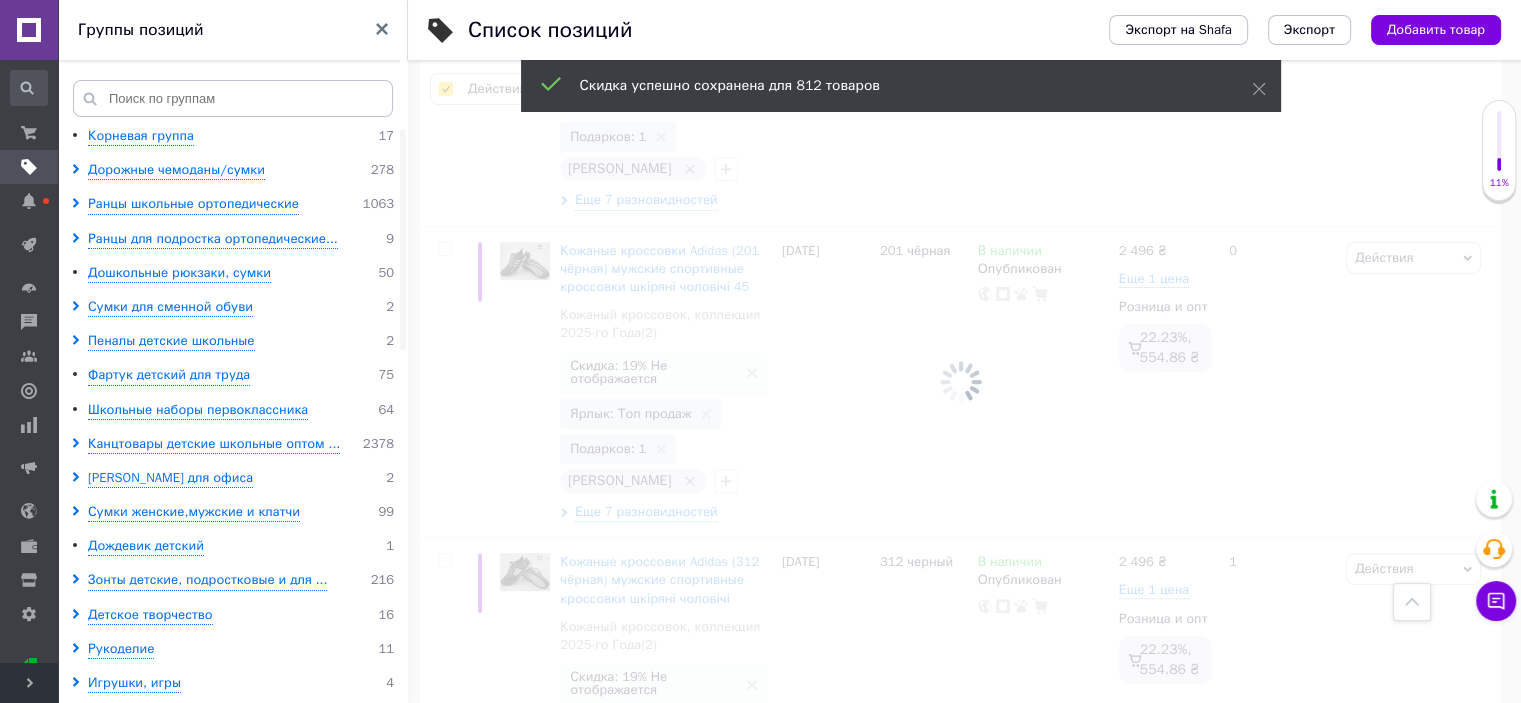 checkbox on "false" 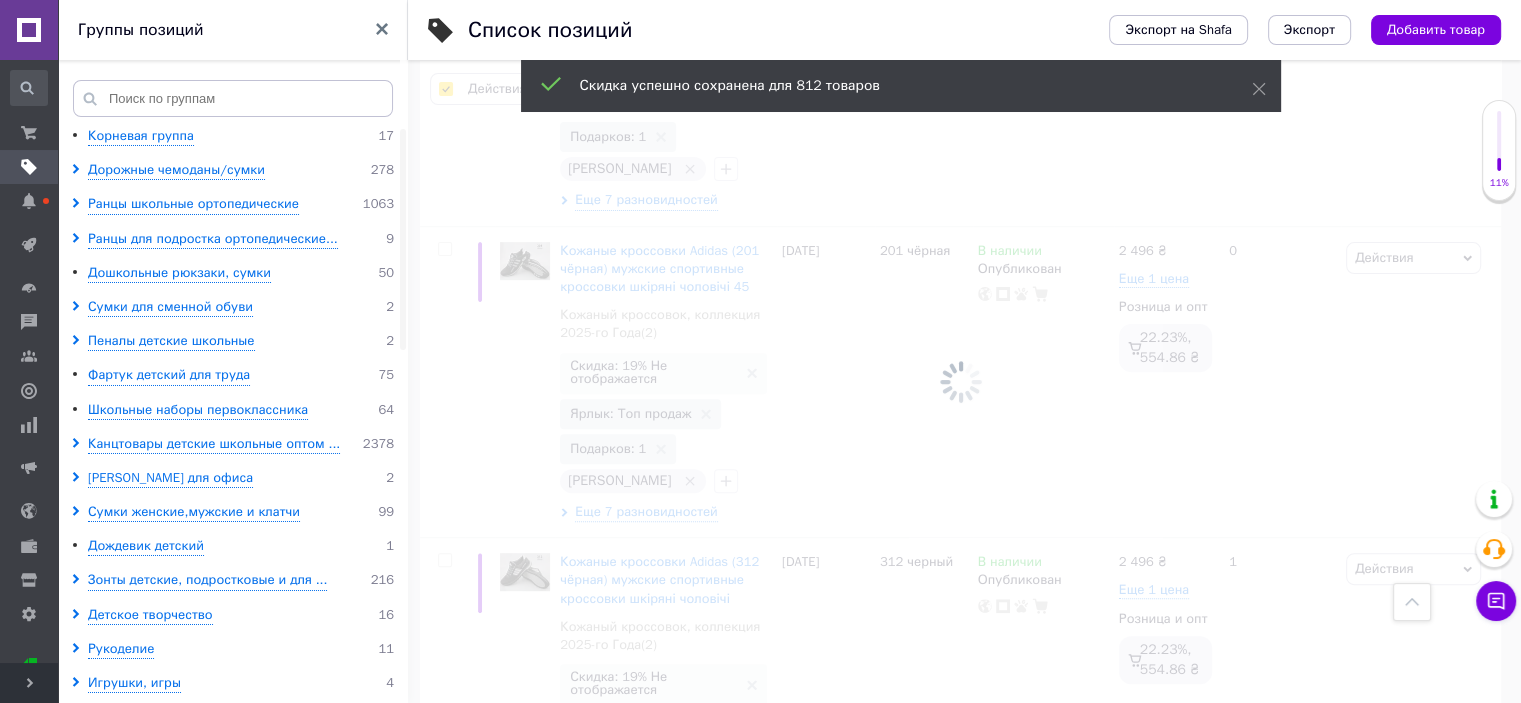 checkbox on "false" 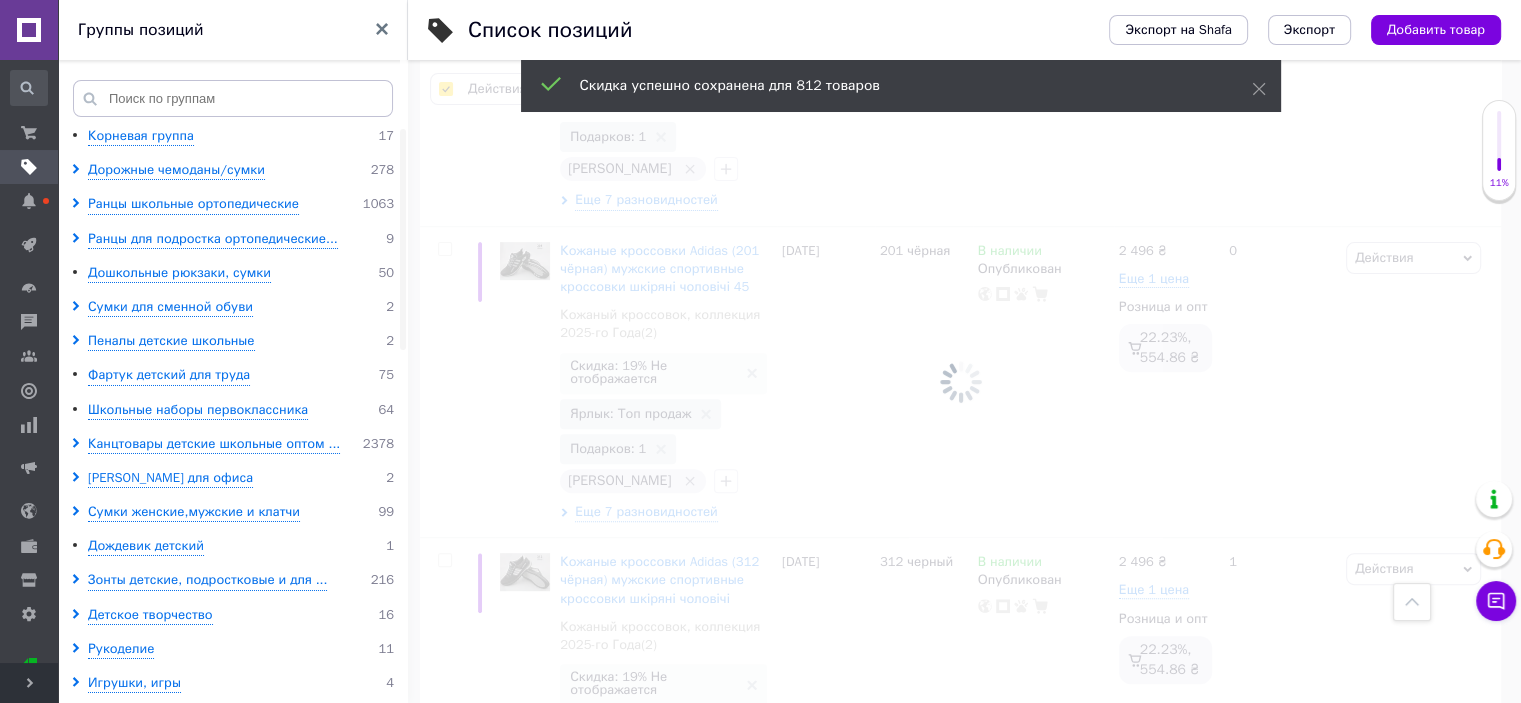 checkbox on "false" 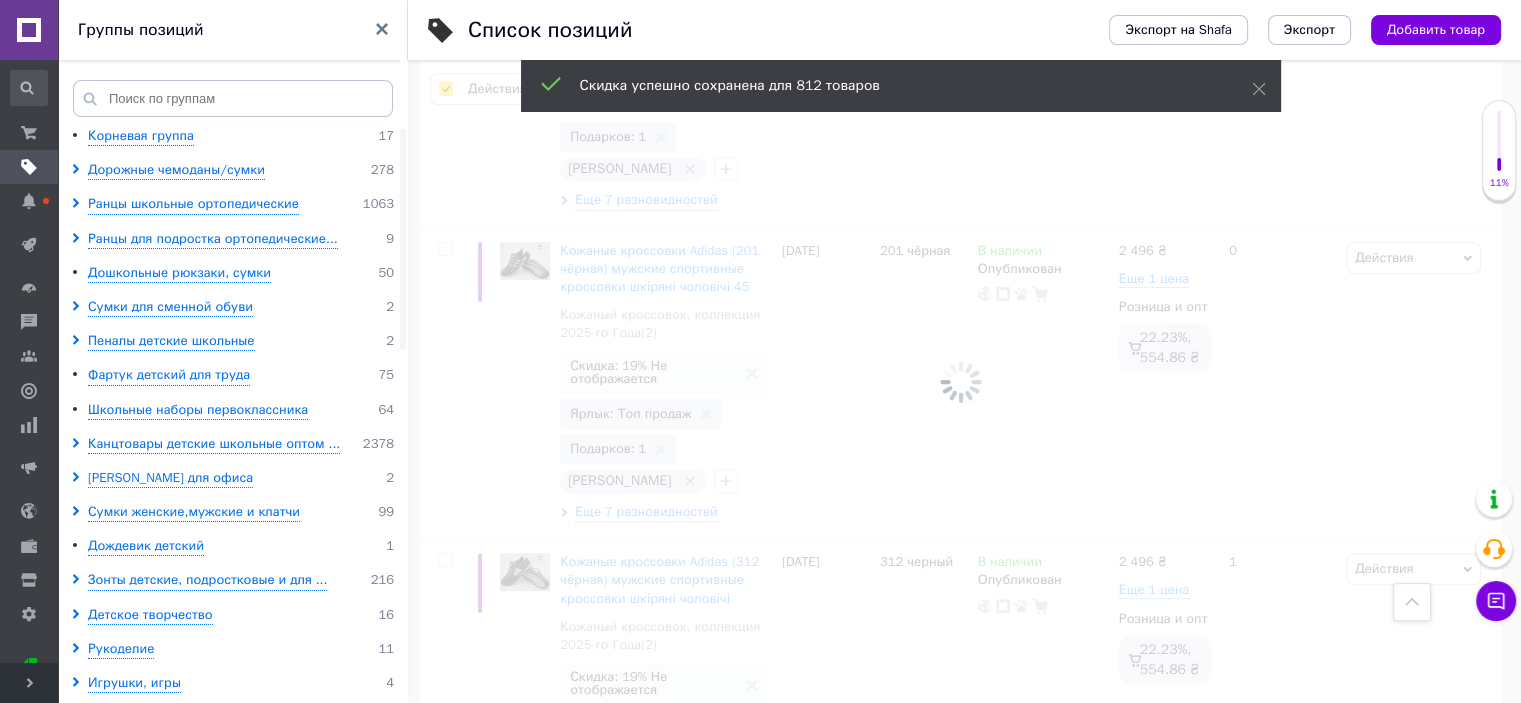 checkbox on "false" 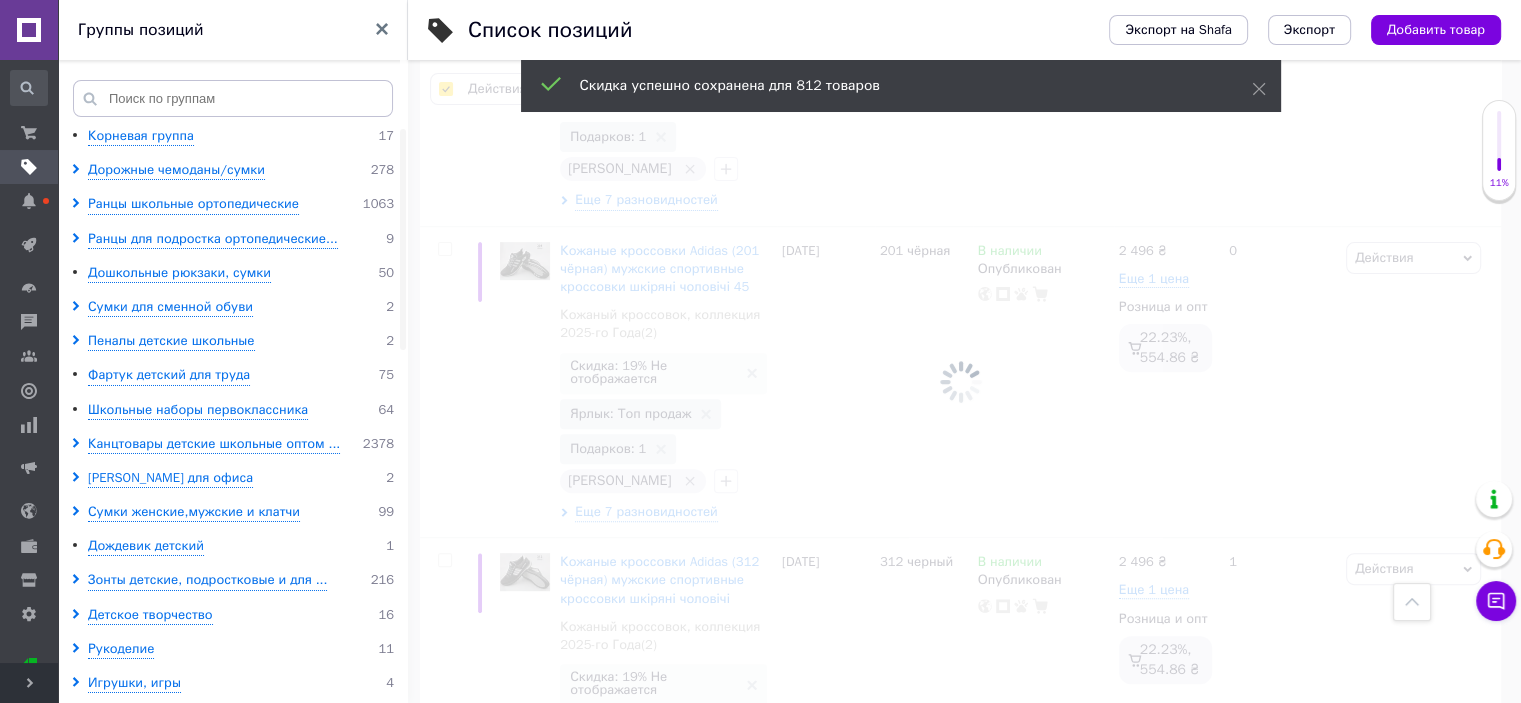 checkbox on "false" 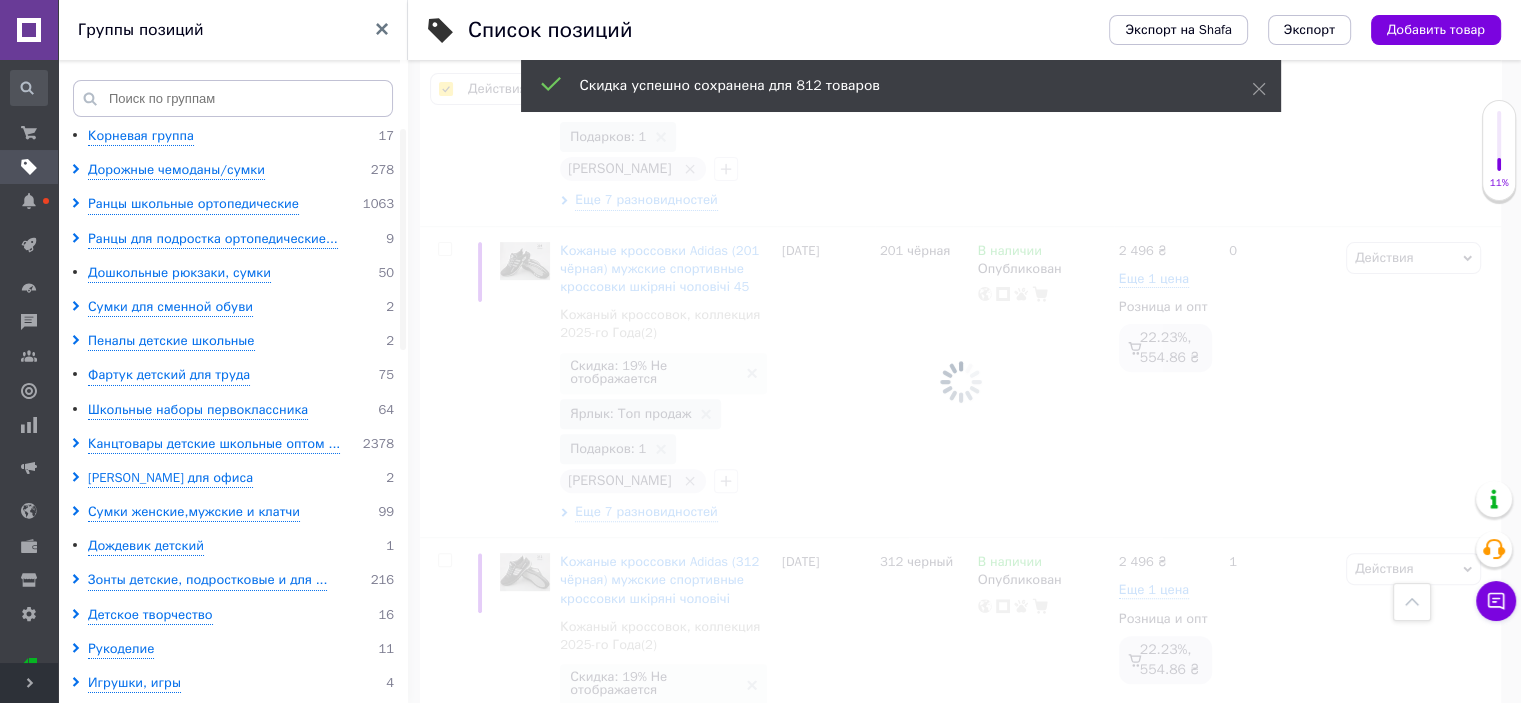 checkbox on "false" 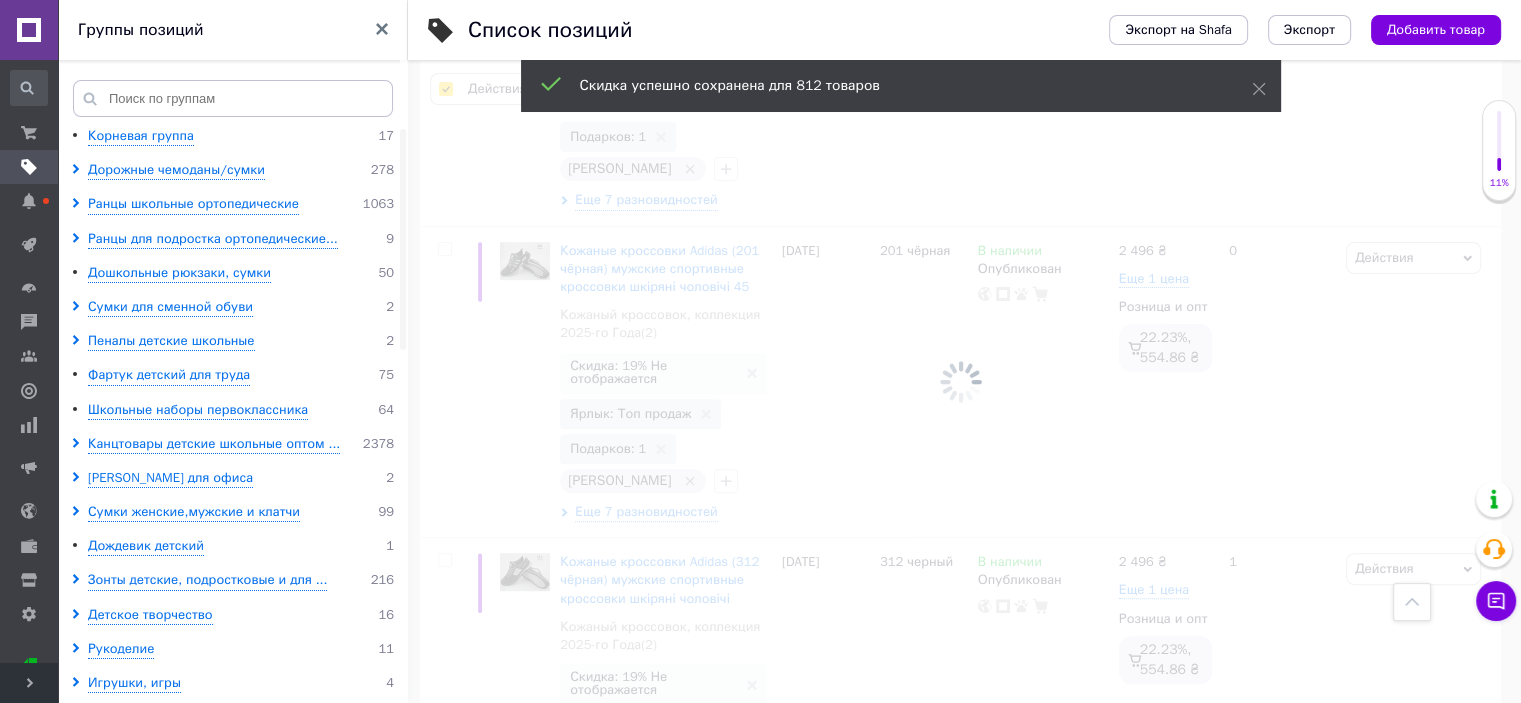 checkbox on "false" 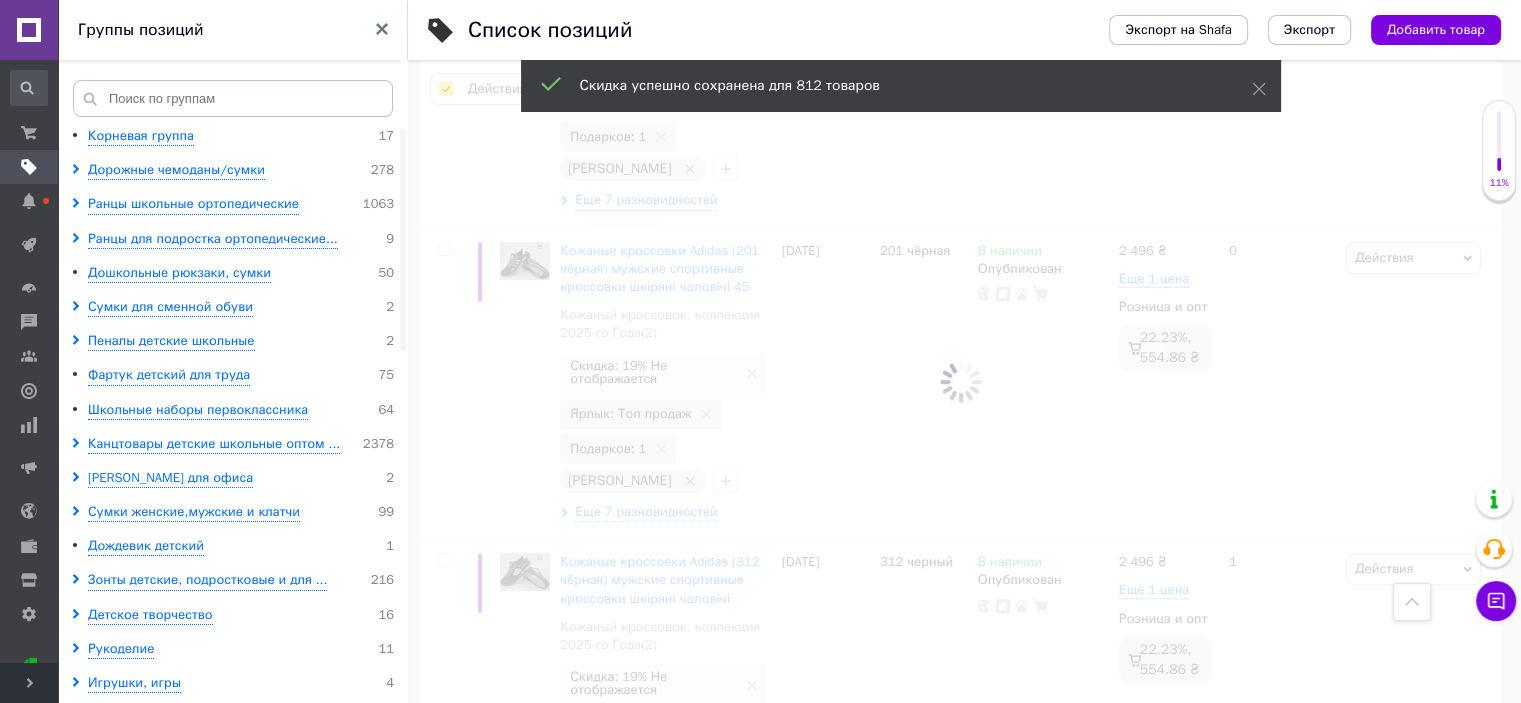checkbox on "false" 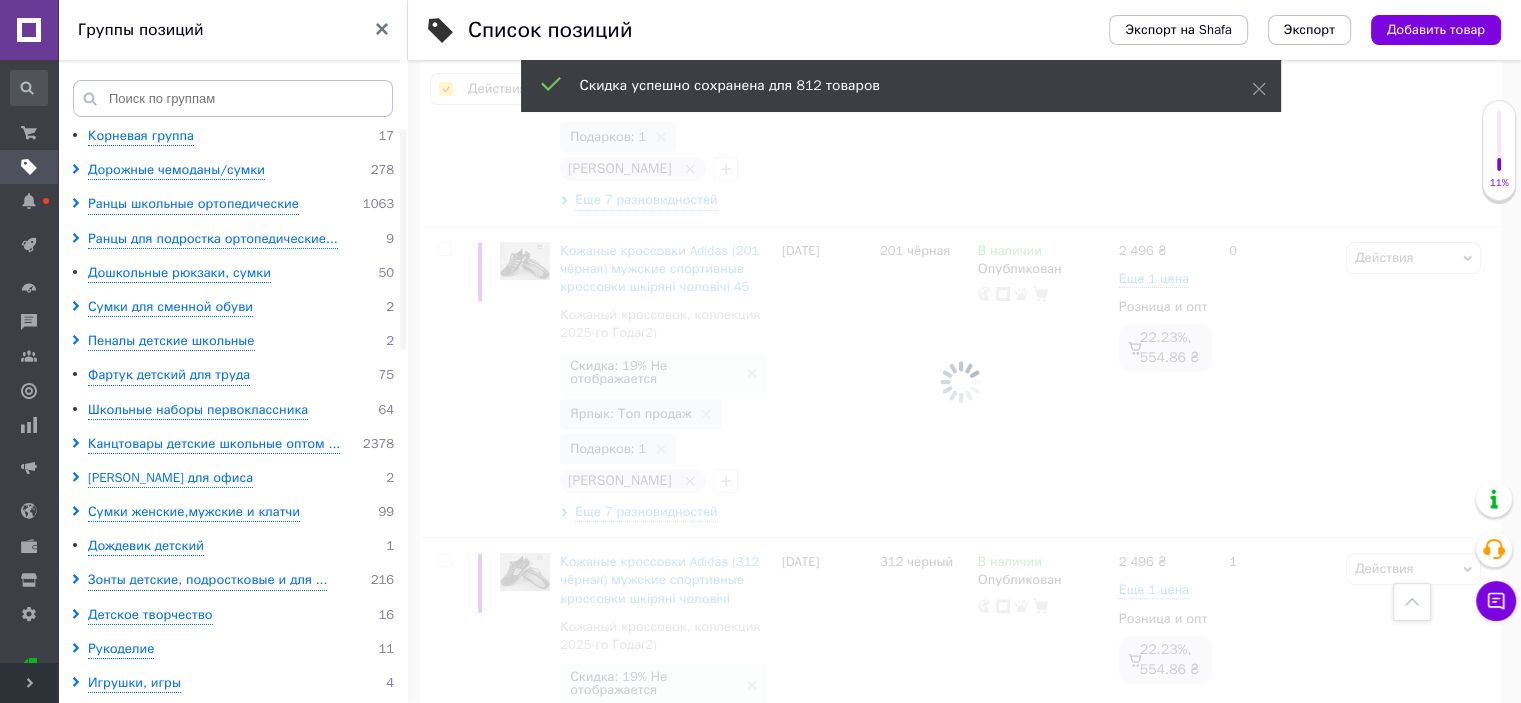 checkbox on "false" 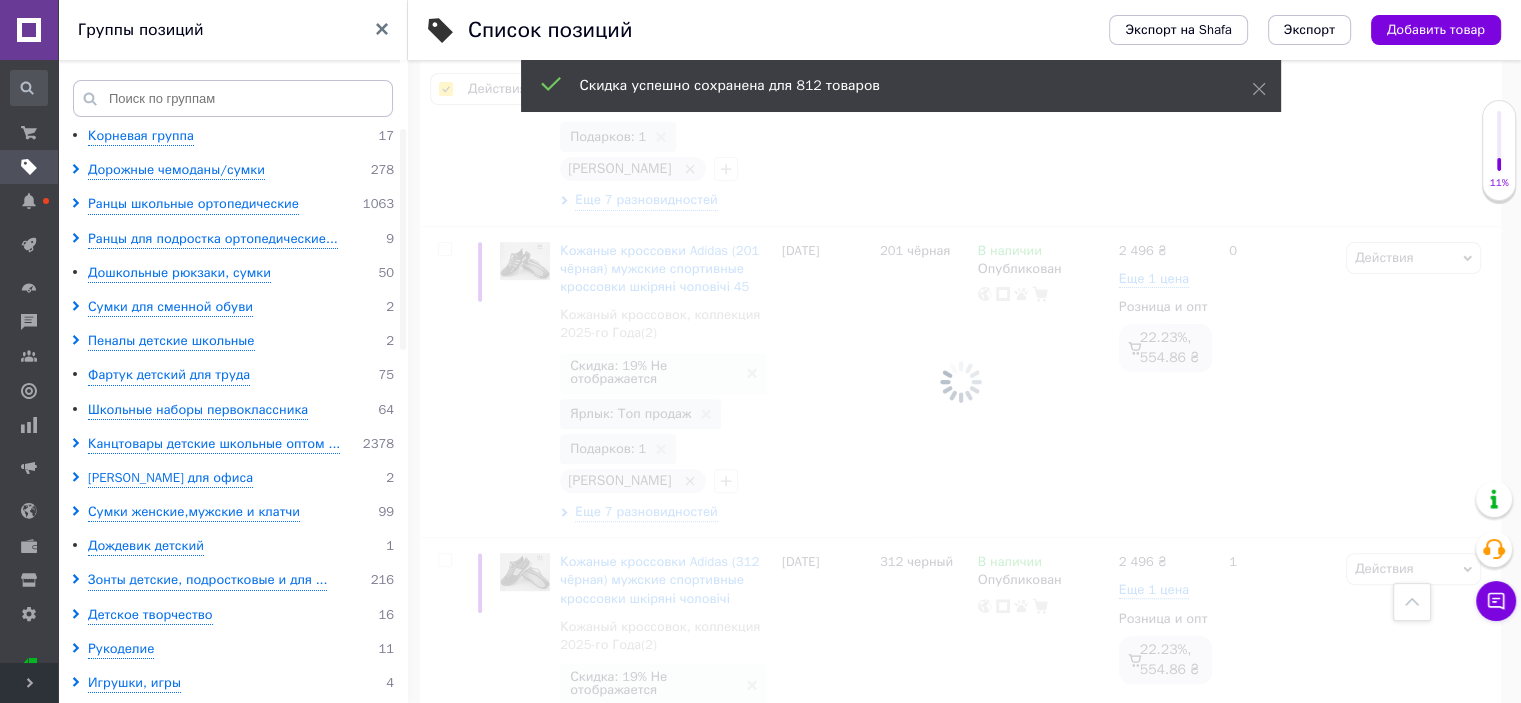checkbox on "false" 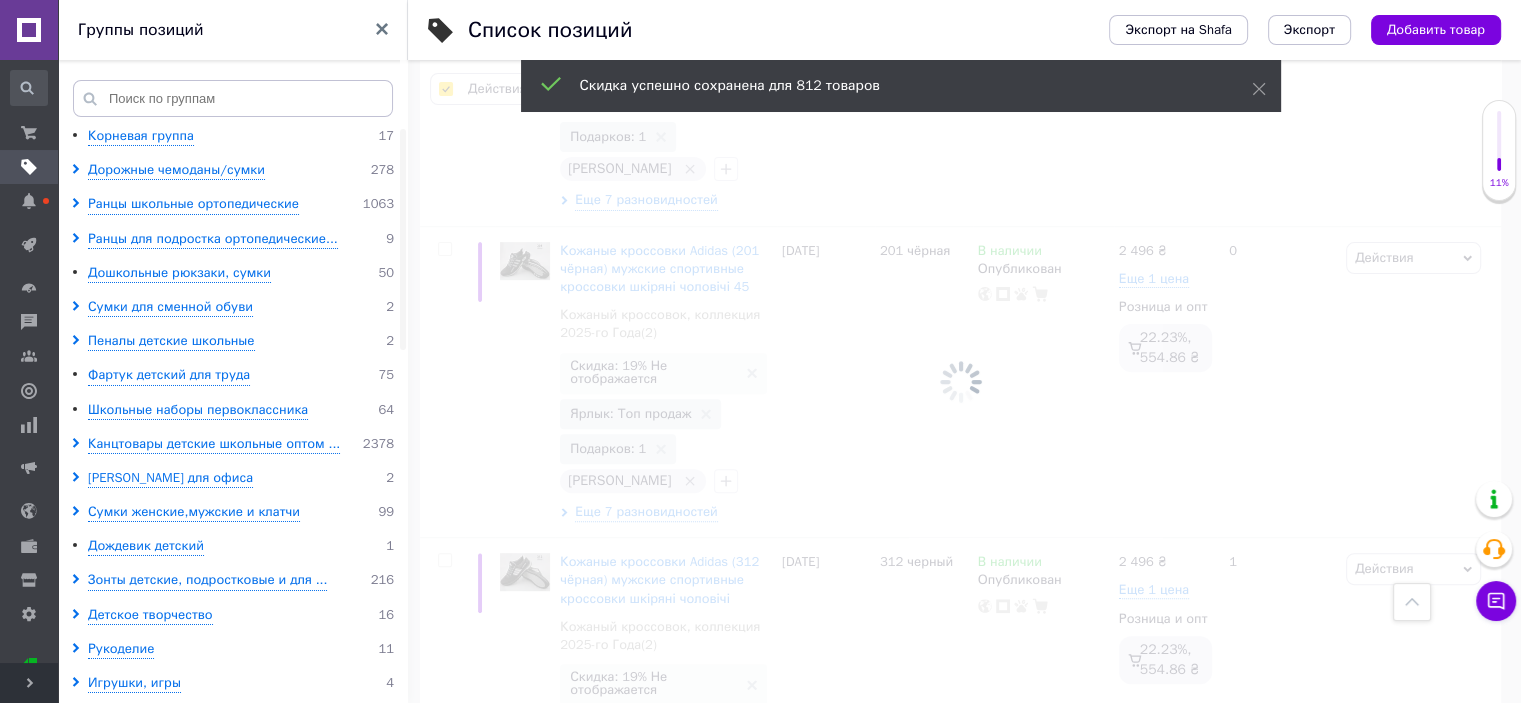 checkbox on "false" 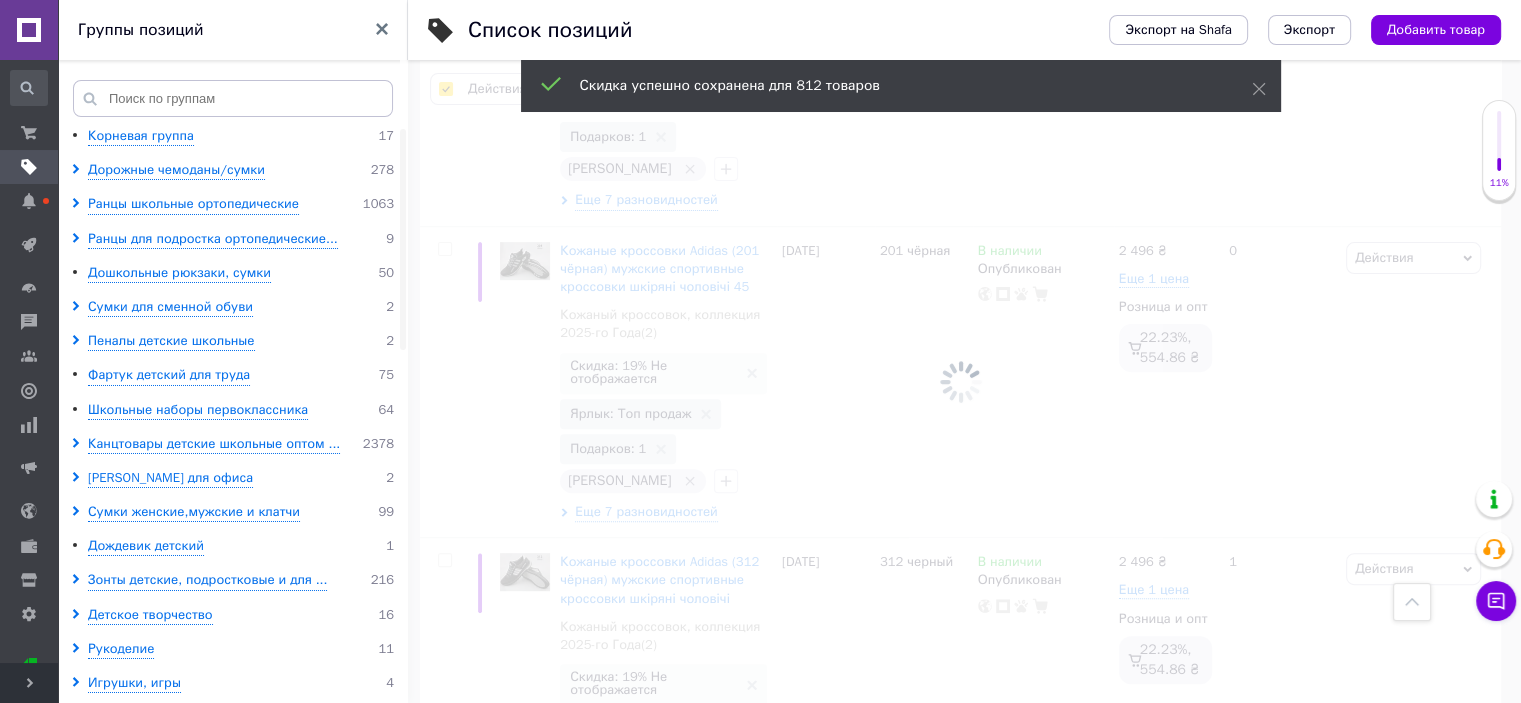 checkbox on "false" 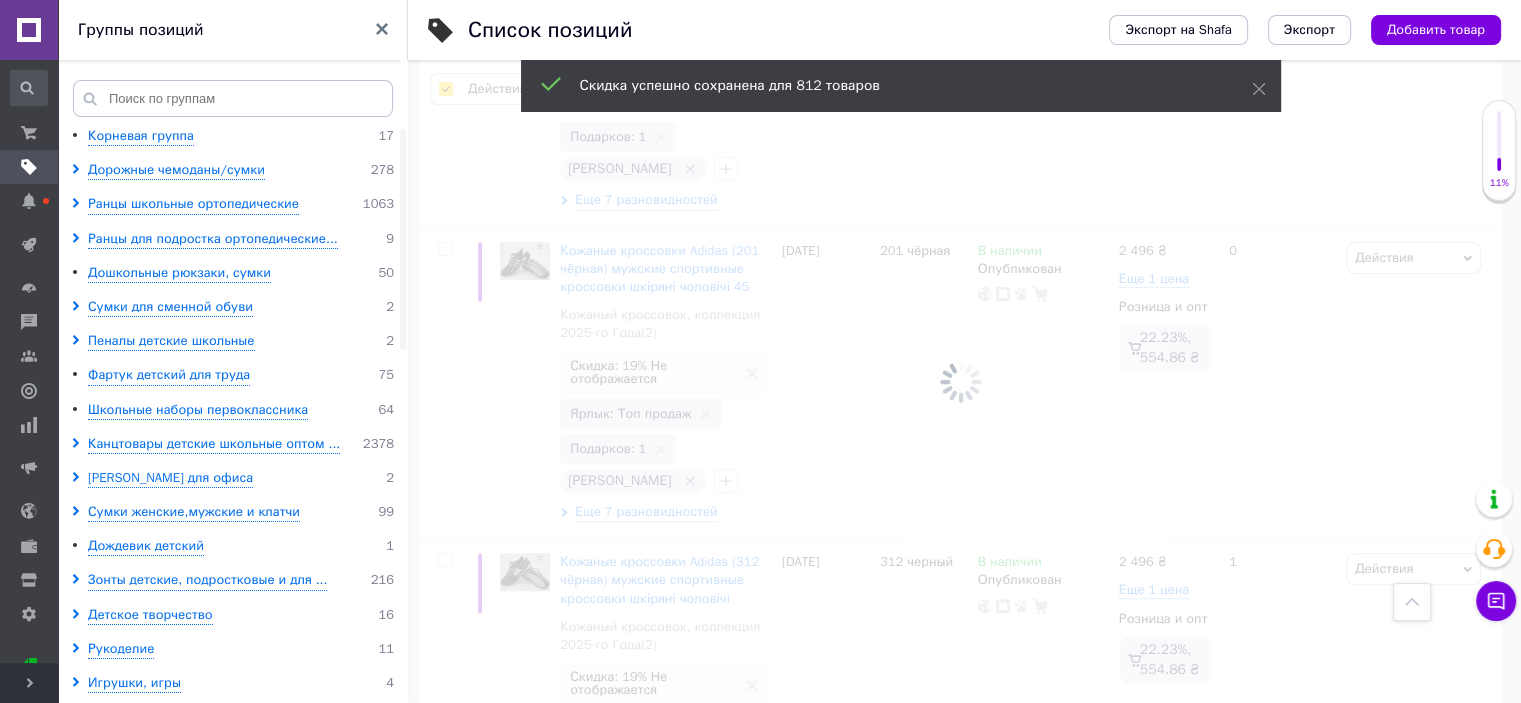 checkbox on "false" 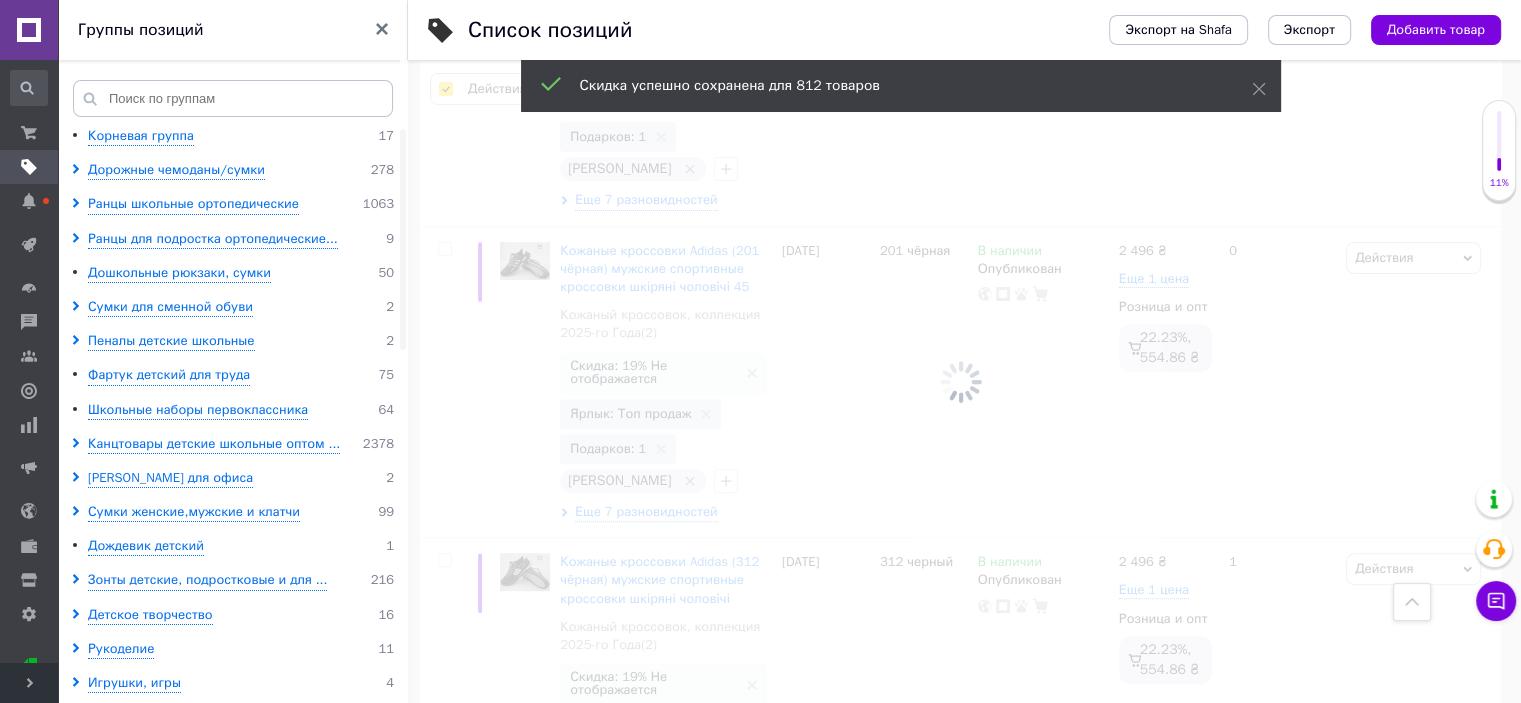checkbox on "false" 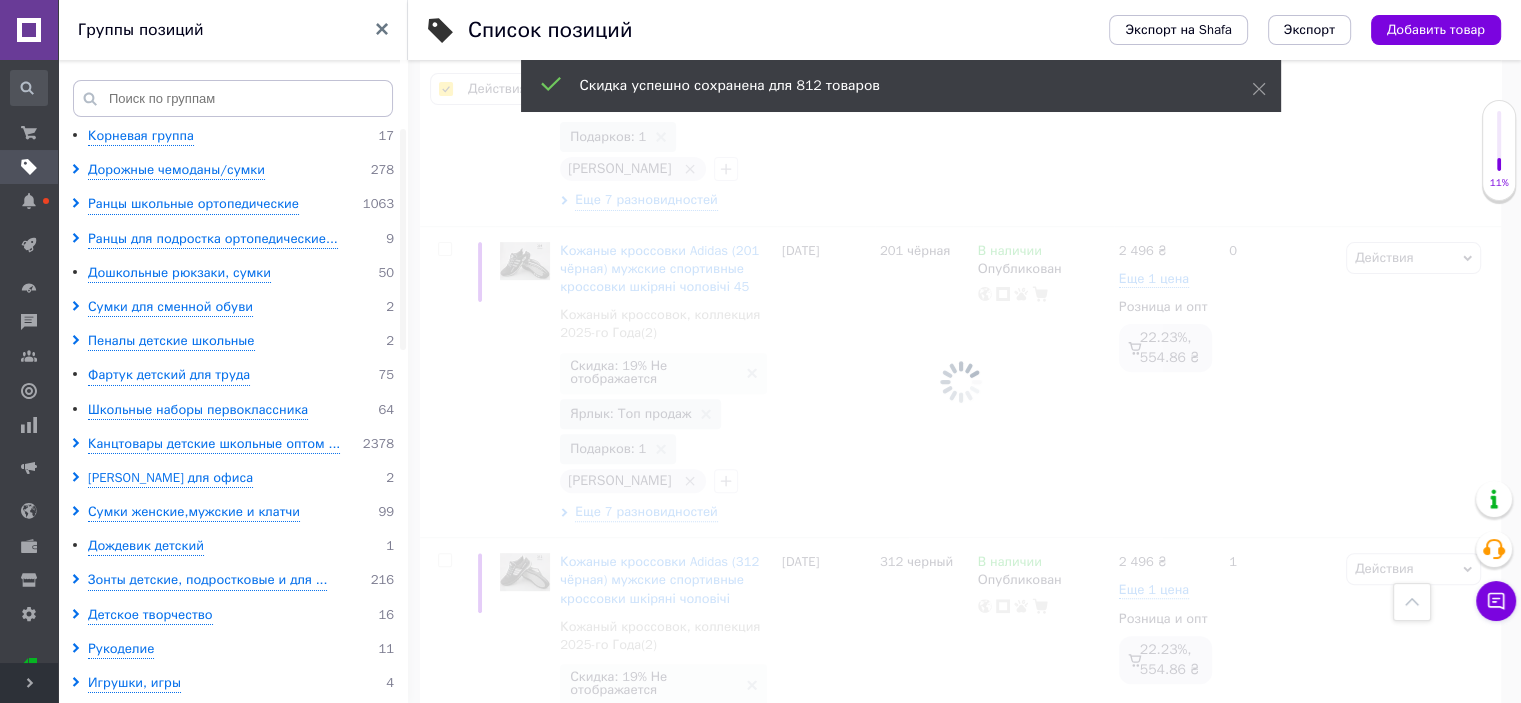 checkbox on "false" 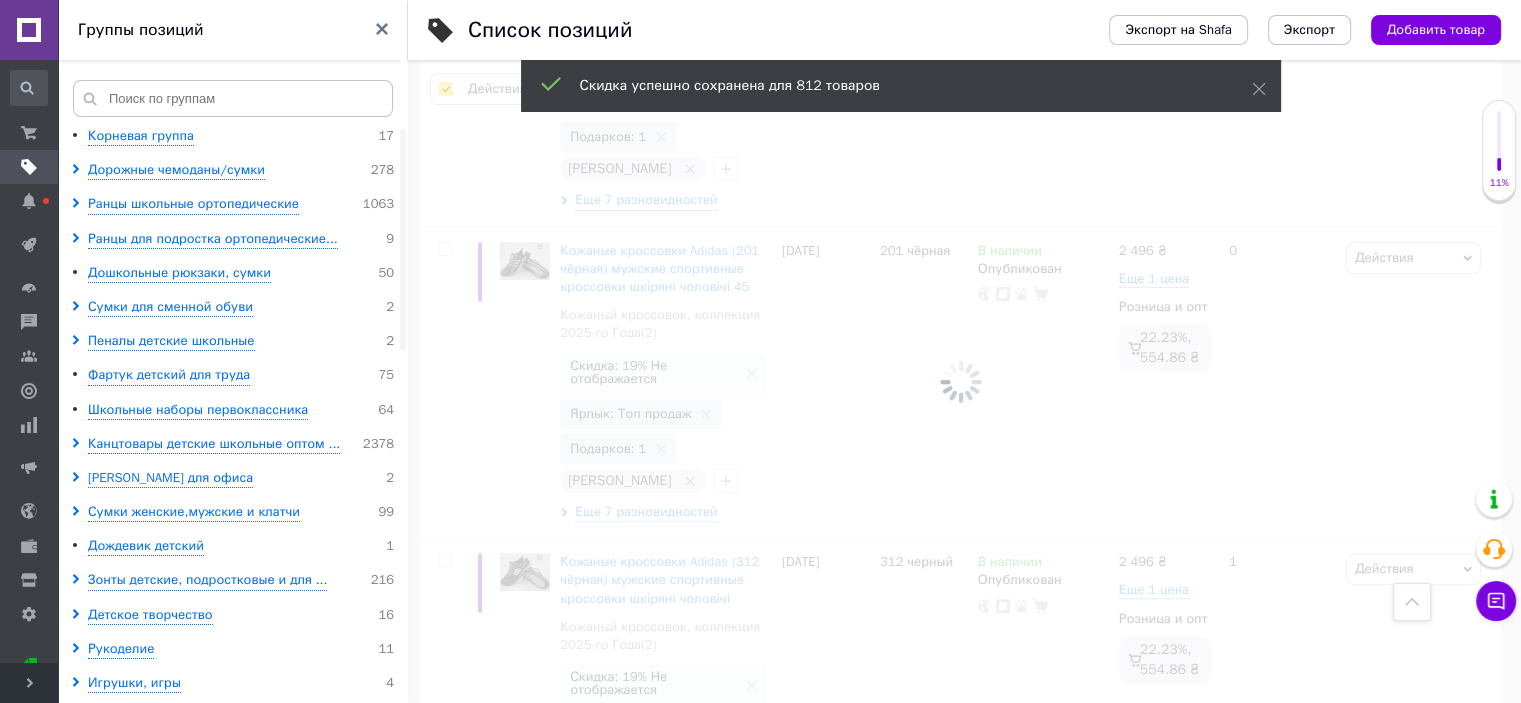 checkbox on "false" 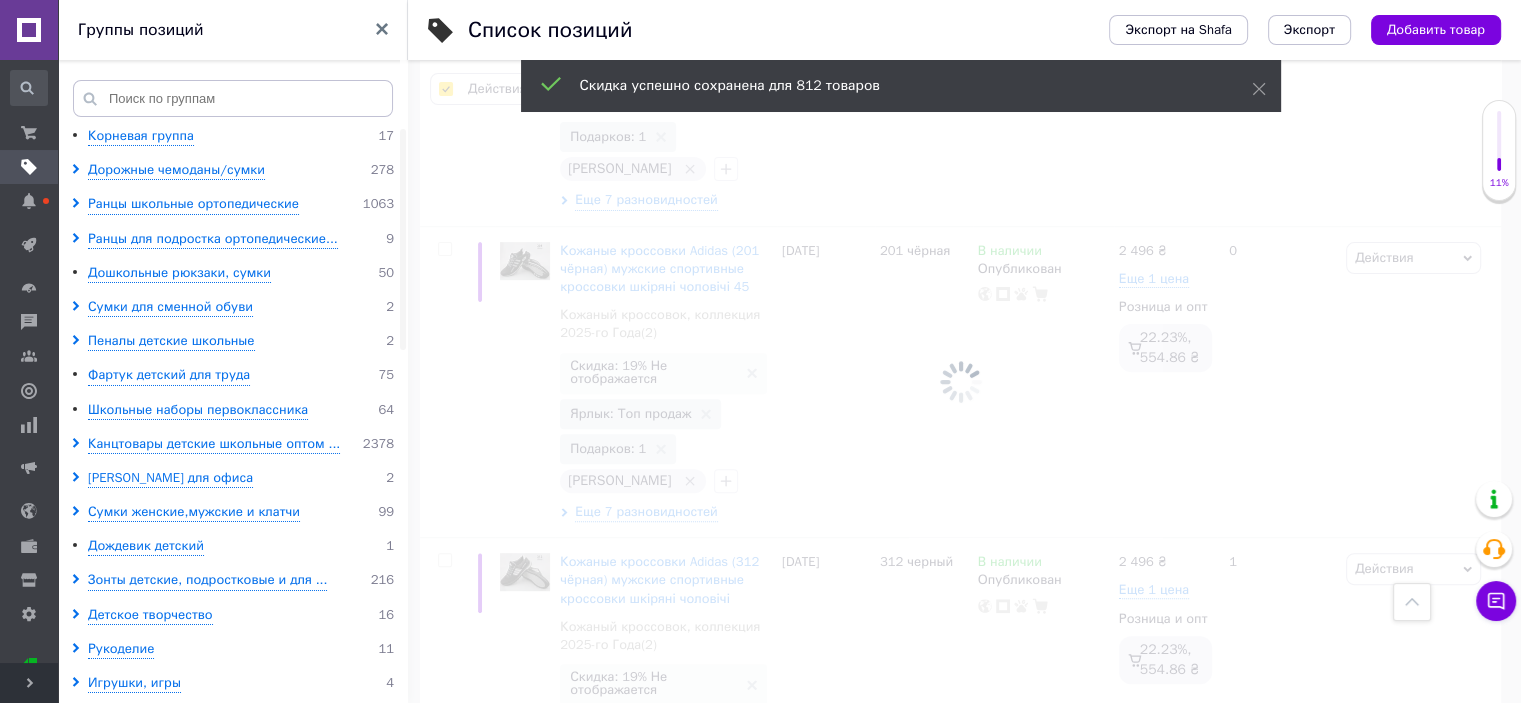 checkbox on "false" 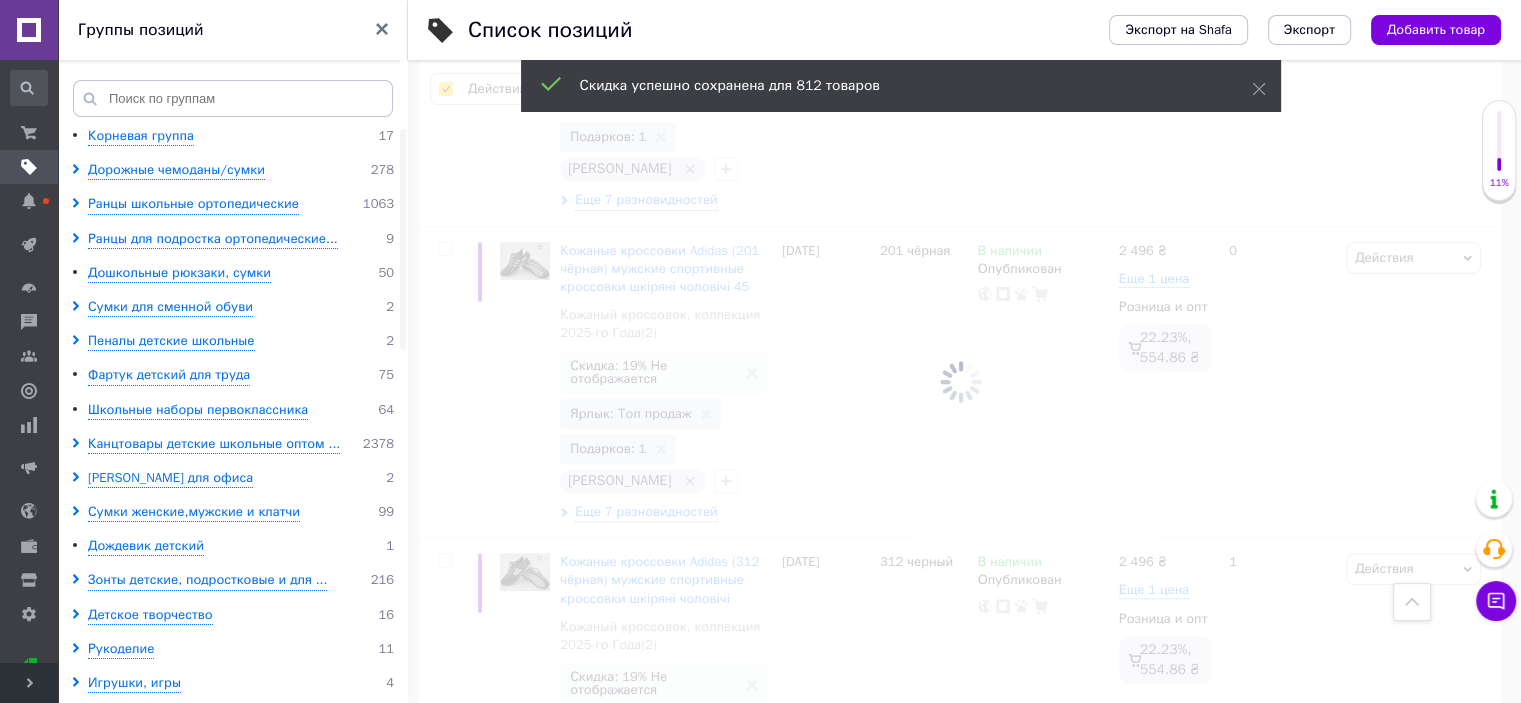 checkbox on "false" 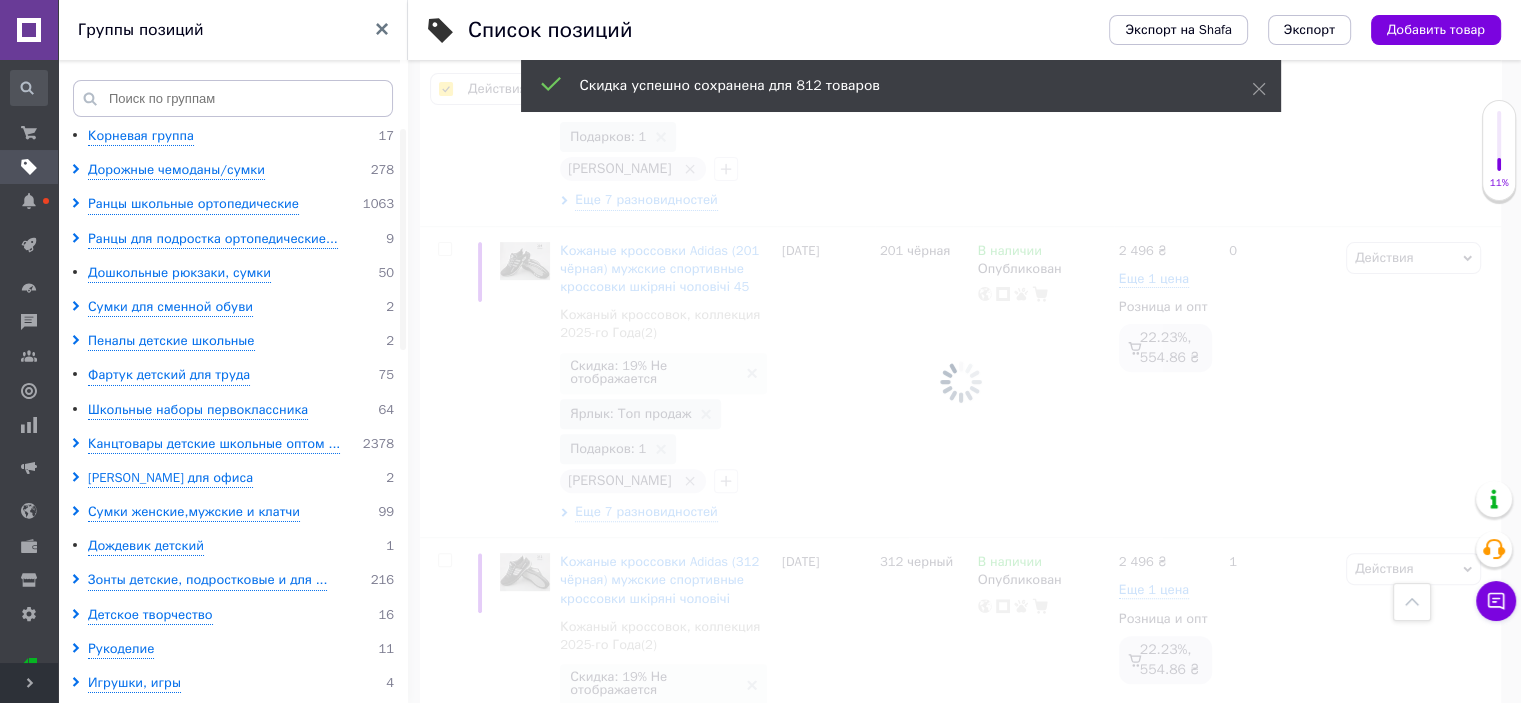 checkbox on "false" 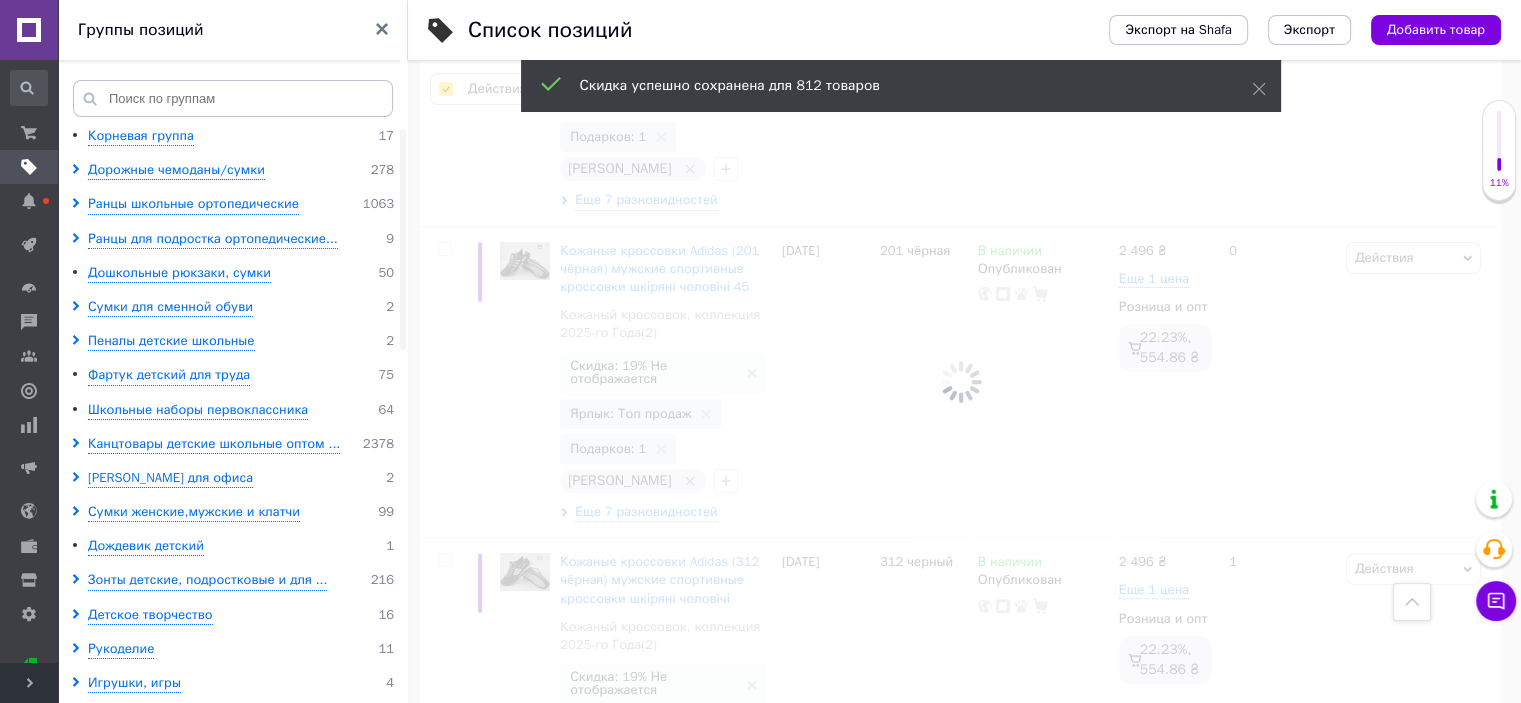 checkbox on "false" 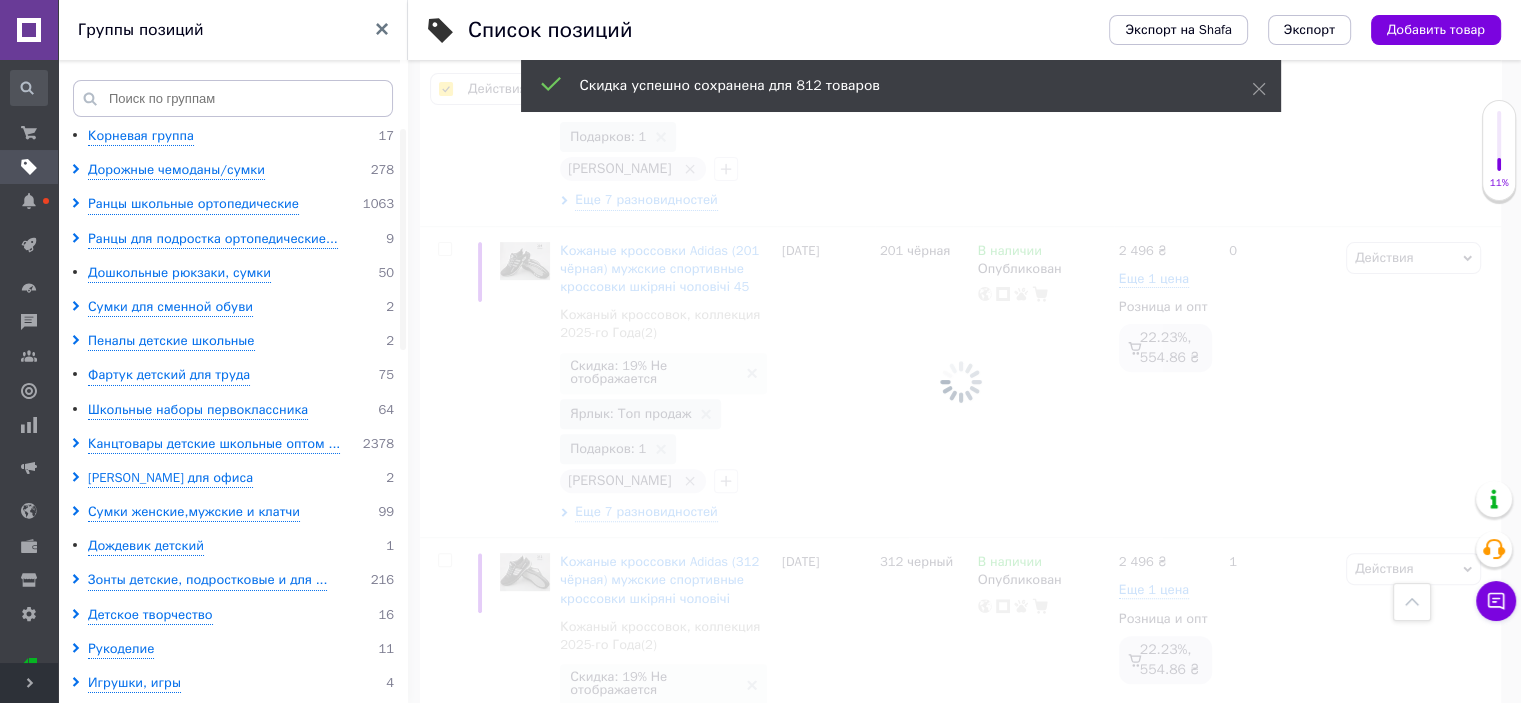 checkbox on "false" 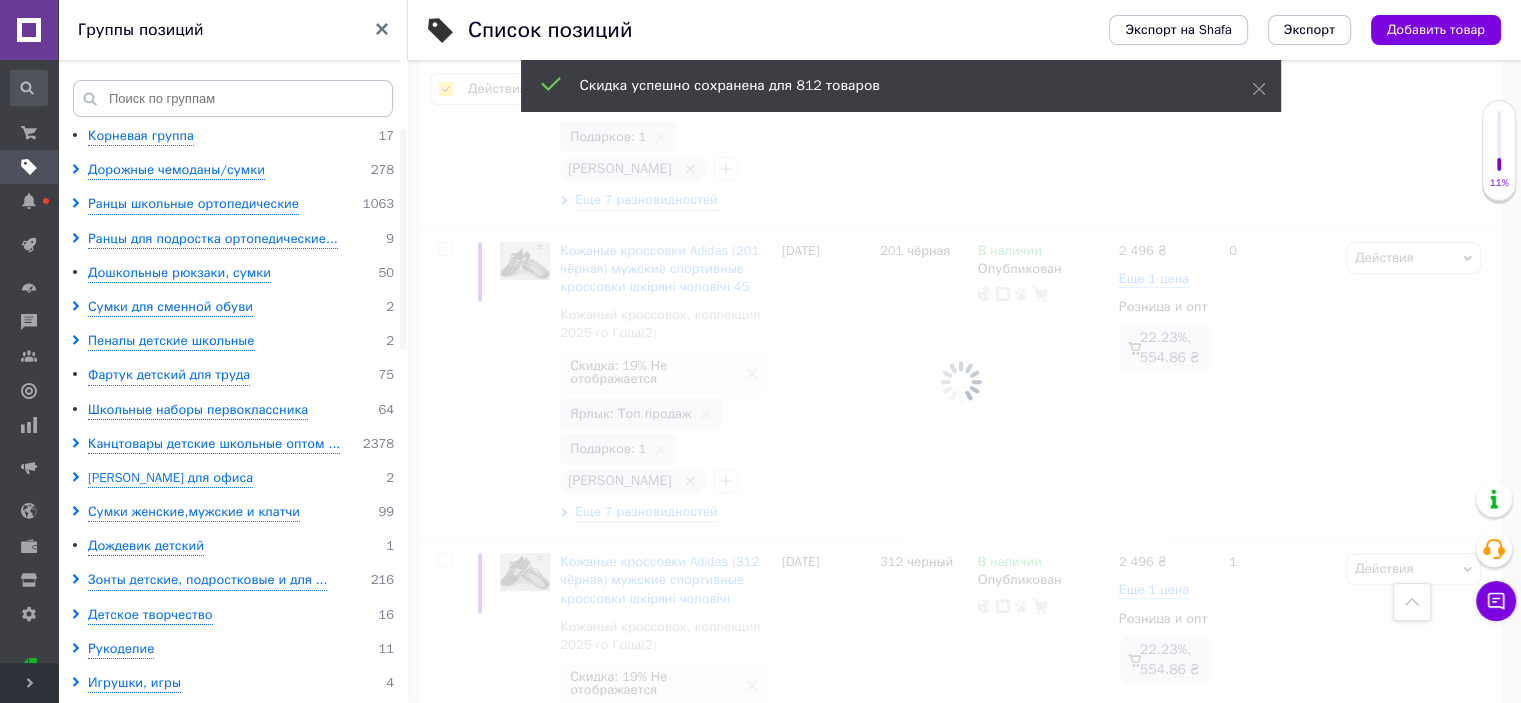 checkbox on "false" 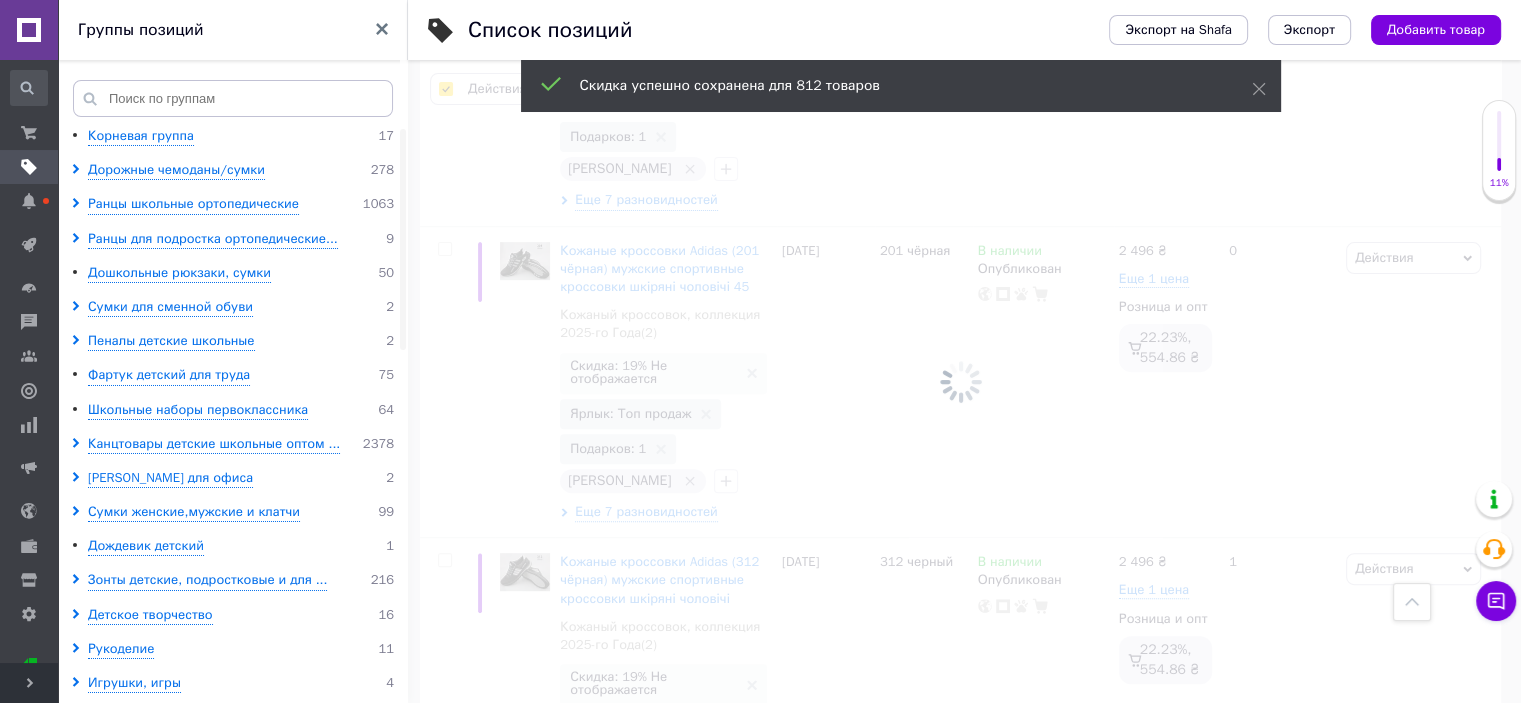 checkbox on "false" 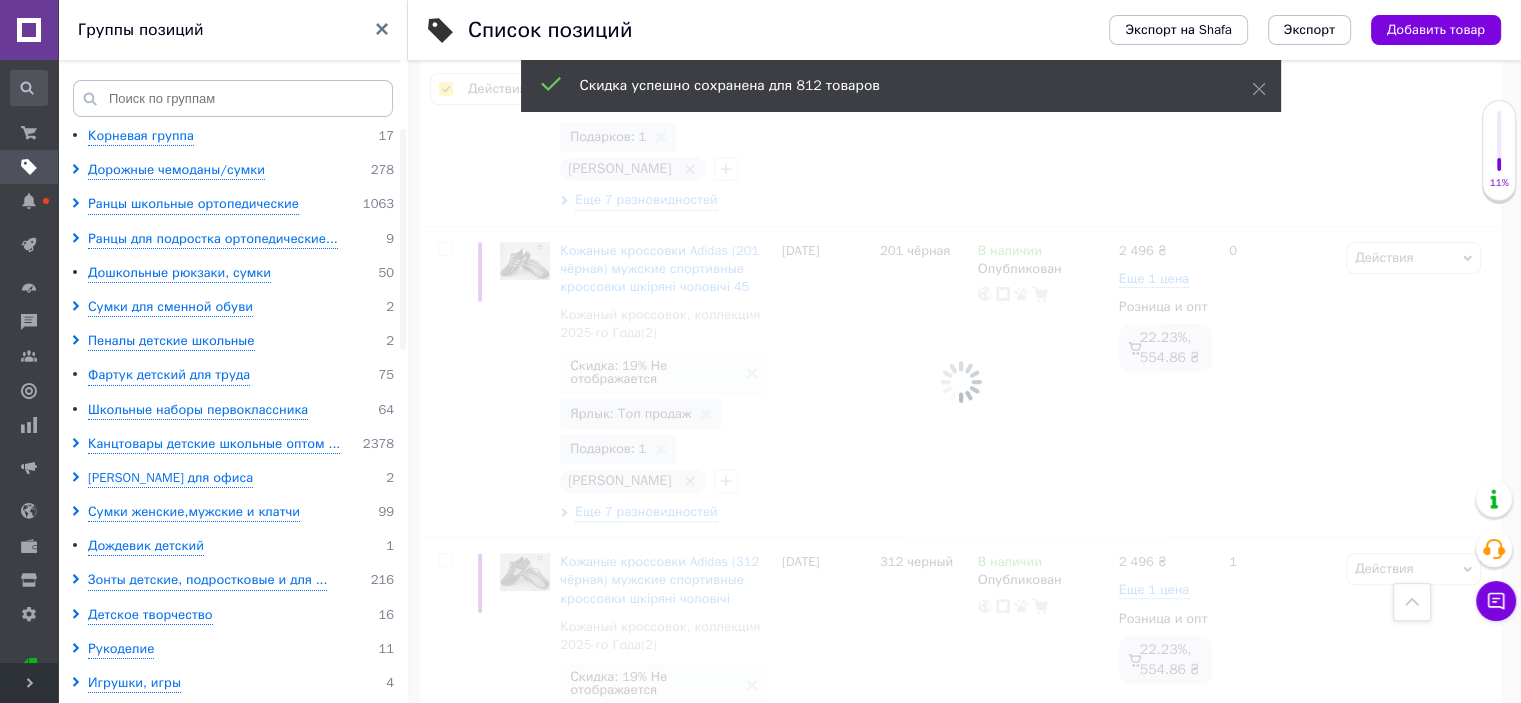 checkbox on "false" 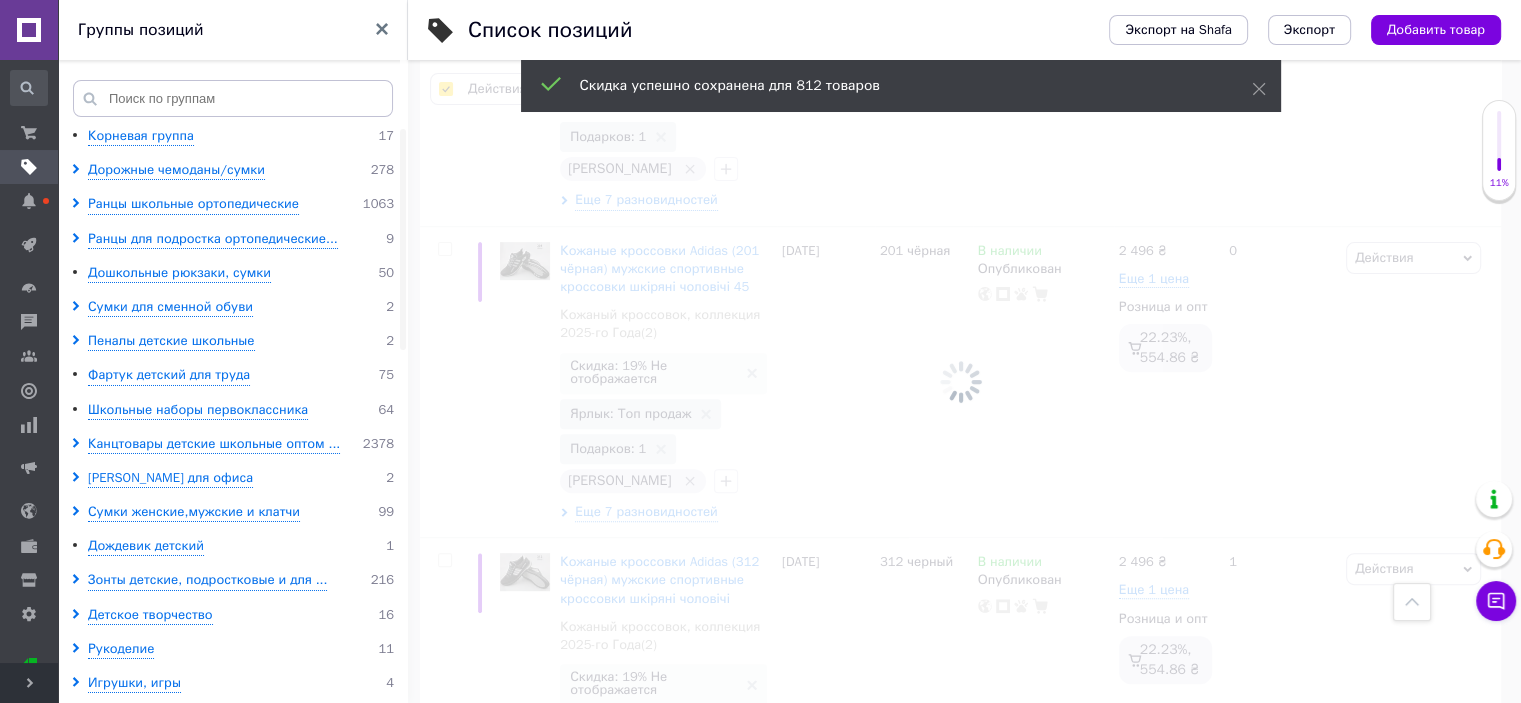 checkbox on "false" 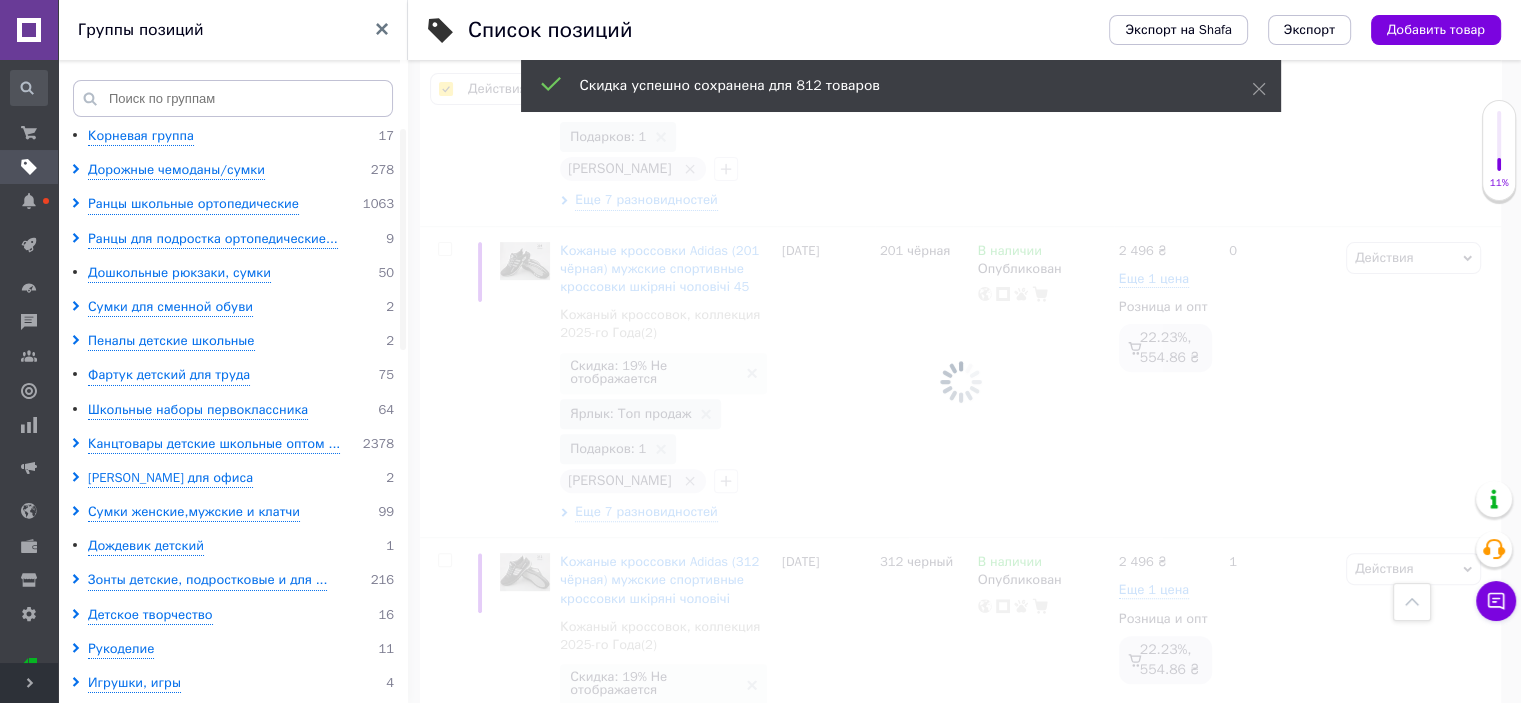 checkbox on "false" 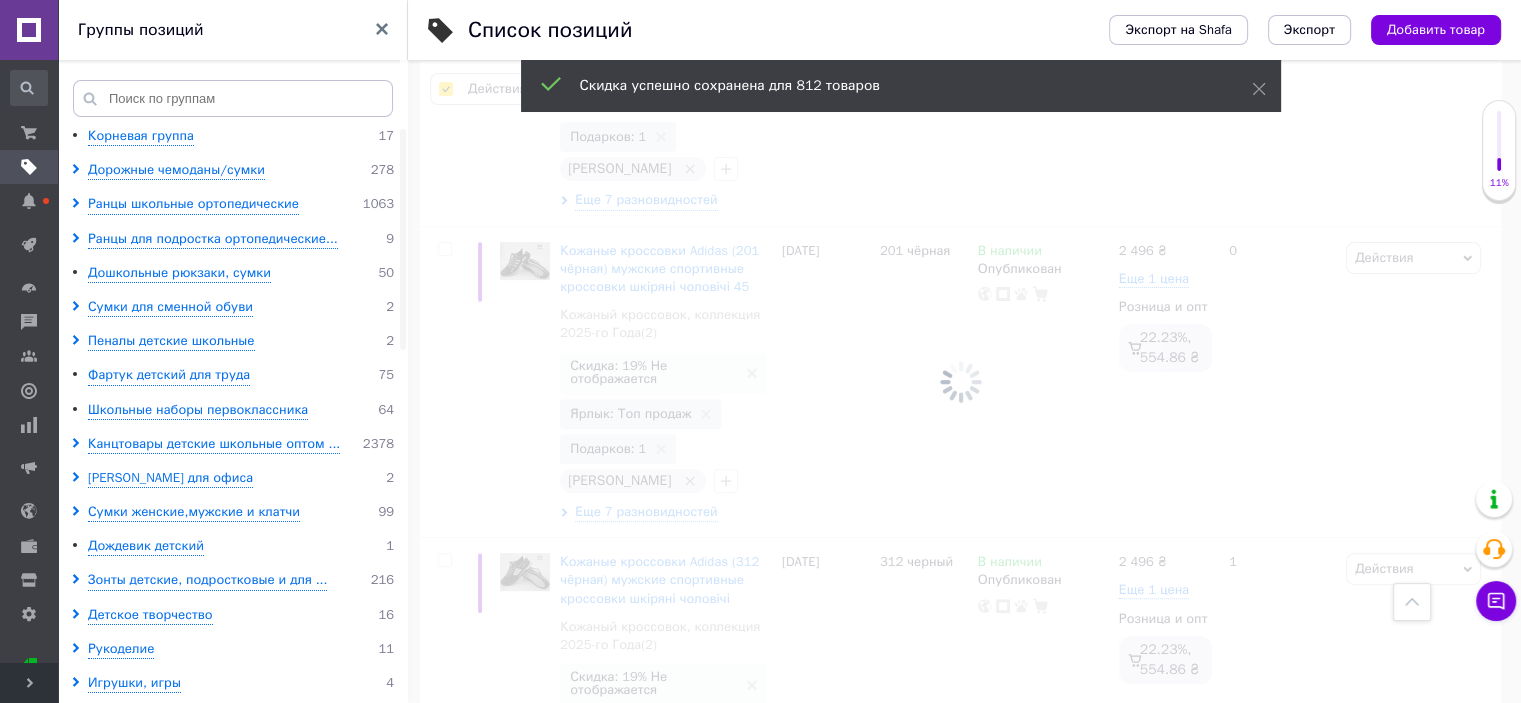 checkbox on "false" 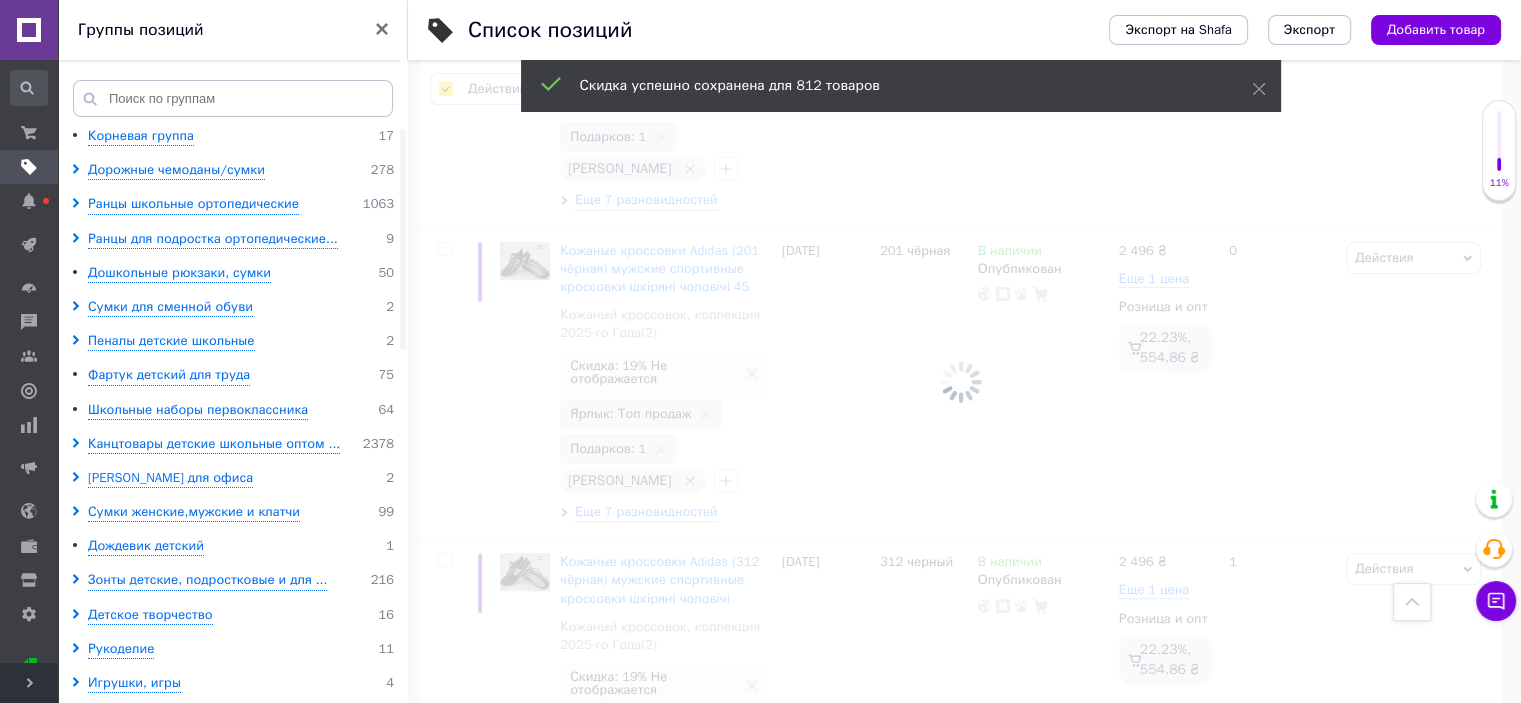 checkbox on "false" 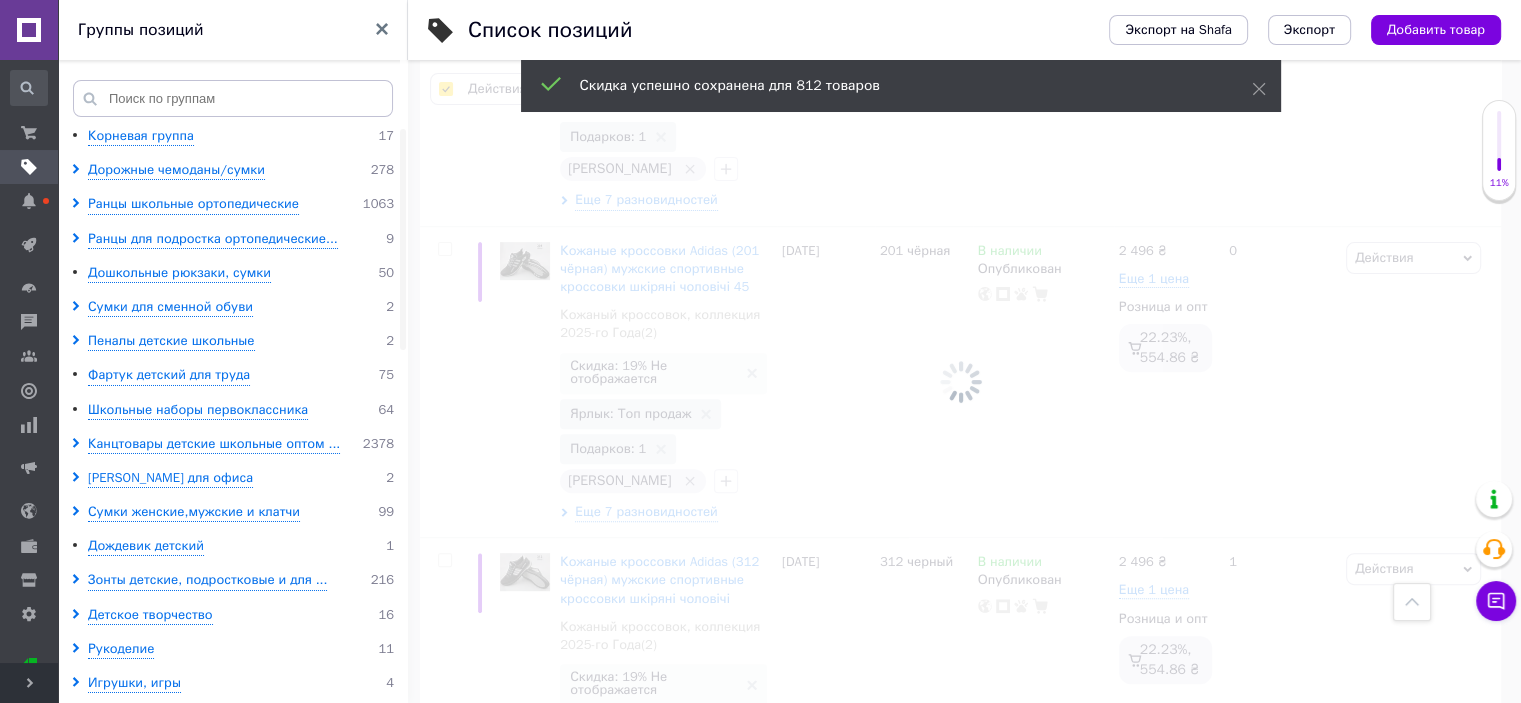 checkbox on "false" 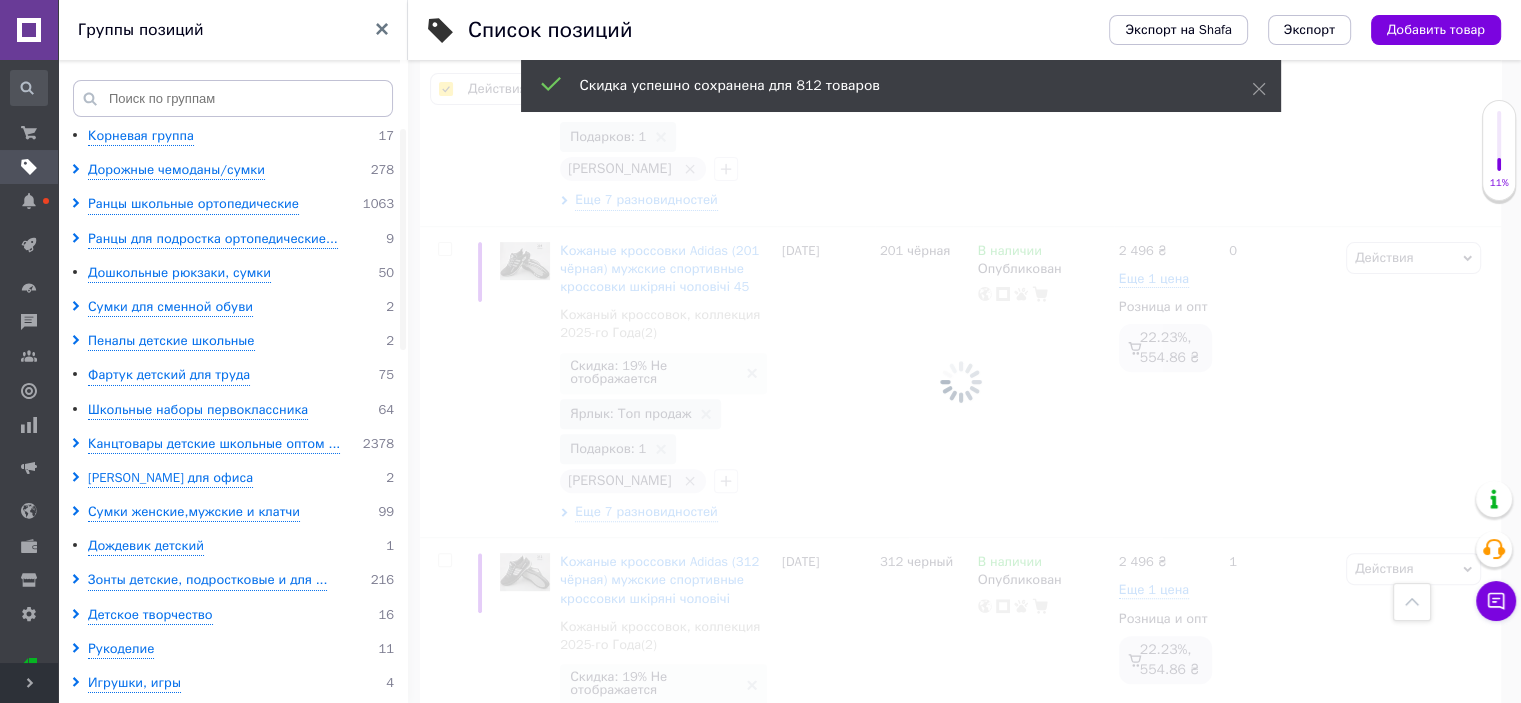 checkbox on "false" 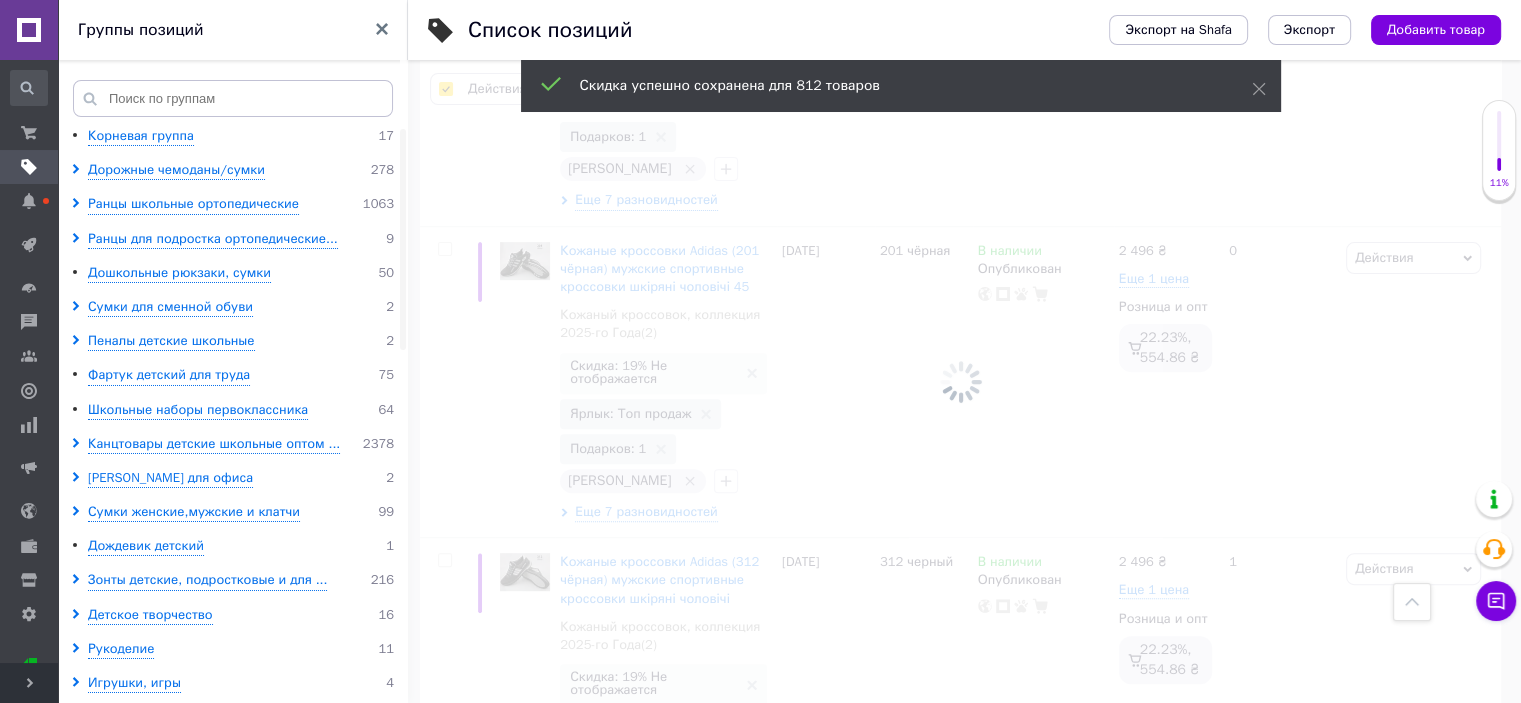 checkbox on "false" 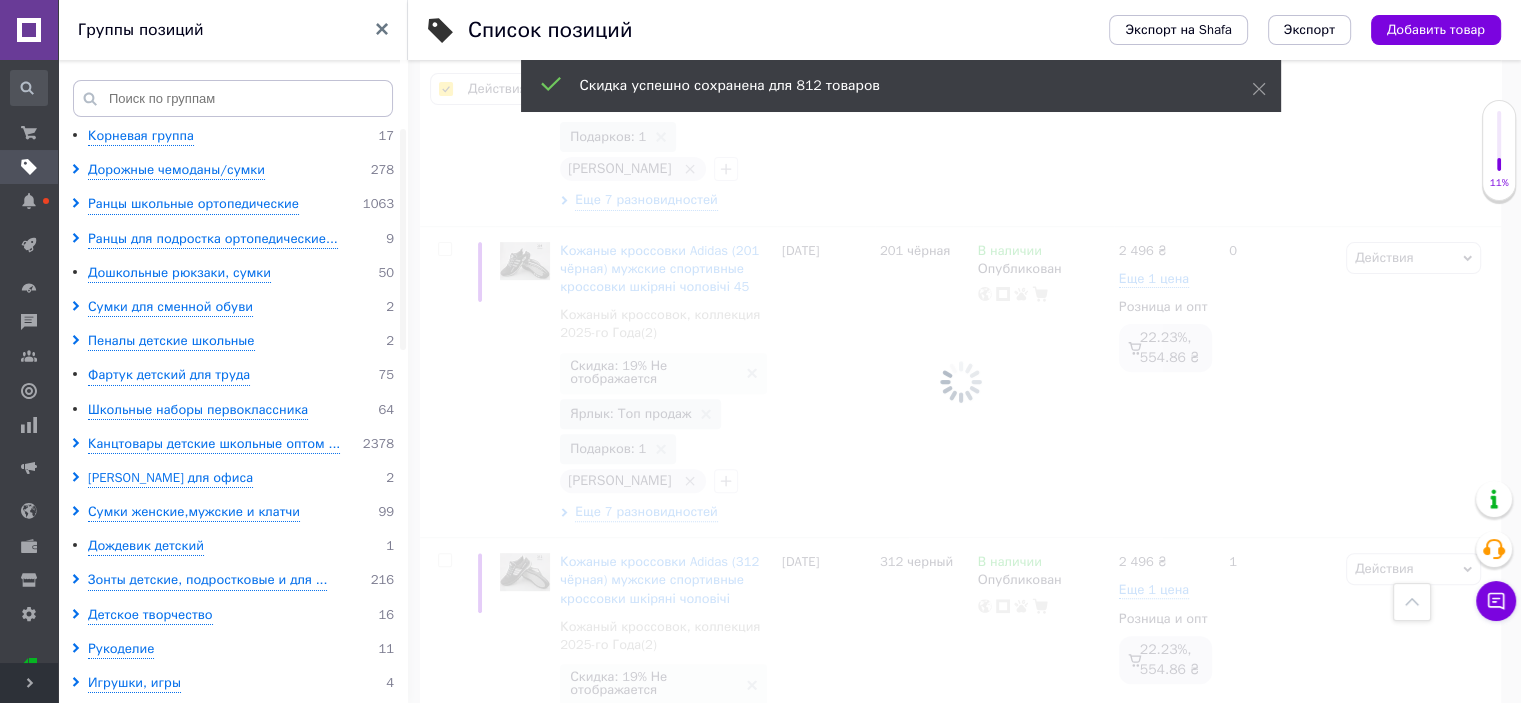 checkbox on "false" 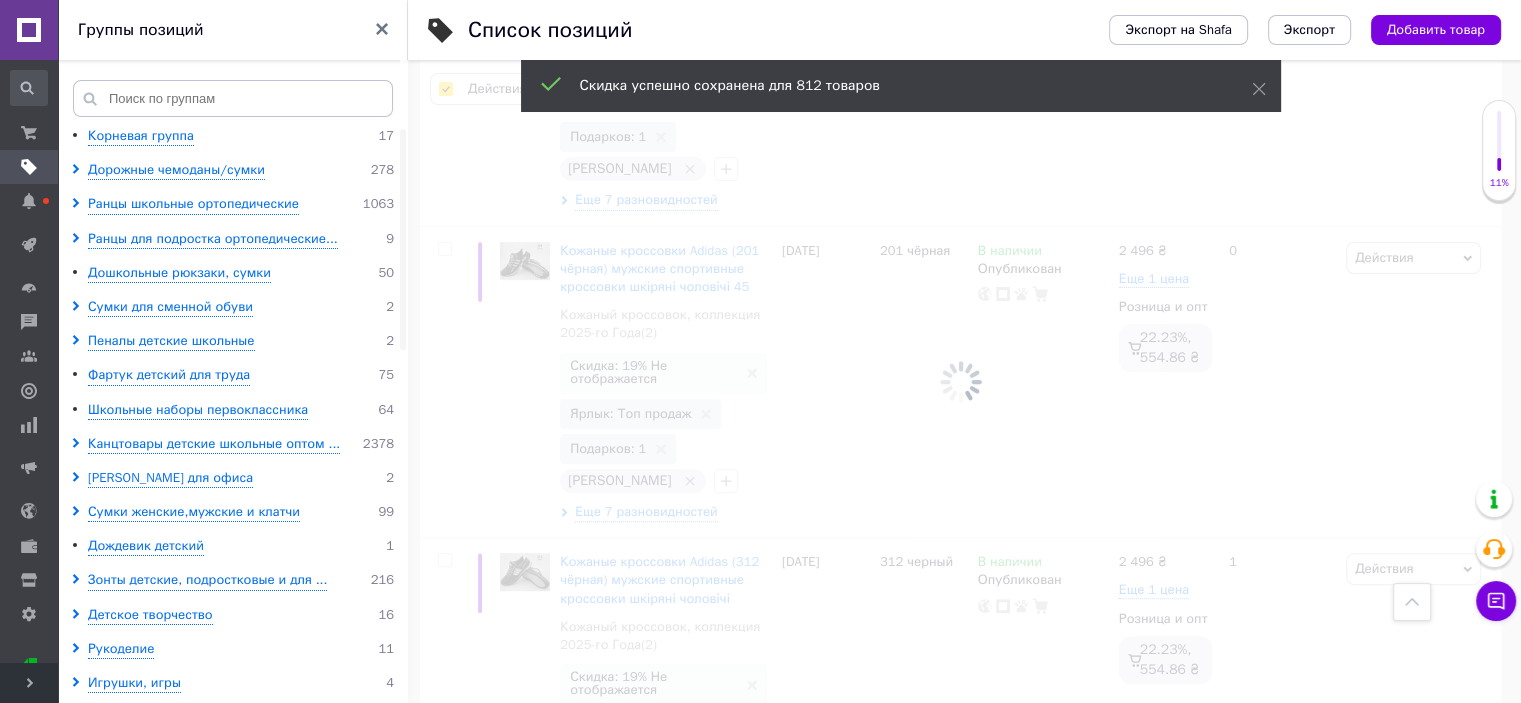 checkbox on "false" 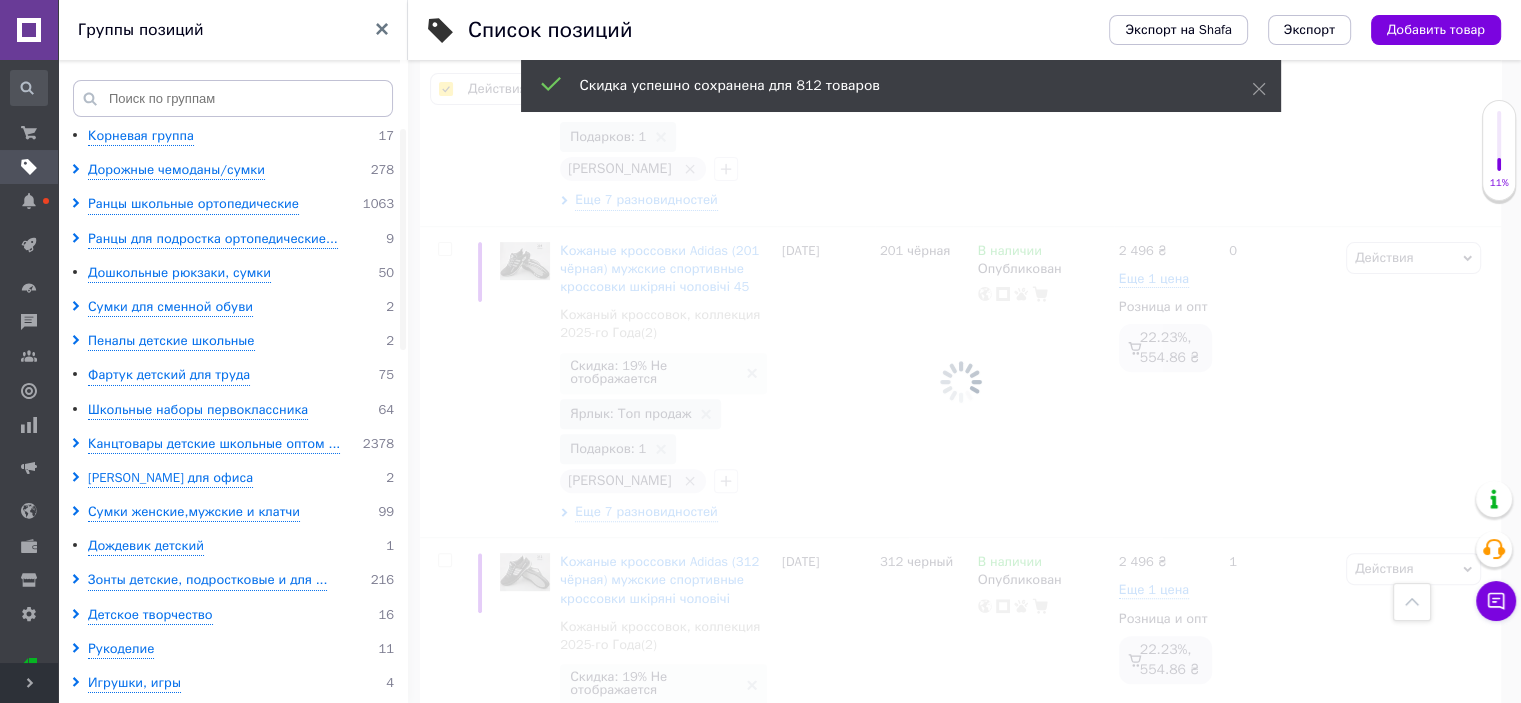 checkbox on "false" 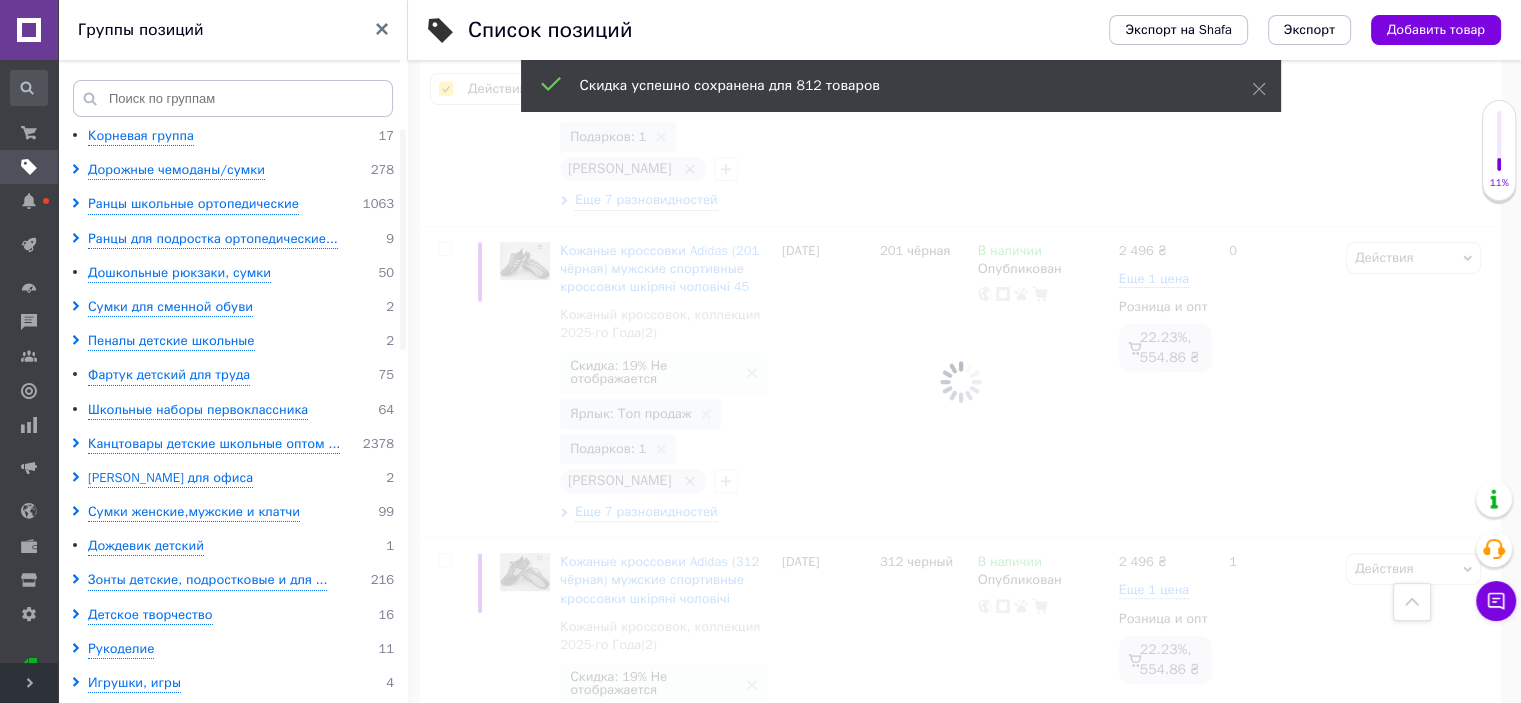 checkbox on "false" 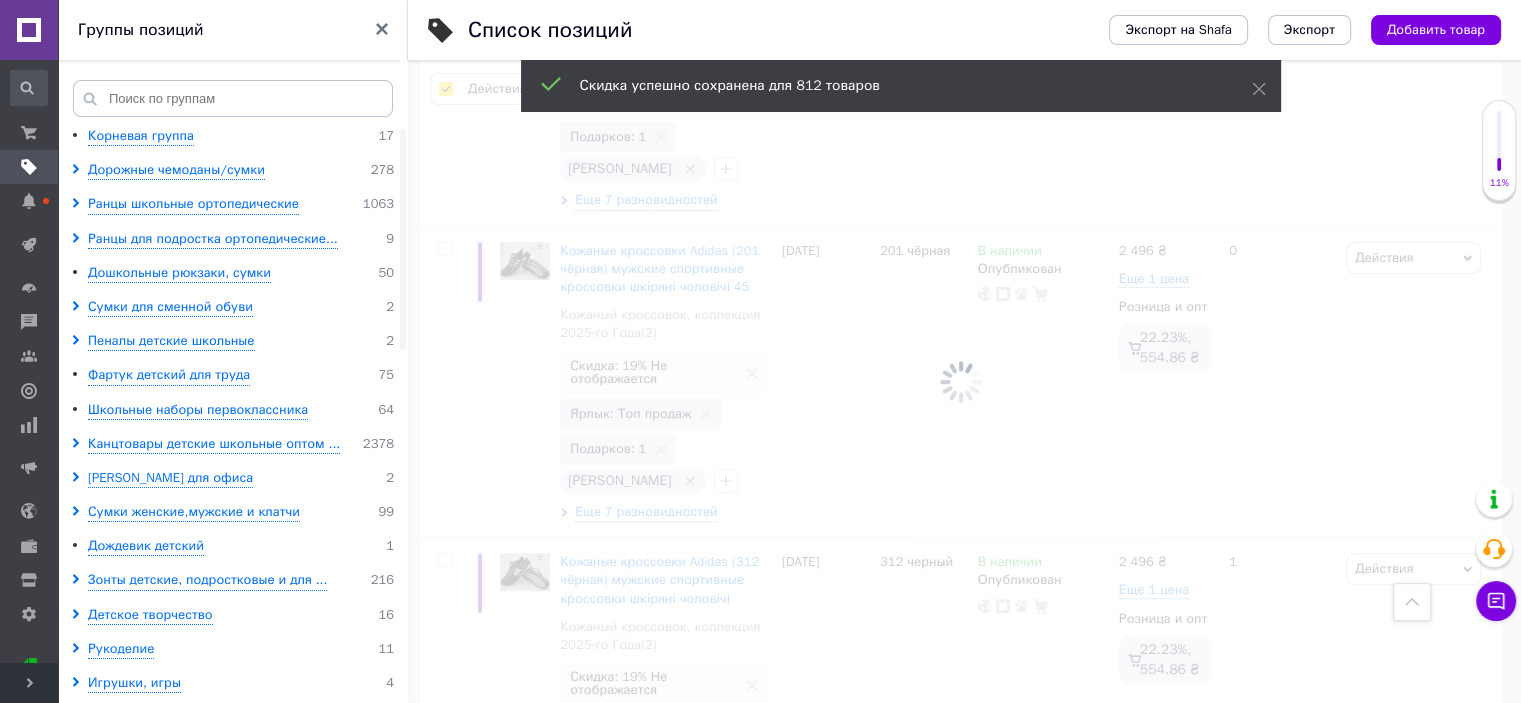 checkbox on "false" 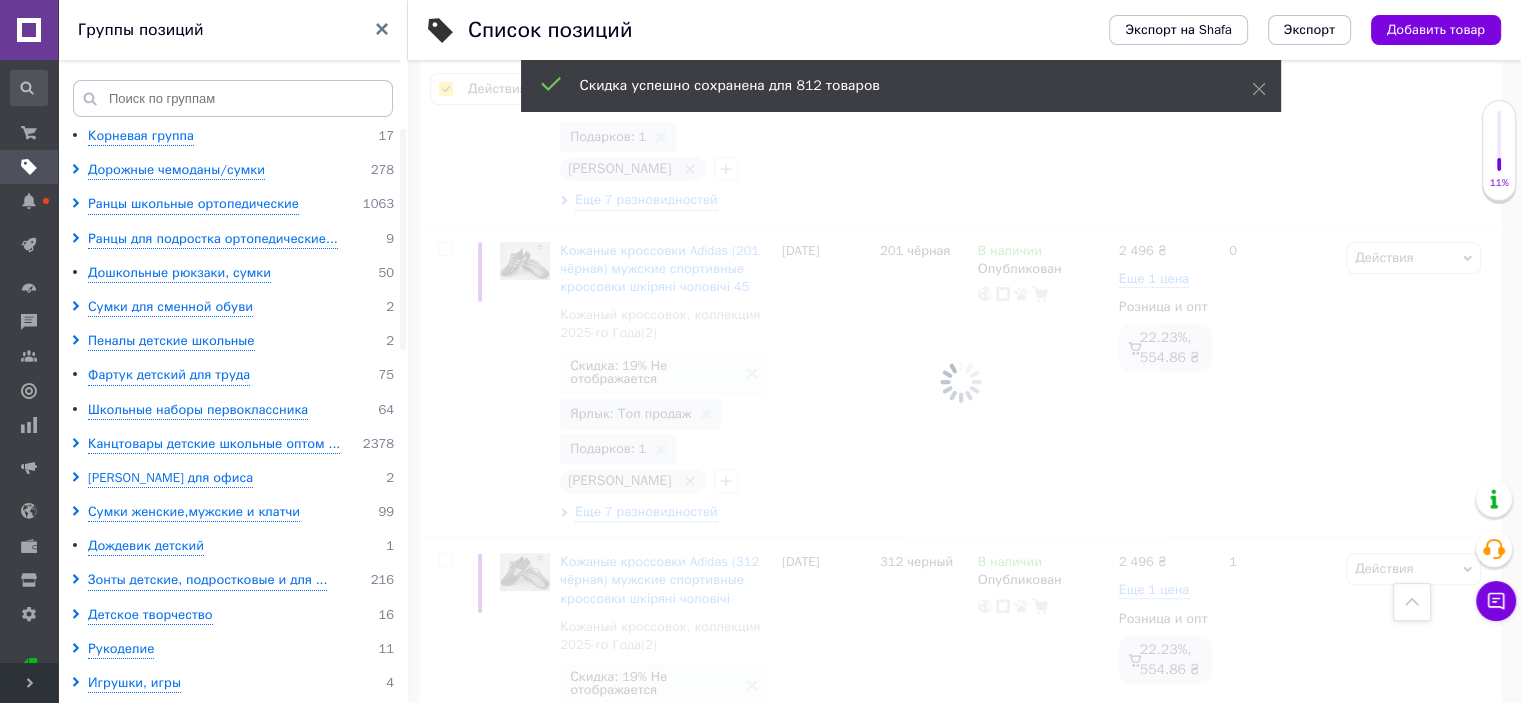 checkbox on "false" 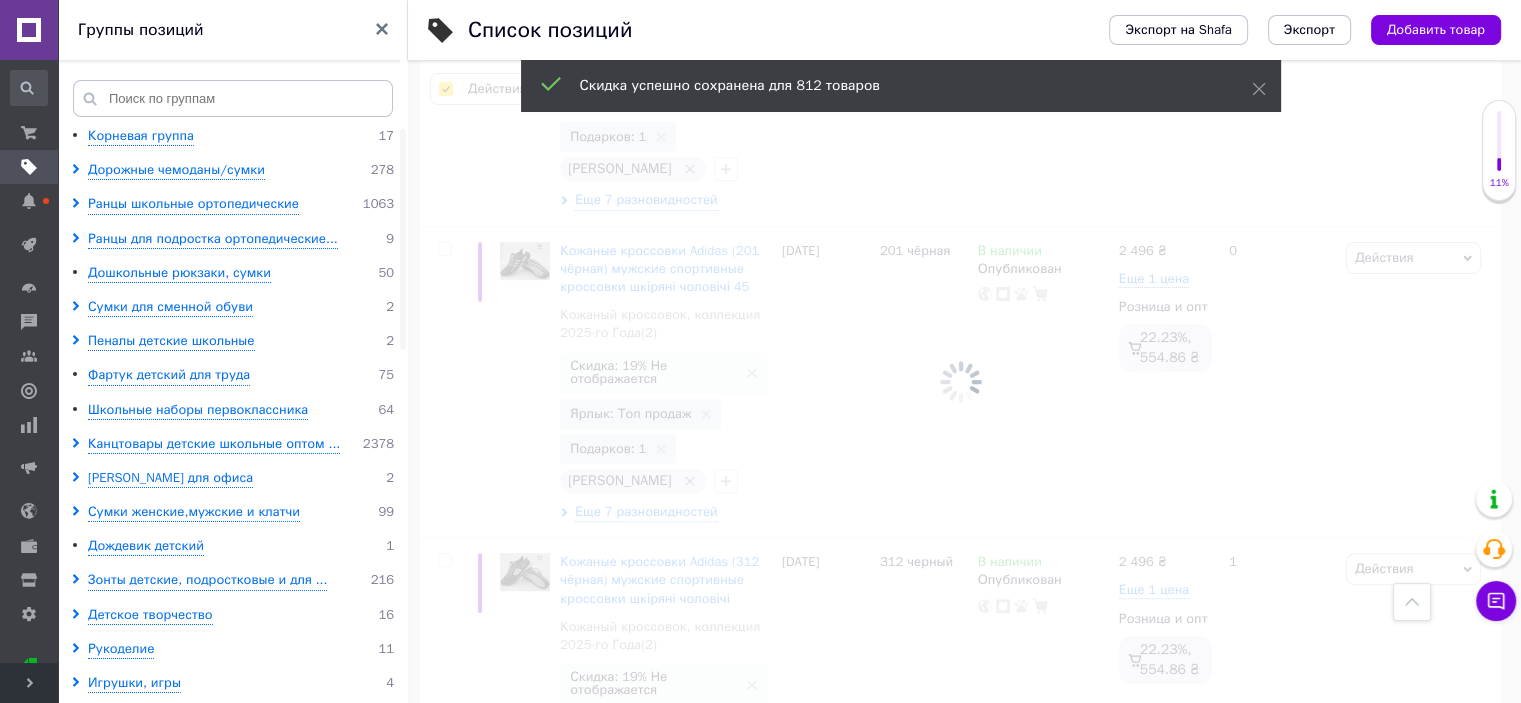 checkbox on "false" 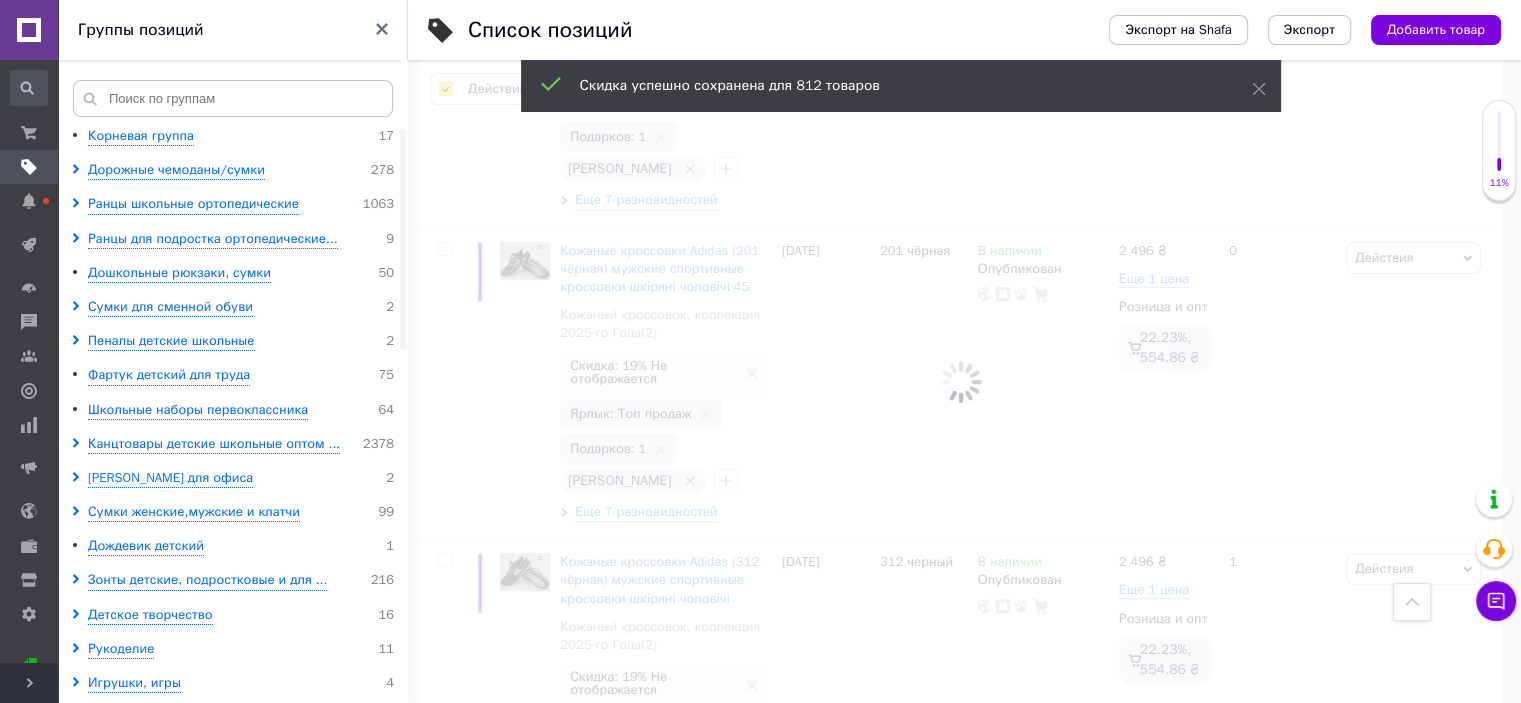 checkbox on "false" 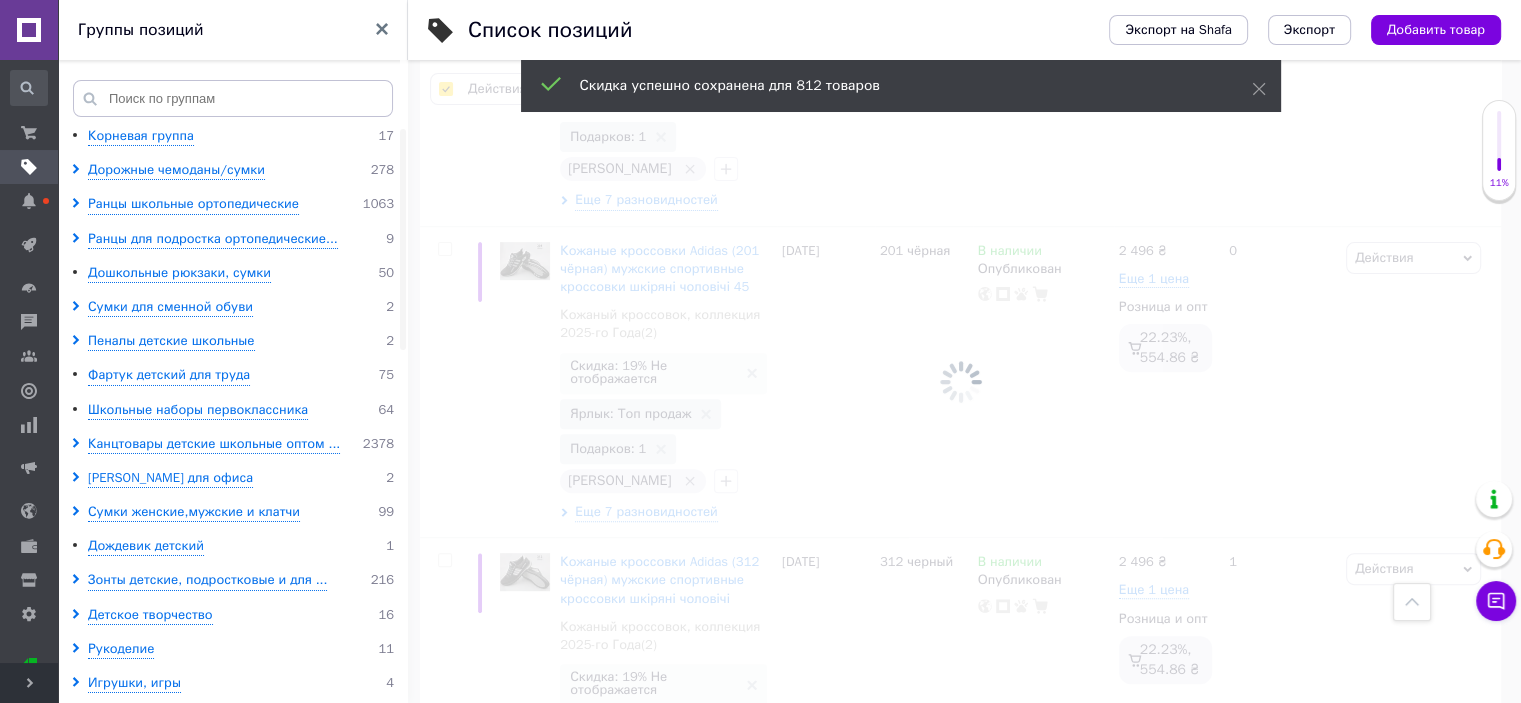 checkbox on "false" 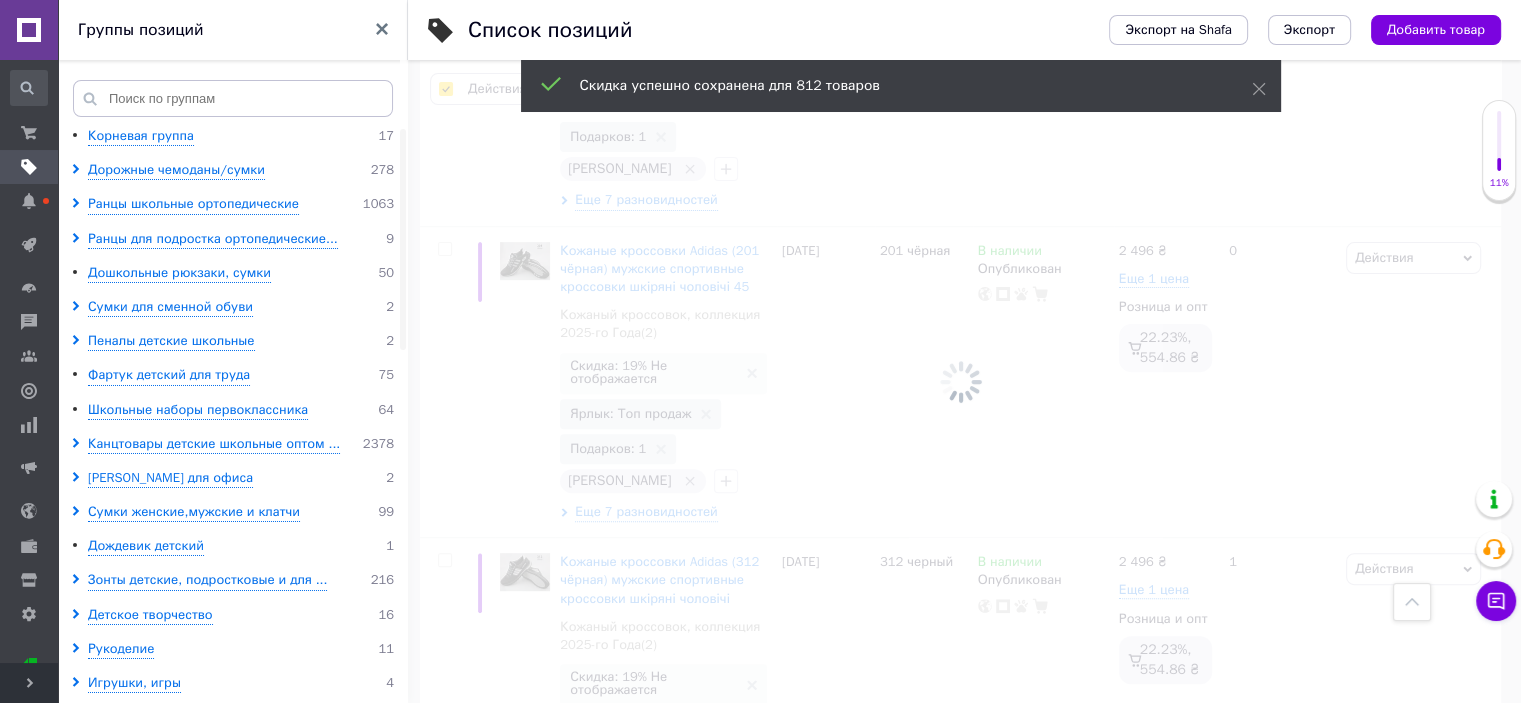 checkbox on "false" 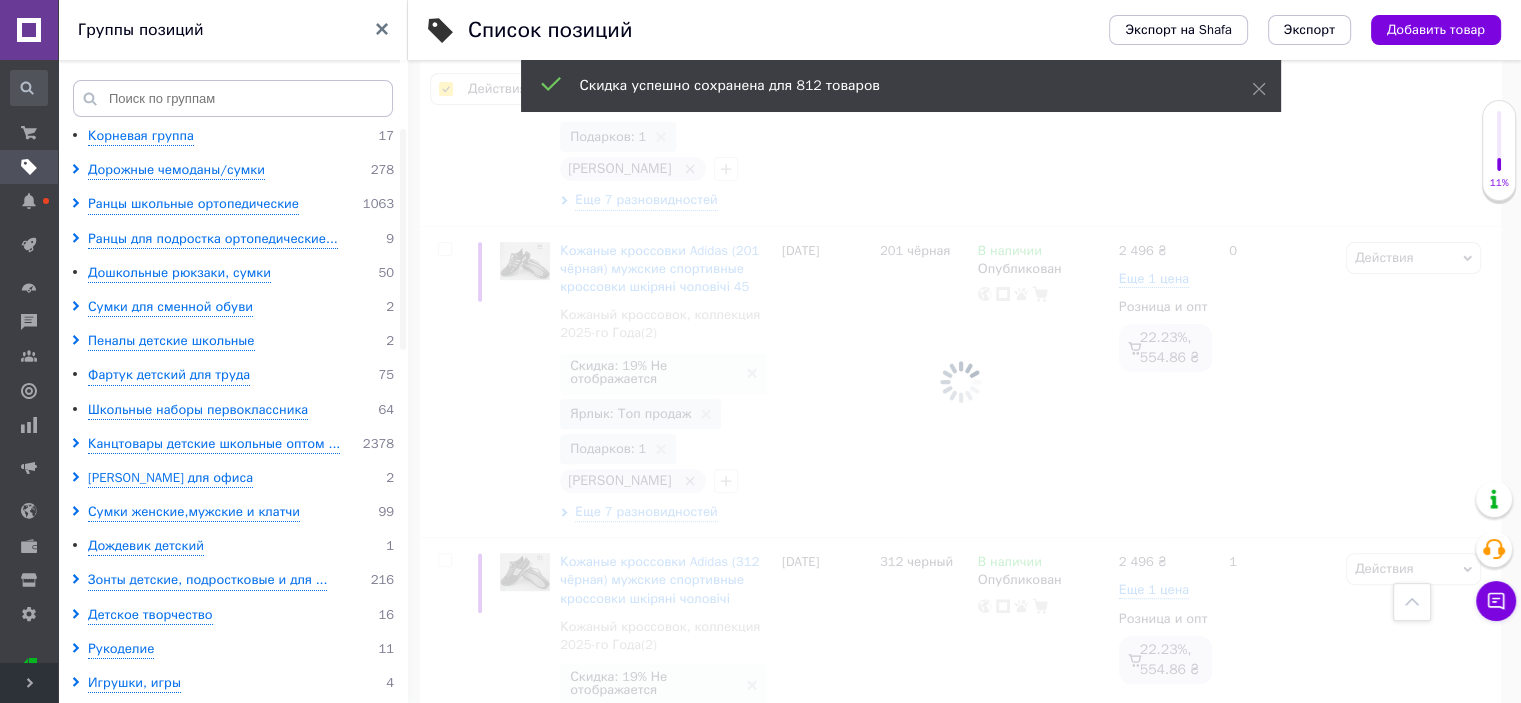checkbox on "false" 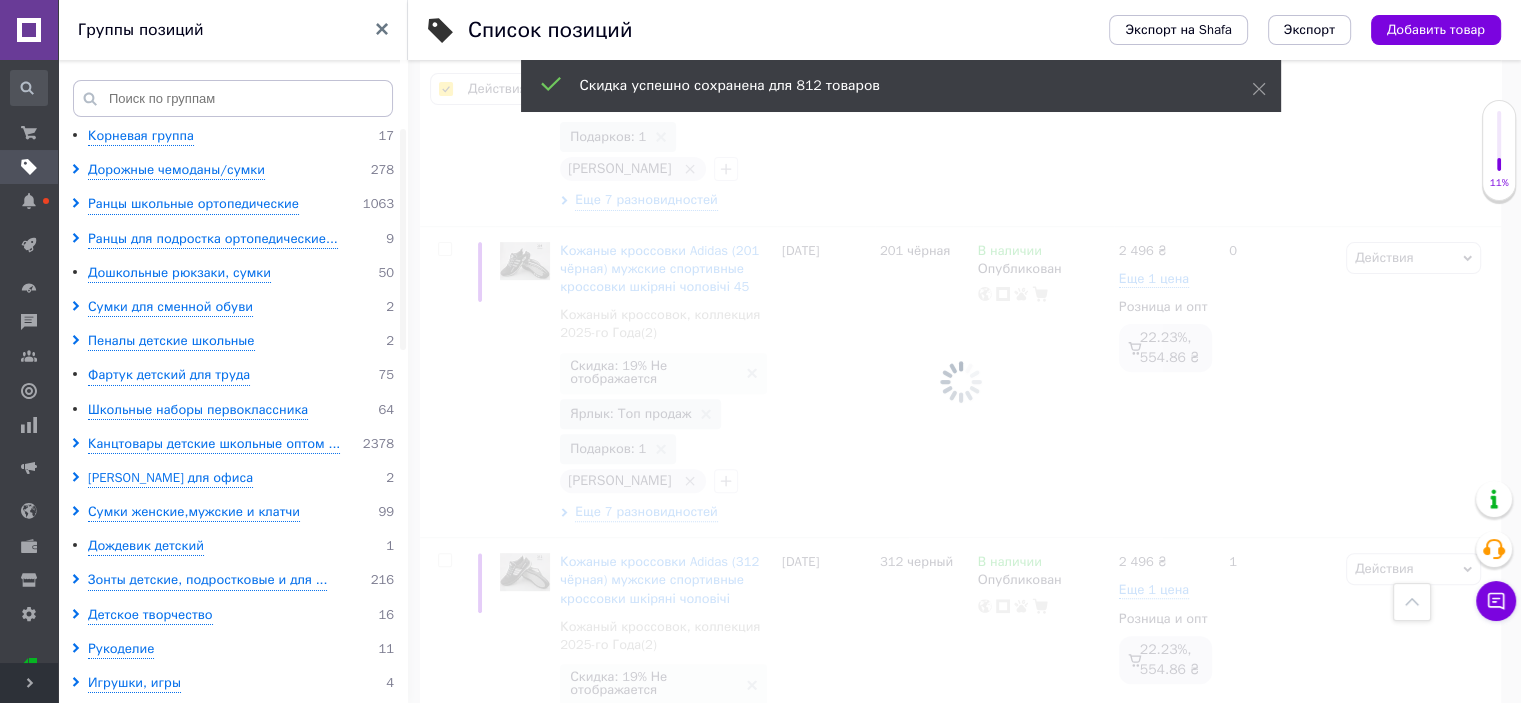 checkbox on "false" 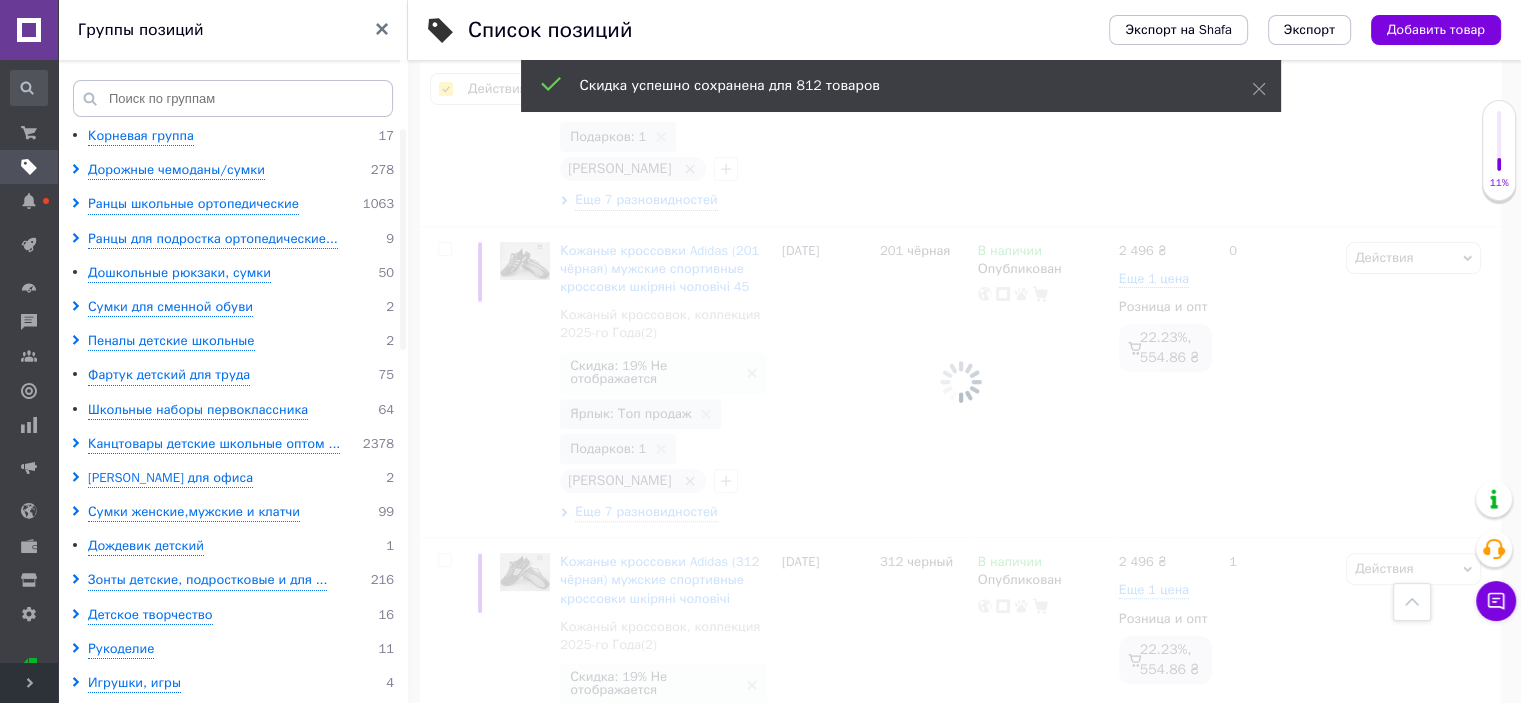 checkbox on "false" 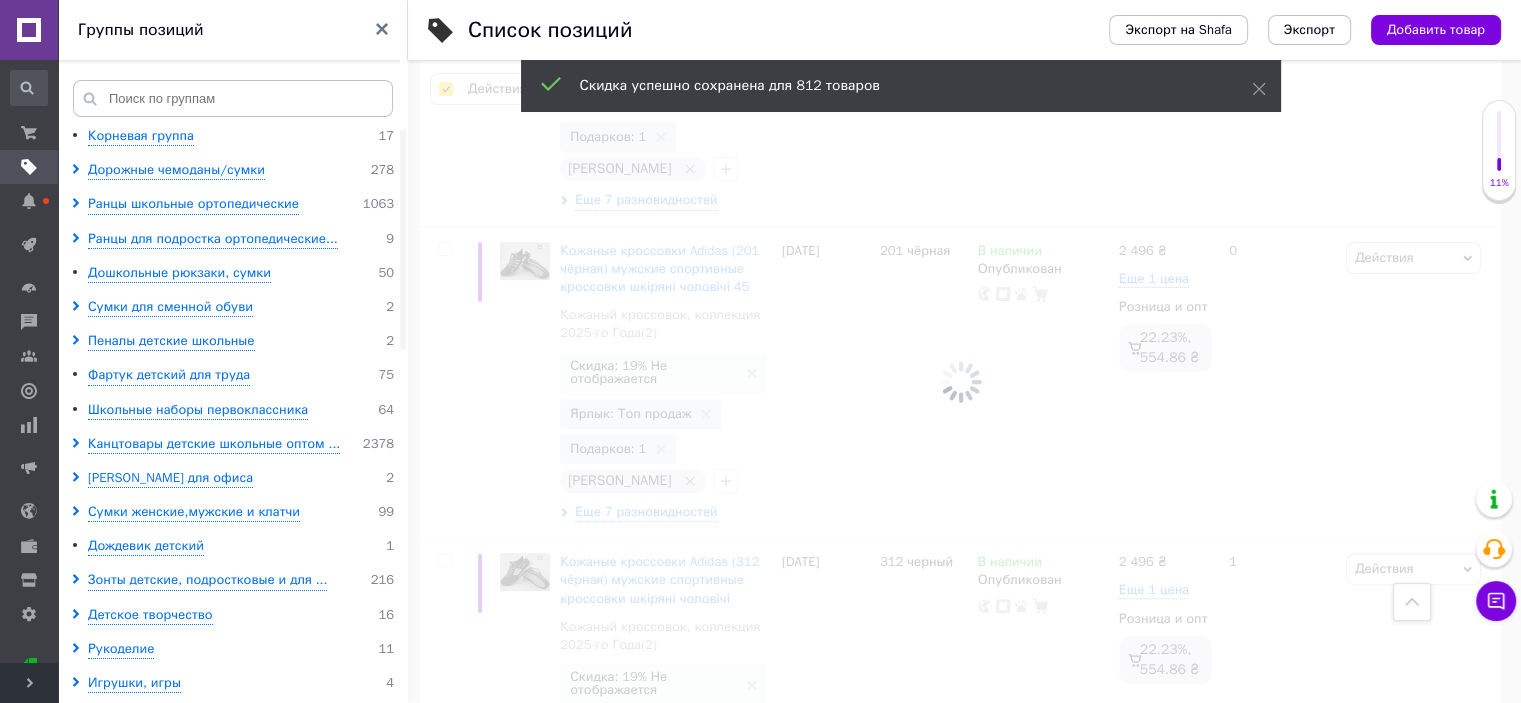 checkbox on "false" 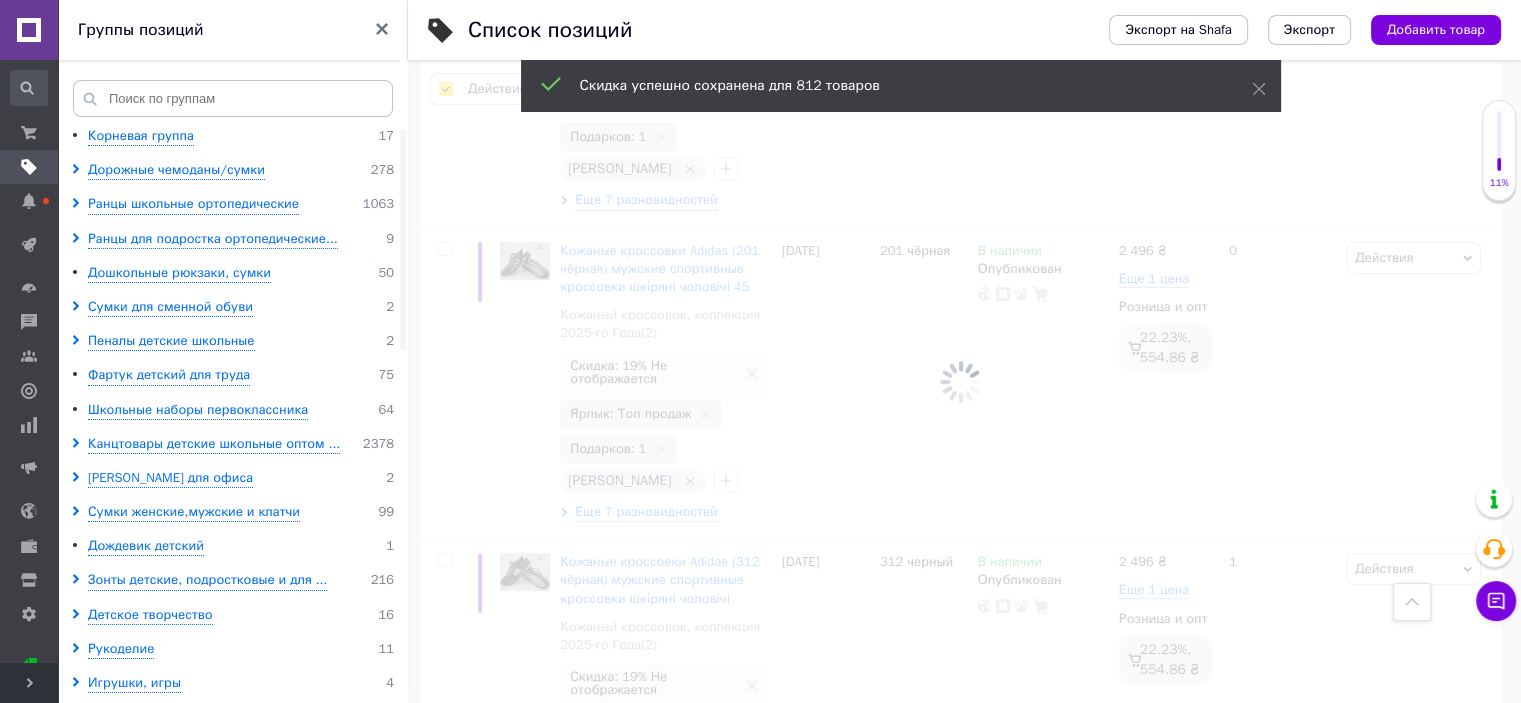 checkbox on "false" 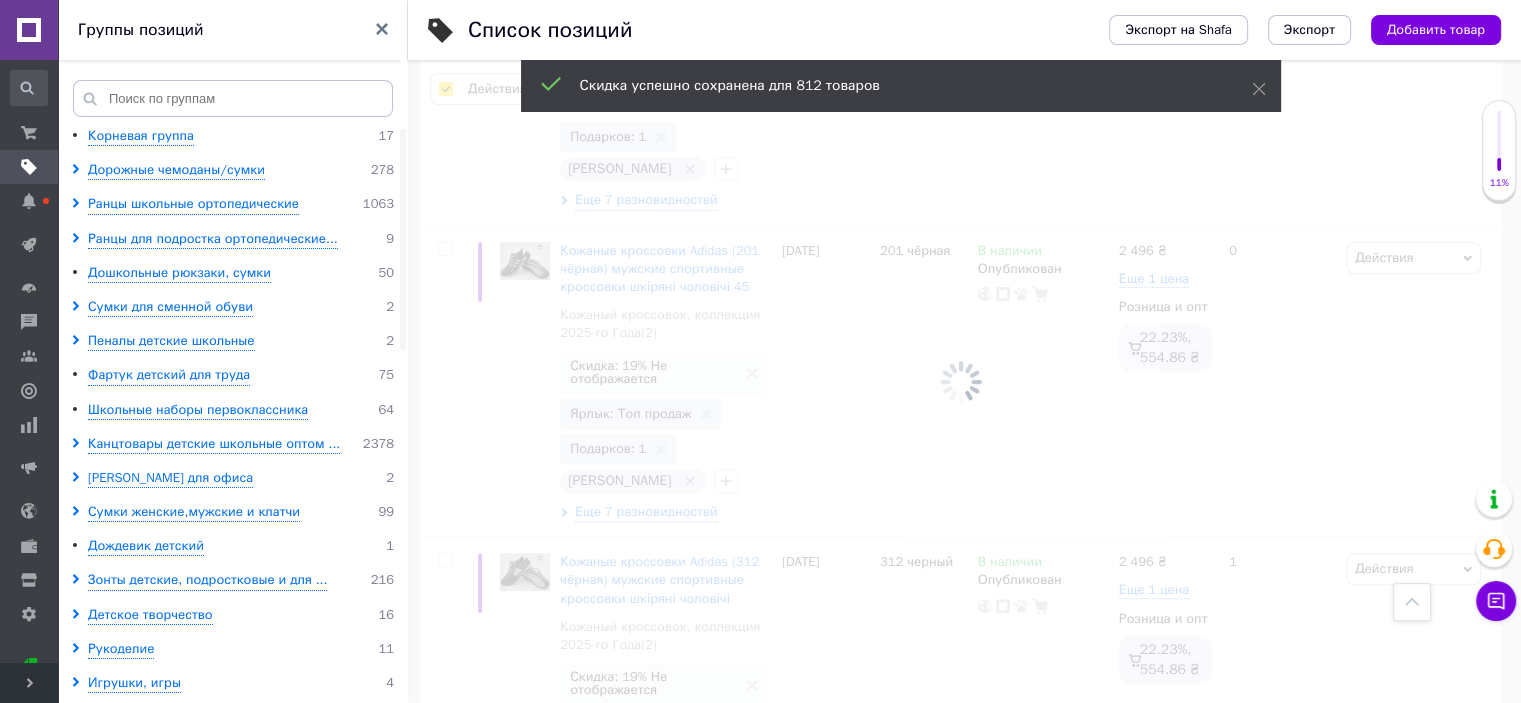 checkbox on "false" 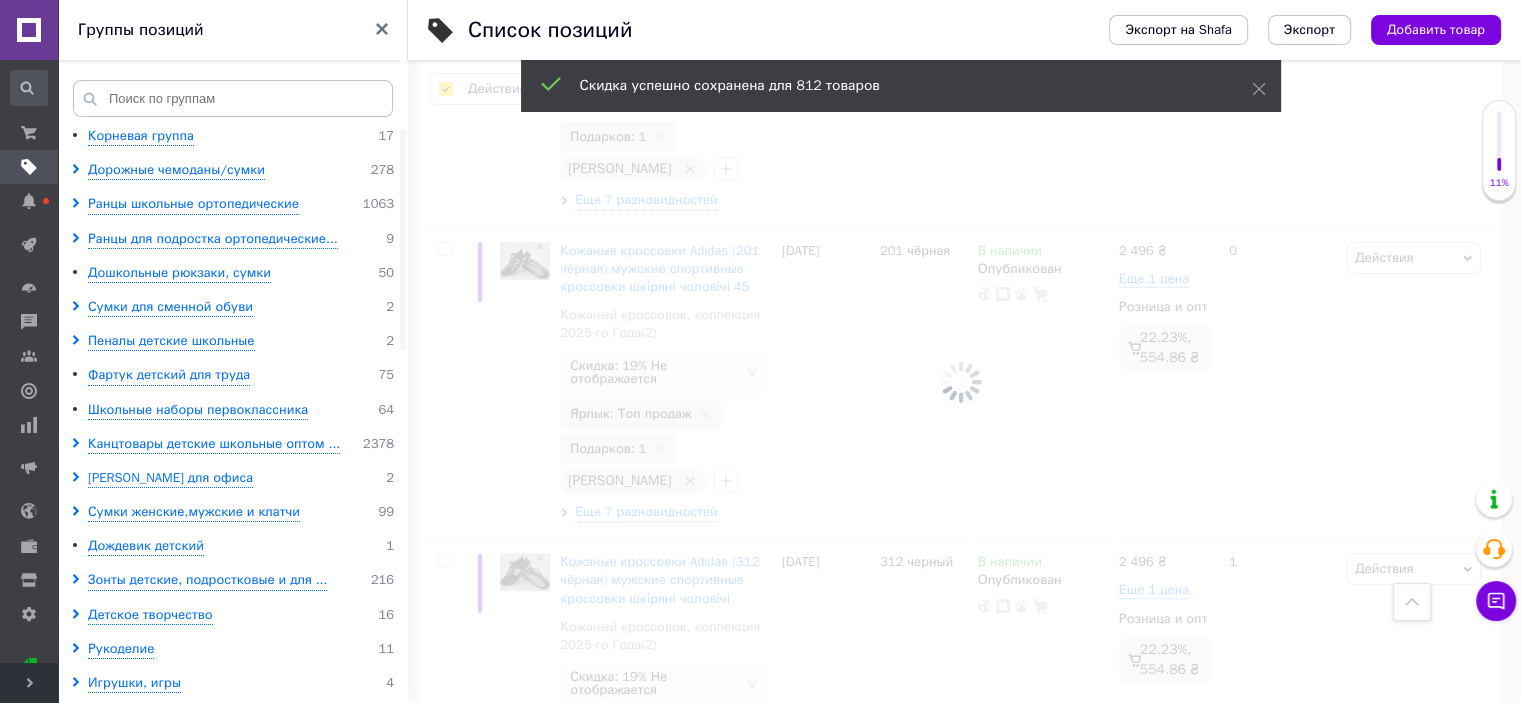 checkbox on "false" 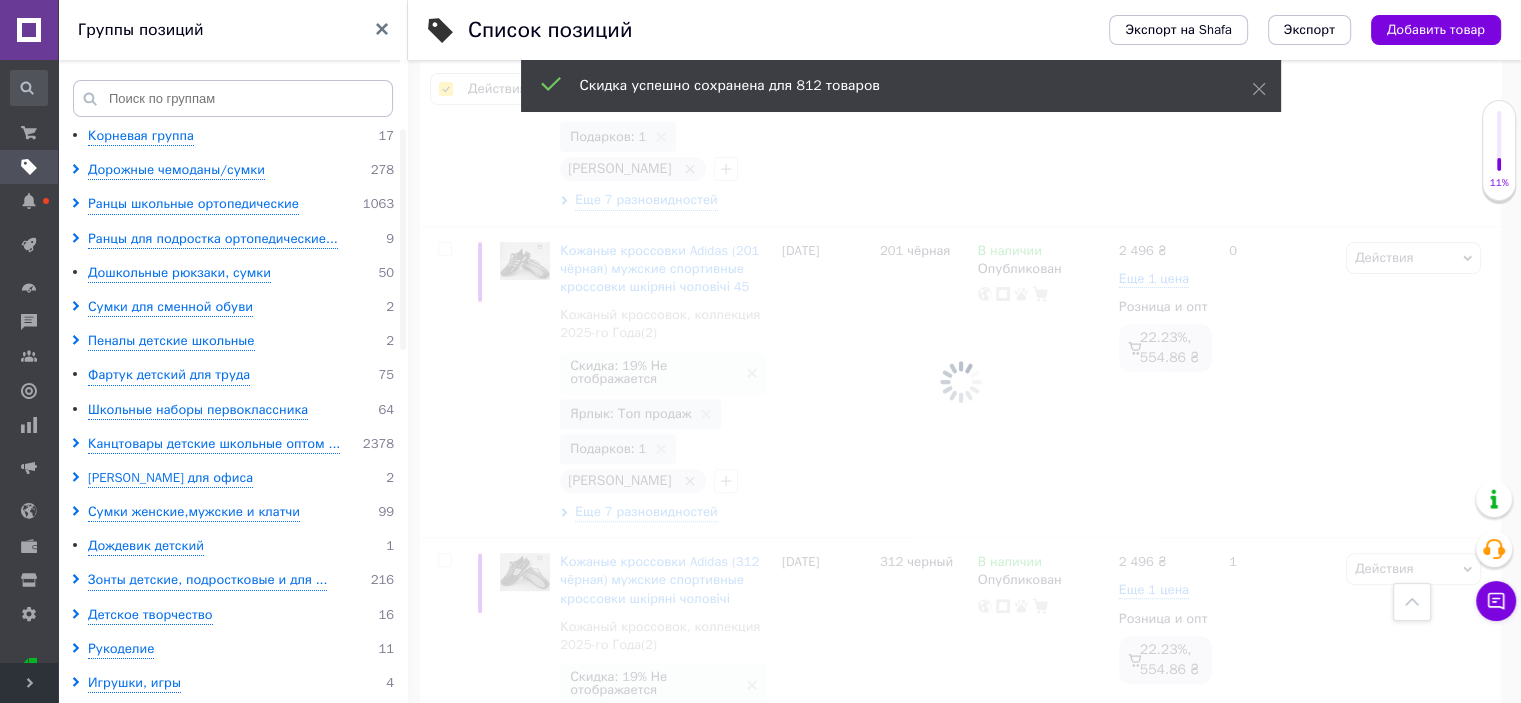 checkbox on "false" 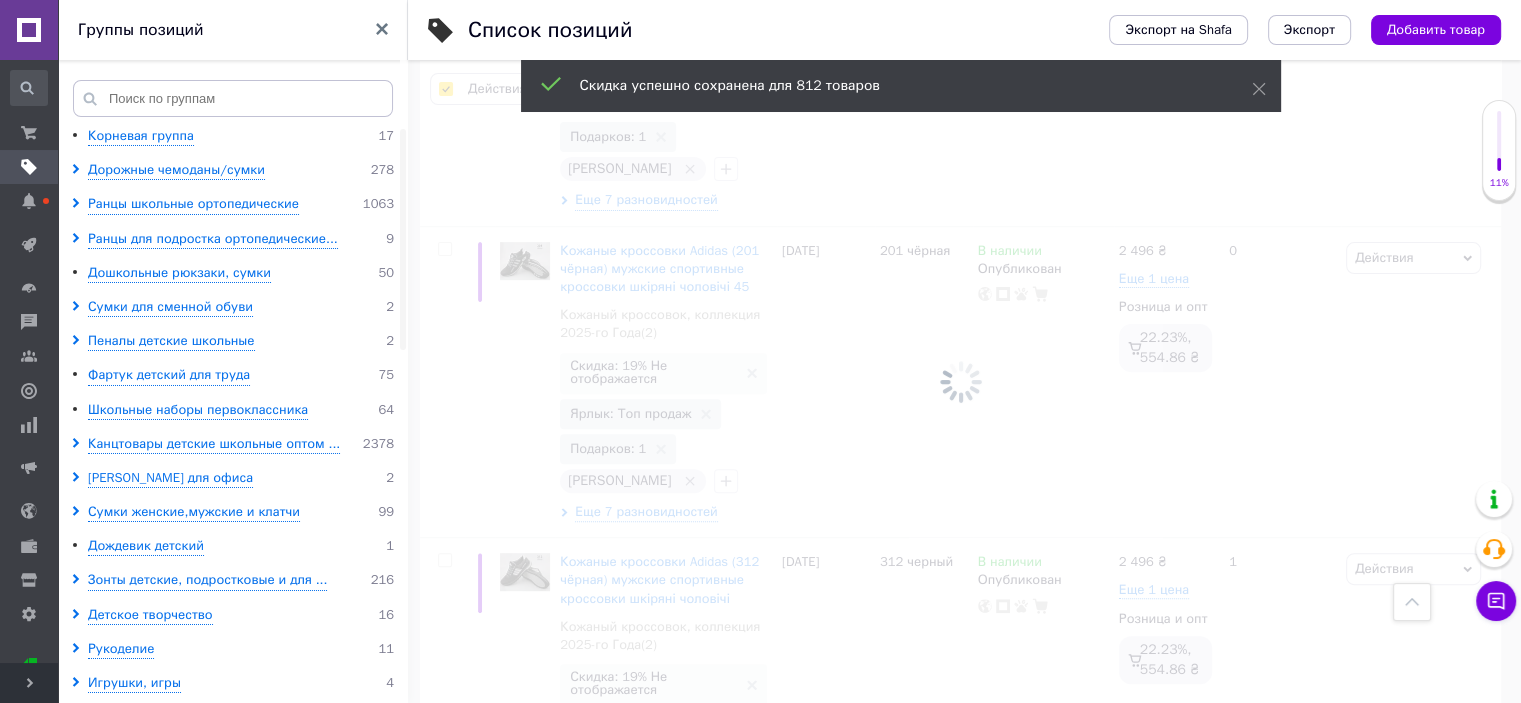checkbox on "false" 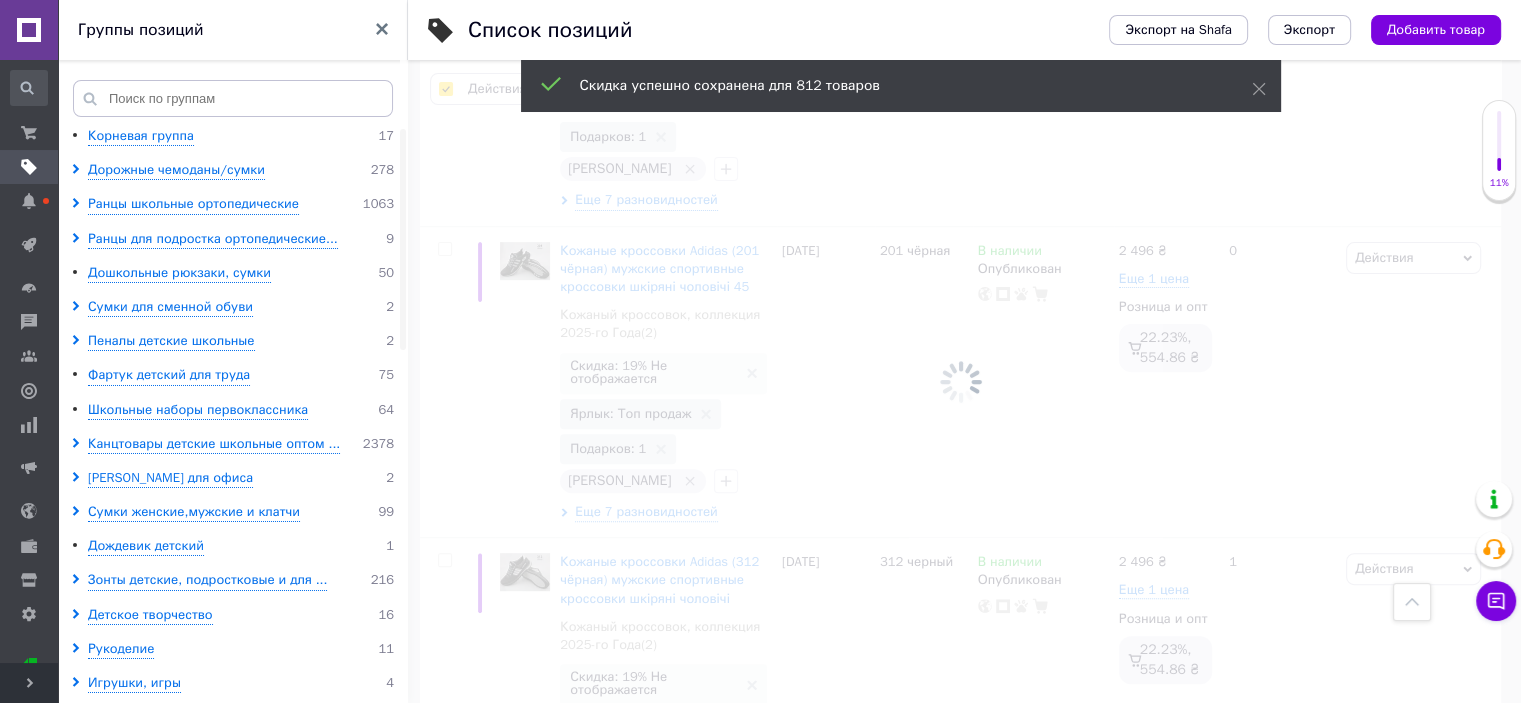 checkbox on "false" 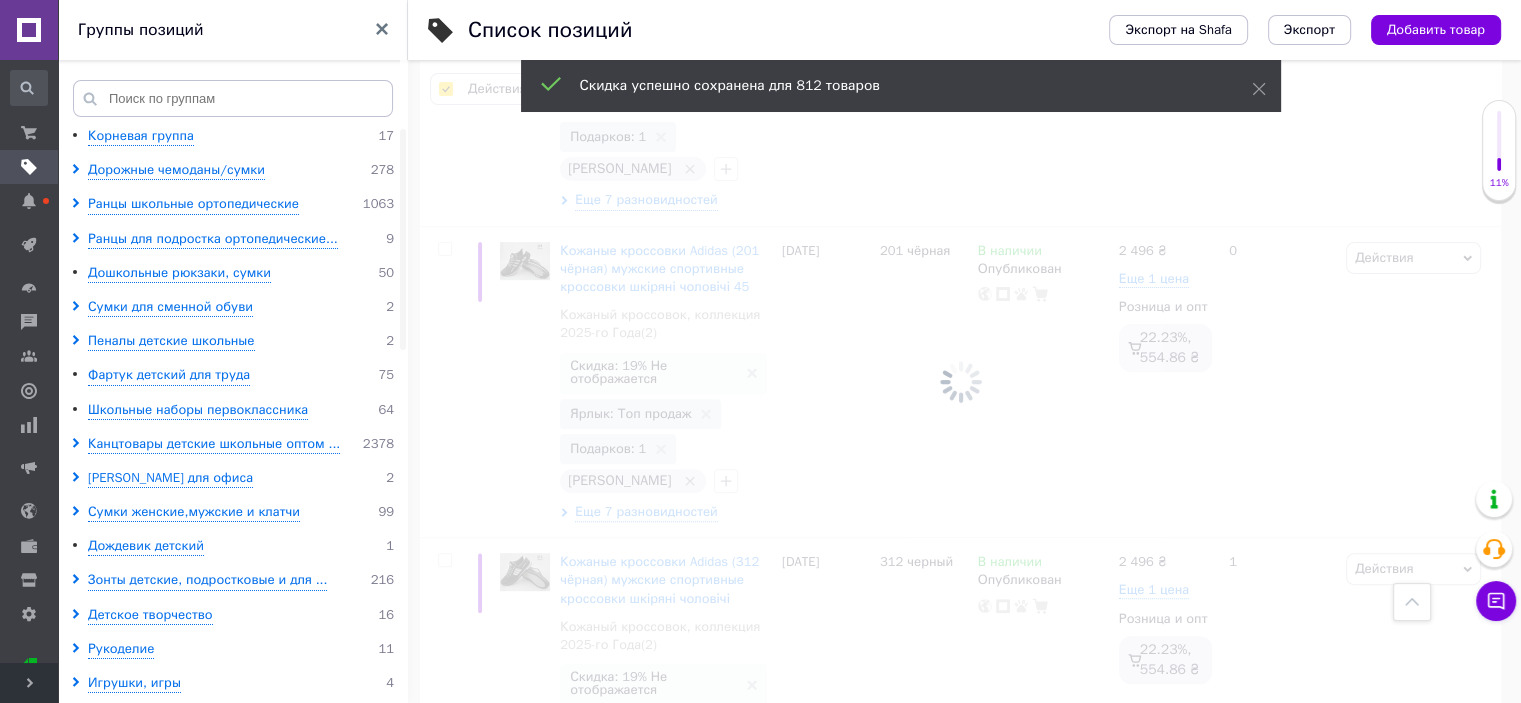 checkbox on "false" 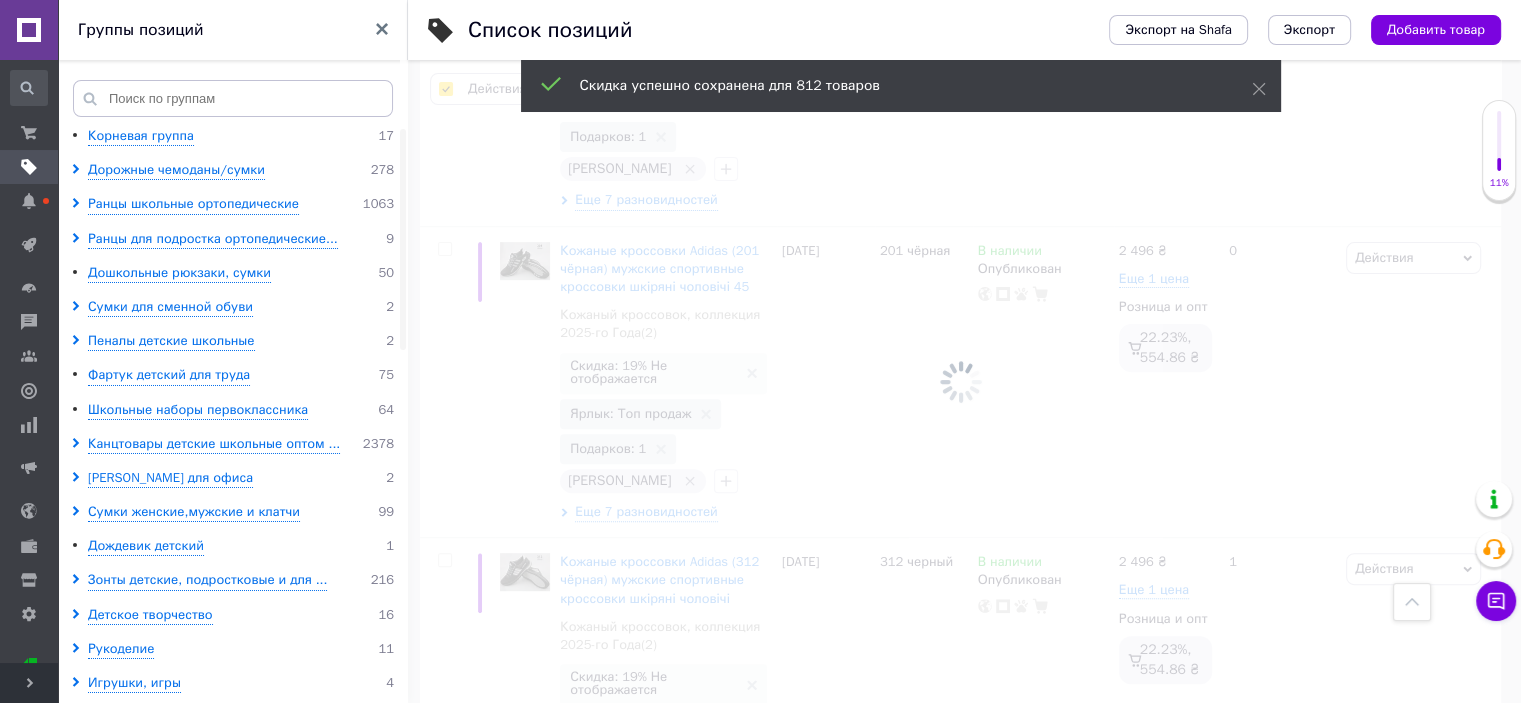 checkbox on "false" 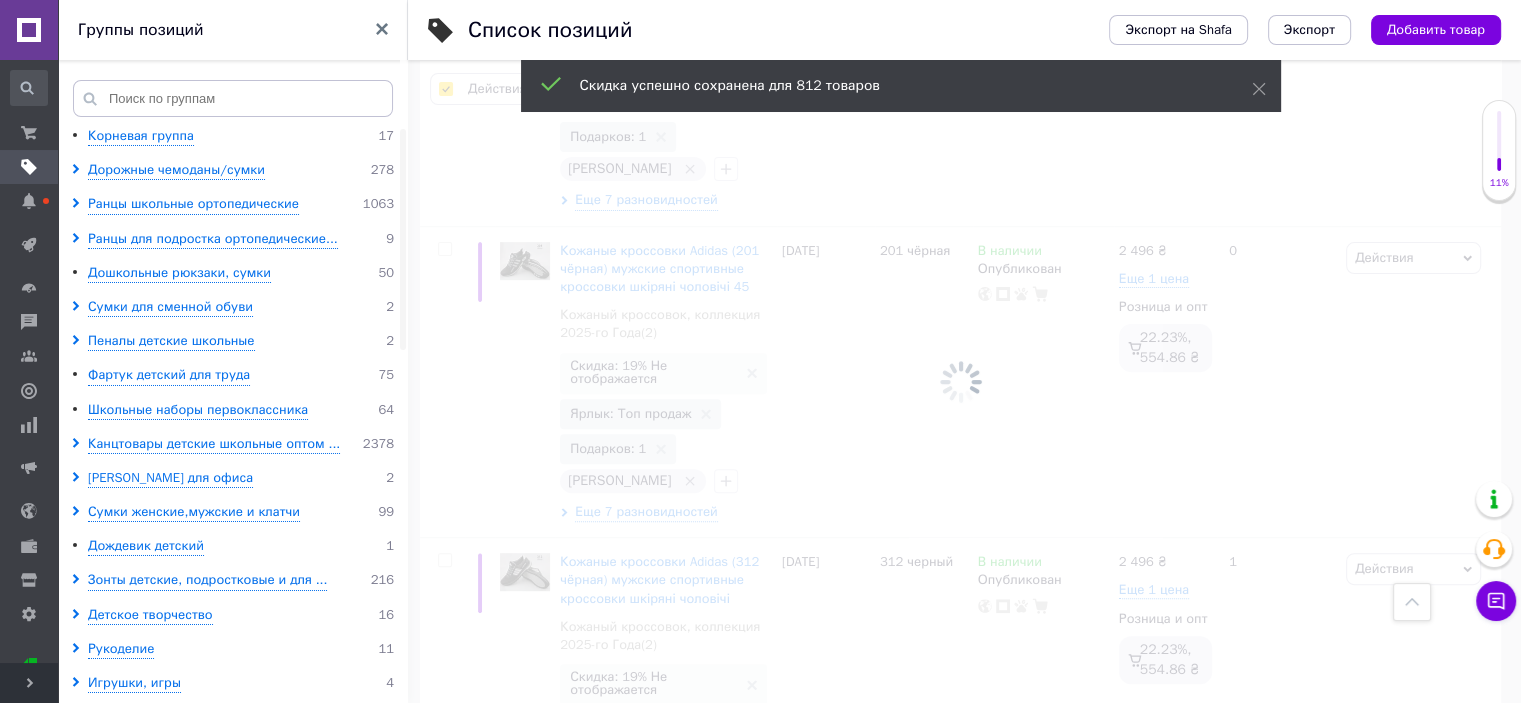 checkbox on "false" 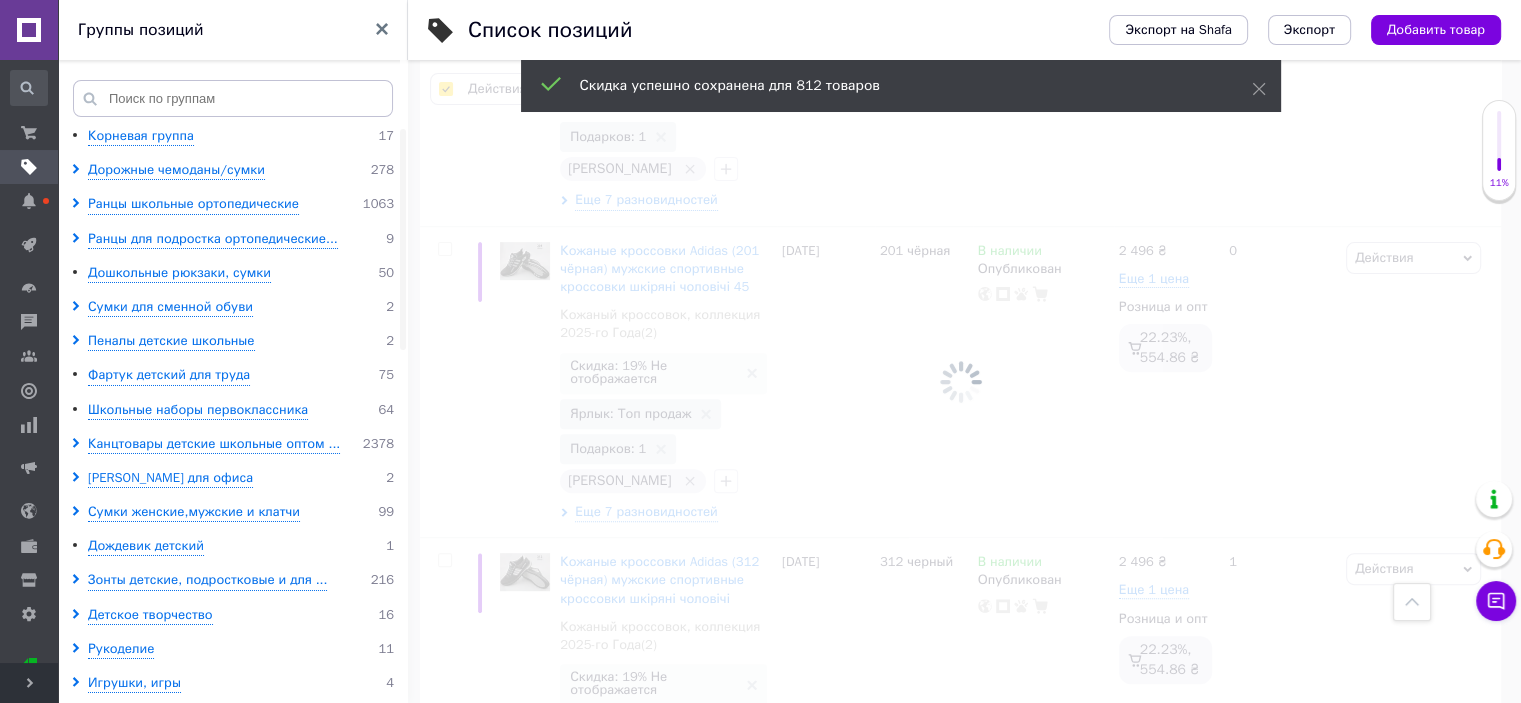 checkbox on "false" 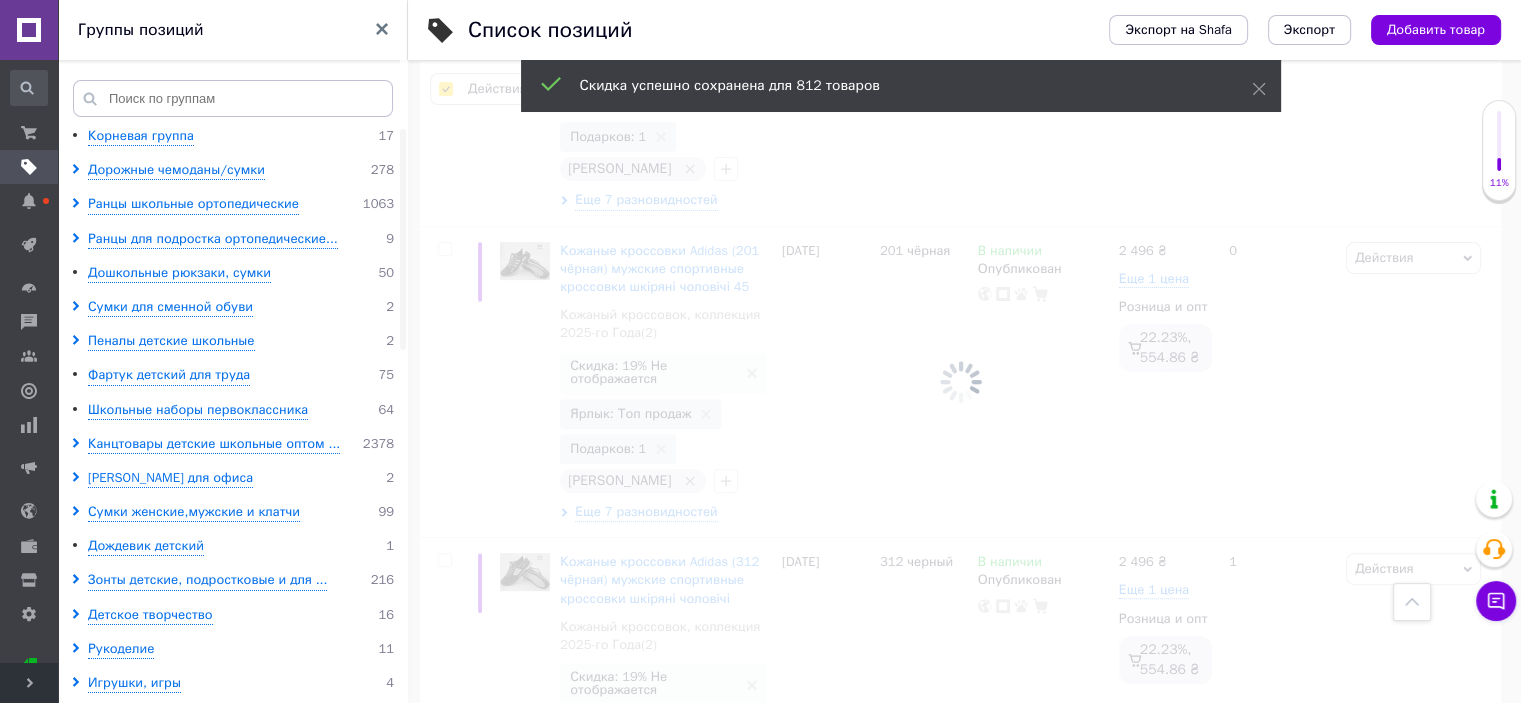 checkbox on "false" 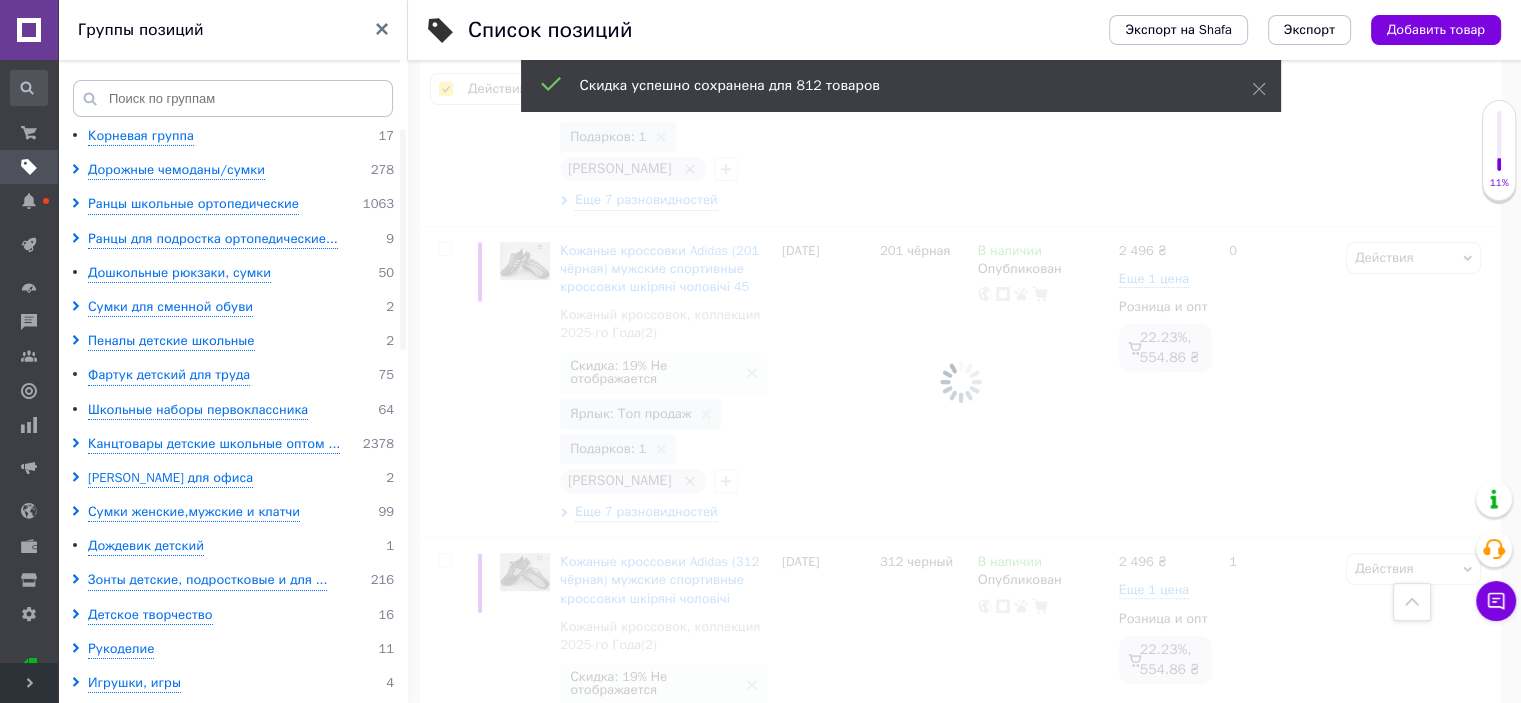 checkbox on "false" 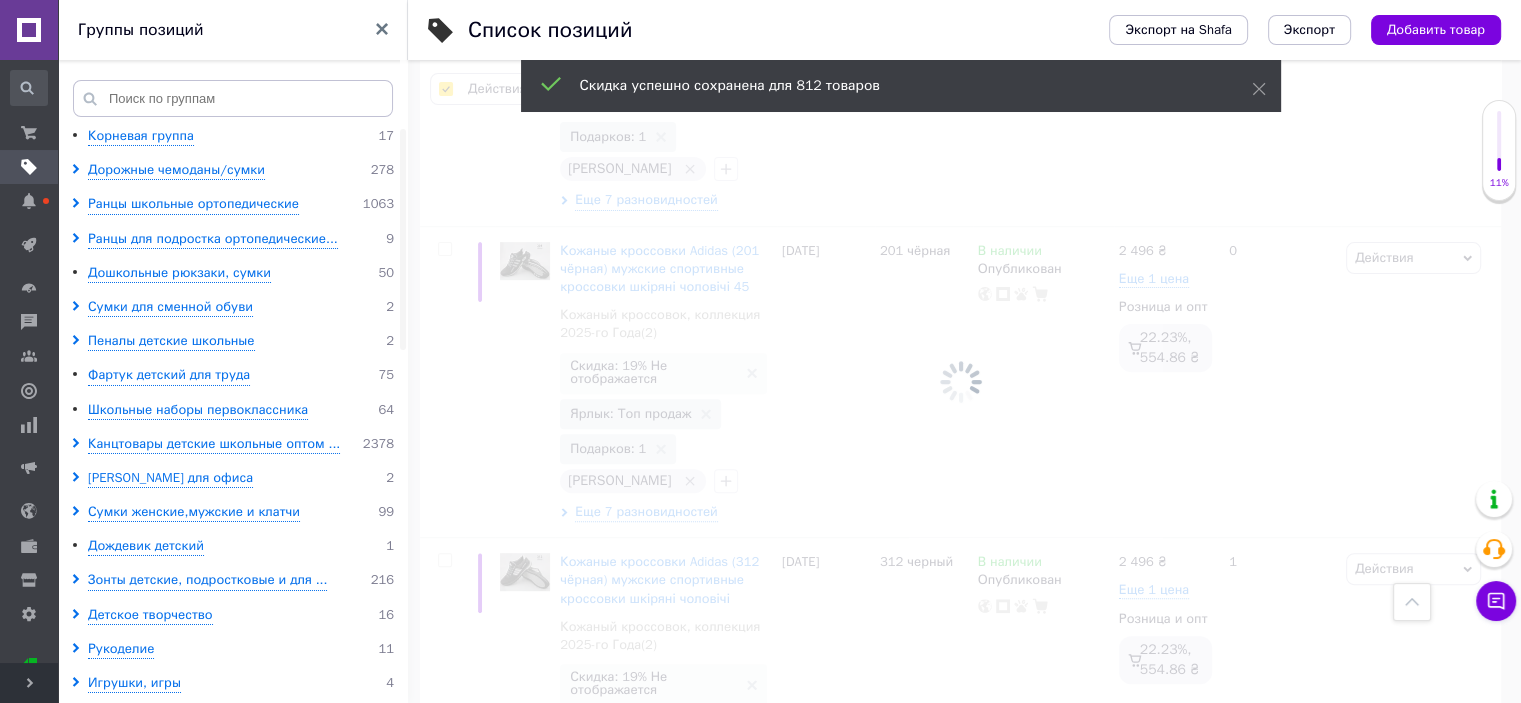checkbox on "false" 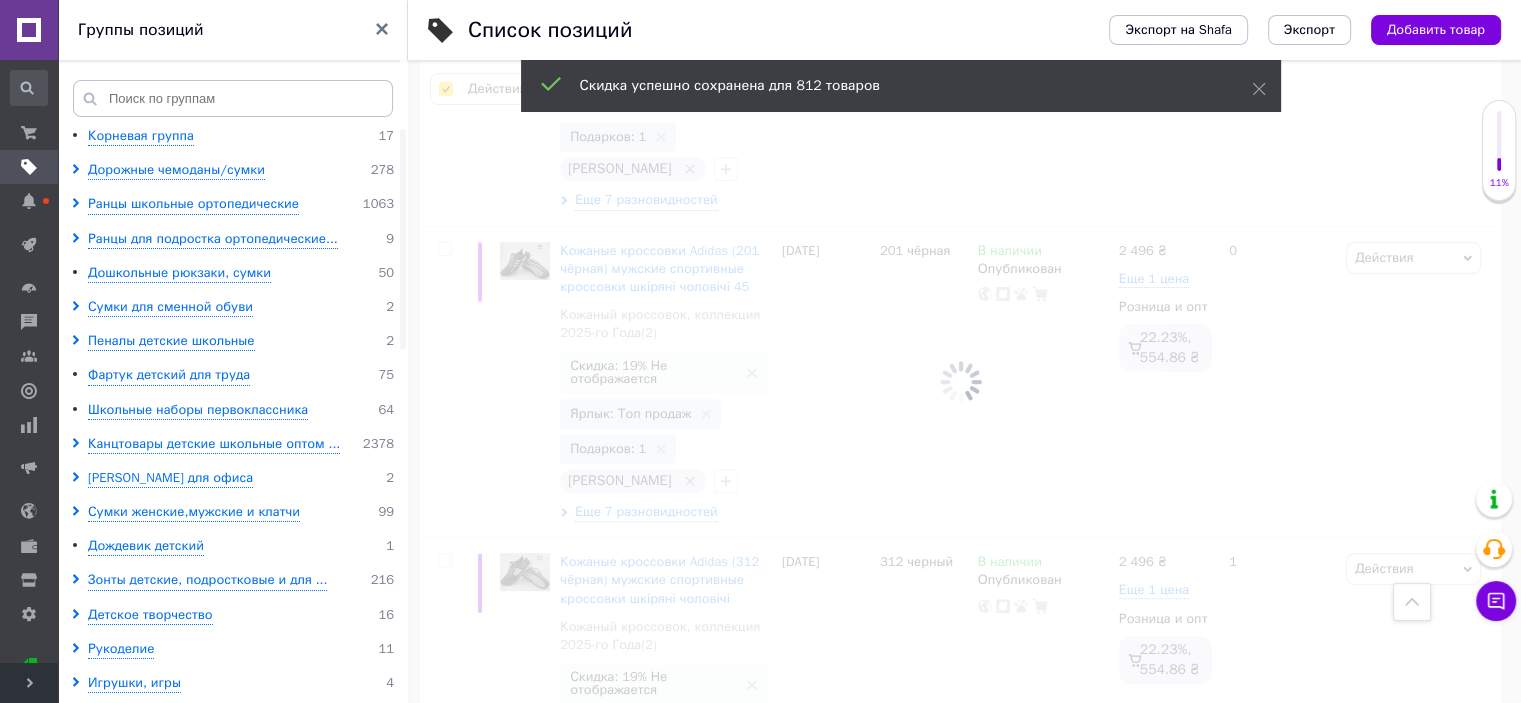 checkbox on "false" 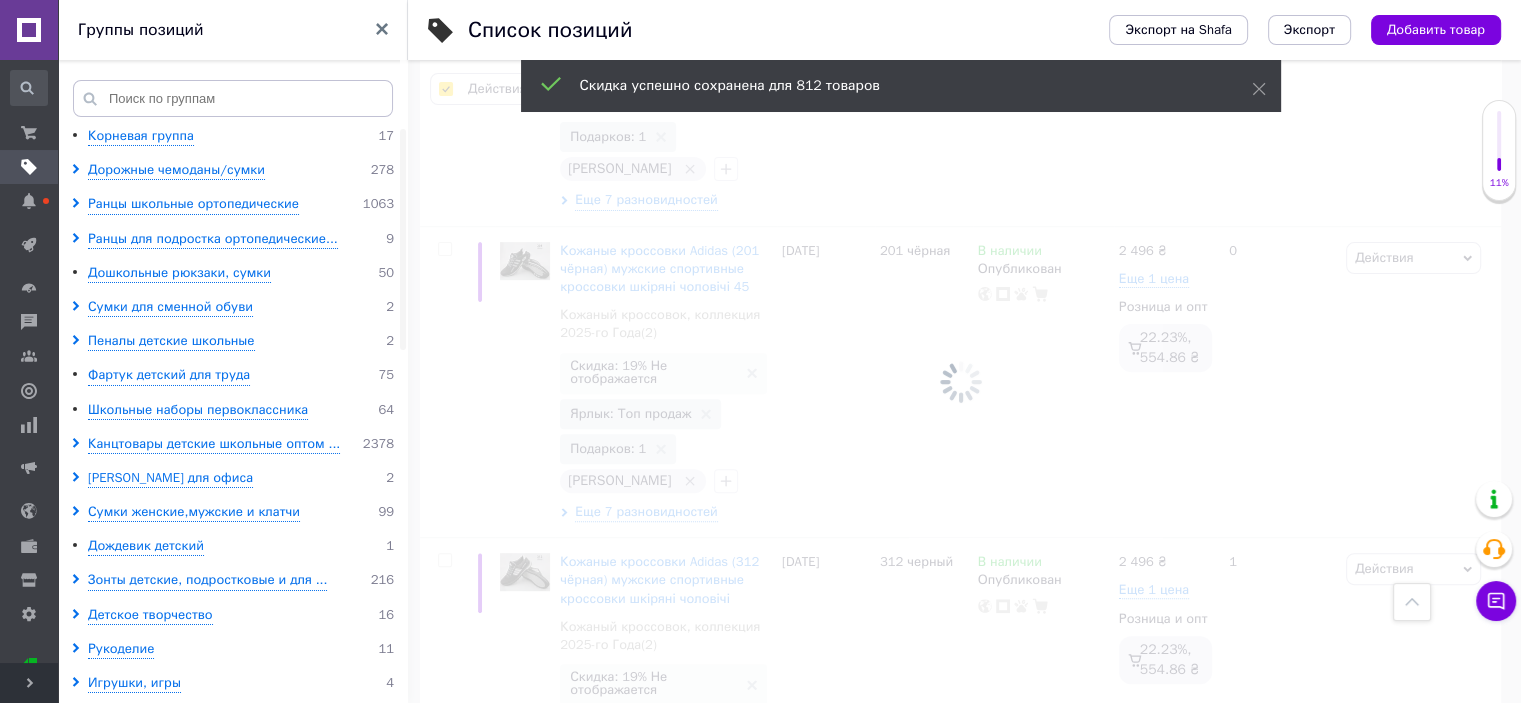 checkbox on "false" 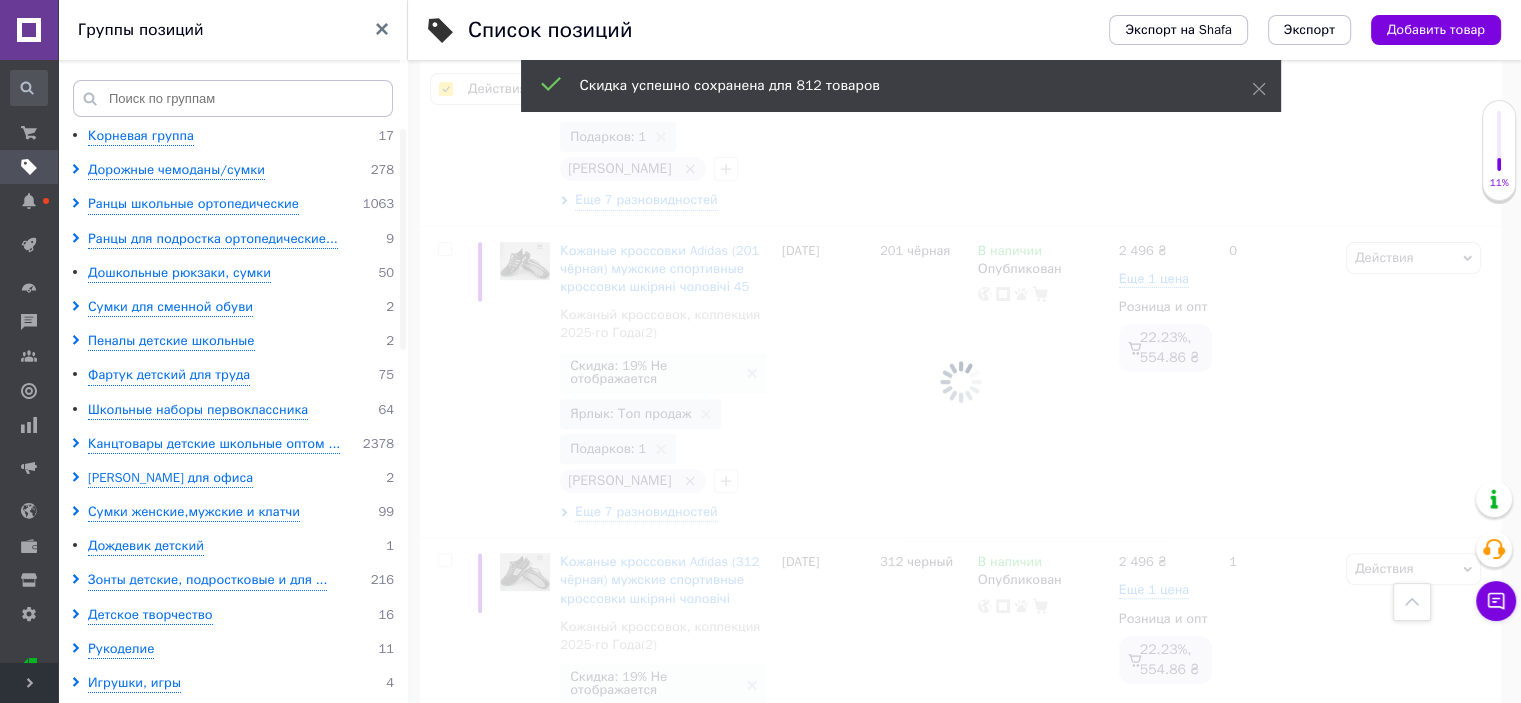 checkbox on "false" 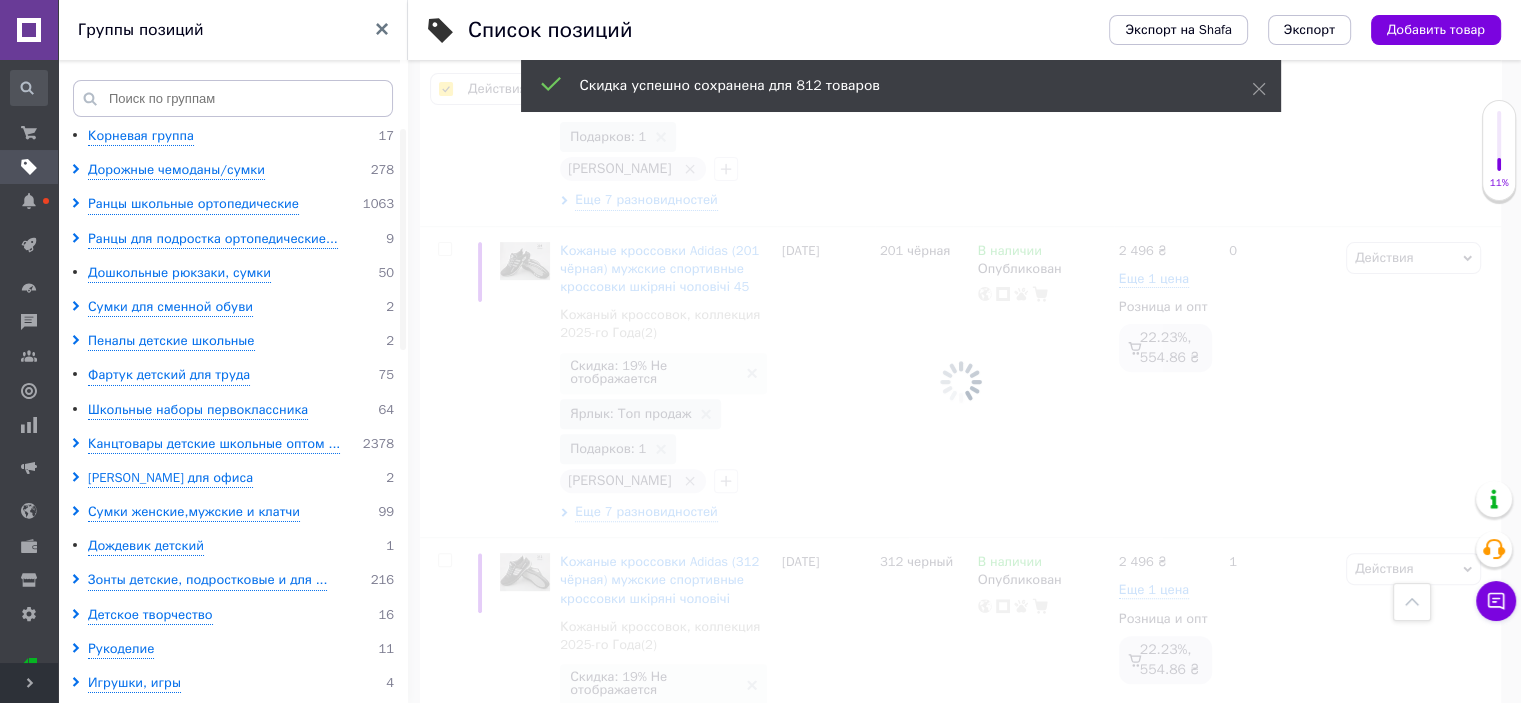 checkbox on "false" 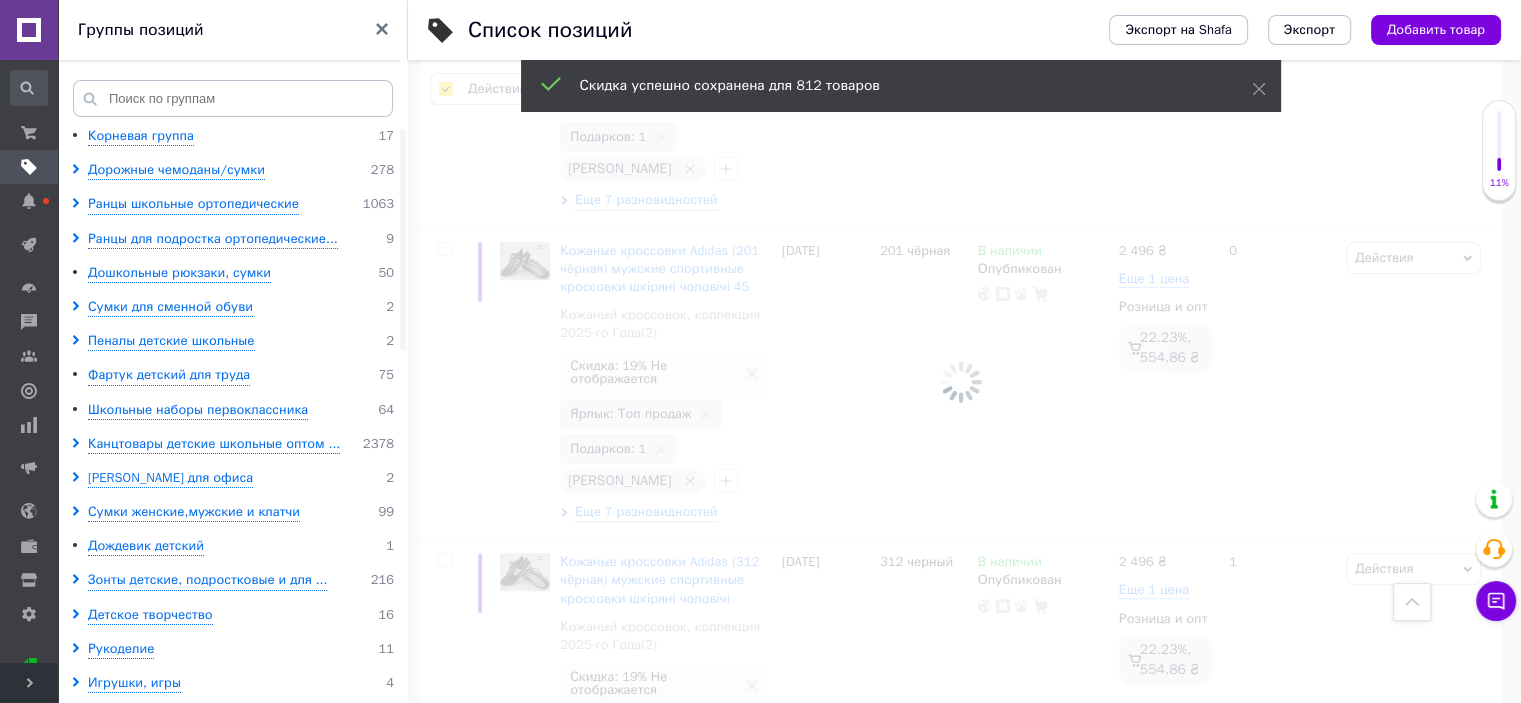 checkbox on "false" 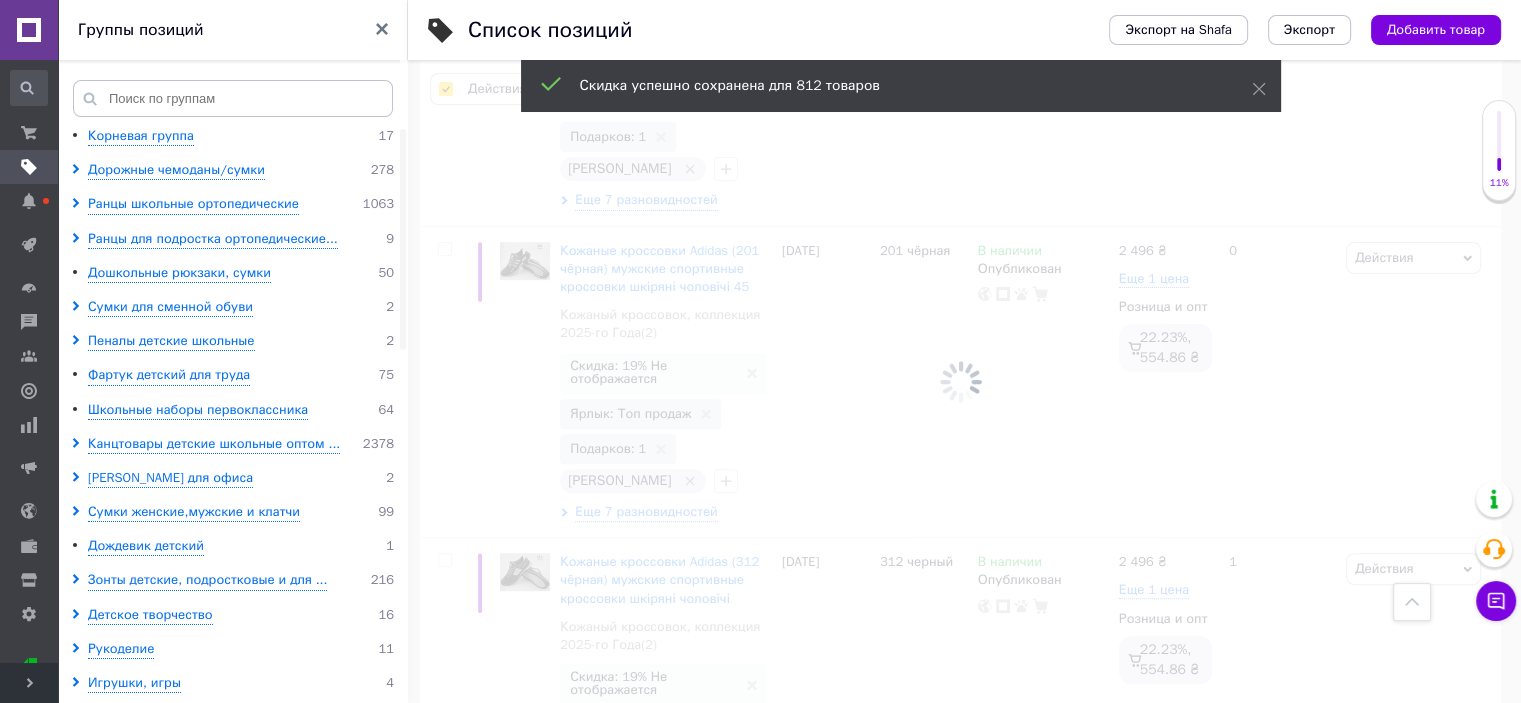 checkbox on "false" 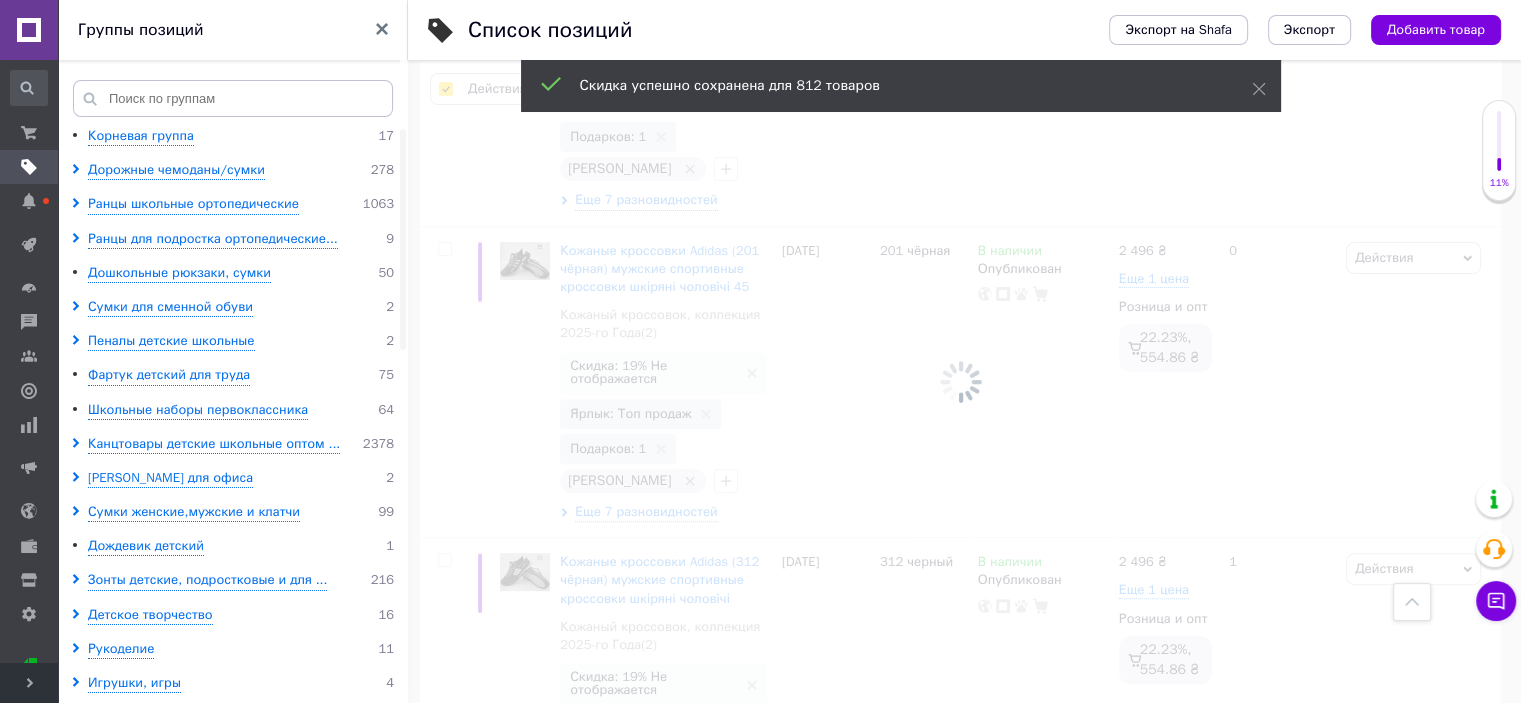 checkbox on "false" 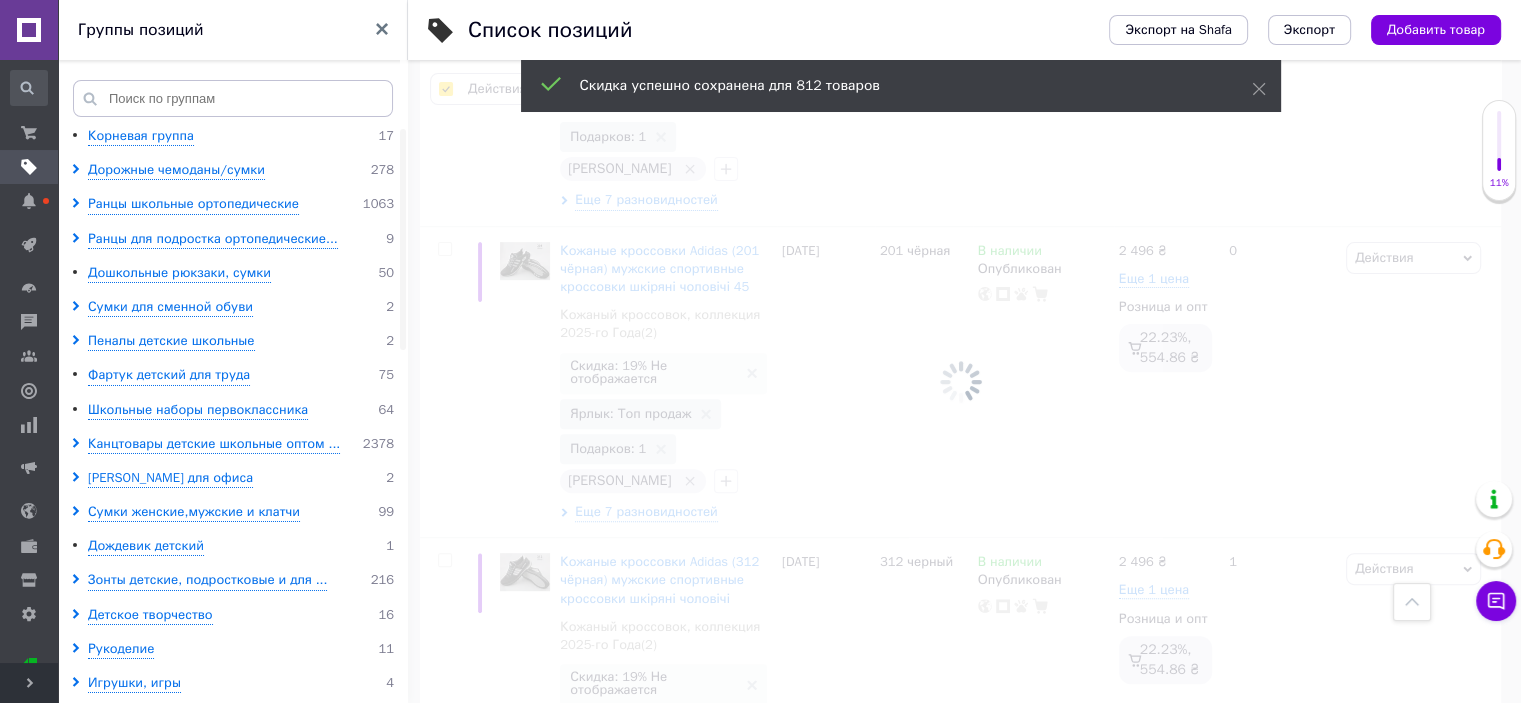 checkbox on "false" 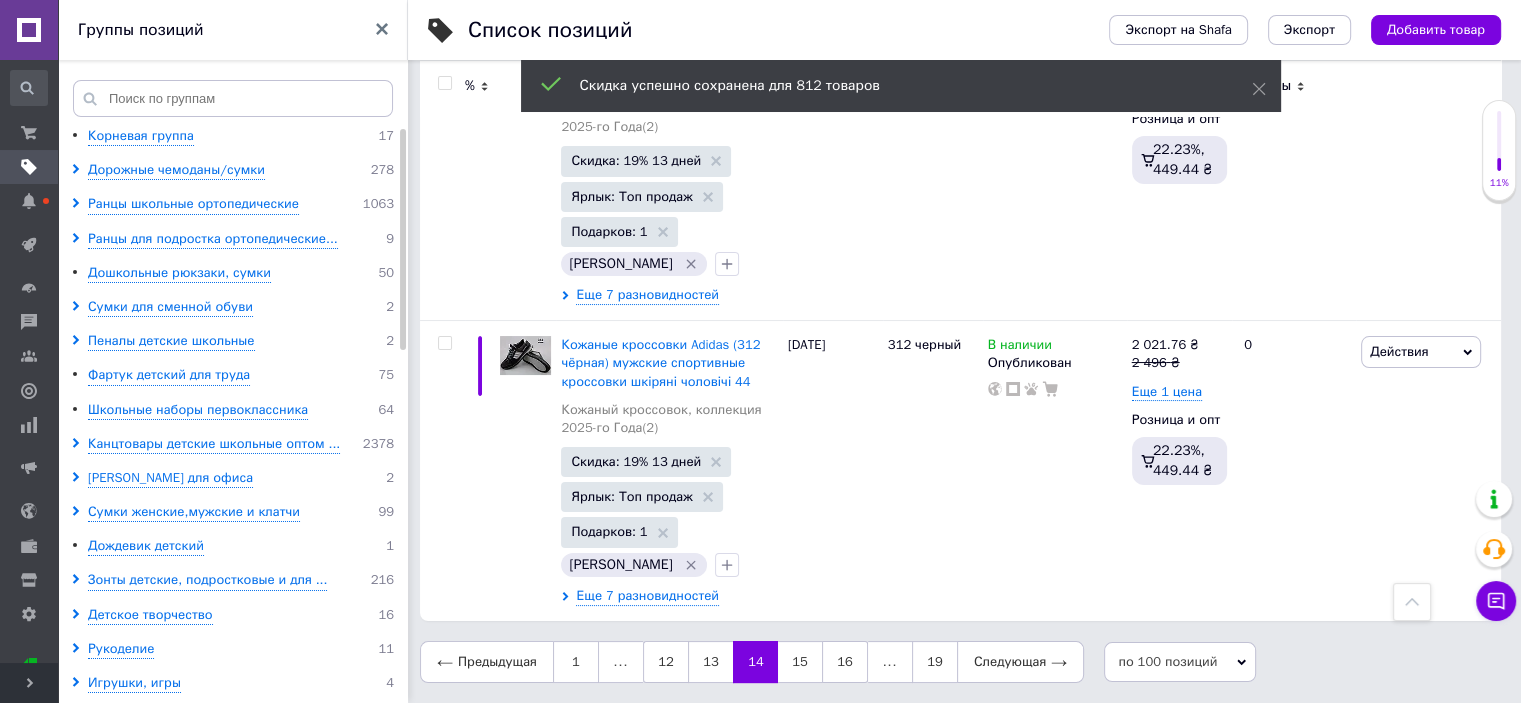 scroll, scrollTop: 29957, scrollLeft: 0, axis: vertical 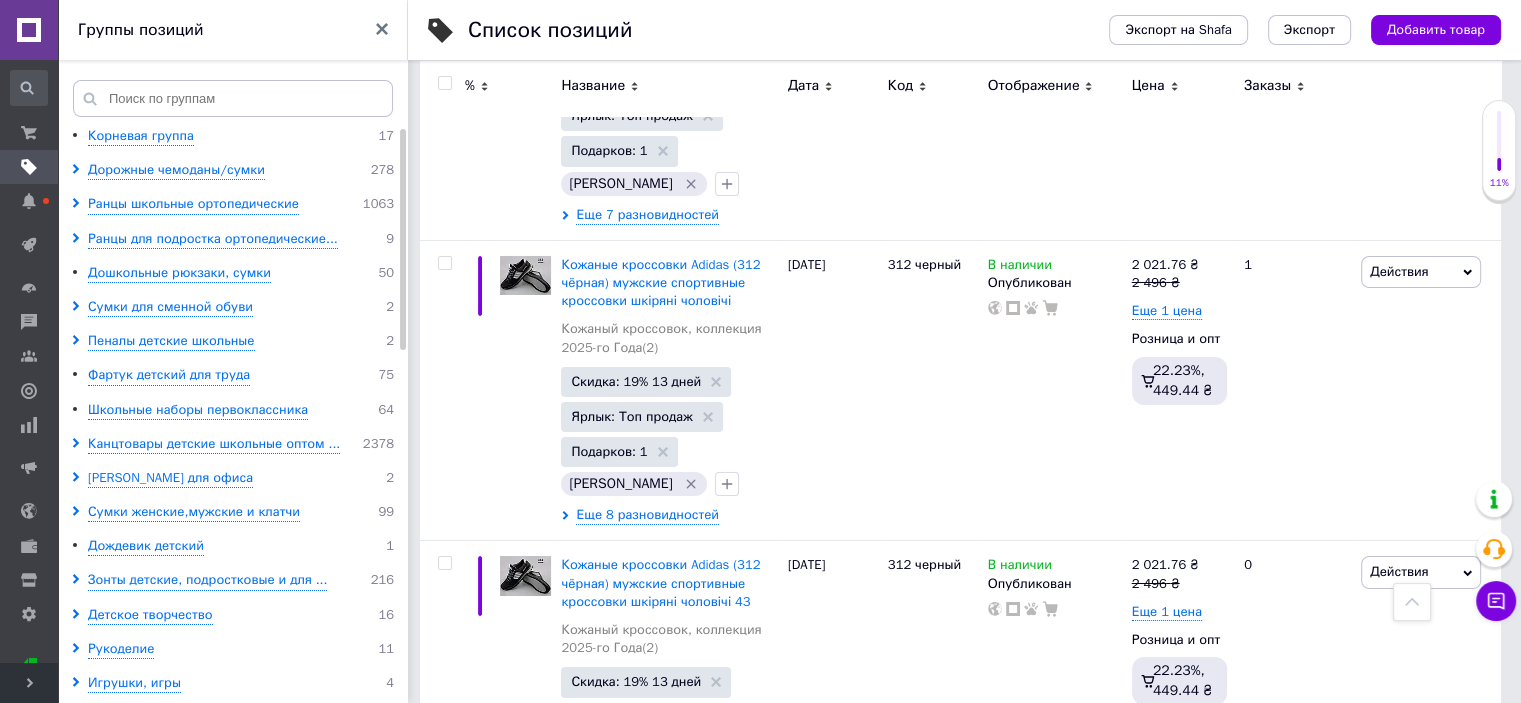 click on "13" at bounding box center [710, 1183] 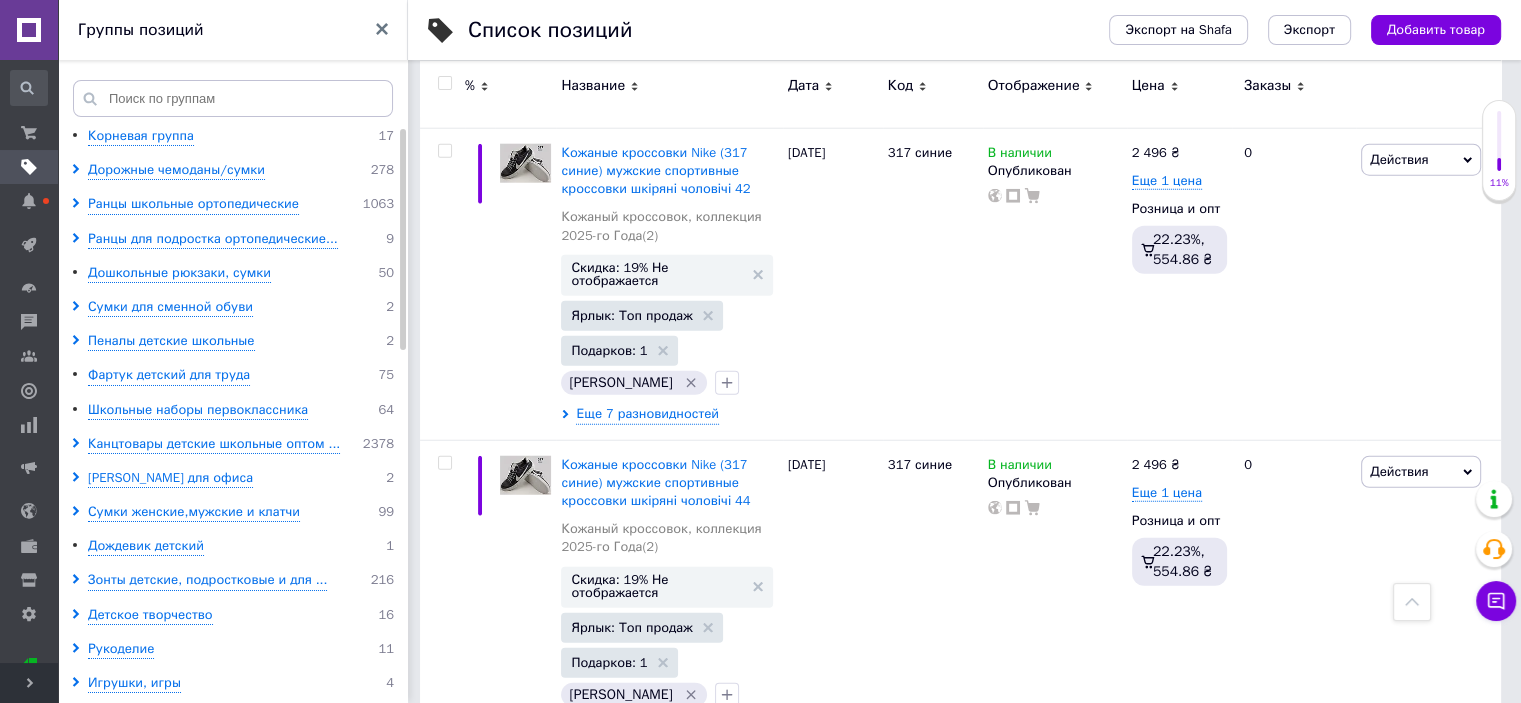 click at bounding box center (444, 83) 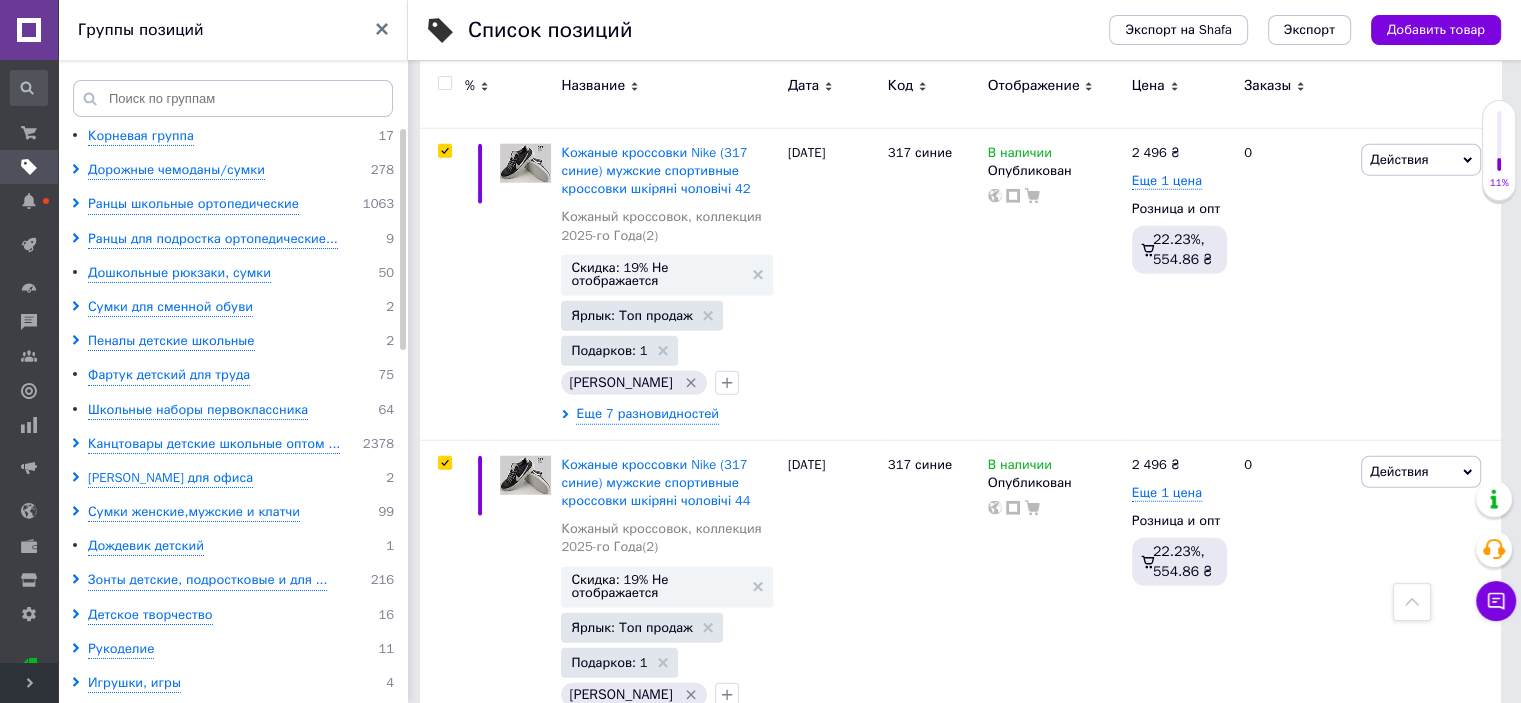 type 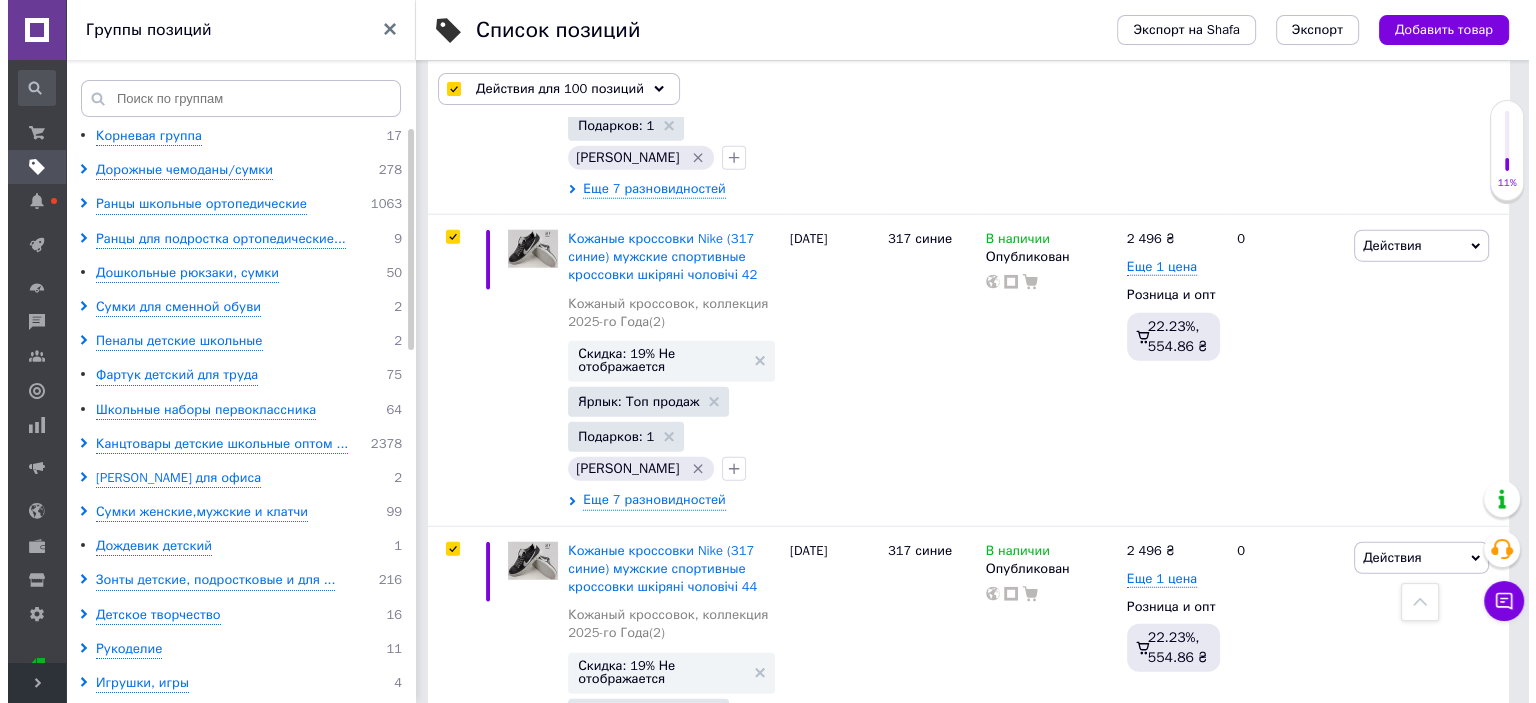 scroll, scrollTop: 28650, scrollLeft: 0, axis: vertical 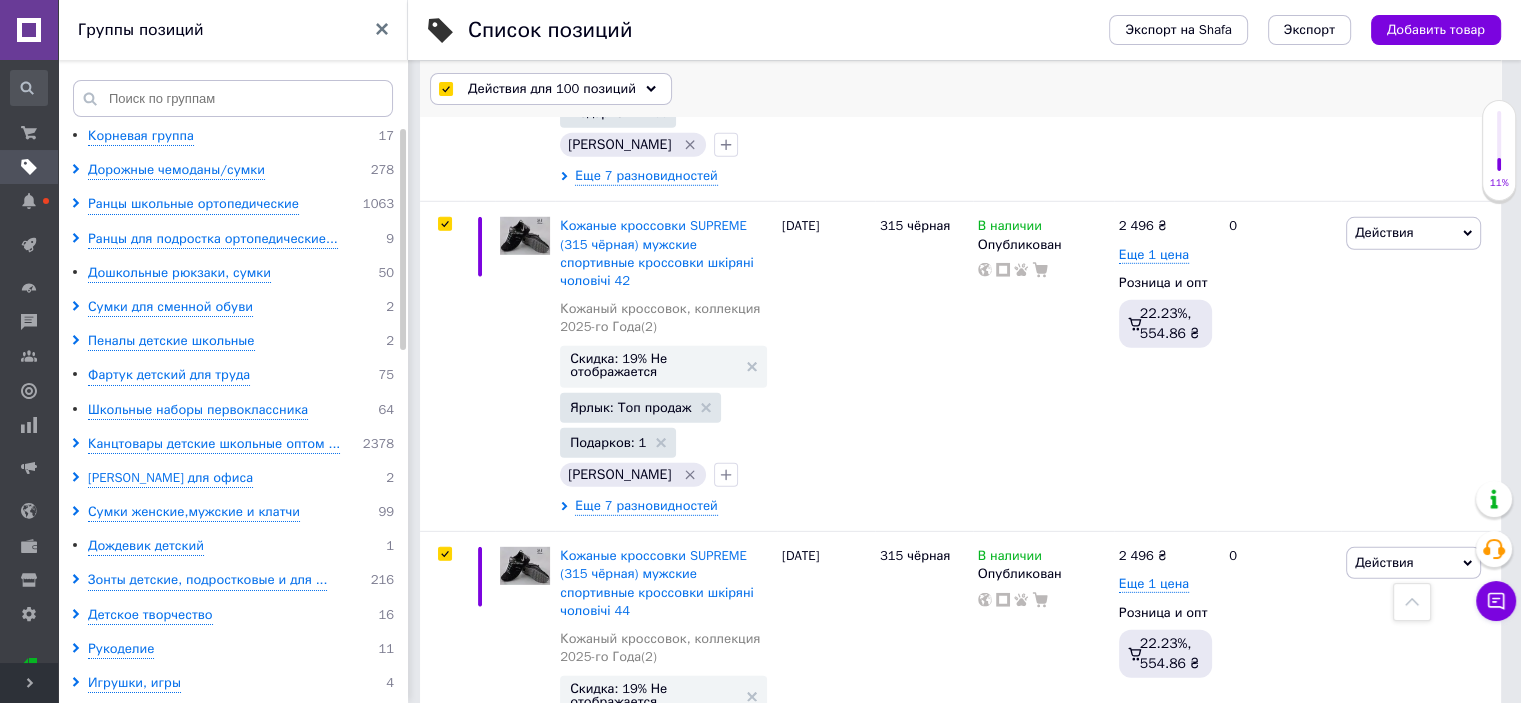 click on "Действия для 100 позиций" at bounding box center (552, 89) 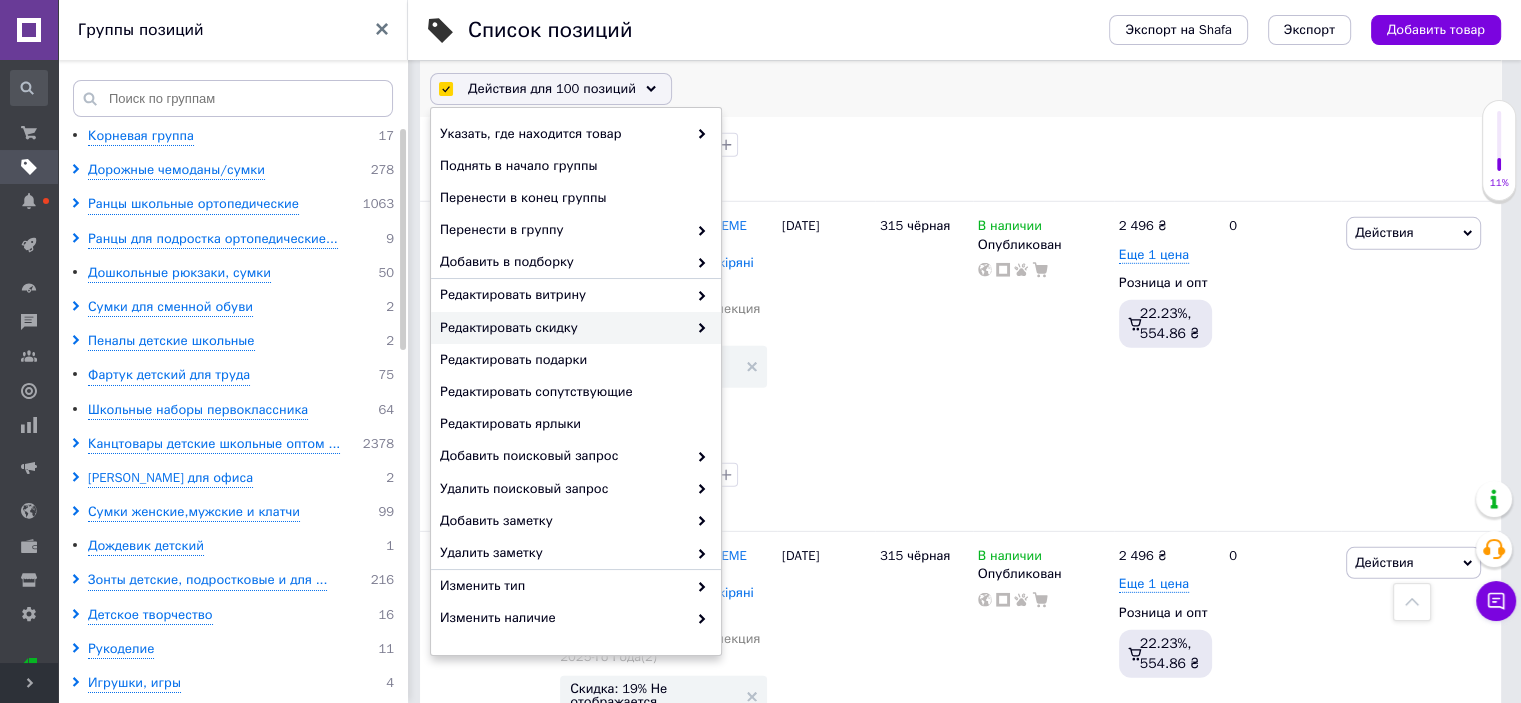 click on "Редактировать скидку" at bounding box center (563, 328) 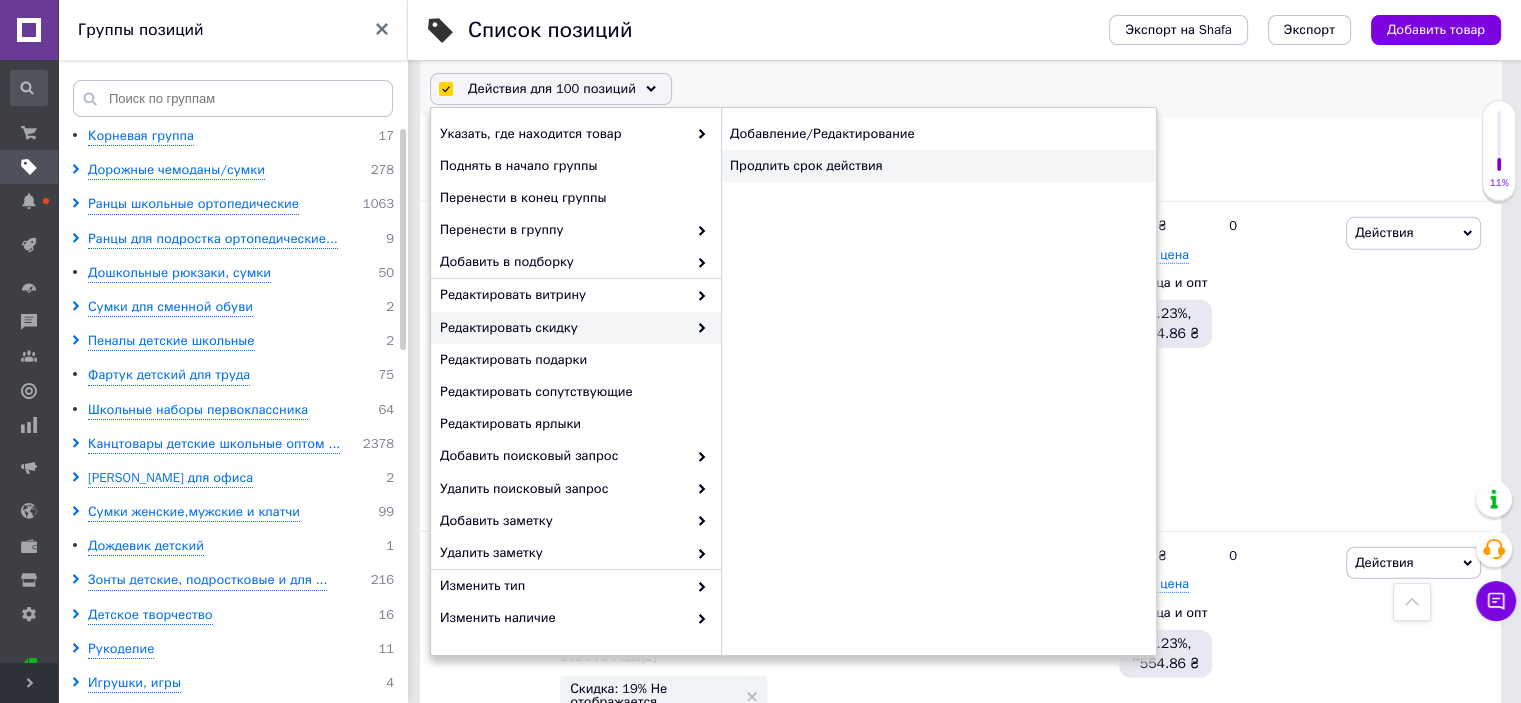click on "Продлить срок действия" at bounding box center [938, 166] 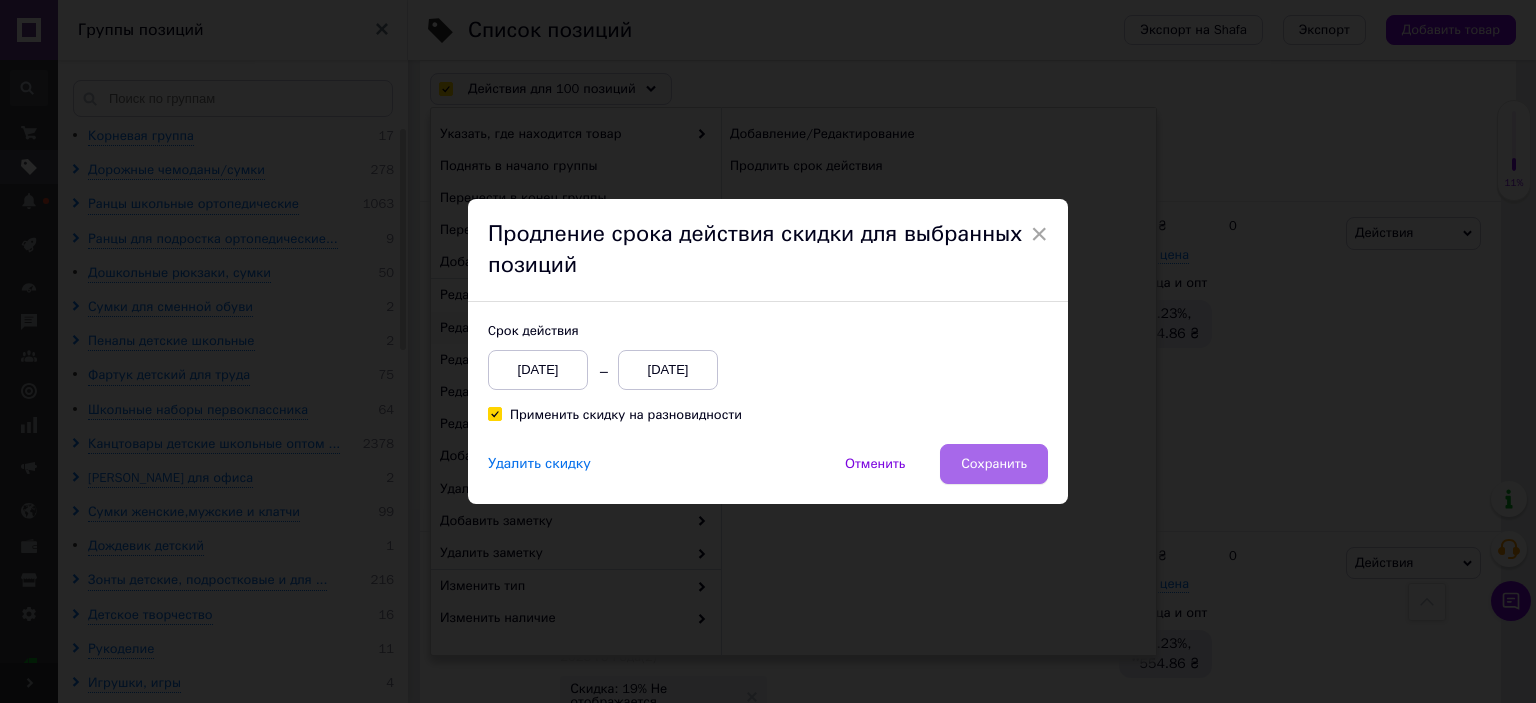 click on "Сохранить" at bounding box center [994, 464] 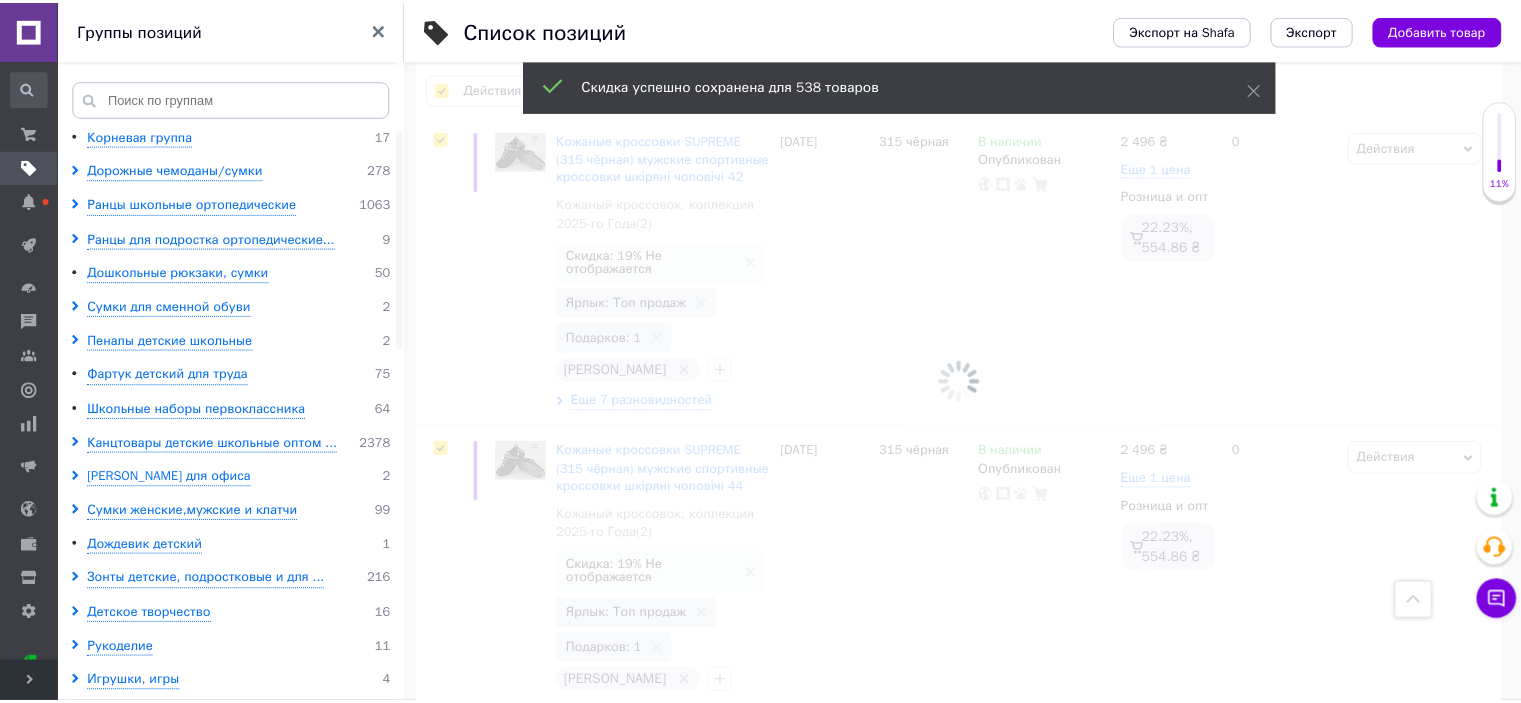 scroll, scrollTop: 28013, scrollLeft: 0, axis: vertical 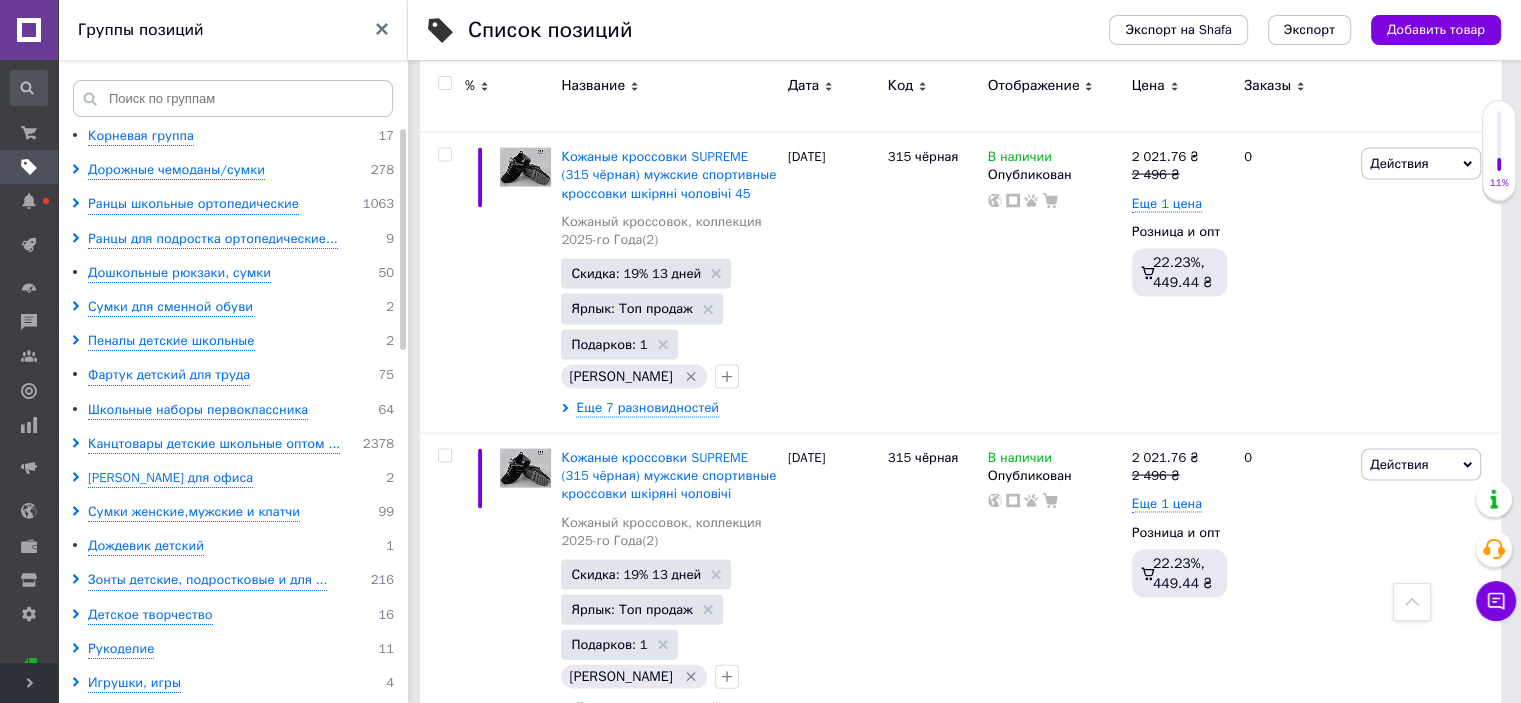click on "12" at bounding box center [710, 1376] 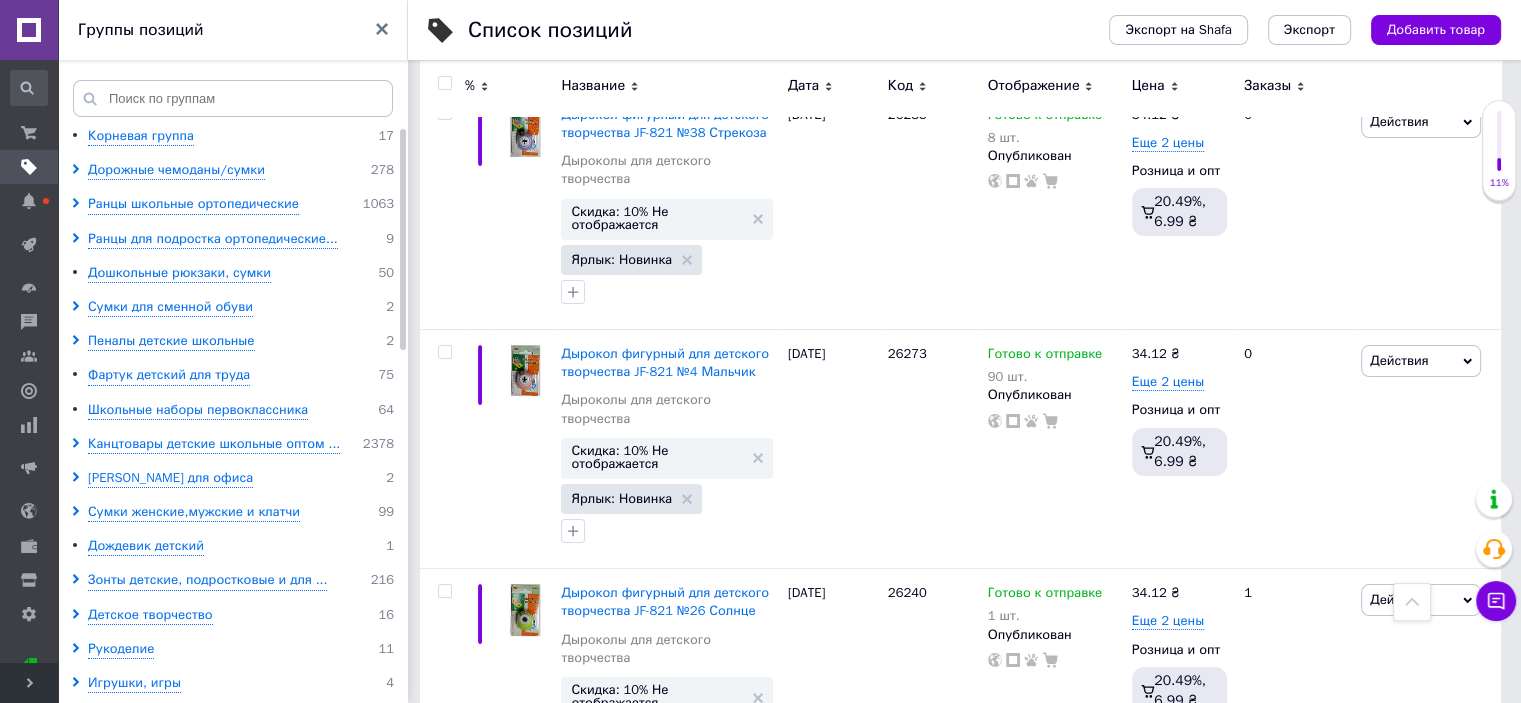 click at bounding box center [444, 83] 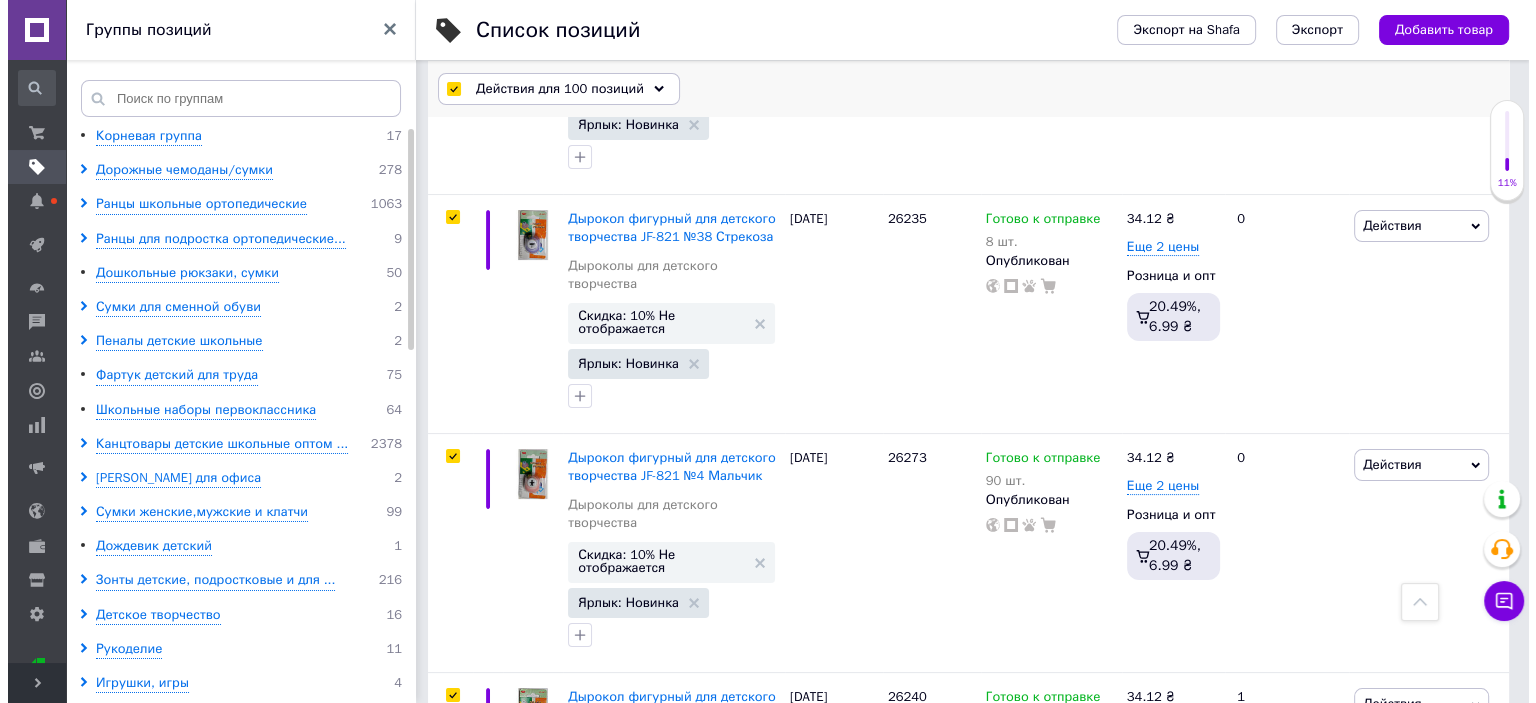scroll, scrollTop: 23356, scrollLeft: 0, axis: vertical 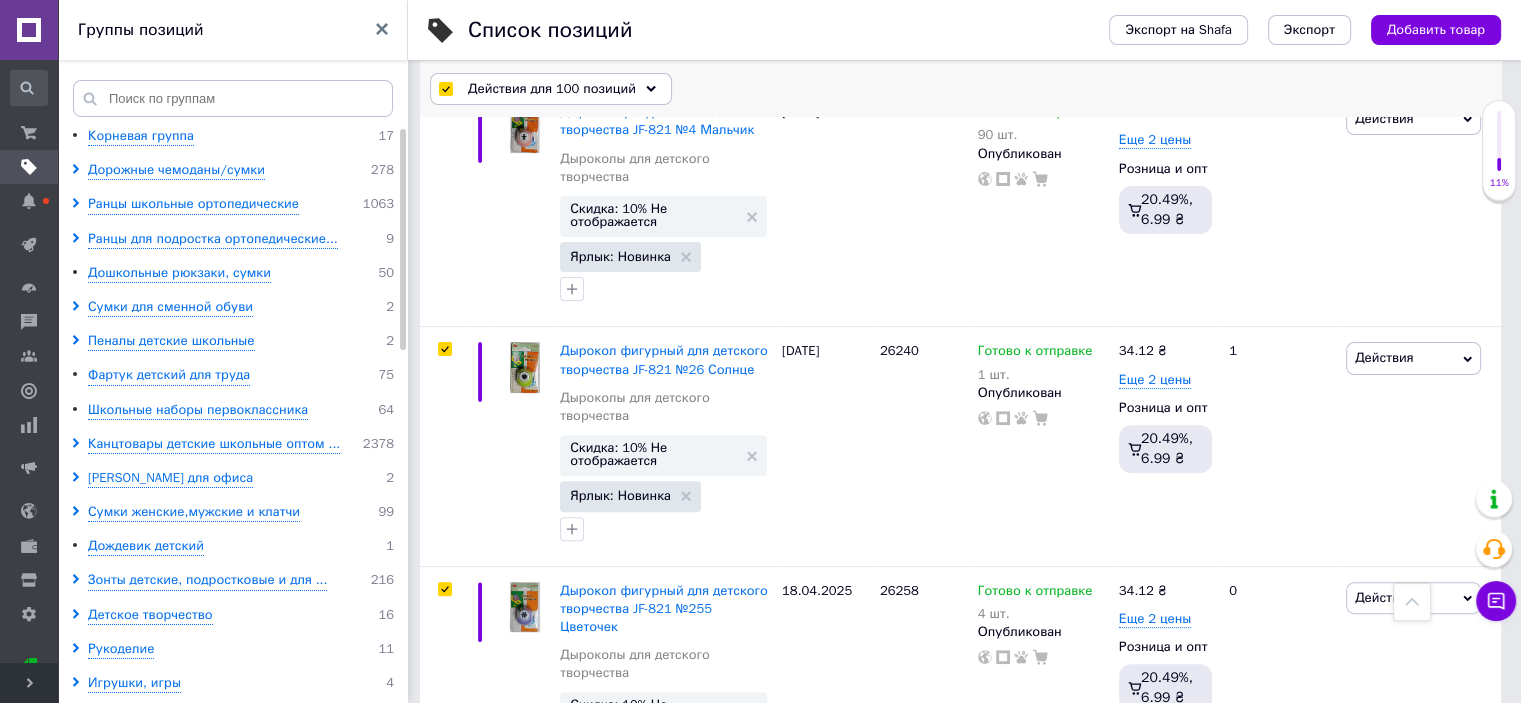 click on "Действия для 100 позиций" at bounding box center (552, 89) 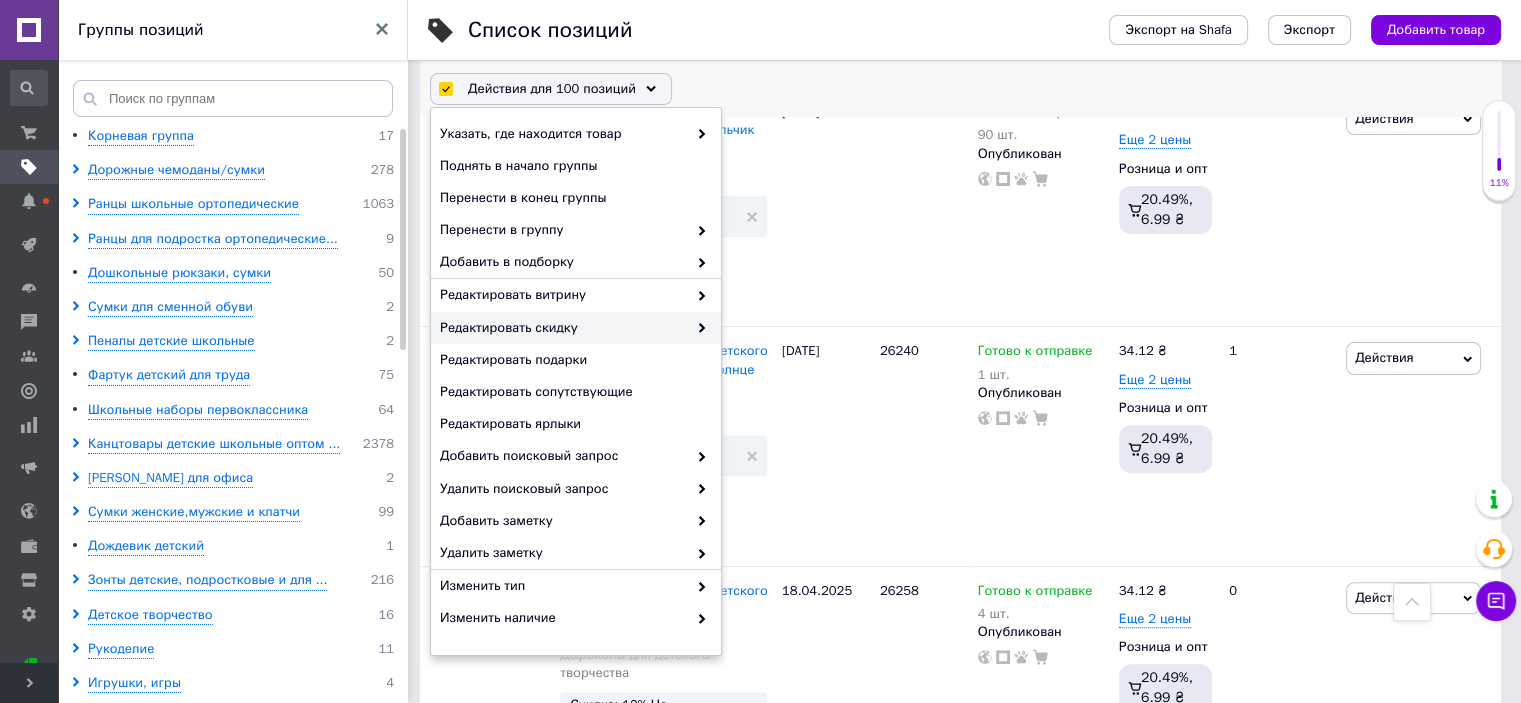 click on "Редактировать скидку" at bounding box center [563, 328] 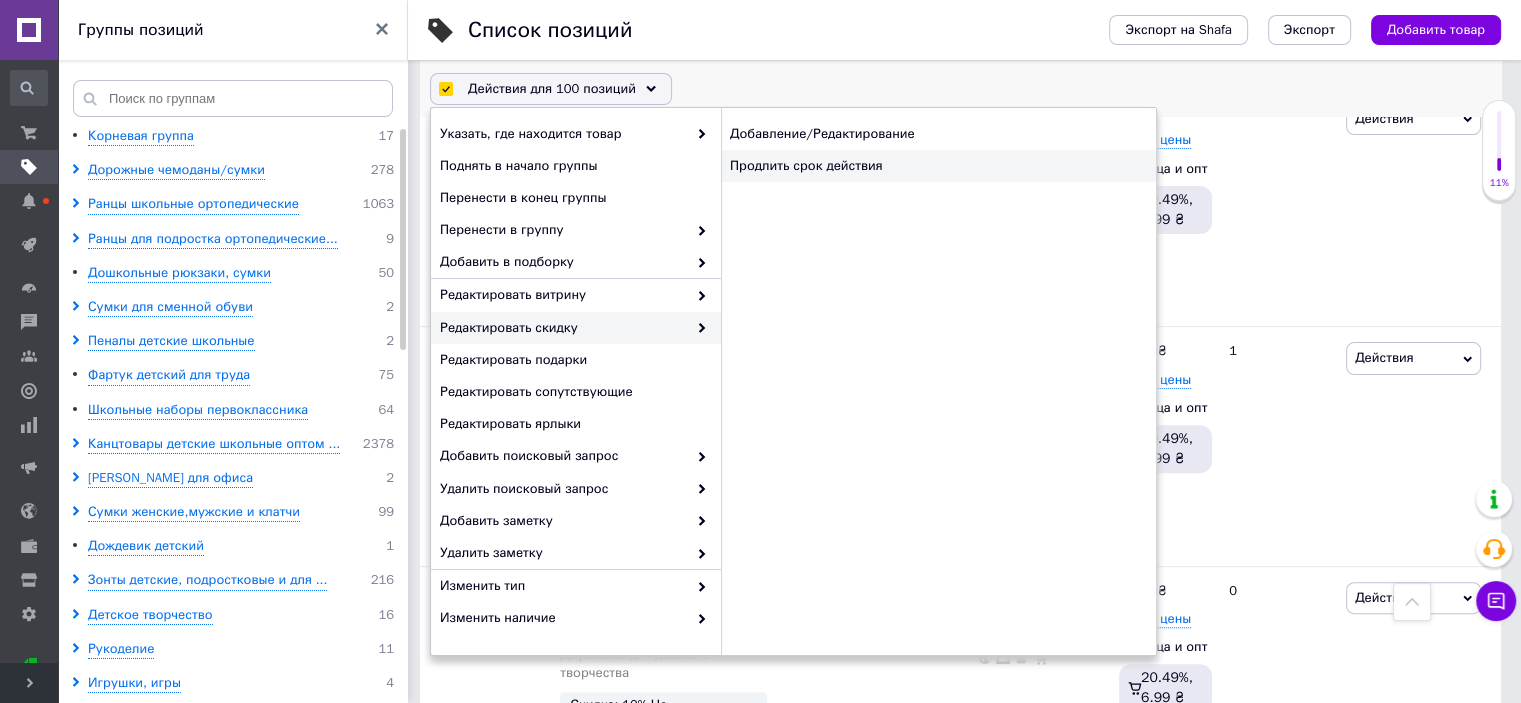 click on "Продлить срок действия" at bounding box center (938, 166) 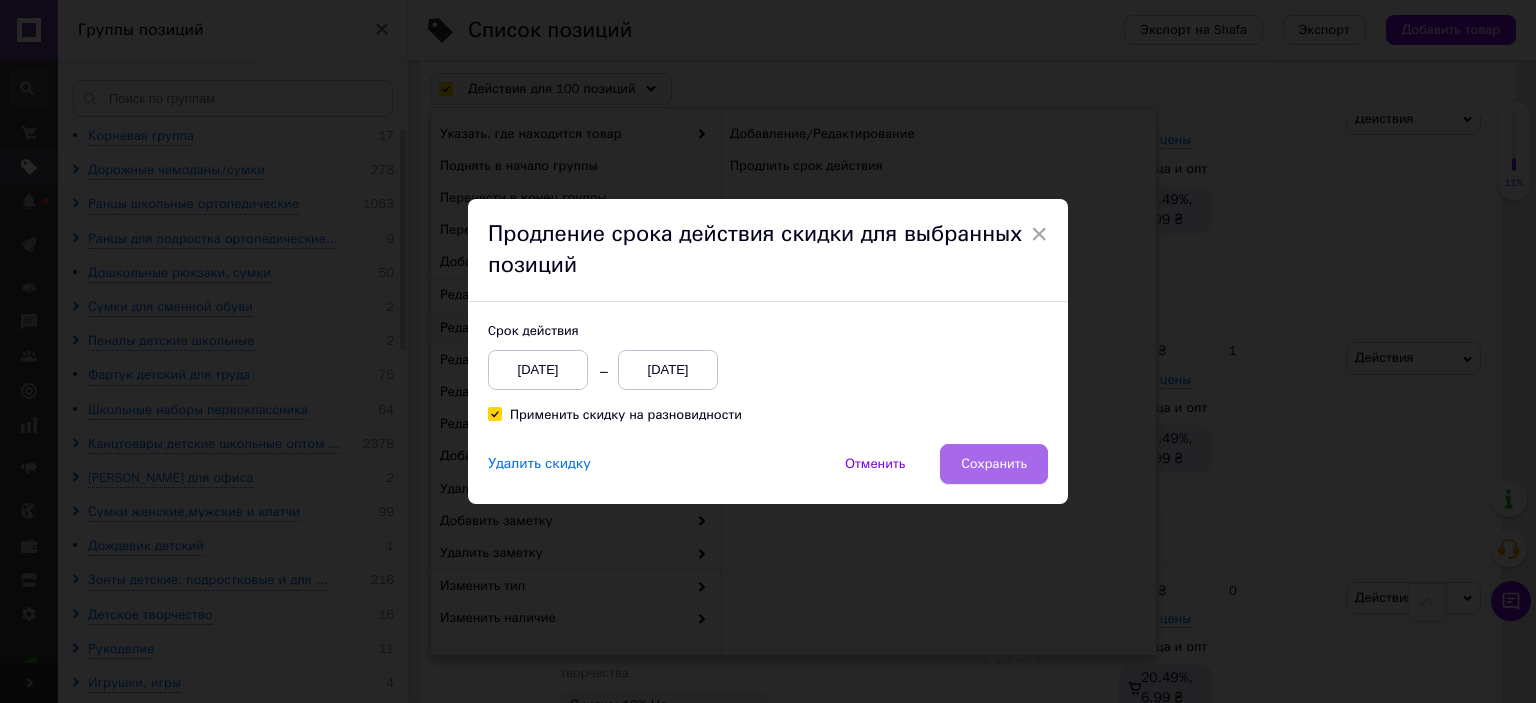click on "Сохранить" at bounding box center (994, 464) 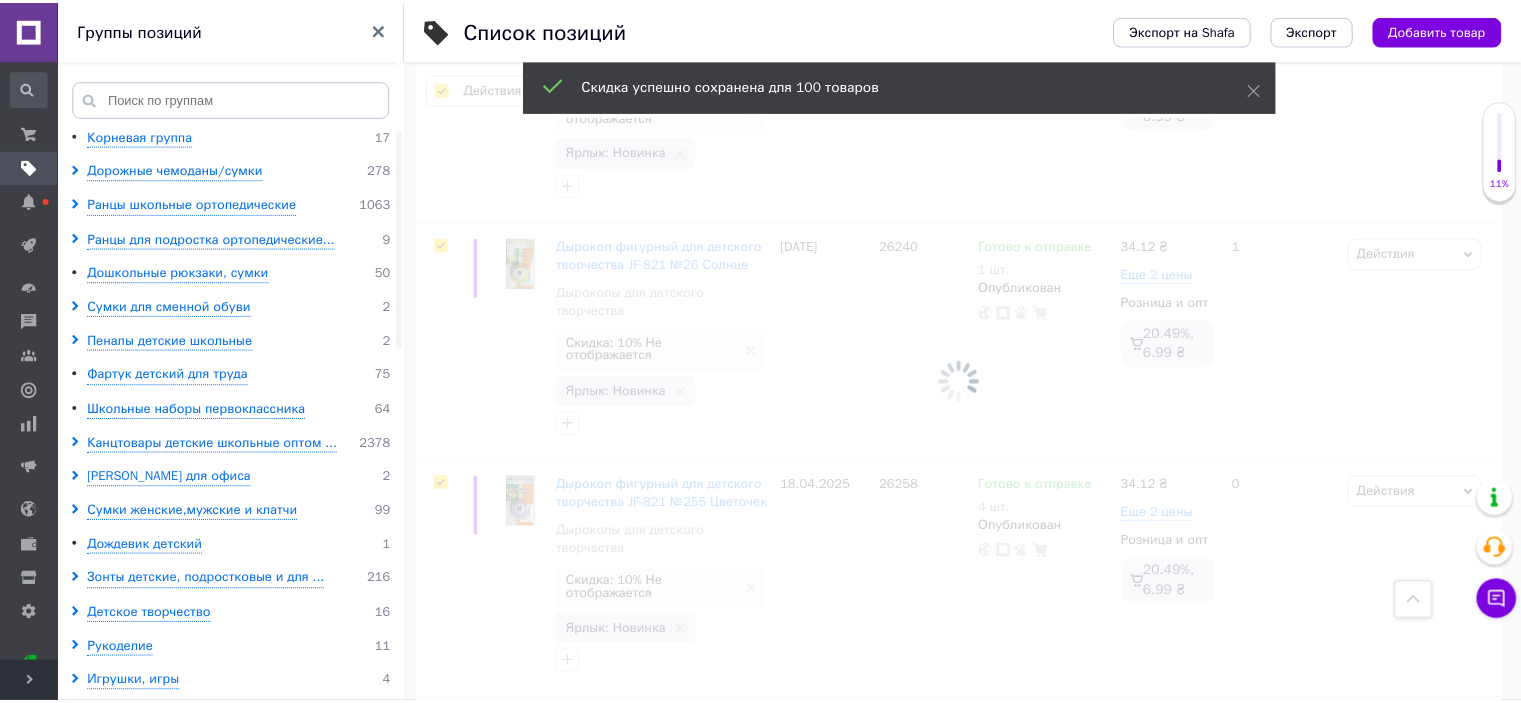 scroll, scrollTop: 23010, scrollLeft: 0, axis: vertical 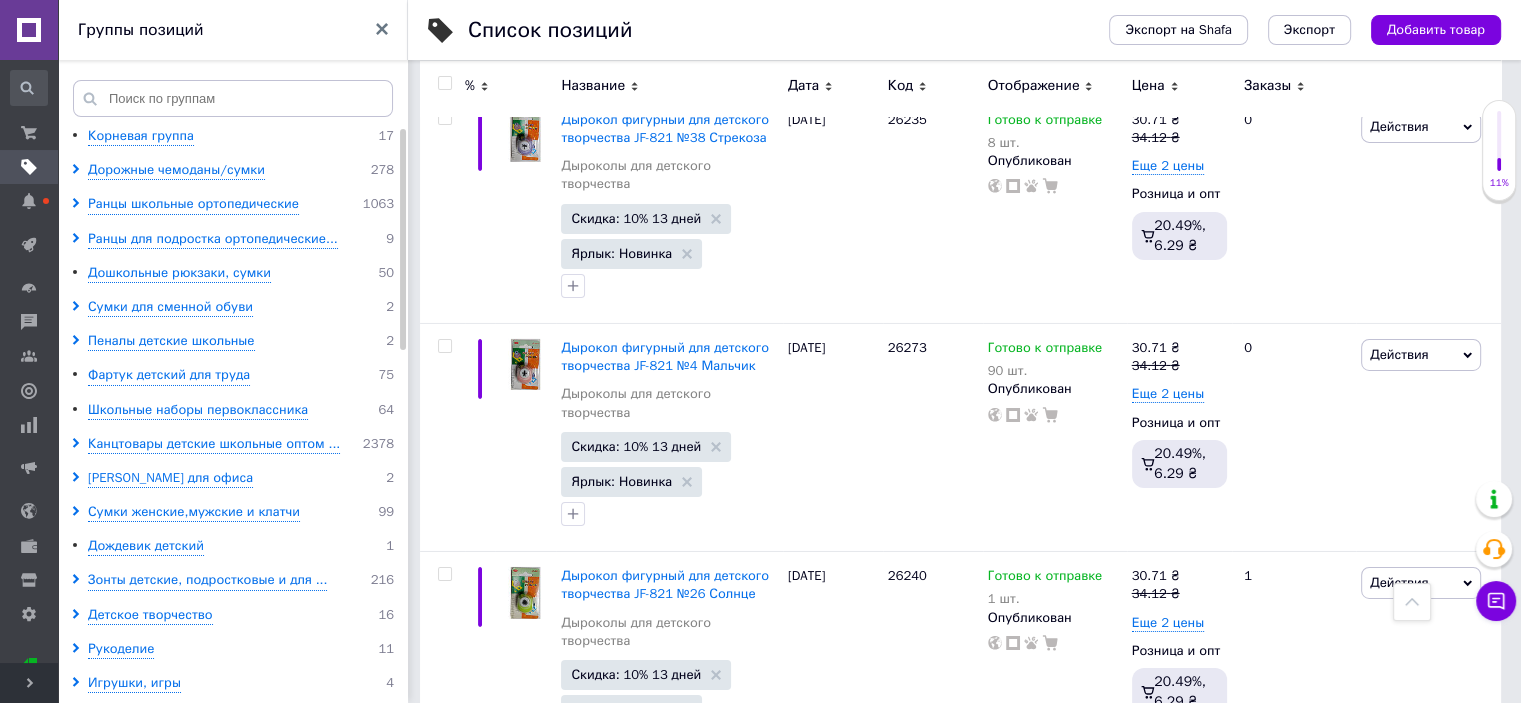 click on "11" at bounding box center [710, 1295] 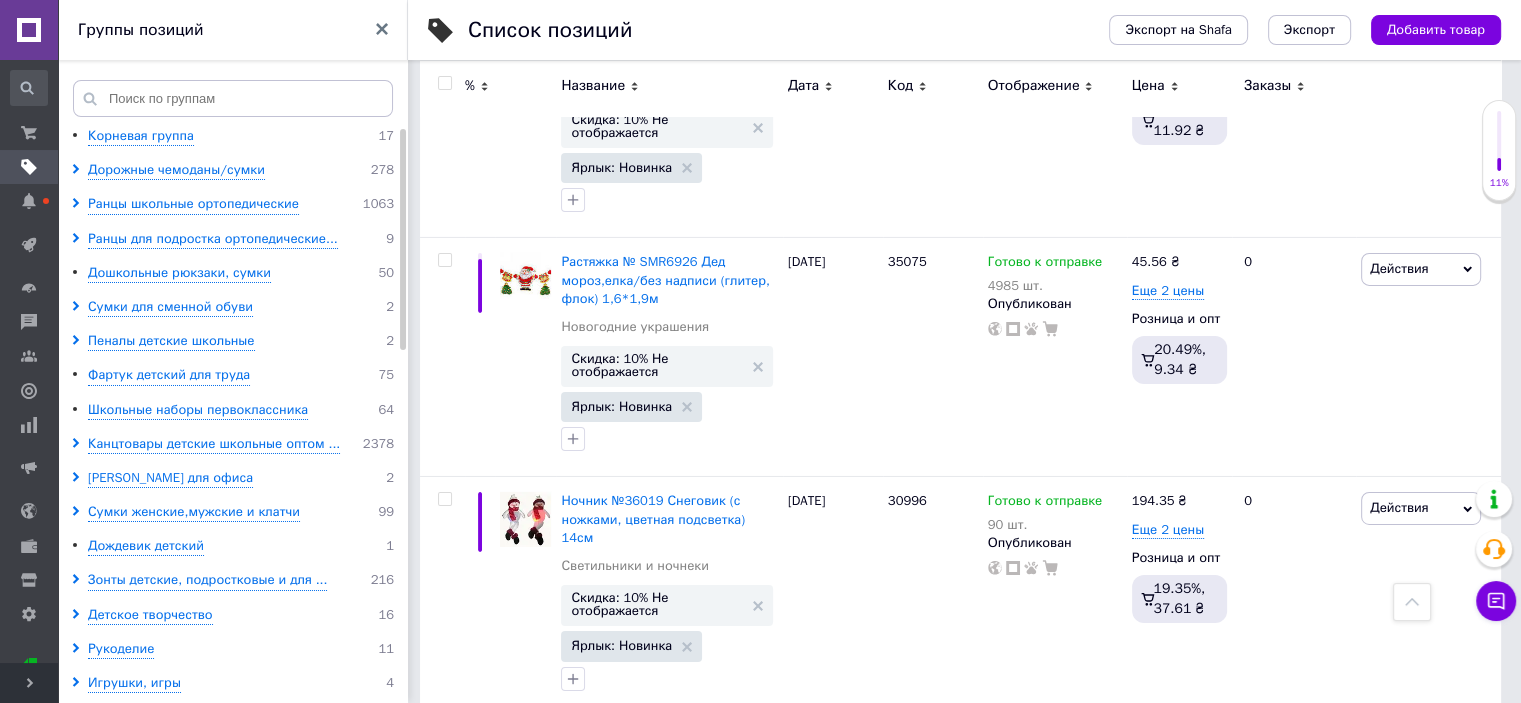 click at bounding box center [444, 83] 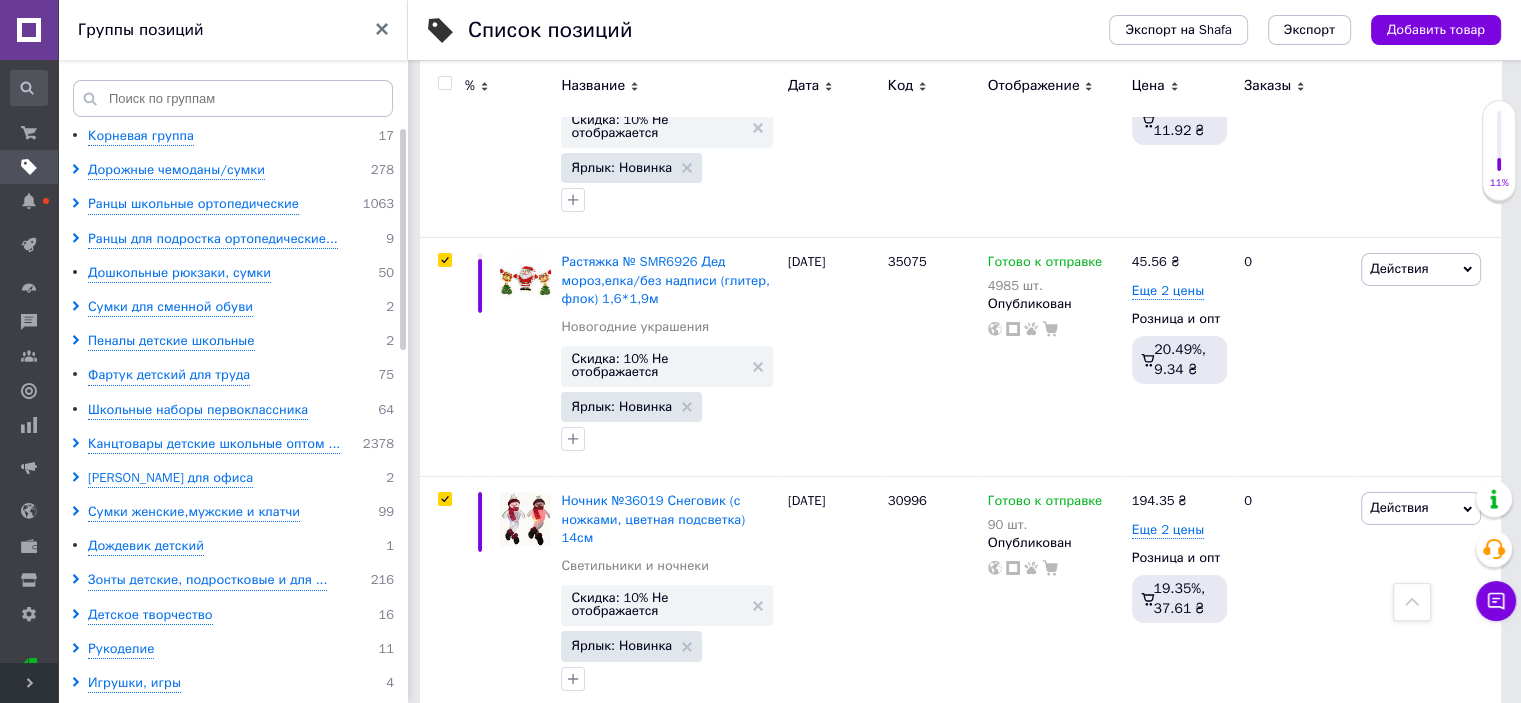 scroll, scrollTop: 22069, scrollLeft: 0, axis: vertical 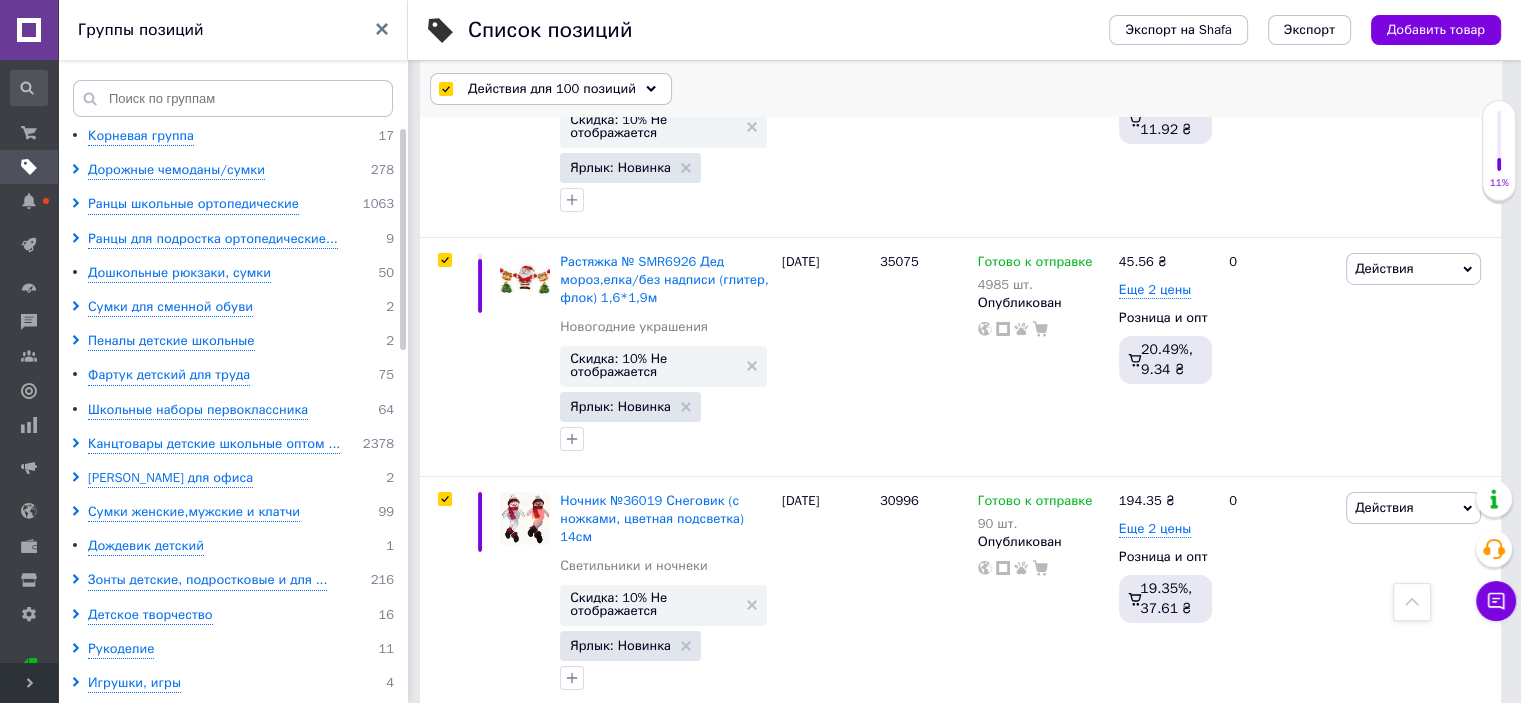 click on "Действия для 100 позиций" at bounding box center (552, 89) 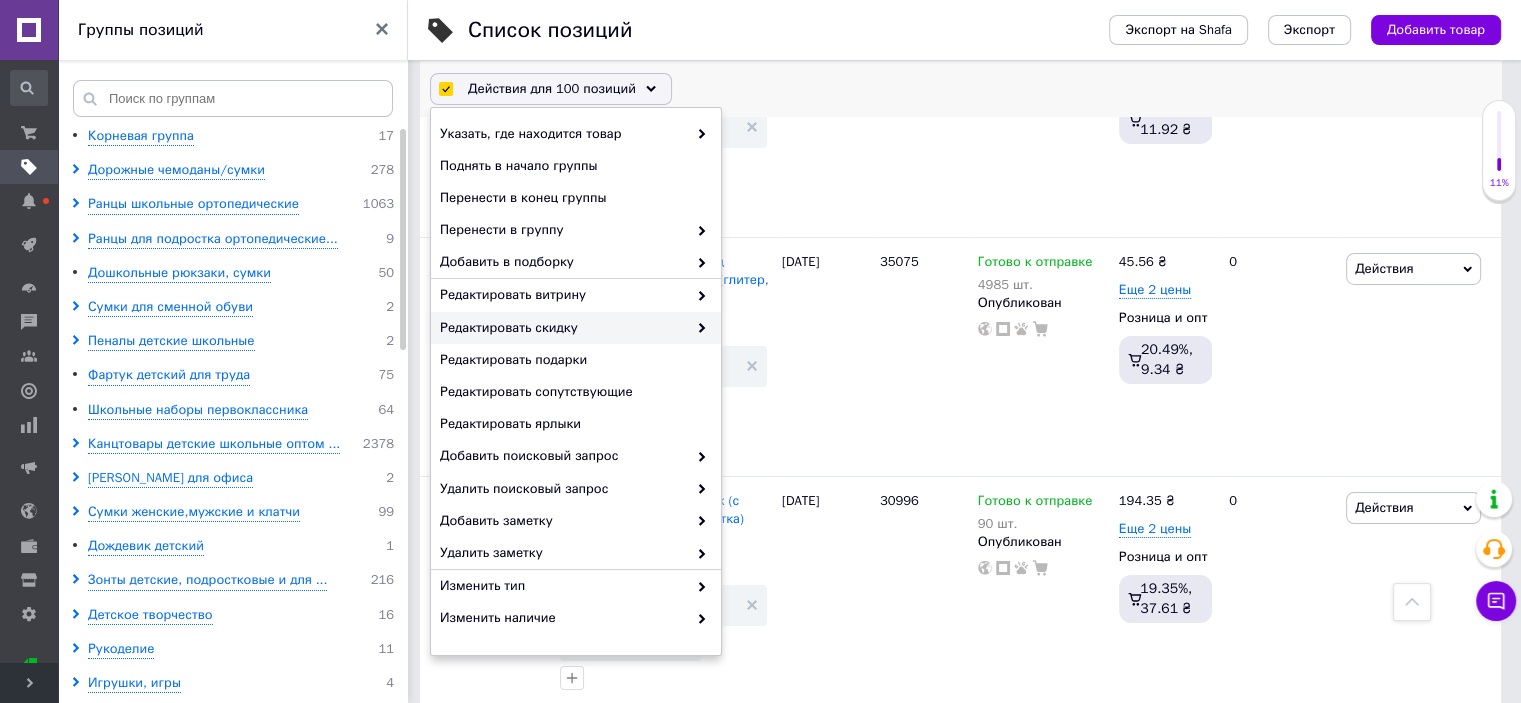 click on "Редактировать скидку" at bounding box center (563, 328) 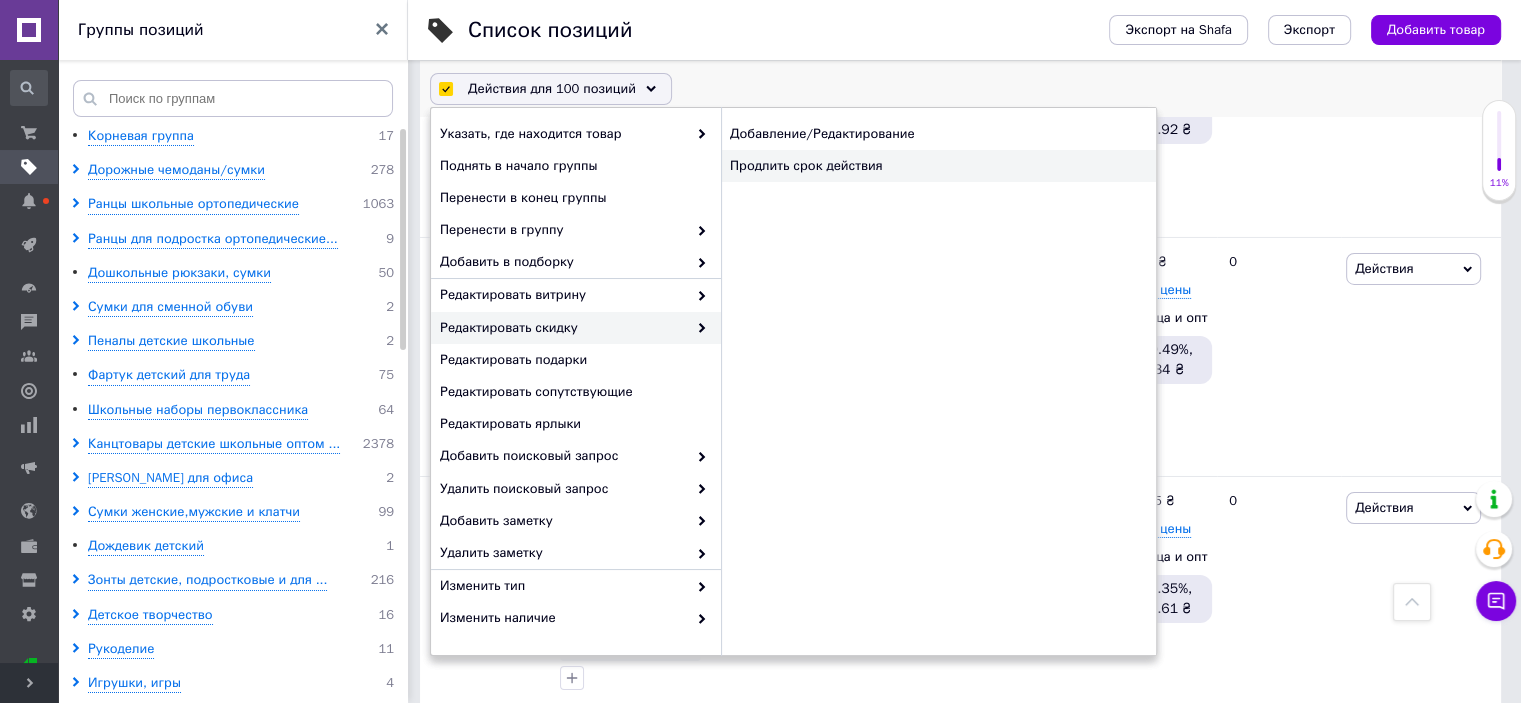 click on "Продлить срок действия" at bounding box center [938, 166] 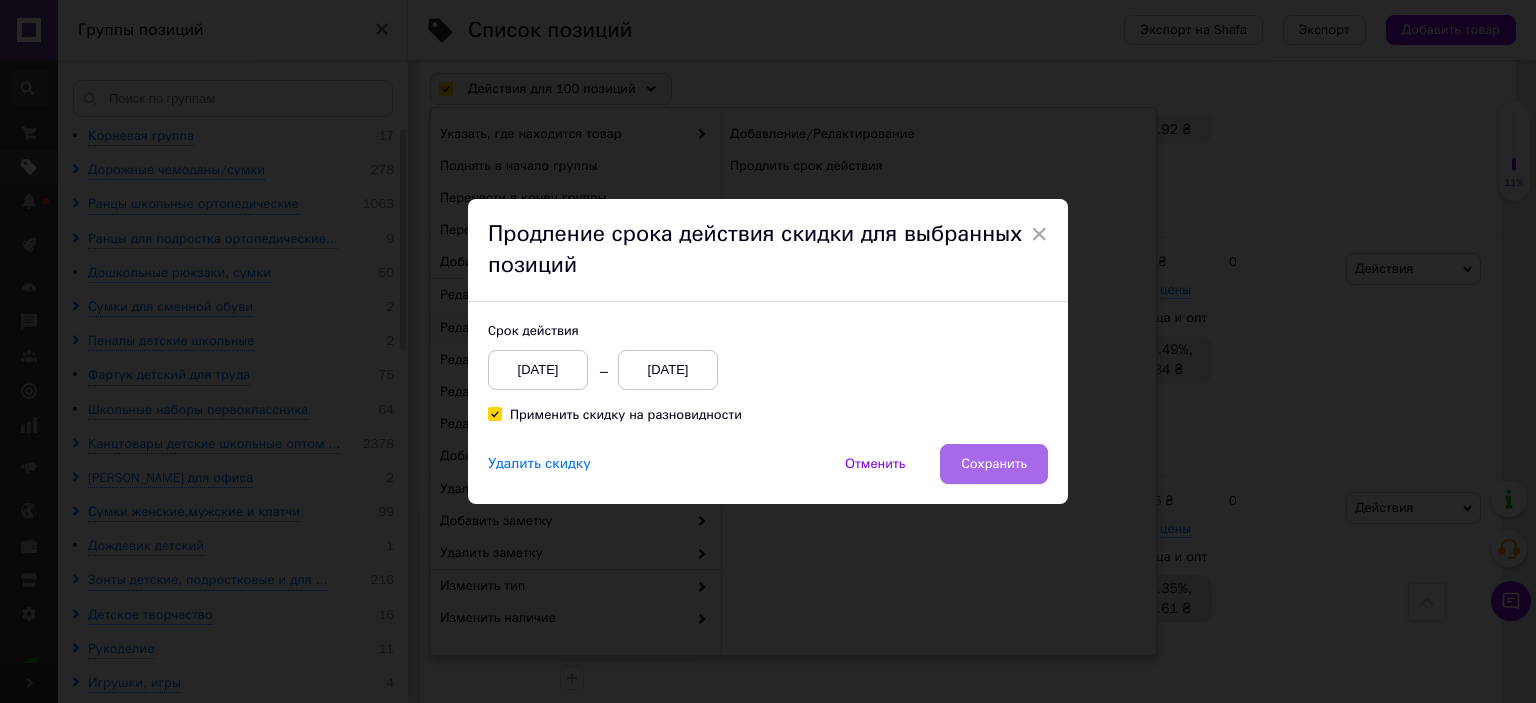 click on "Сохранить" at bounding box center [994, 464] 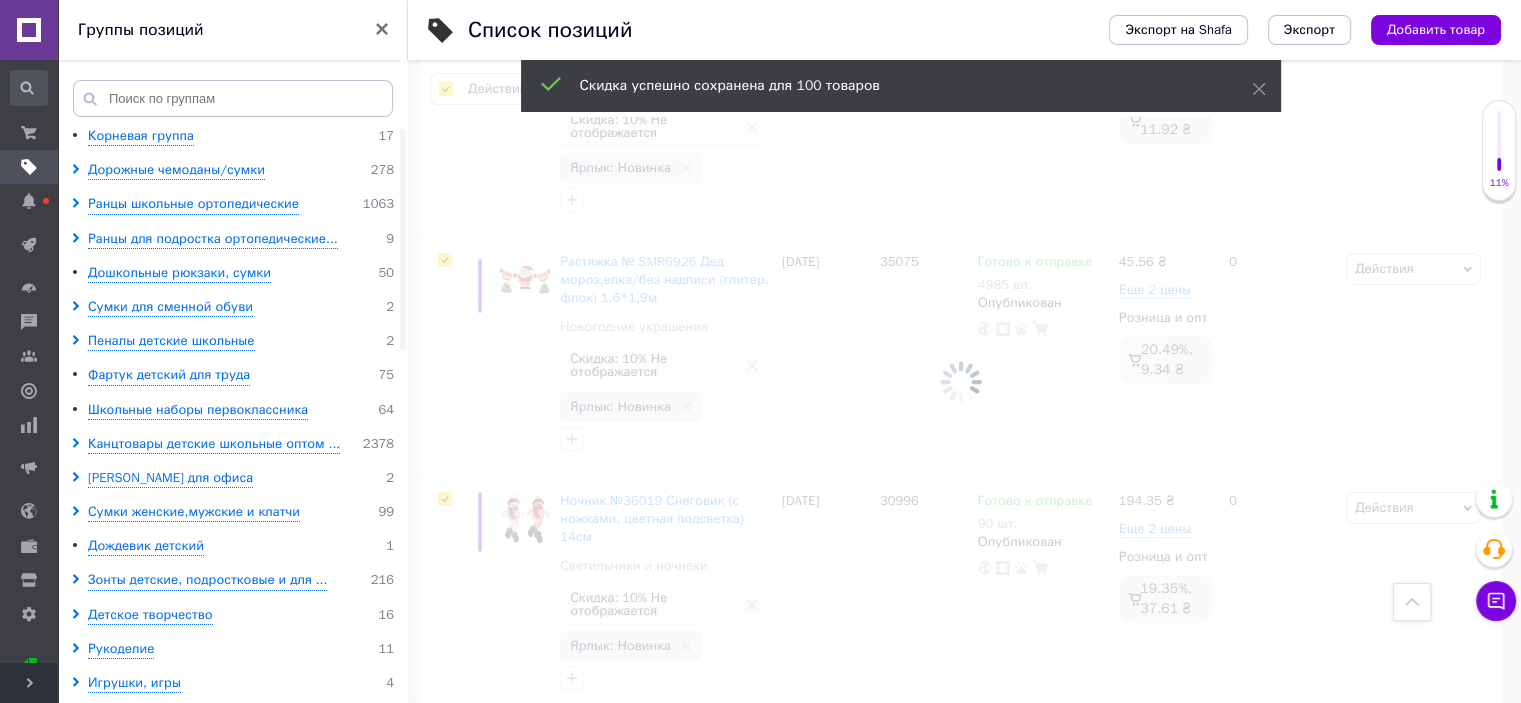 scroll, scrollTop: 0, scrollLeft: 1328, axis: horizontal 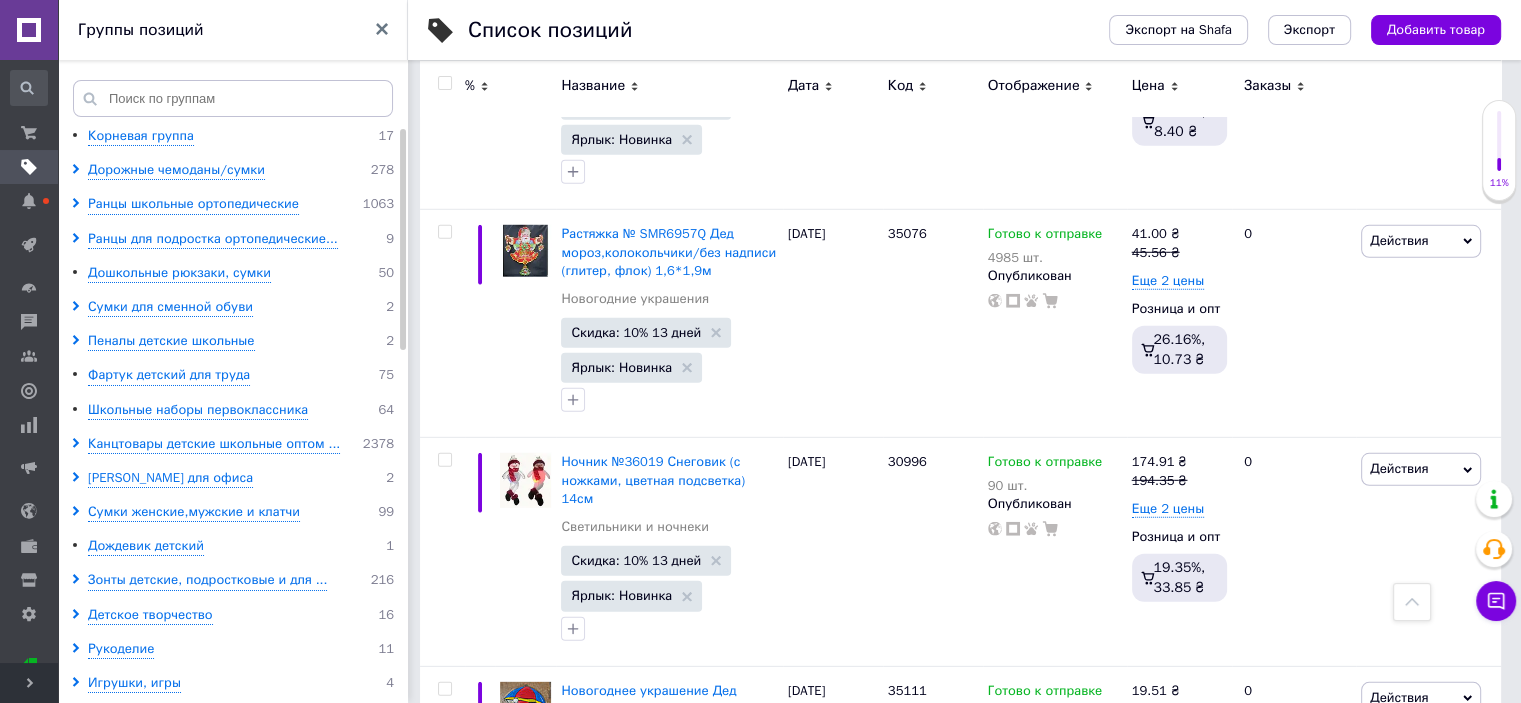 click at bounding box center (444, 83) 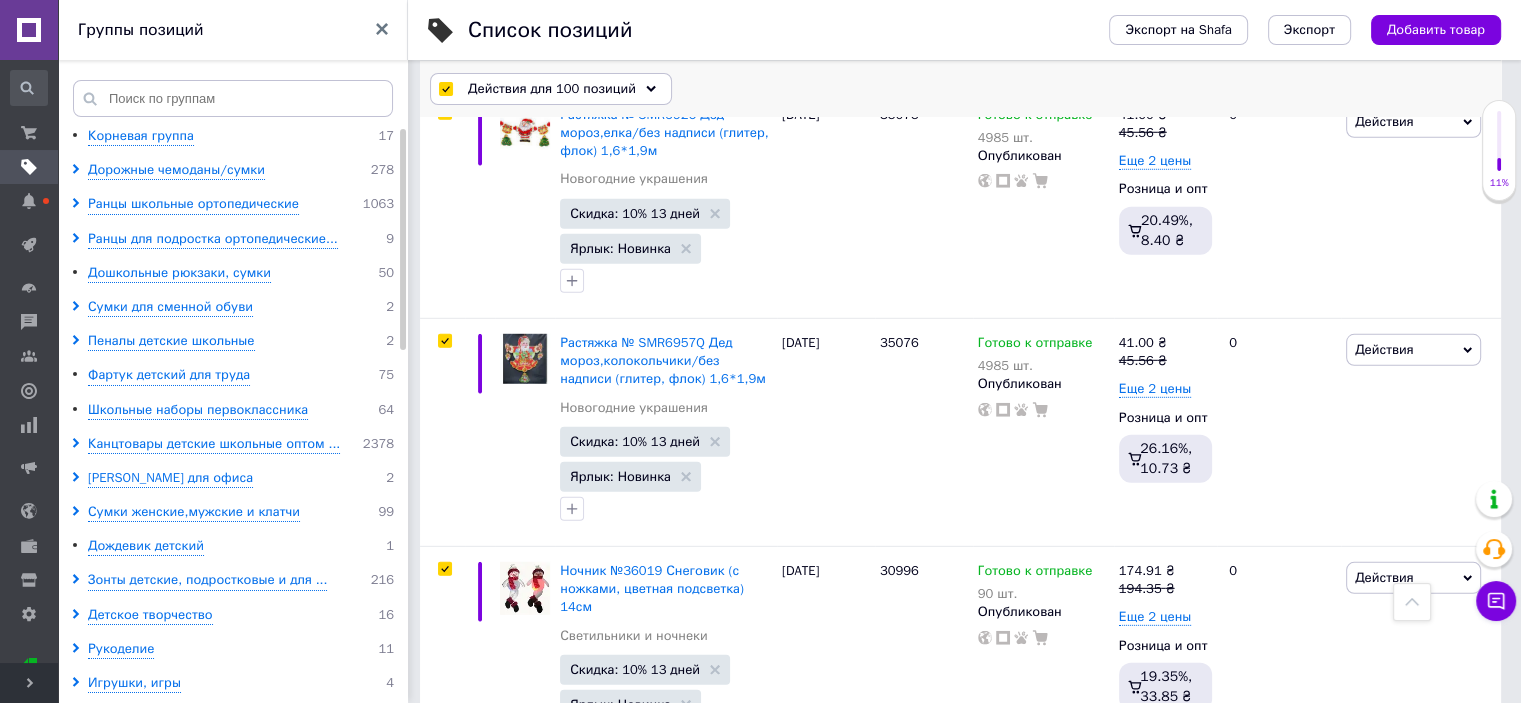 scroll, scrollTop: 21063, scrollLeft: 0, axis: vertical 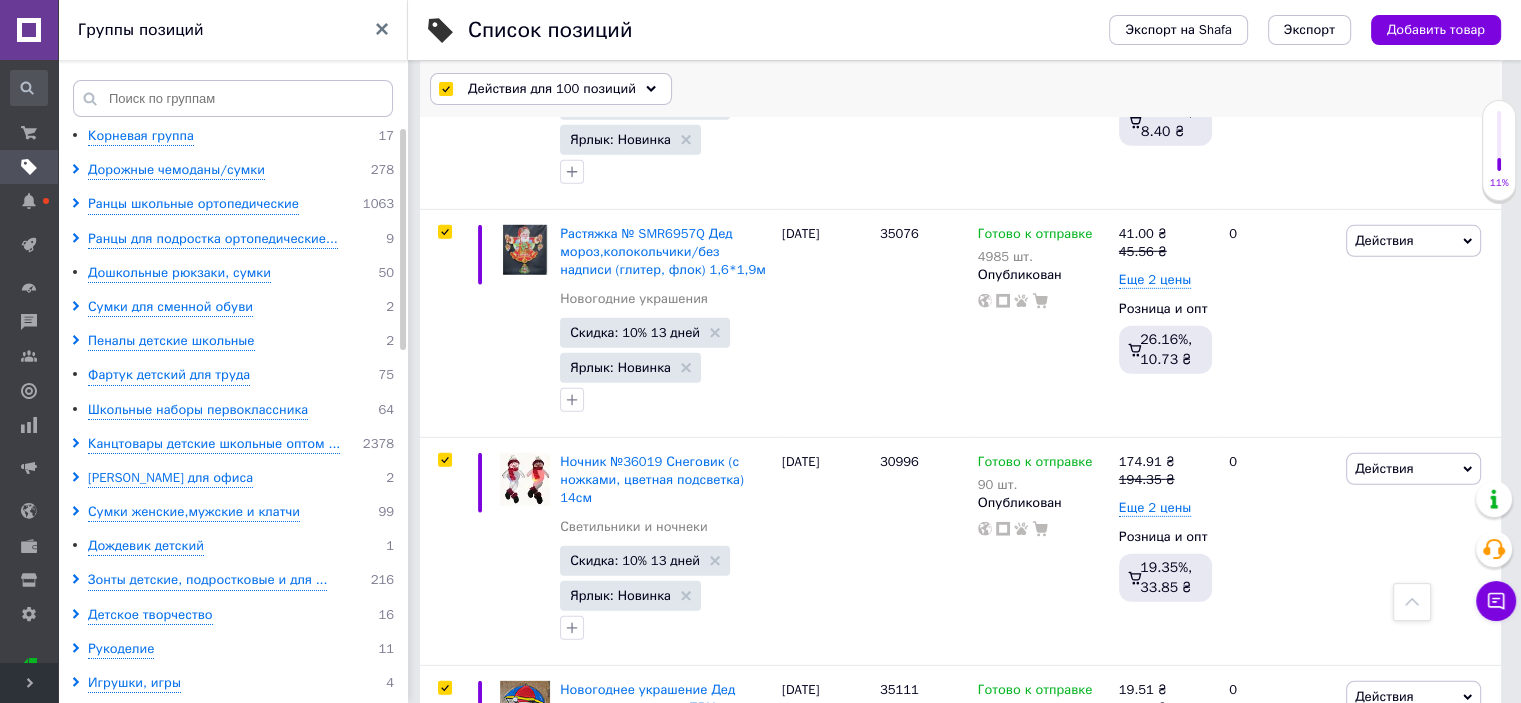 click on "Действия для 100 позиций" at bounding box center [552, 89] 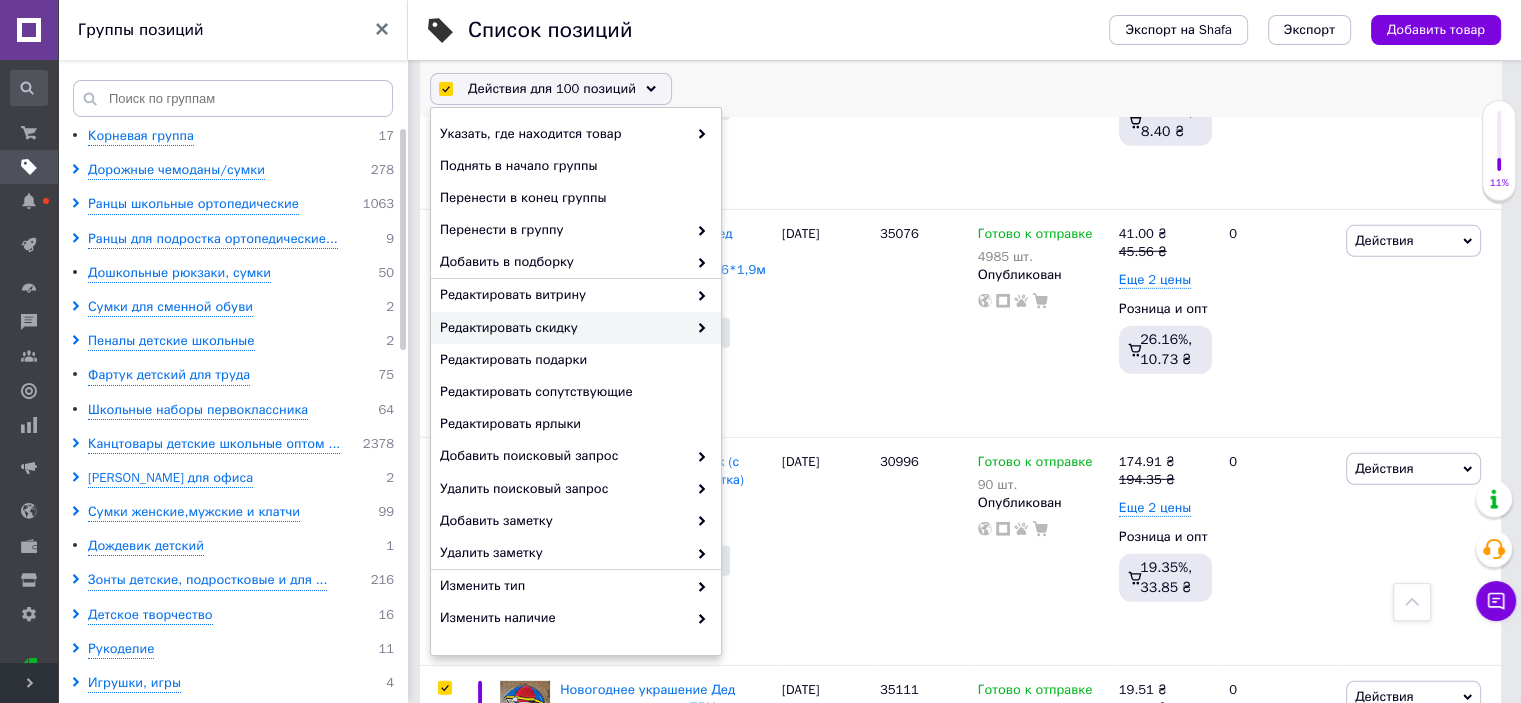 click on "Редактировать скидку" at bounding box center (576, 328) 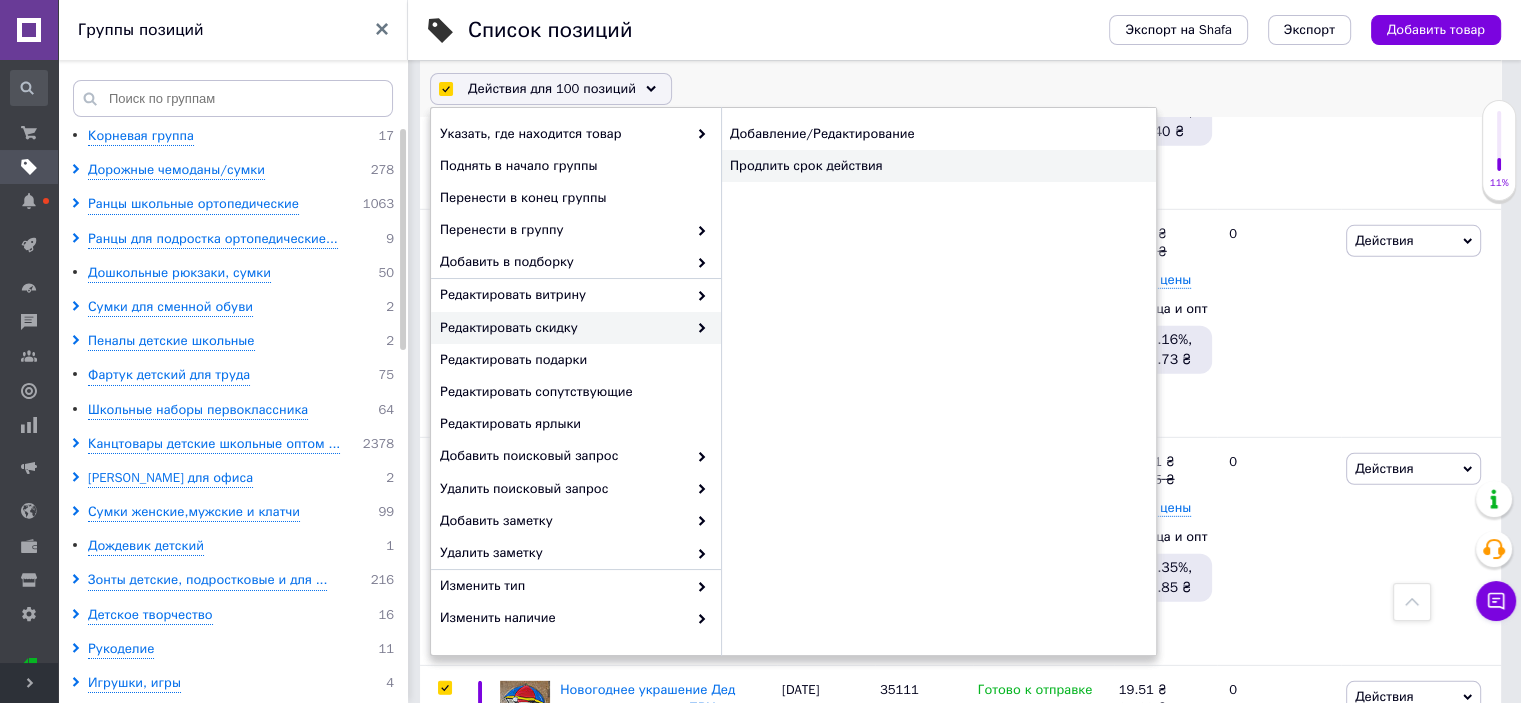 click on "Продлить срок действия" at bounding box center (938, 166) 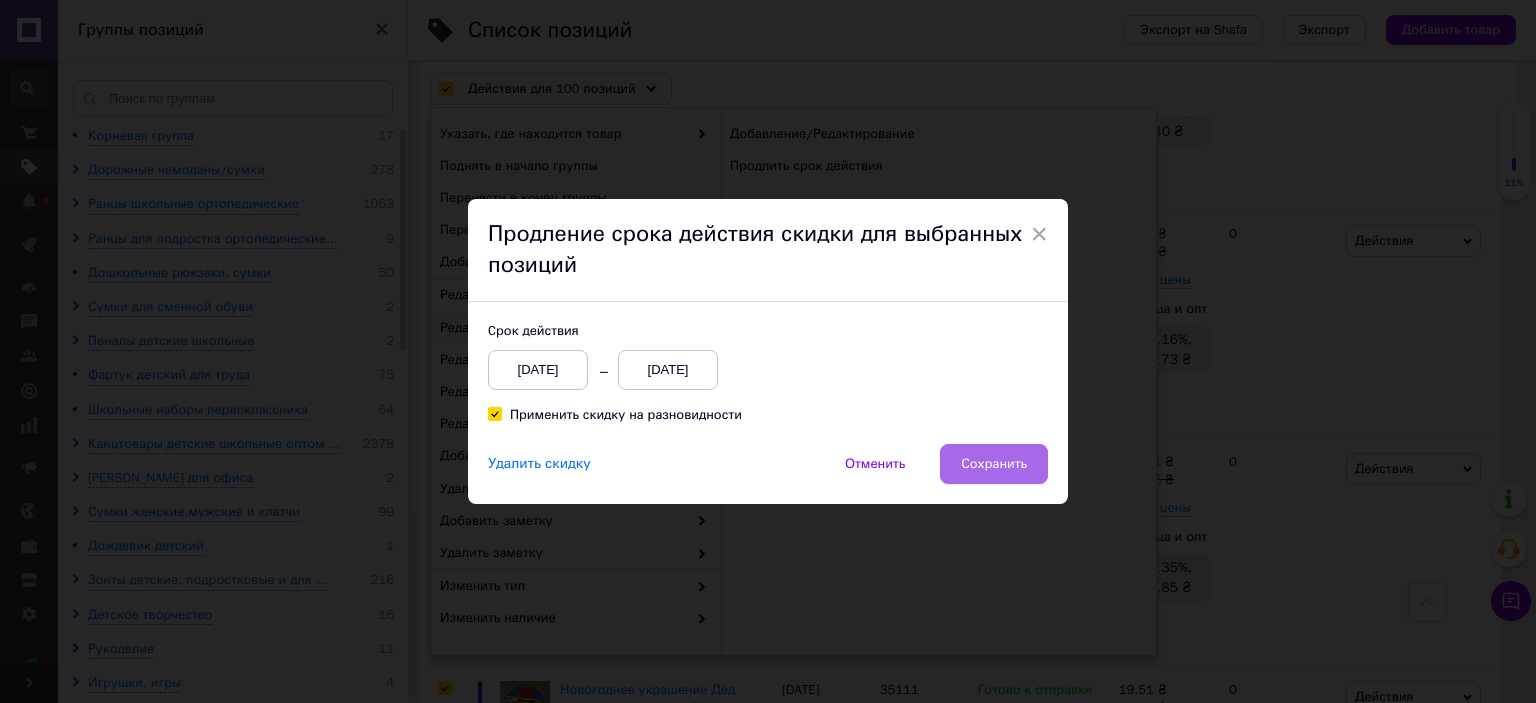 click on "Сохранить" at bounding box center (994, 464) 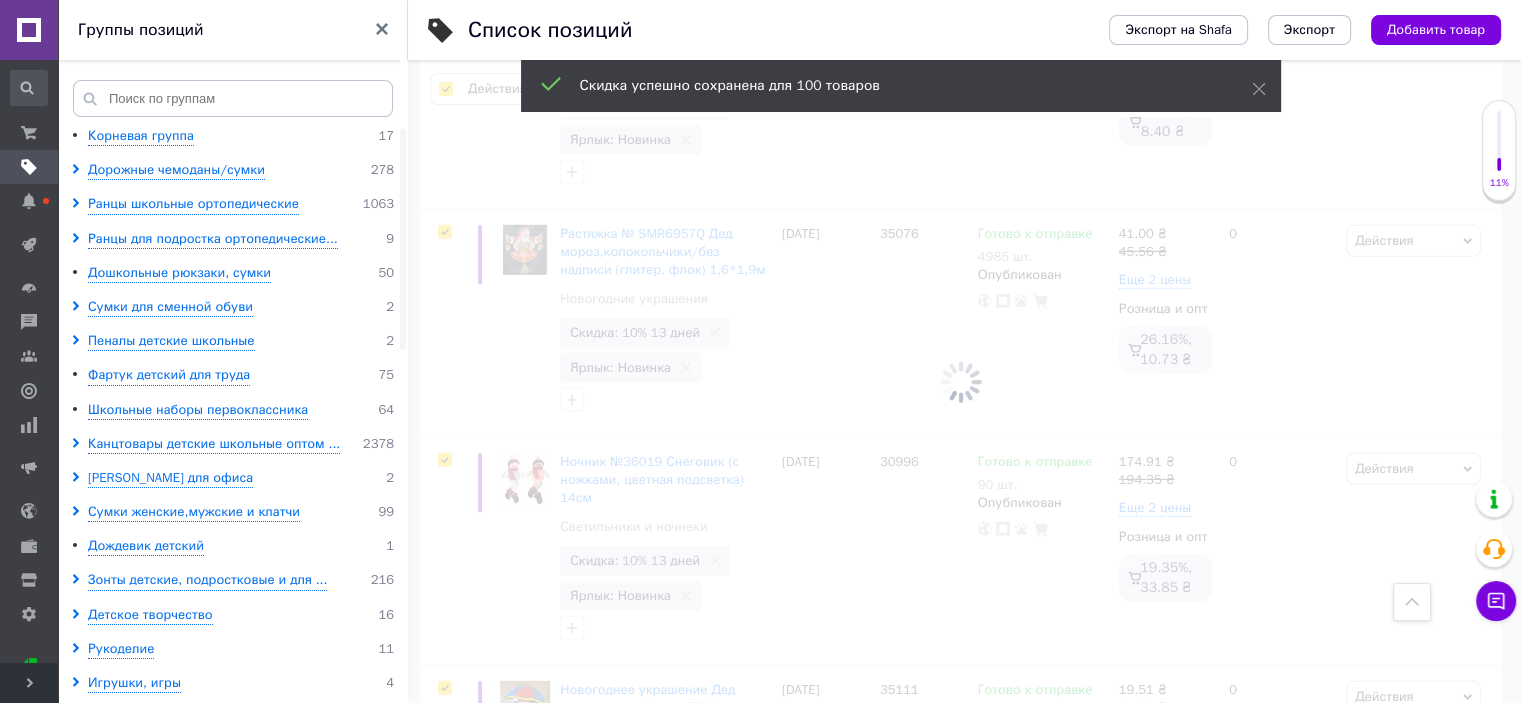 scroll, scrollTop: 0, scrollLeft: 1328, axis: horizontal 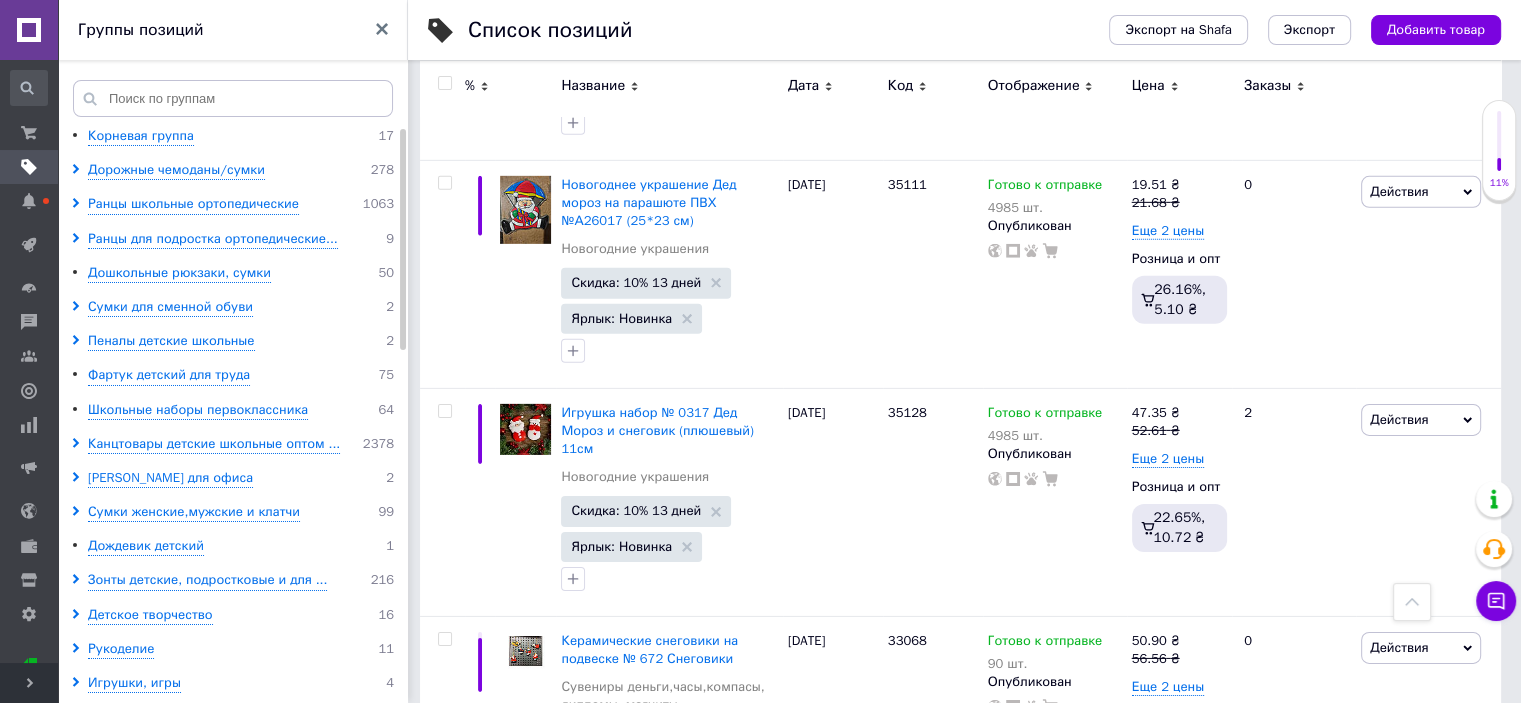click on "10" at bounding box center [710, 1095] 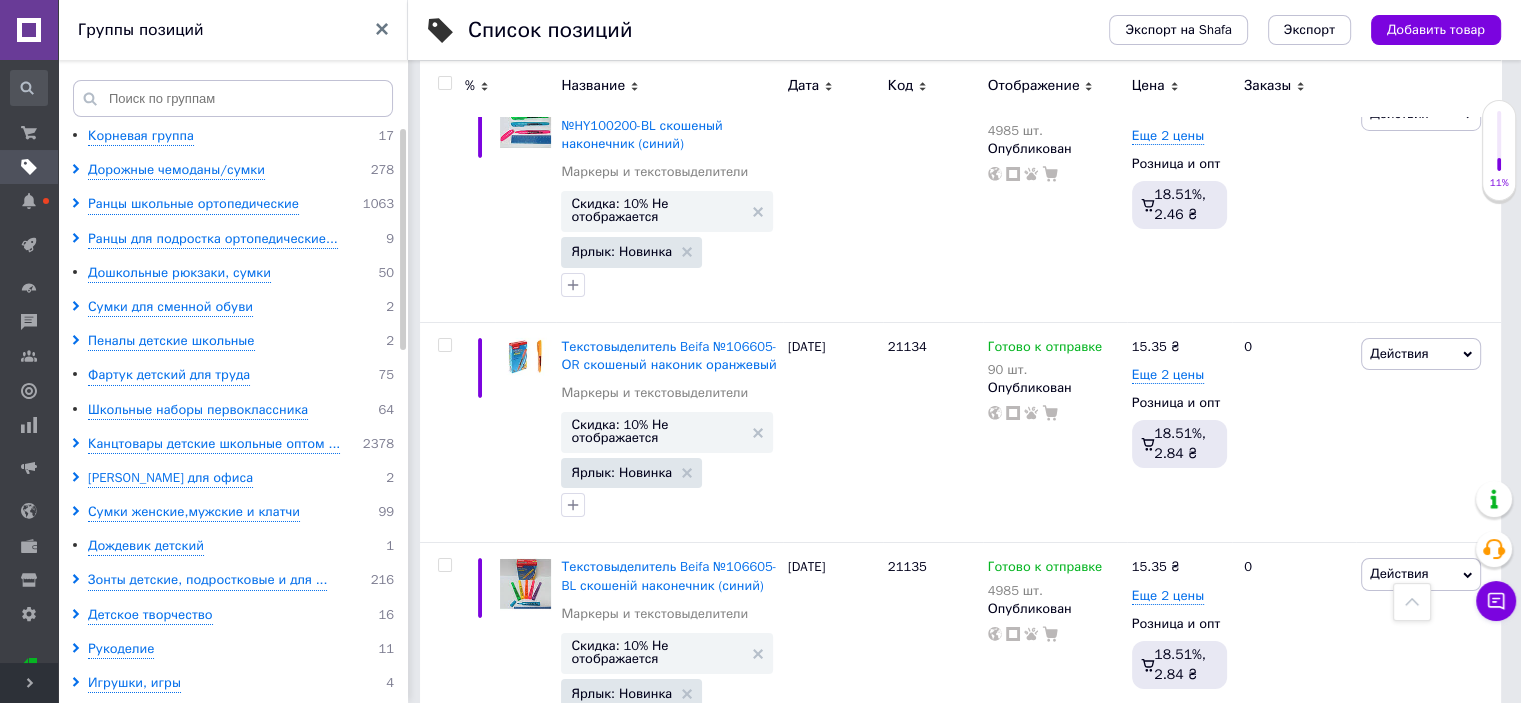 scroll, scrollTop: 22687, scrollLeft: 0, axis: vertical 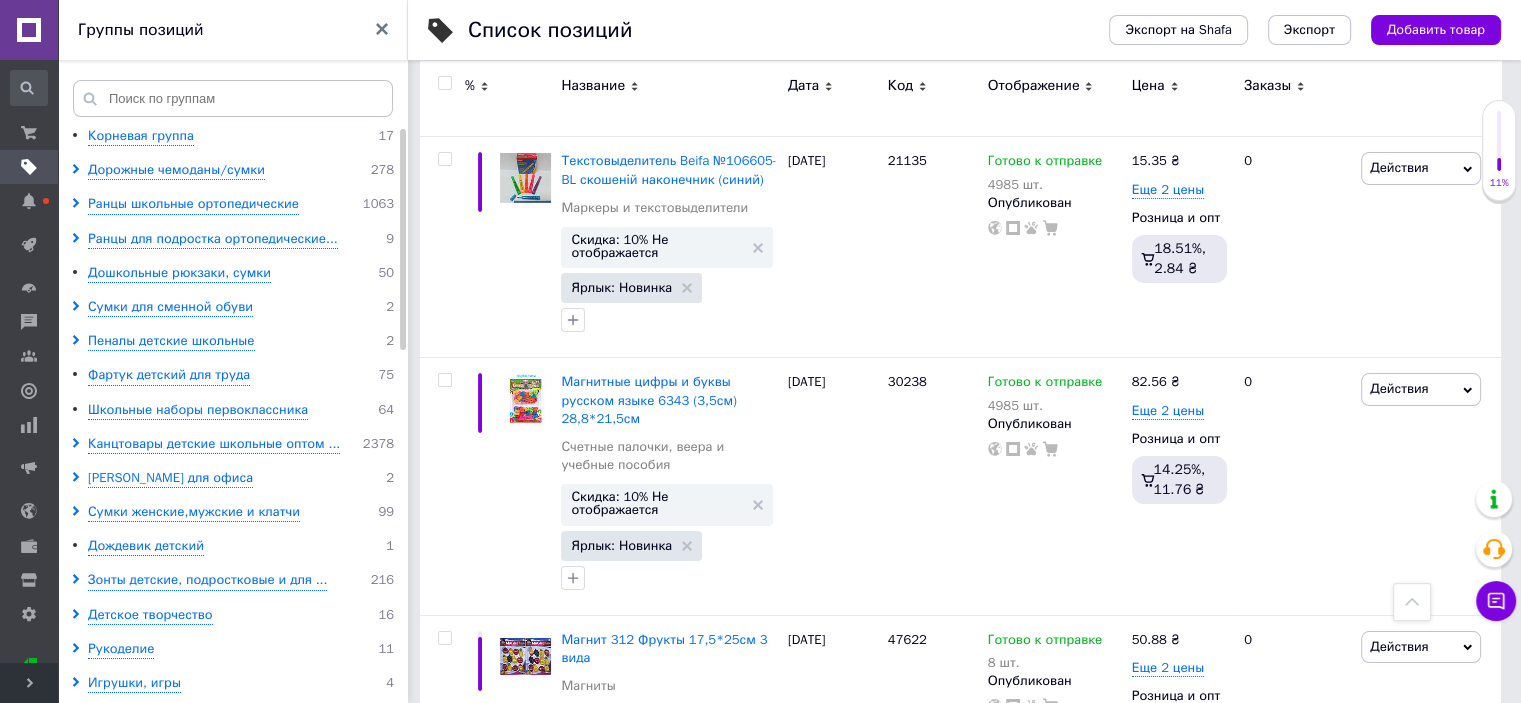 click at bounding box center [444, 83] 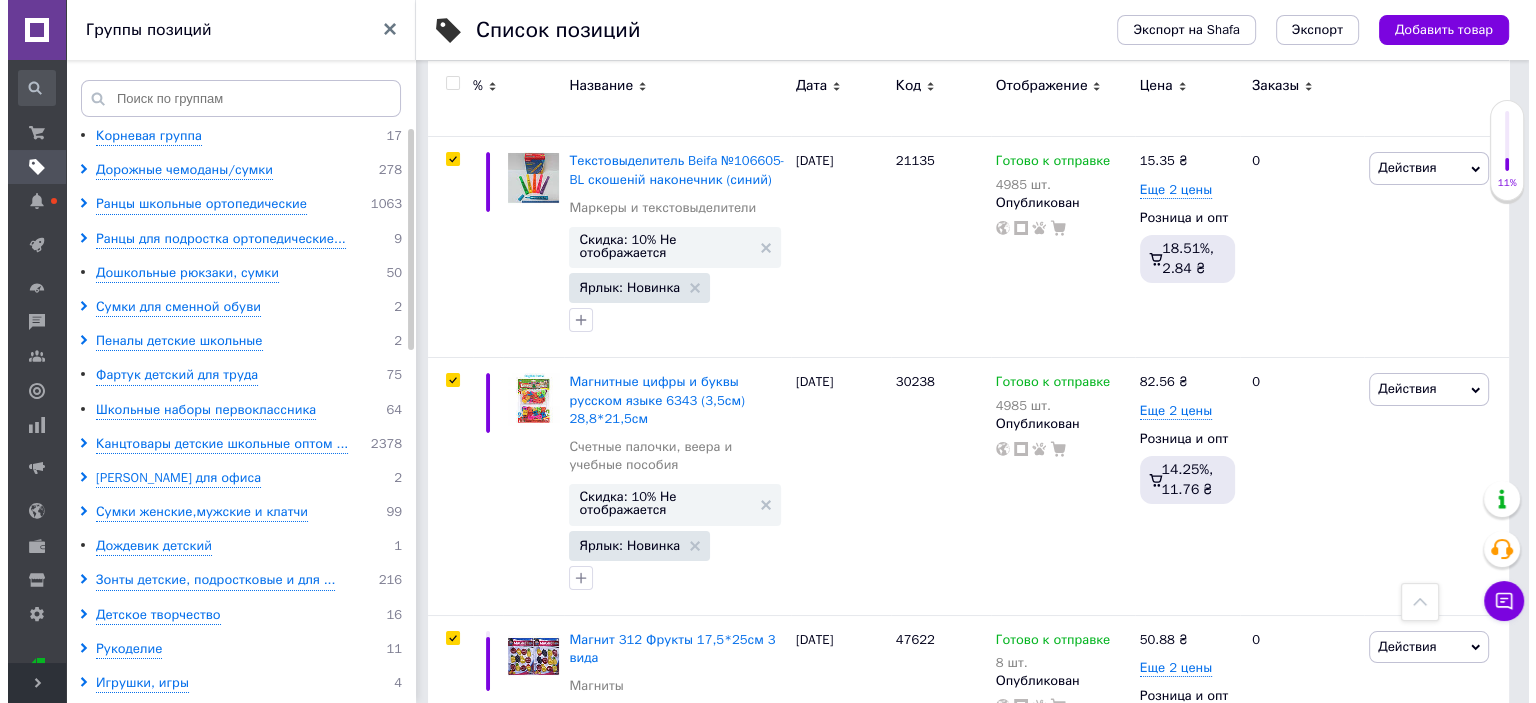 scroll, scrollTop: 22868, scrollLeft: 0, axis: vertical 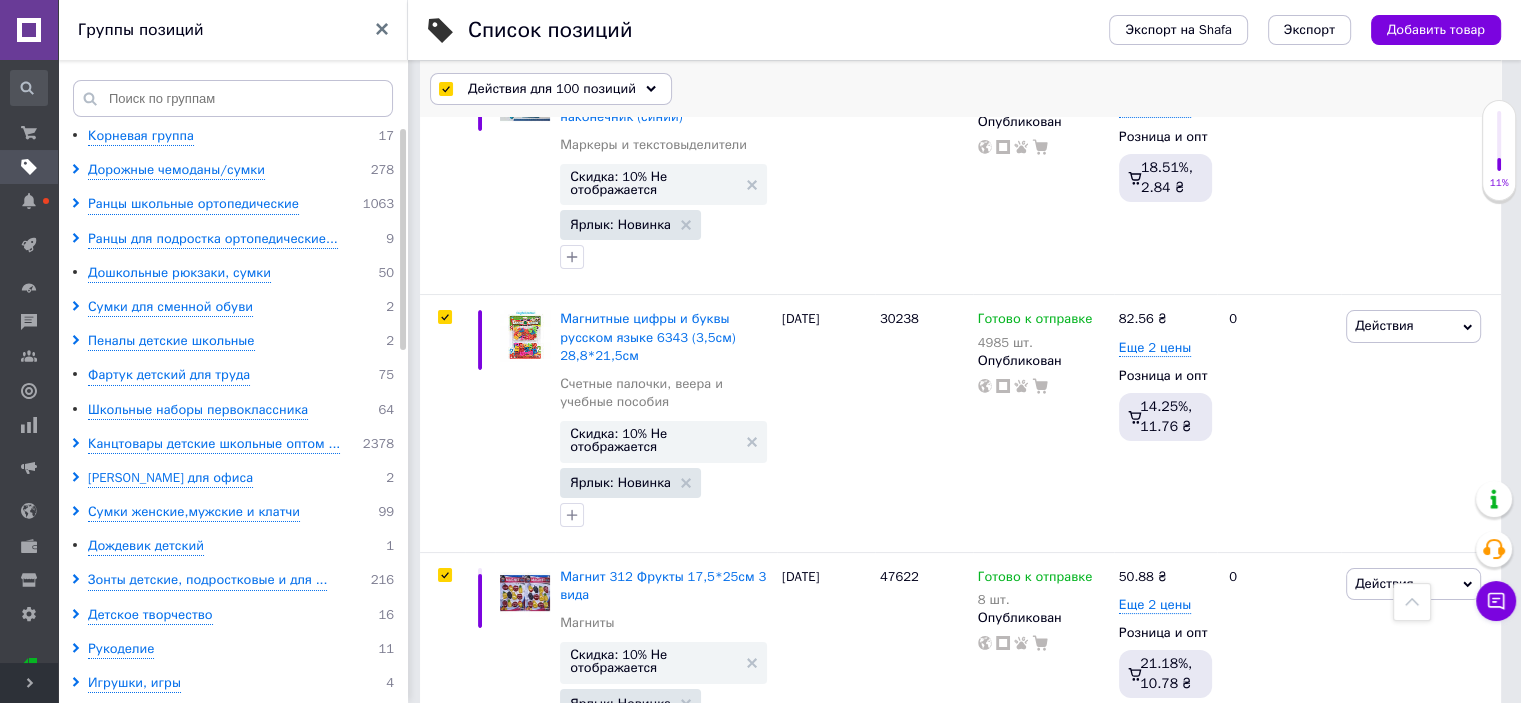 click on "Действия для 100 позиций" at bounding box center (552, 89) 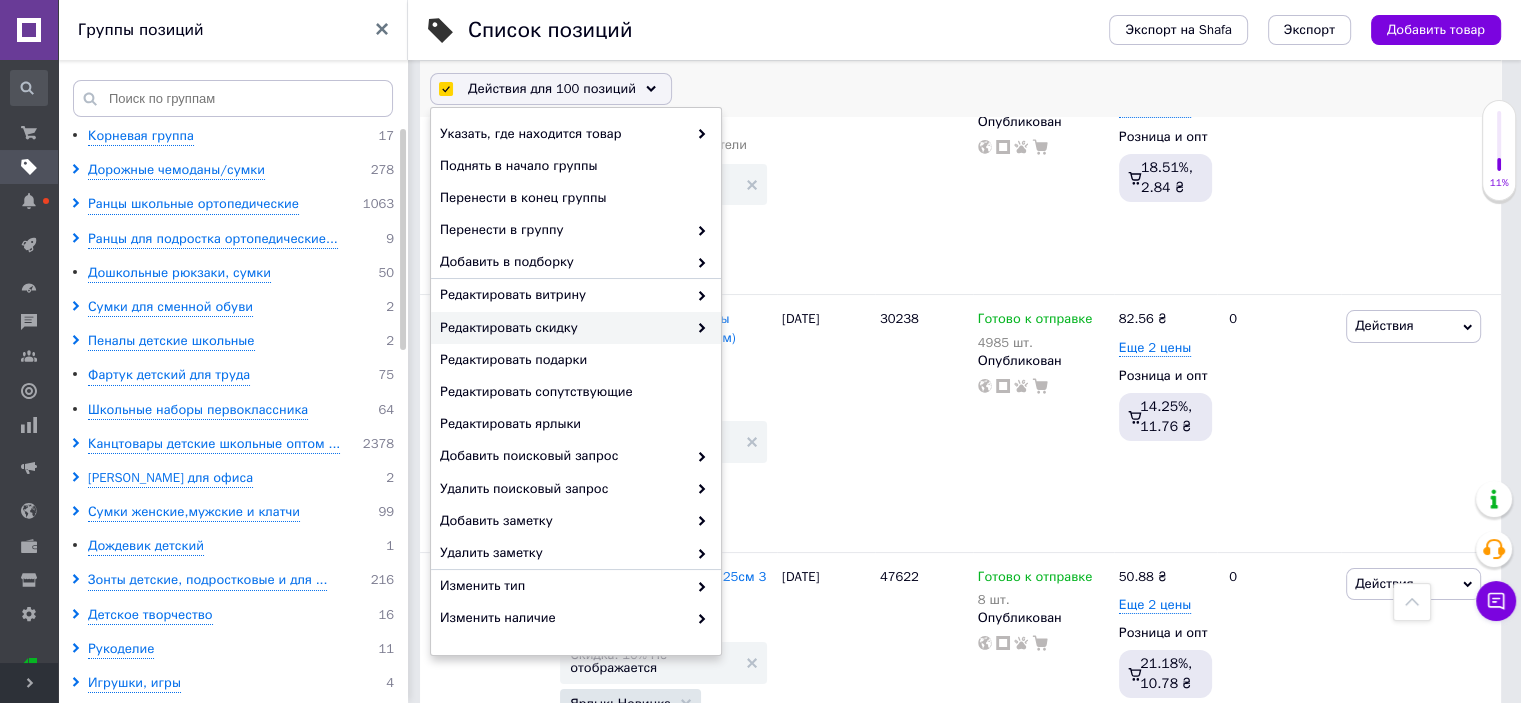 click on "Редактировать скидку" at bounding box center [563, 328] 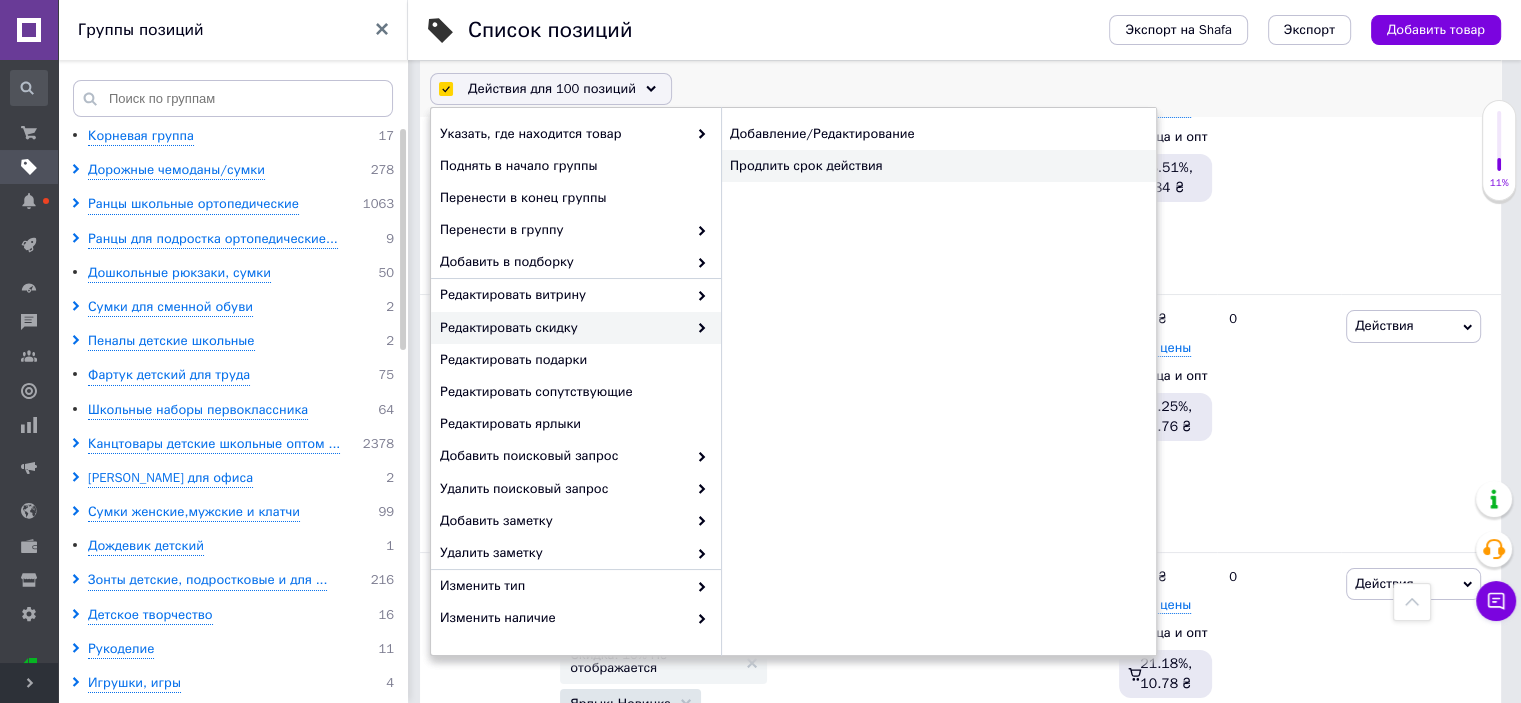 click on "Продлить срок действия" at bounding box center [938, 166] 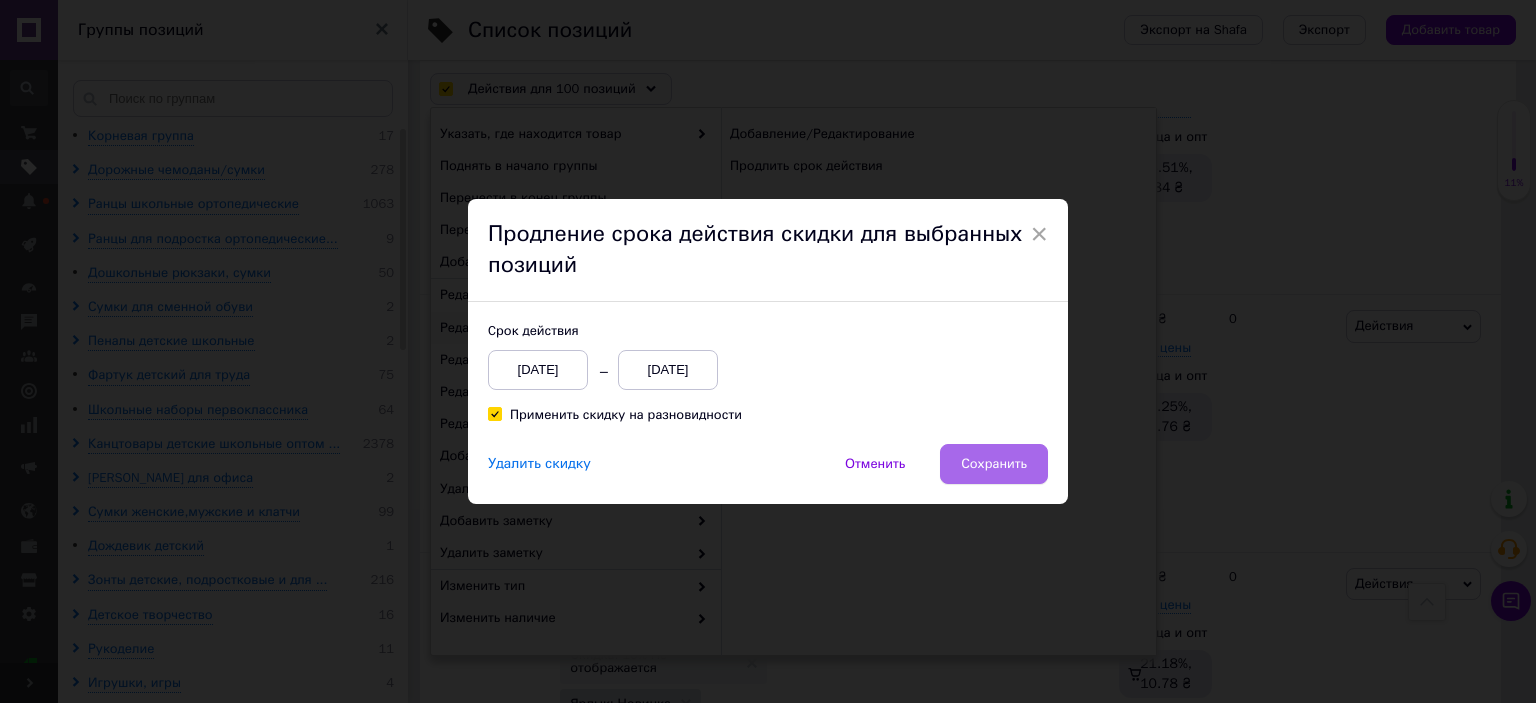 click on "Сохранить" at bounding box center (994, 464) 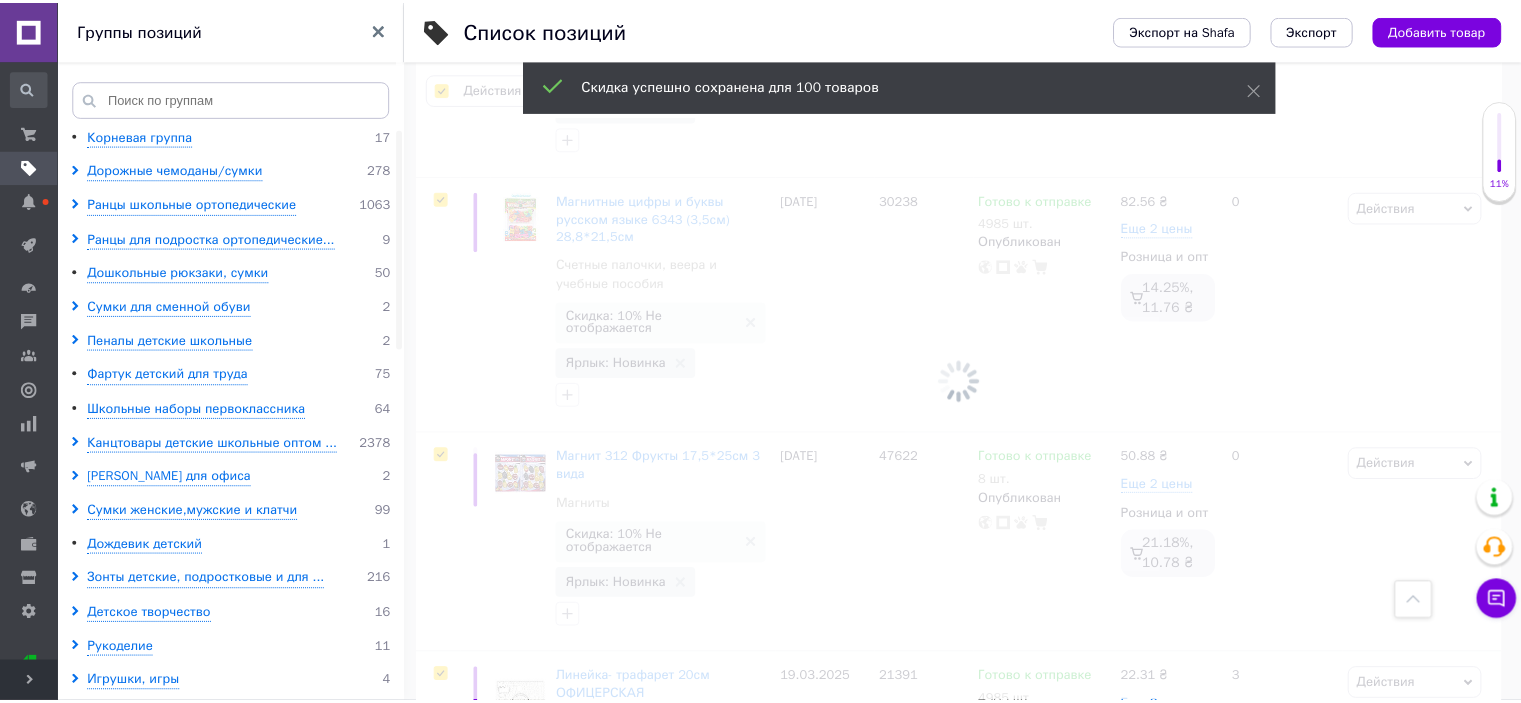 scroll, scrollTop: 22687, scrollLeft: 0, axis: vertical 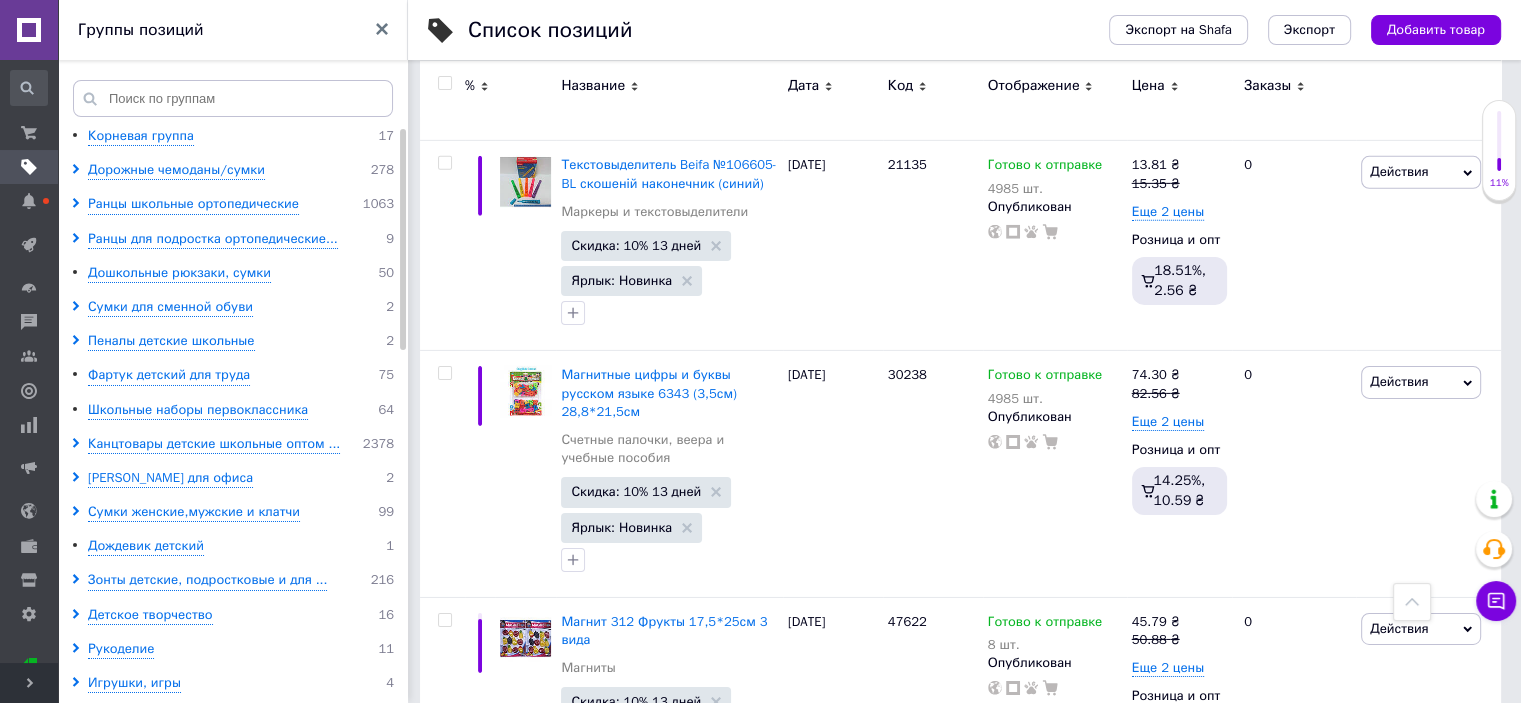 click on "9" at bounding box center [710, 1076] 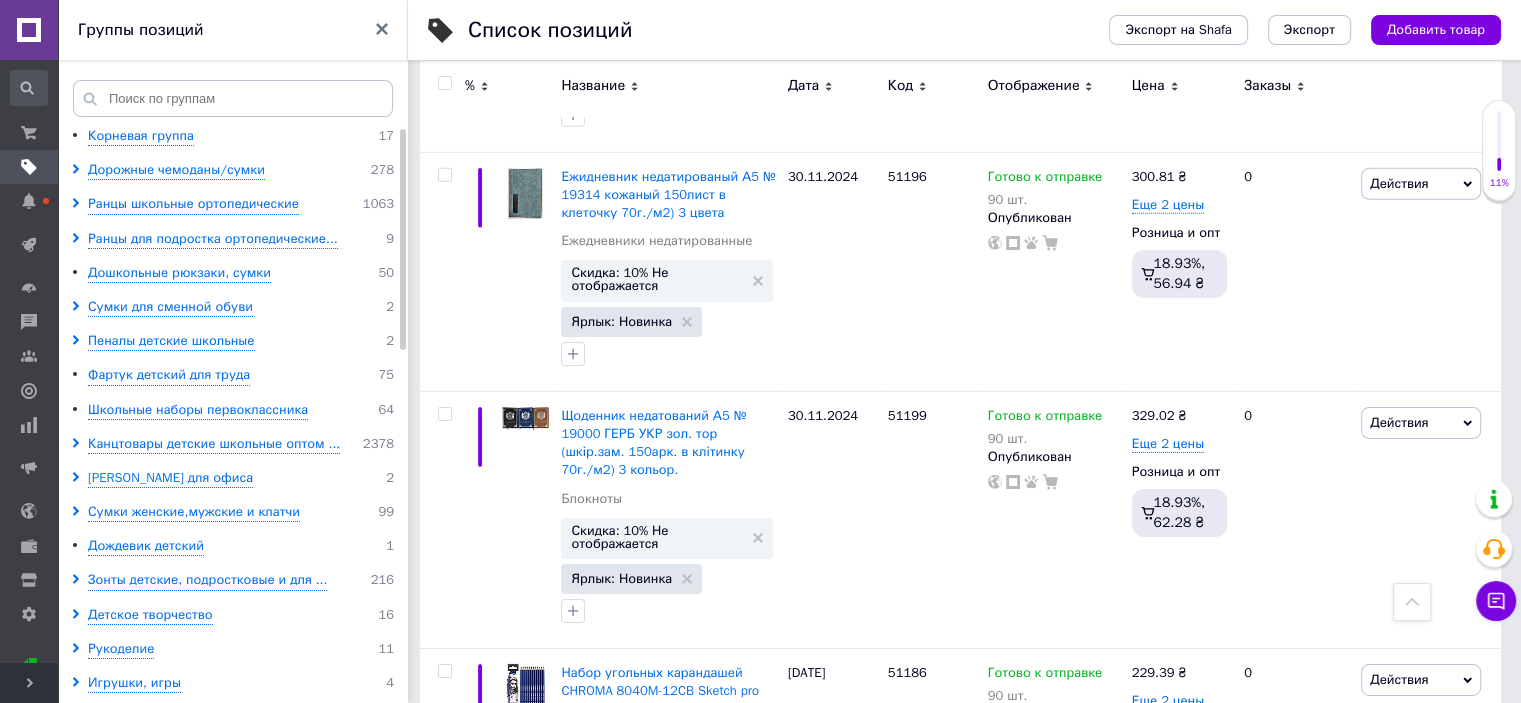 click at bounding box center (444, 83) 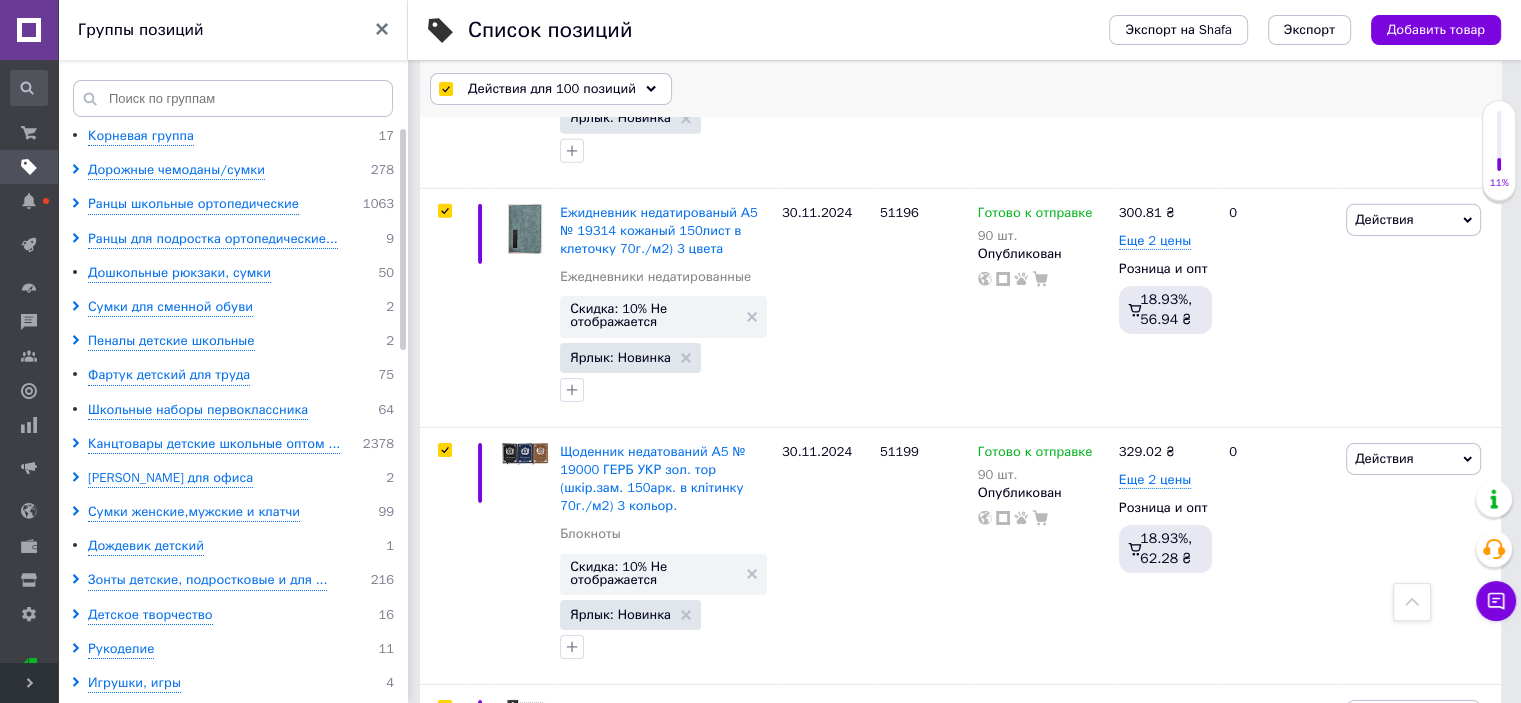 scroll, scrollTop: 21681, scrollLeft: 0, axis: vertical 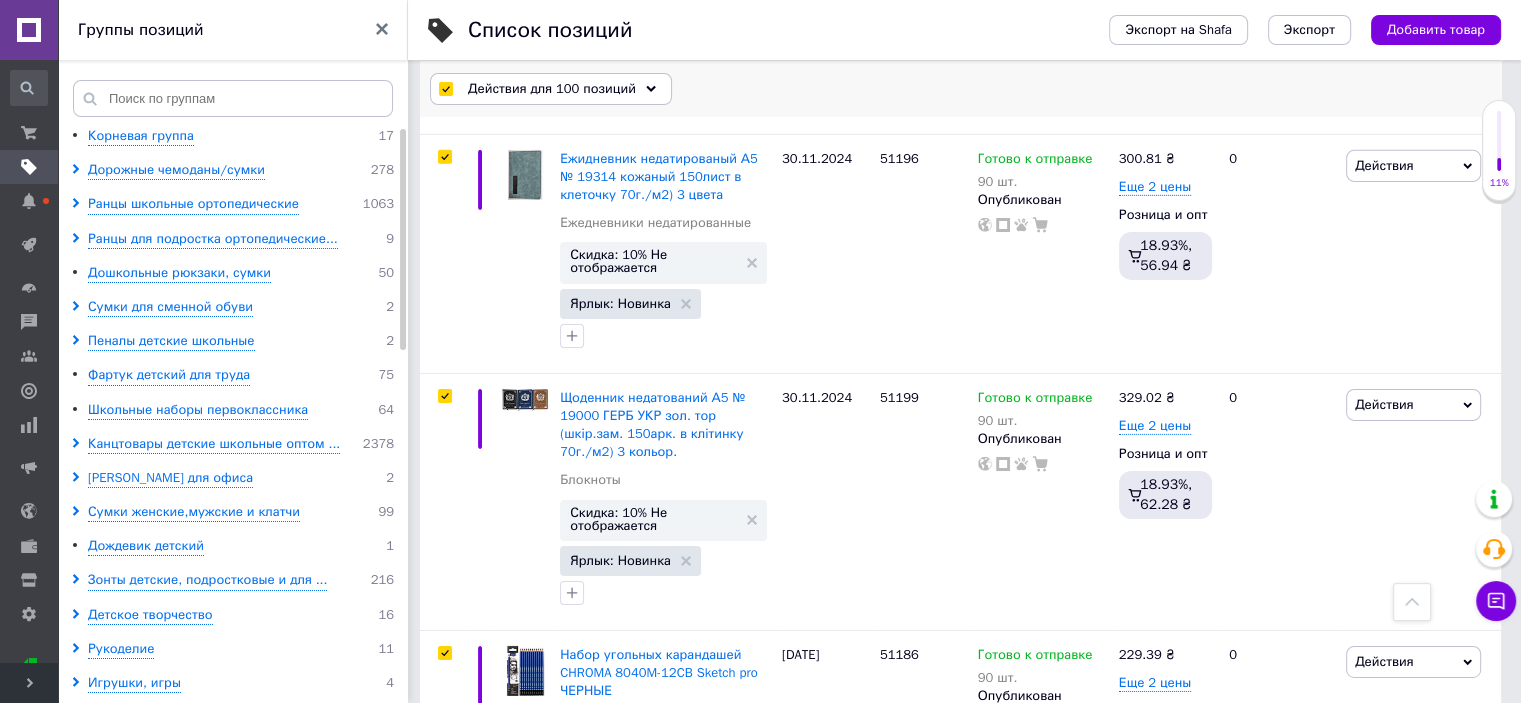 click on "Действия для 100 позиций" at bounding box center [552, 89] 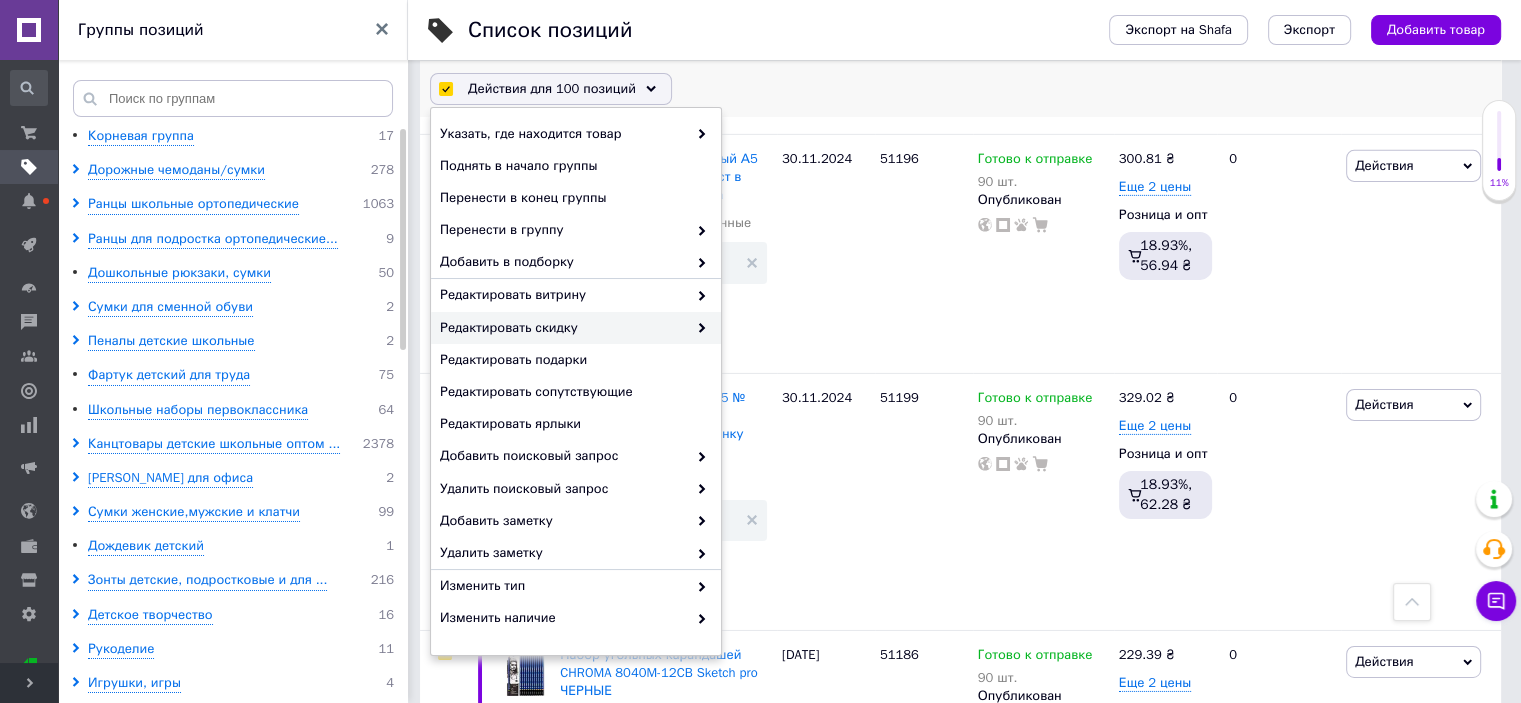 click on "Редактировать скидку" at bounding box center (563, 328) 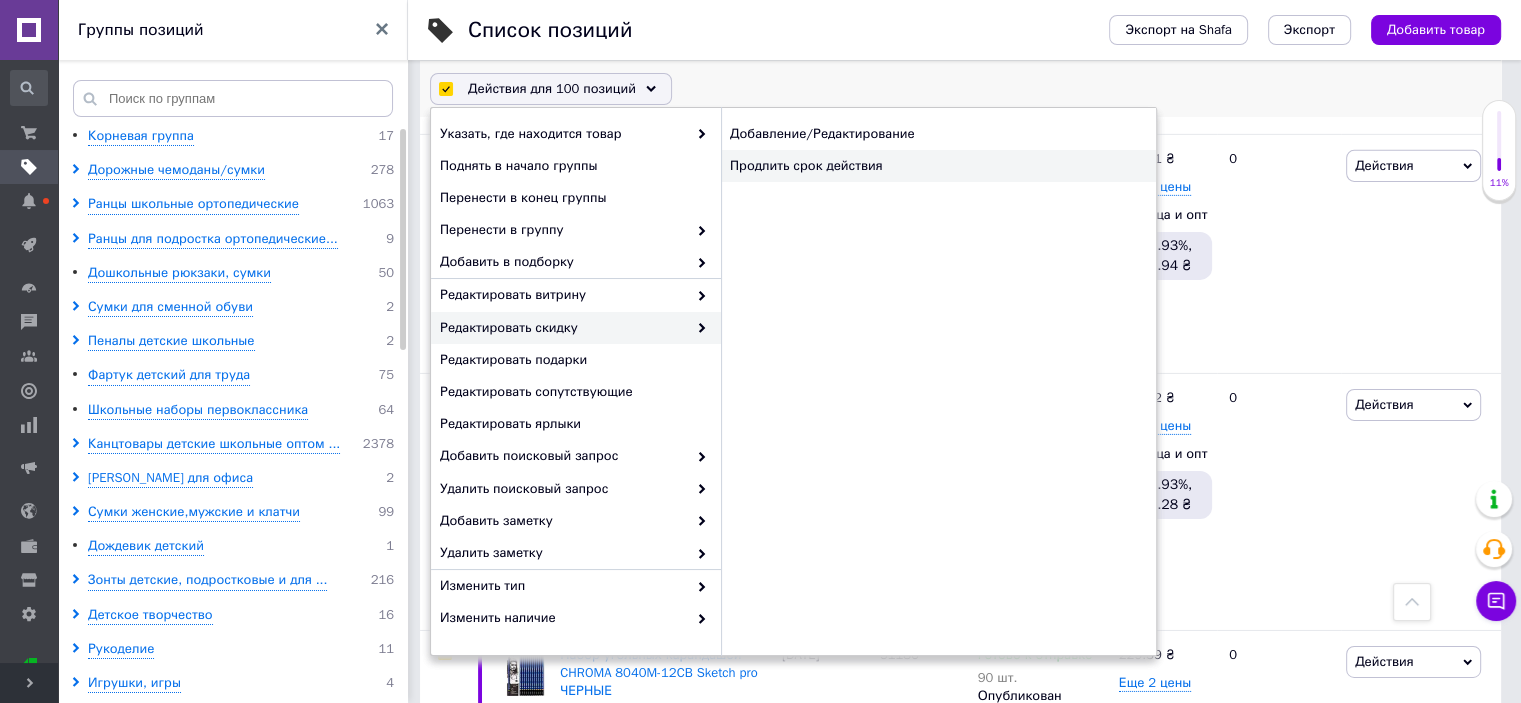 click on "Продлить срок действия" at bounding box center [938, 166] 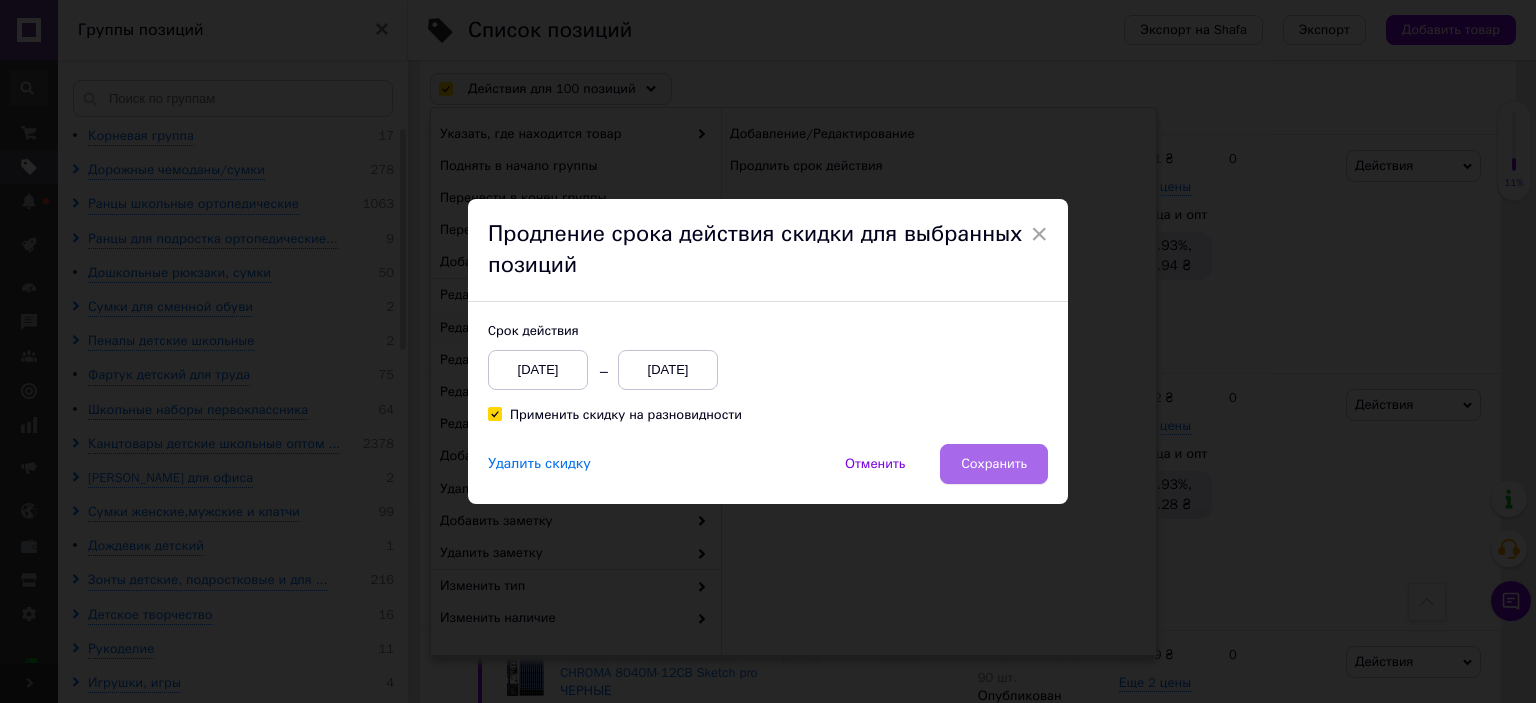 click on "Сохранить" at bounding box center (994, 464) 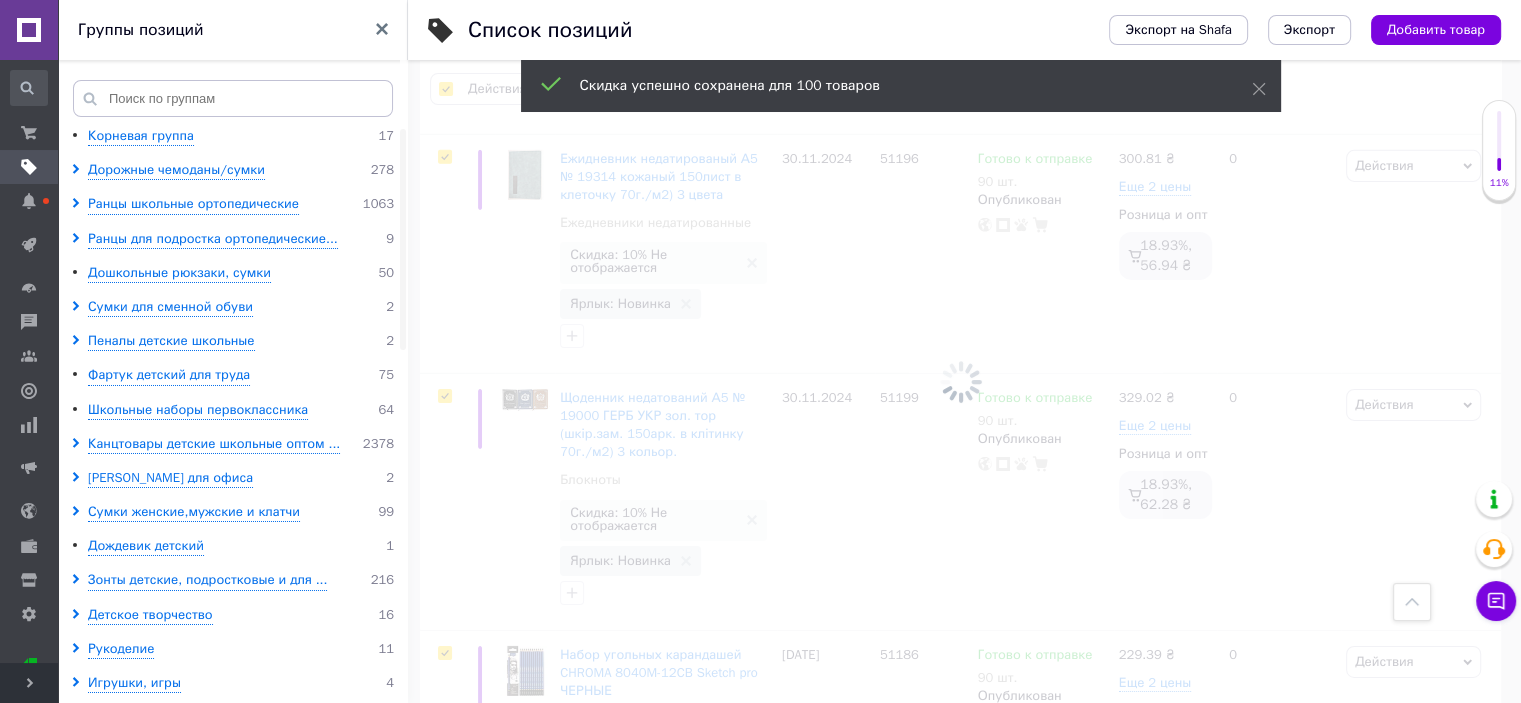 scroll, scrollTop: 0, scrollLeft: 1328, axis: horizontal 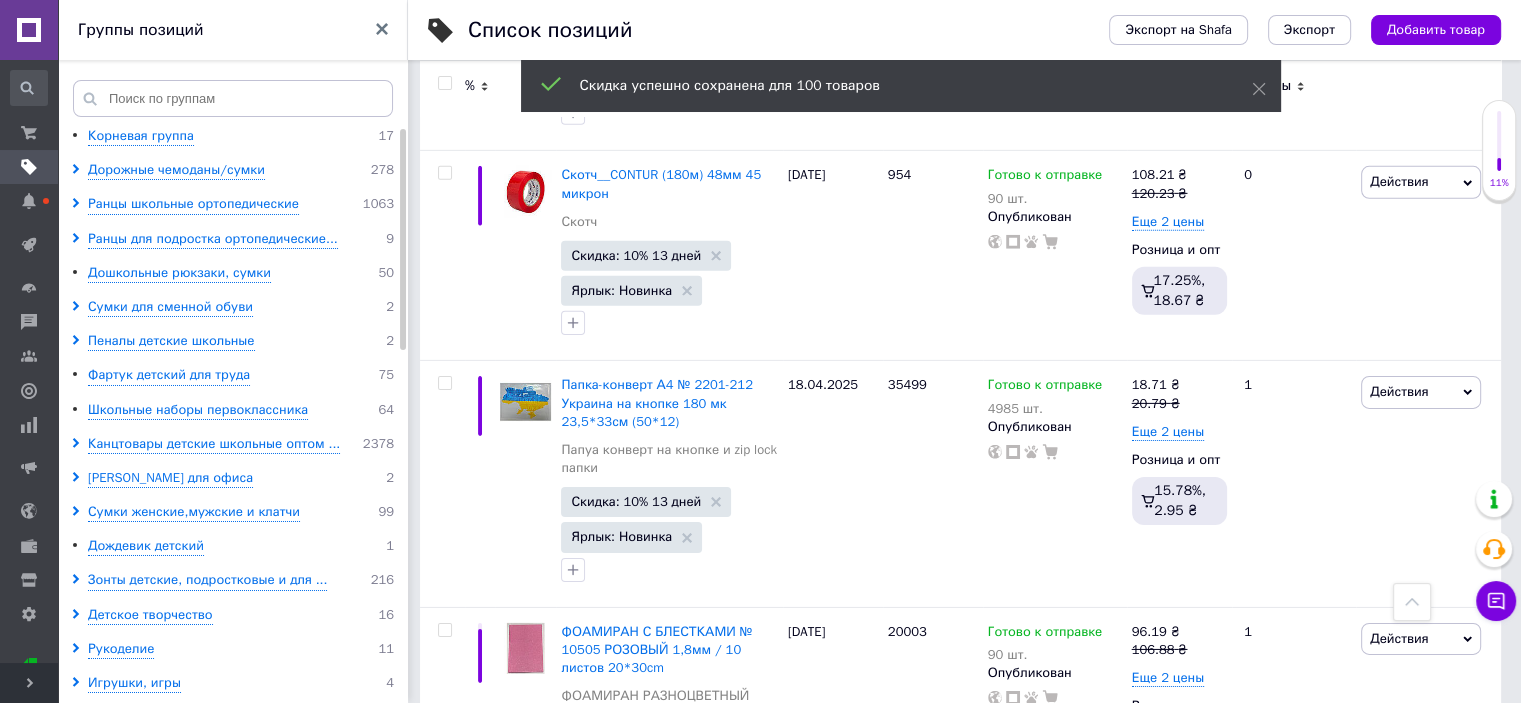 click on "8" at bounding box center [710, 876] 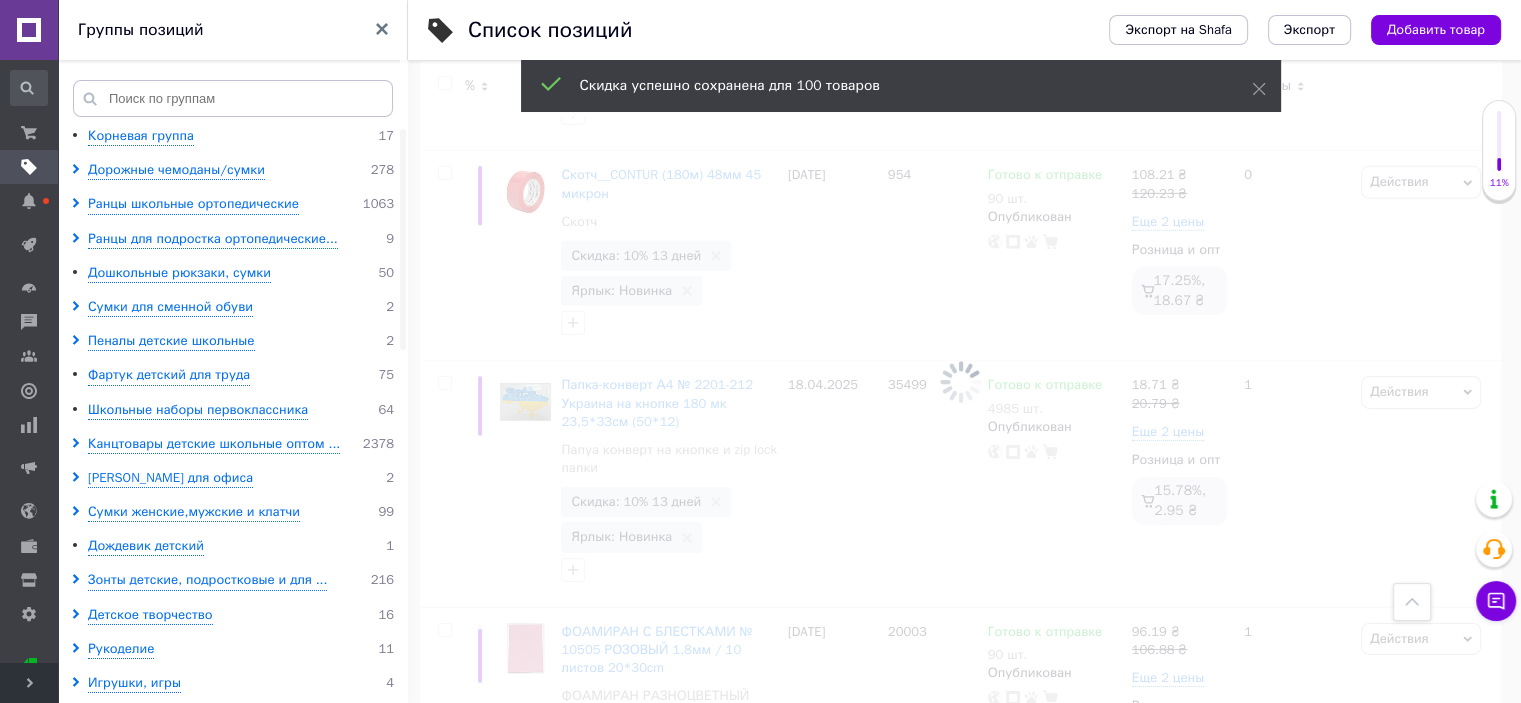 scroll, scrollTop: 21536, scrollLeft: 0, axis: vertical 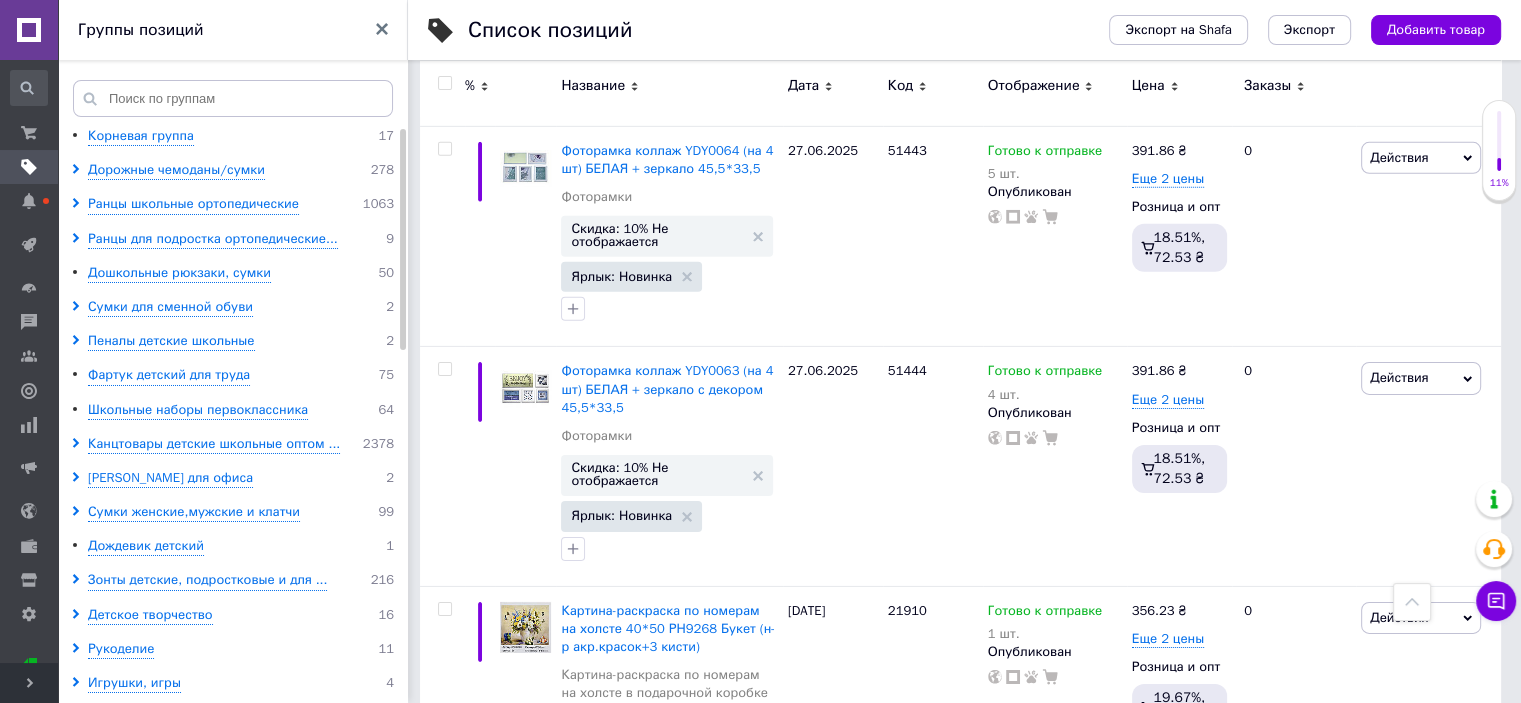 click at bounding box center [444, 83] 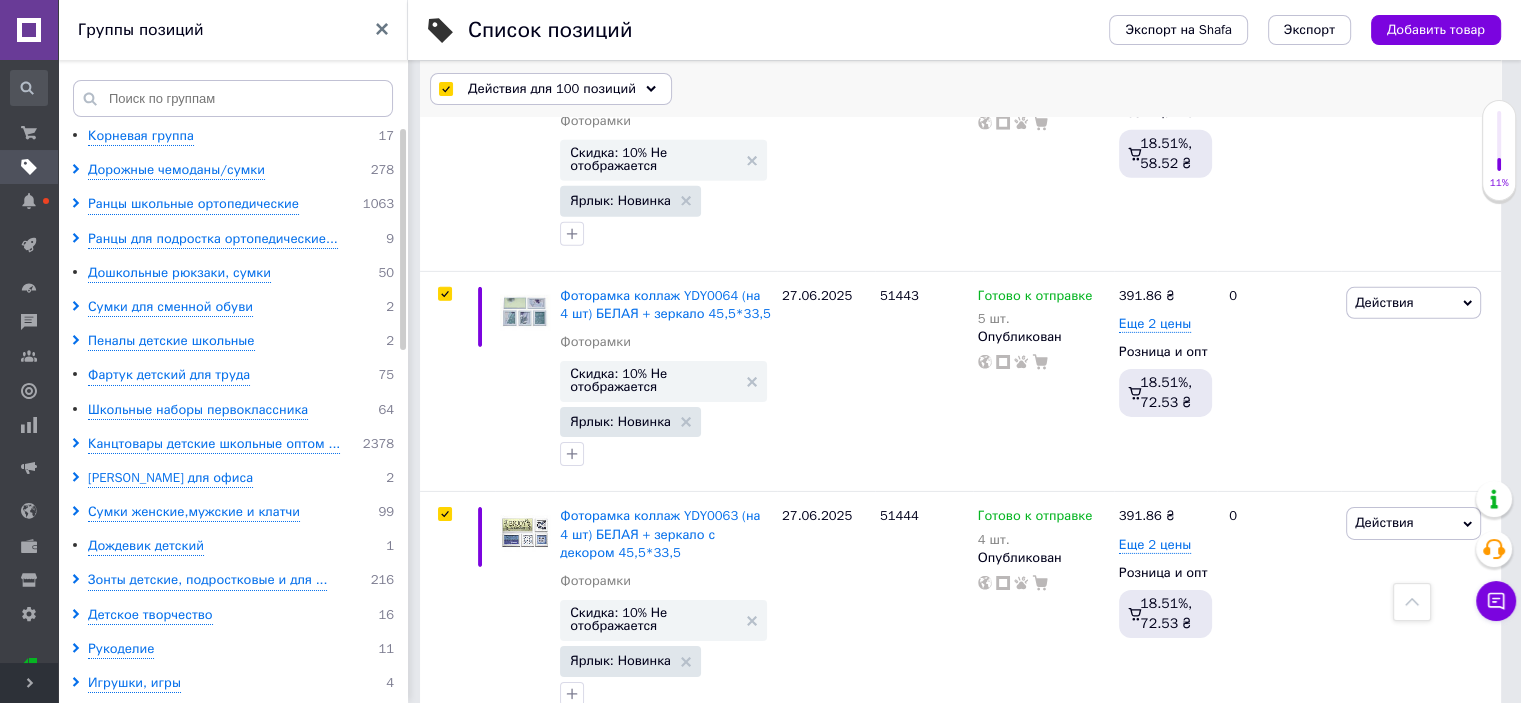 scroll, scrollTop: 21681, scrollLeft: 0, axis: vertical 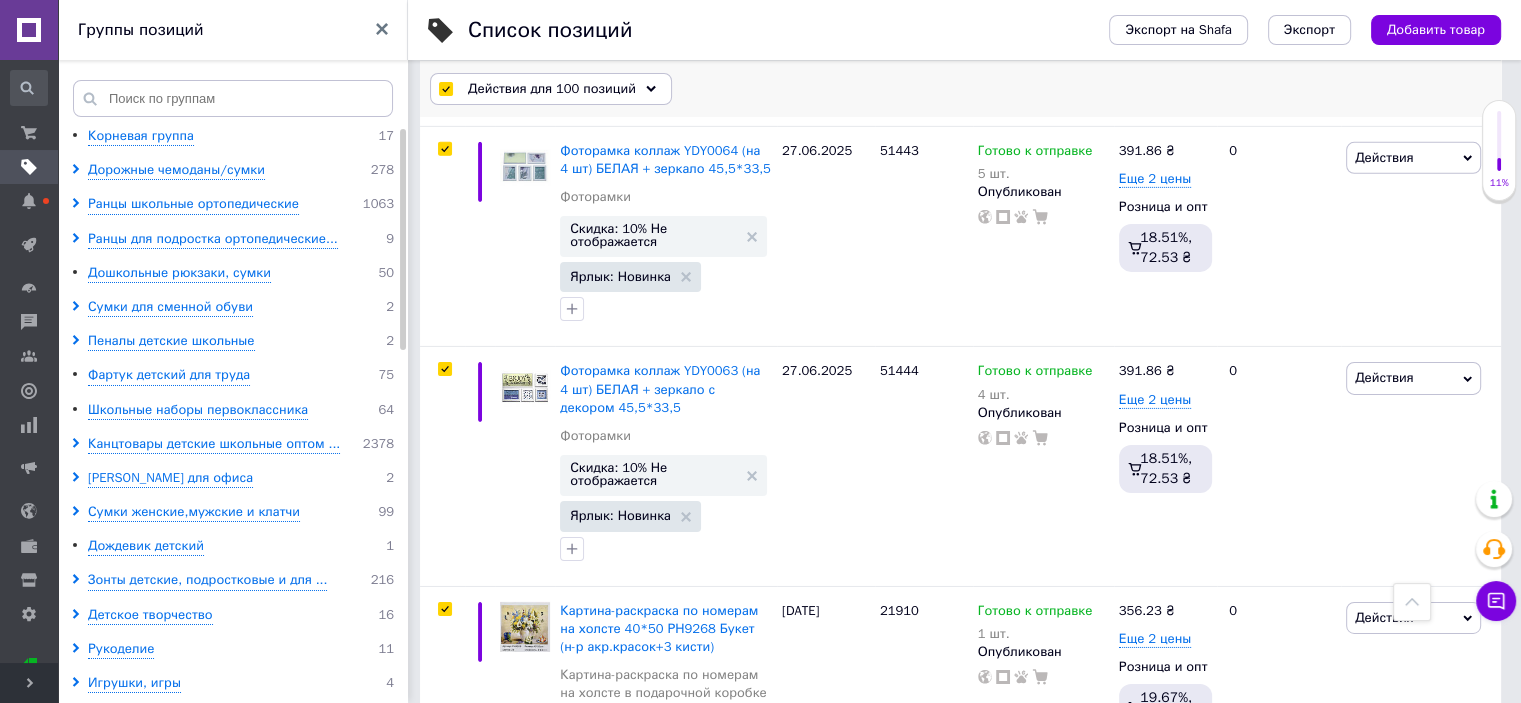 click on "Действия для 100 позиций" at bounding box center (552, 89) 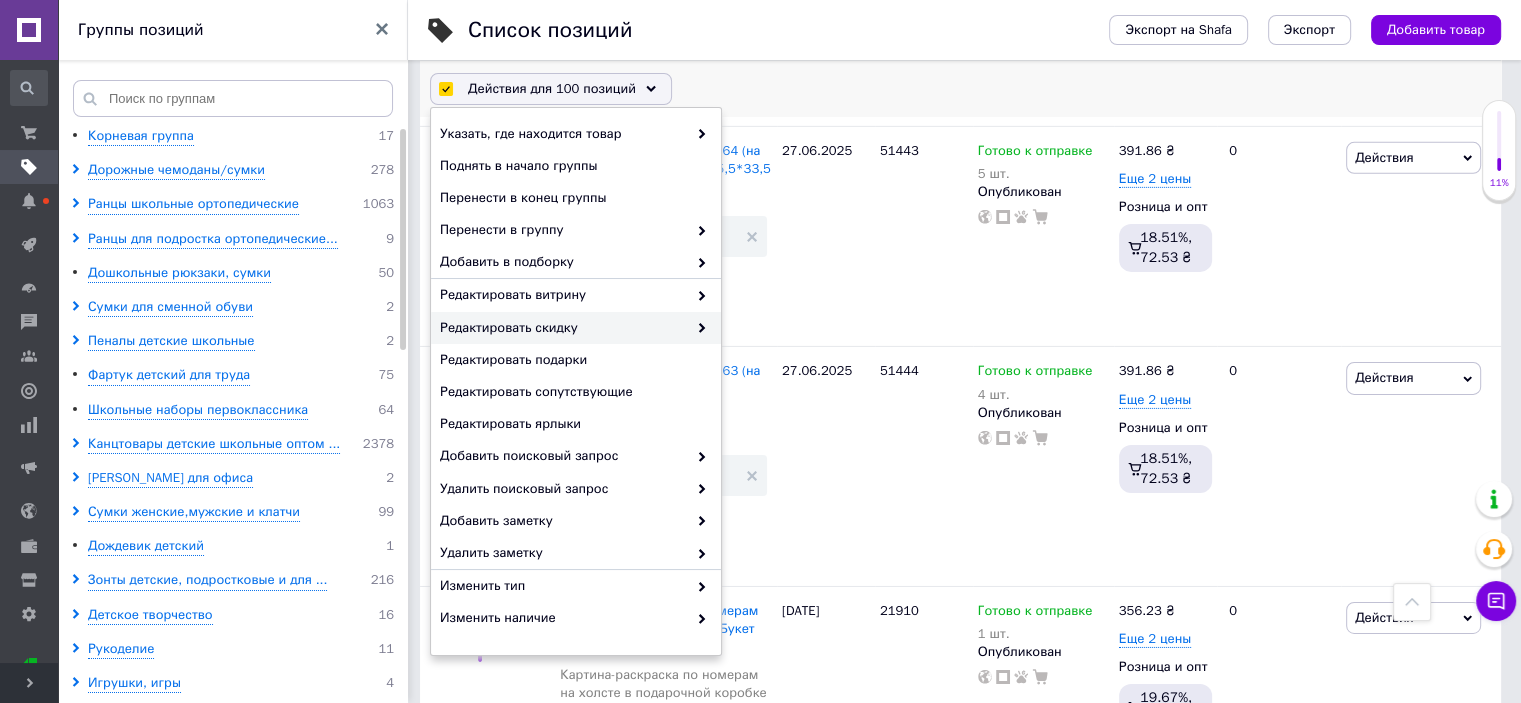 click on "Редактировать скидку" at bounding box center (563, 328) 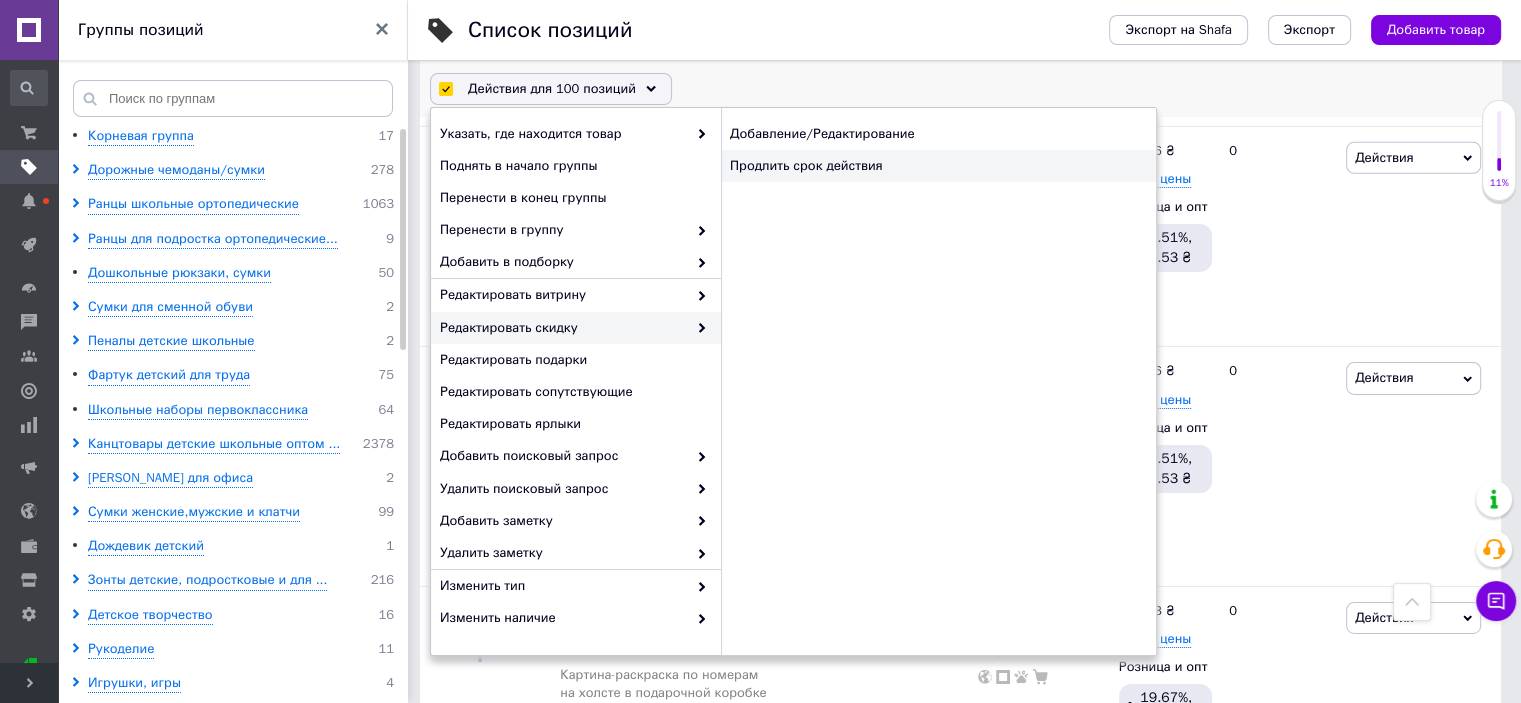 click on "Продлить срок действия" at bounding box center (938, 166) 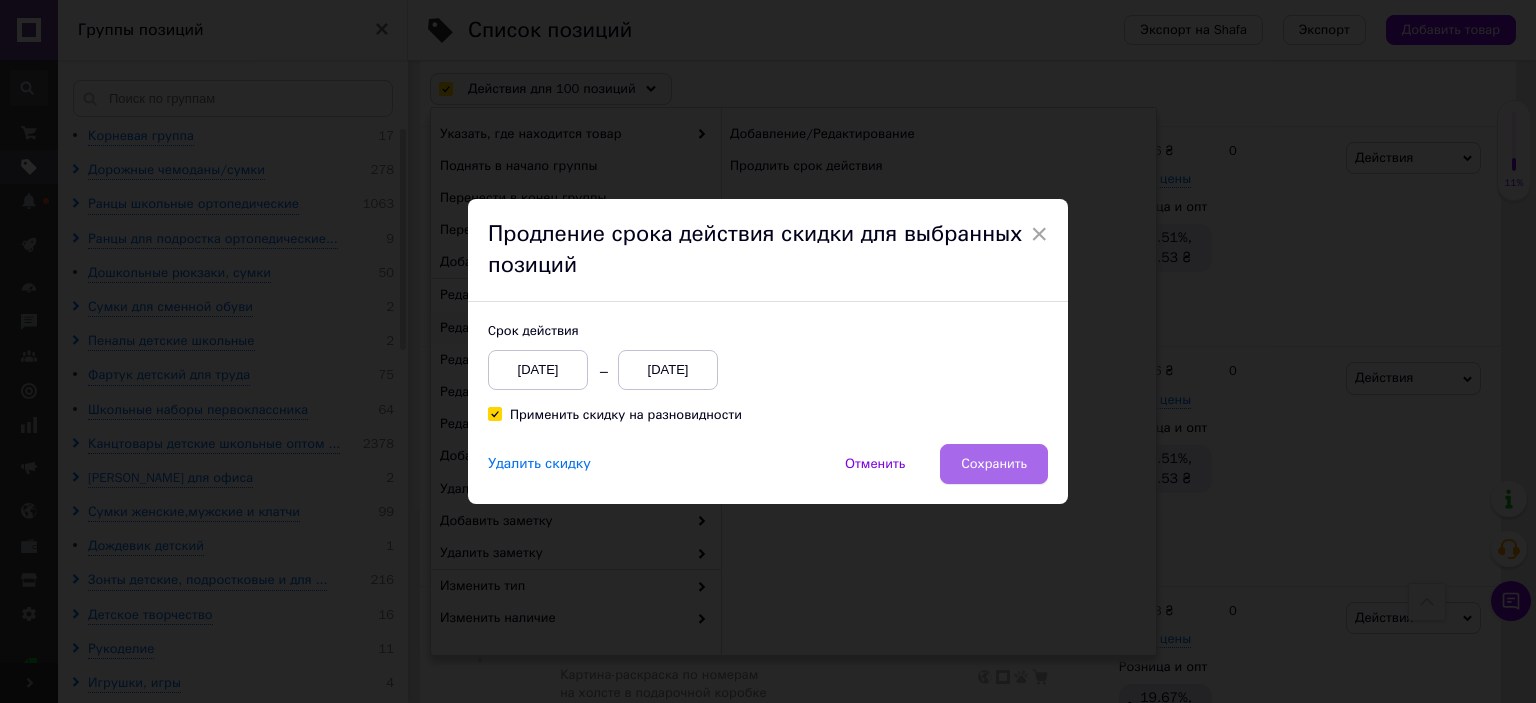 click on "Сохранить" at bounding box center (994, 464) 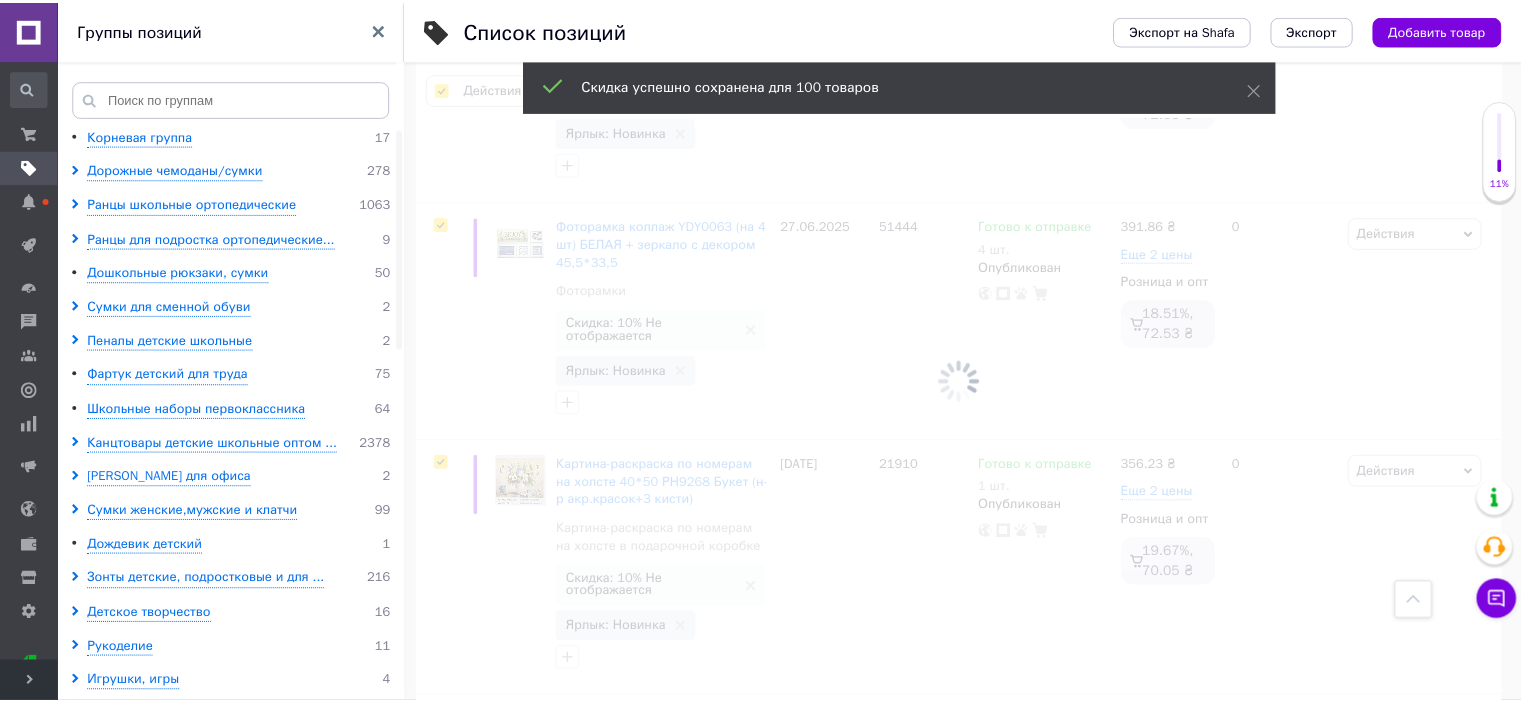 scroll, scrollTop: 0, scrollLeft: 1328, axis: horizontal 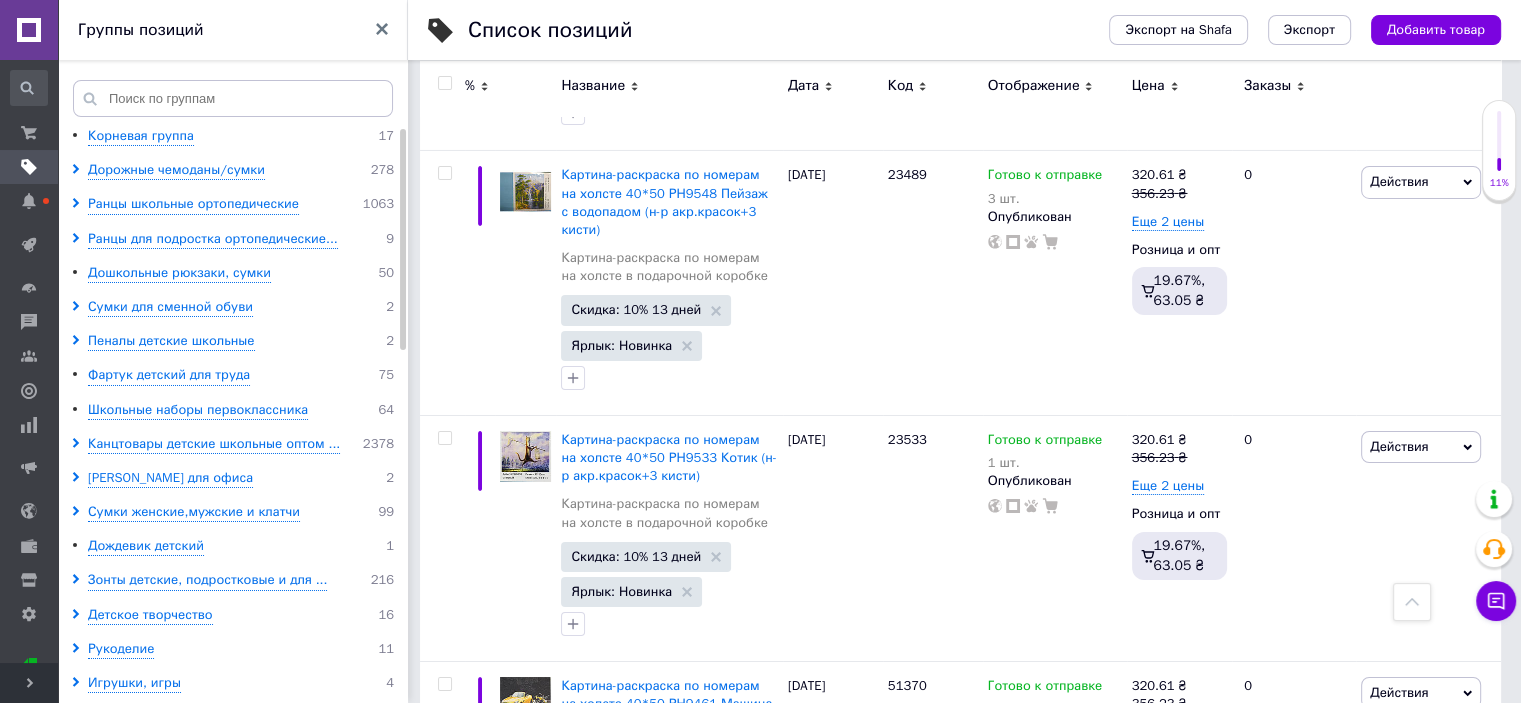 click on "7" at bounding box center (710, 967) 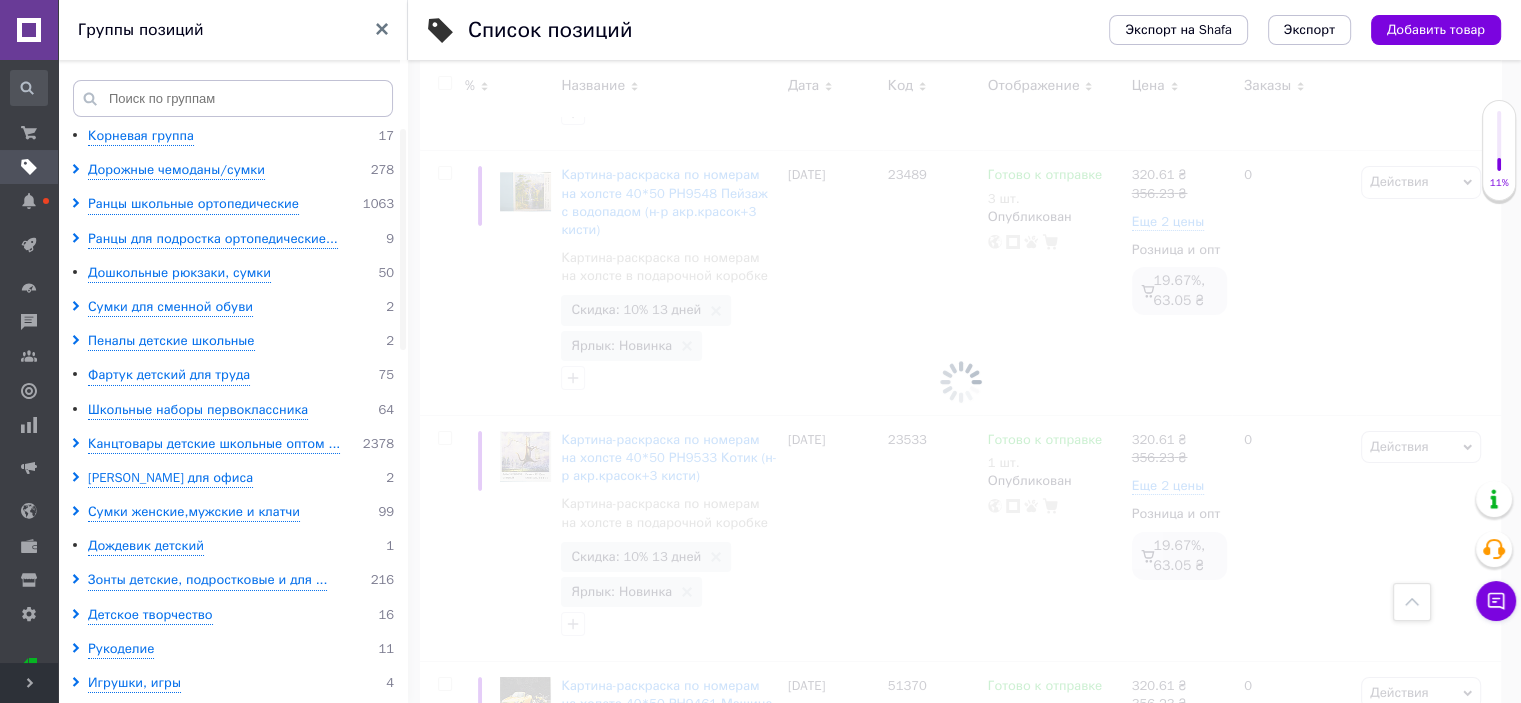 scroll, scrollTop: 22210, scrollLeft: 0, axis: vertical 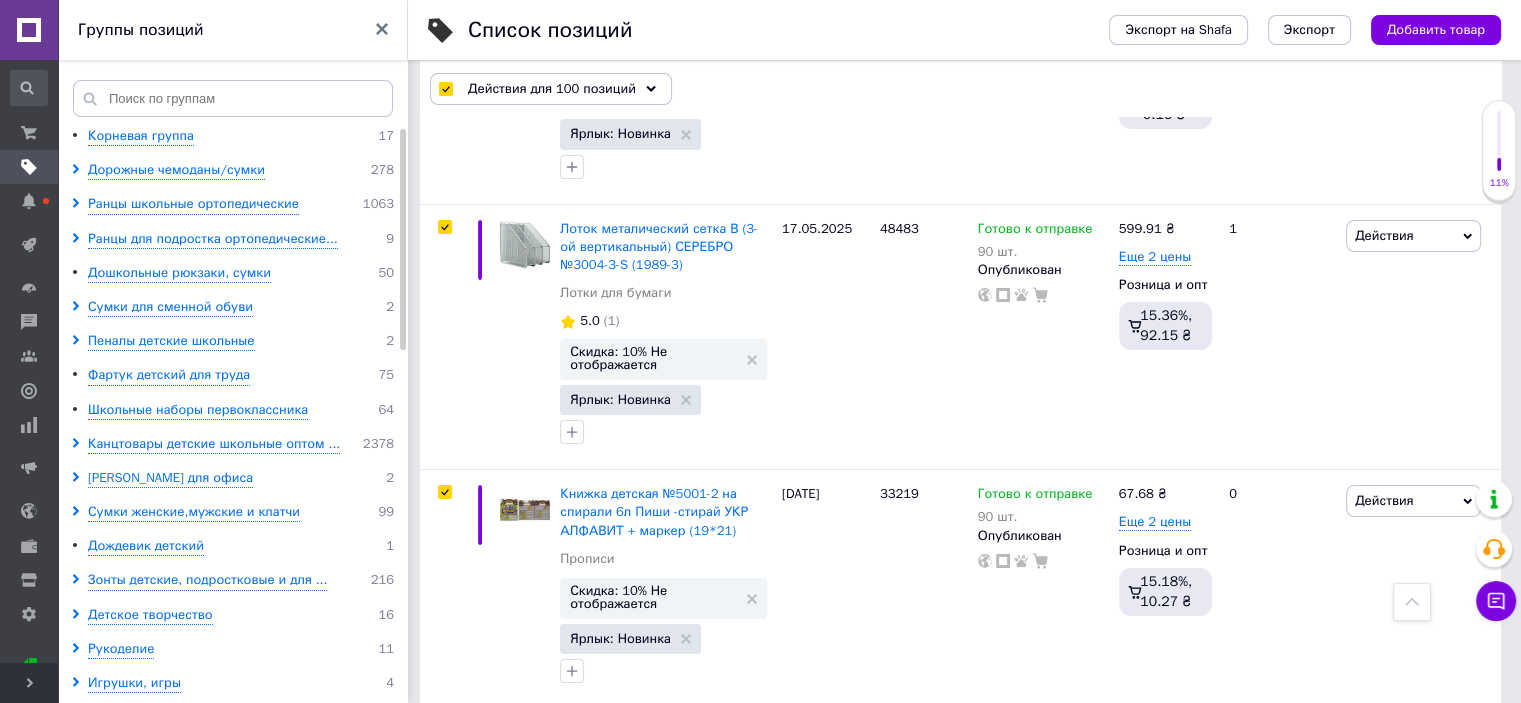 click at bounding box center (445, 89) 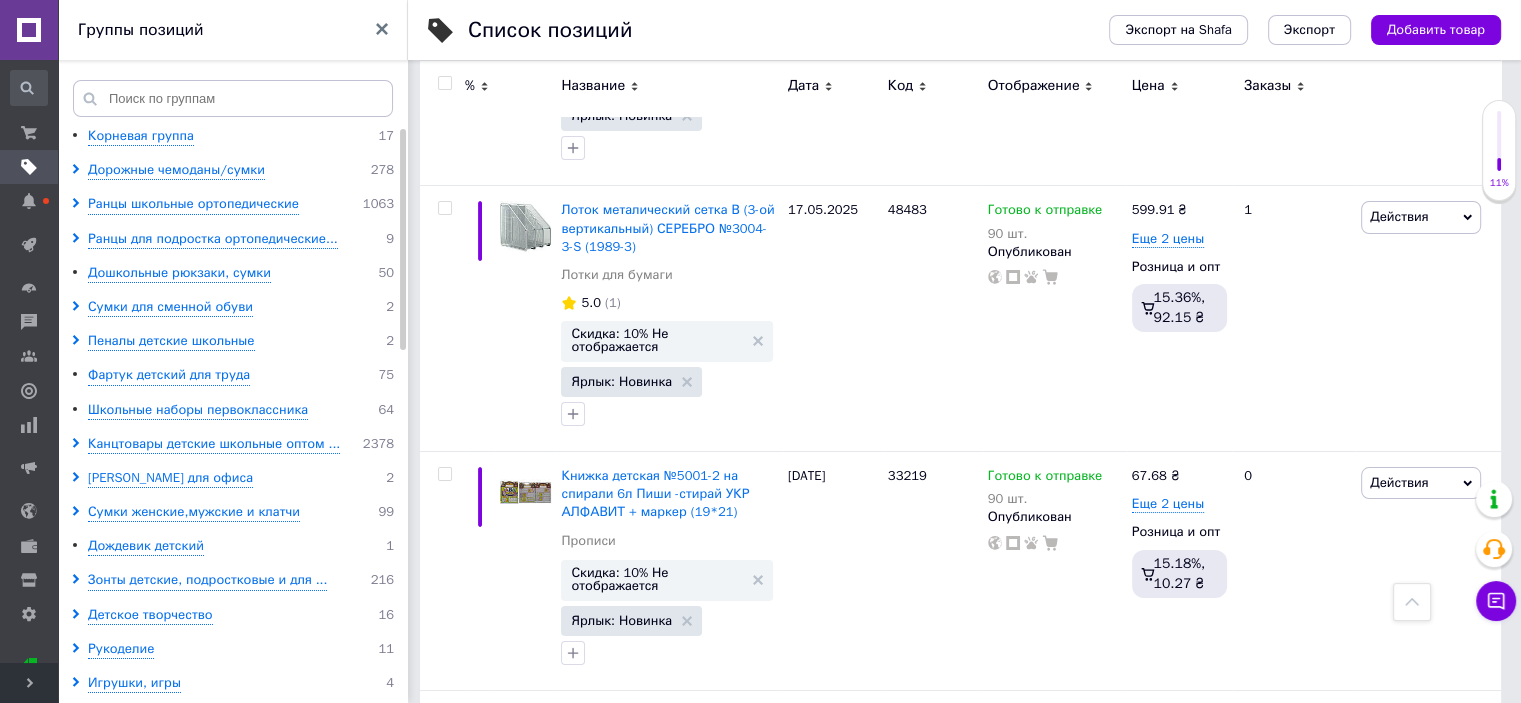 click at bounding box center (444, 83) 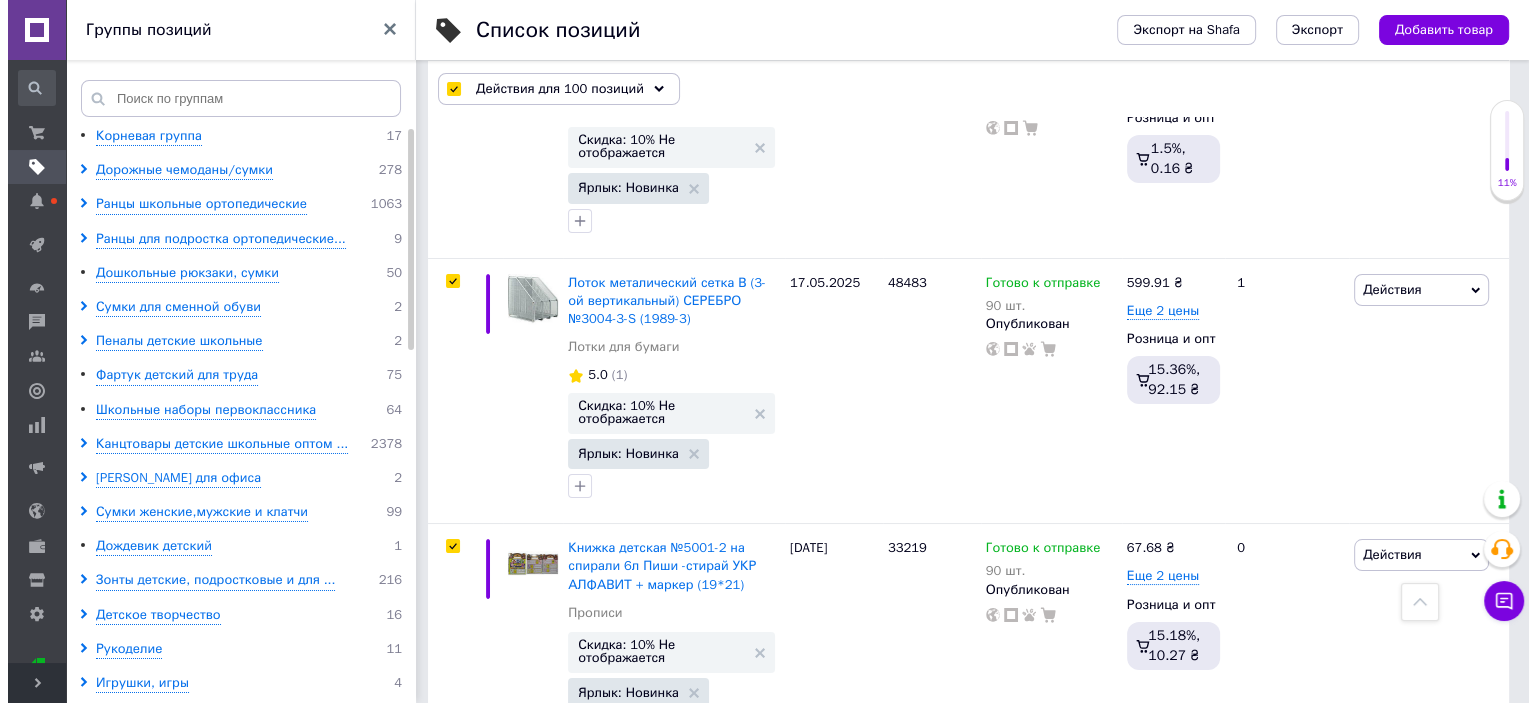 scroll, scrollTop: 22713, scrollLeft: 0, axis: vertical 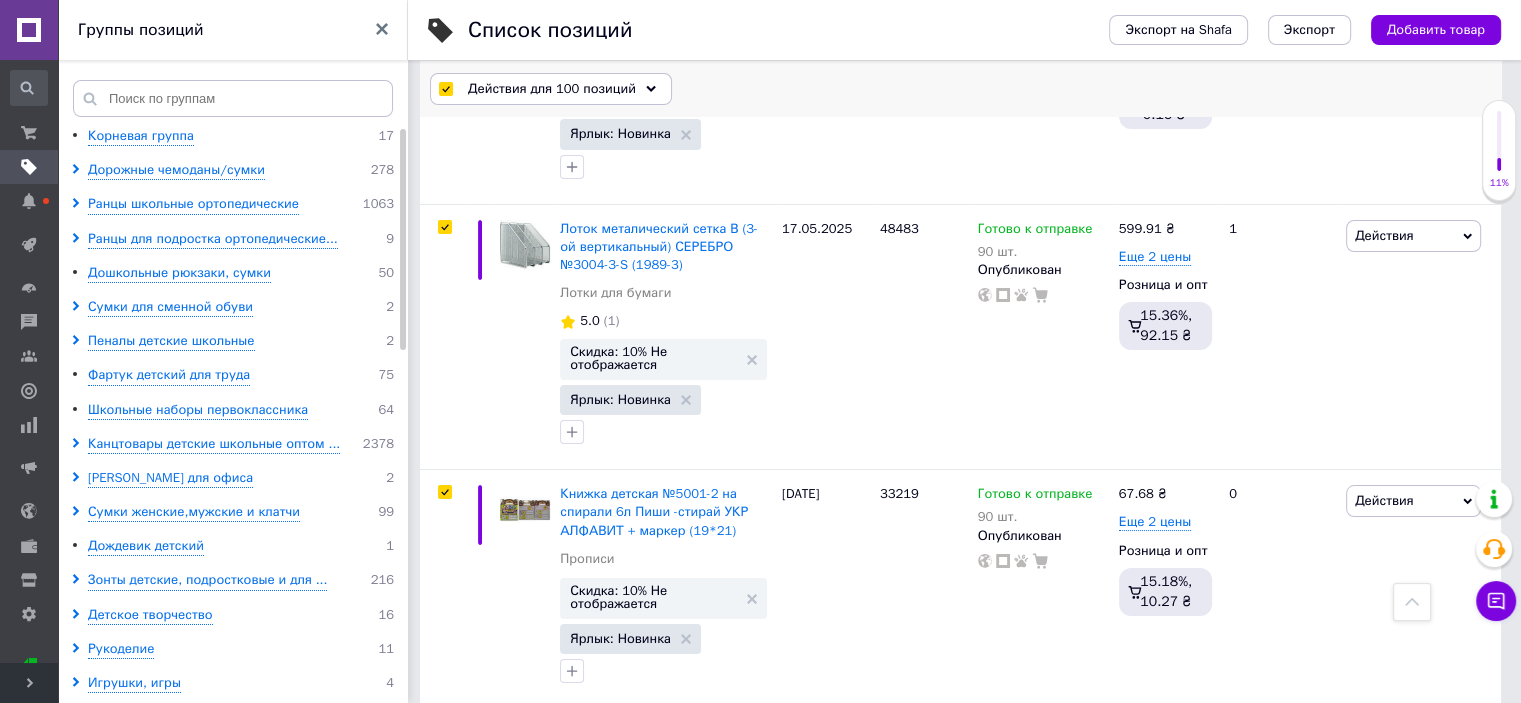 click on "Действия для 100 позиций" at bounding box center (552, 89) 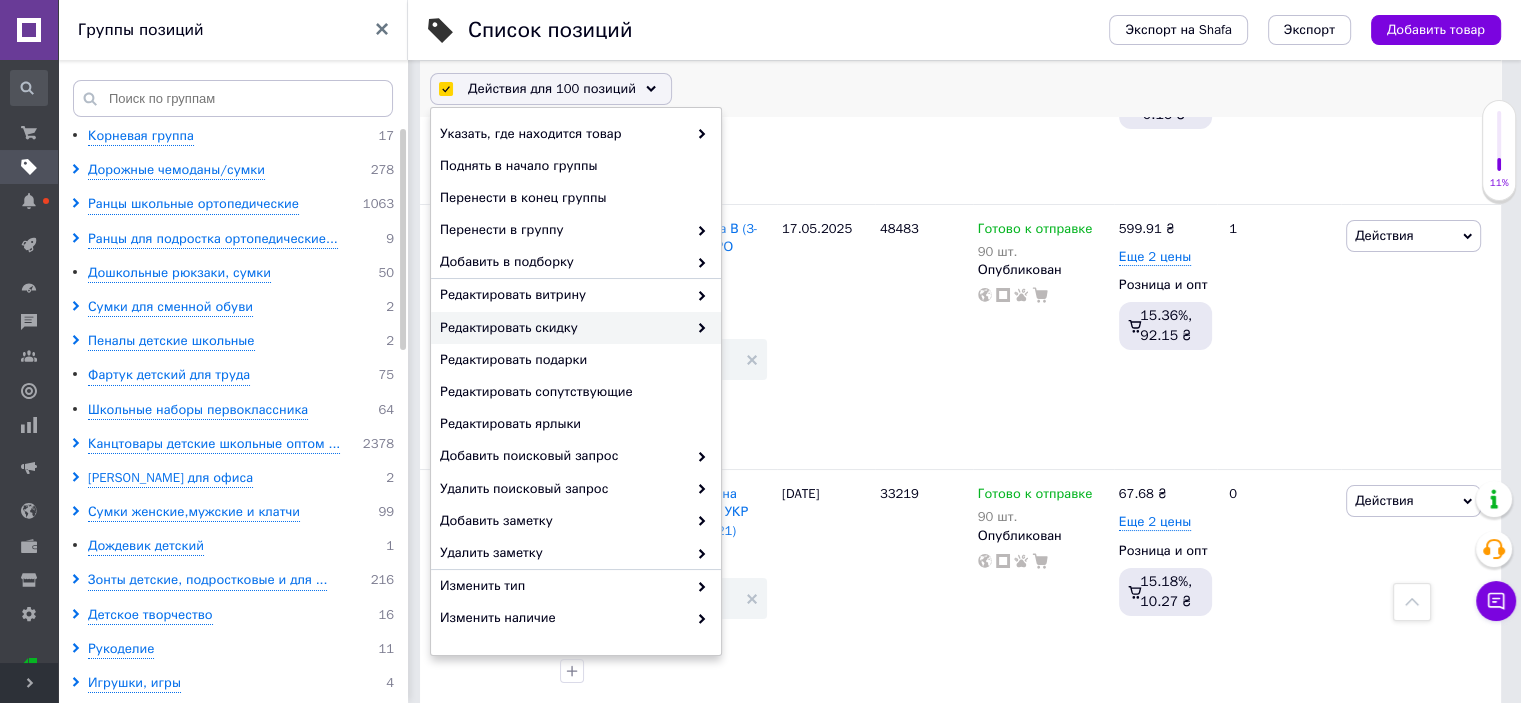 click on "Редактировать скидку" at bounding box center (563, 328) 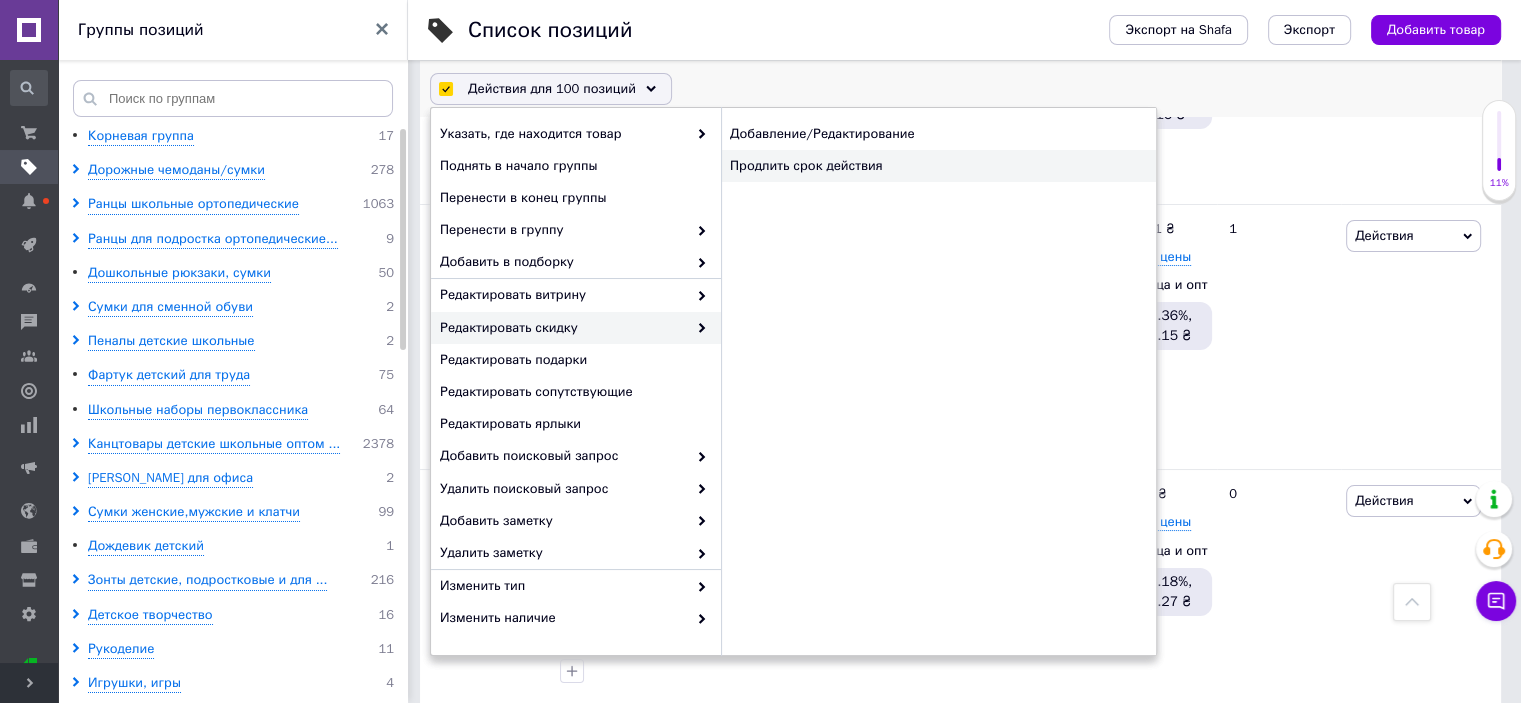 click on "Продлить срок действия" at bounding box center (938, 166) 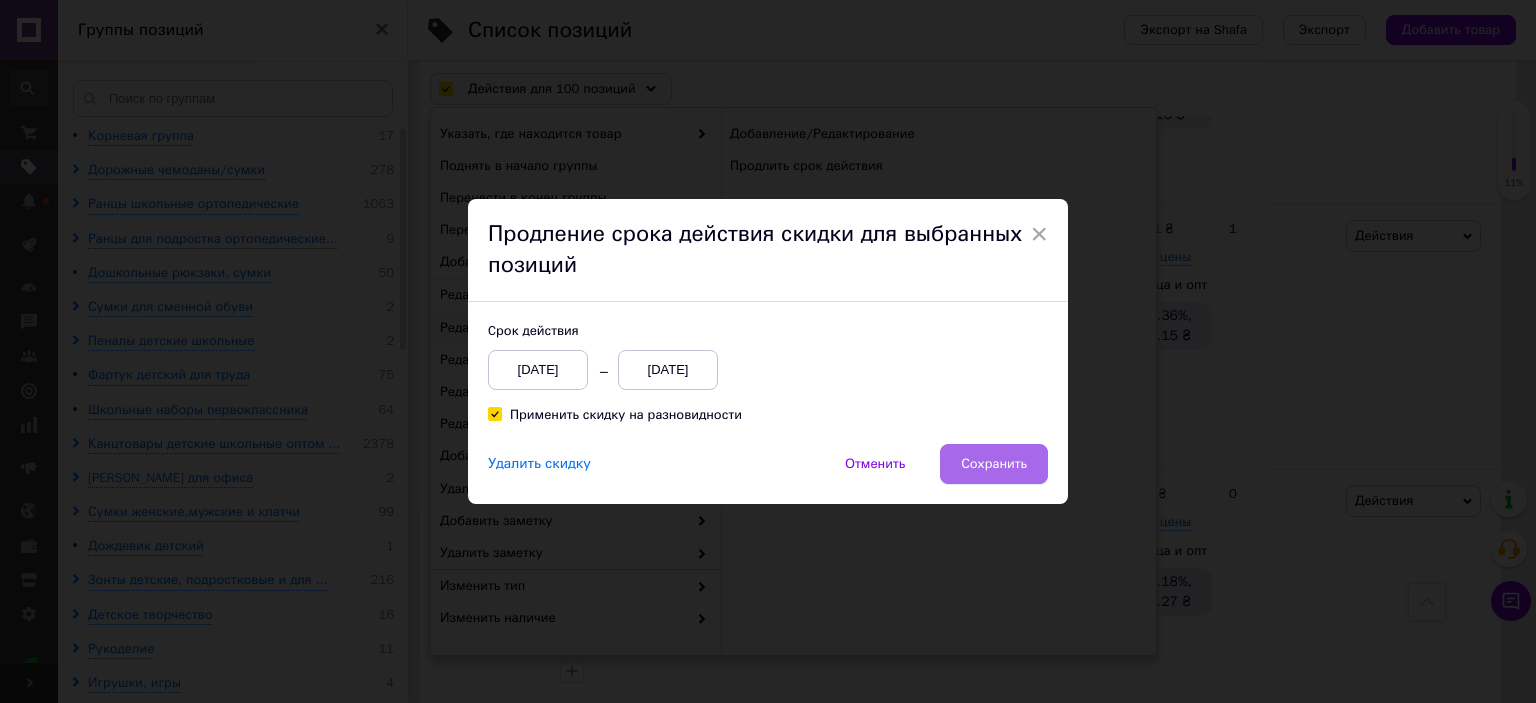 click on "Сохранить" at bounding box center (994, 464) 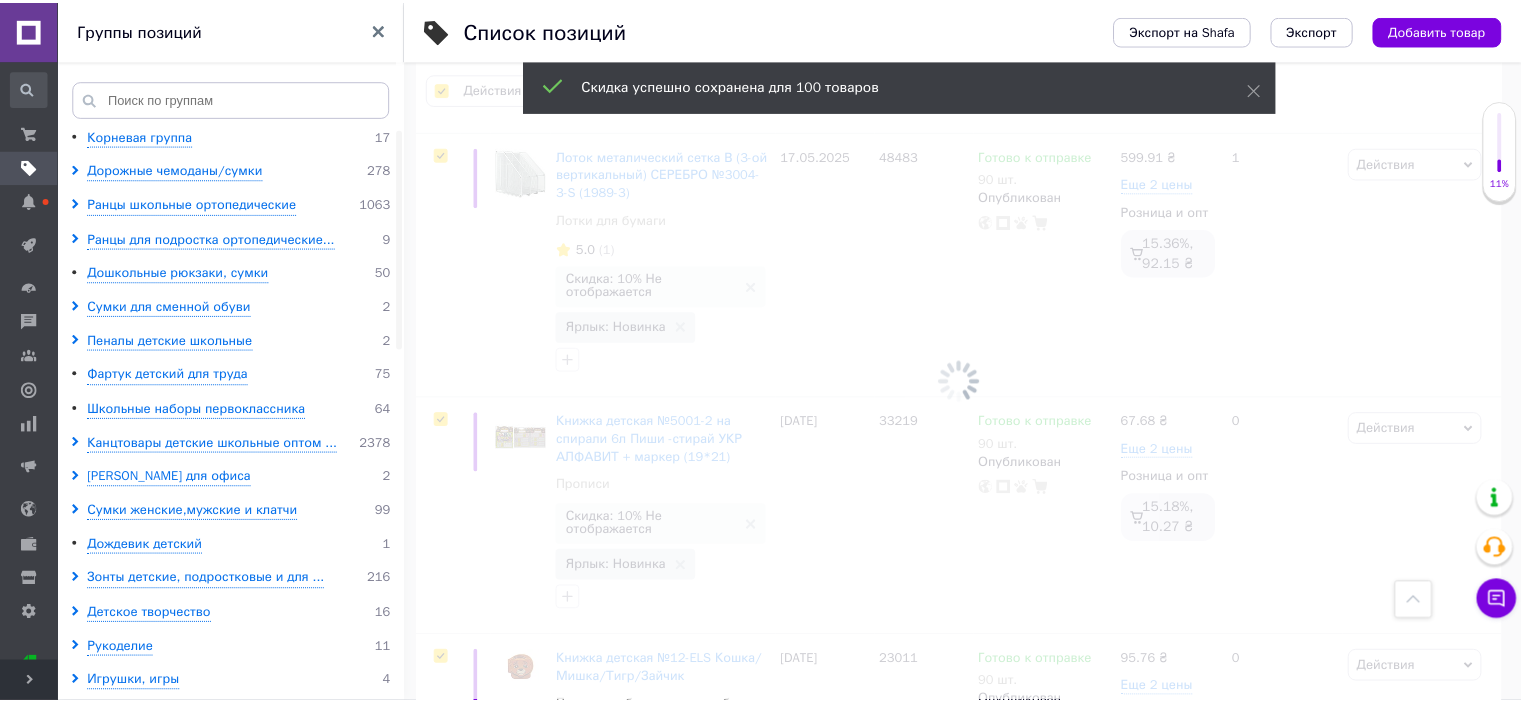 scroll, scrollTop: 22659, scrollLeft: 0, axis: vertical 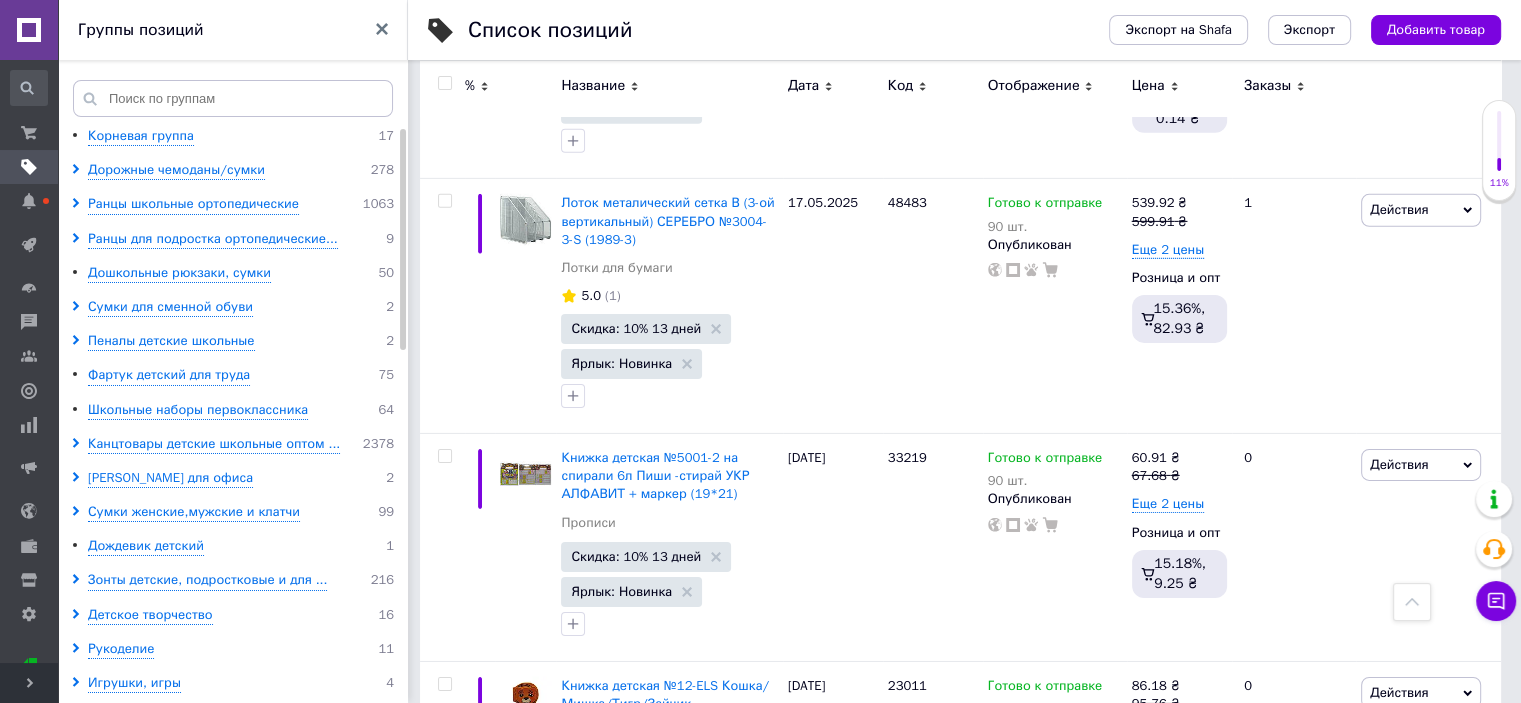 click on "6" at bounding box center [710, 912] 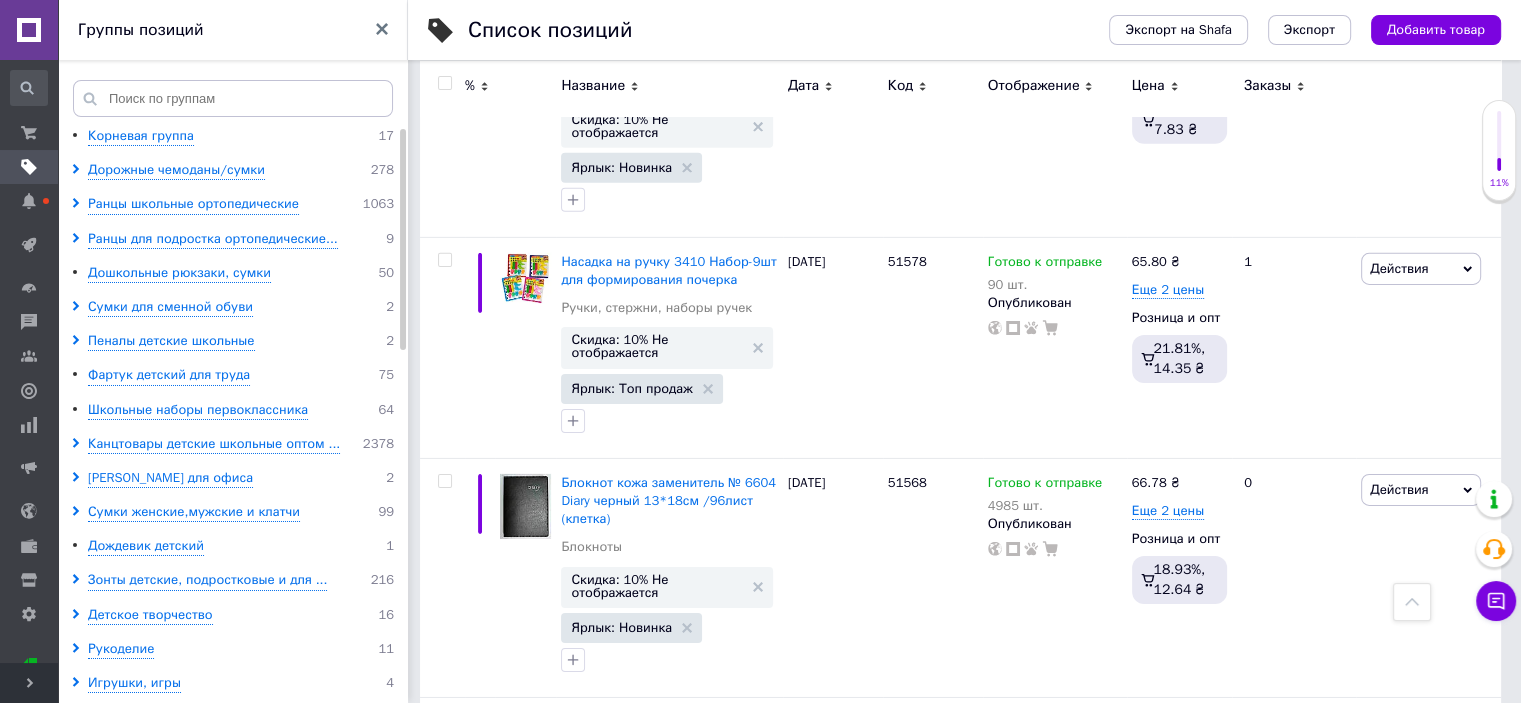 click at bounding box center [444, 83] 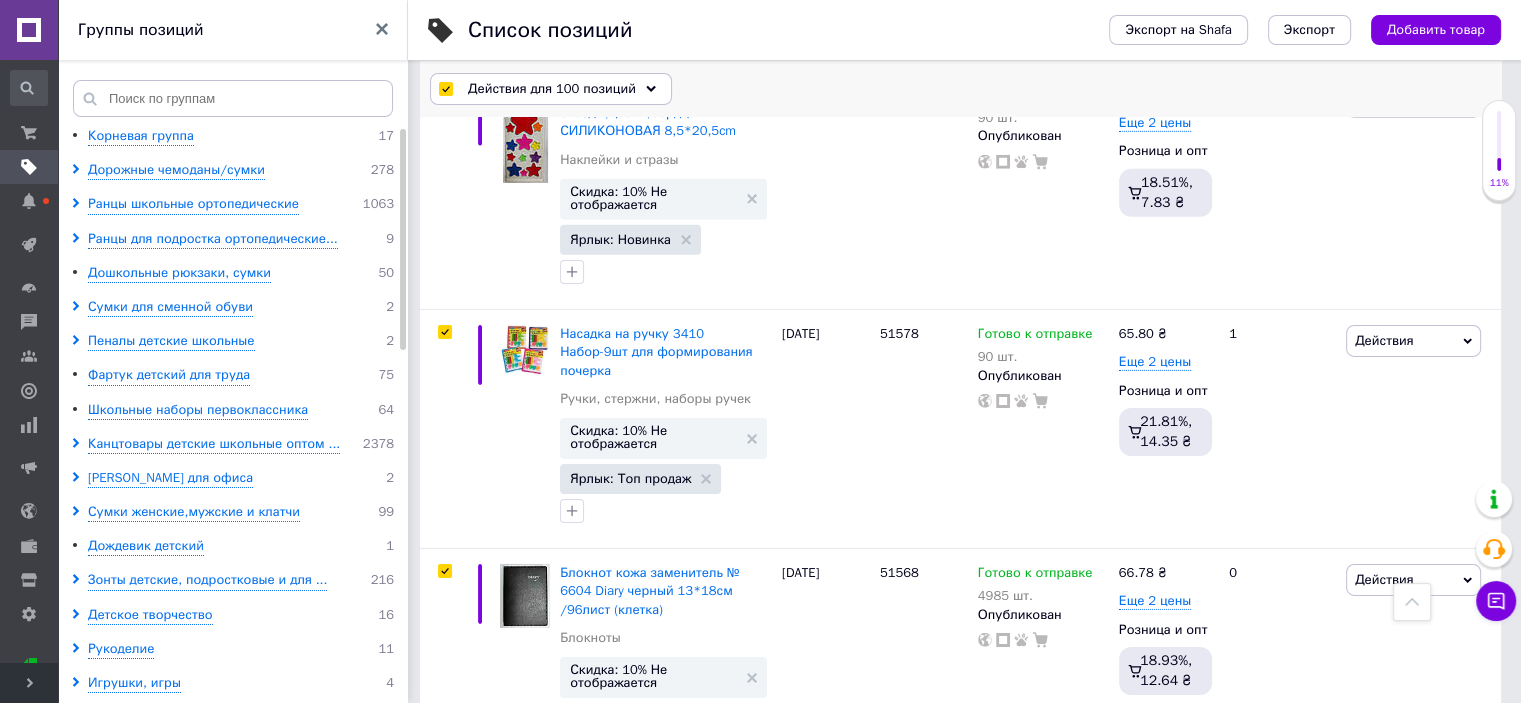 scroll, scrollTop: 21672, scrollLeft: 0, axis: vertical 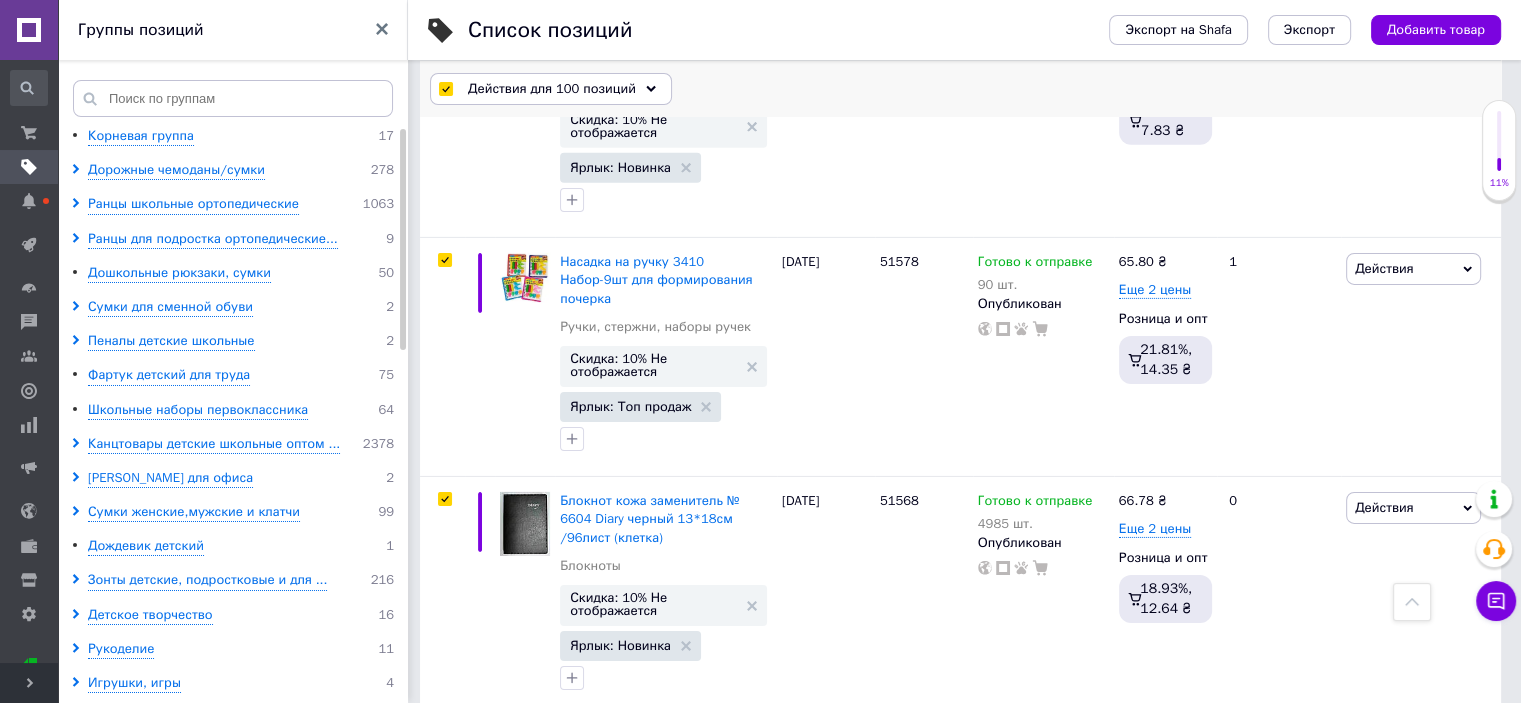 click on "Действия для 100 позиций" at bounding box center (552, 89) 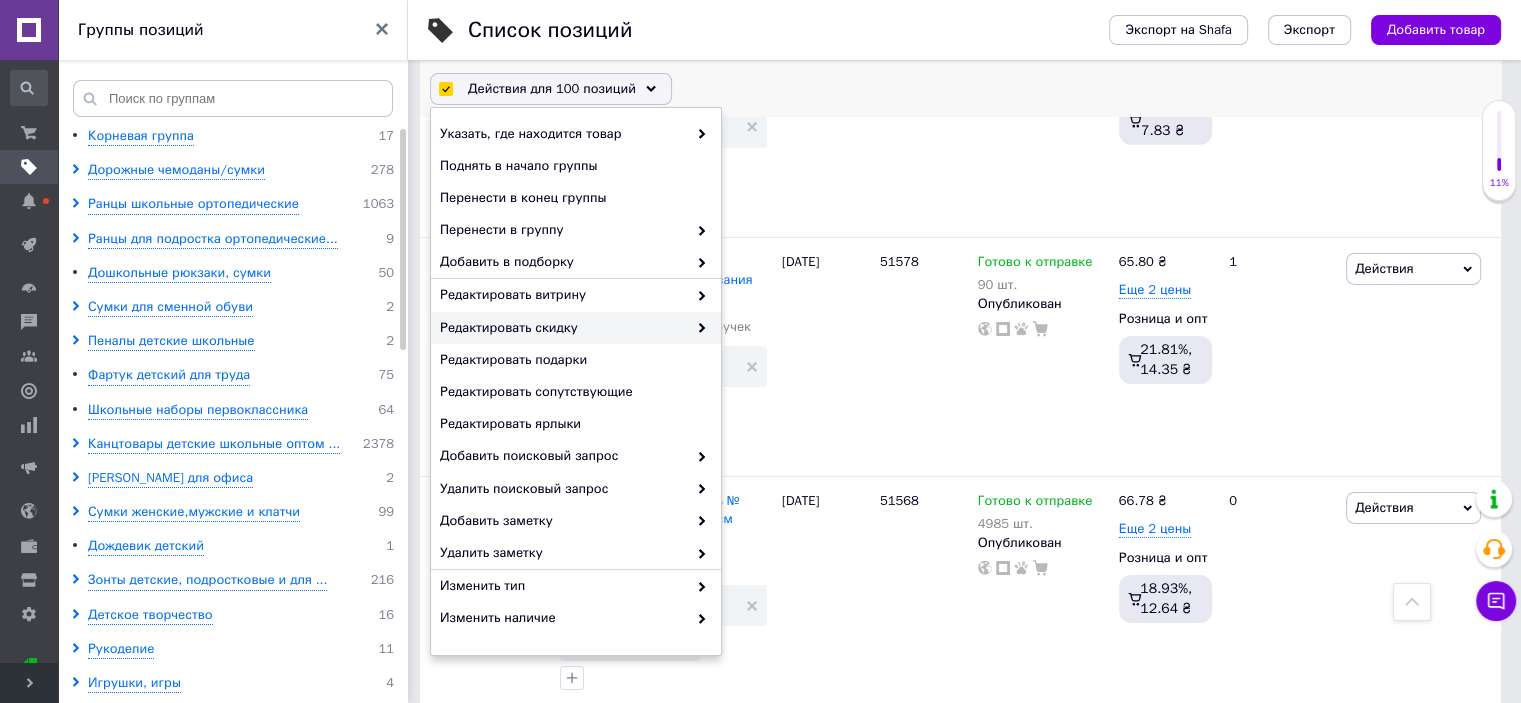click on "Редактировать скидку" at bounding box center [563, 328] 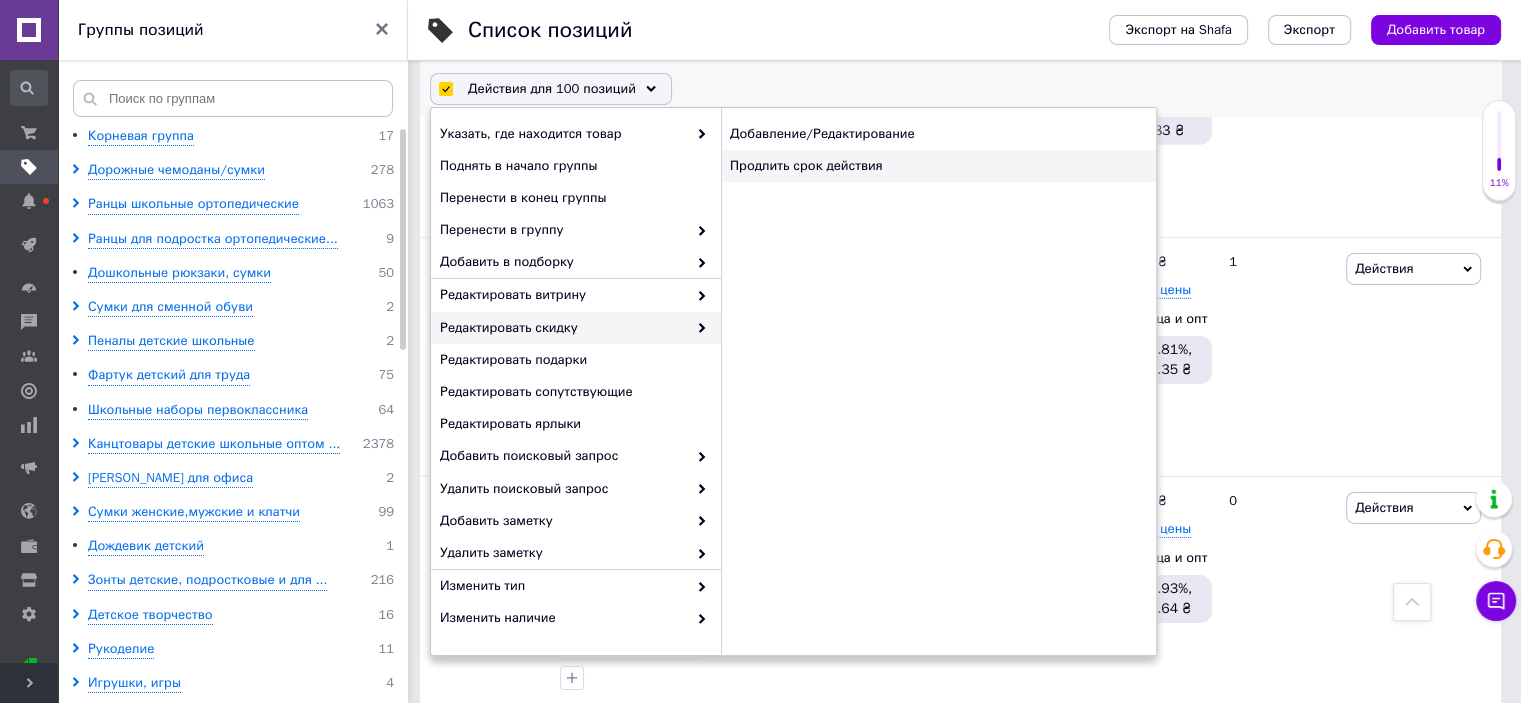 click on "Продлить срок действия" at bounding box center [938, 166] 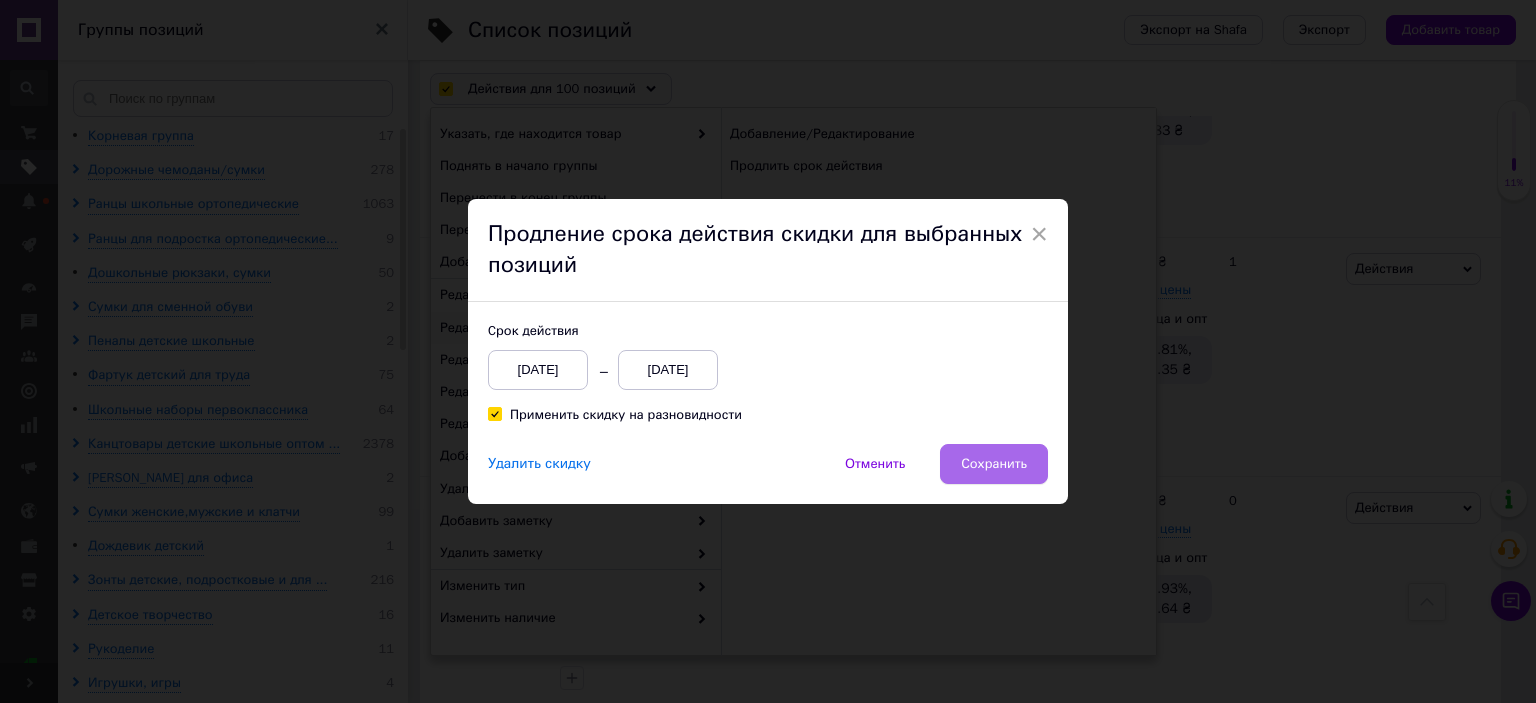 click on "Сохранить" at bounding box center [994, 464] 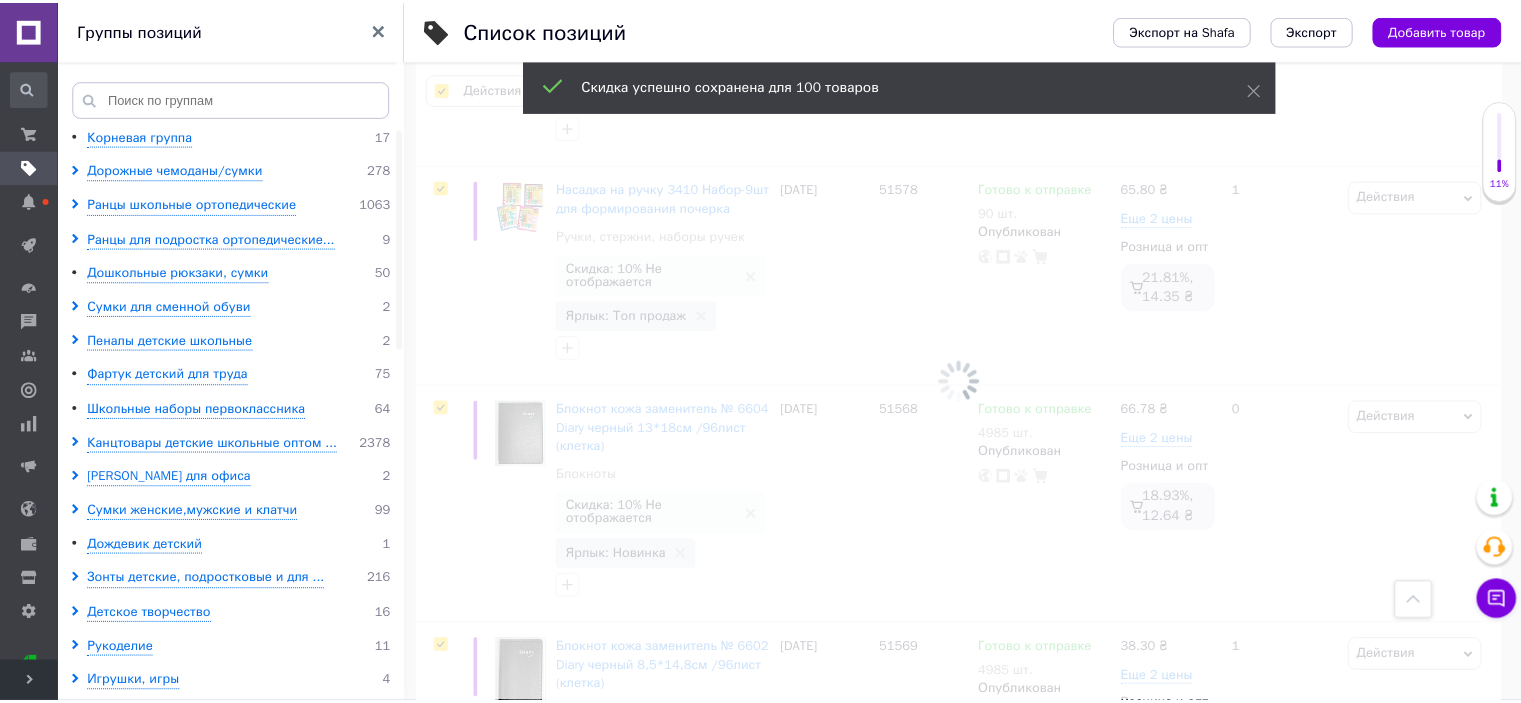 scroll, scrollTop: 0, scrollLeft: 1328, axis: horizontal 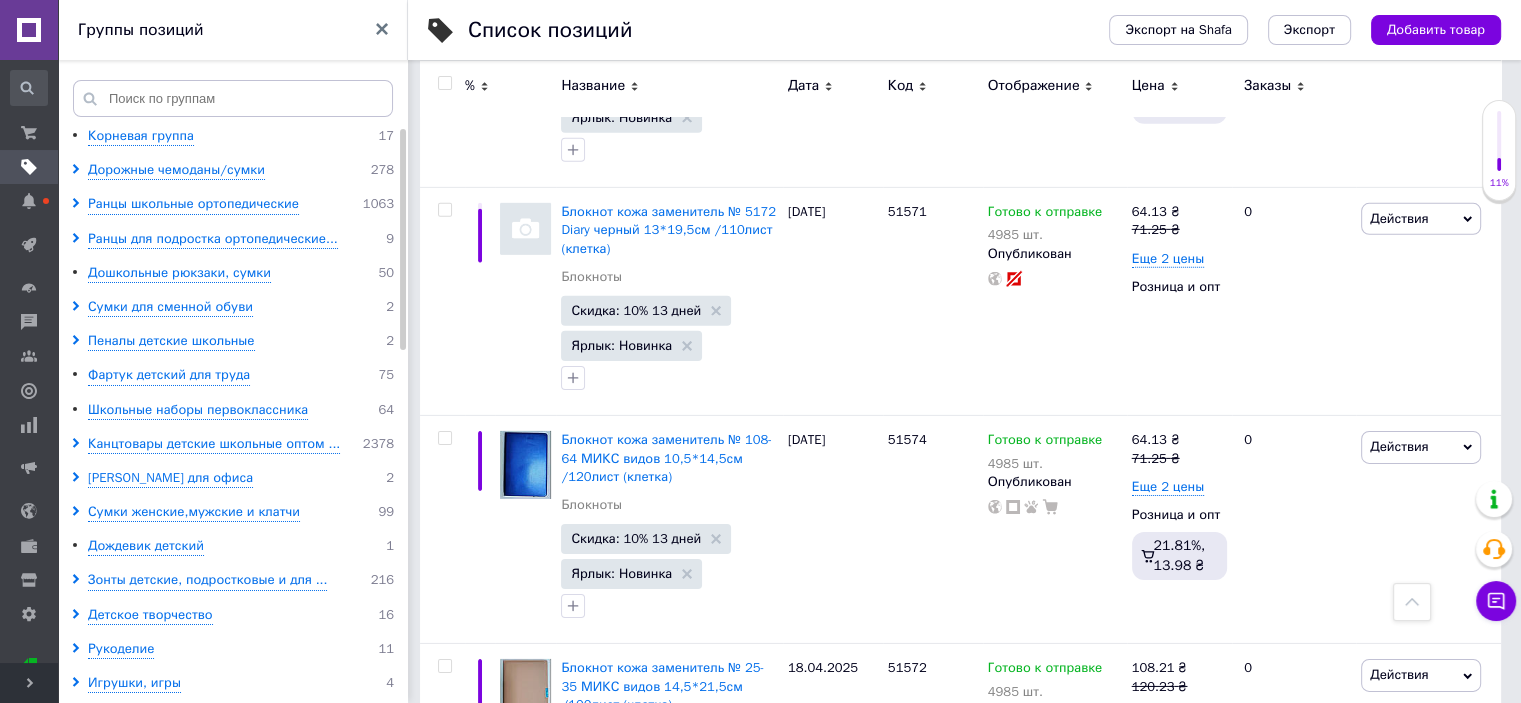 click on "5" at bounding box center (710, 913) 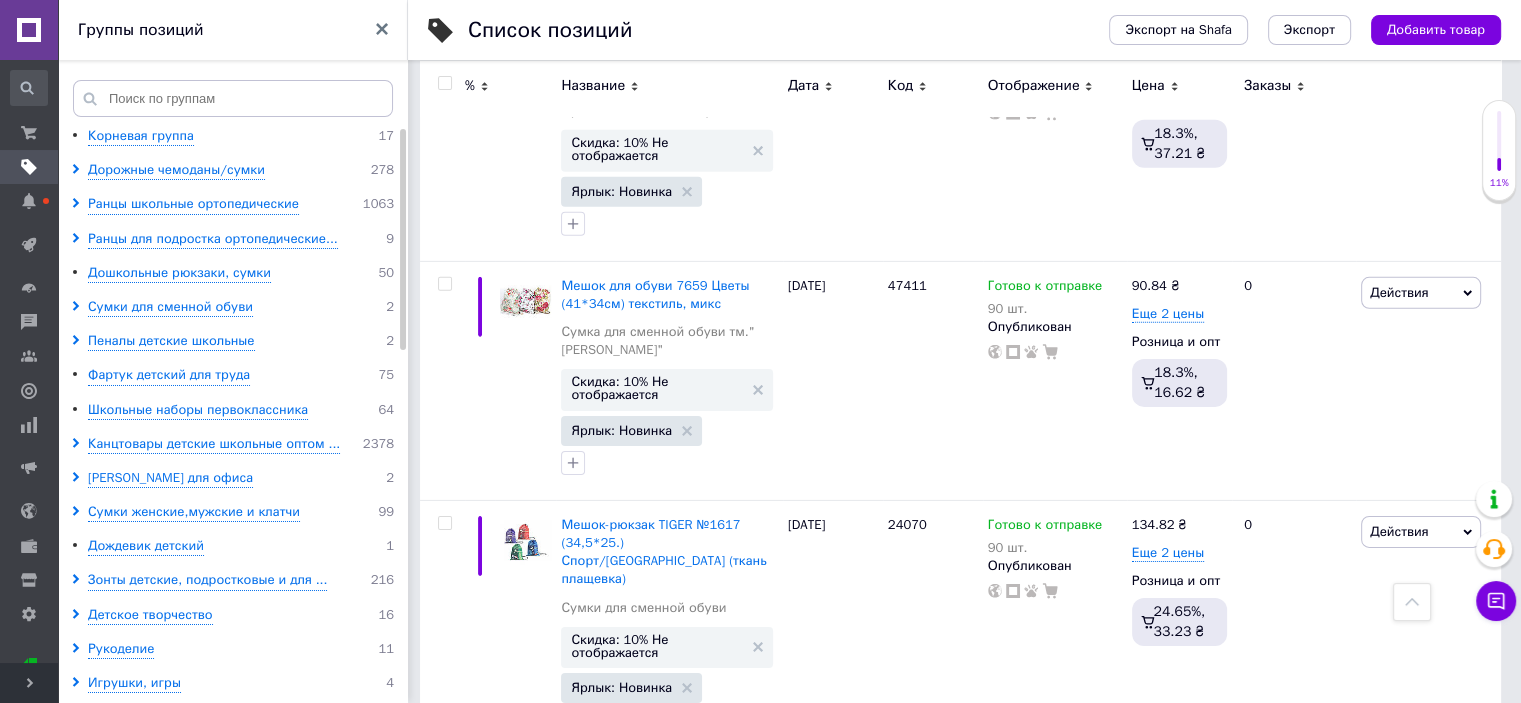 click at bounding box center (444, 83) 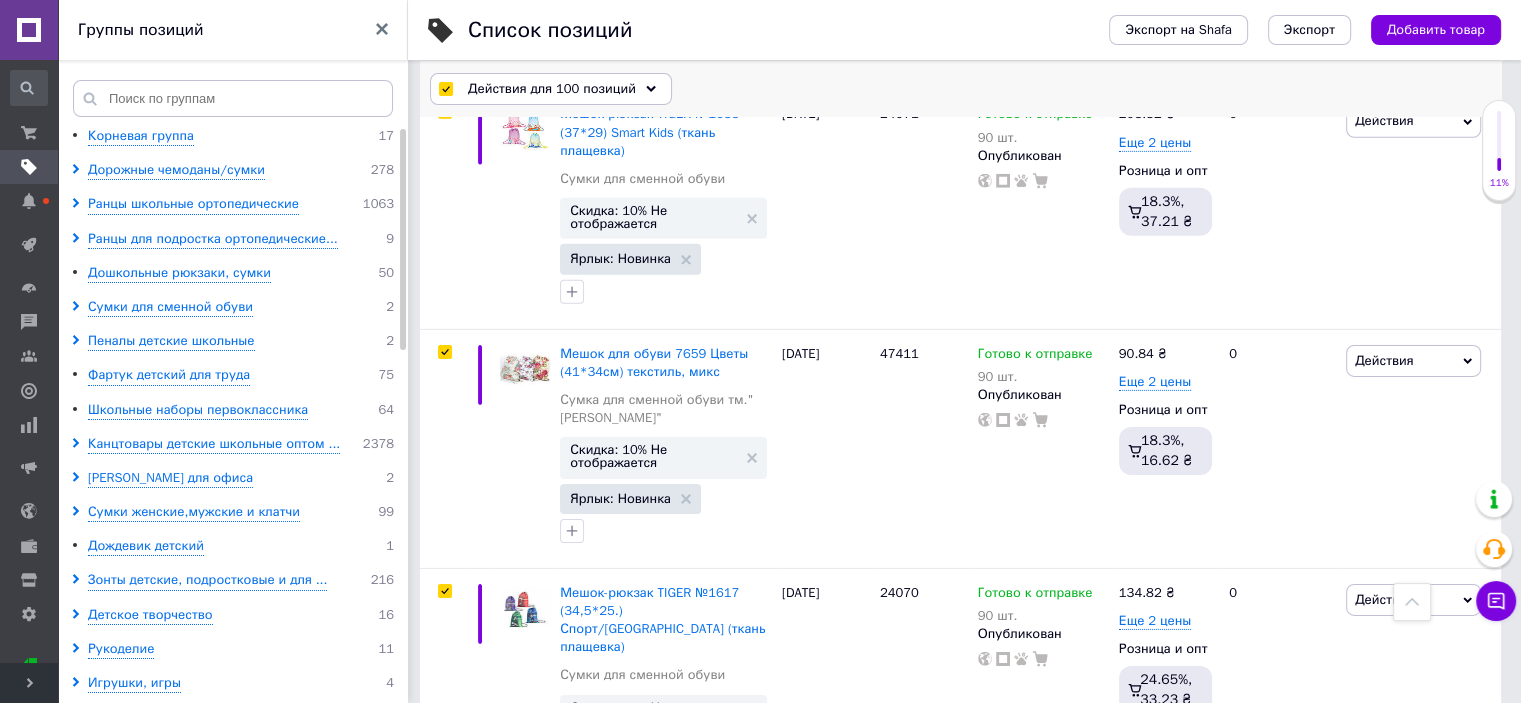 scroll, scrollTop: 21648, scrollLeft: 0, axis: vertical 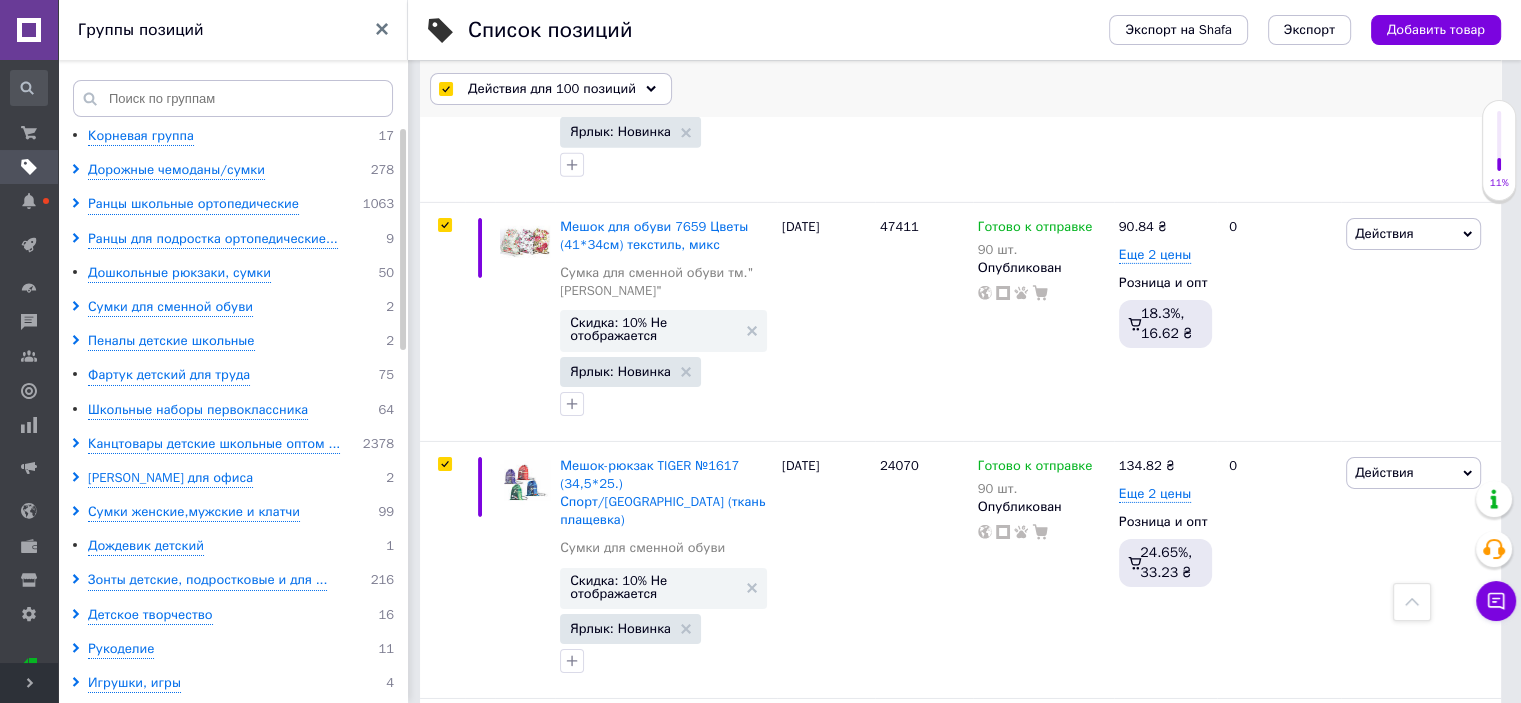 click on "Действия для 100 позиций" at bounding box center [552, 89] 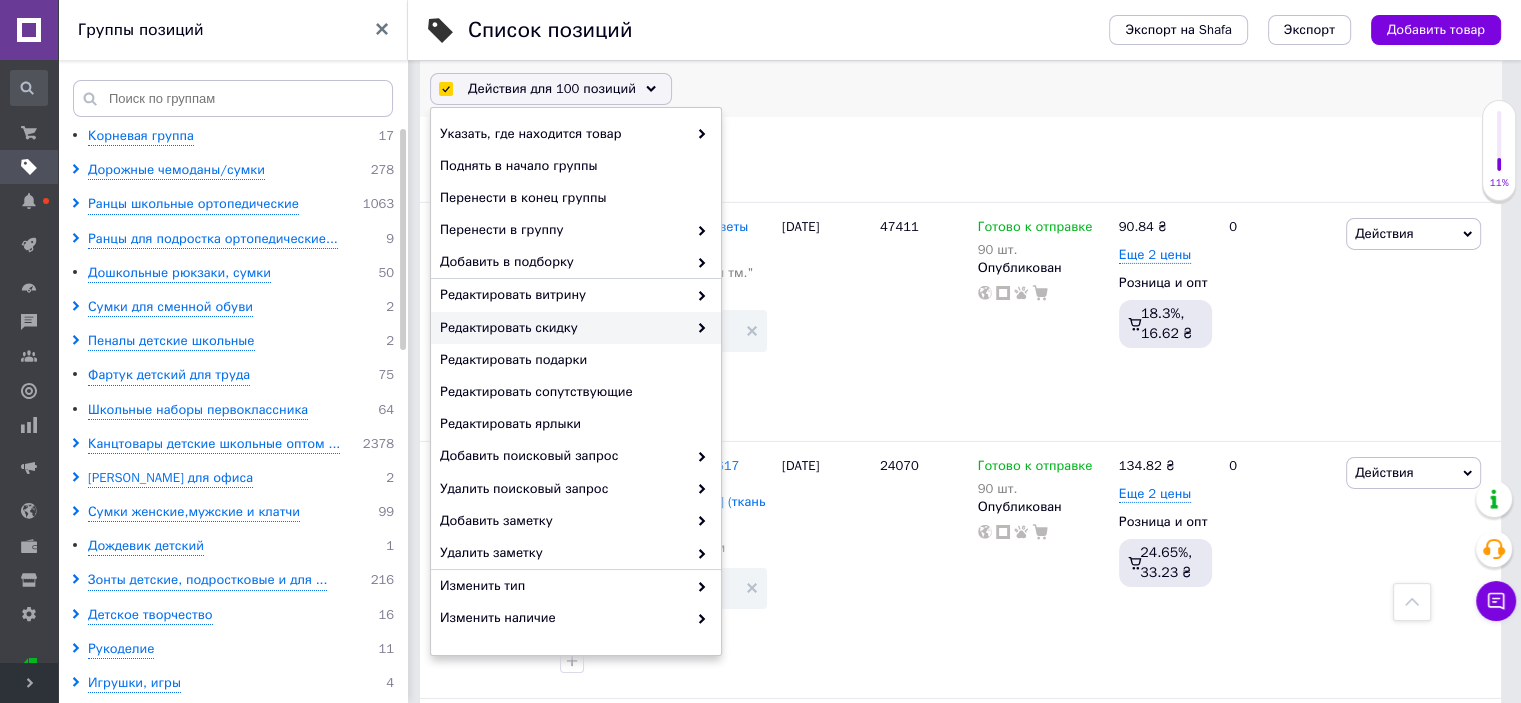 click on "Редактировать скидку" at bounding box center [563, 328] 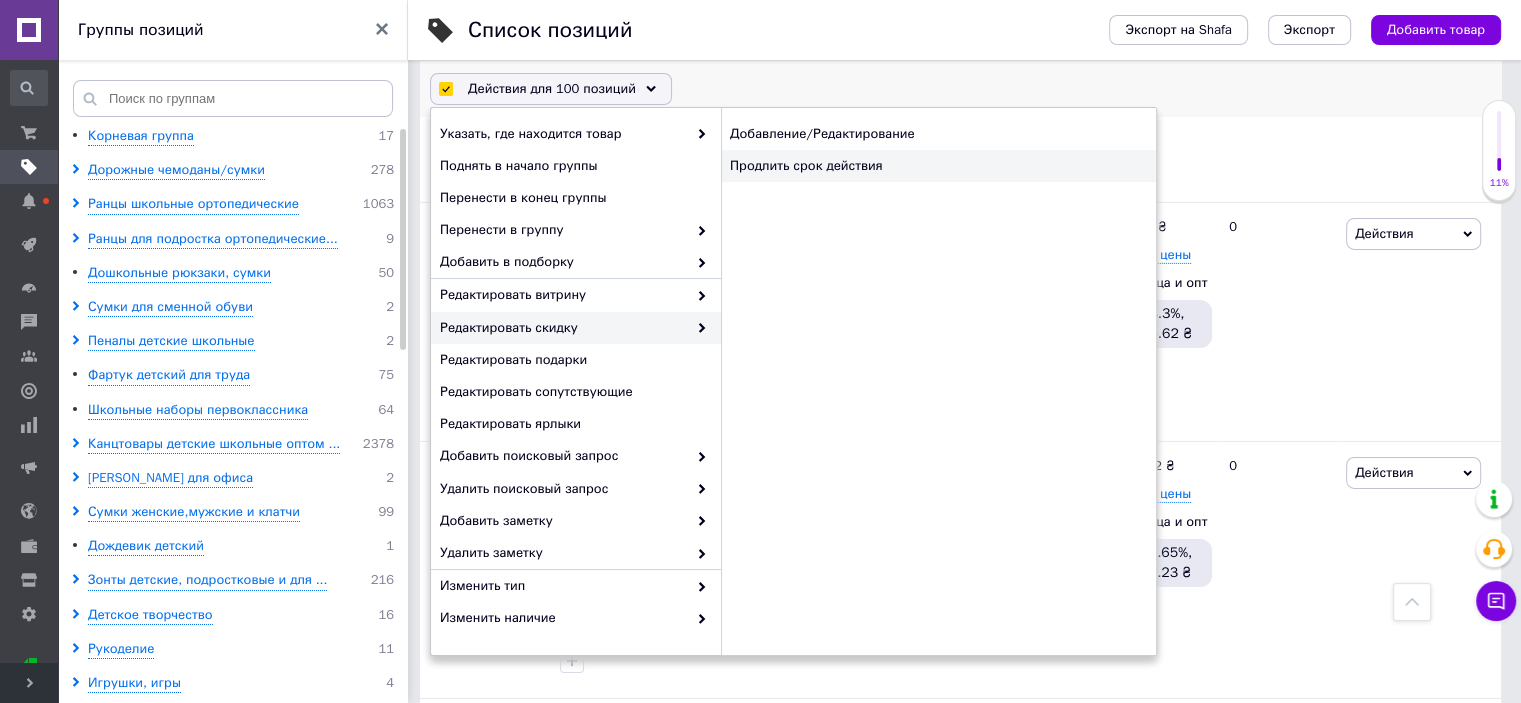 click on "Продлить срок действия" at bounding box center [938, 166] 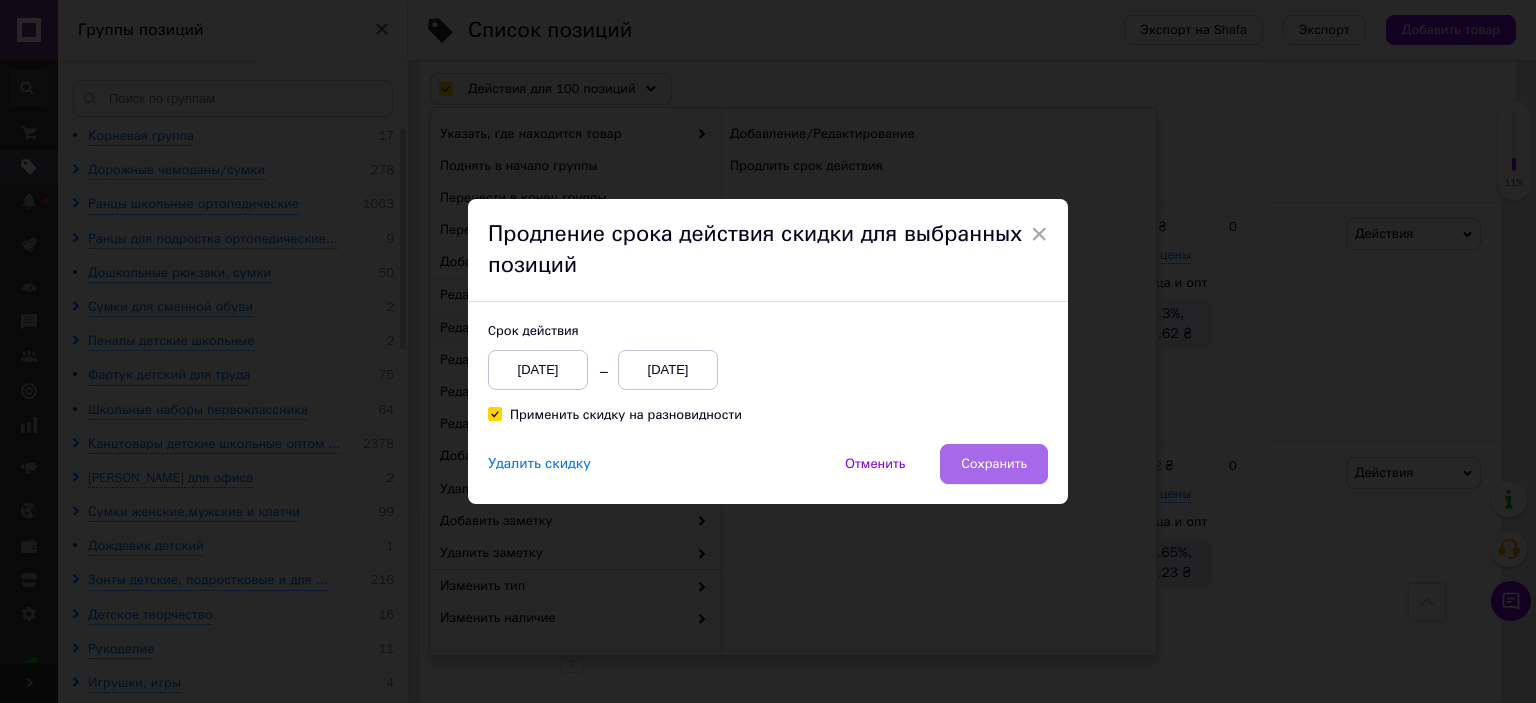 click on "Сохранить" at bounding box center (994, 464) 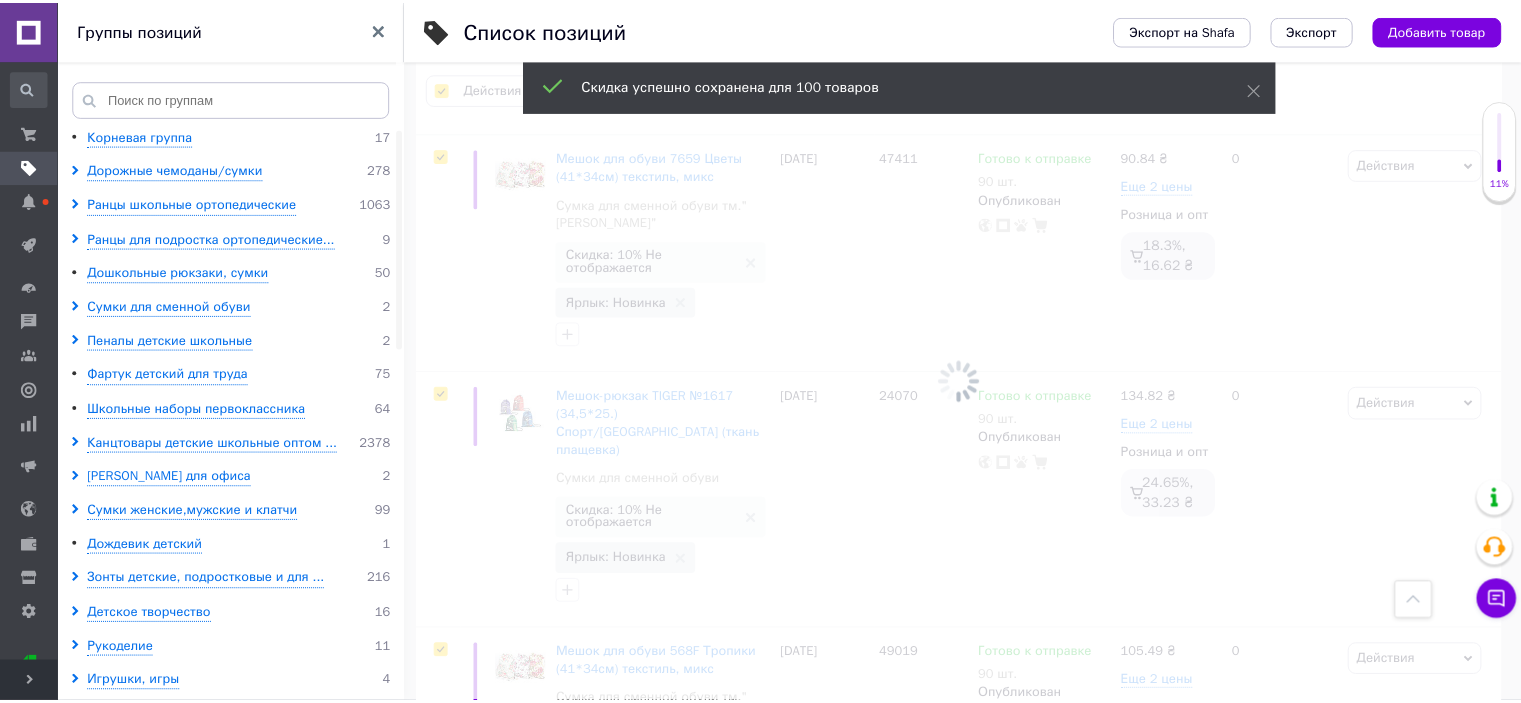 scroll, scrollTop: 0, scrollLeft: 1328, axis: horizontal 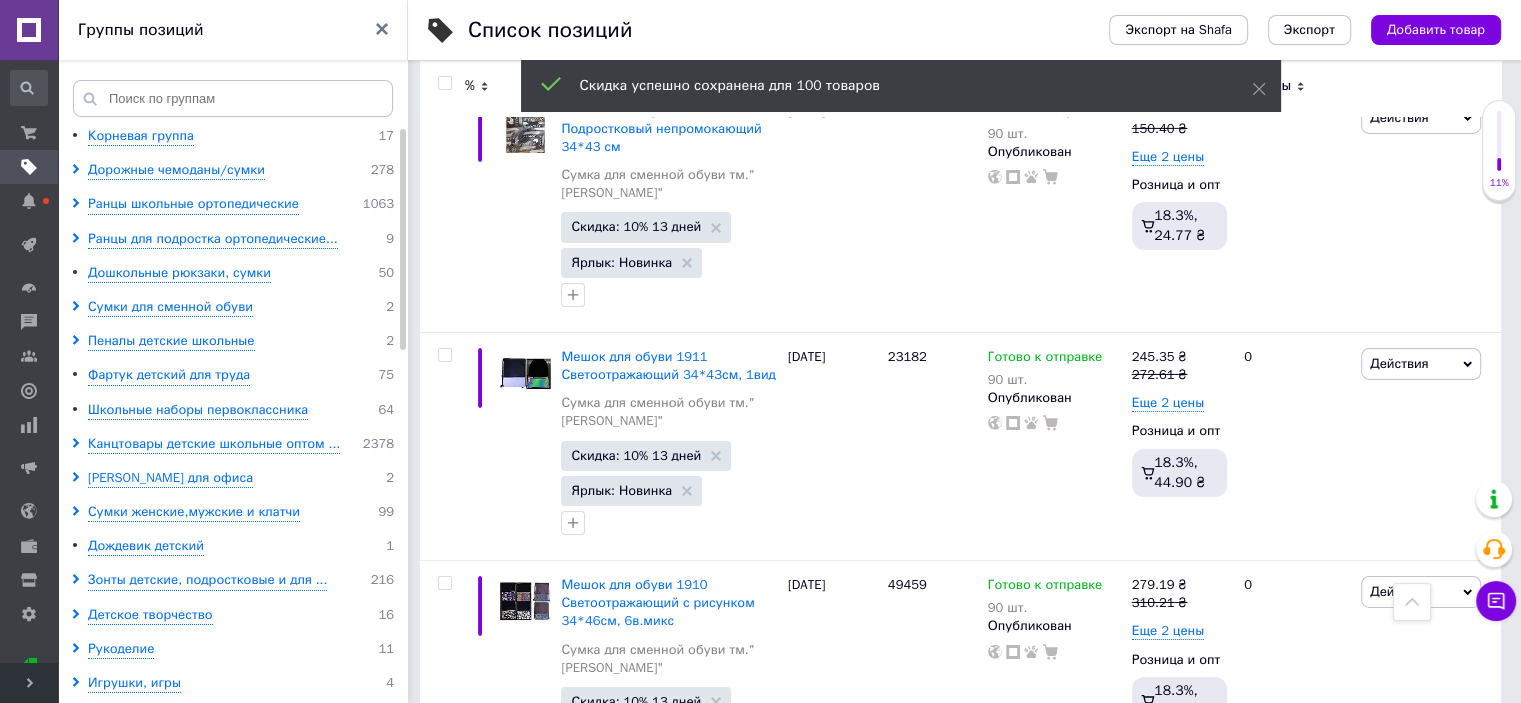 click on "4" at bounding box center [710, 1094] 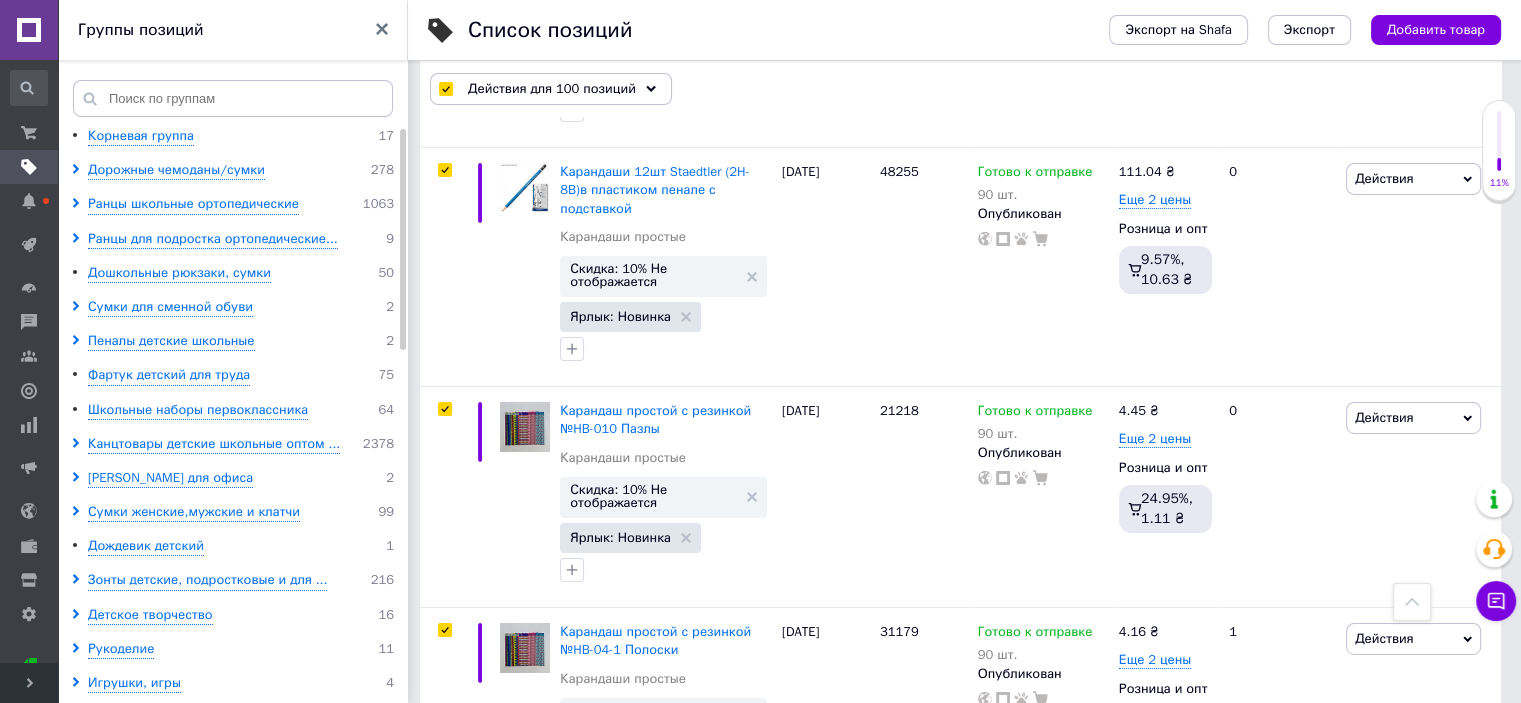 scroll, scrollTop: 21927, scrollLeft: 0, axis: vertical 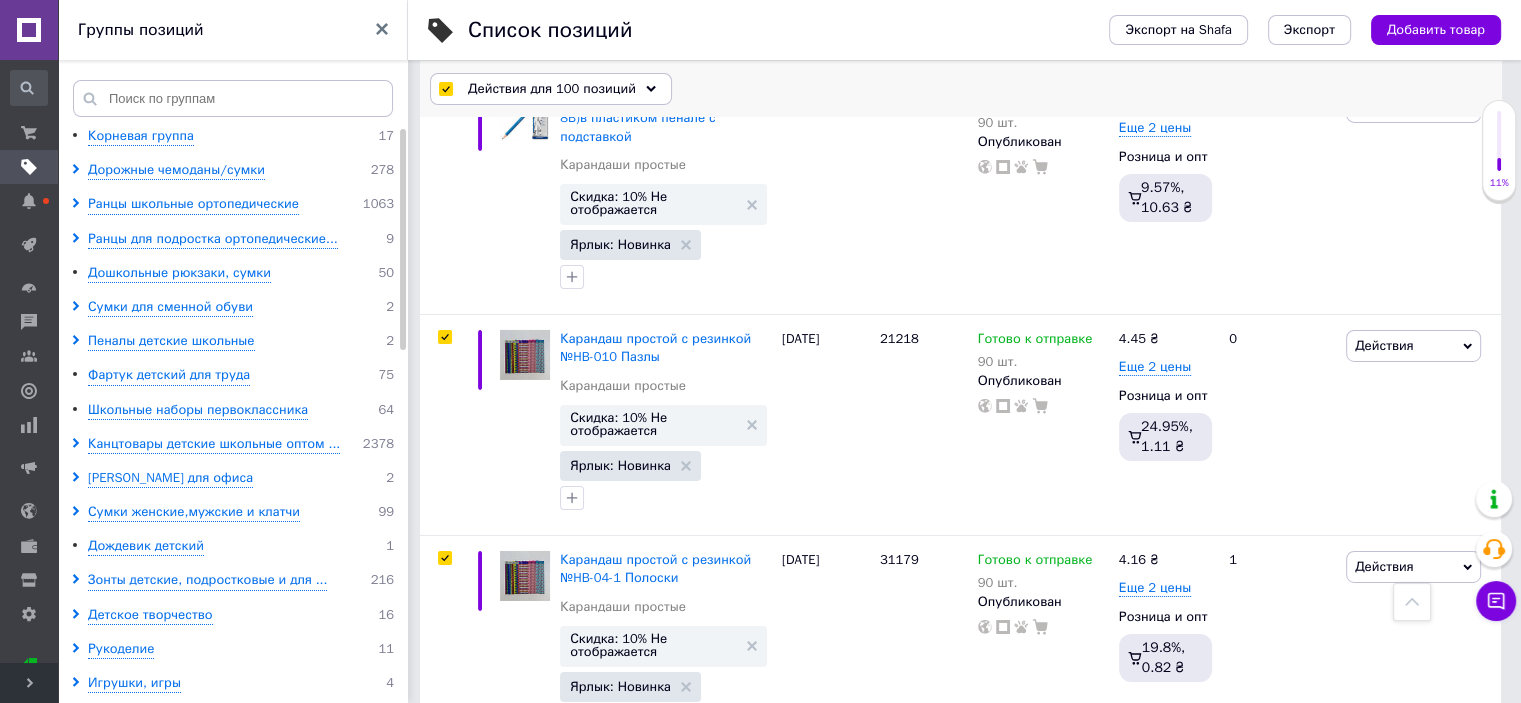 click on "Действия для 100 позиций" at bounding box center [552, 89] 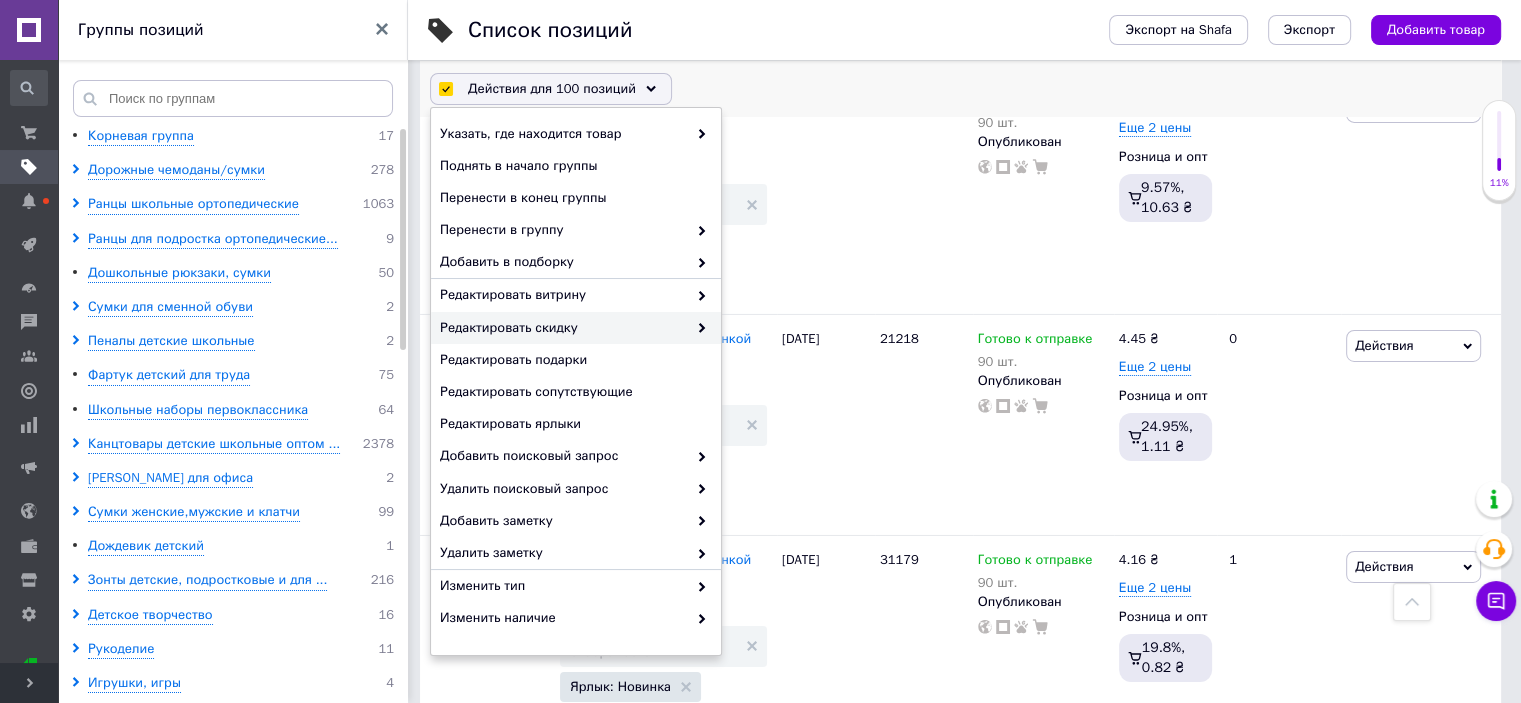 click on "Редактировать скидку" at bounding box center [563, 328] 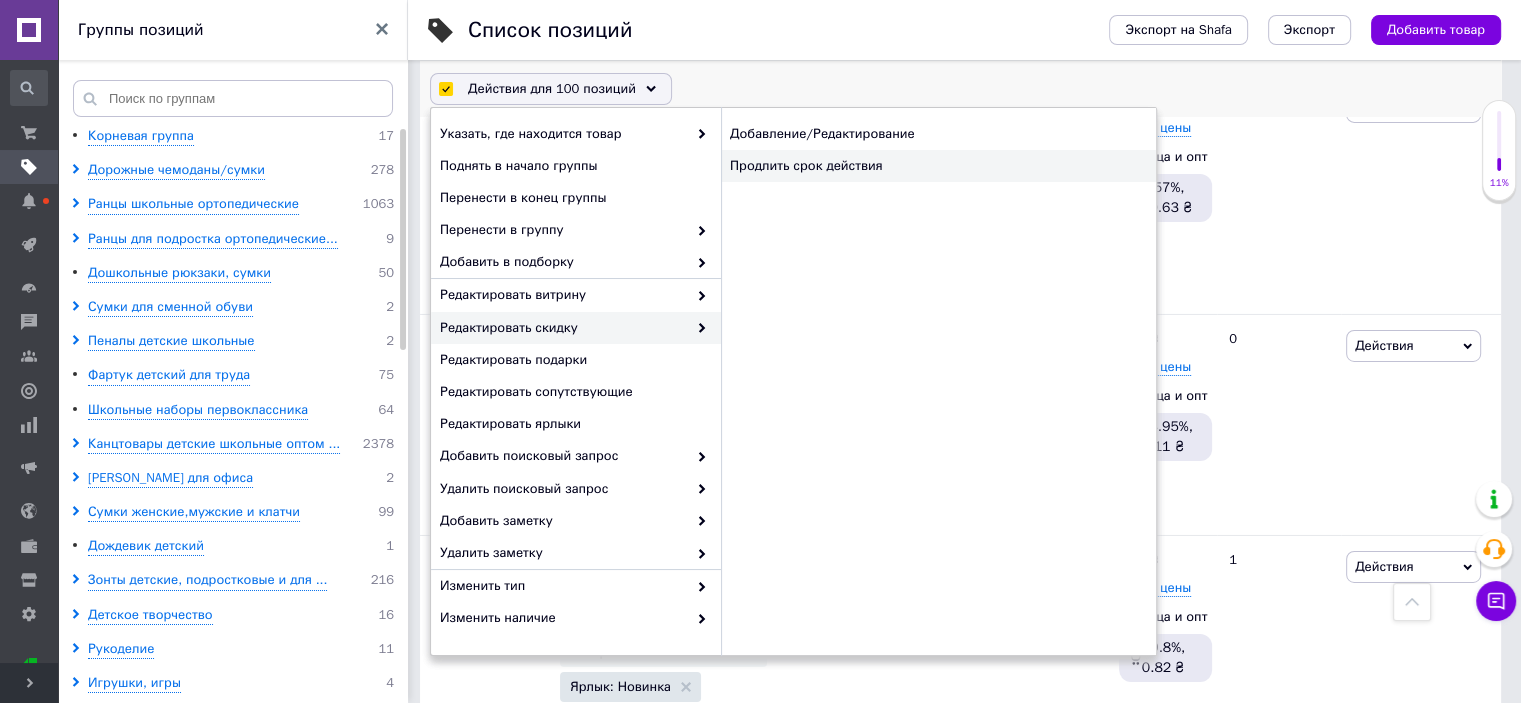click on "Продлить срок действия" at bounding box center (938, 166) 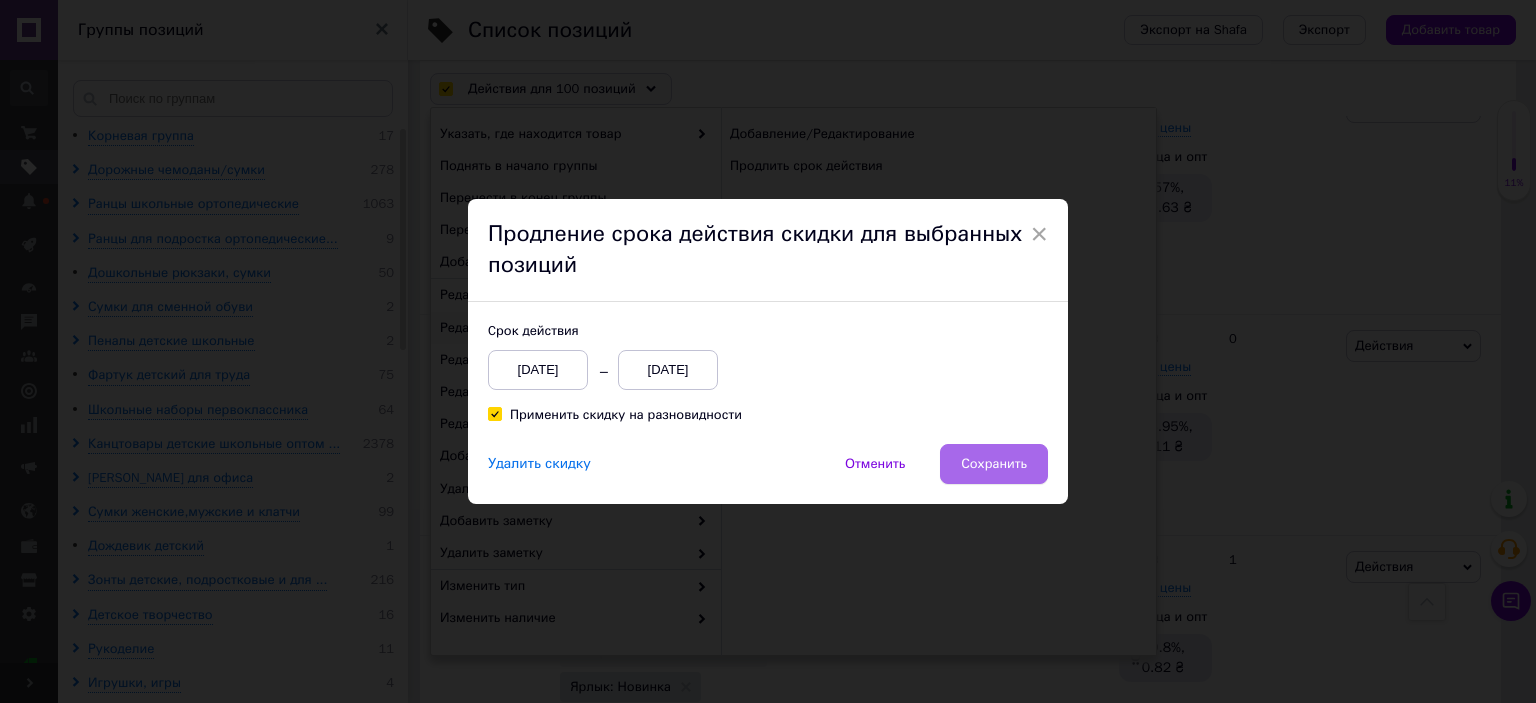 click on "Сохранить" at bounding box center [994, 464] 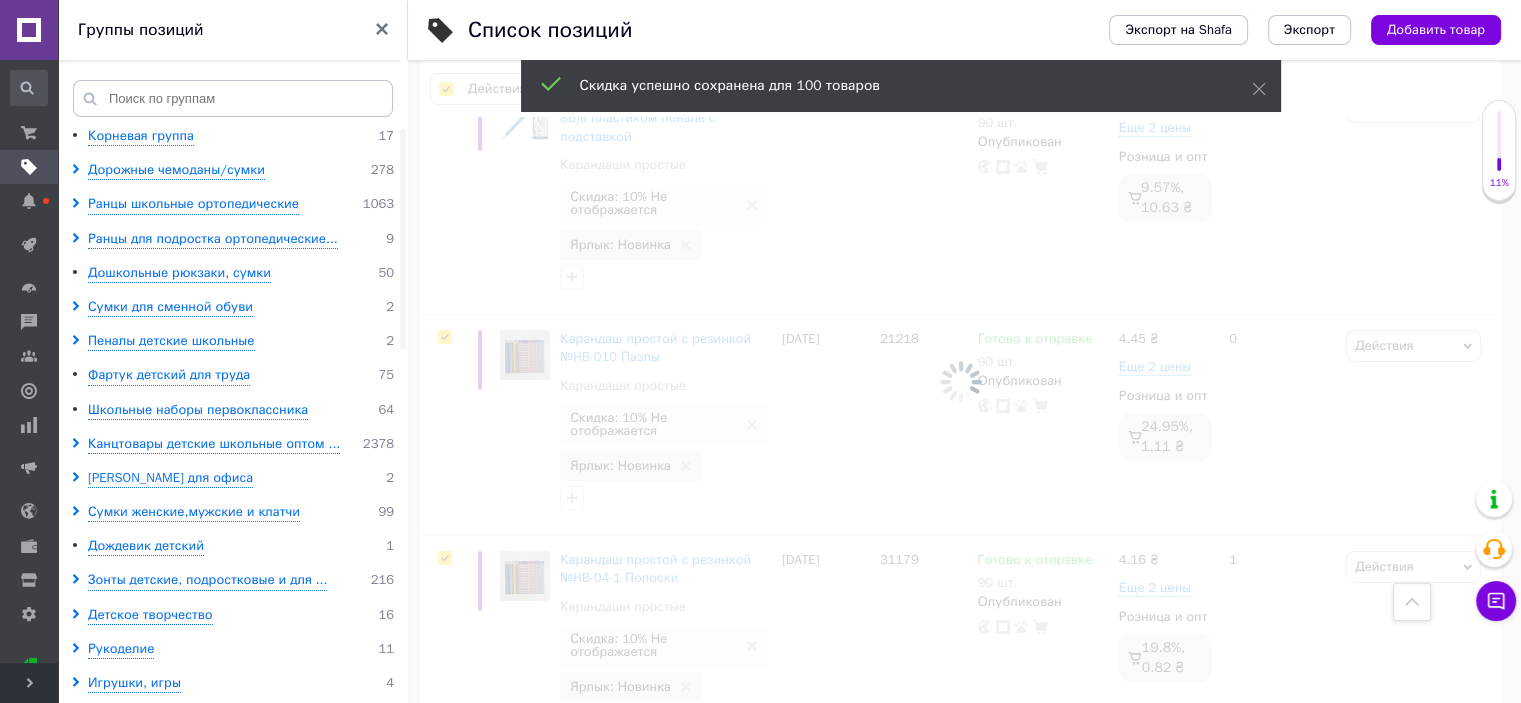 scroll, scrollTop: 0, scrollLeft: 1328, axis: horizontal 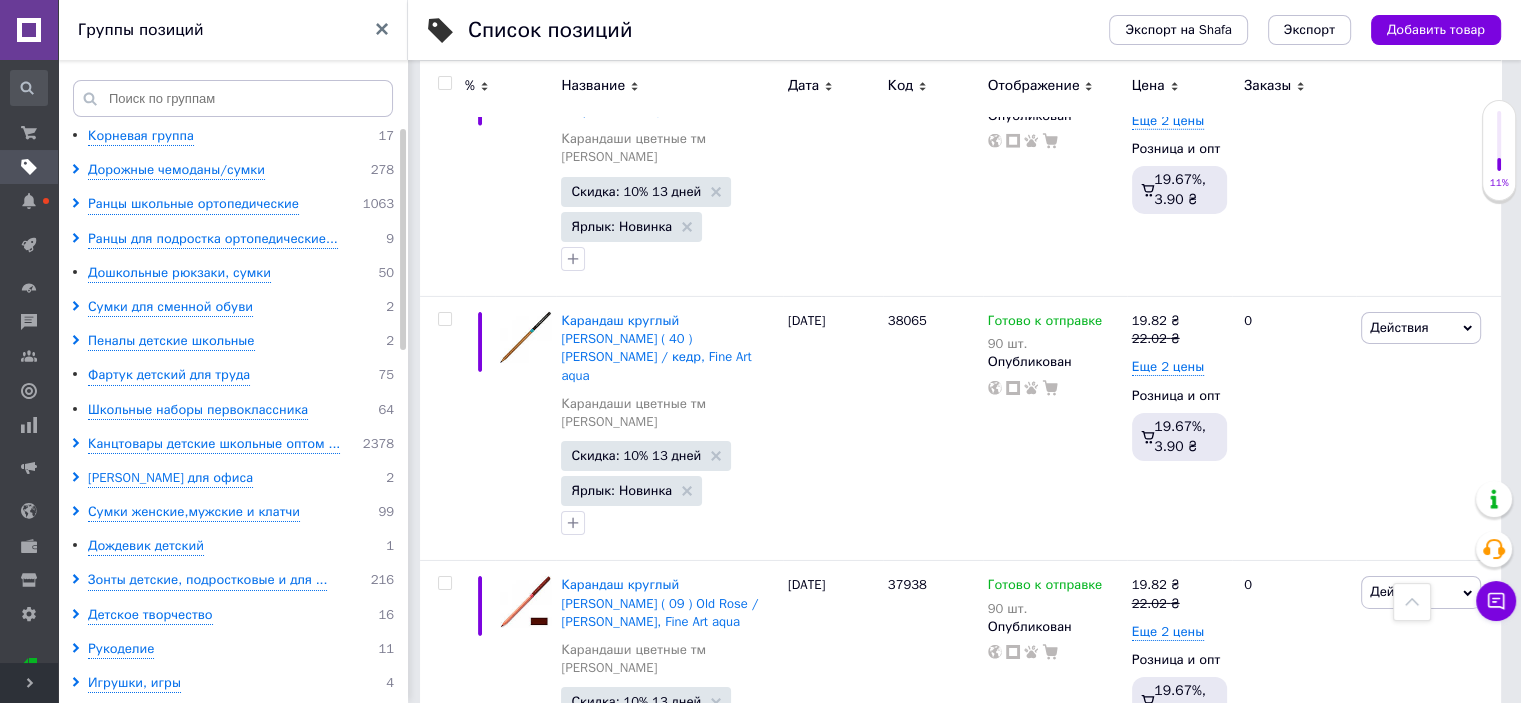 click on "3" at bounding box center (665, 1040) 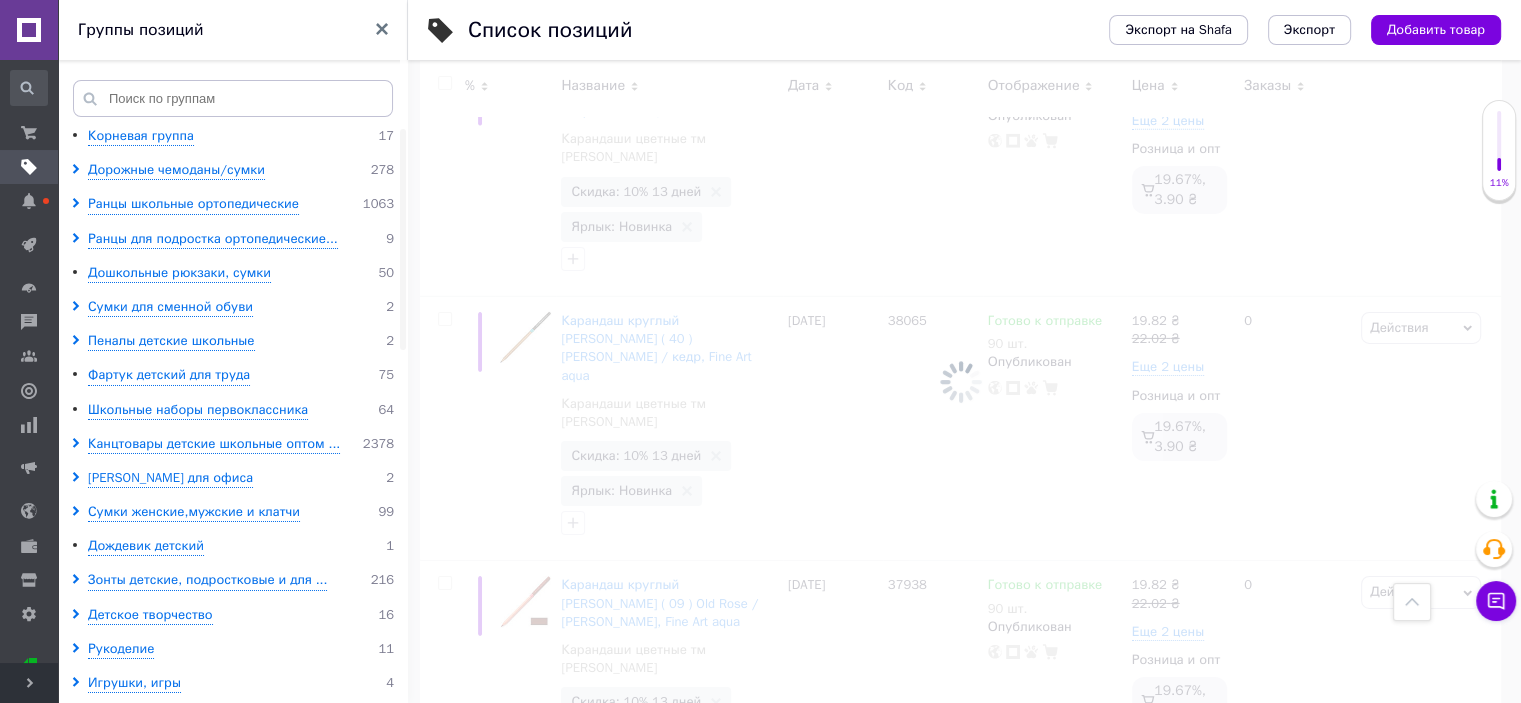 scroll, scrollTop: 21709, scrollLeft: 0, axis: vertical 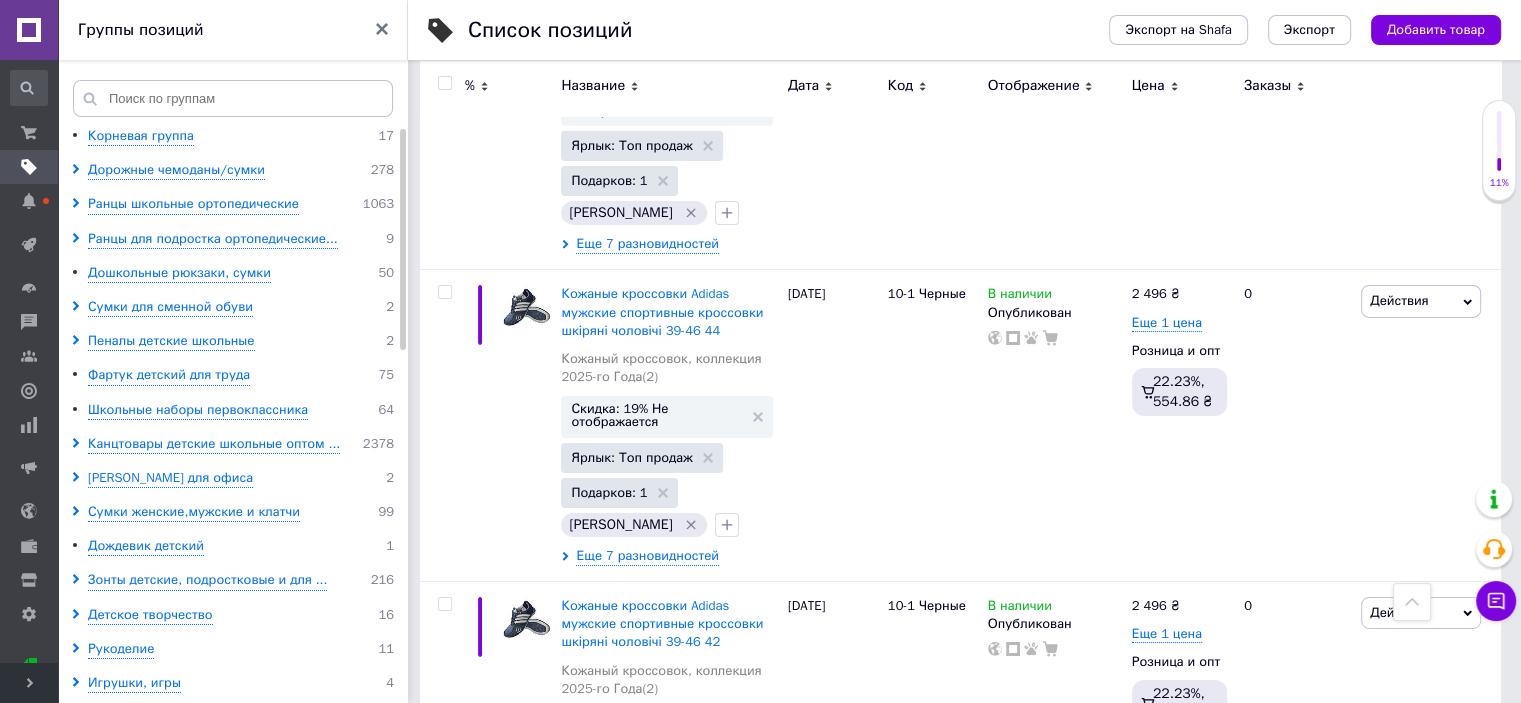 click at bounding box center (444, 83) 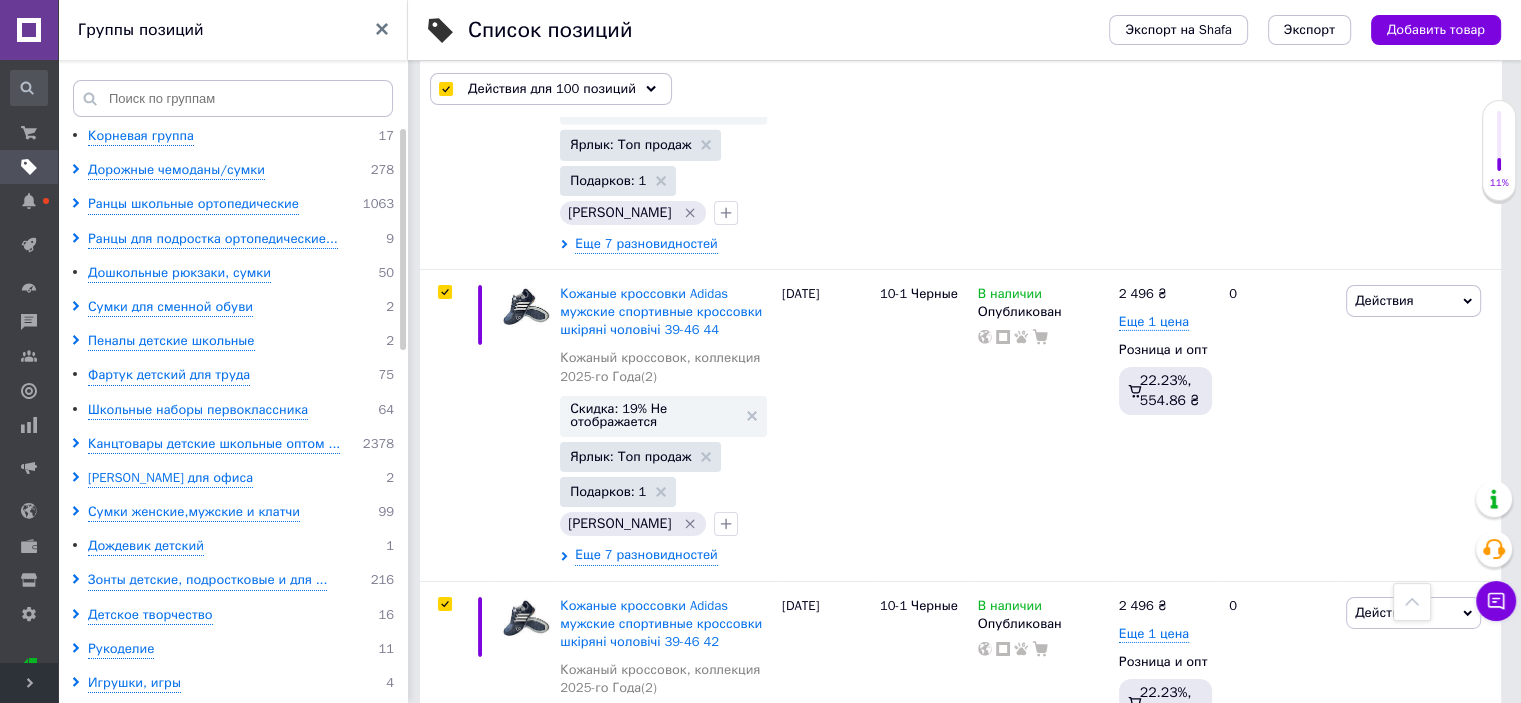 scroll, scrollTop: 21764, scrollLeft: 0, axis: vertical 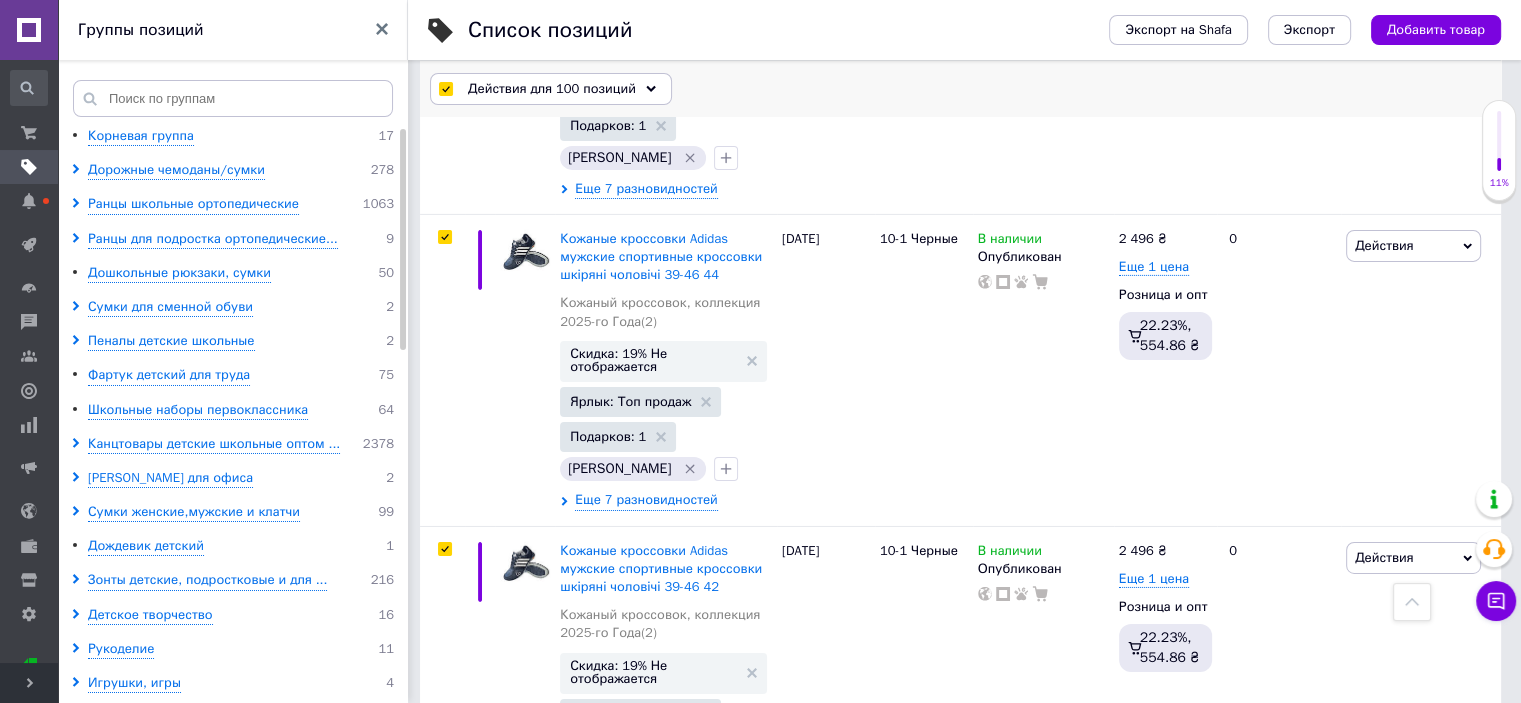 click on "Действия для 100 позиций" at bounding box center [552, 89] 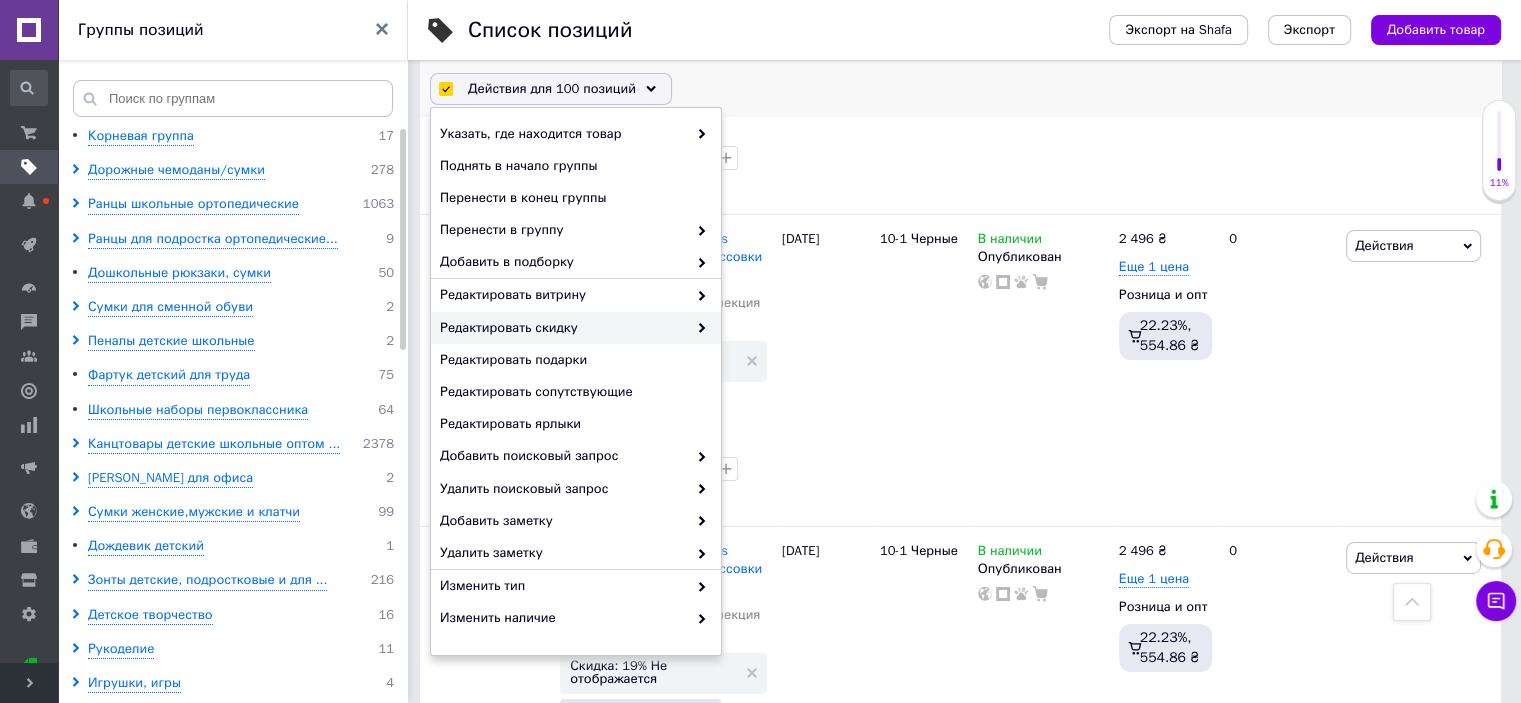 click on "Редактировать скидку" at bounding box center (563, 328) 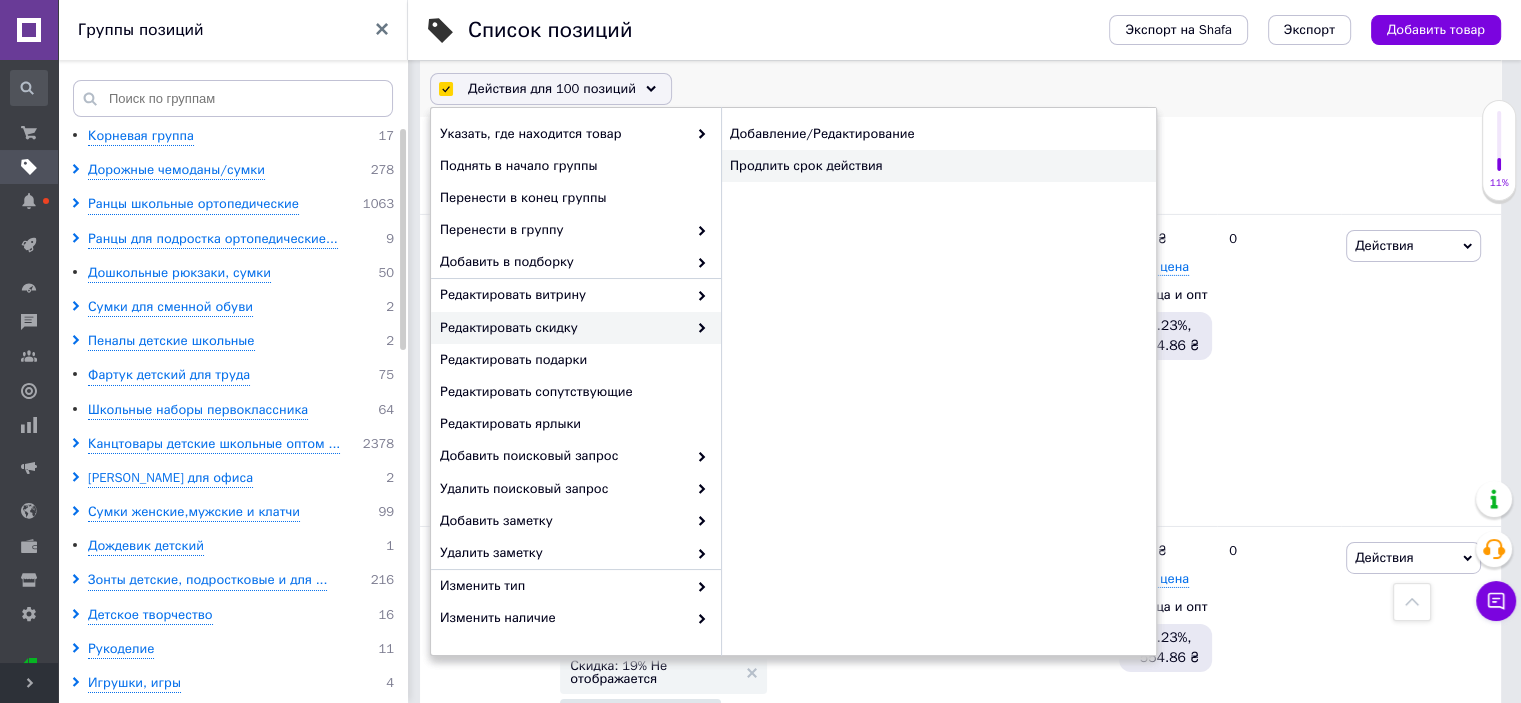 click on "Продлить срок действия" at bounding box center (938, 166) 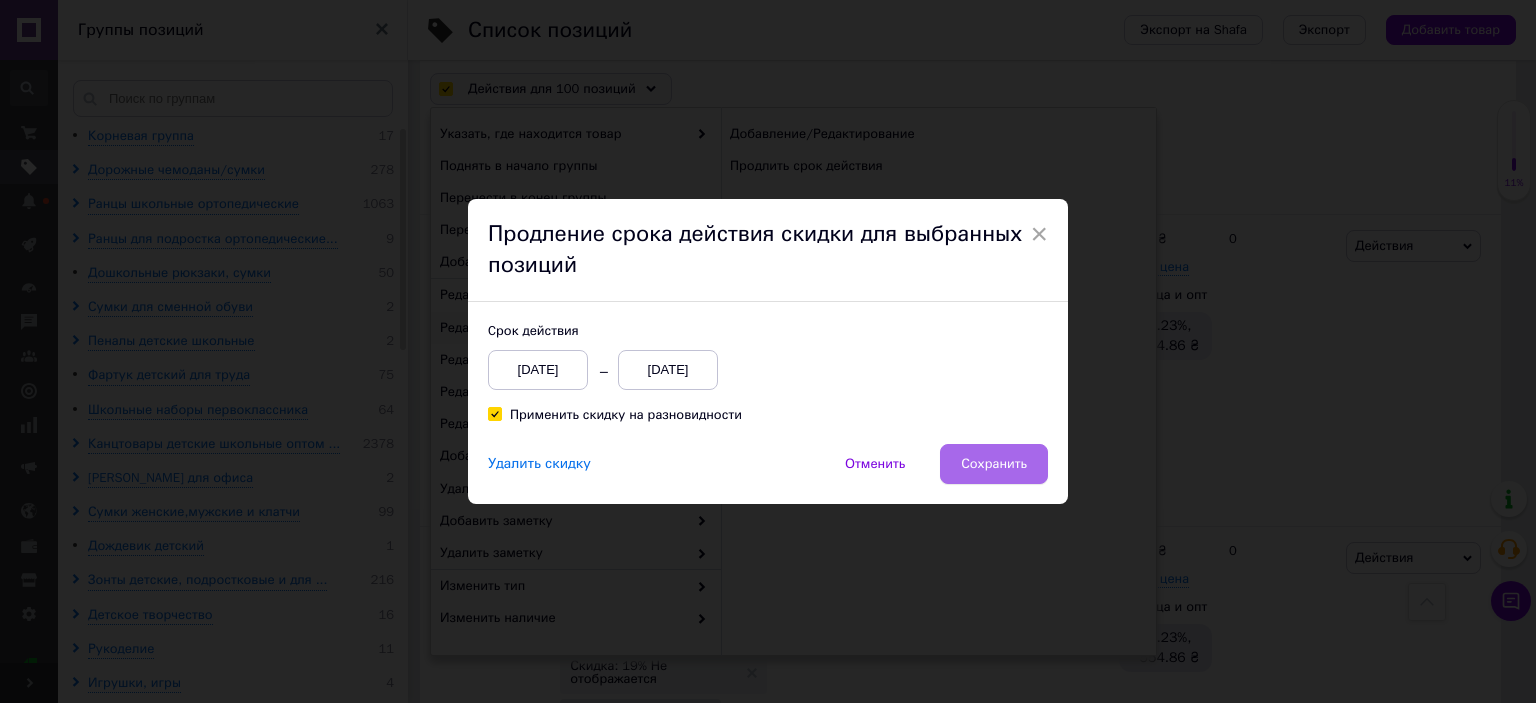 click on "Сохранить" at bounding box center [994, 464] 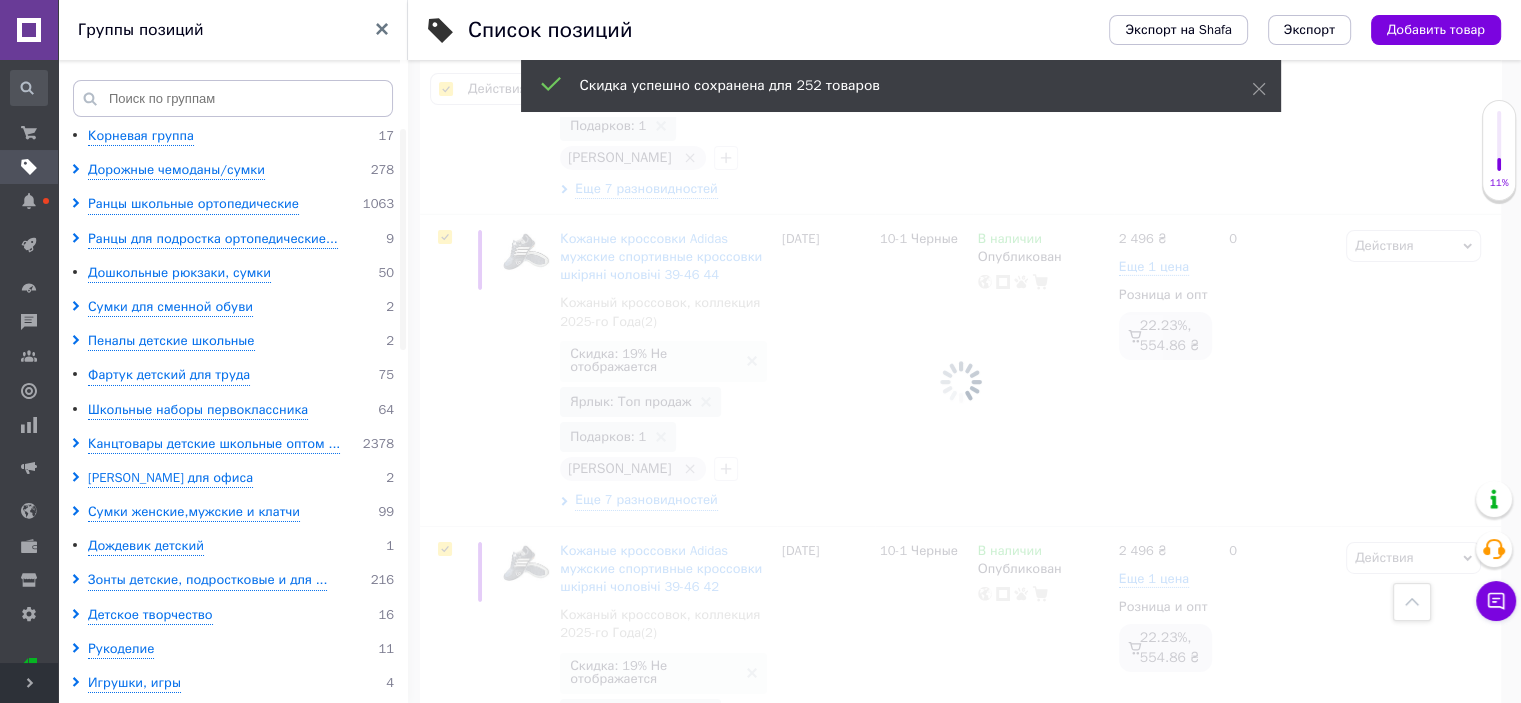 scroll, scrollTop: 0, scrollLeft: 1328, axis: horizontal 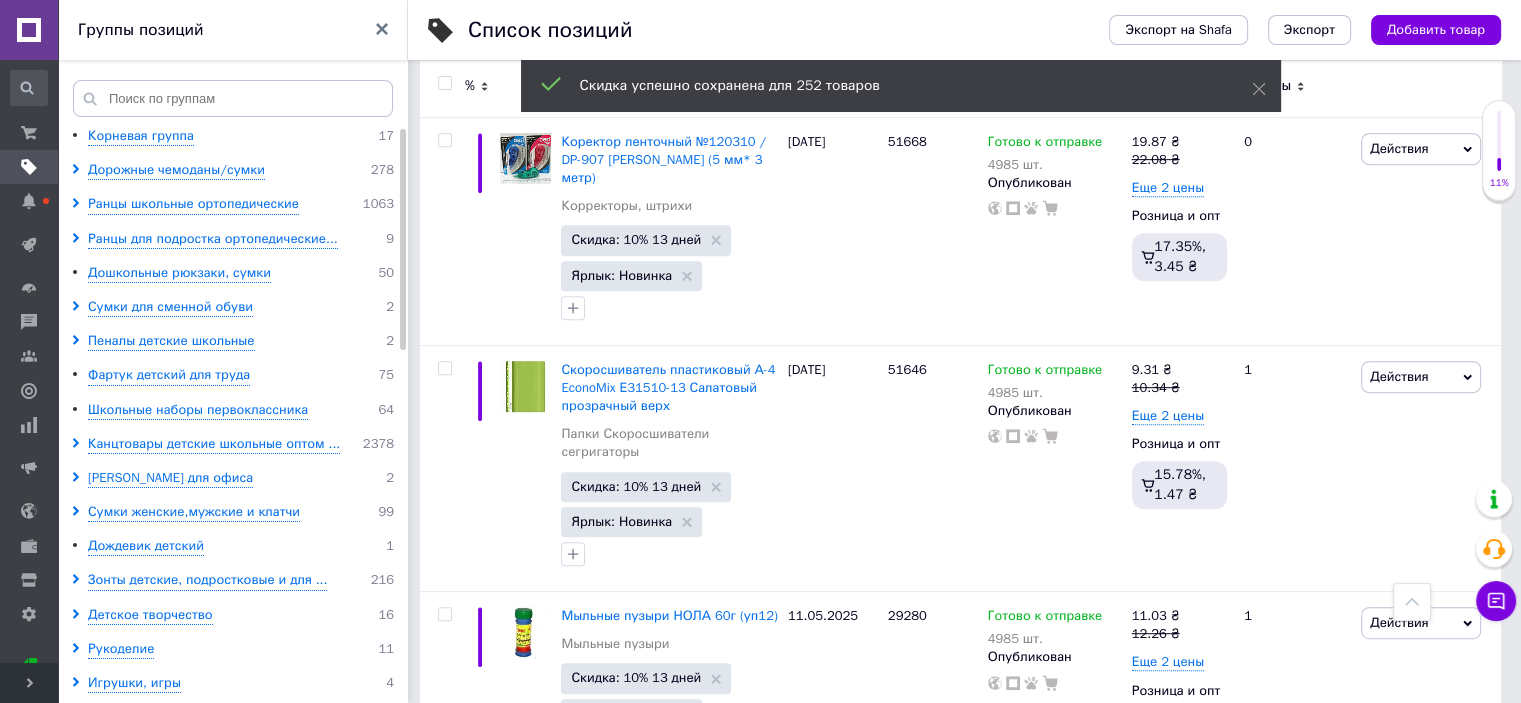 click on "2" at bounding box center (620, 824) 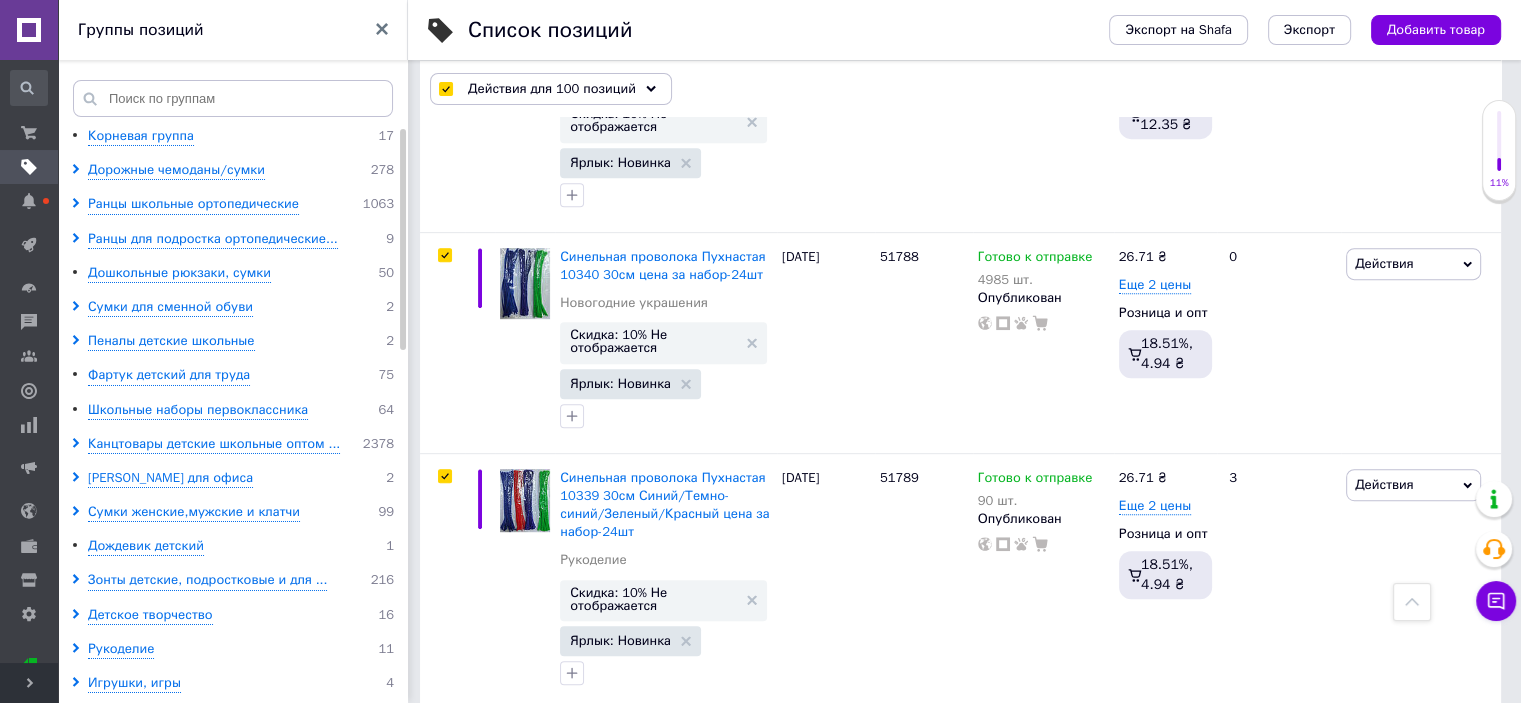 scroll, scrollTop: 23713, scrollLeft: 0, axis: vertical 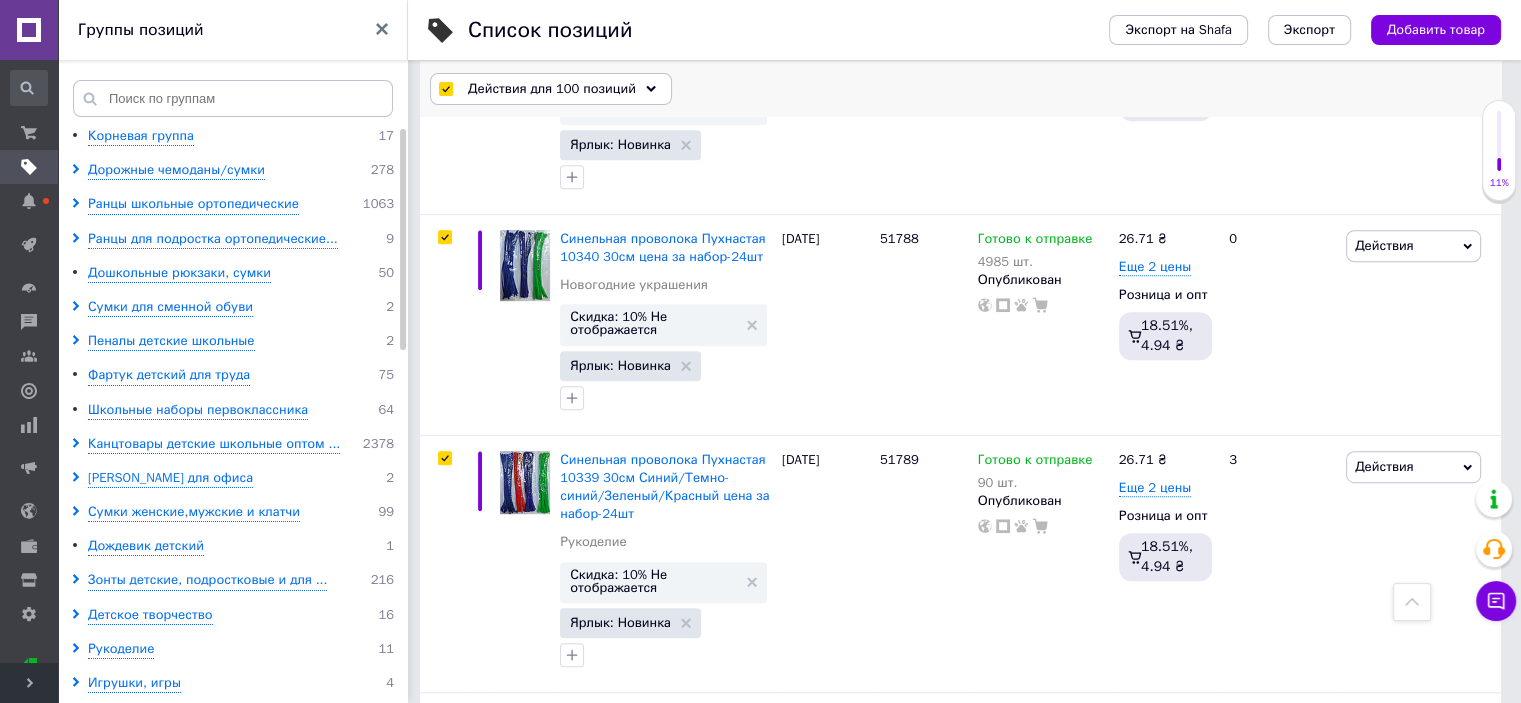 click on "Действия для 100 позиций" at bounding box center [552, 89] 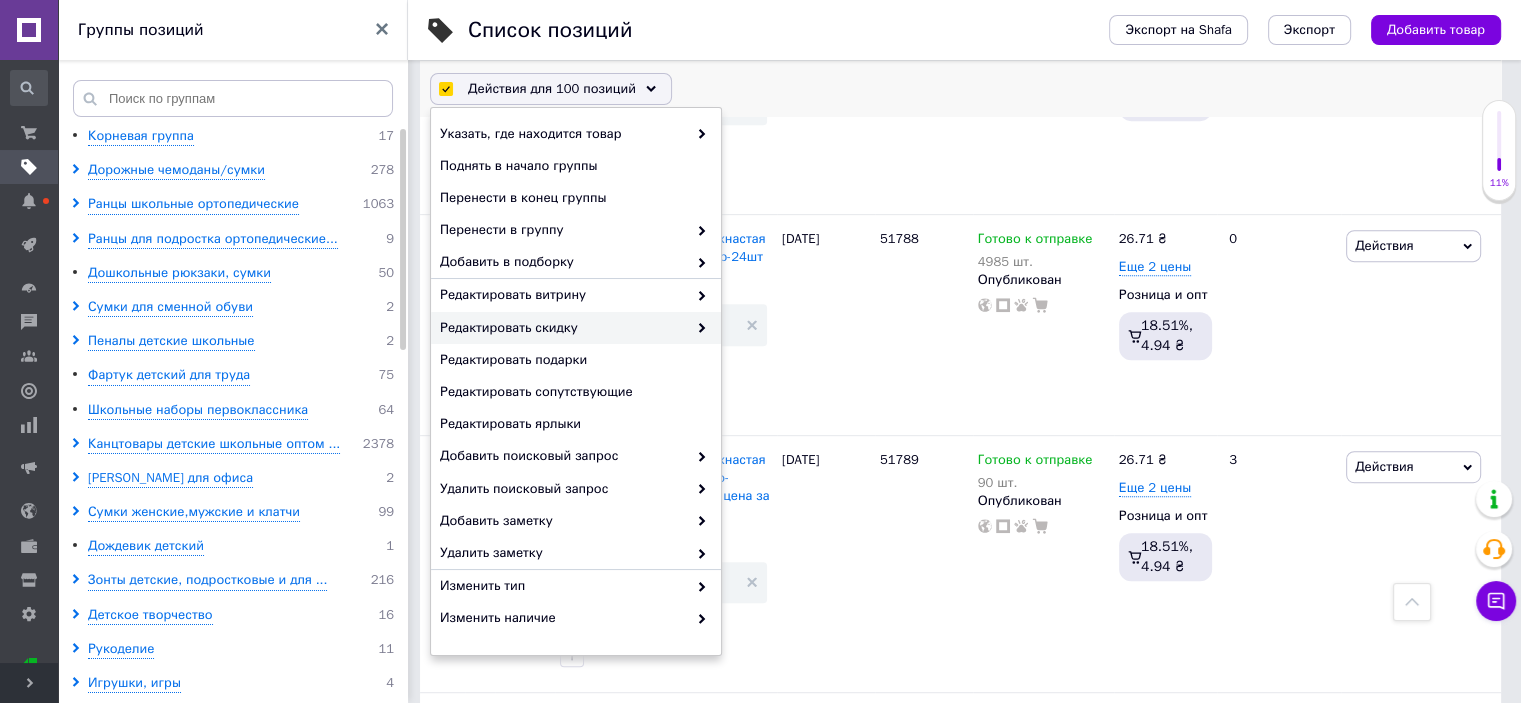 click on "Редактировать скидку" at bounding box center (576, 328) 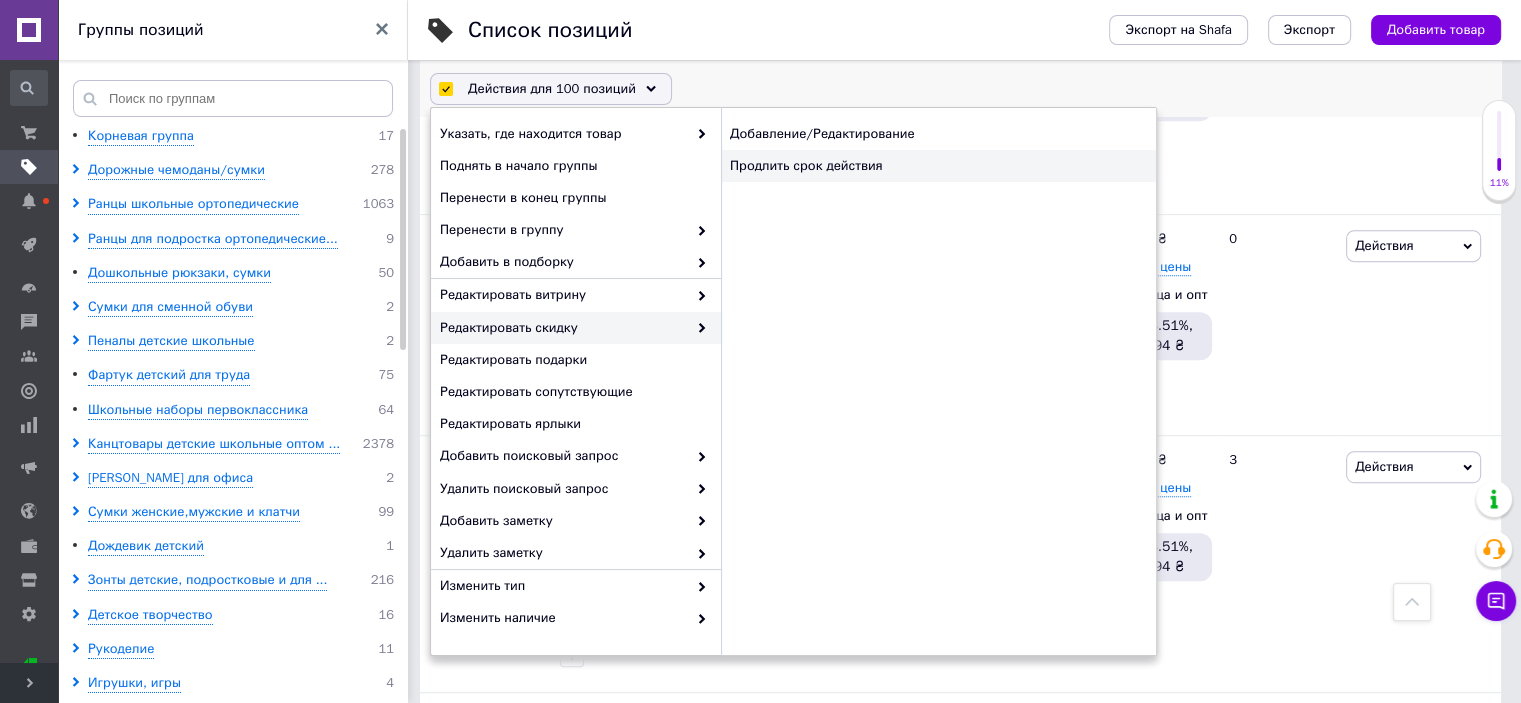 click on "Продлить срок действия" at bounding box center [938, 166] 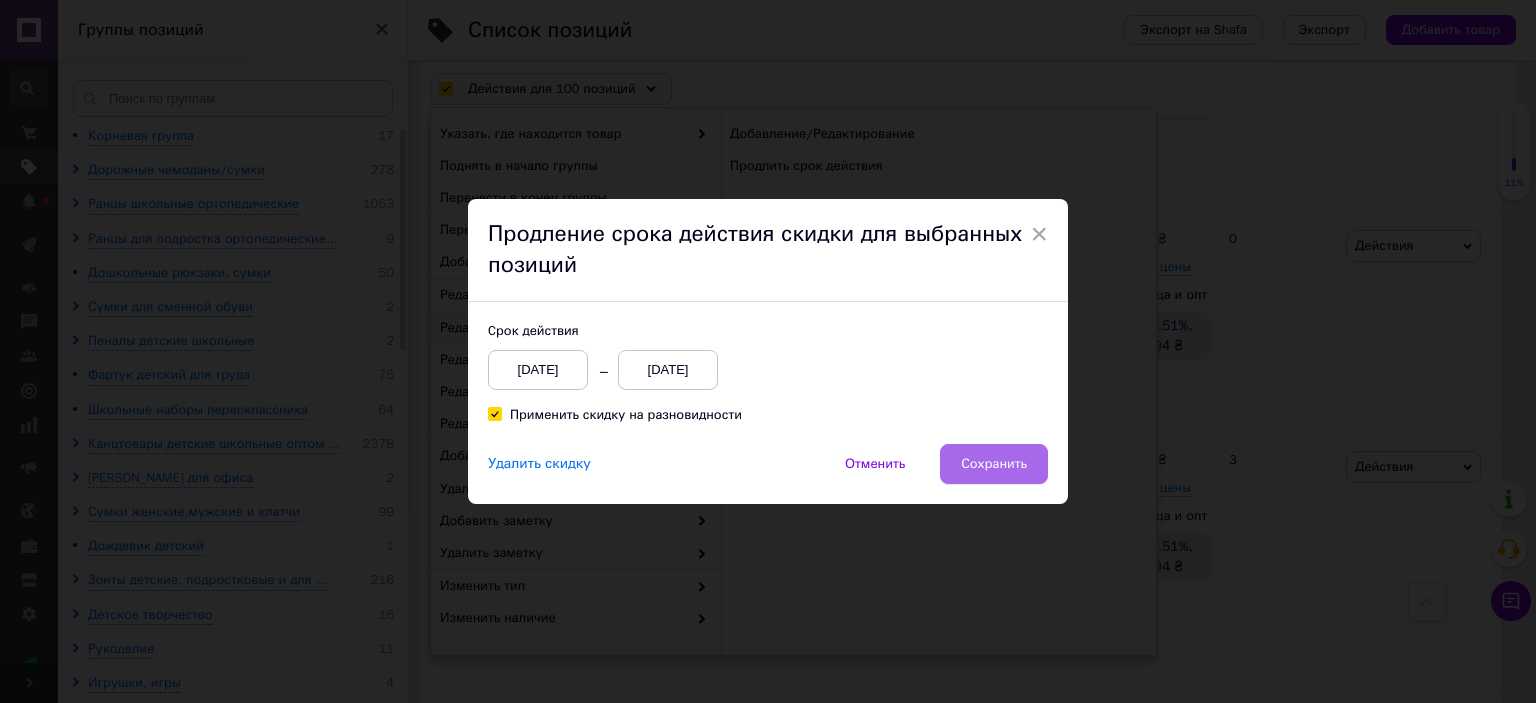 click on "Сохранить" at bounding box center [994, 464] 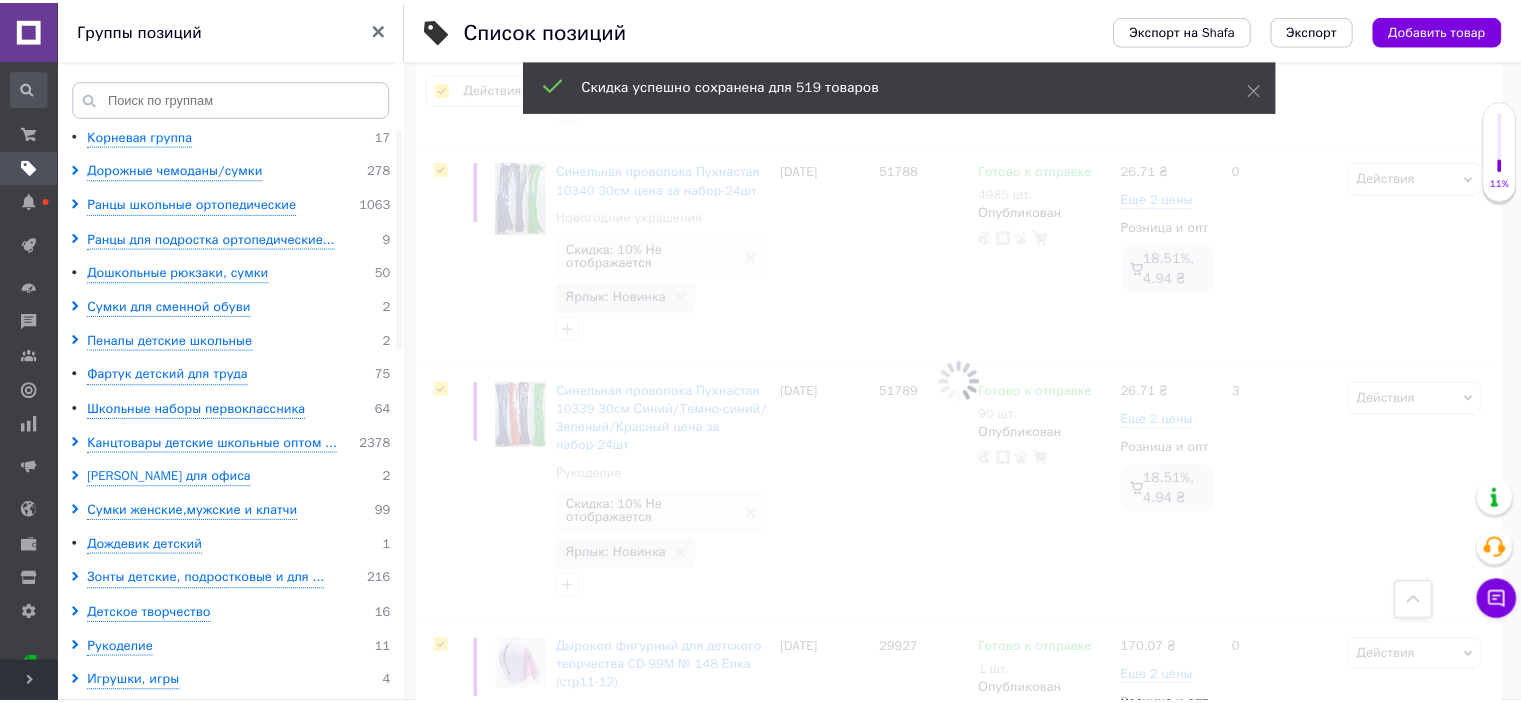 scroll, scrollTop: 0, scrollLeft: 1328, axis: horizontal 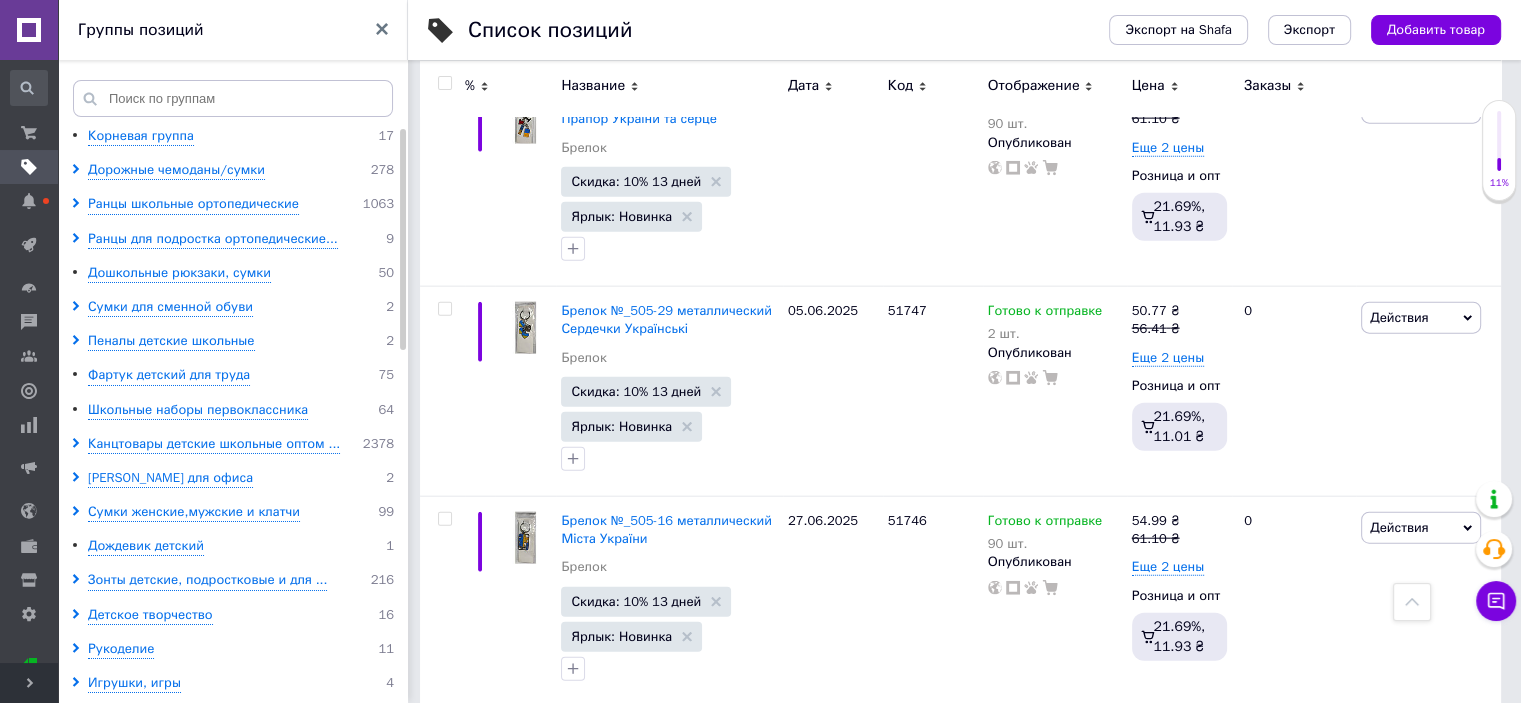 click on "1" at bounding box center (575, 957) 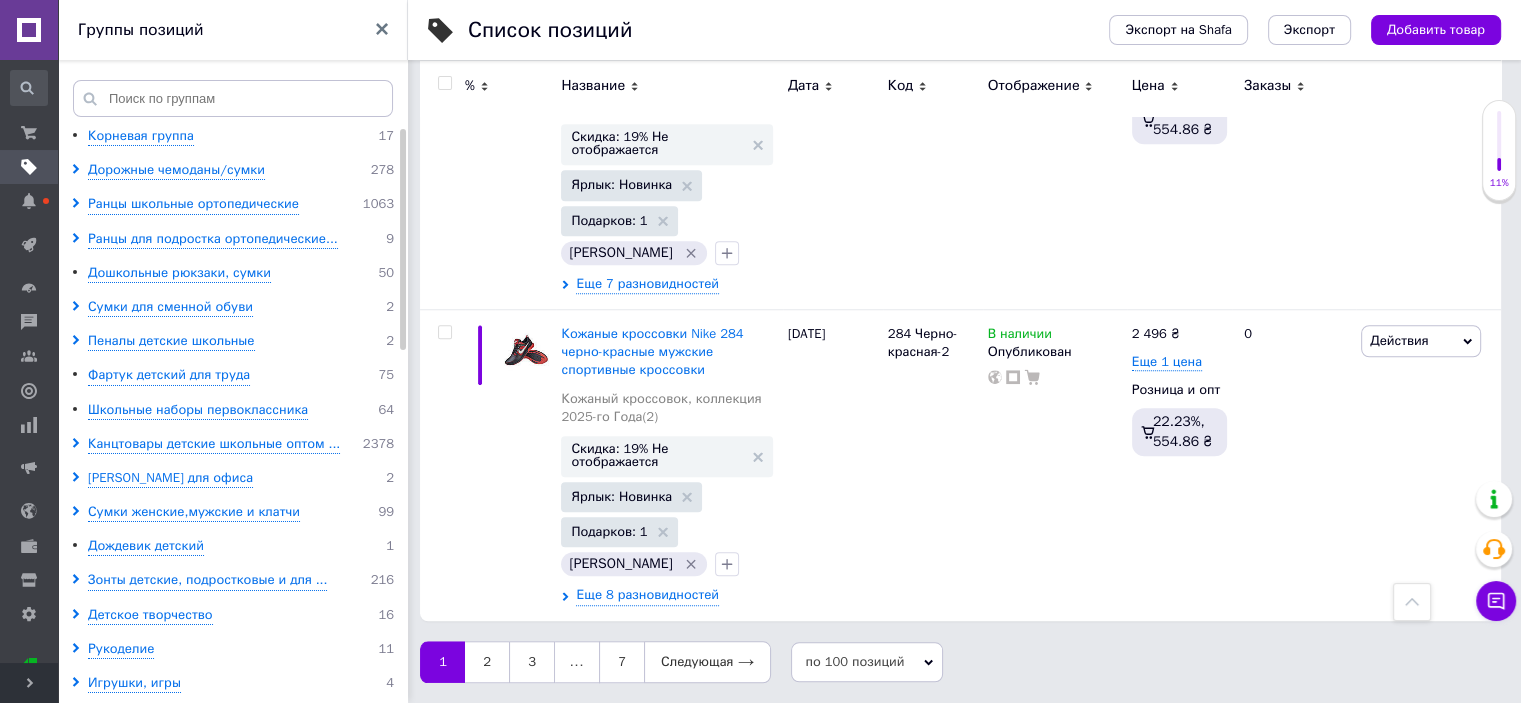 scroll, scrollTop: 24032, scrollLeft: 0, axis: vertical 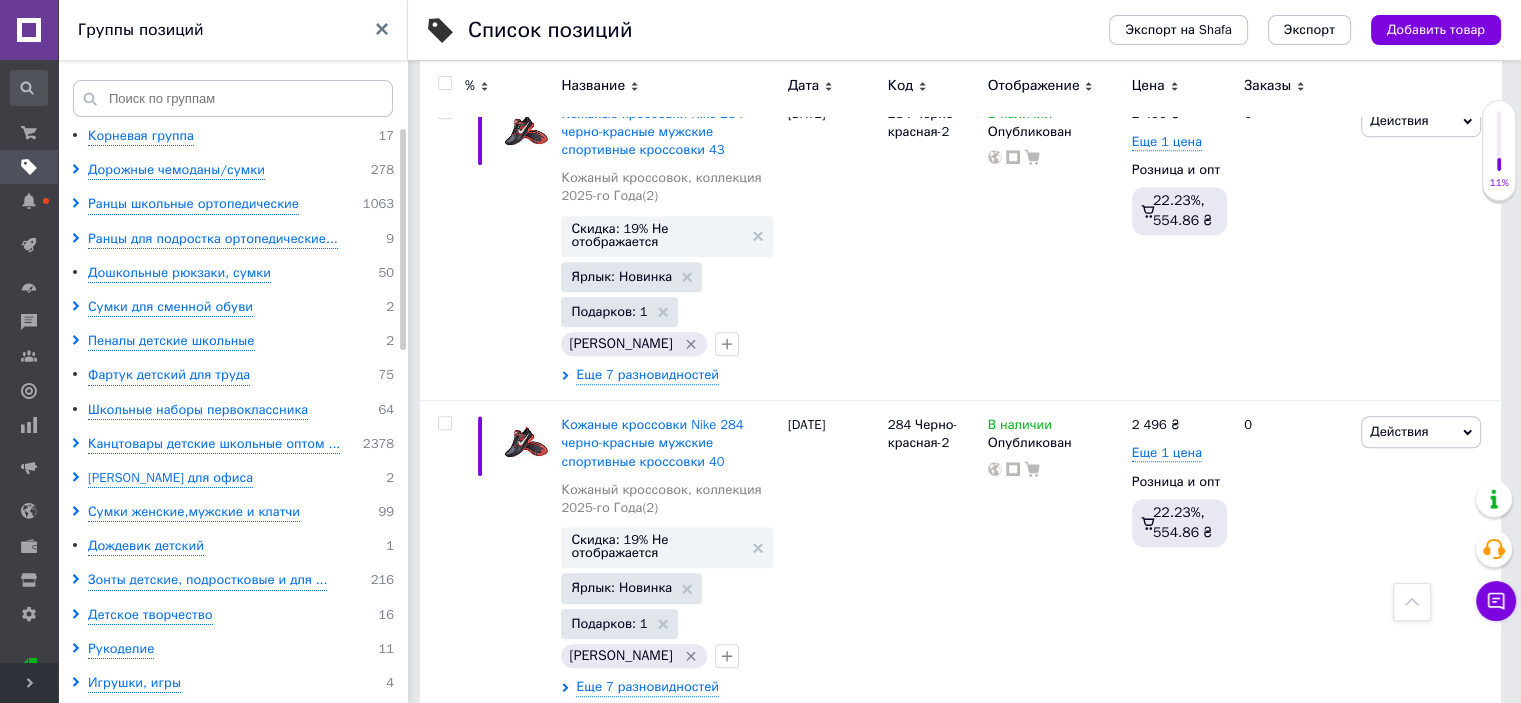 click at bounding box center (445, 83) 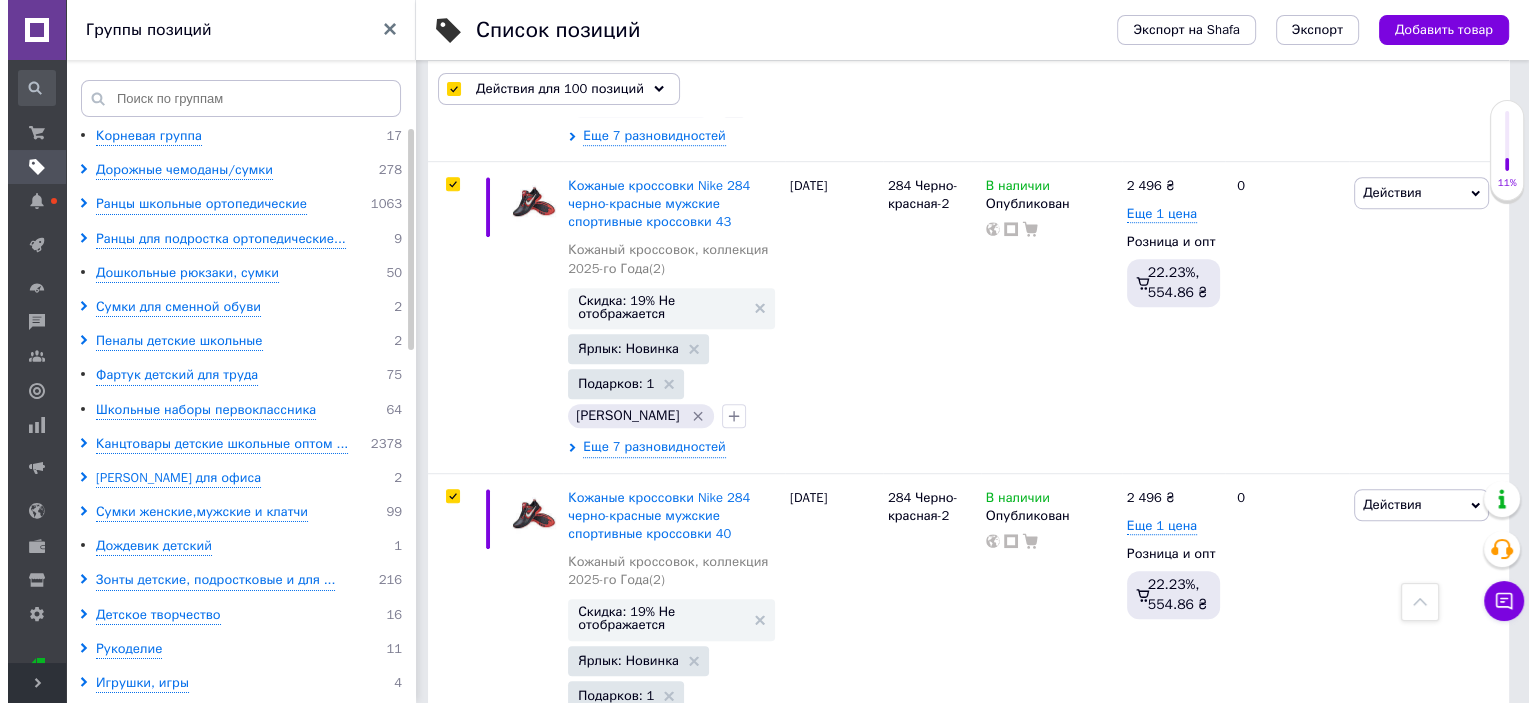 scroll, scrollTop: 24268, scrollLeft: 0, axis: vertical 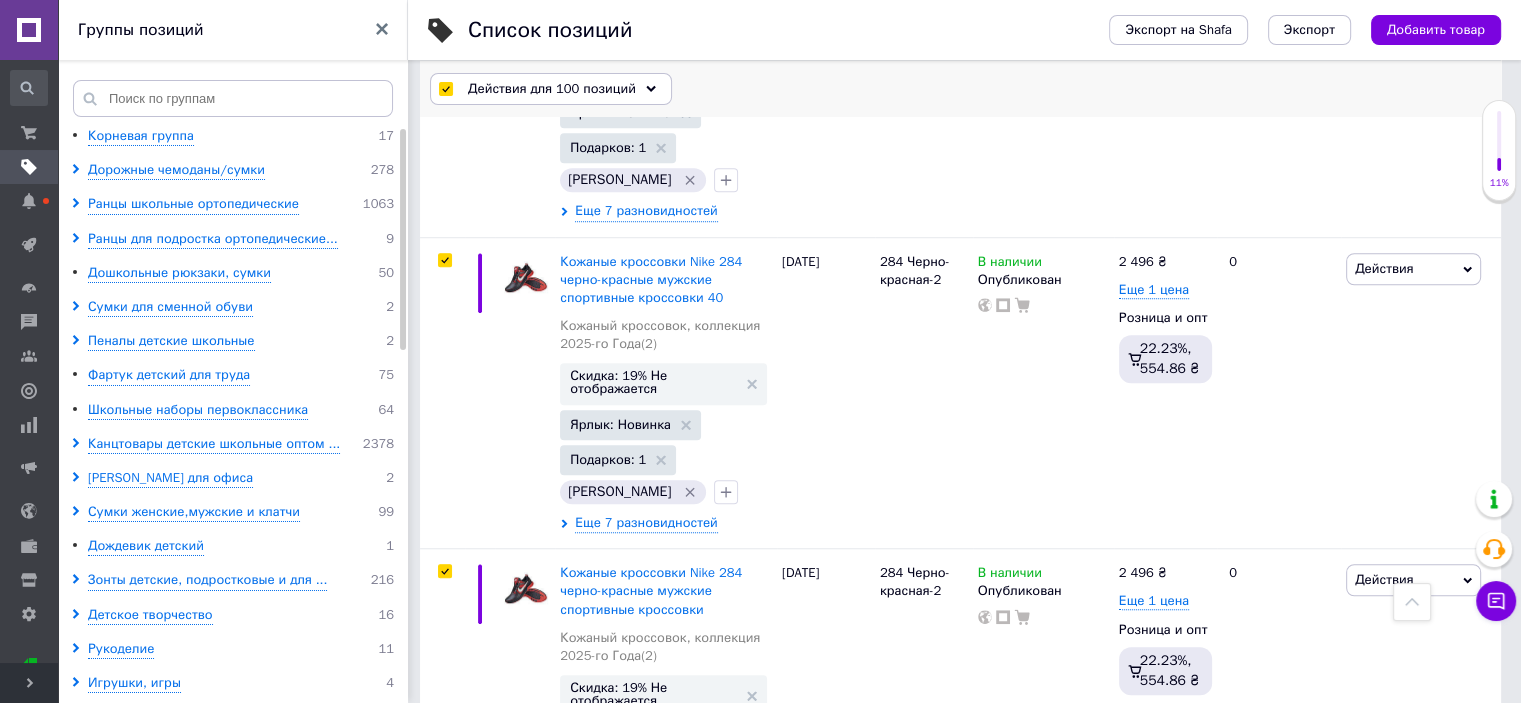 click on "Действия для 100 позиций" at bounding box center (552, 89) 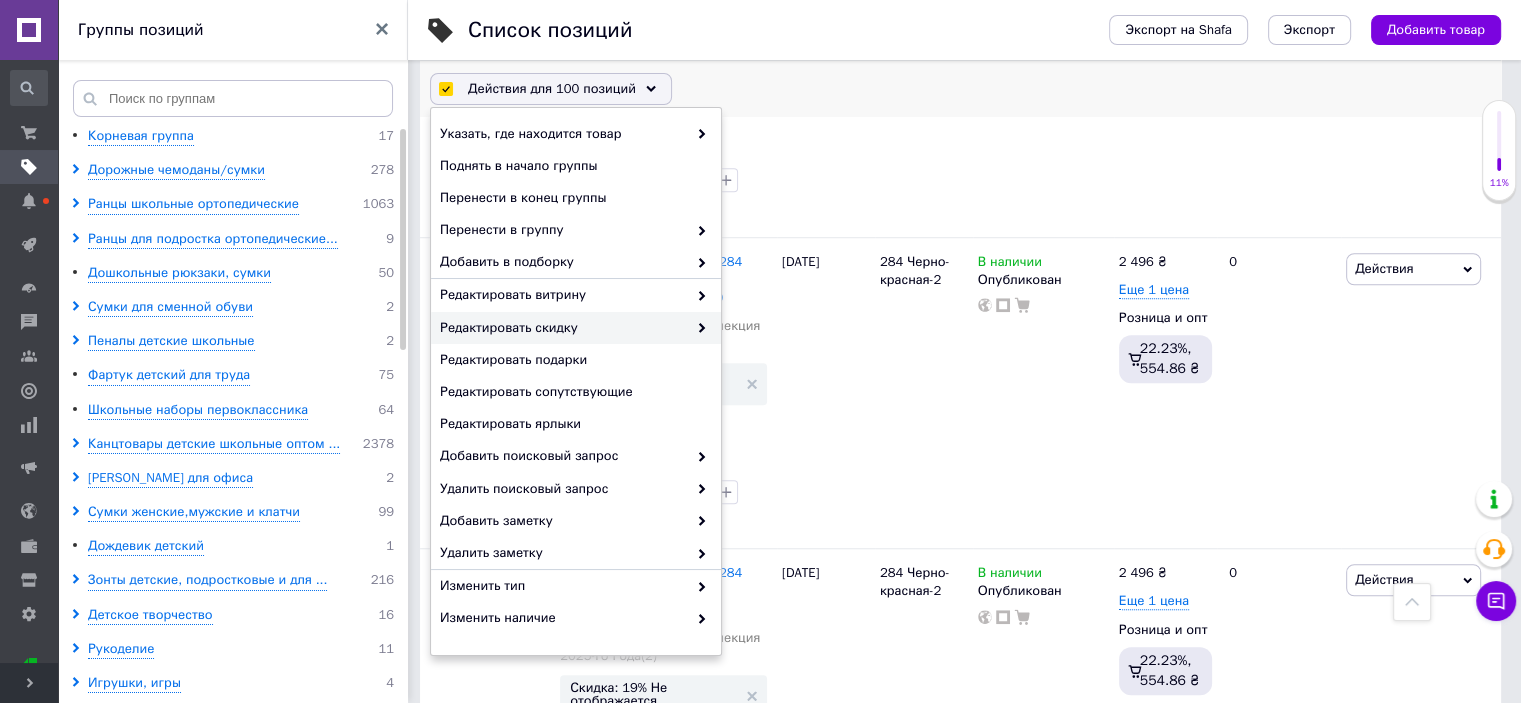 click on "Редактировать скидку" at bounding box center [563, 328] 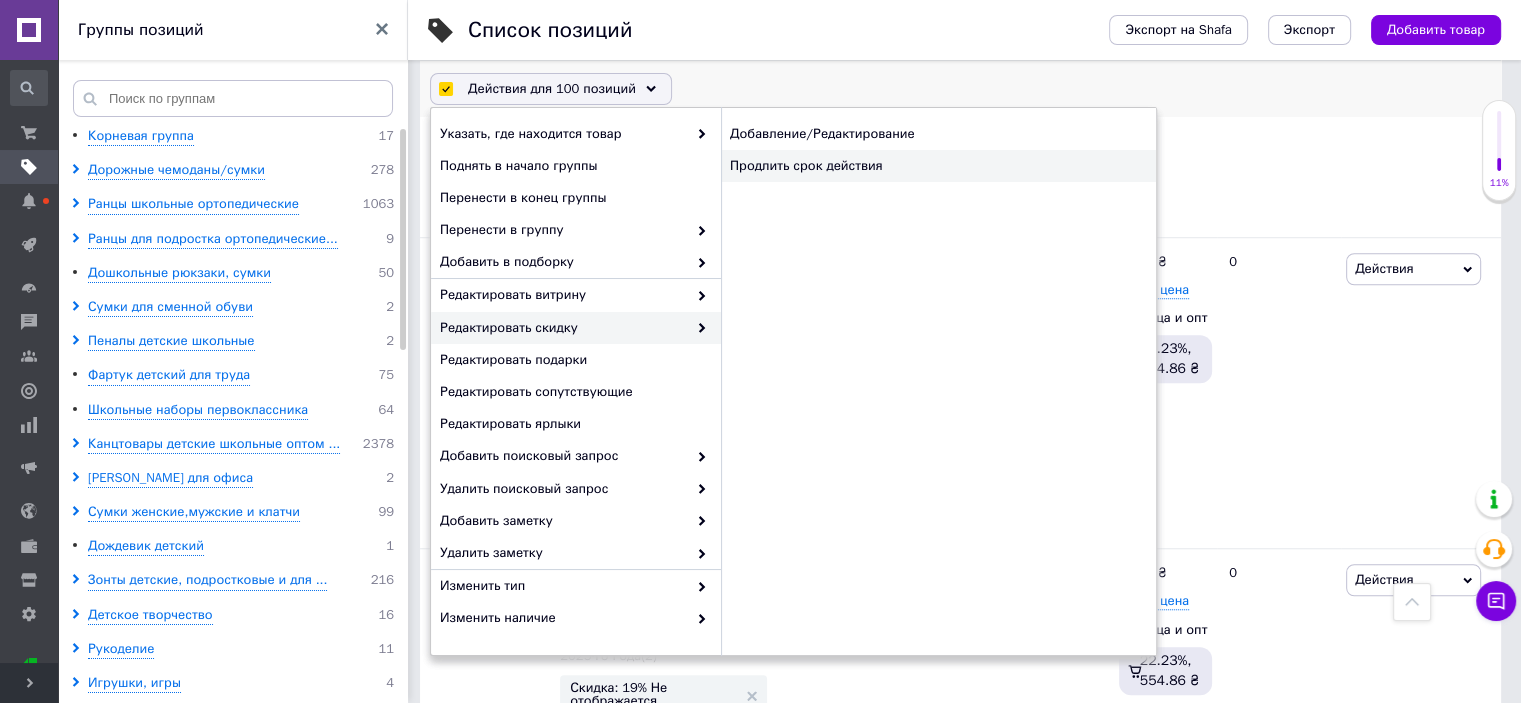 click on "Продлить срок действия" at bounding box center [938, 166] 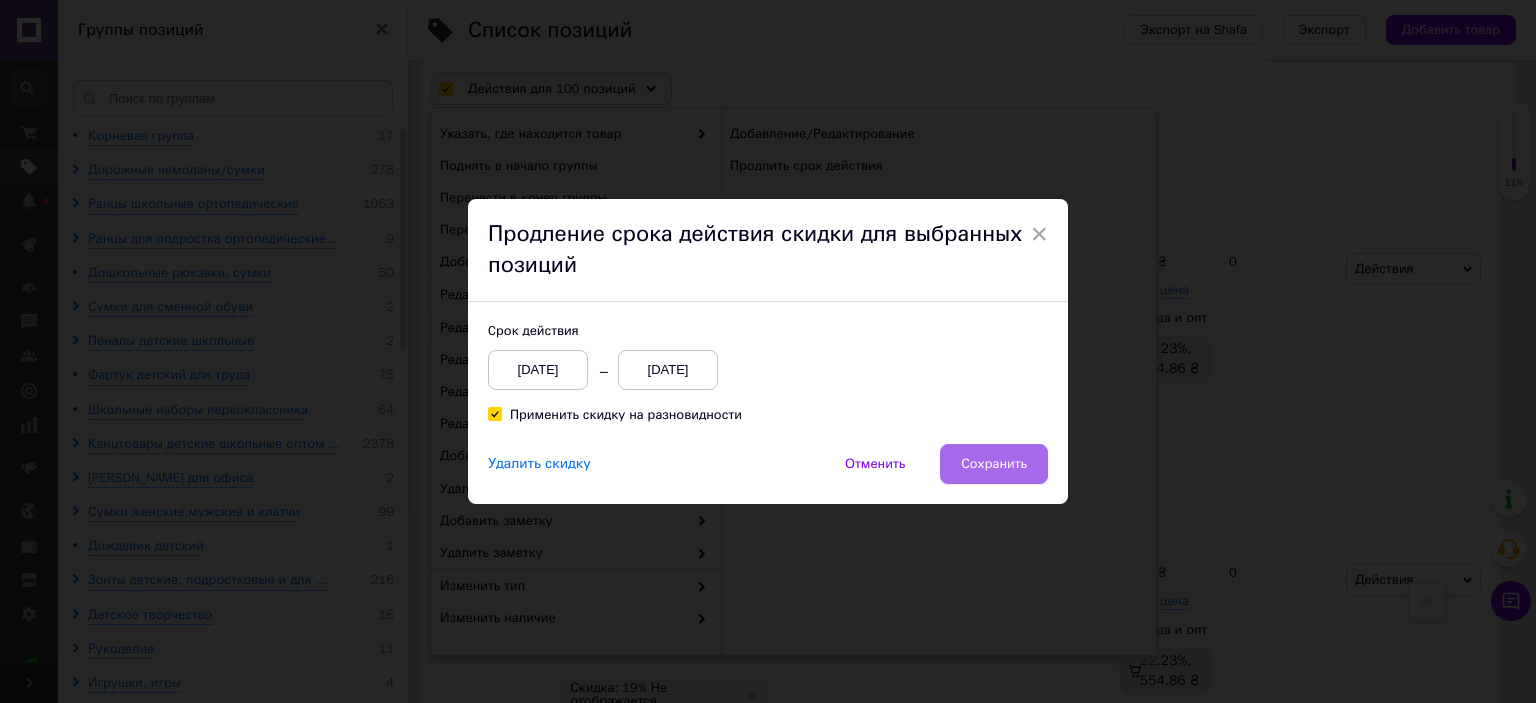 click on "Сохранить" at bounding box center (994, 464) 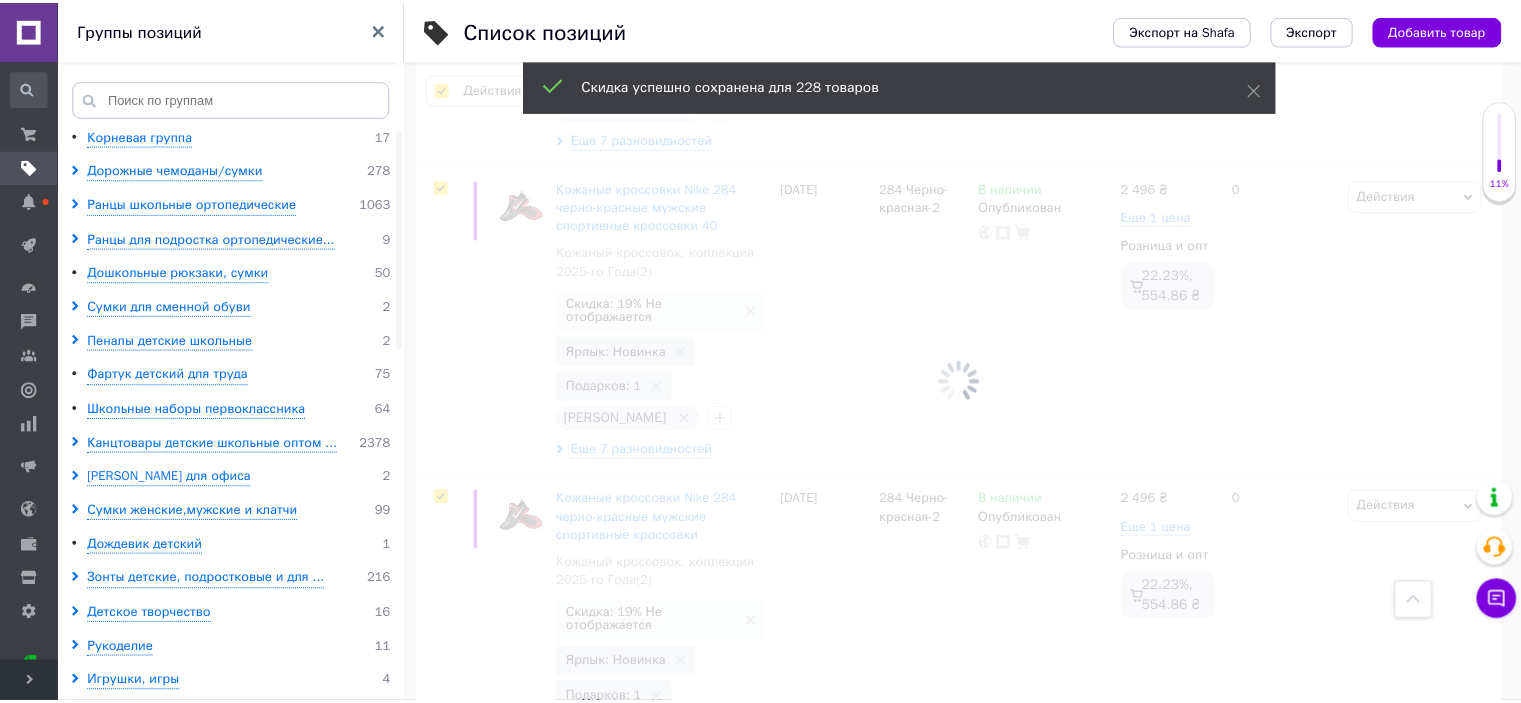 scroll, scrollTop: 24032, scrollLeft: 0, axis: vertical 